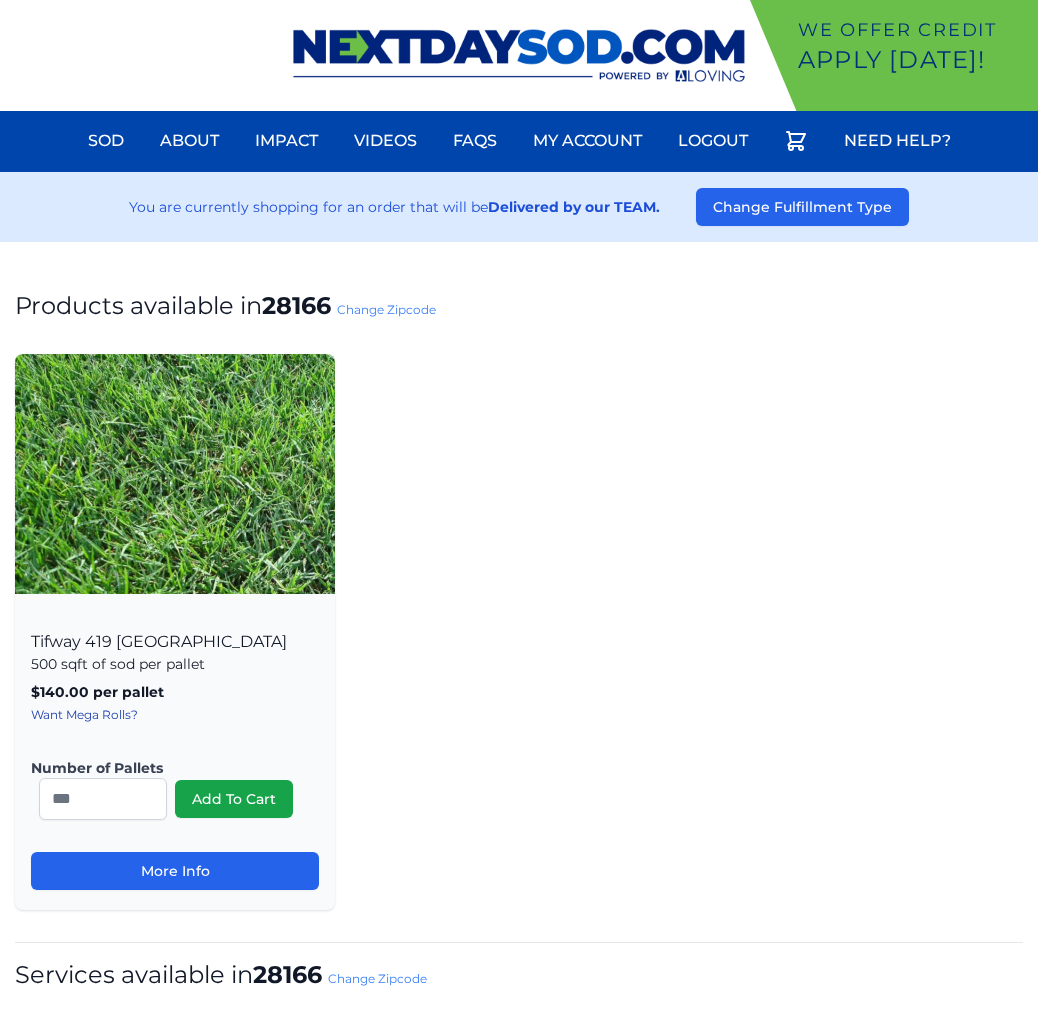 scroll, scrollTop: 0, scrollLeft: 0, axis: both 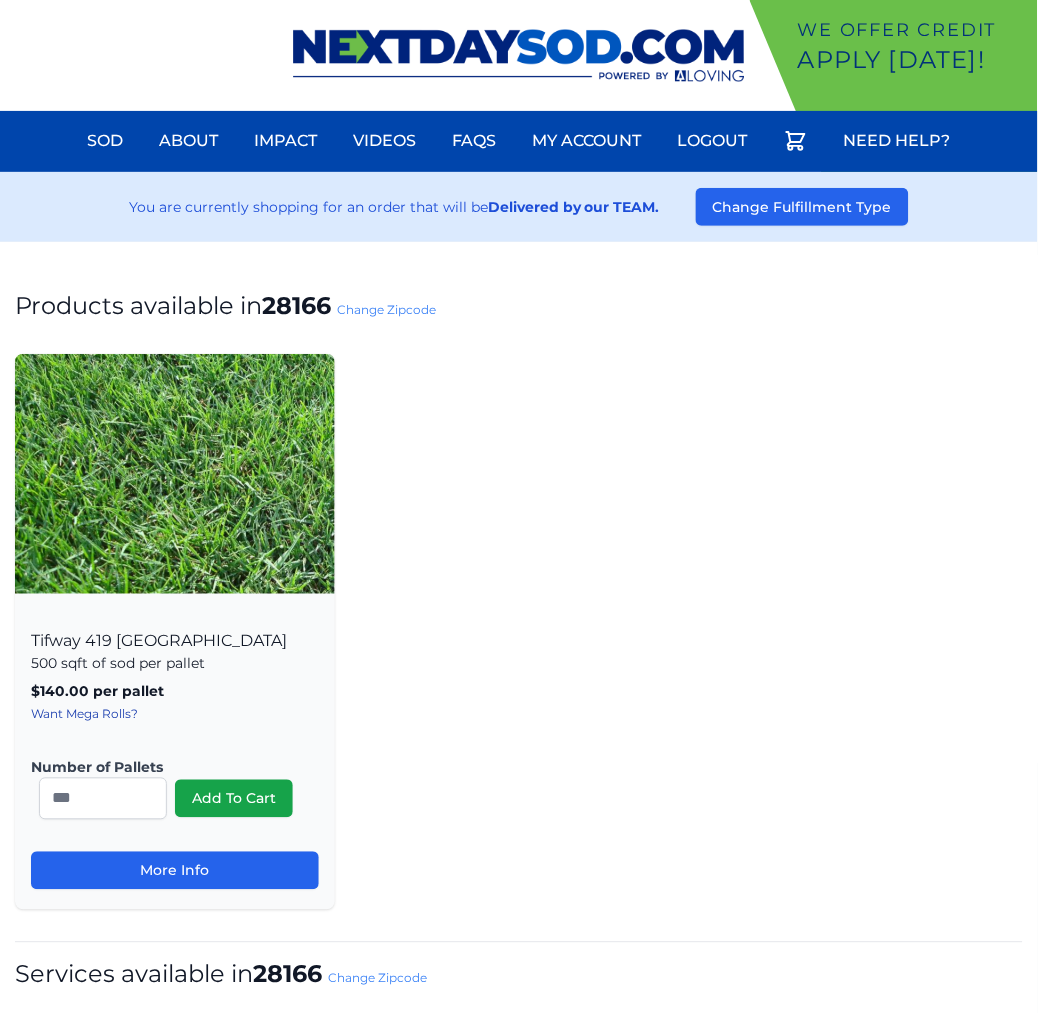click on "Change Zipcode" at bounding box center [386, 309] 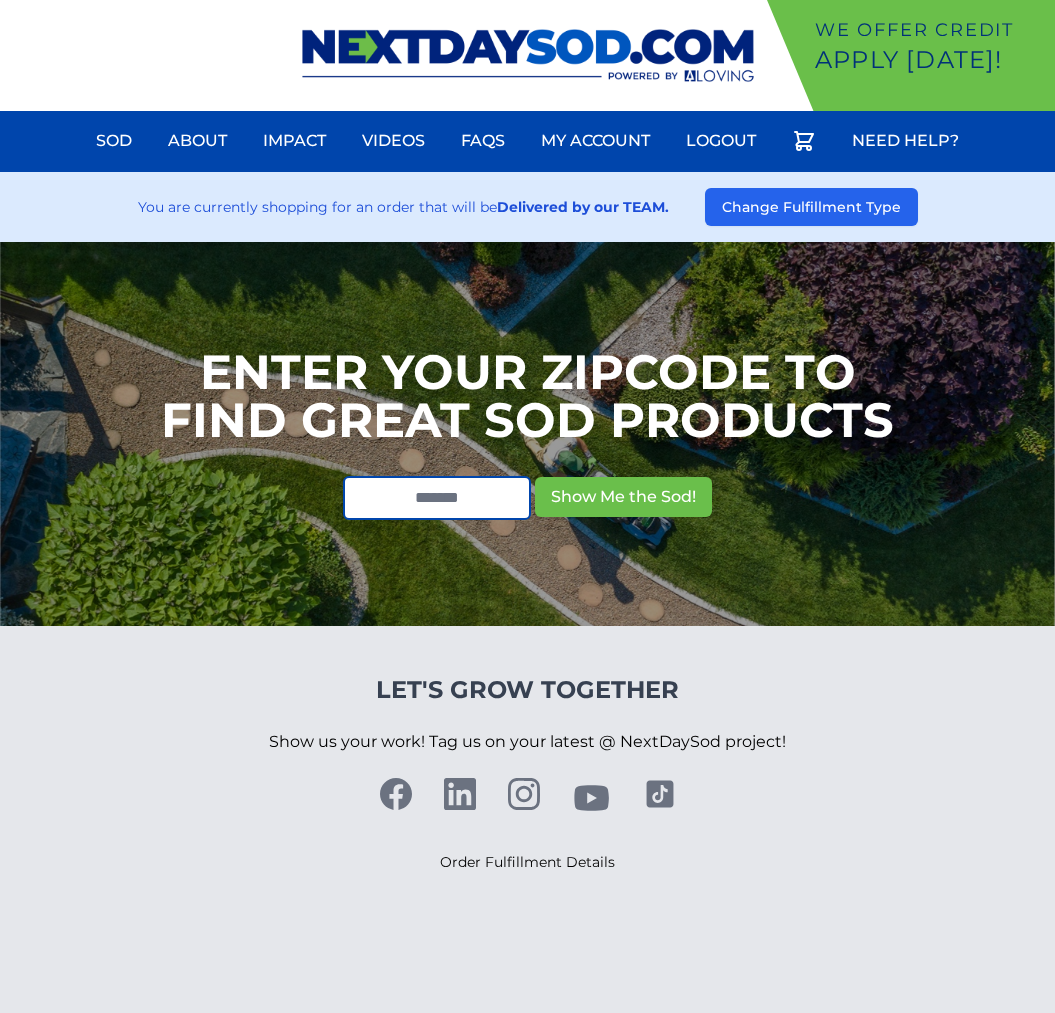 scroll, scrollTop: 0, scrollLeft: 0, axis: both 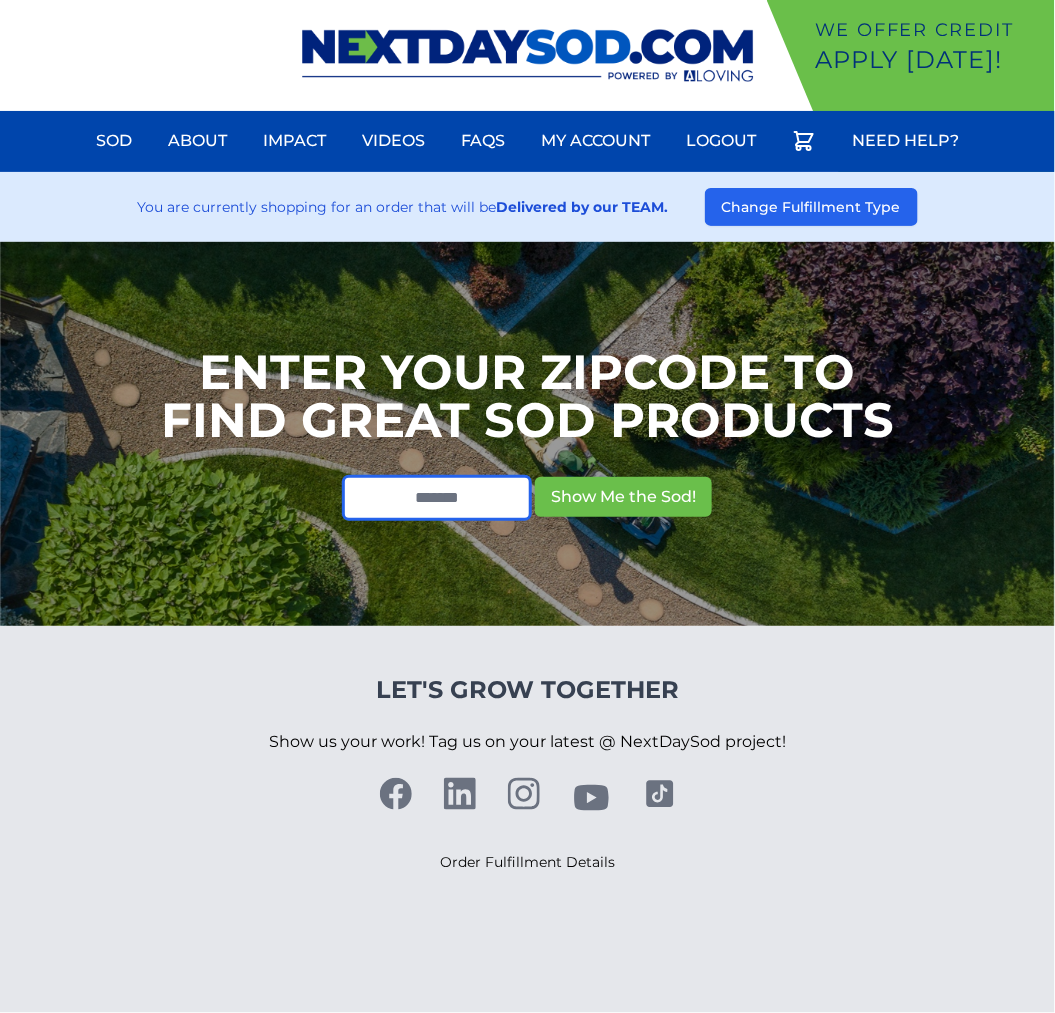 click at bounding box center [437, 498] 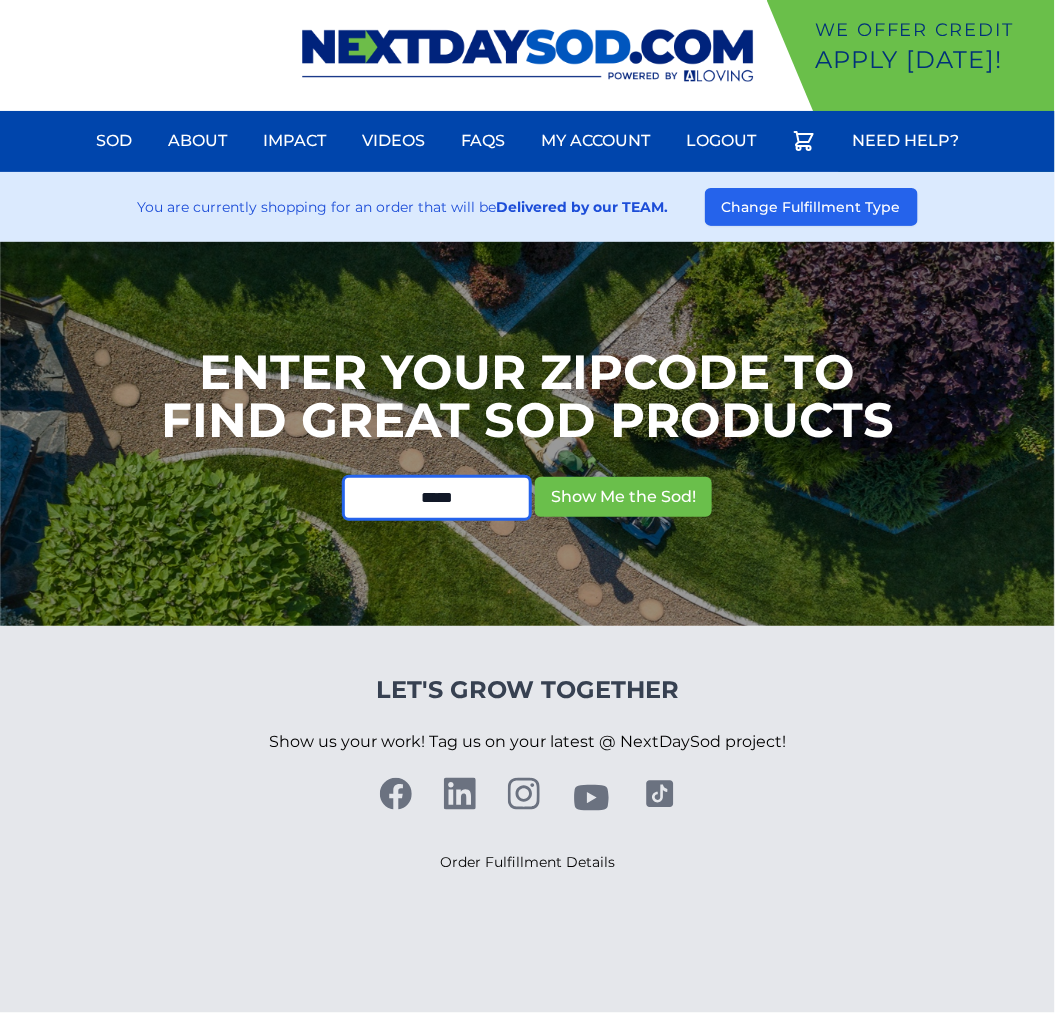 type on "*****" 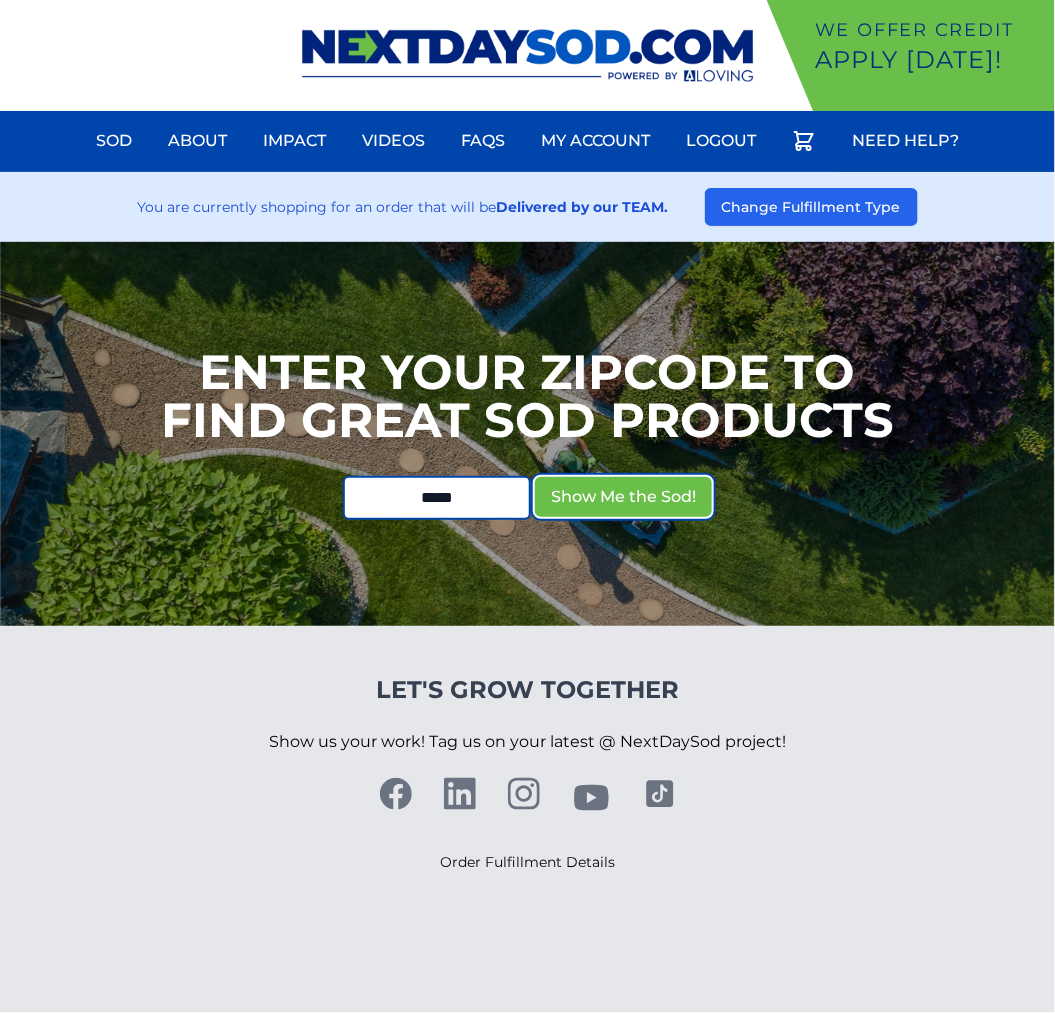 type 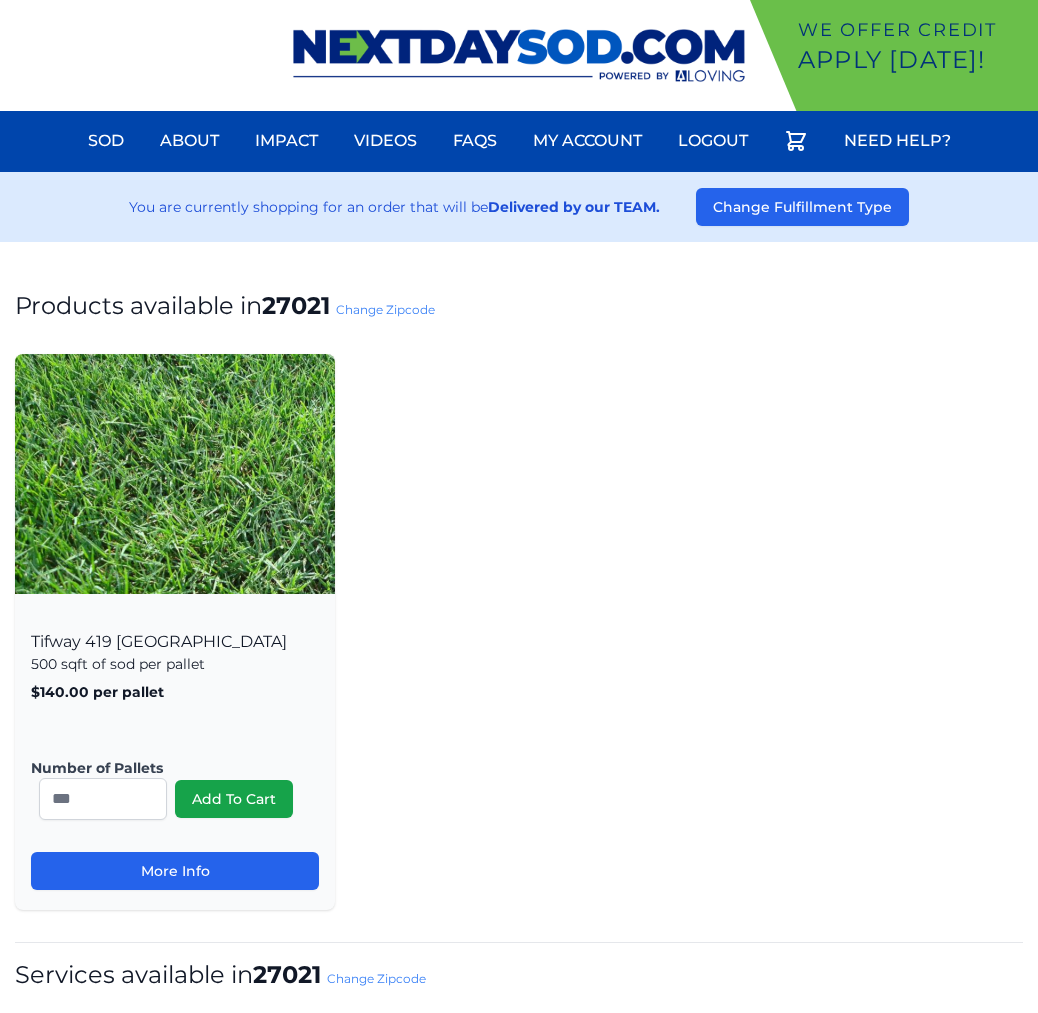 scroll, scrollTop: 0, scrollLeft: 0, axis: both 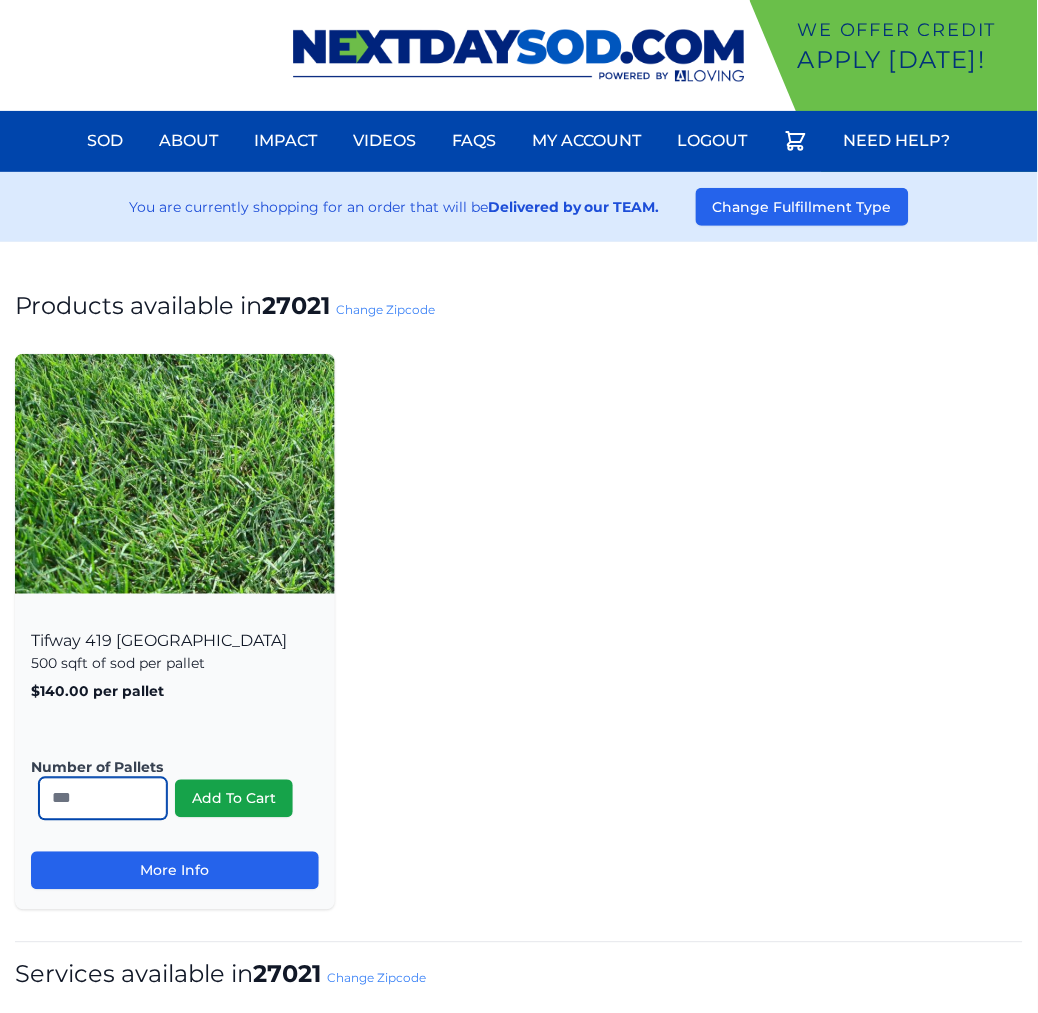 drag, startPoint x: 81, startPoint y: 808, endPoint x: -169, endPoint y: 798, distance: 250.19992 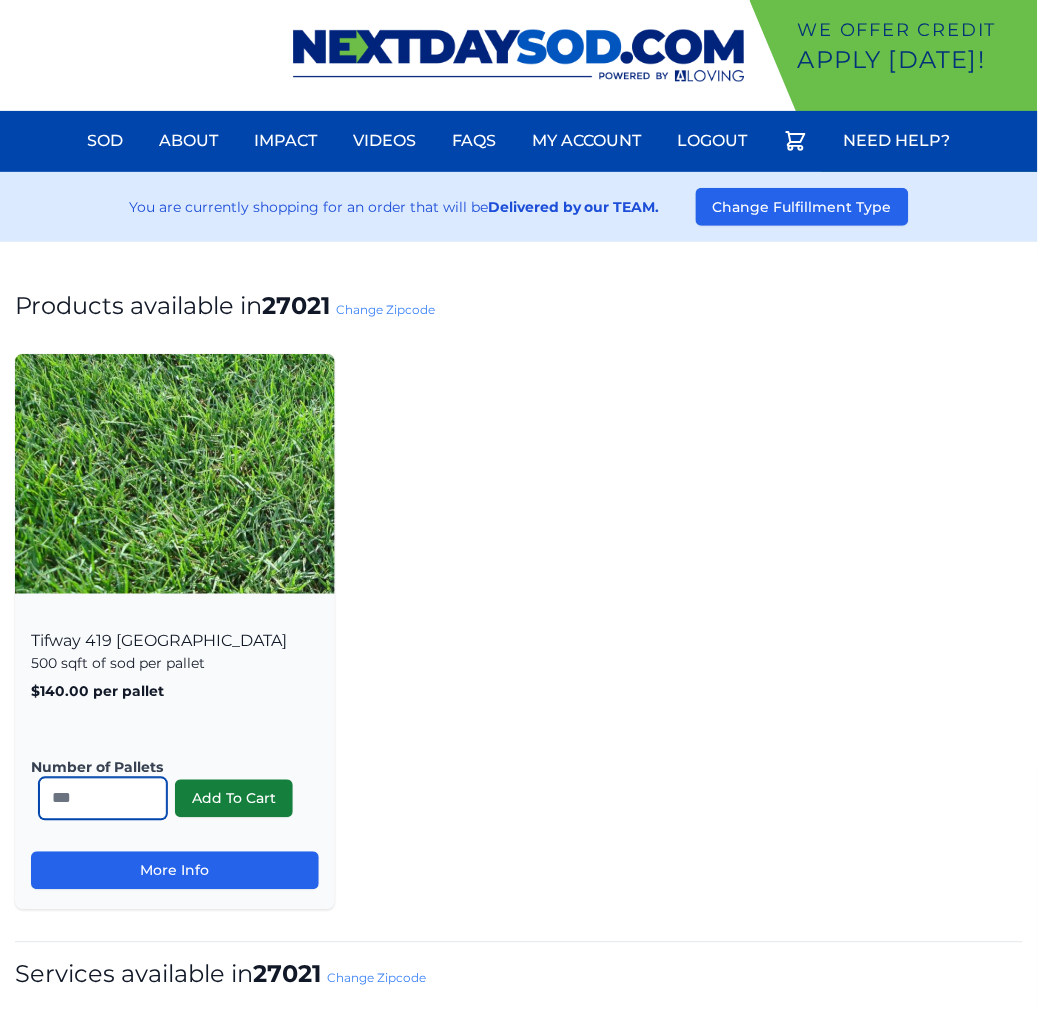 type on "*" 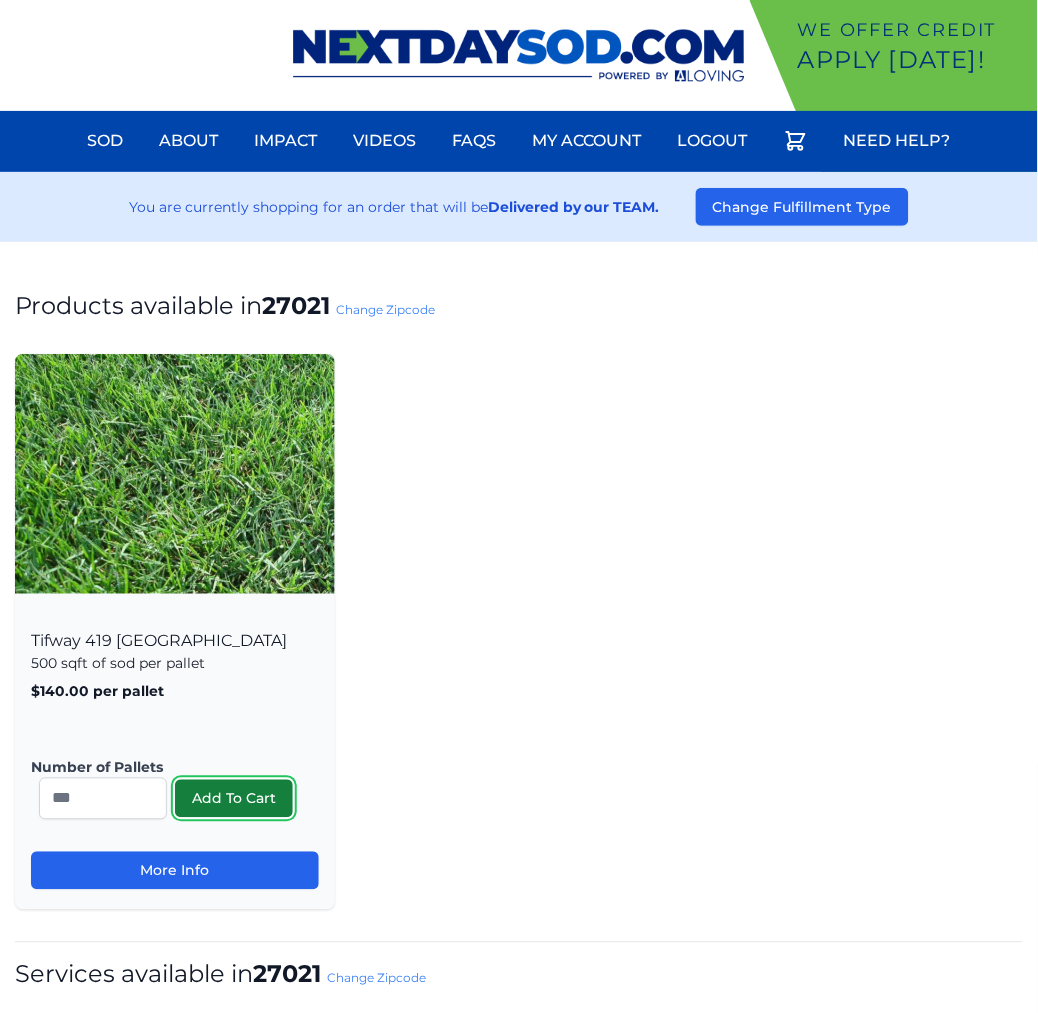 click on "Add To Cart" at bounding box center (234, 799) 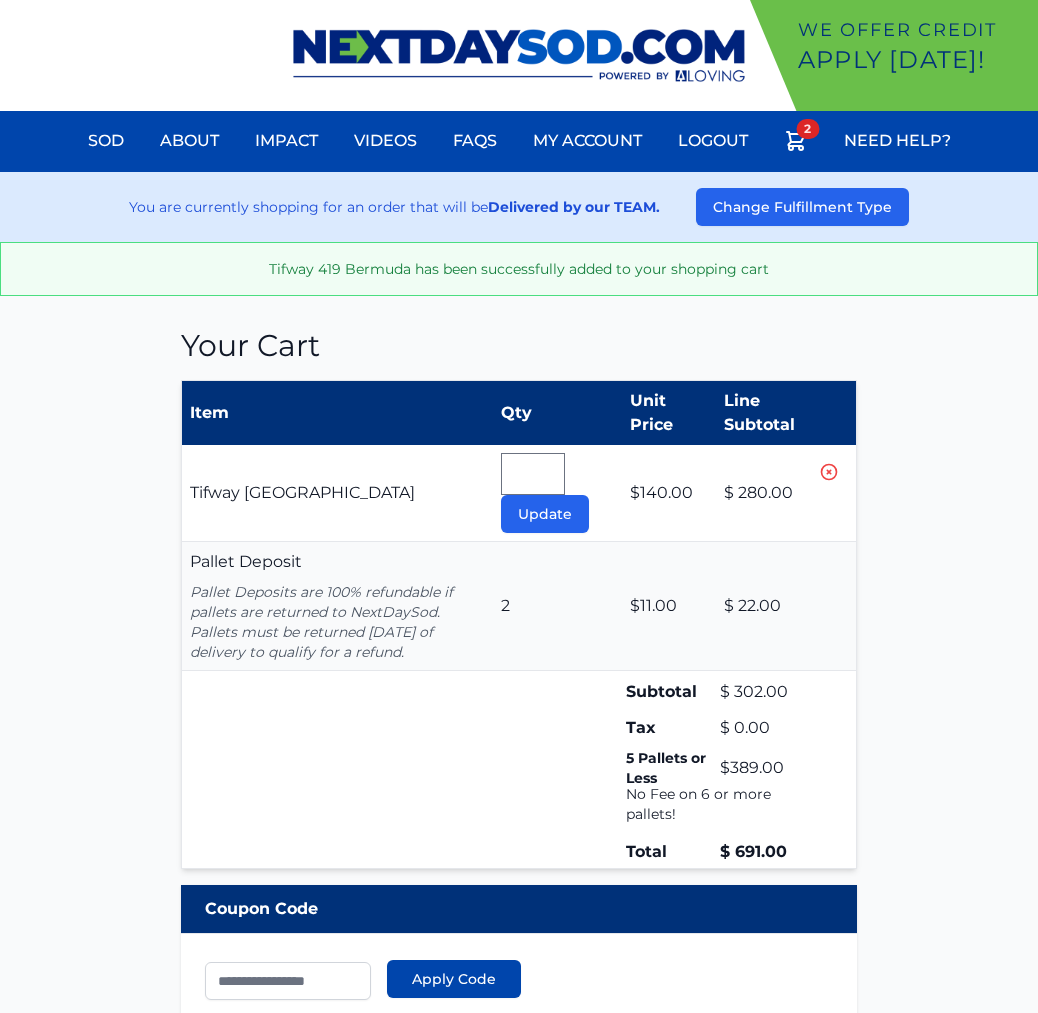 scroll, scrollTop: 0, scrollLeft: 0, axis: both 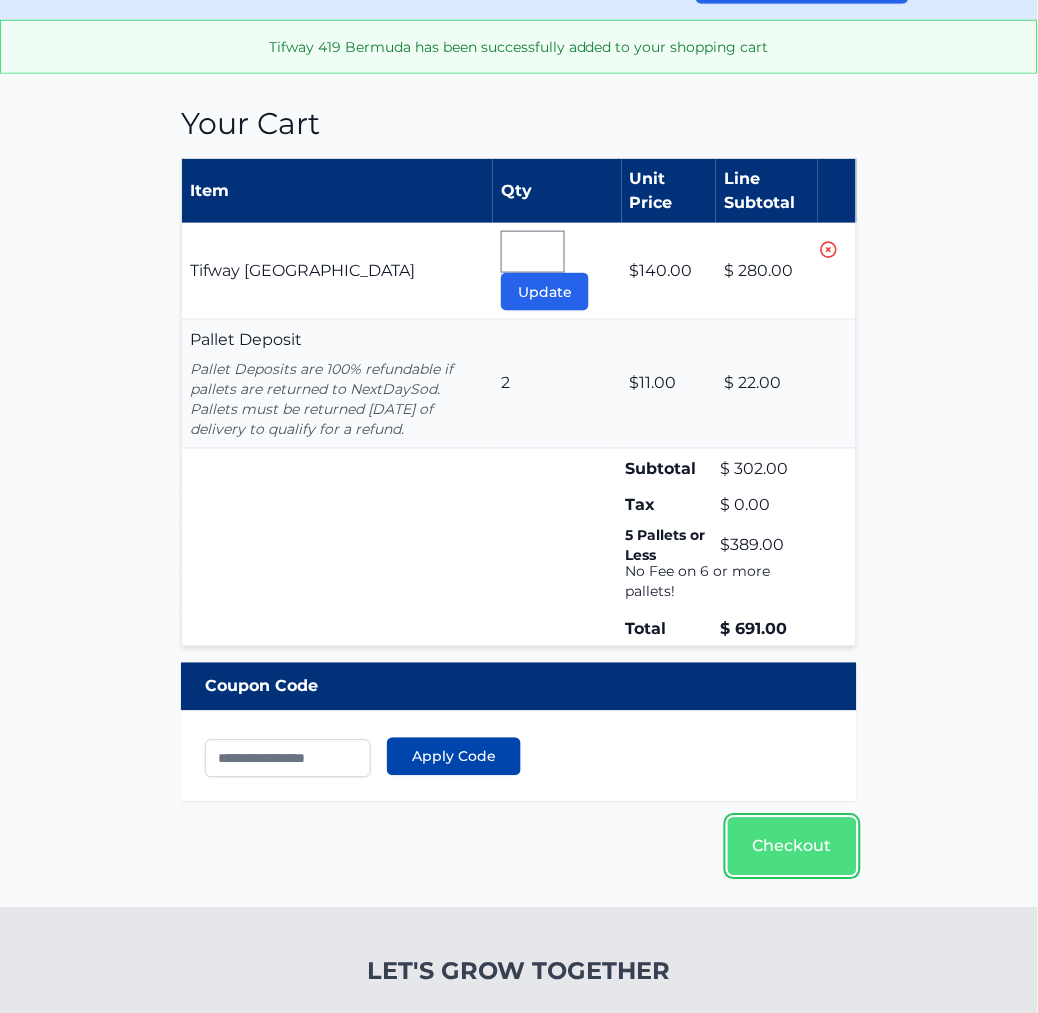 click on "Checkout" at bounding box center (792, 847) 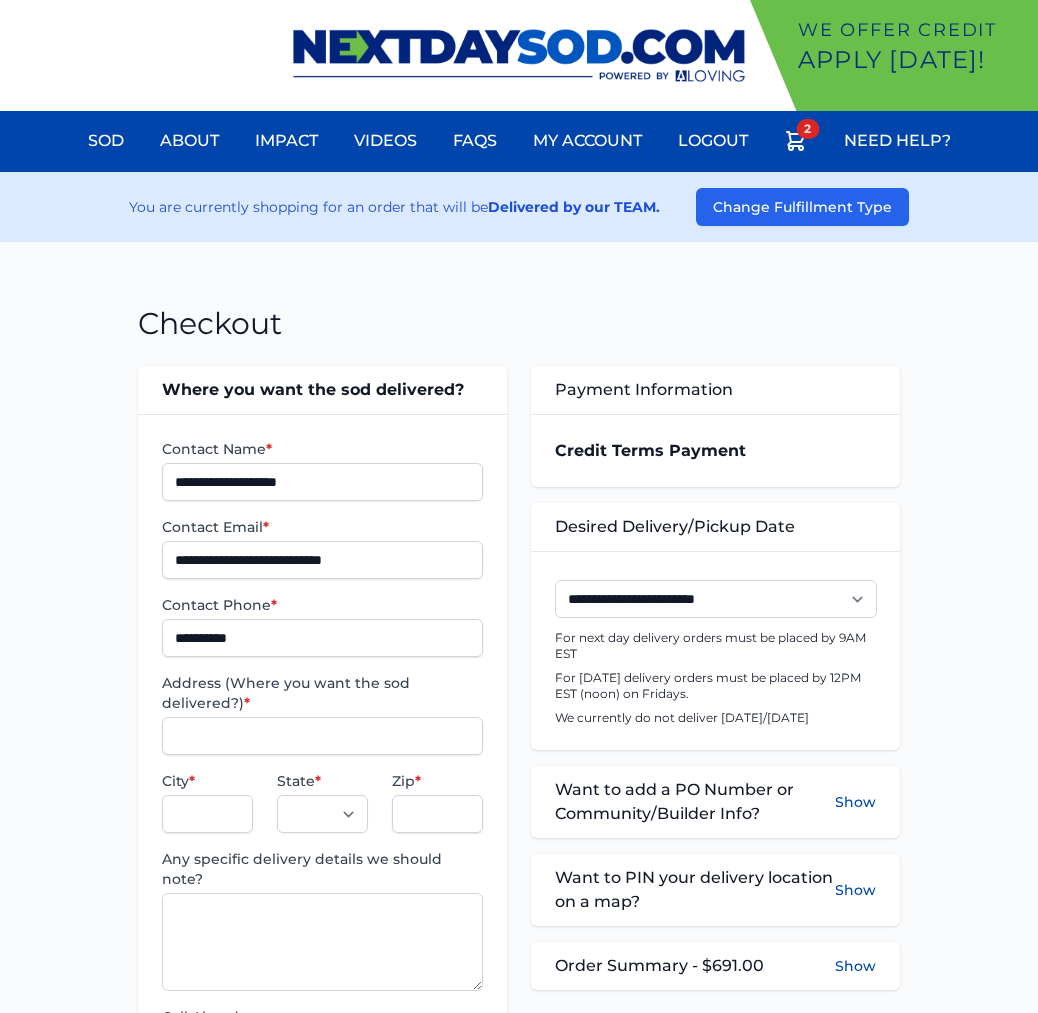 scroll, scrollTop: 0, scrollLeft: 0, axis: both 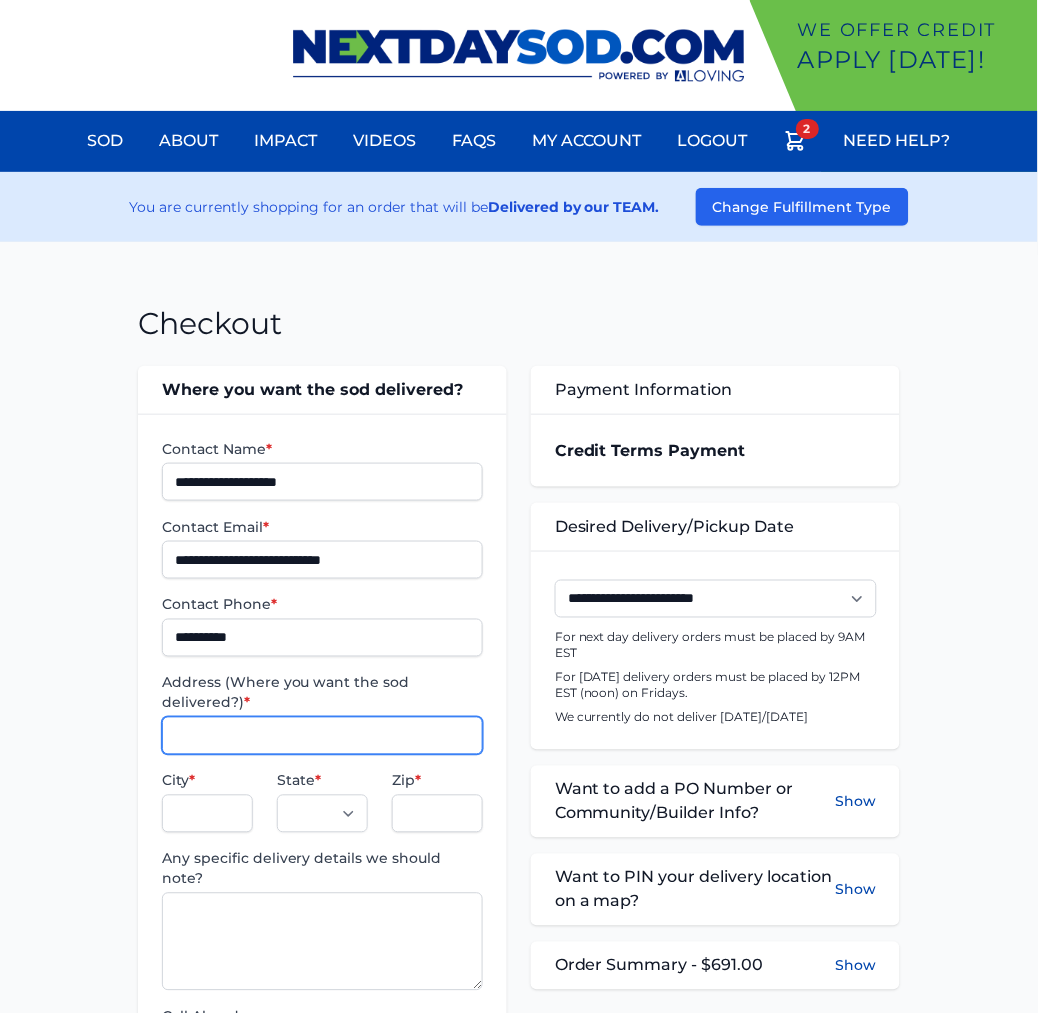 click on "Address (Where you want the sod delivered?)
*" at bounding box center (322, 736) 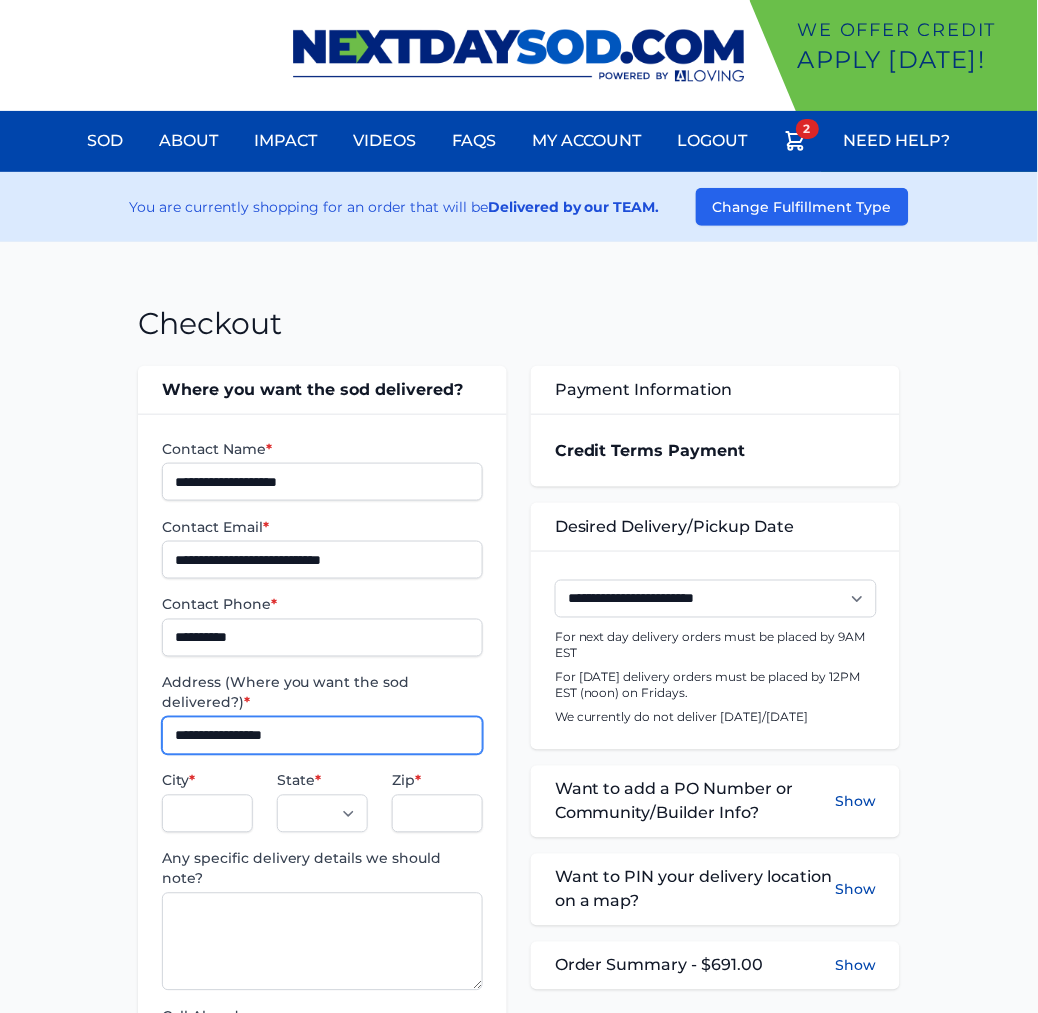 type on "**********" 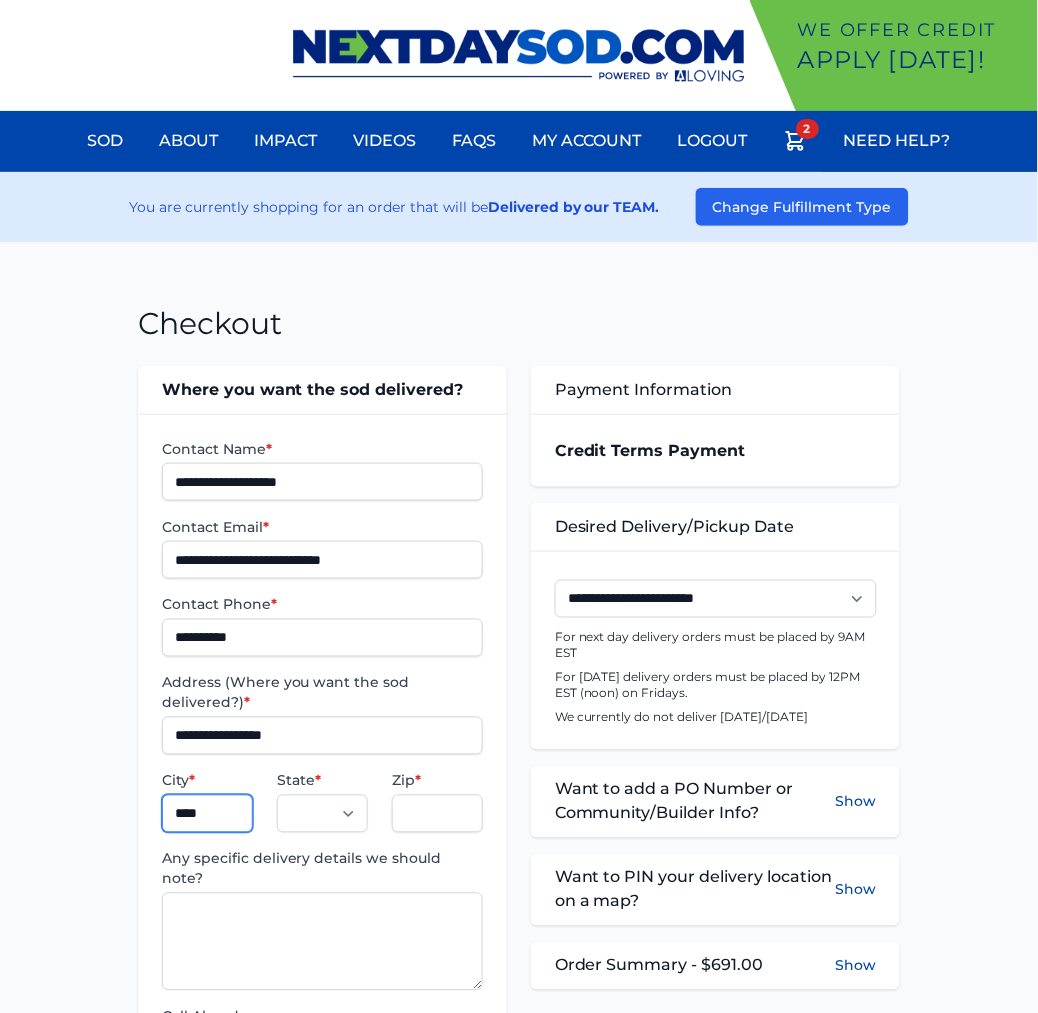 type on "****" 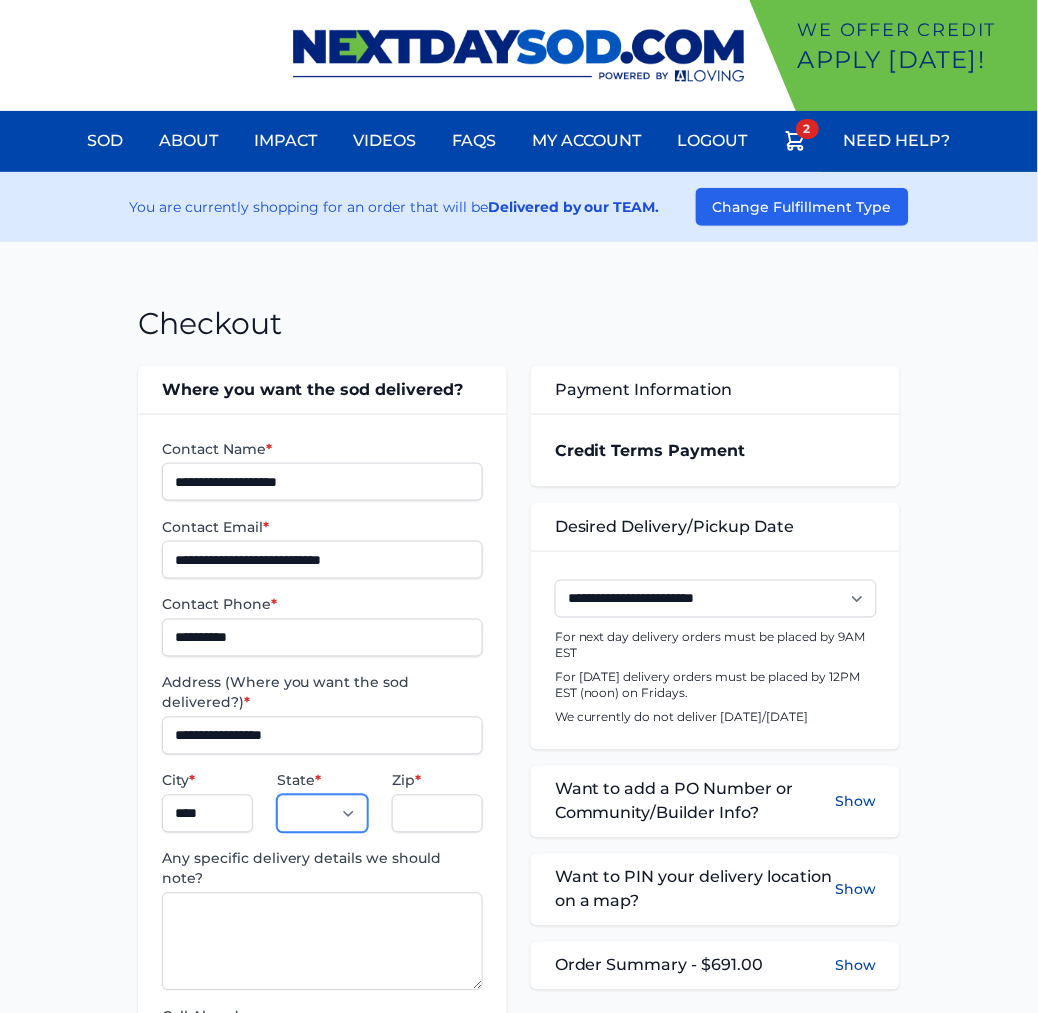 select on "**" 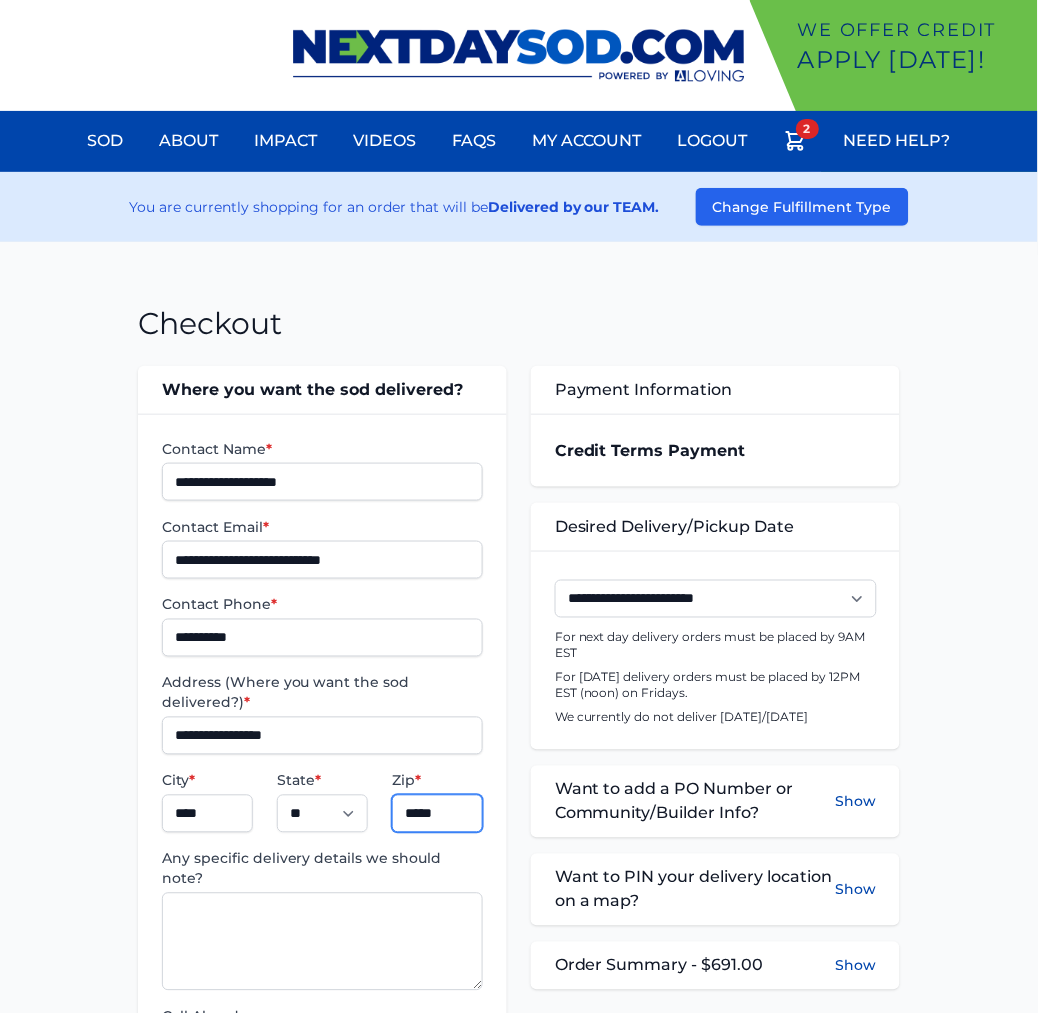 type on "*****" 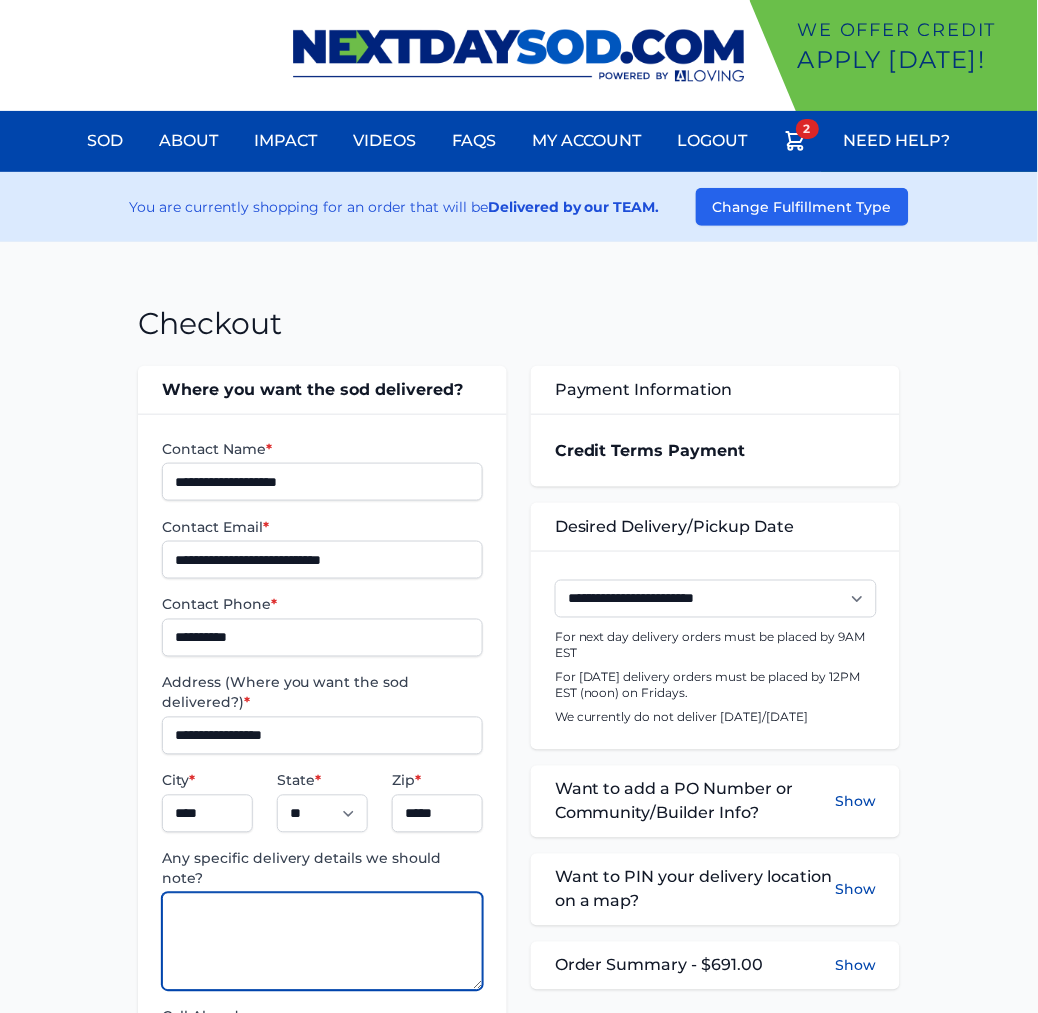 paste on "**********" 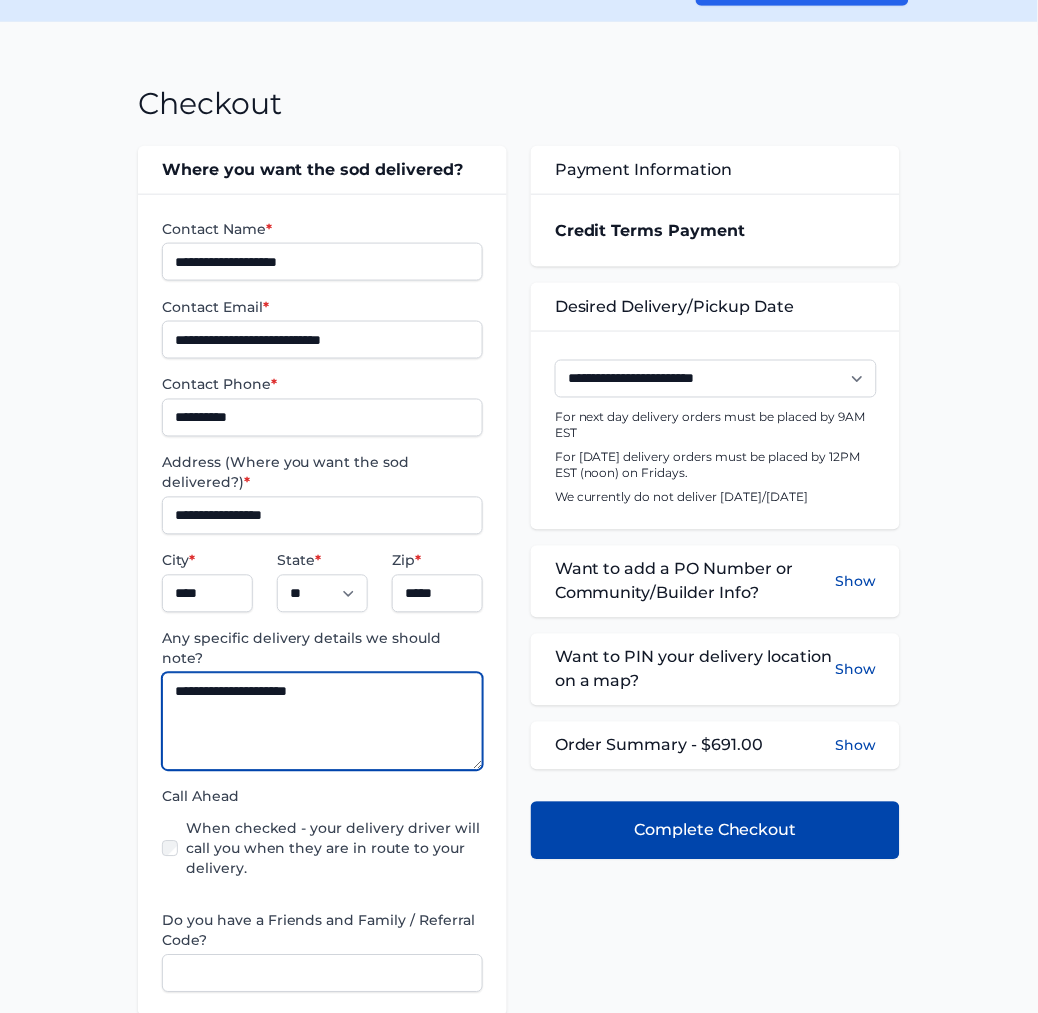 scroll, scrollTop: 222, scrollLeft: 0, axis: vertical 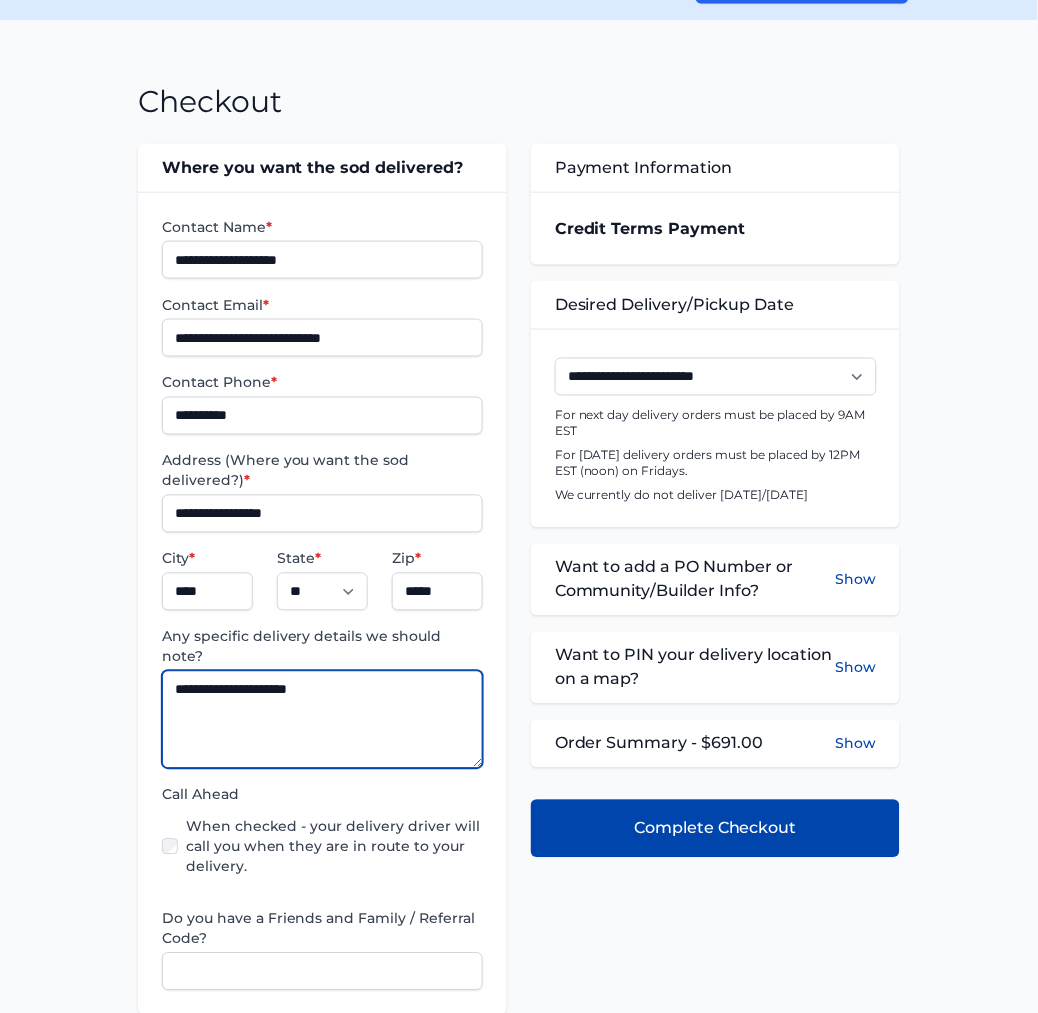 type on "**********" 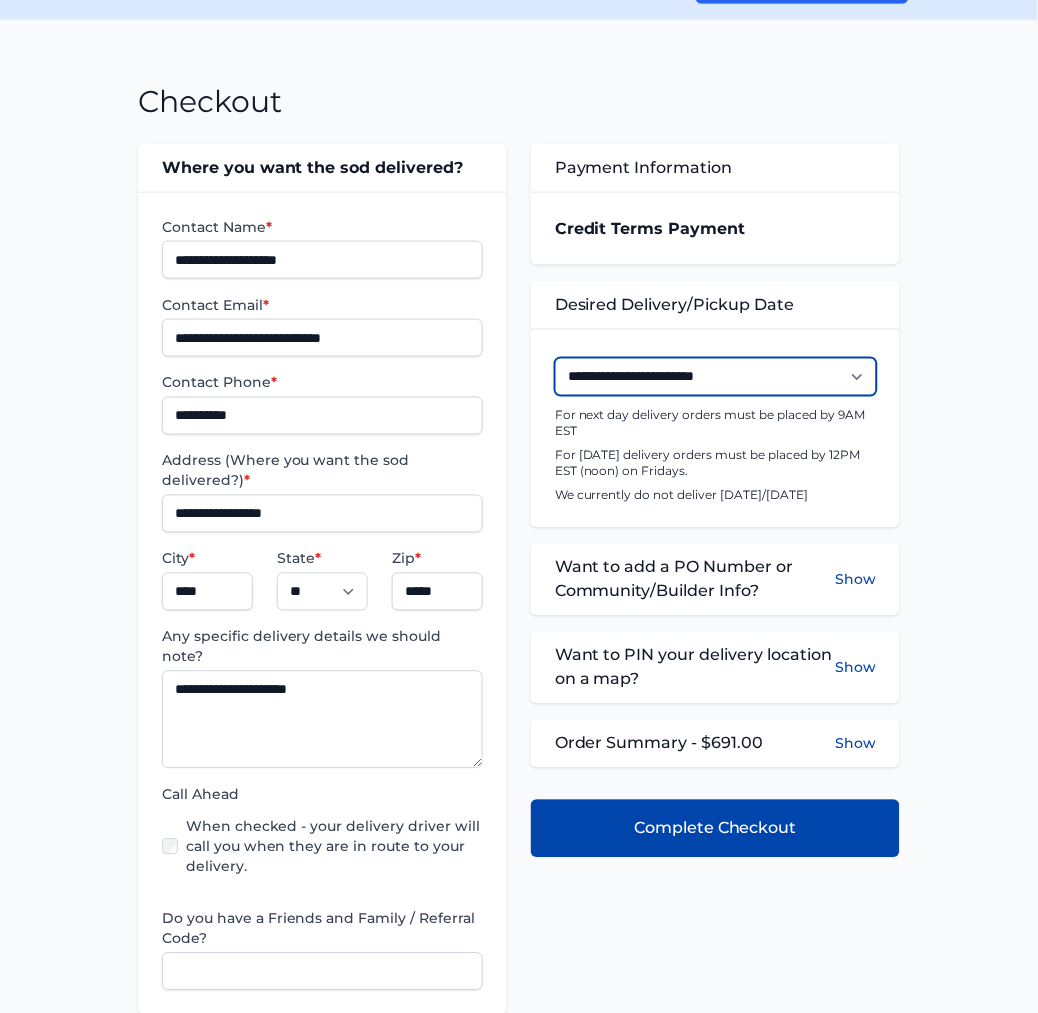 click on "**********" at bounding box center [716, 377] 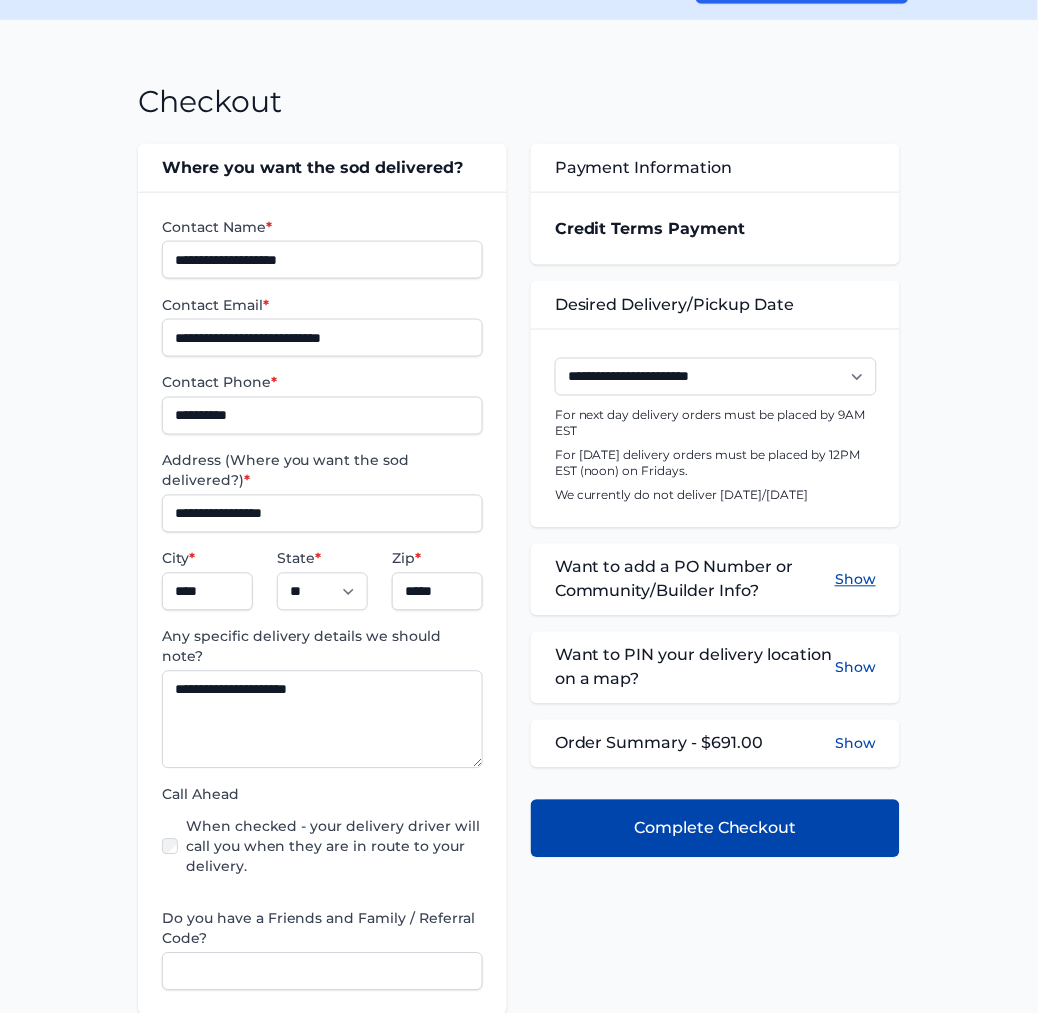 click on "Show" at bounding box center [855, 580] 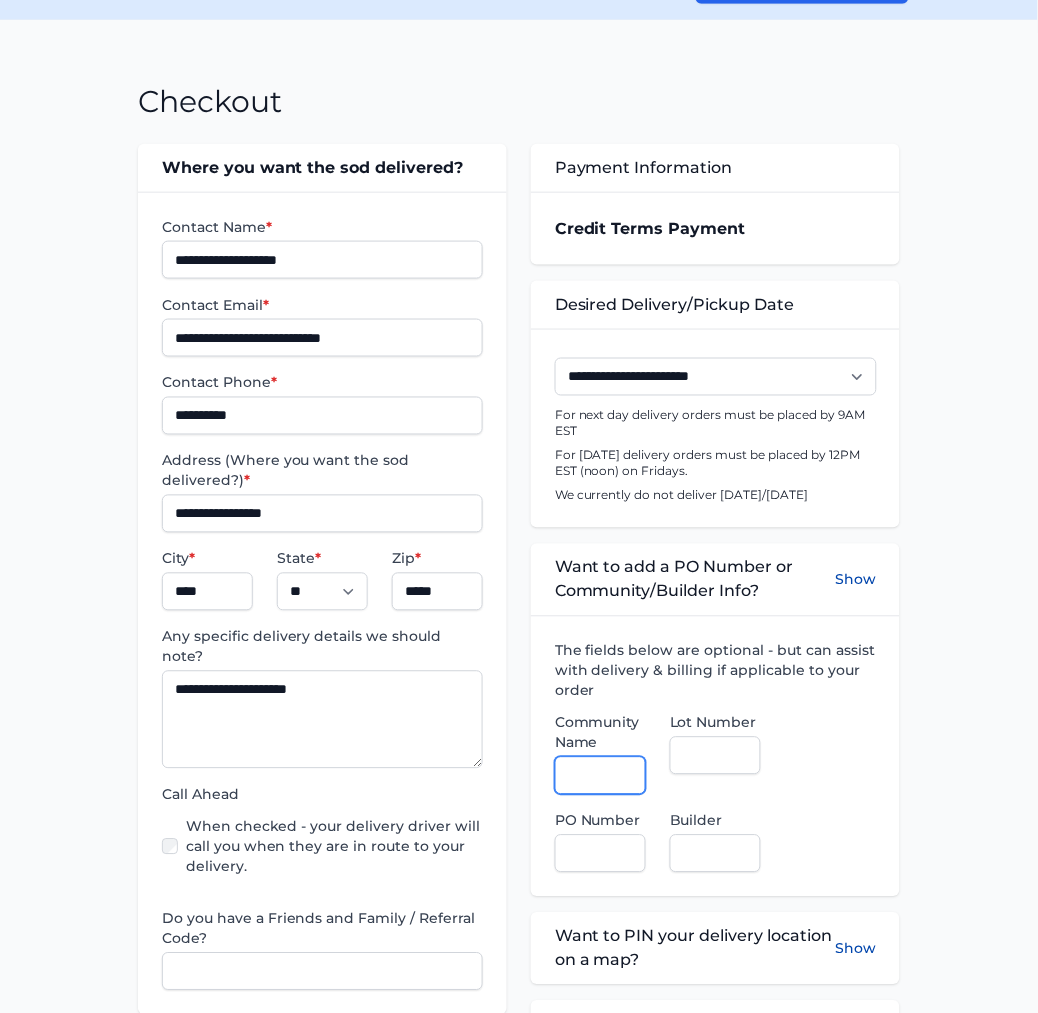 click on "Community Name" at bounding box center (600, 776) 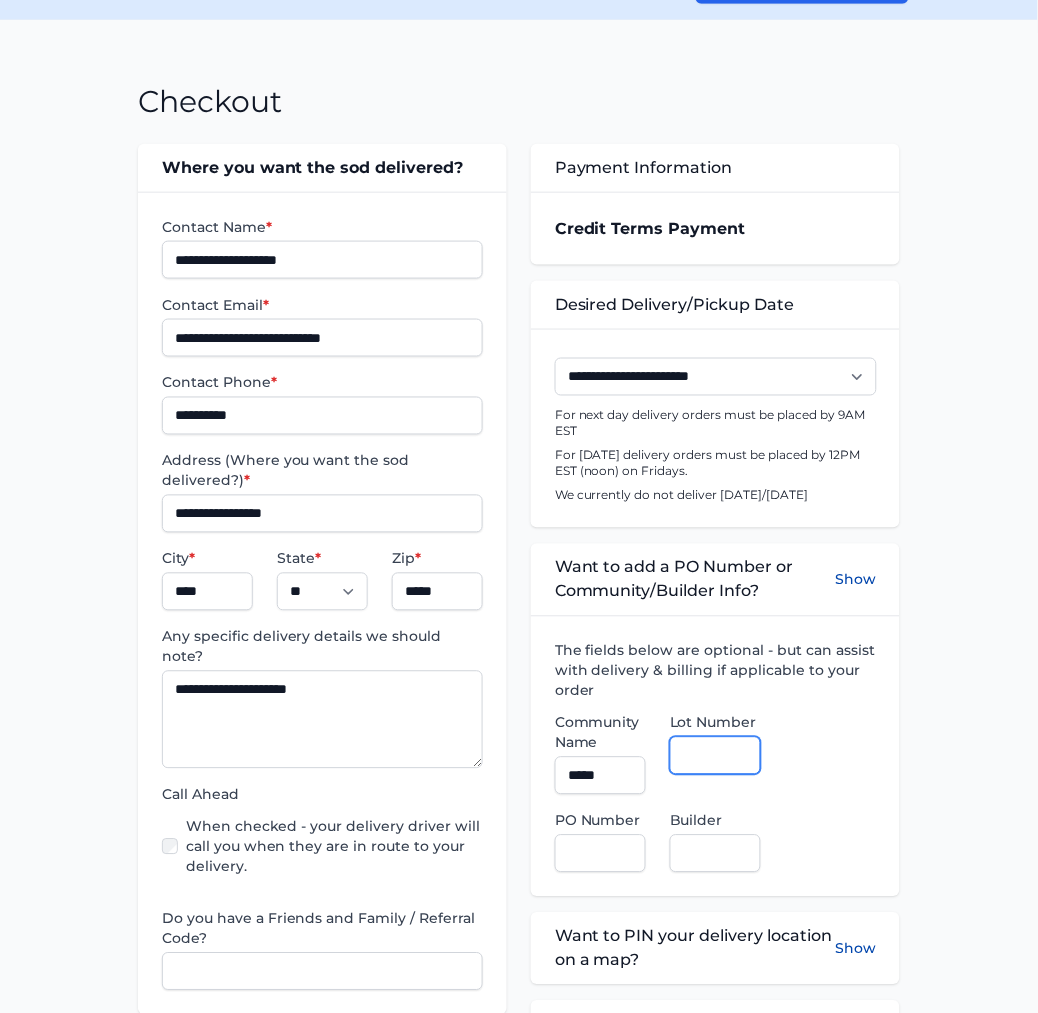 type on "**********" 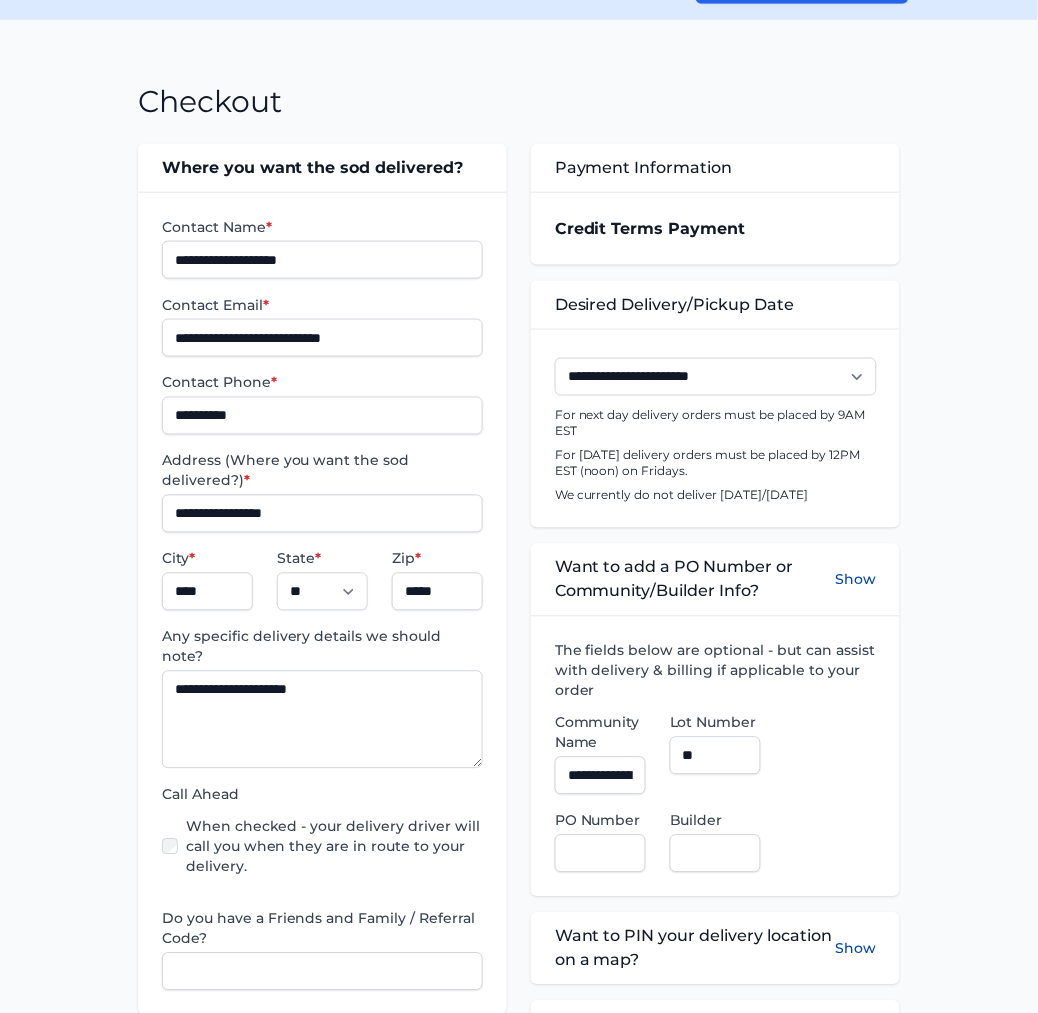 type on "**" 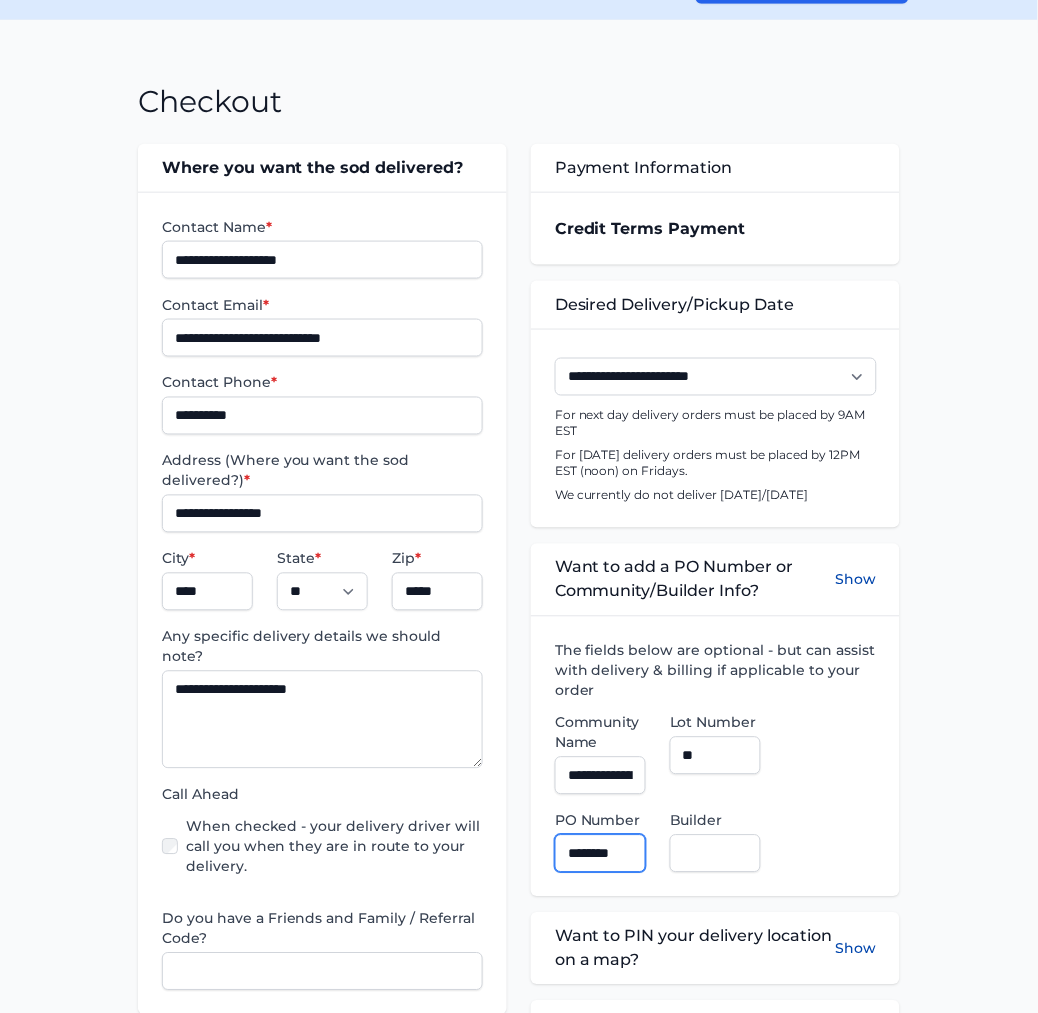 type on "********" 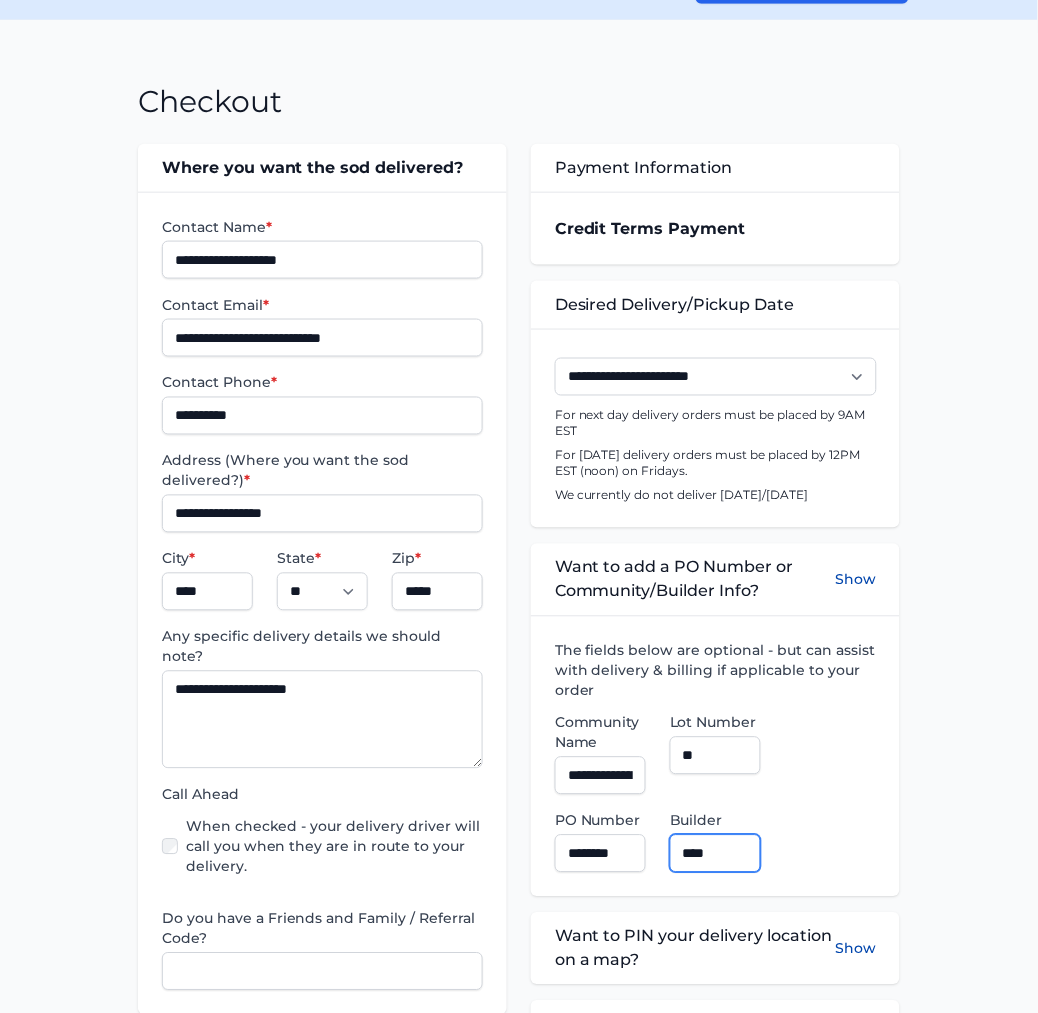 type on "**********" 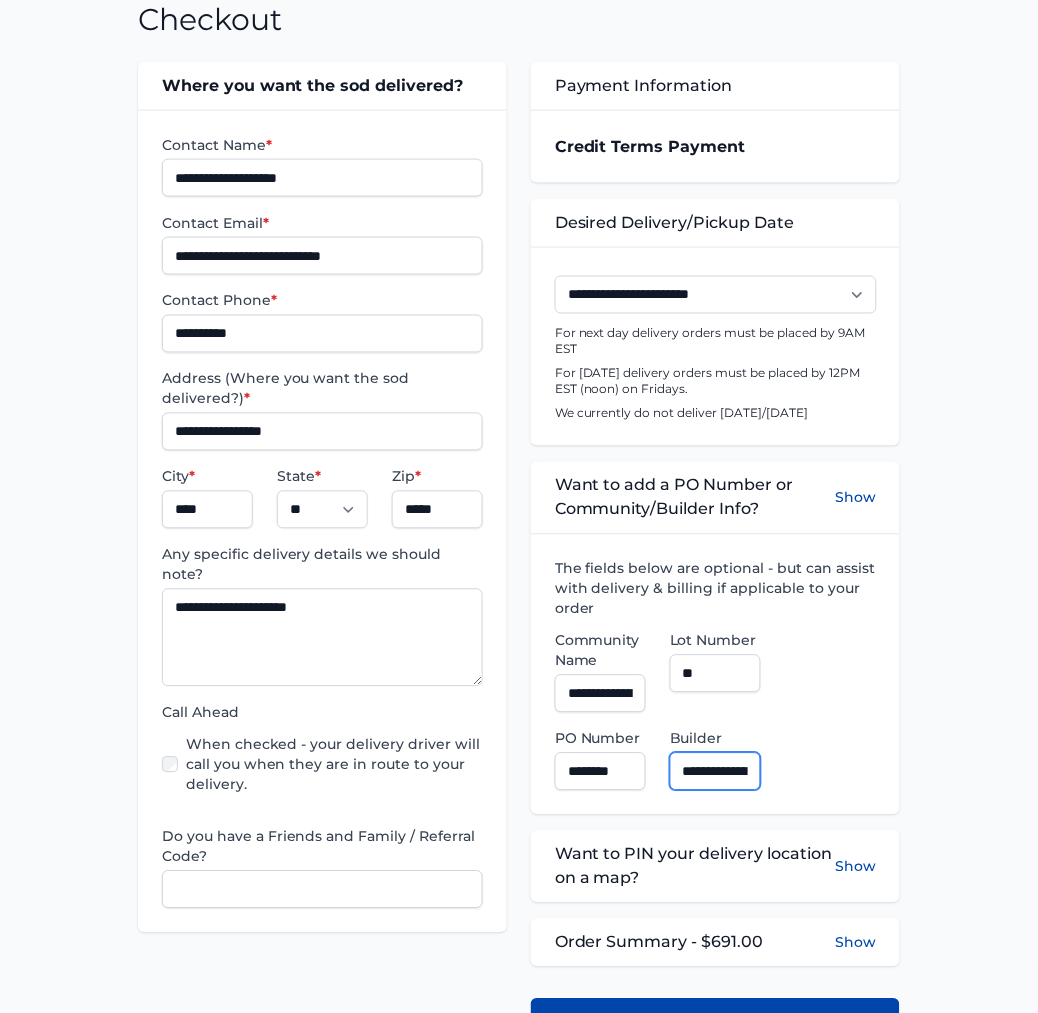 scroll, scrollTop: 444, scrollLeft: 0, axis: vertical 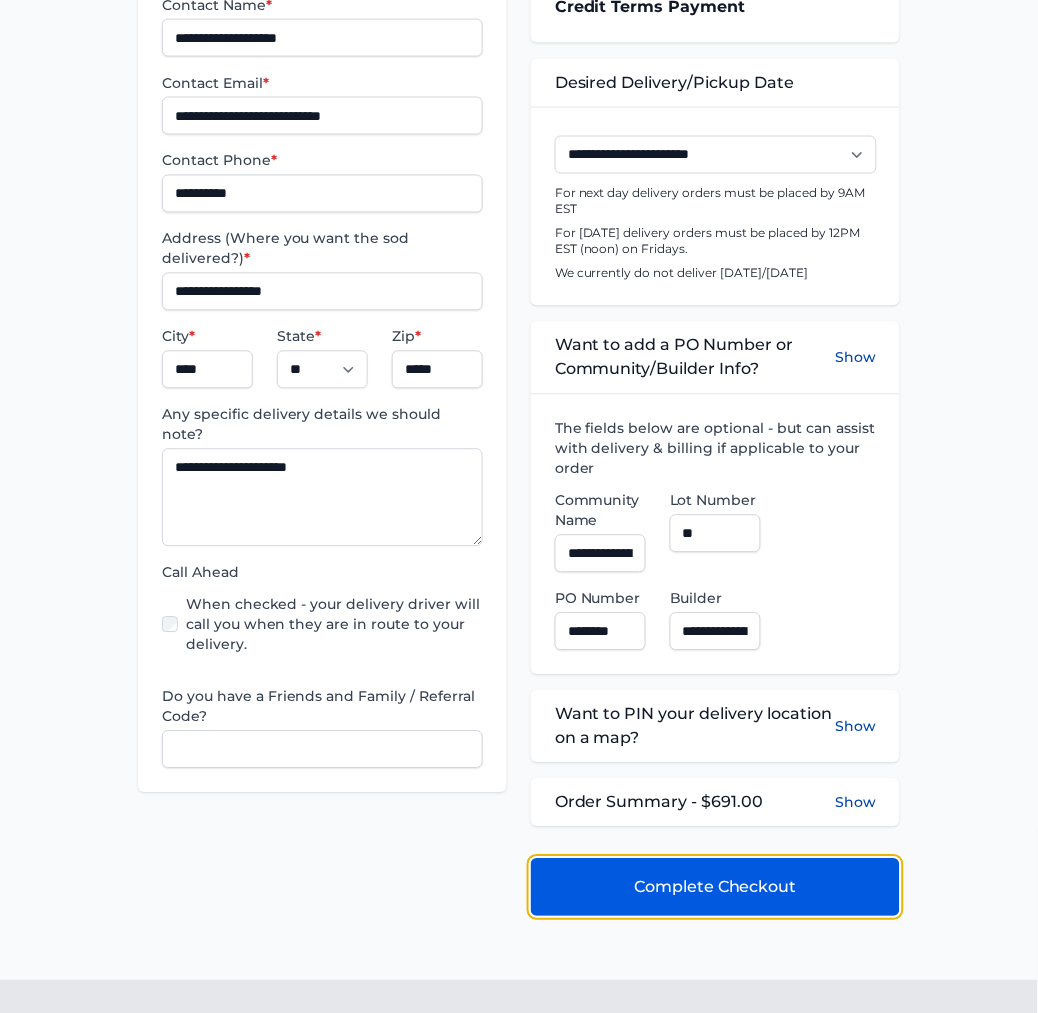 click on "Complete Checkout" at bounding box center (715, 888) 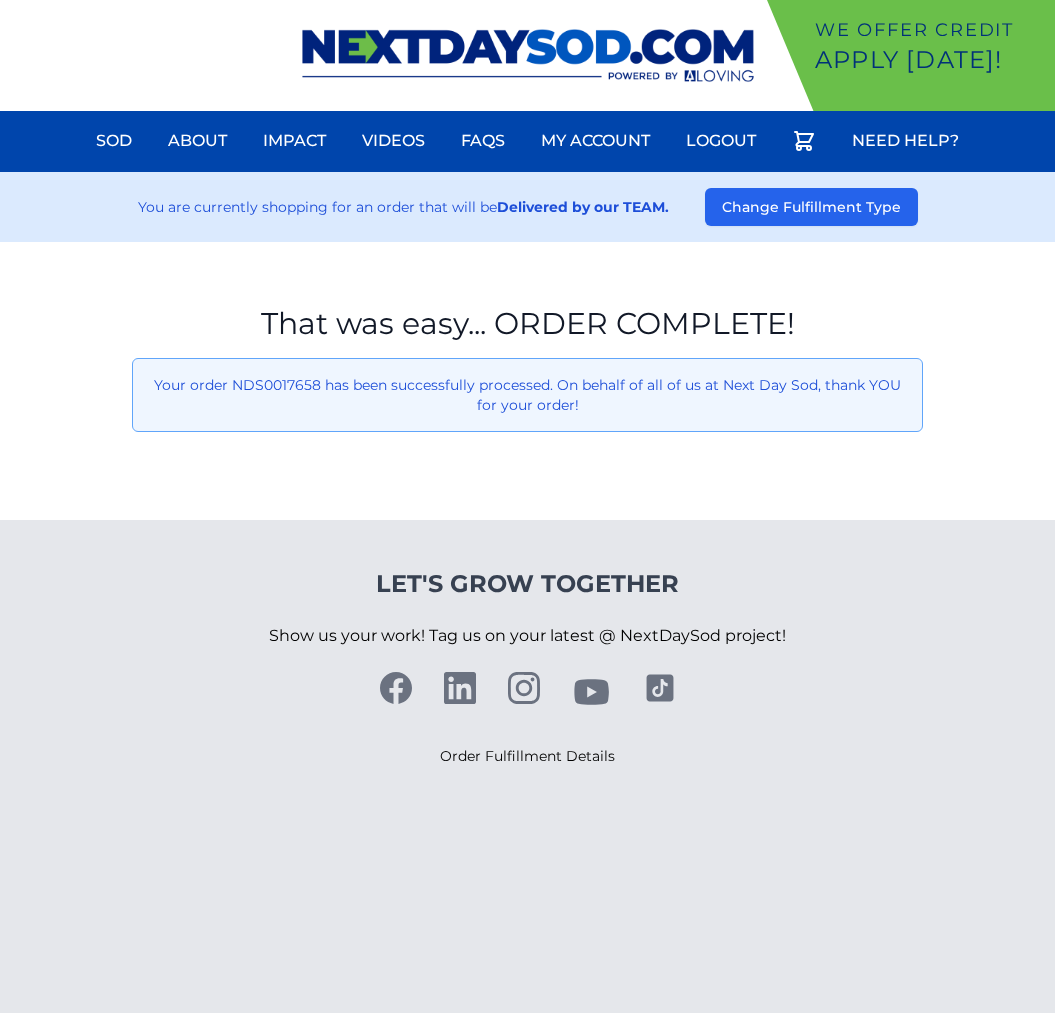 scroll, scrollTop: 0, scrollLeft: 0, axis: both 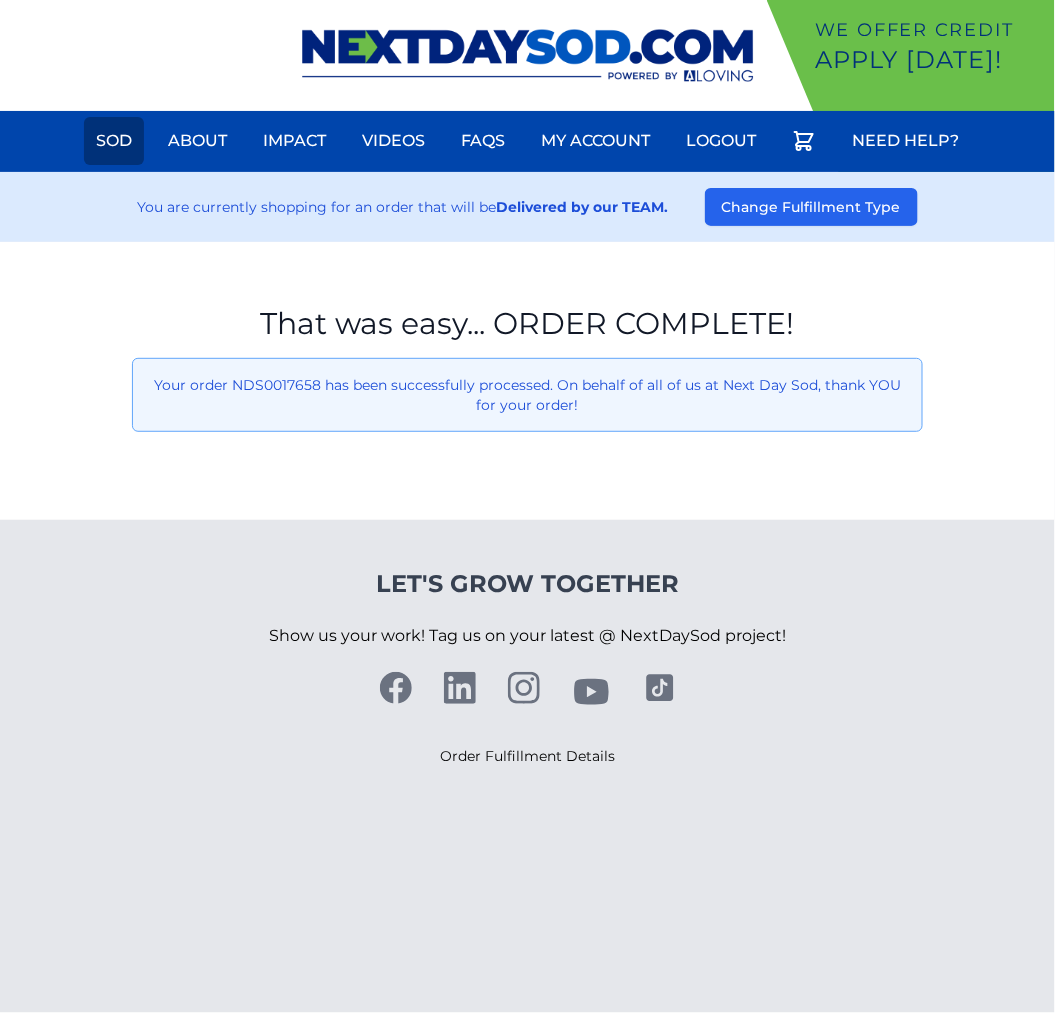 click on "Sod" at bounding box center (114, 141) 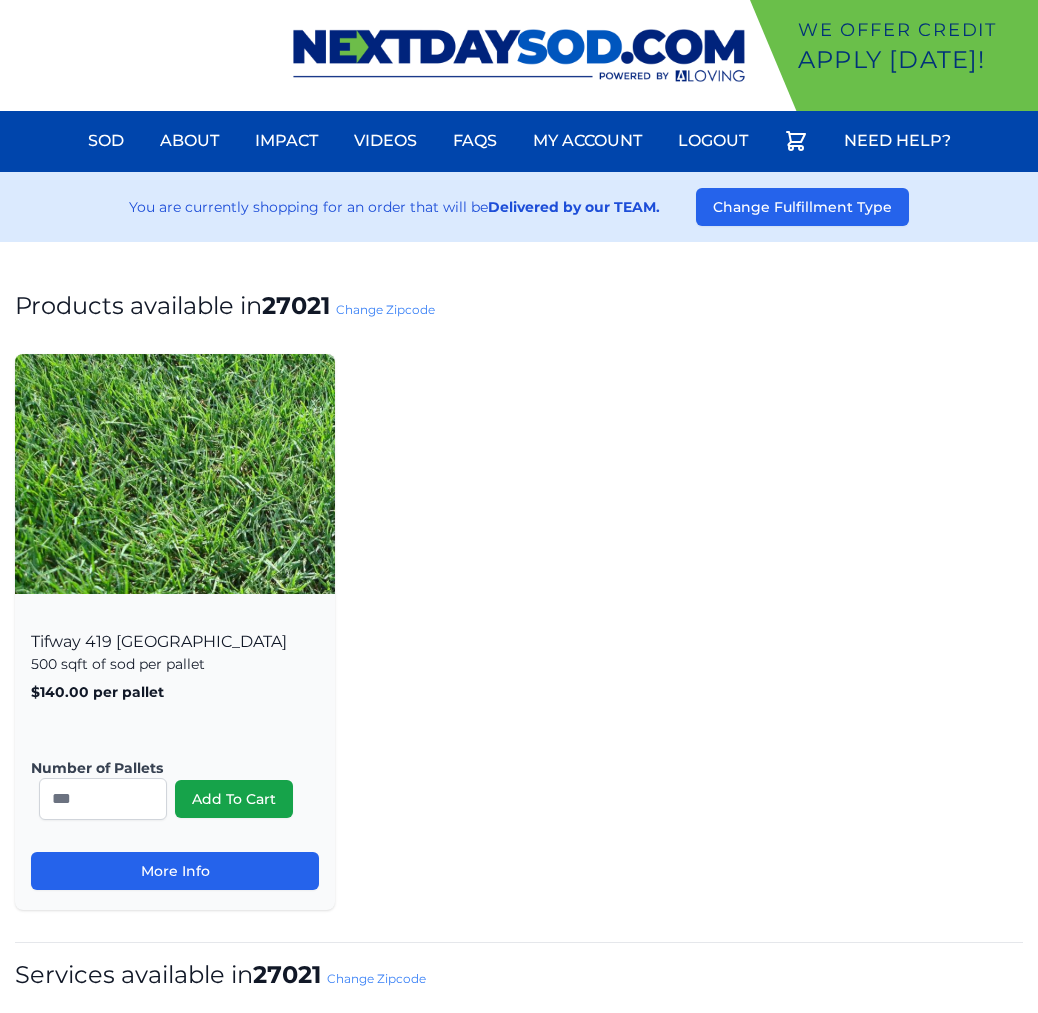 scroll, scrollTop: 0, scrollLeft: 0, axis: both 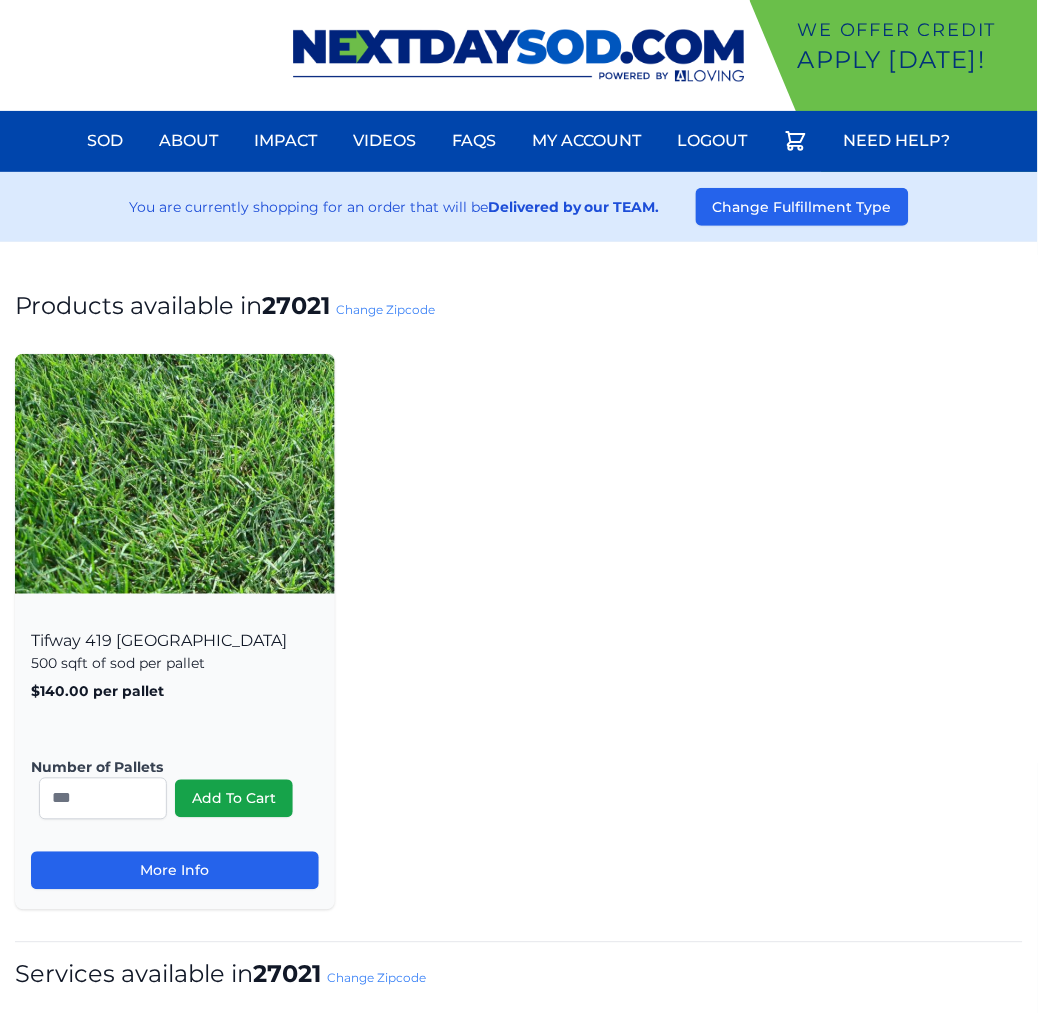click on "Change Zipcode" at bounding box center (385, 309) 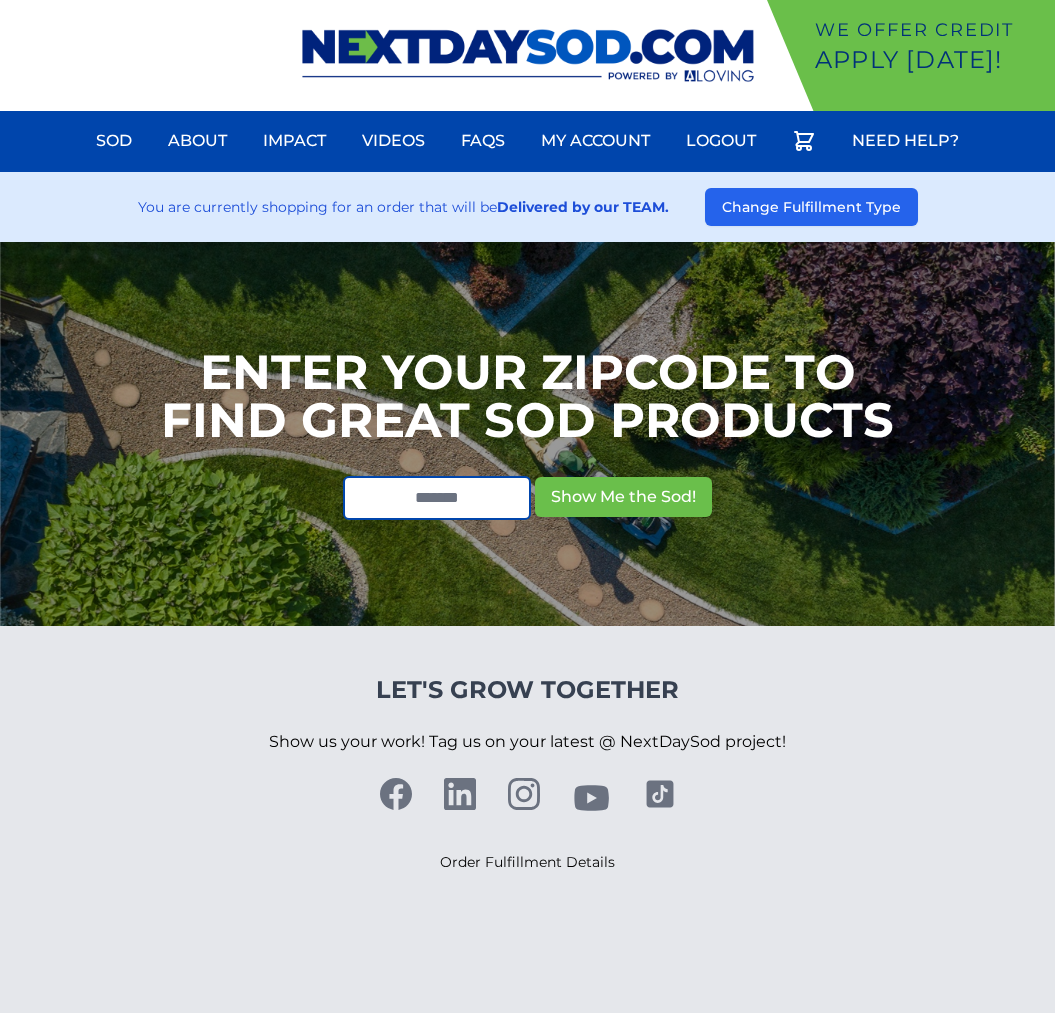 scroll, scrollTop: 0, scrollLeft: 0, axis: both 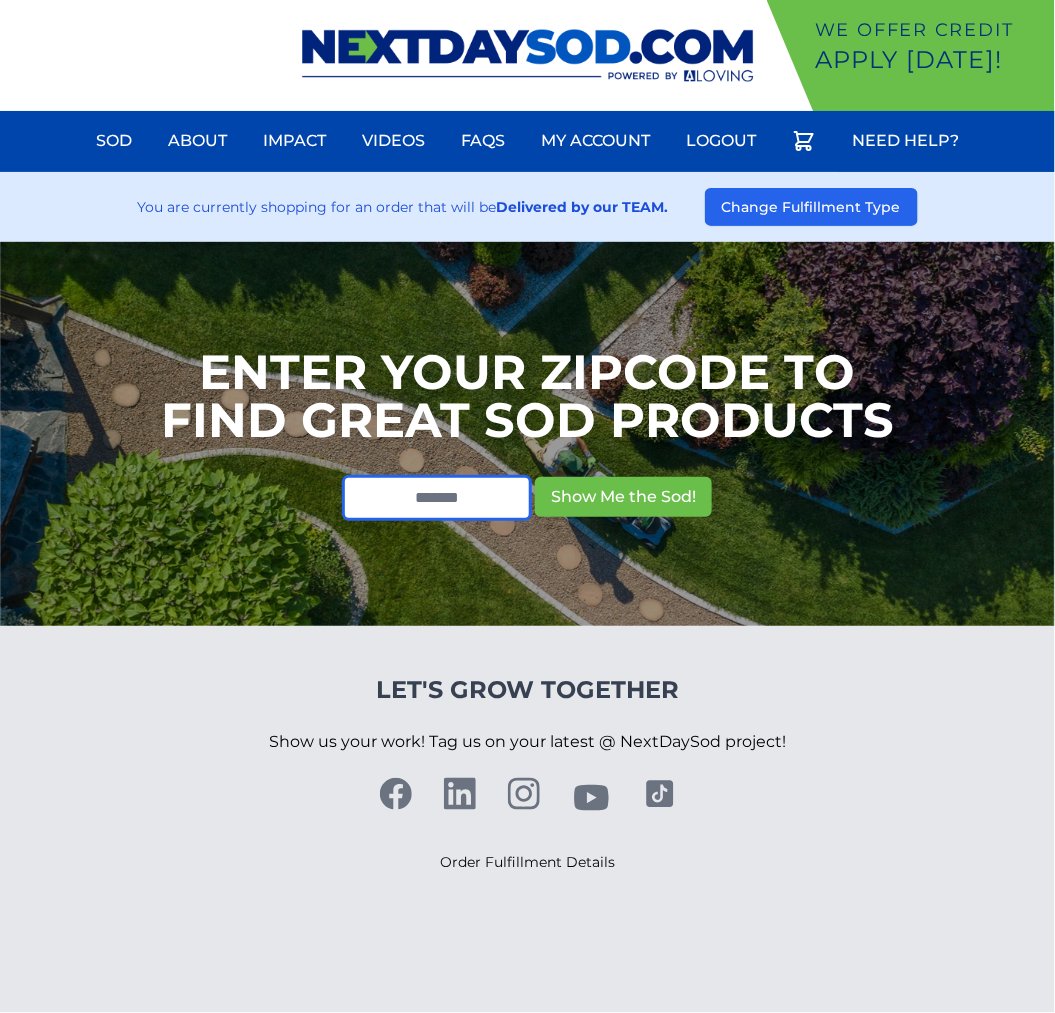 click at bounding box center (437, 498) 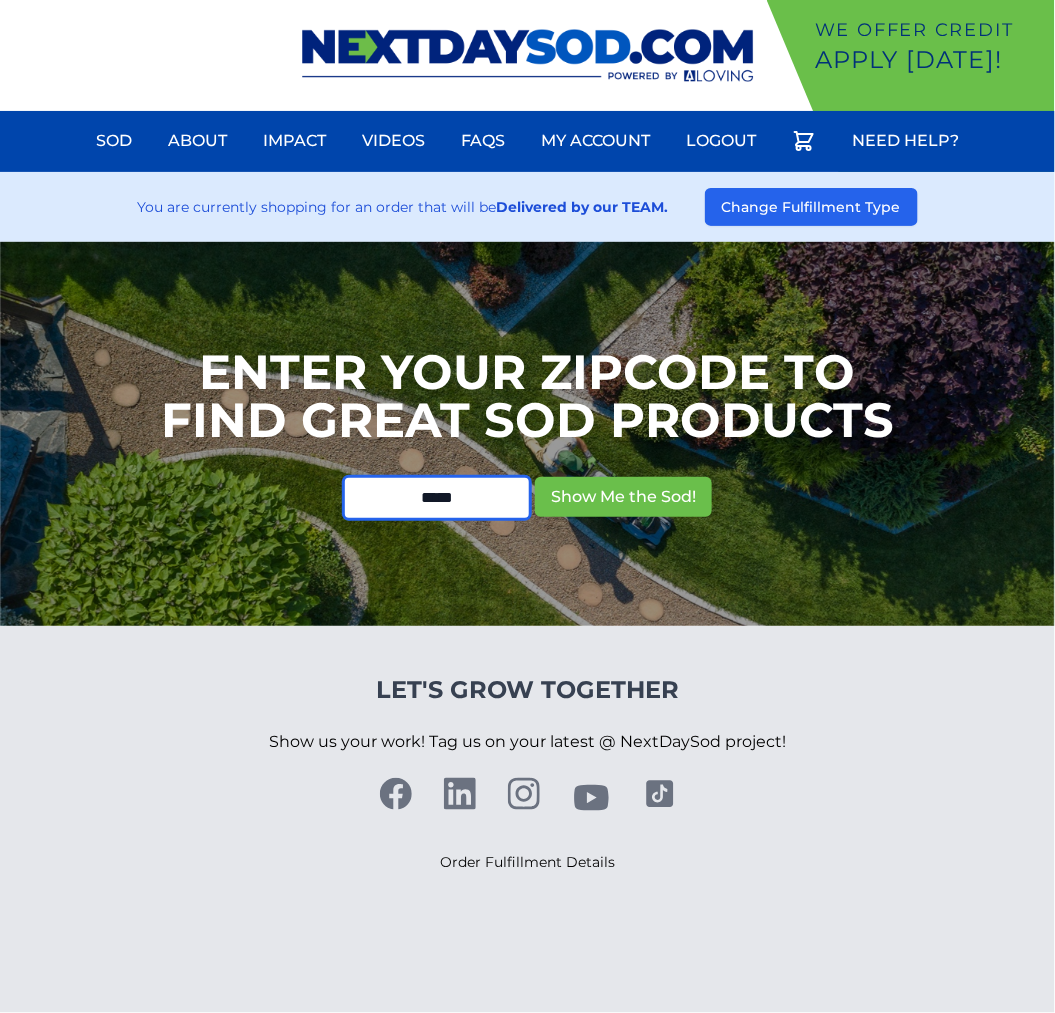 type on "*****" 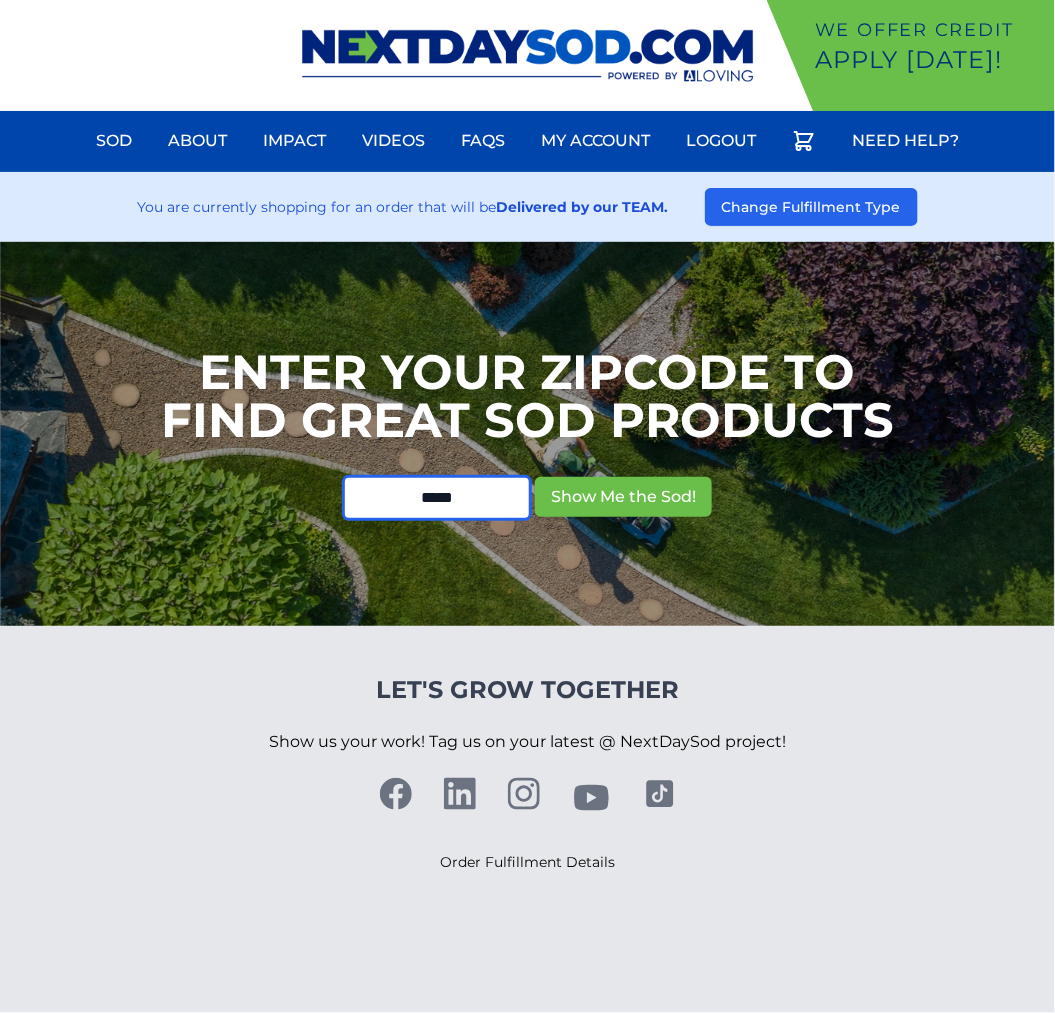 click on "Show Me the Sod!" at bounding box center [623, 497] 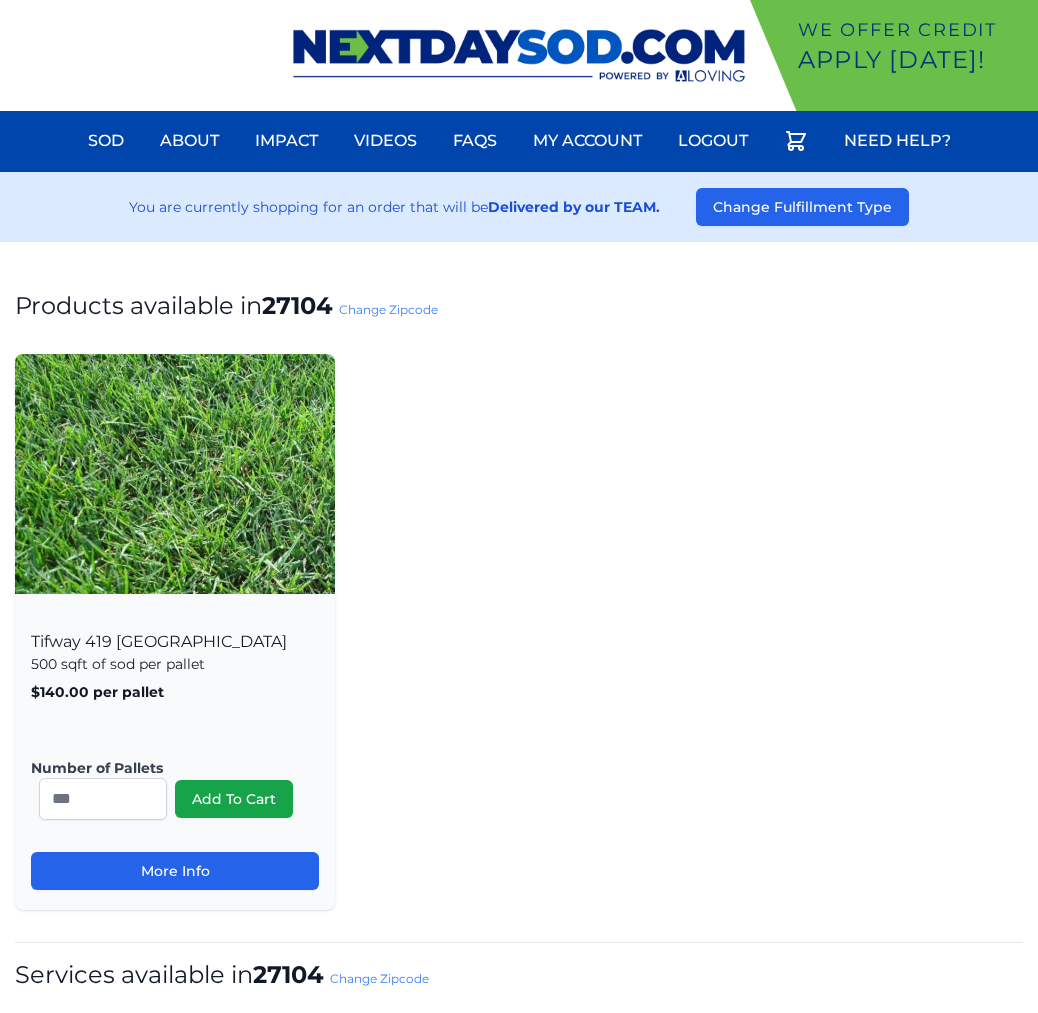 scroll, scrollTop: 0, scrollLeft: 0, axis: both 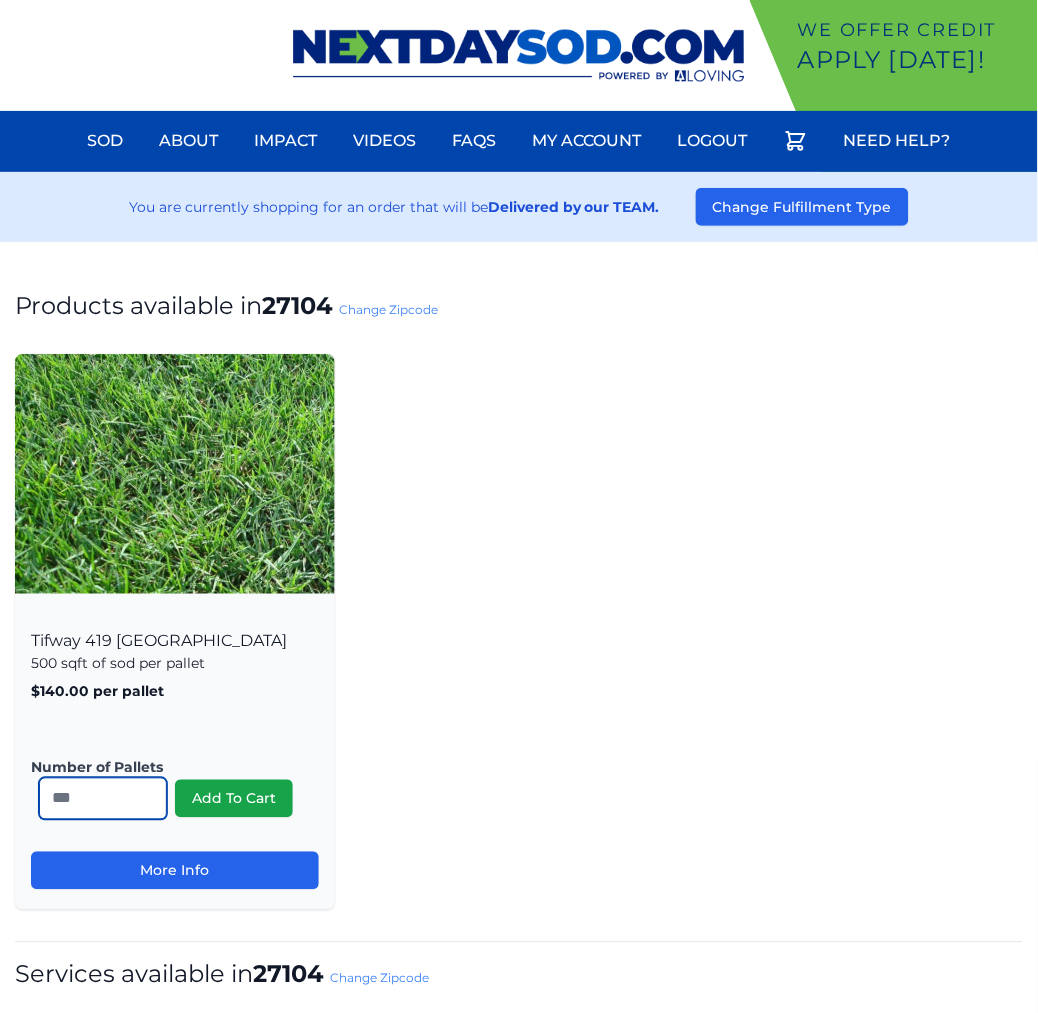 drag, startPoint x: 103, startPoint y: 788, endPoint x: -187, endPoint y: 791, distance: 290.0155 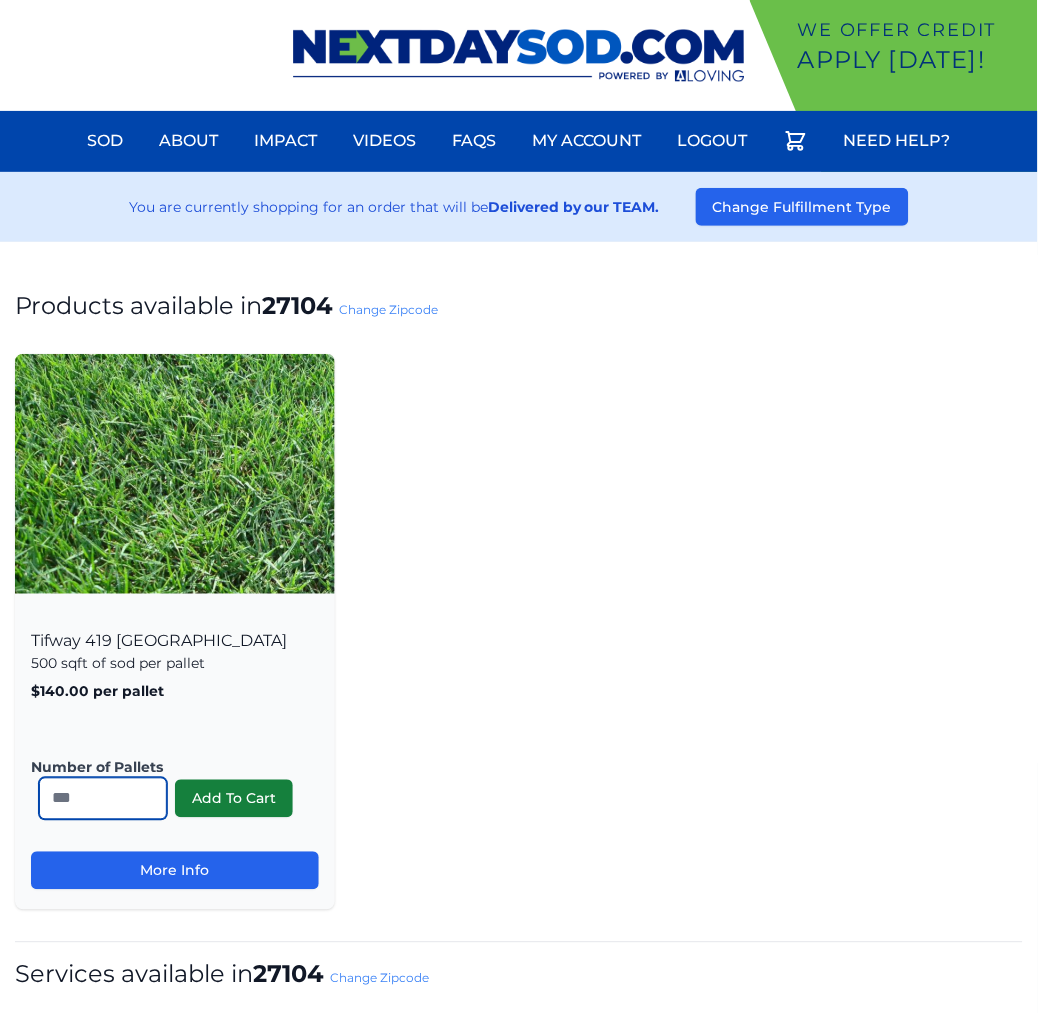 type on "*" 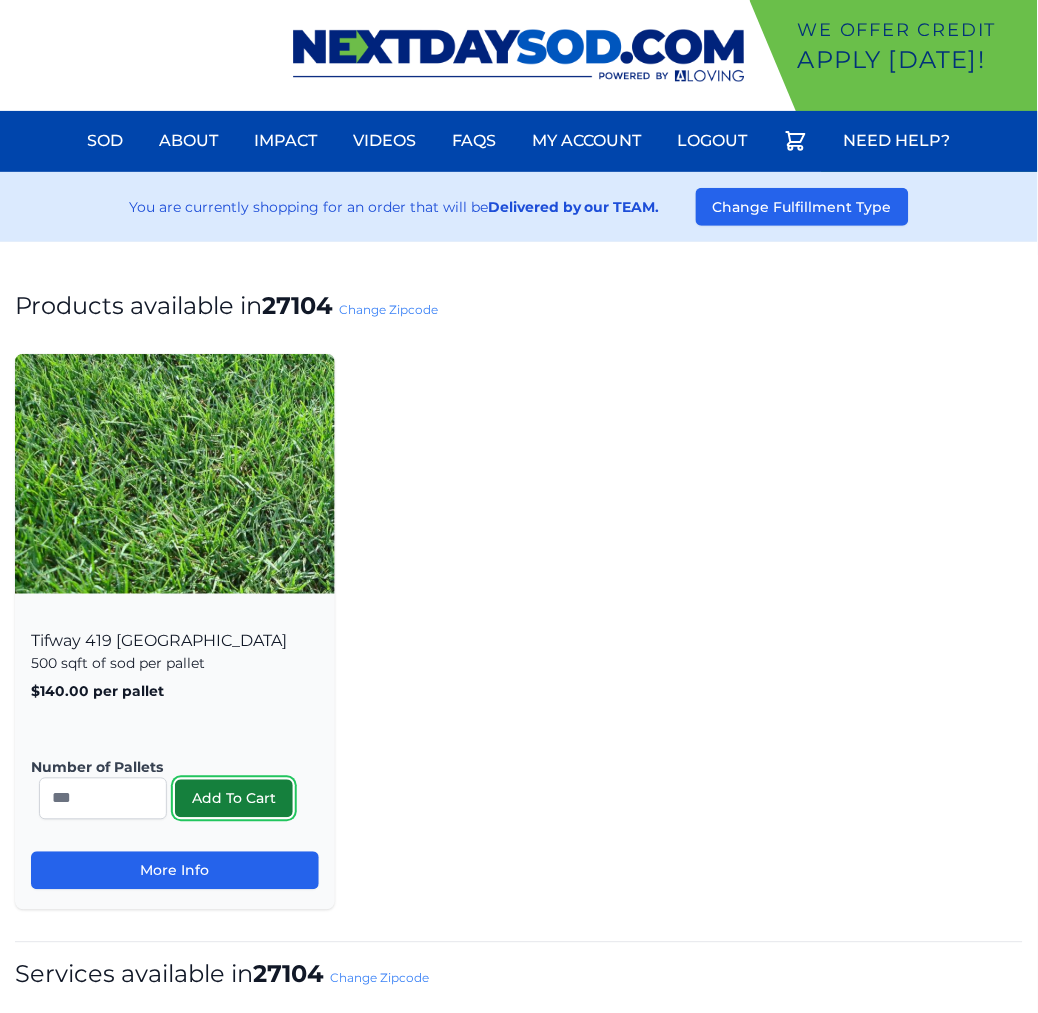 click on "Add To Cart" at bounding box center (234, 799) 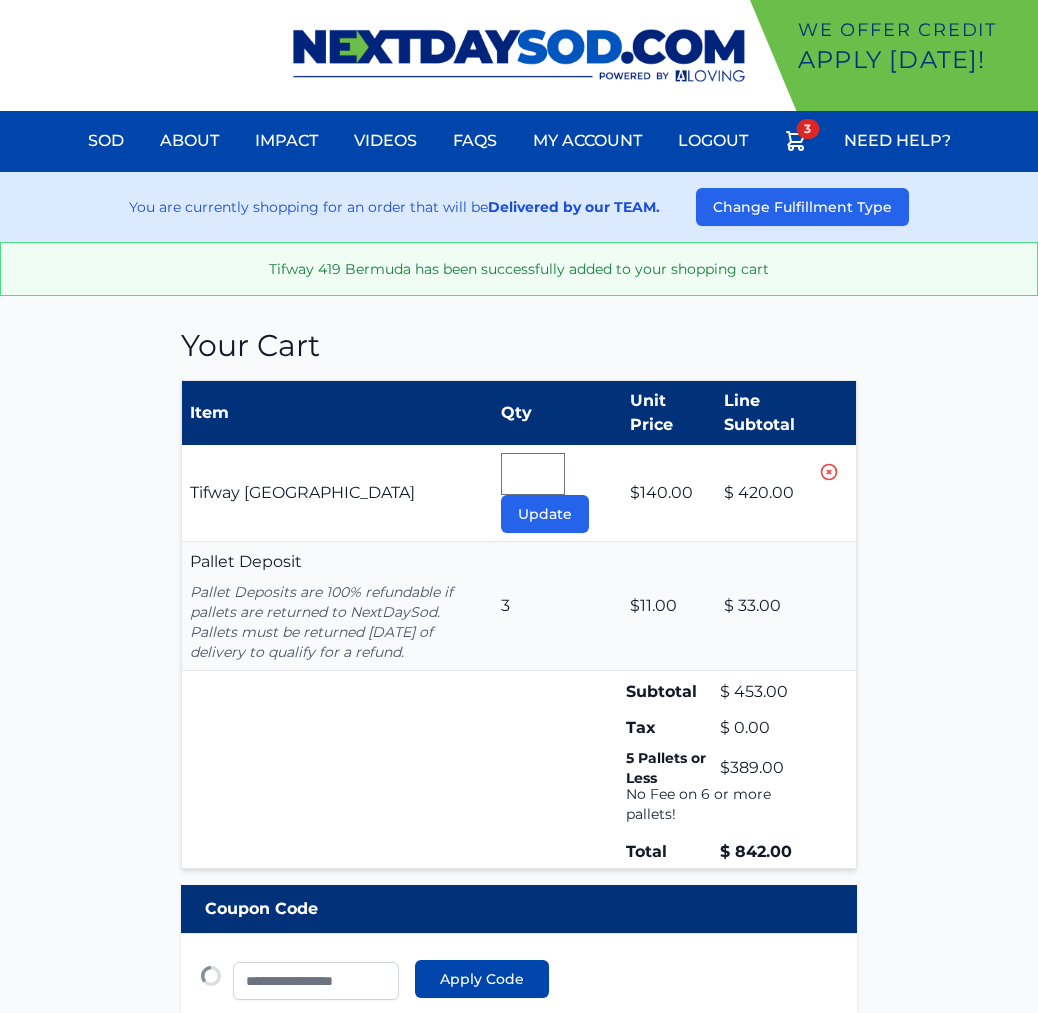 type 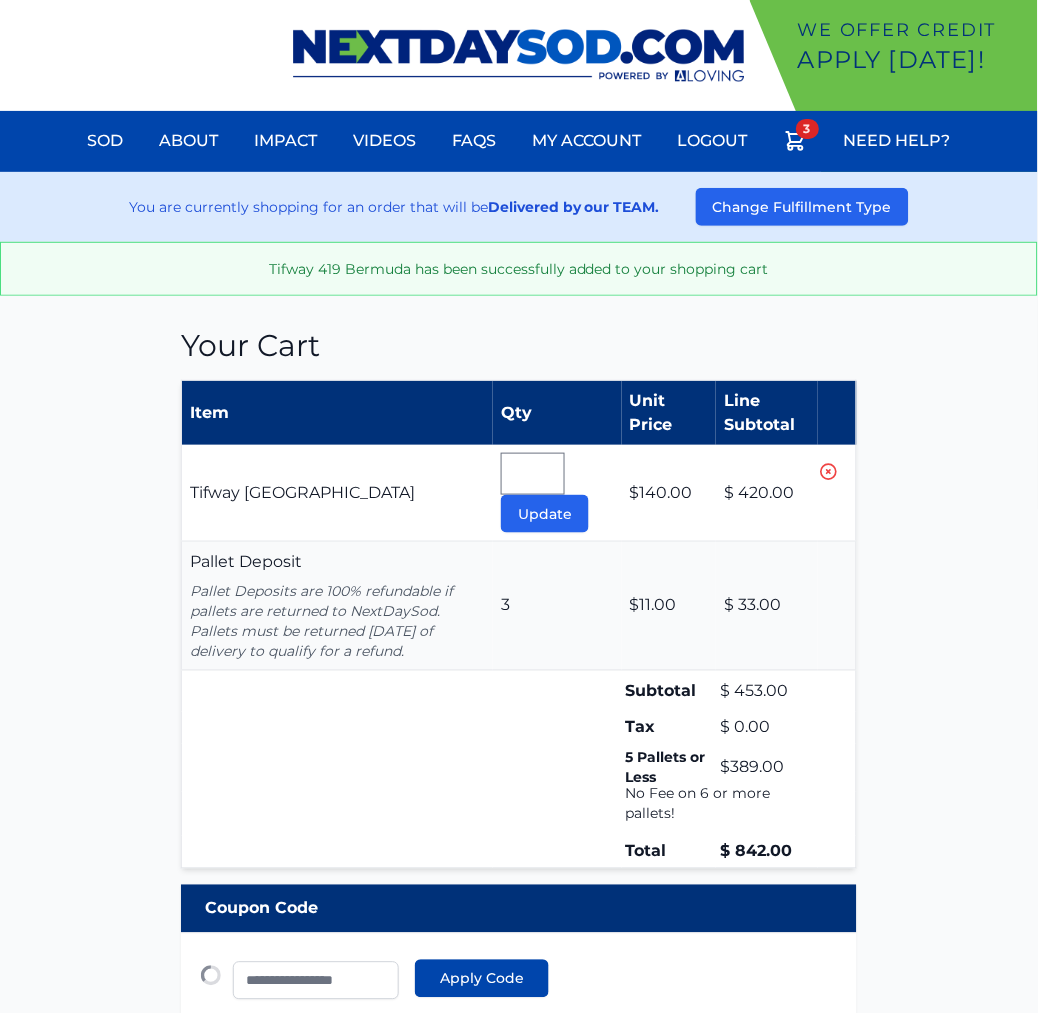 scroll, scrollTop: 0, scrollLeft: 0, axis: both 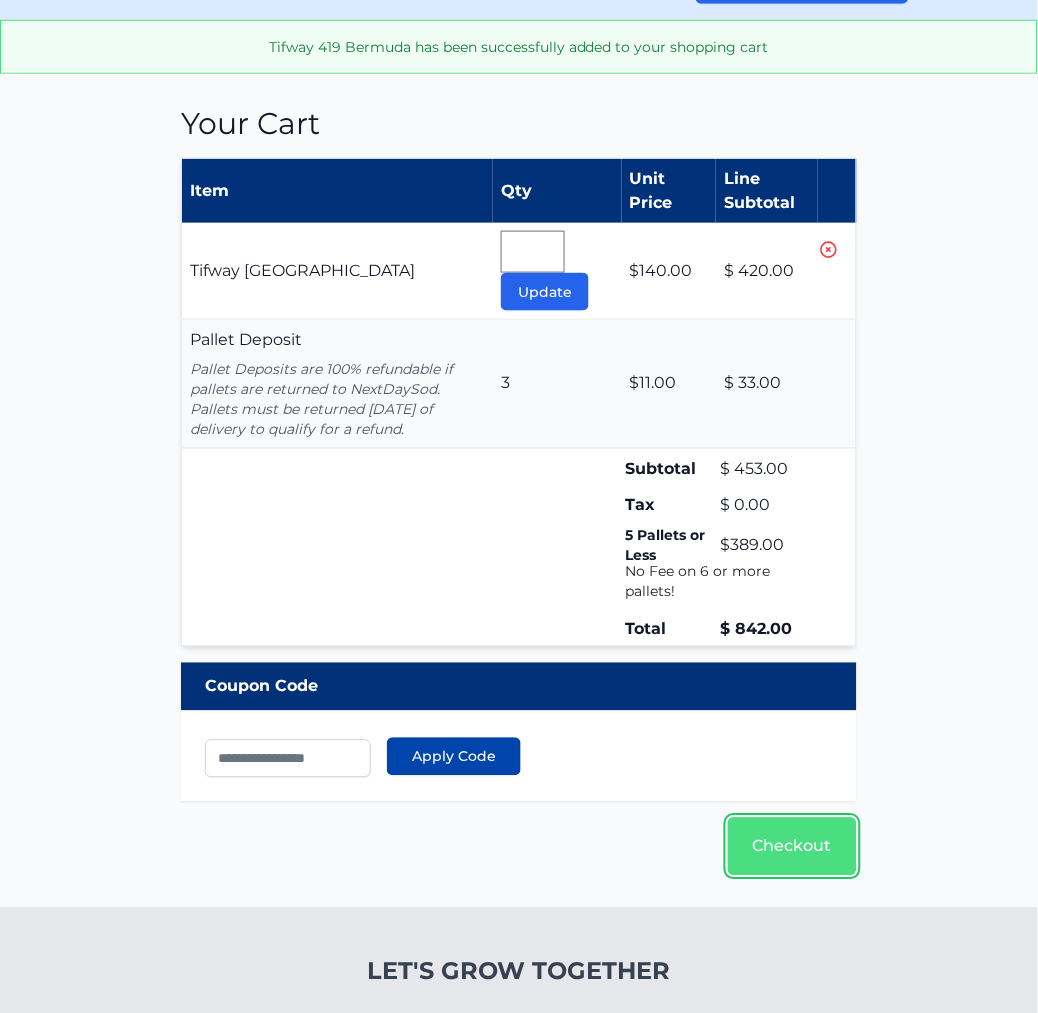 click on "Checkout" at bounding box center (792, 847) 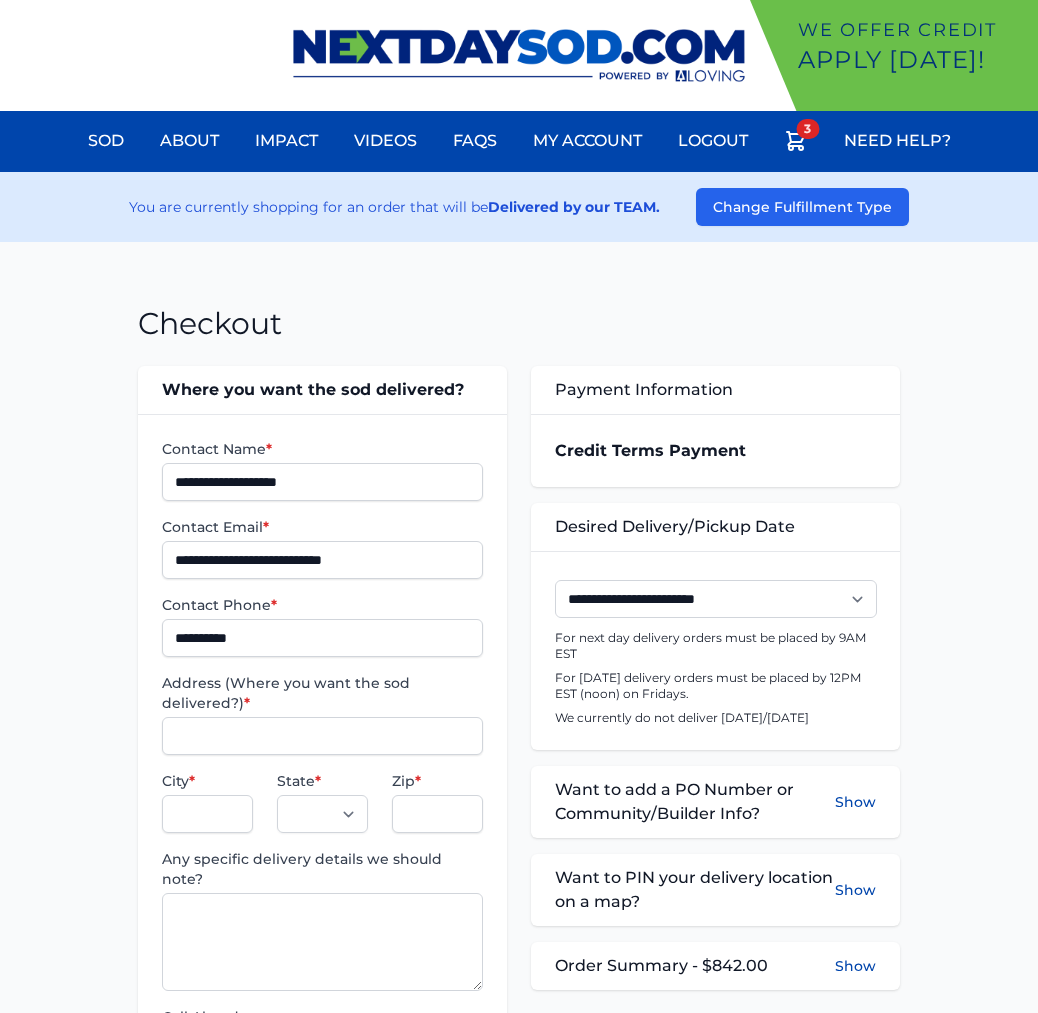 scroll, scrollTop: 0, scrollLeft: 0, axis: both 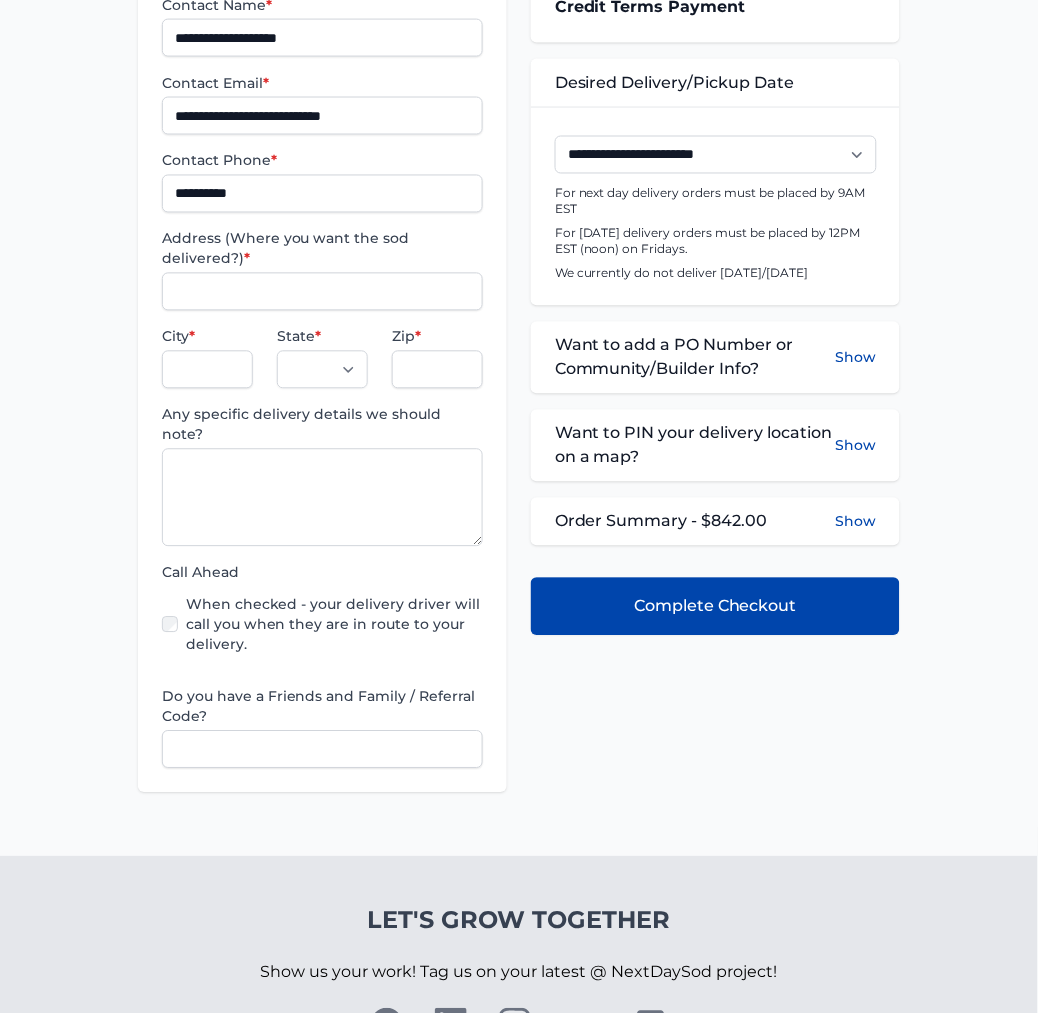 click on "**********" at bounding box center (322, 381) 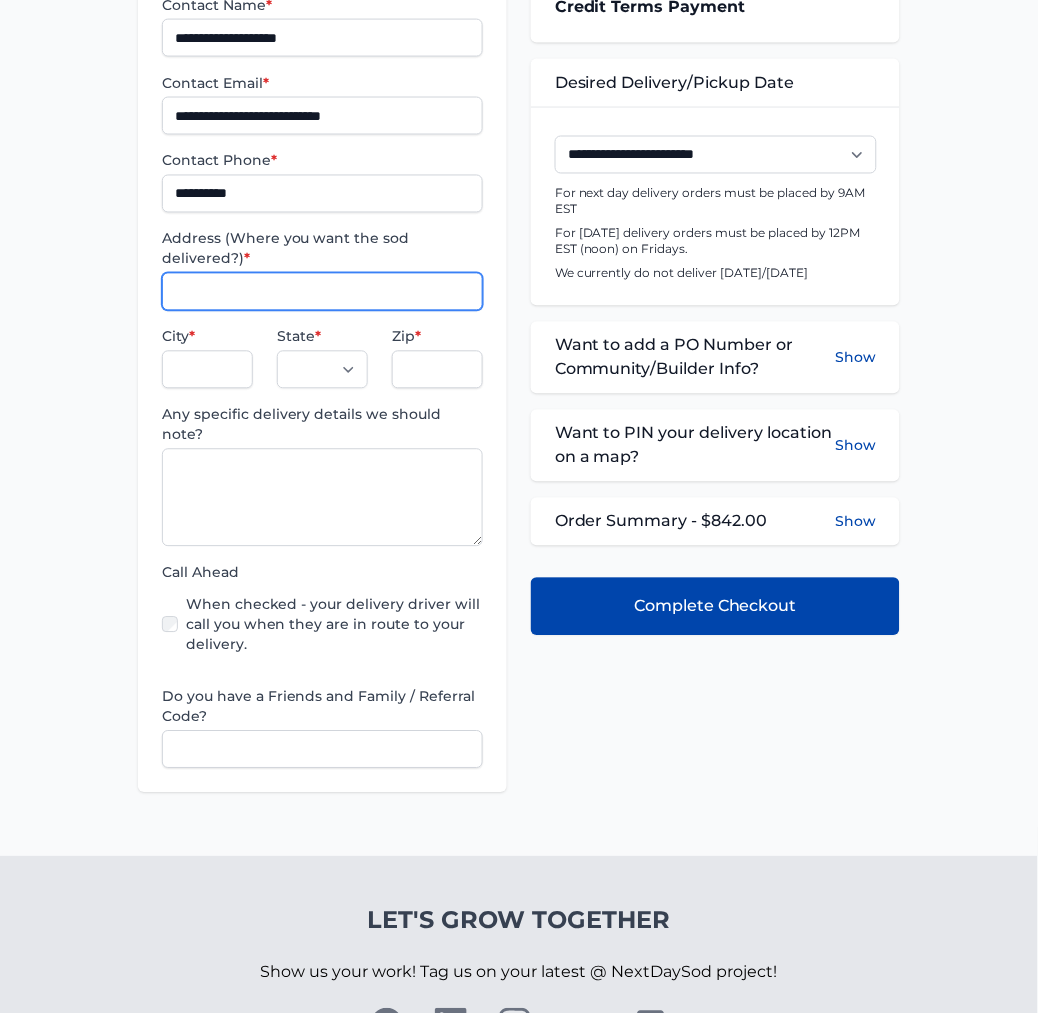 click on "Address (Where you want the sod delivered?)
*" at bounding box center [322, 292] 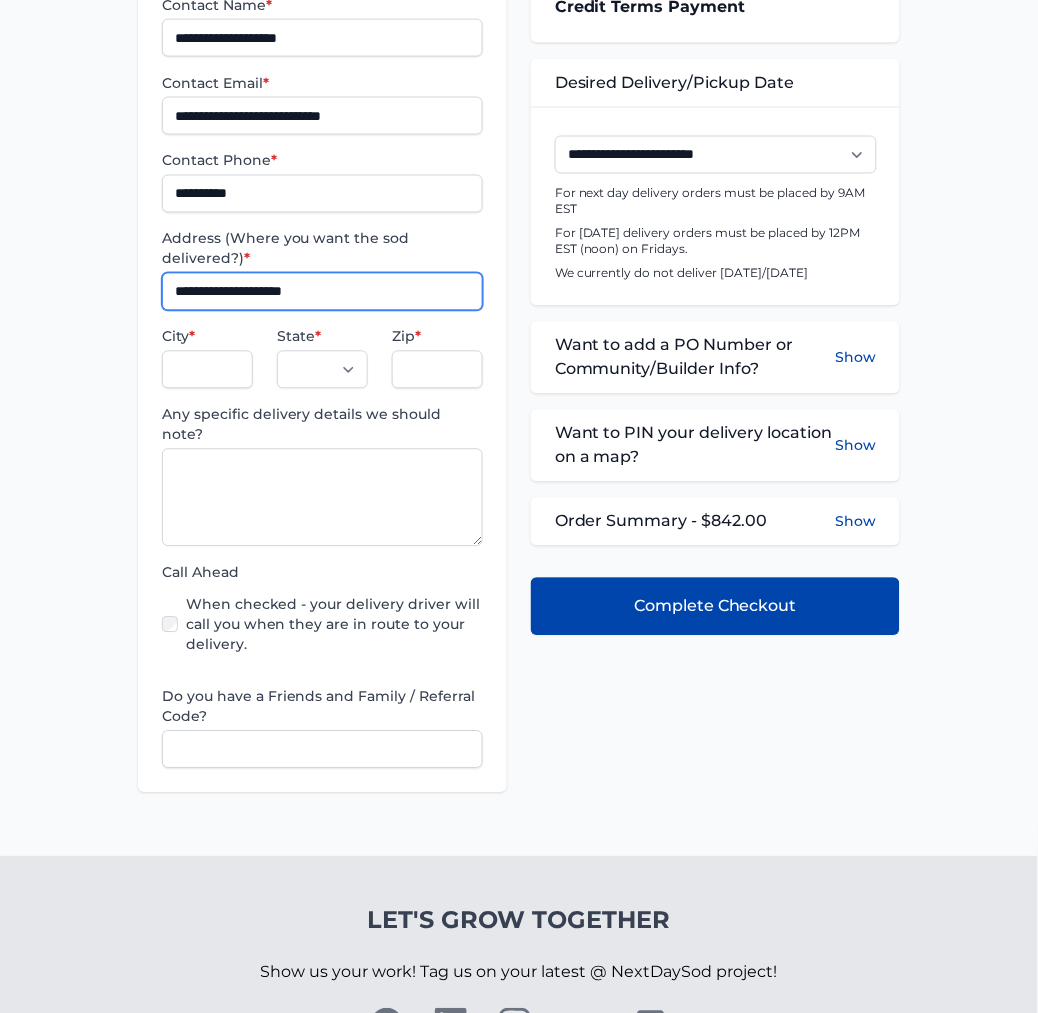 type on "**********" 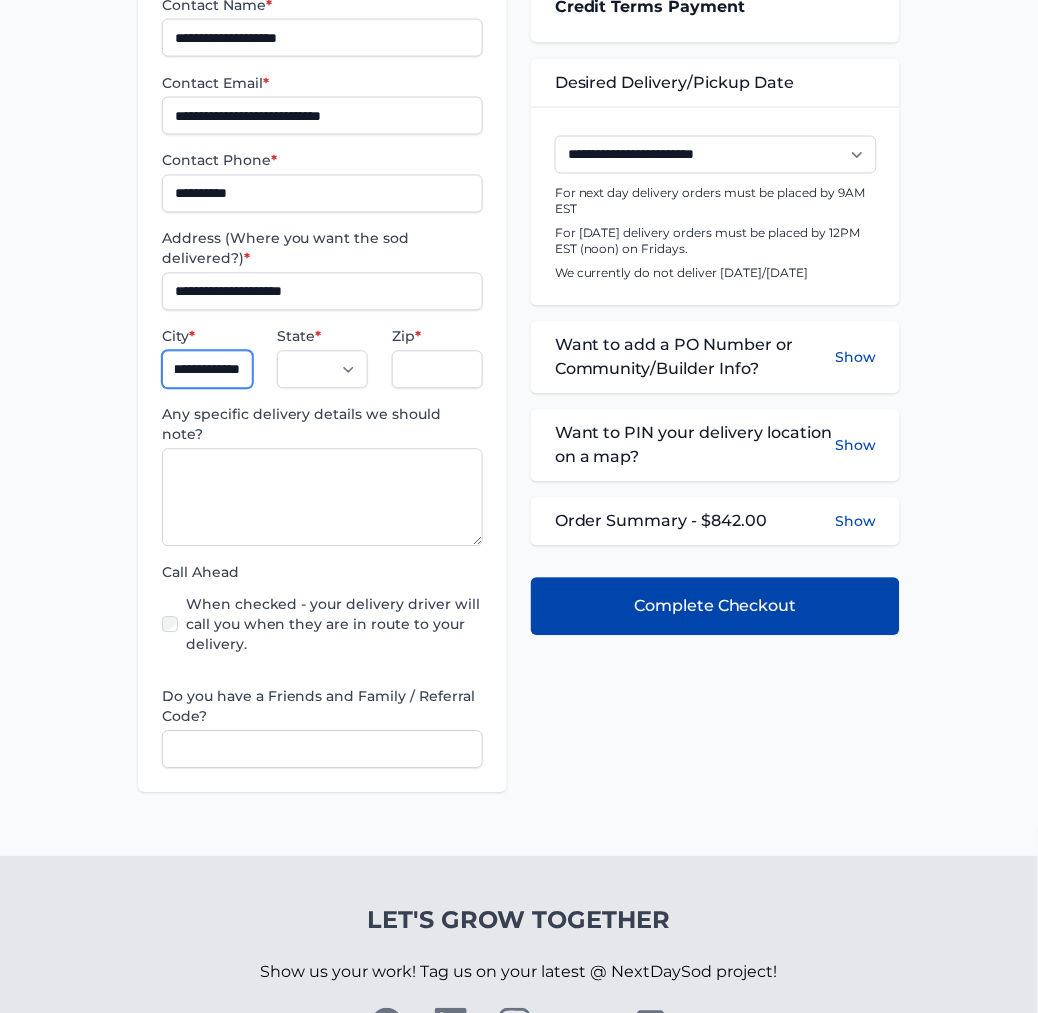 scroll, scrollTop: 0, scrollLeft: 41, axis: horizontal 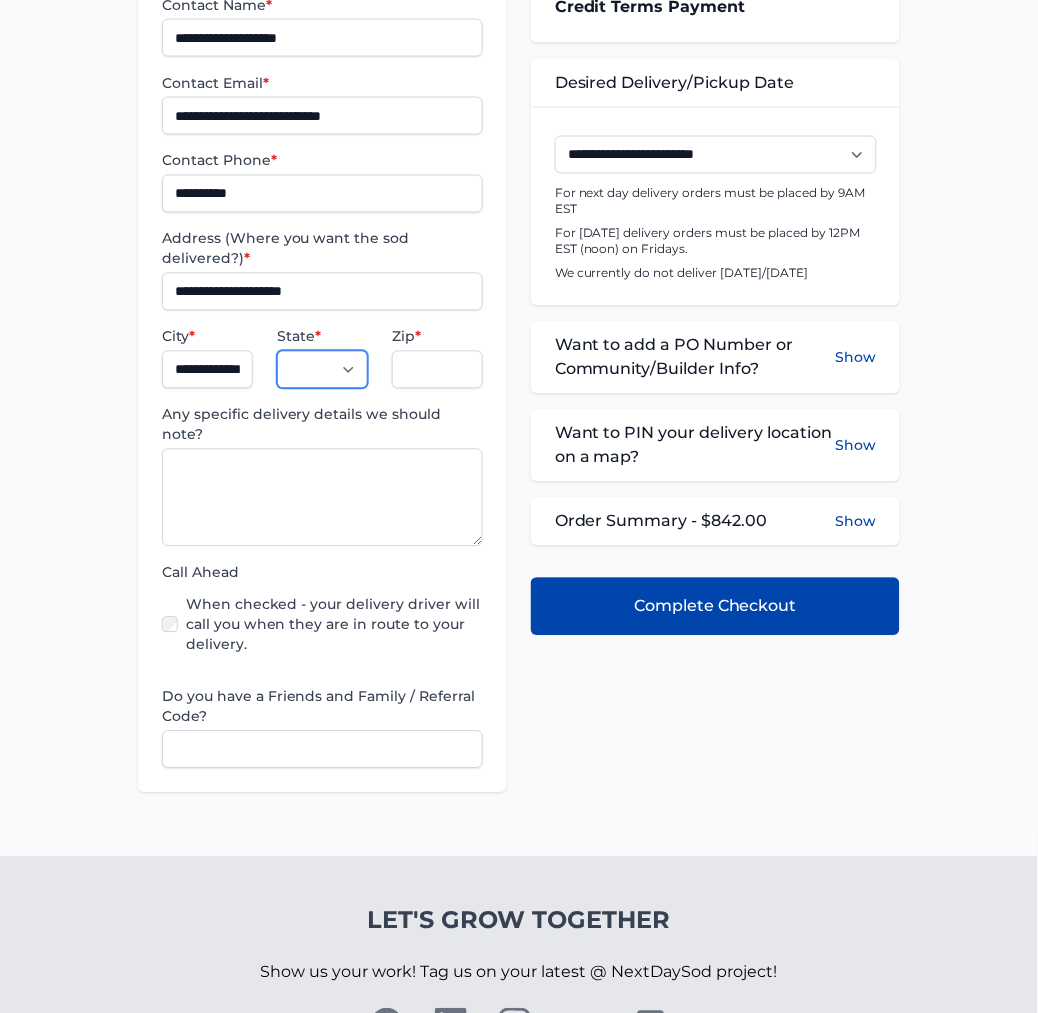 select on "**" 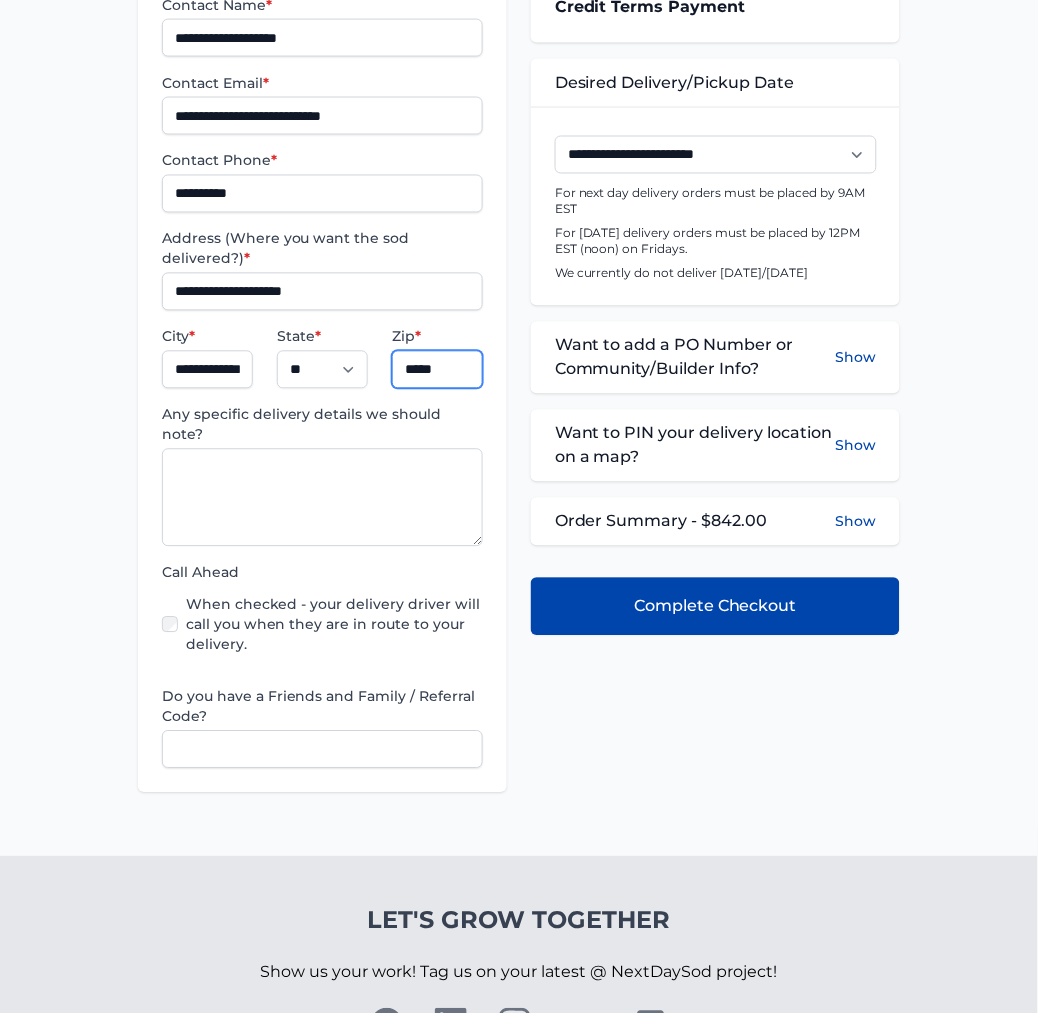 type on "*****" 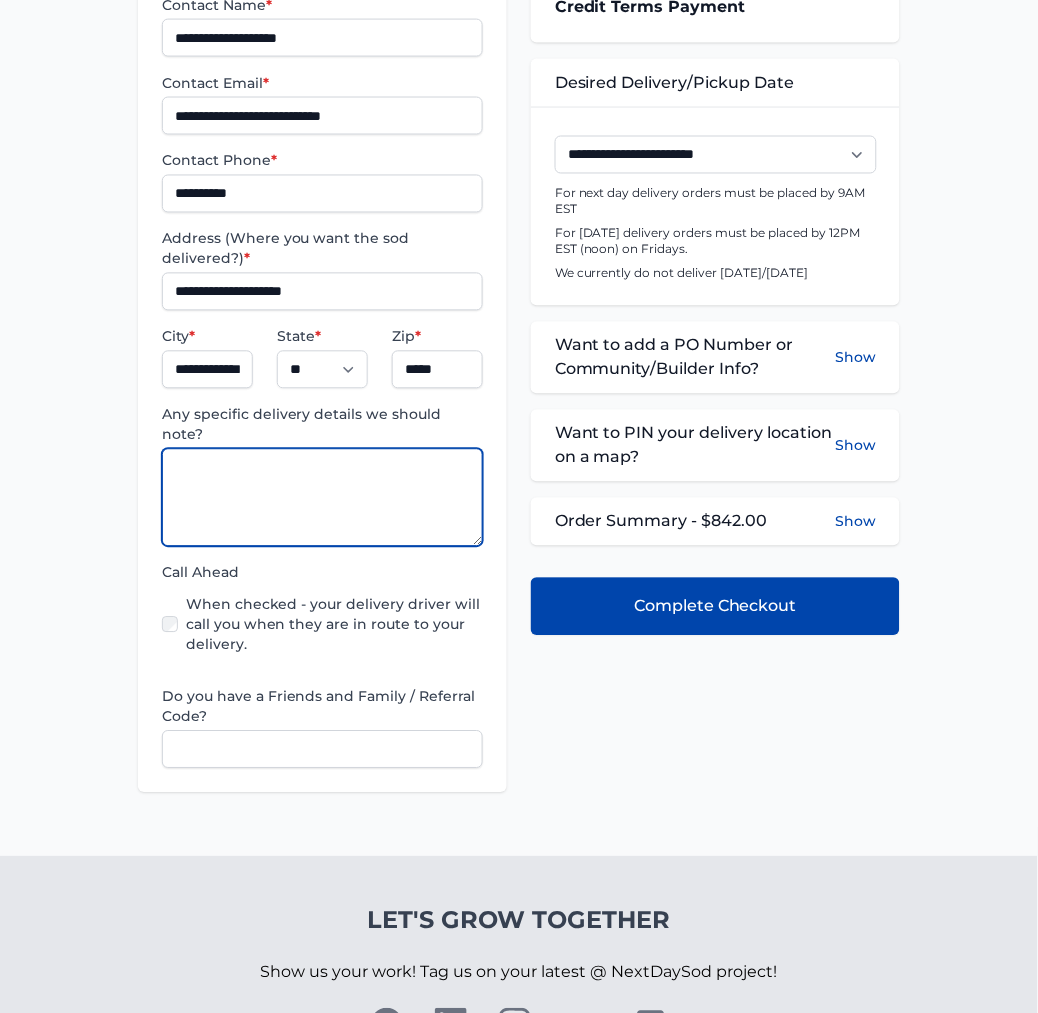 paste on "**********" 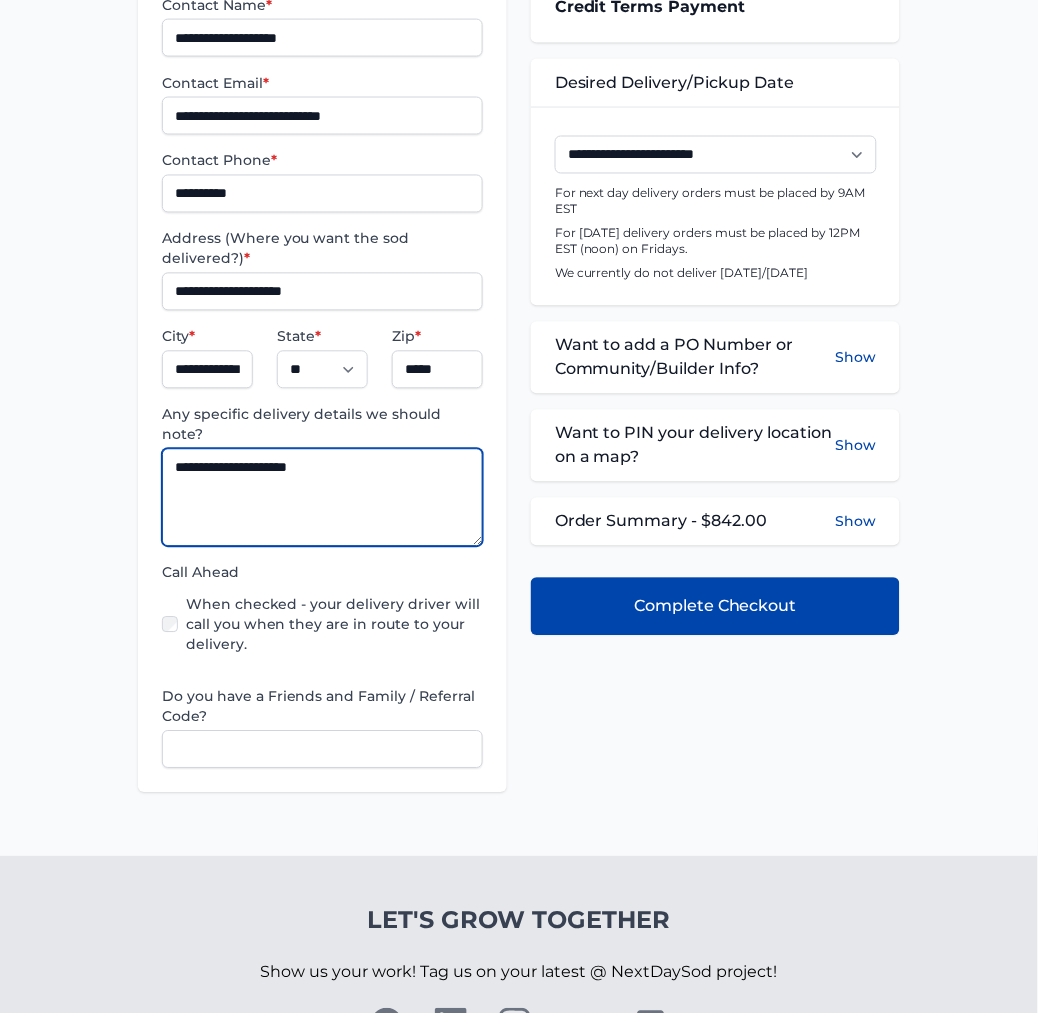 type on "**********" 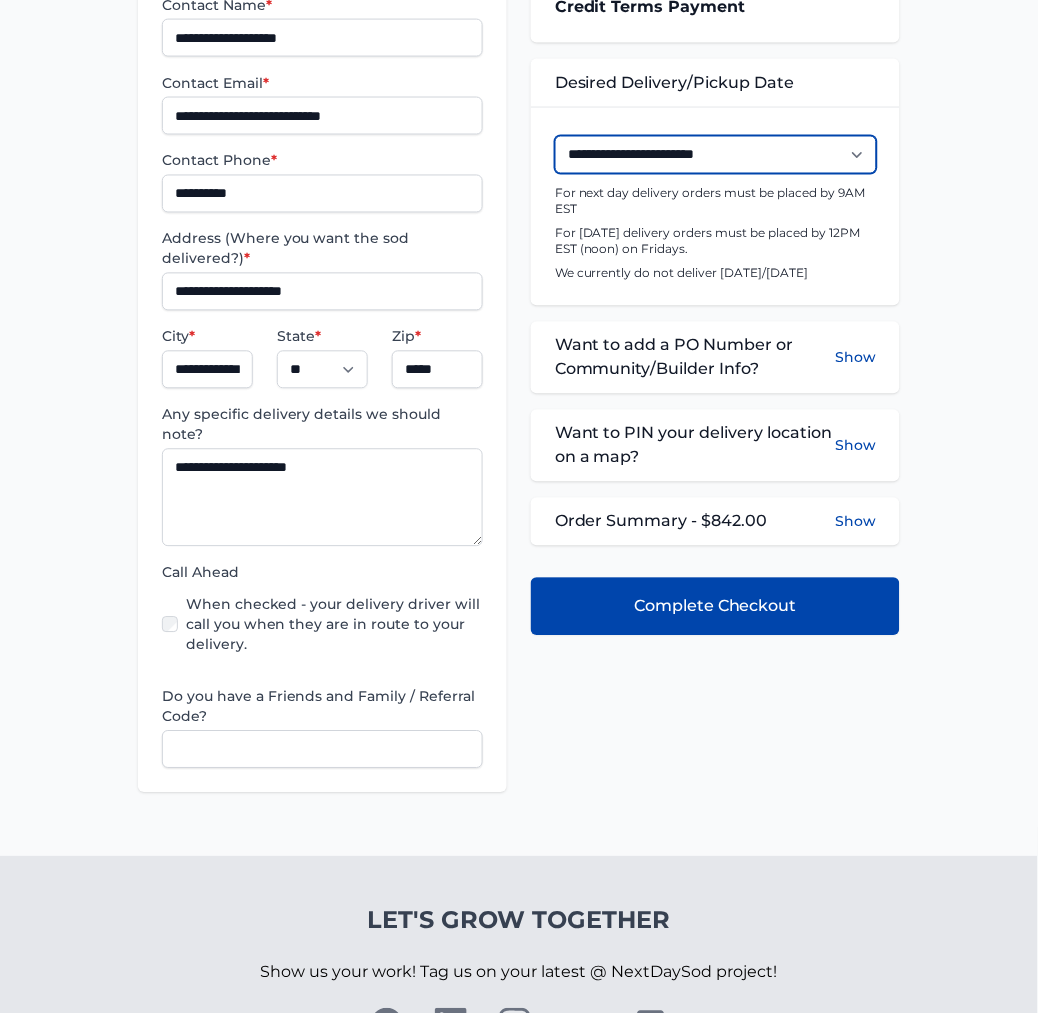 click on "**********" at bounding box center (716, 155) 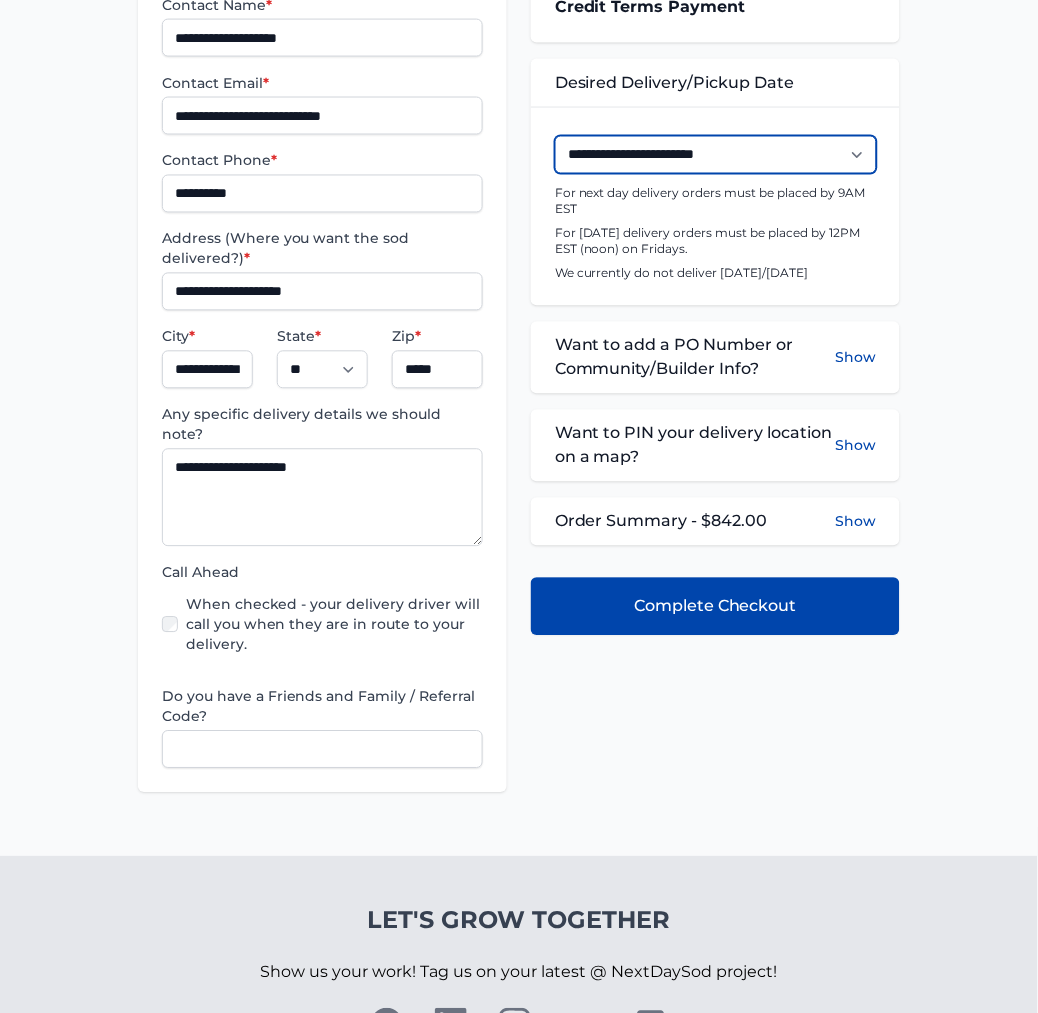 select on "**********" 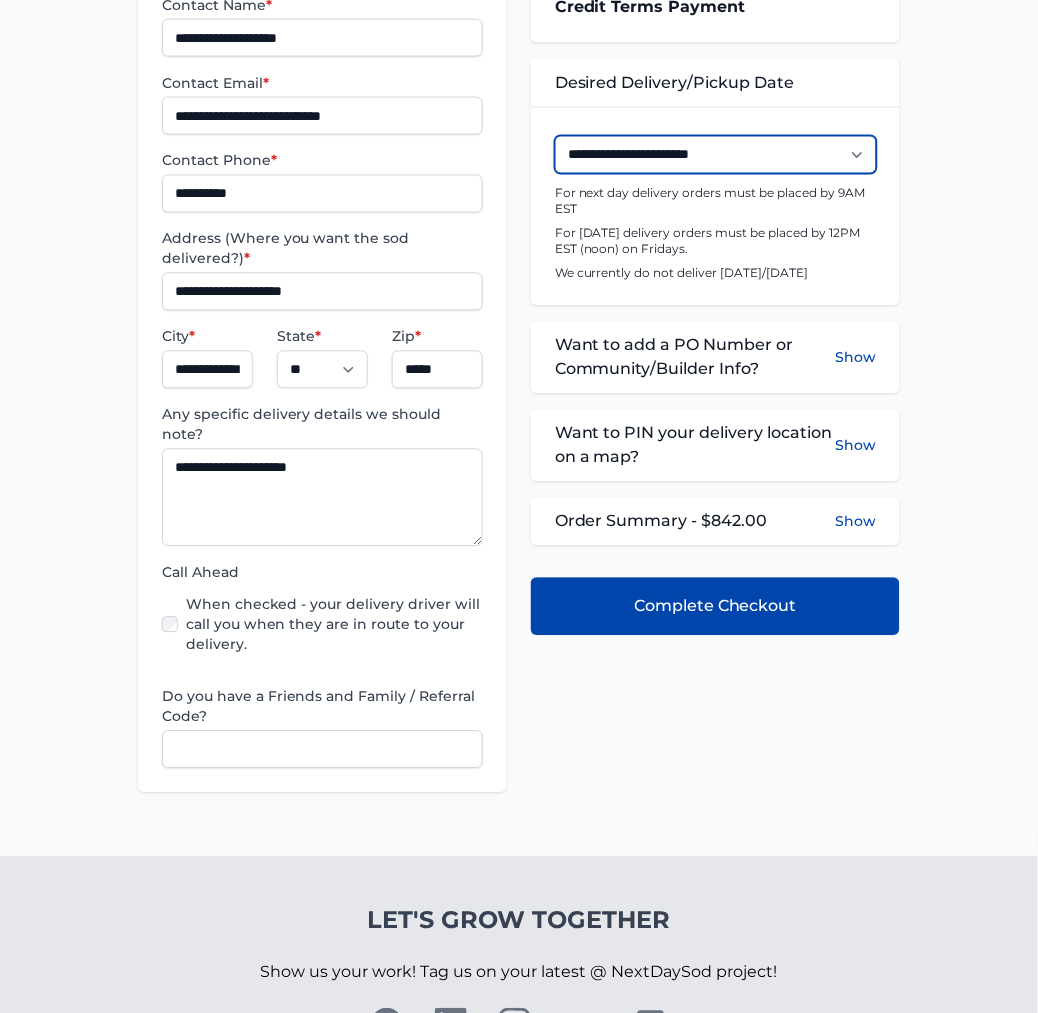 click on "**********" at bounding box center [716, 155] 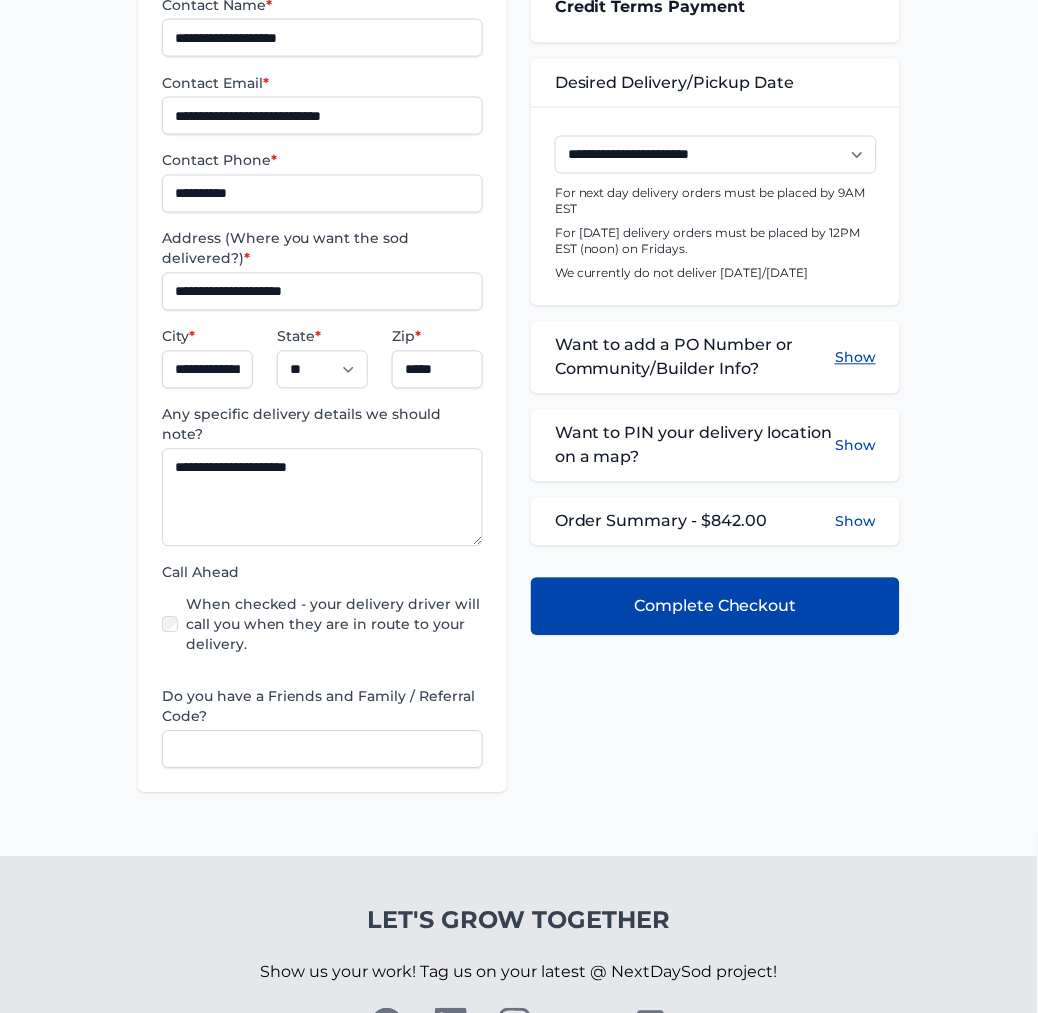 click on "Show" at bounding box center [855, 358] 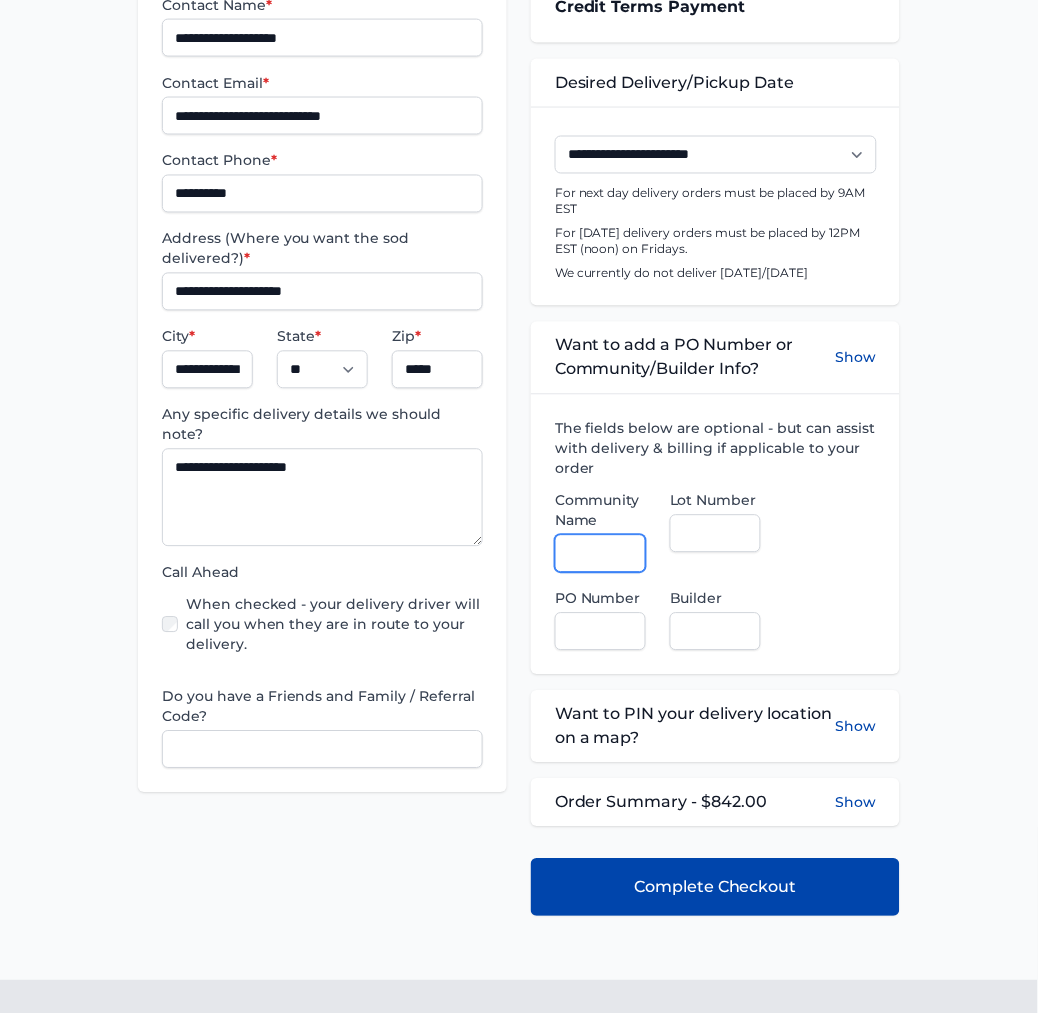 click on "Community Name" at bounding box center (600, 554) 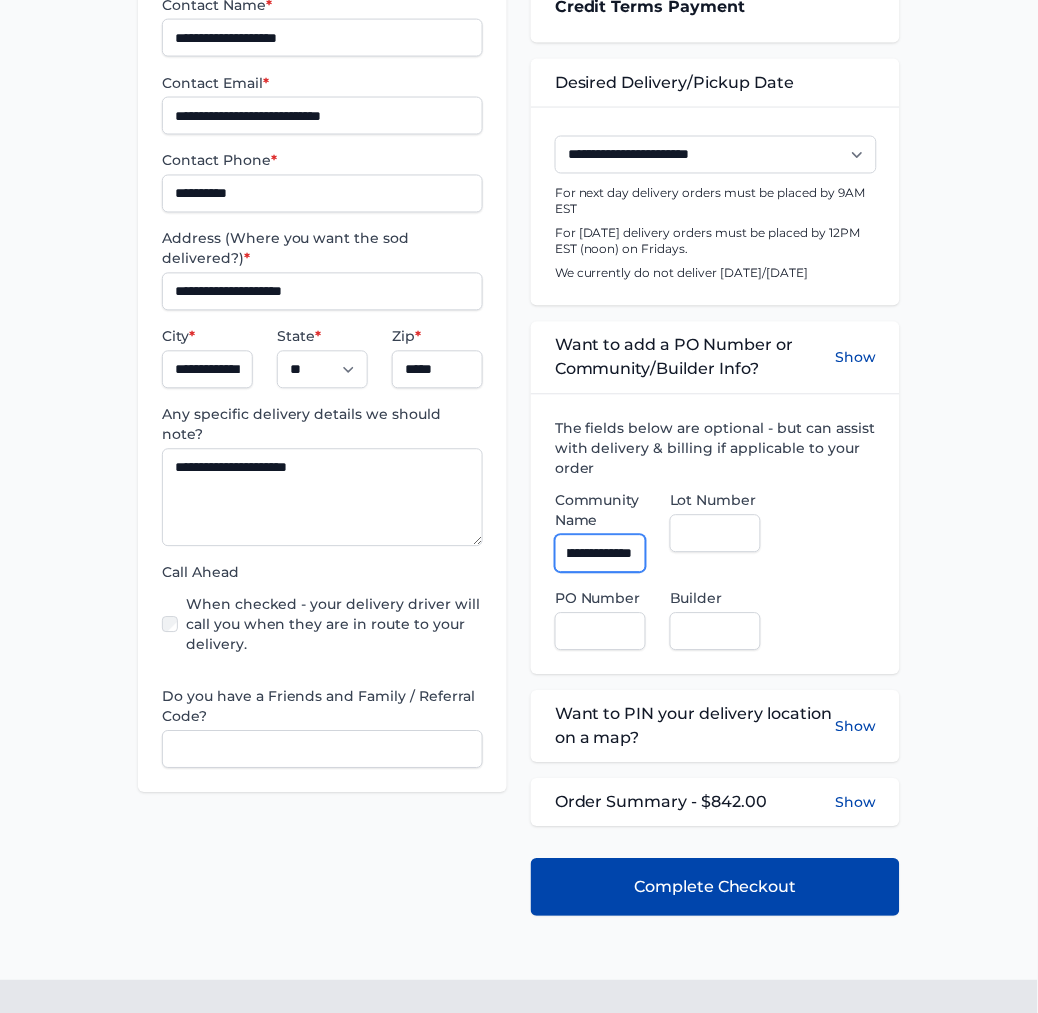 scroll, scrollTop: 0, scrollLeft: 63, axis: horizontal 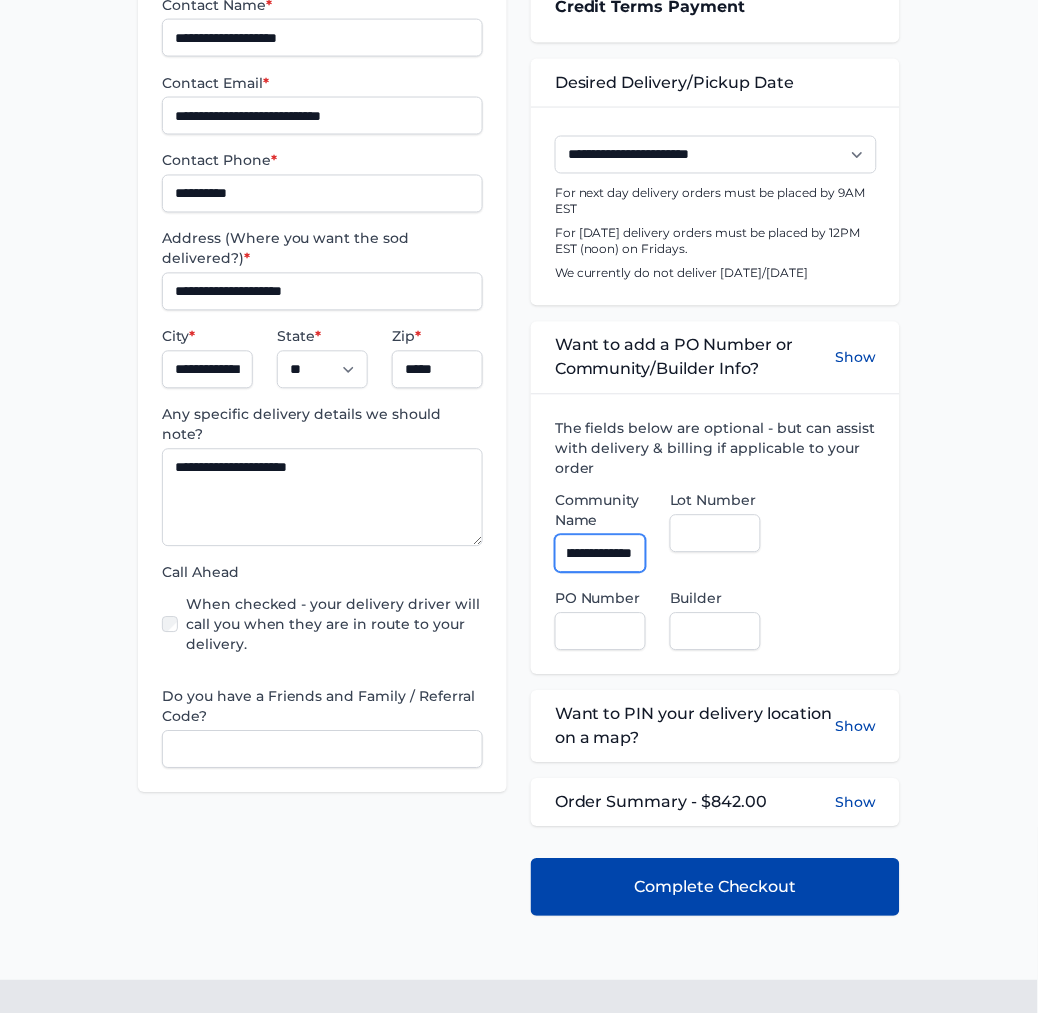 type on "**********" 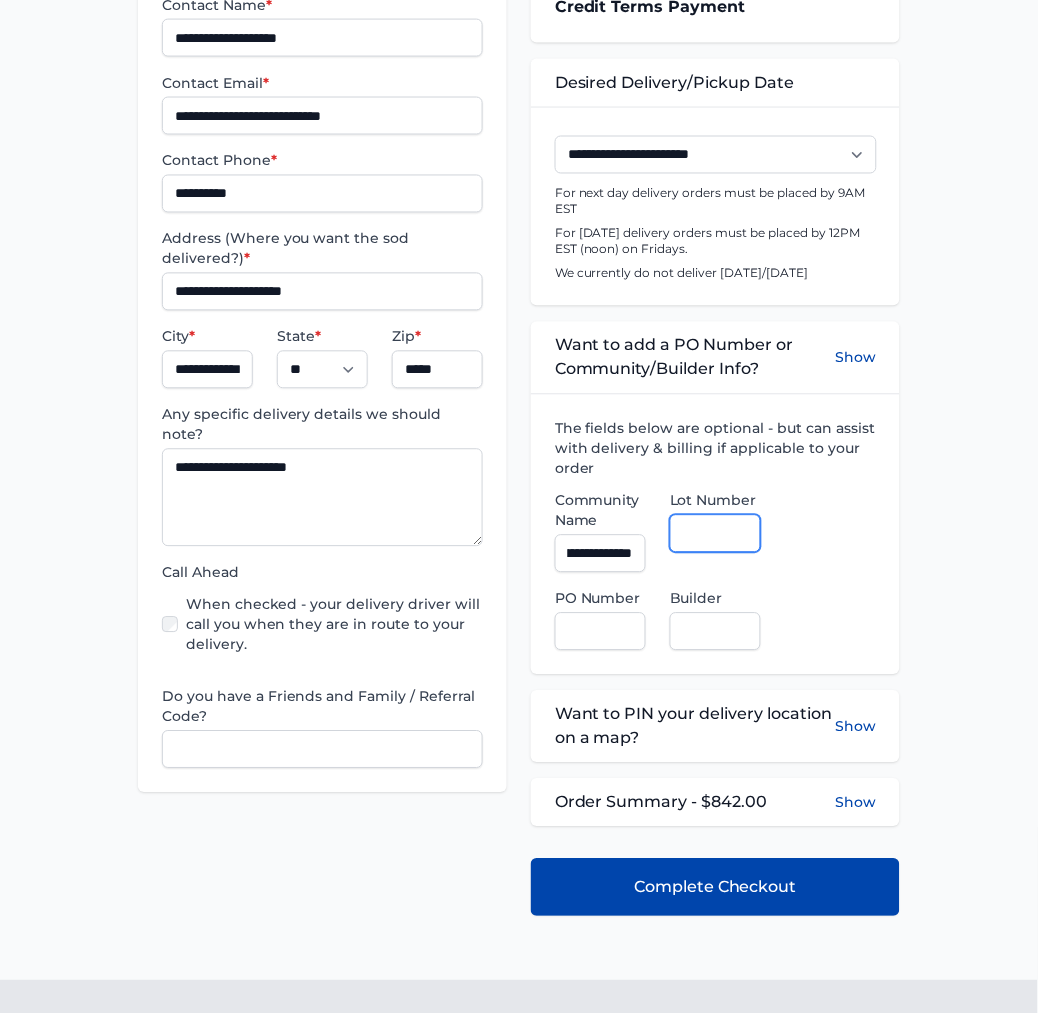 scroll, scrollTop: 0, scrollLeft: 0, axis: both 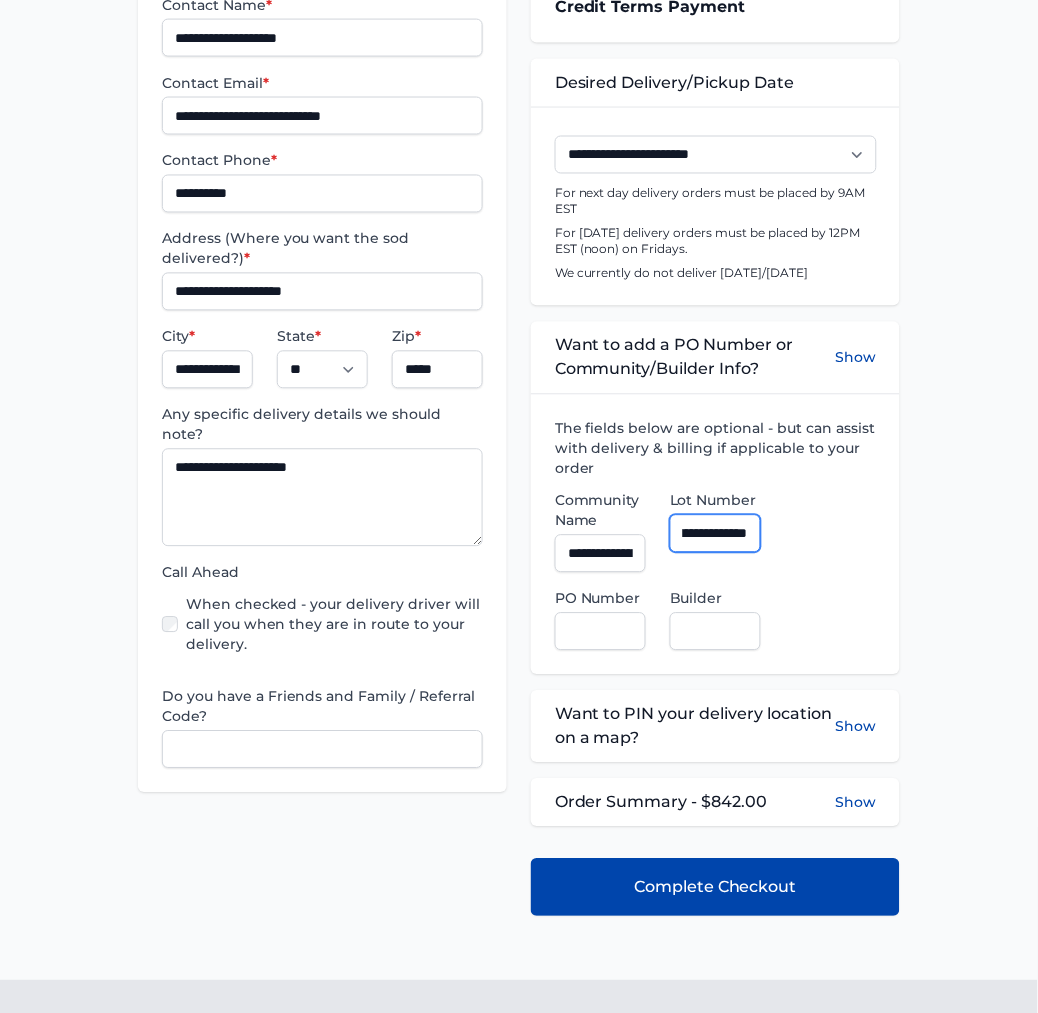 type on "**********" 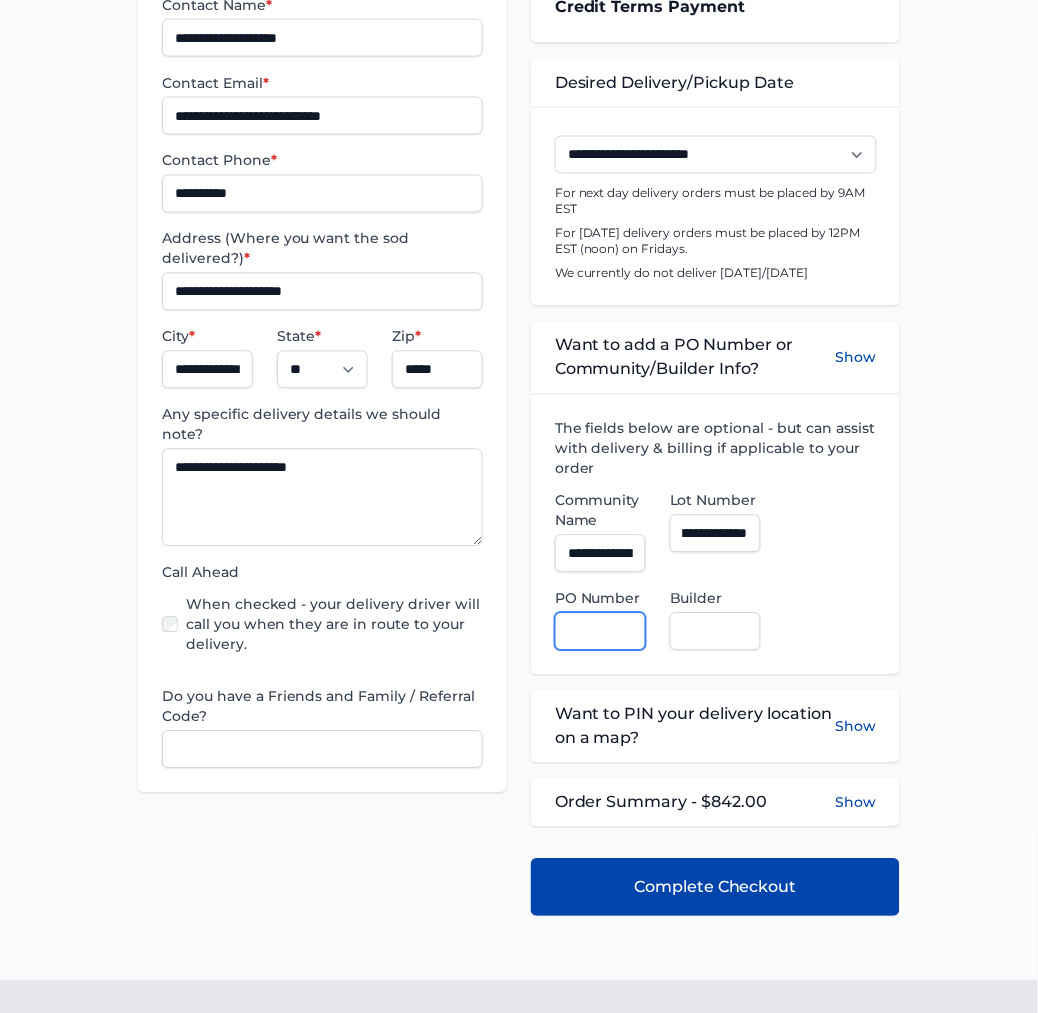 scroll, scrollTop: 0, scrollLeft: 0, axis: both 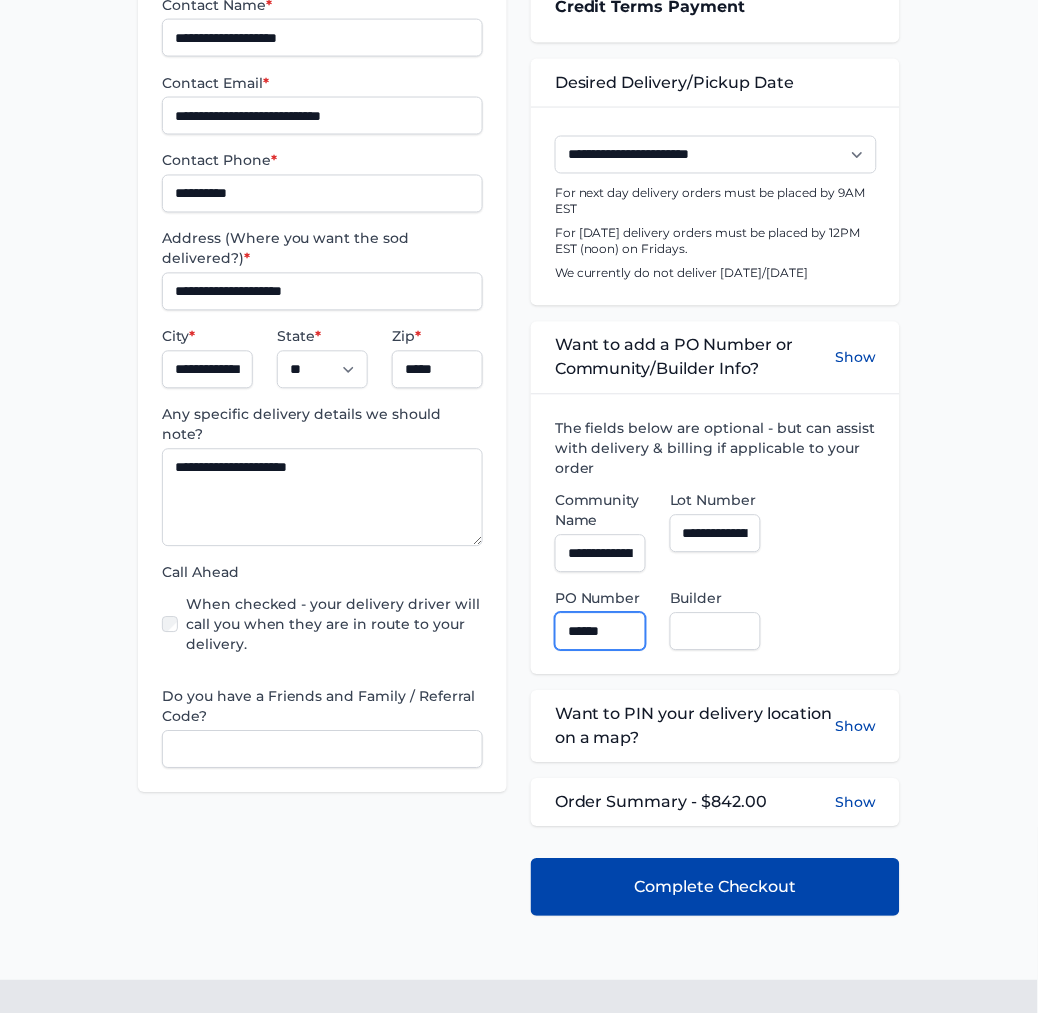 type on "******" 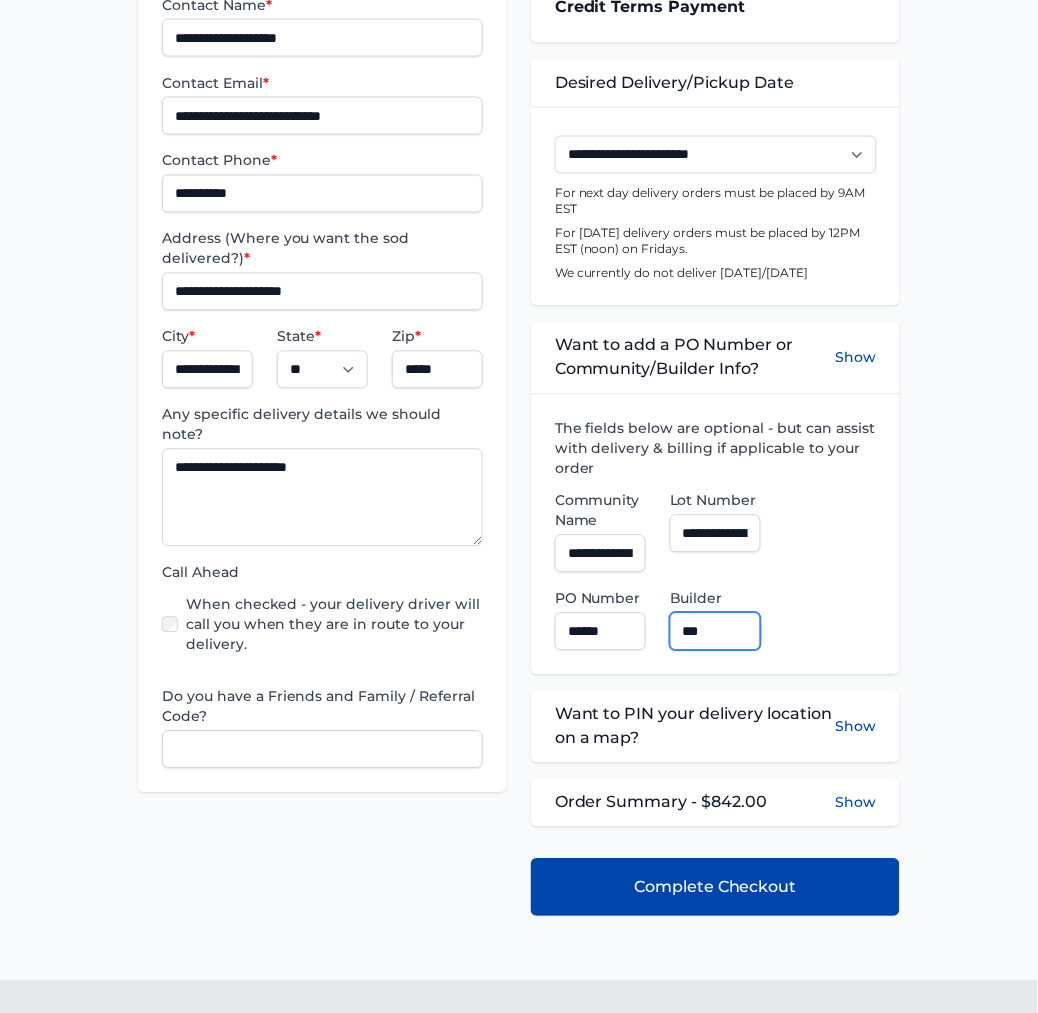 type on "**********" 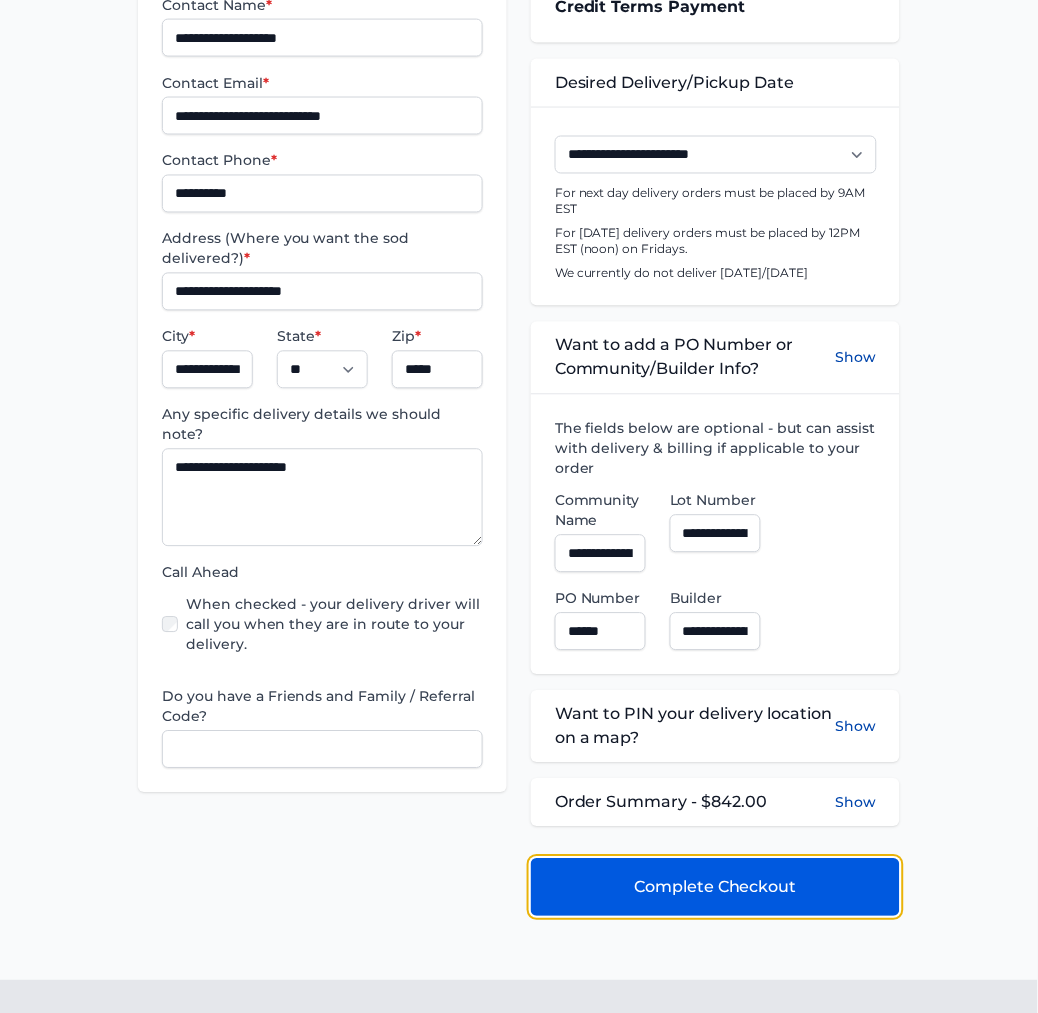 click on "Complete Checkout" at bounding box center (715, 888) 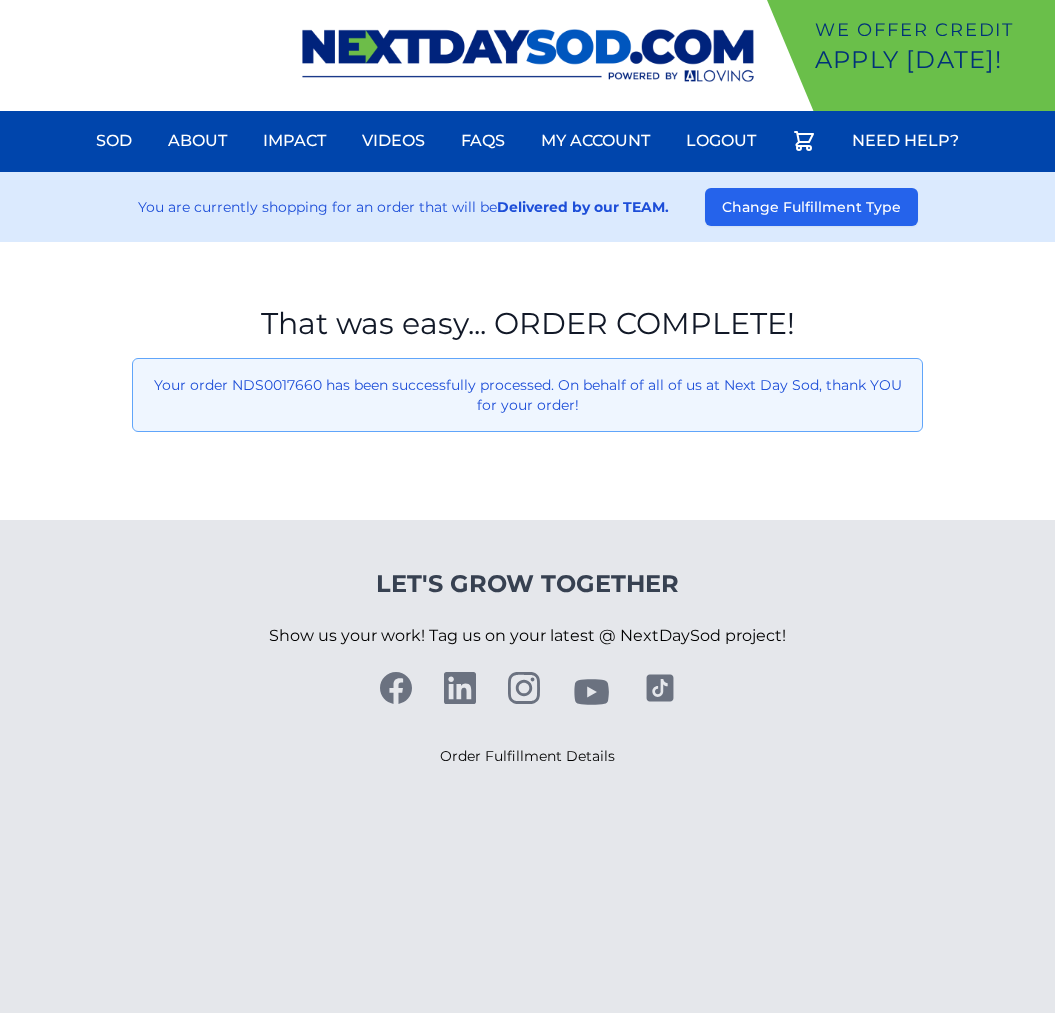 scroll, scrollTop: 0, scrollLeft: 0, axis: both 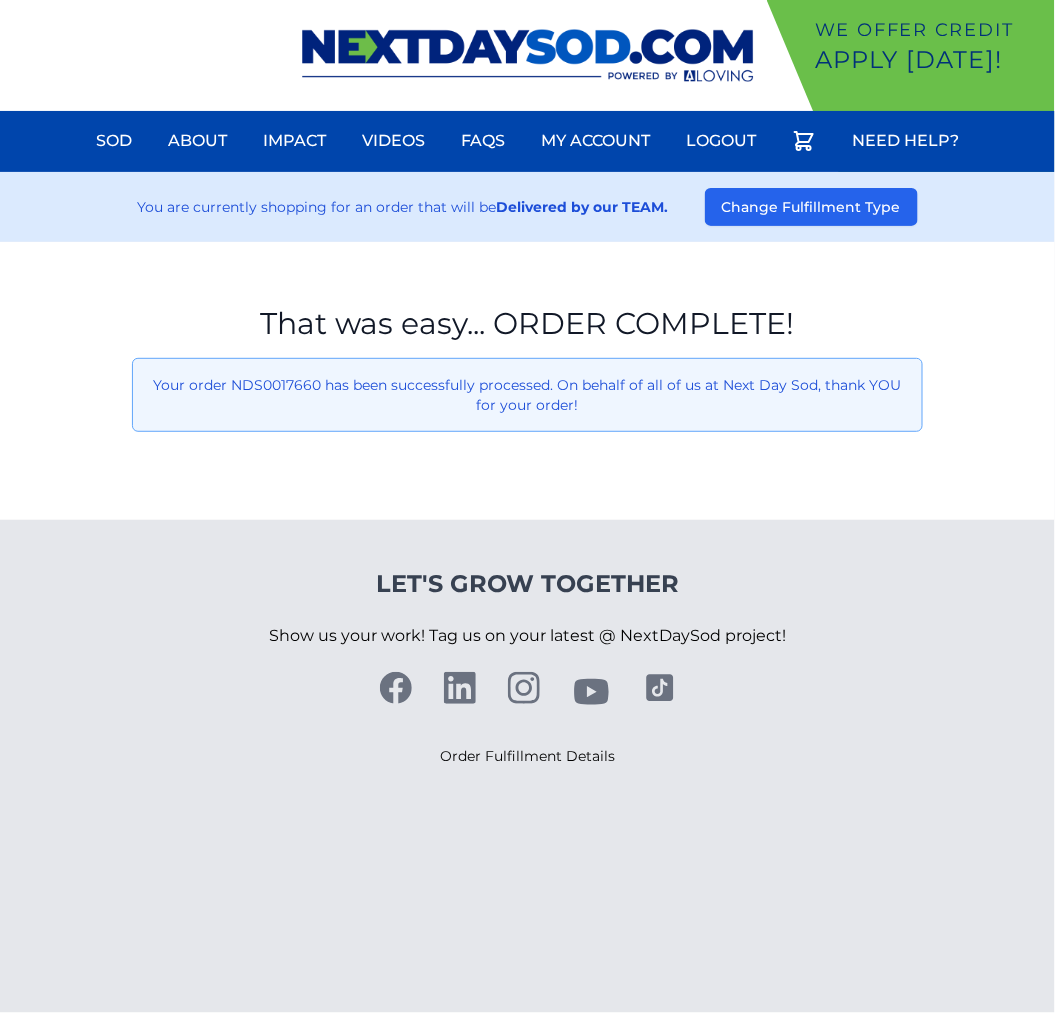 drag, startPoint x: 170, startPoint y: 616, endPoint x: 150, endPoint y: 255, distance: 361.5536 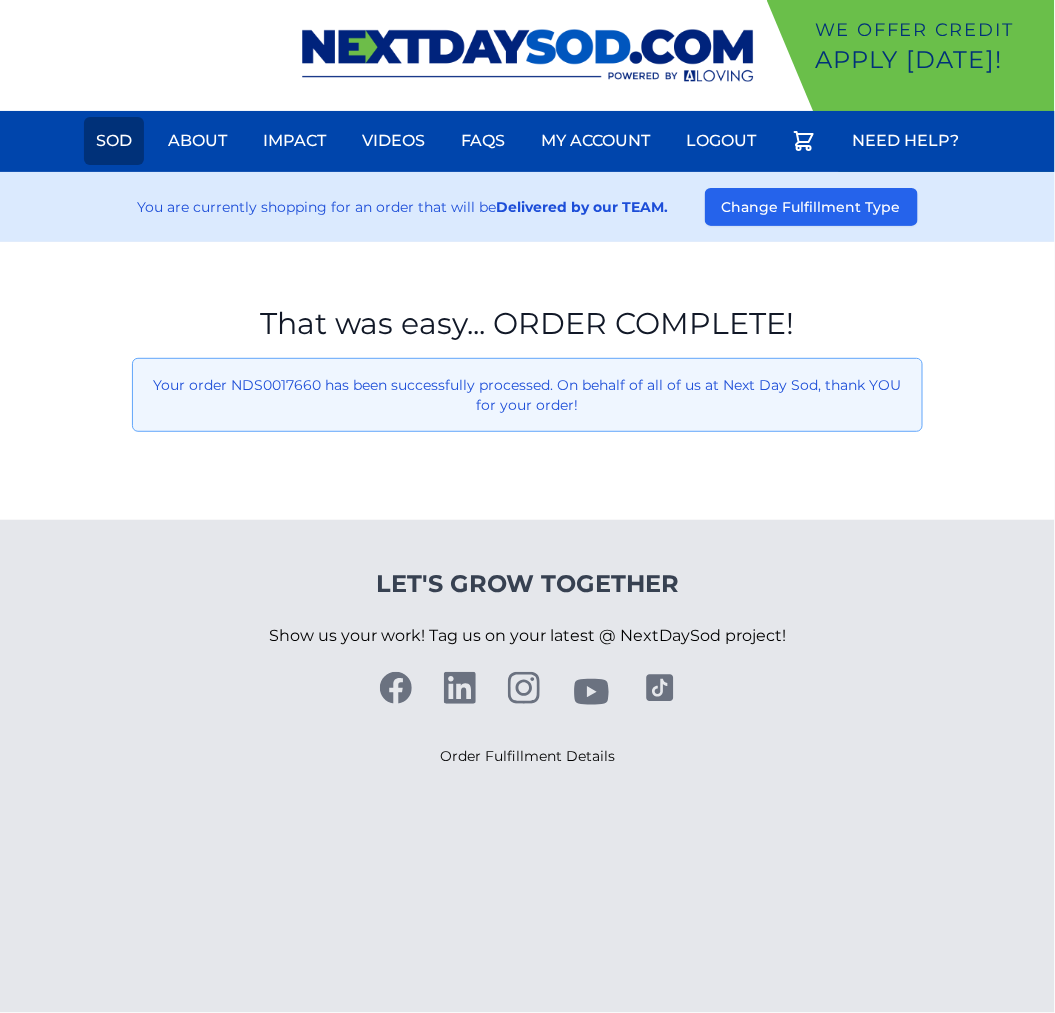 click on "Sod" at bounding box center (114, 141) 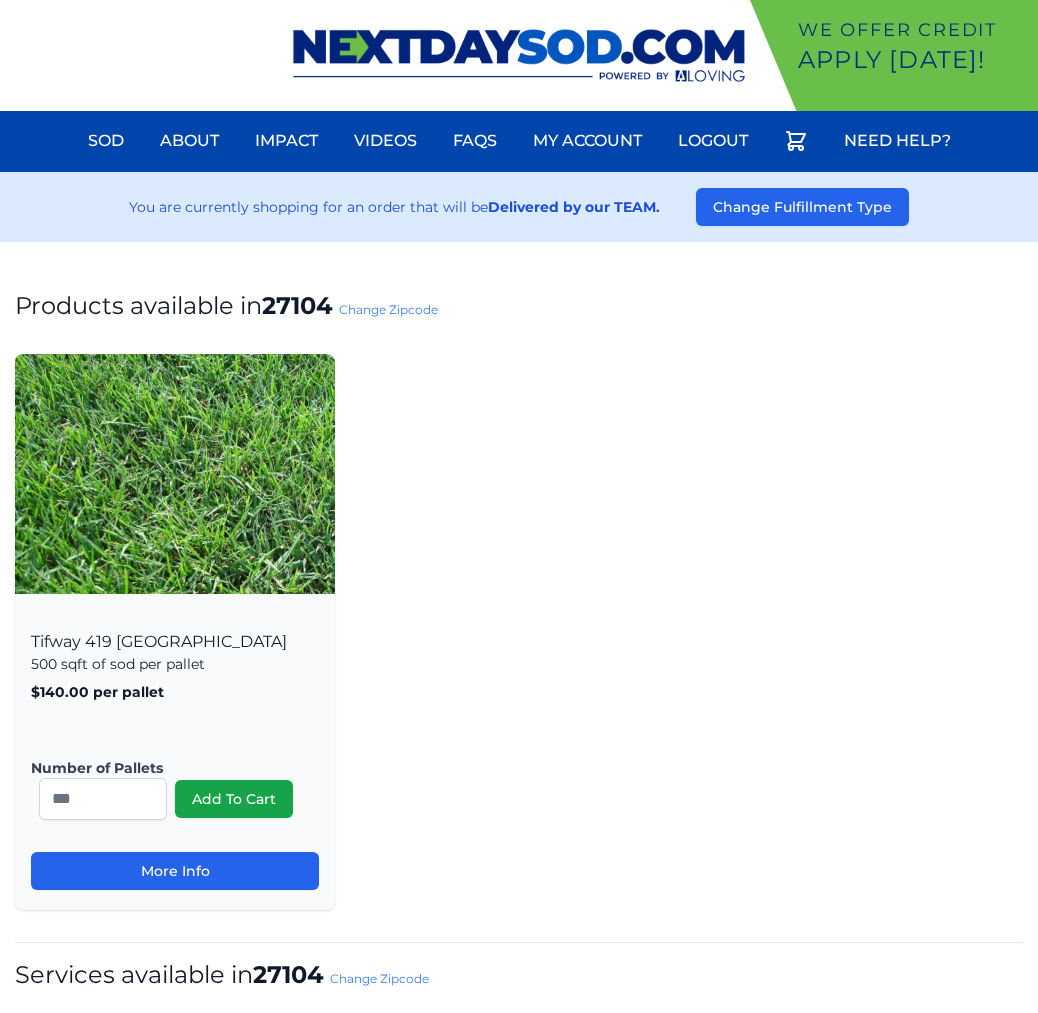 scroll, scrollTop: 0, scrollLeft: 0, axis: both 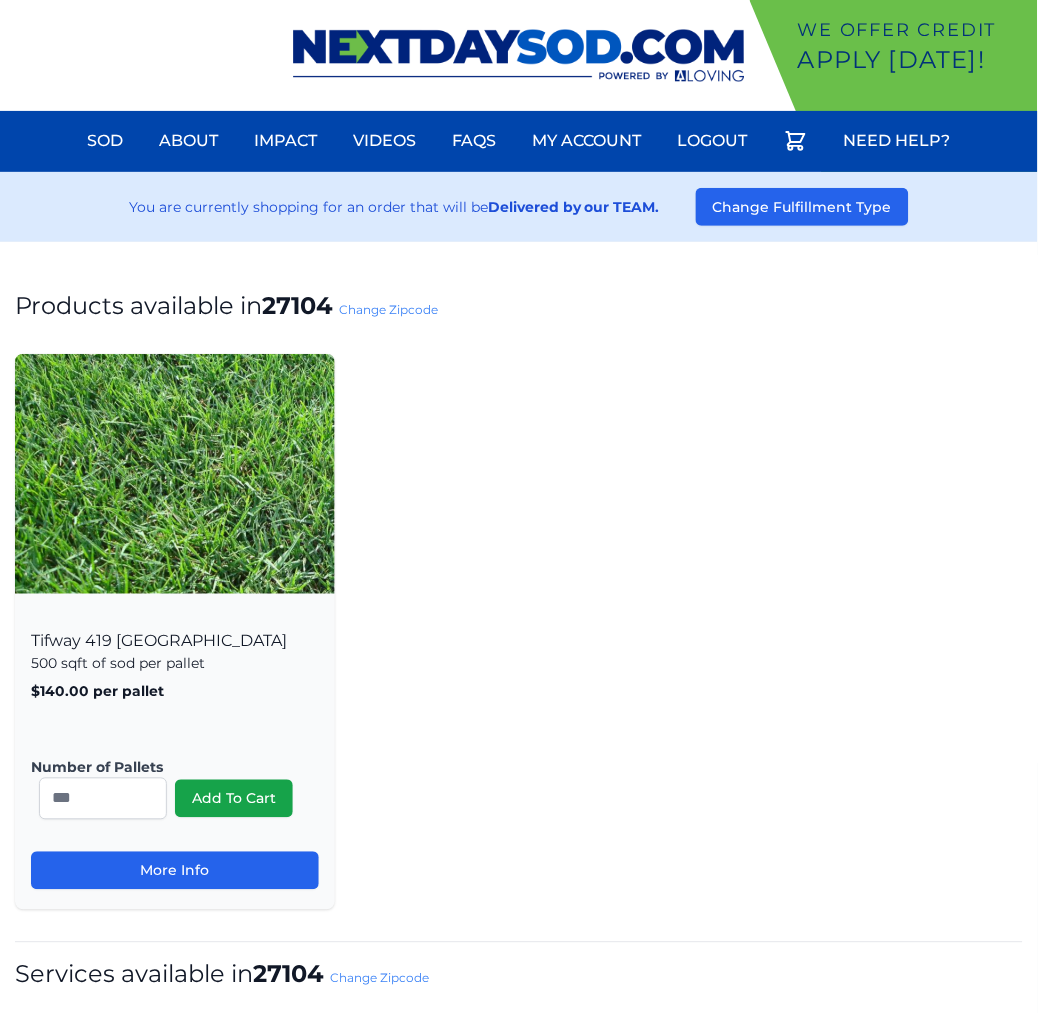 click on "Change Zipcode" at bounding box center [388, 309] 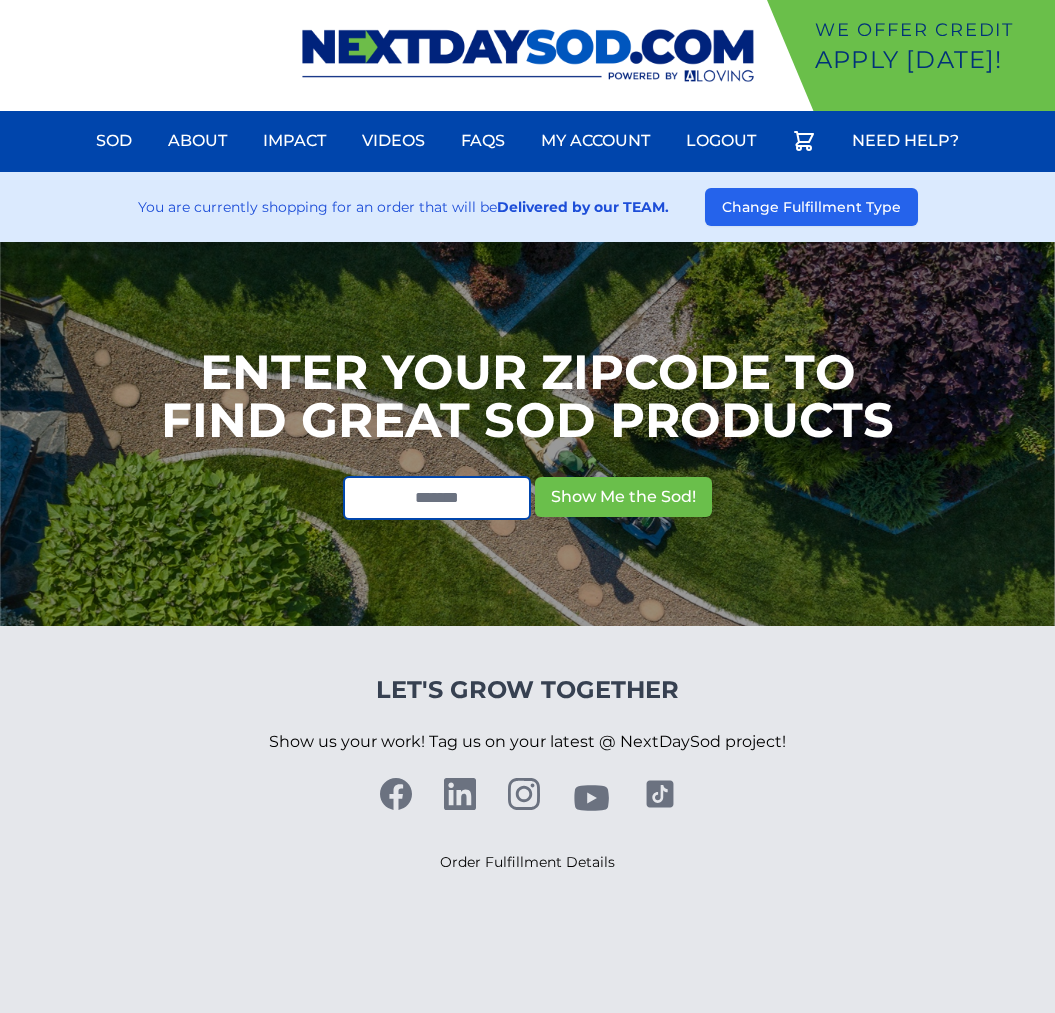 scroll, scrollTop: 0, scrollLeft: 0, axis: both 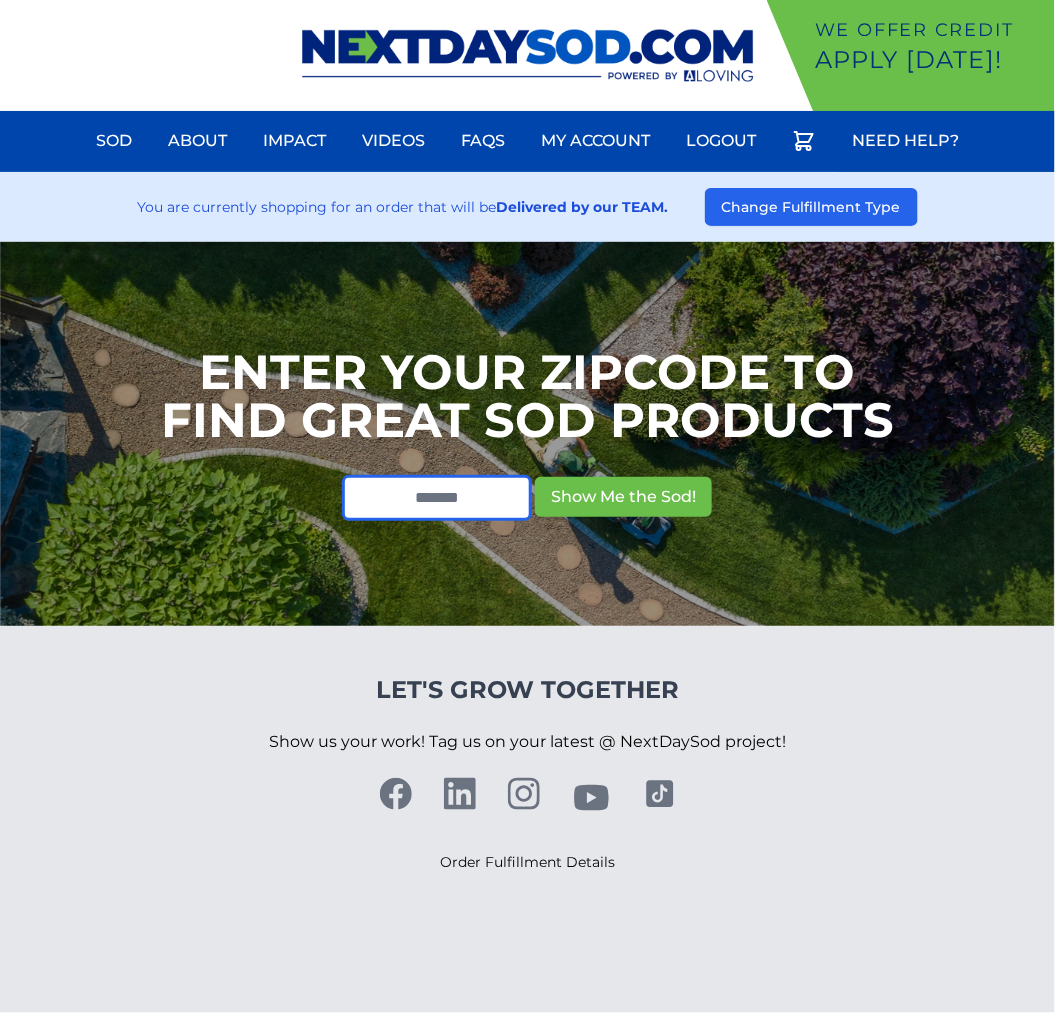 click at bounding box center (437, 498) 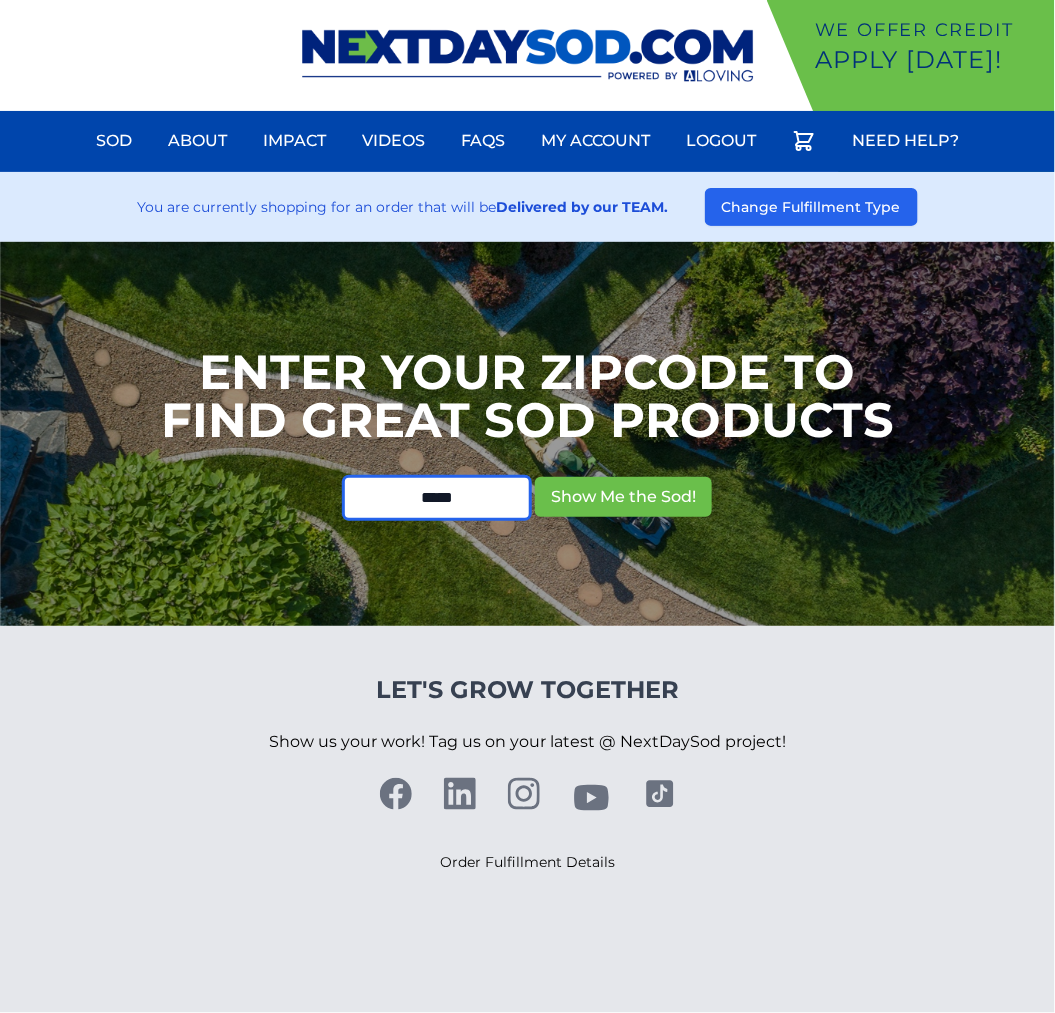 type on "*****" 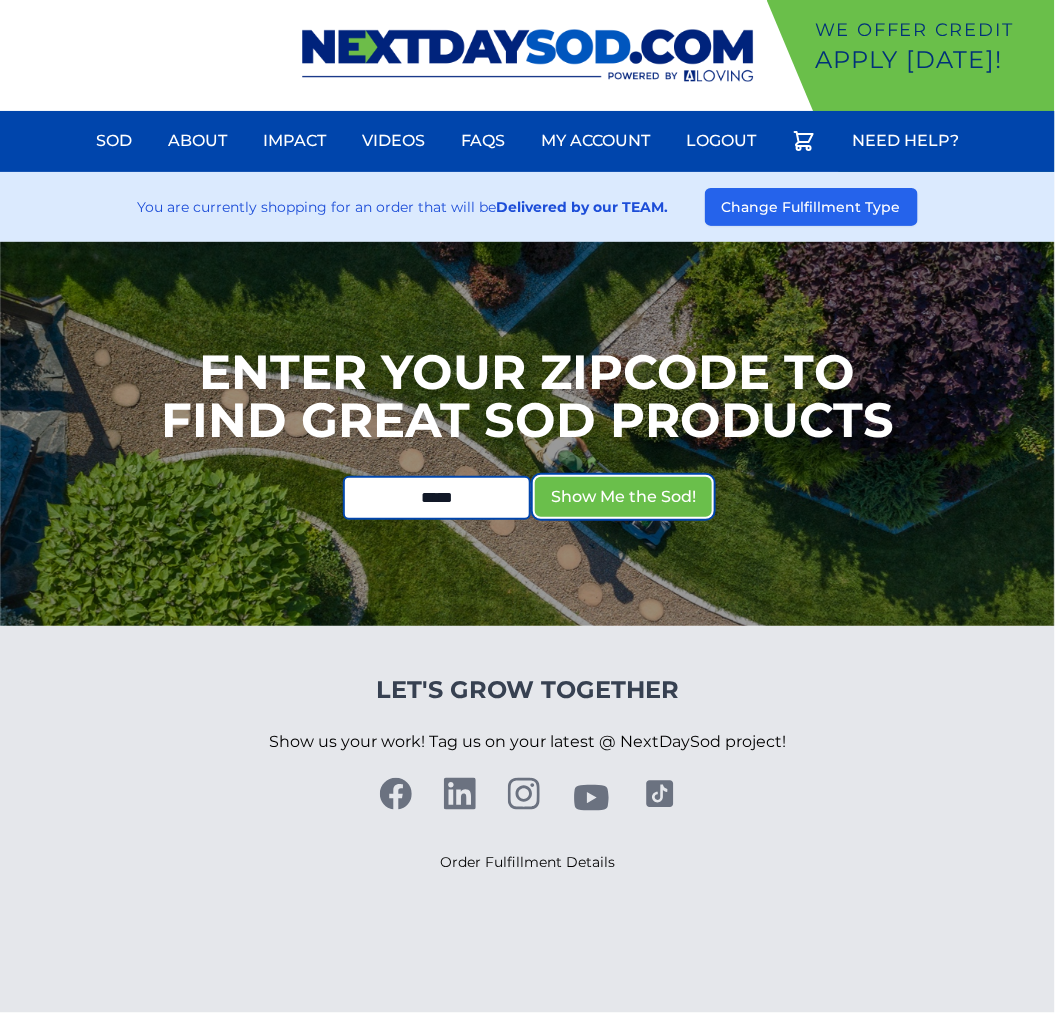 type 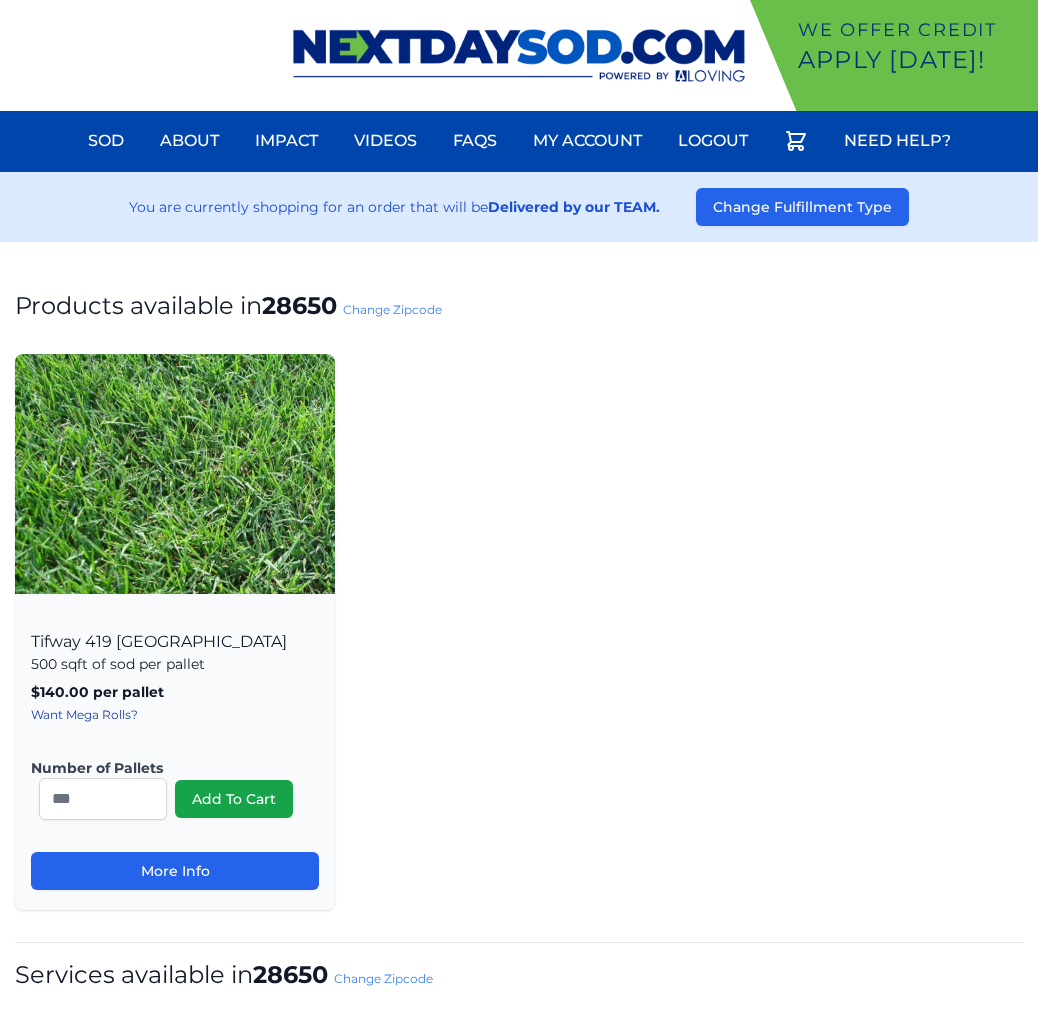 scroll, scrollTop: 0, scrollLeft: 0, axis: both 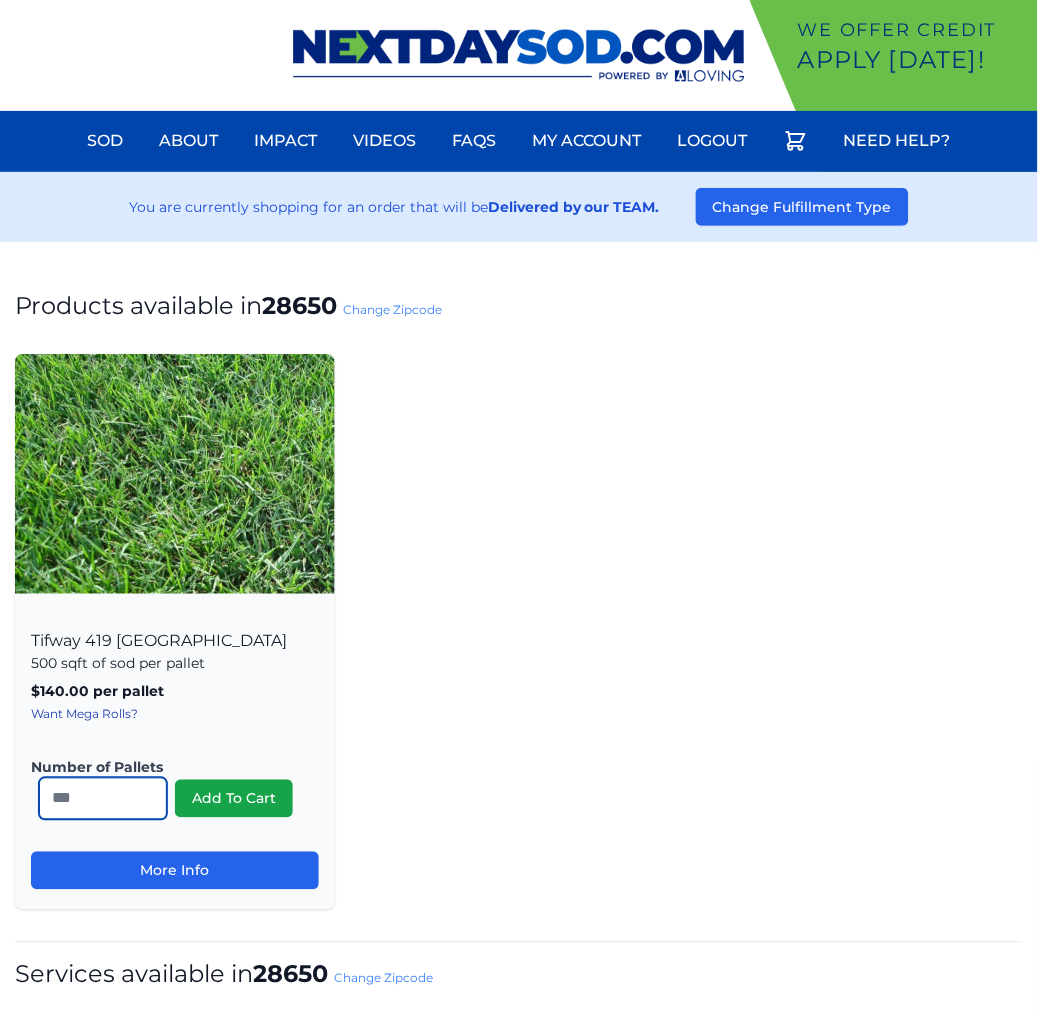 click on "*" at bounding box center [103, 799] 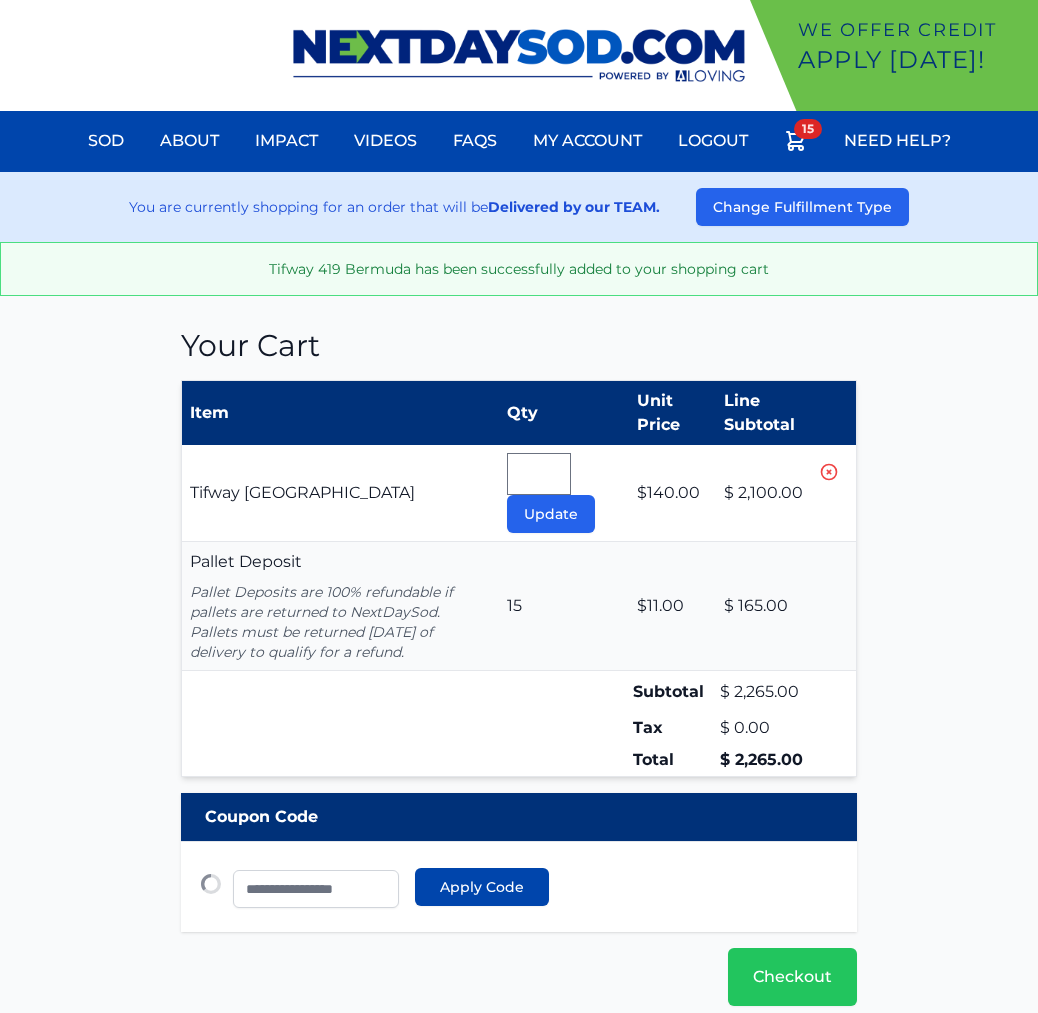 type 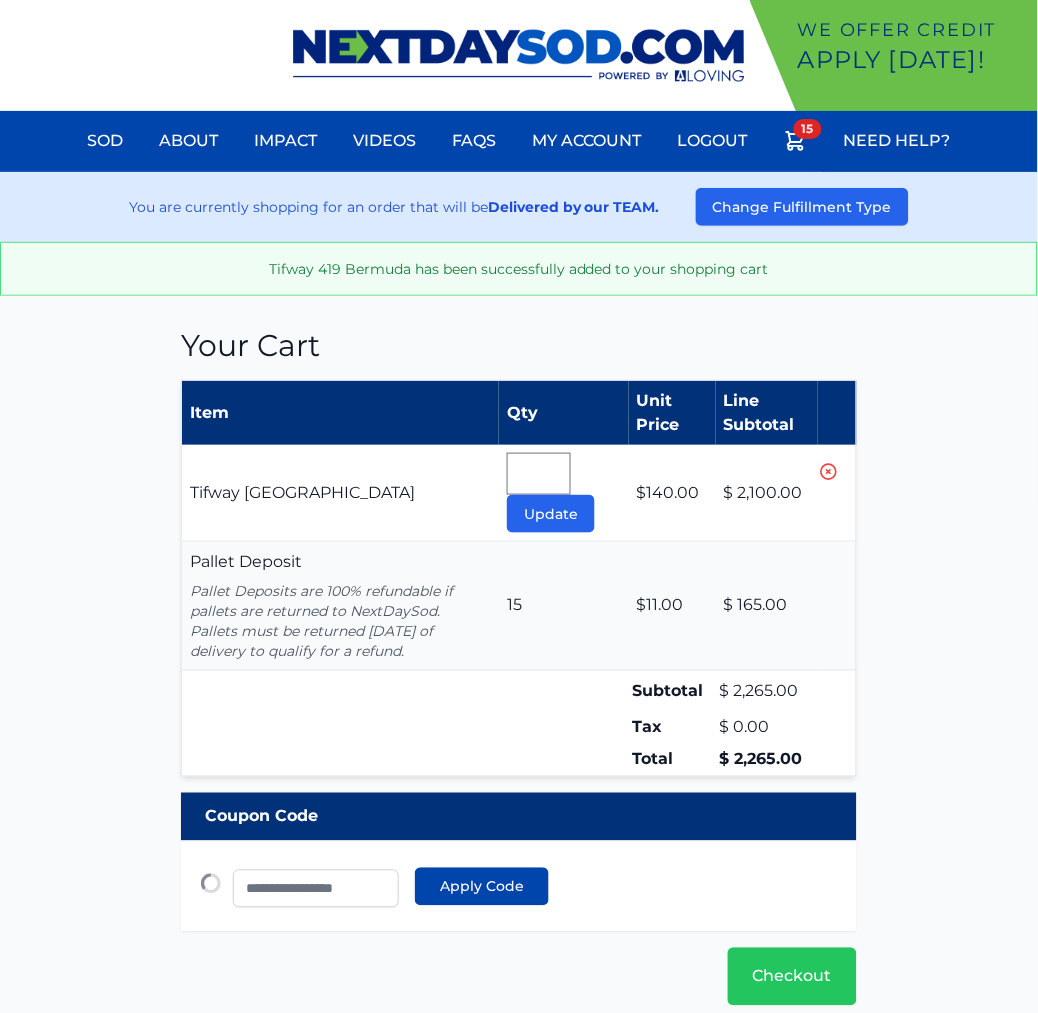 scroll, scrollTop: 0, scrollLeft: 0, axis: both 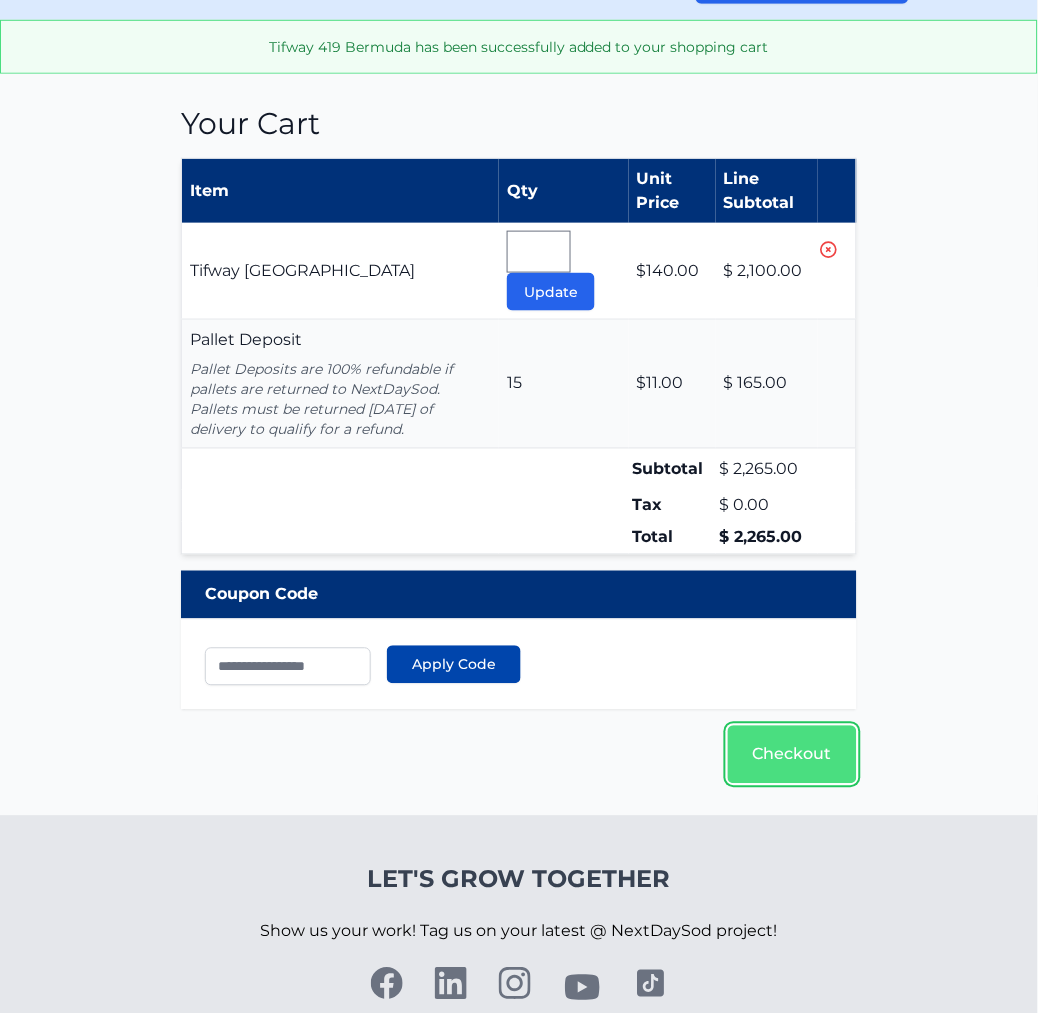 click on "Checkout" at bounding box center [792, 755] 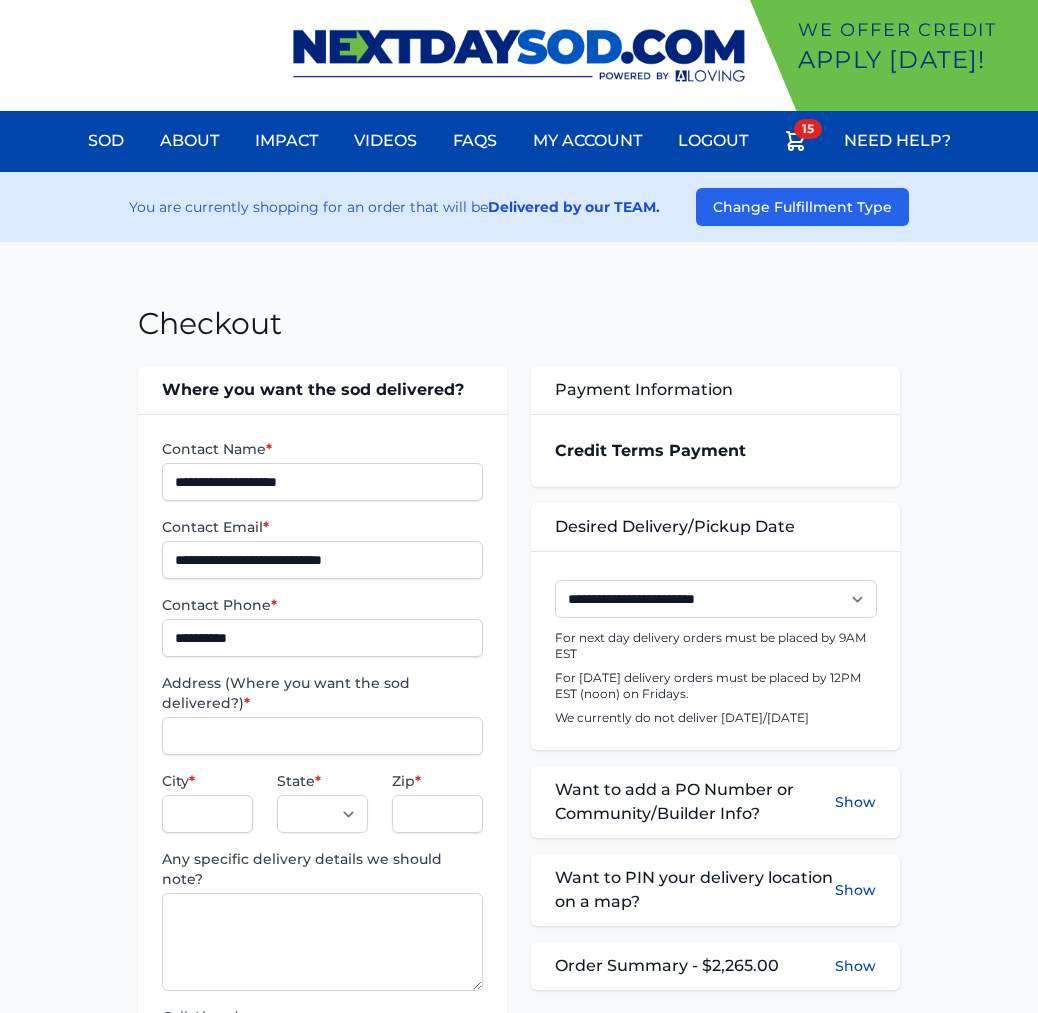 scroll, scrollTop: 0, scrollLeft: 0, axis: both 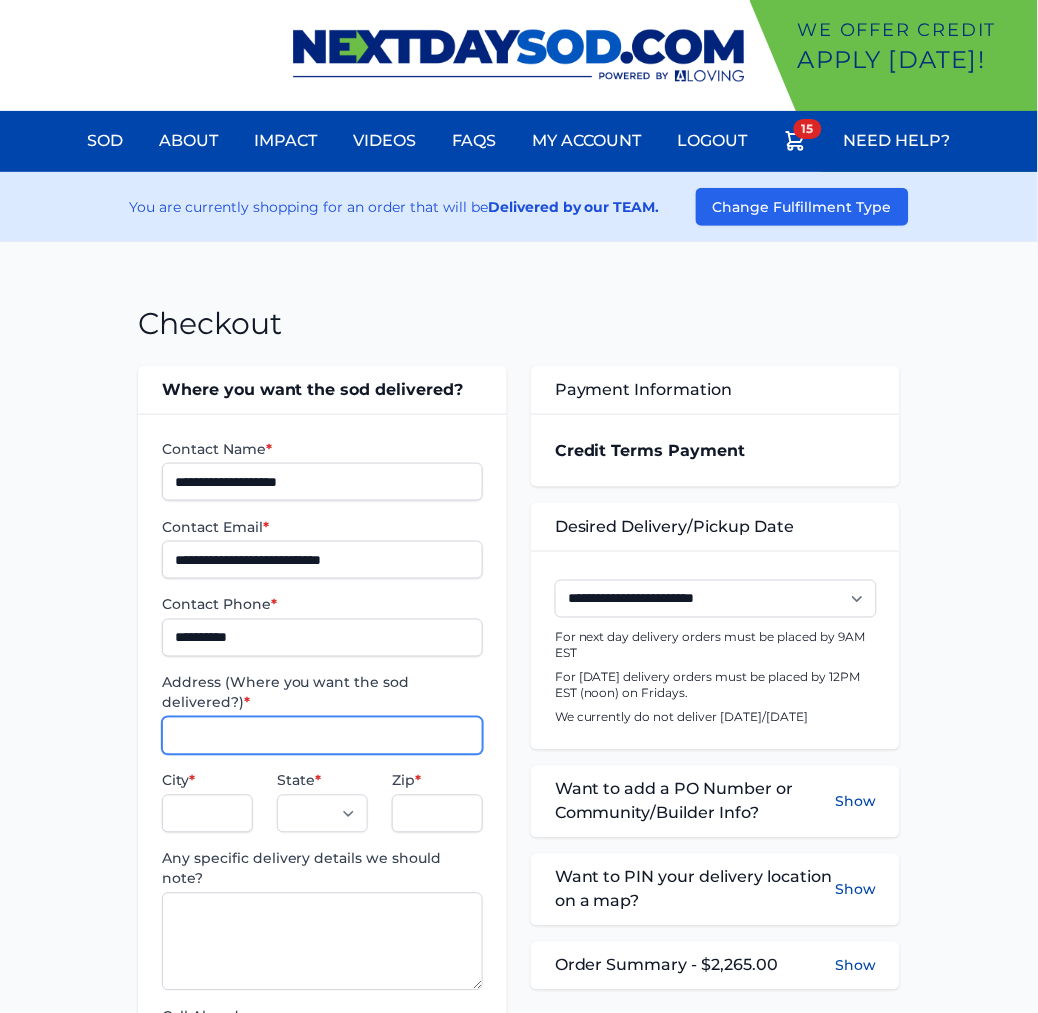 click on "Address (Where you want the sod delivered?)
*" at bounding box center [322, 736] 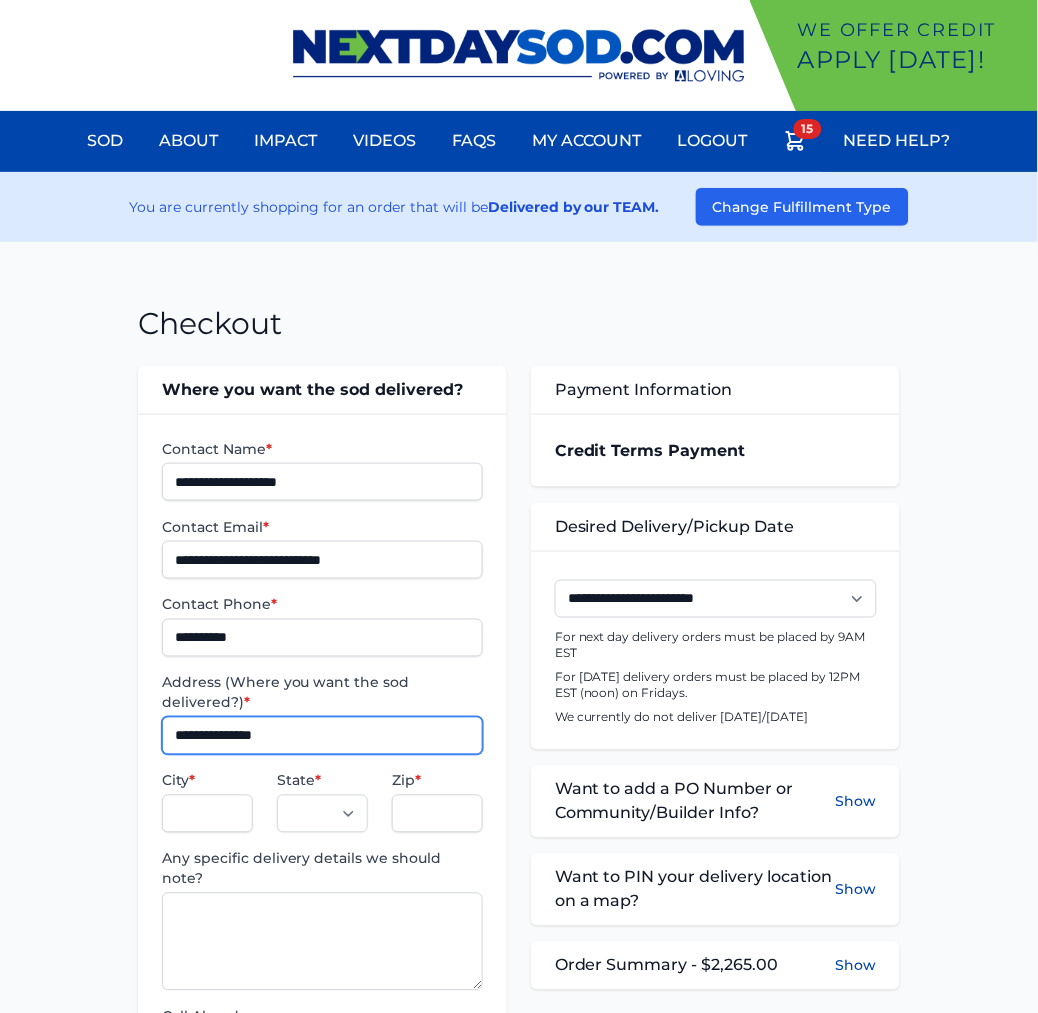 type on "**********" 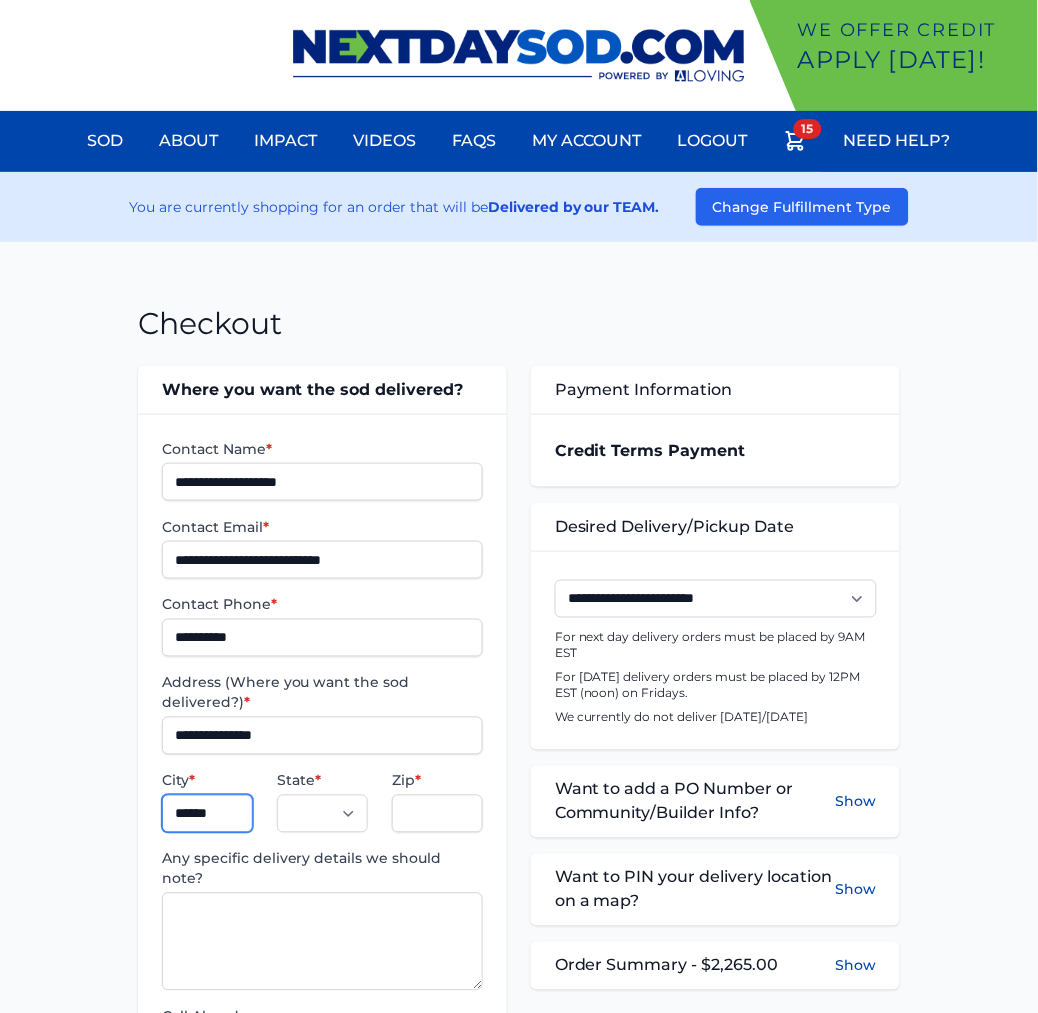 type on "******" 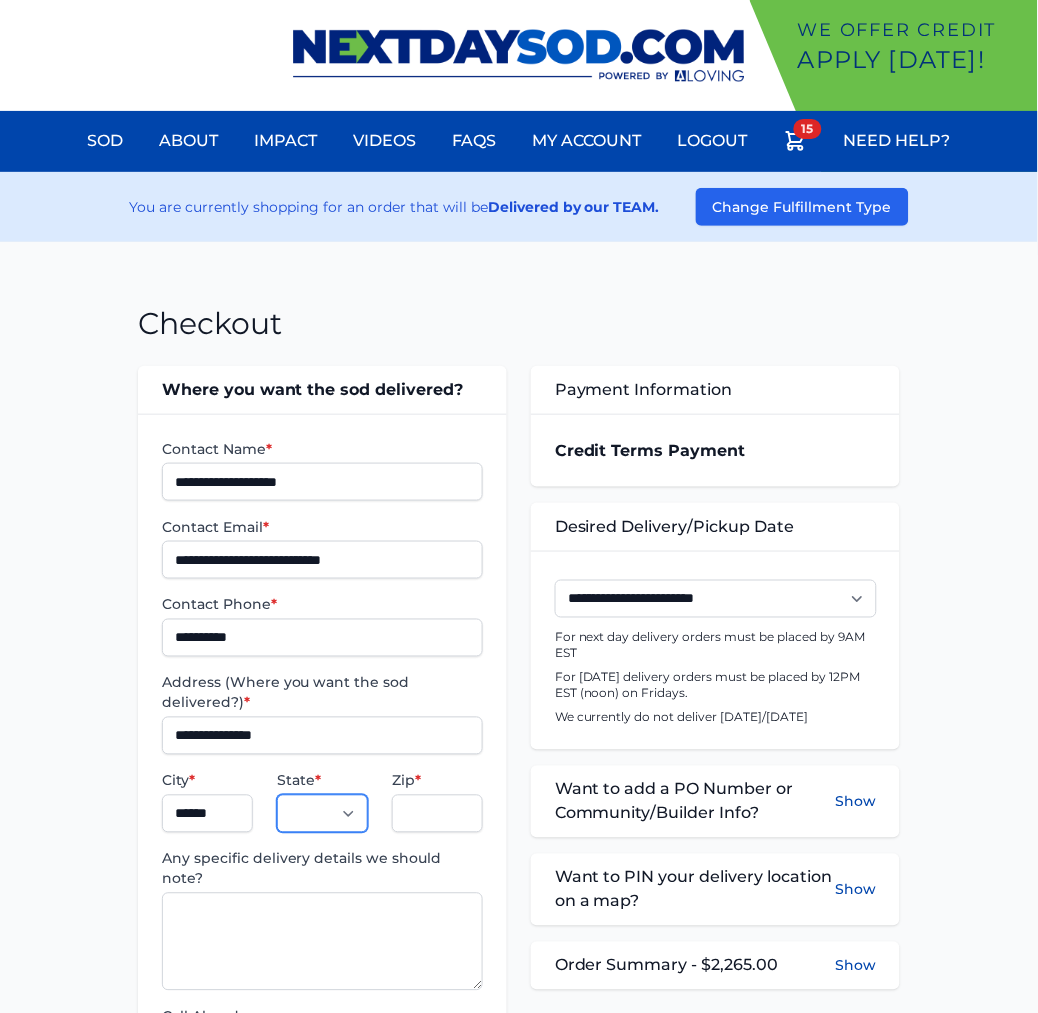 select on "**" 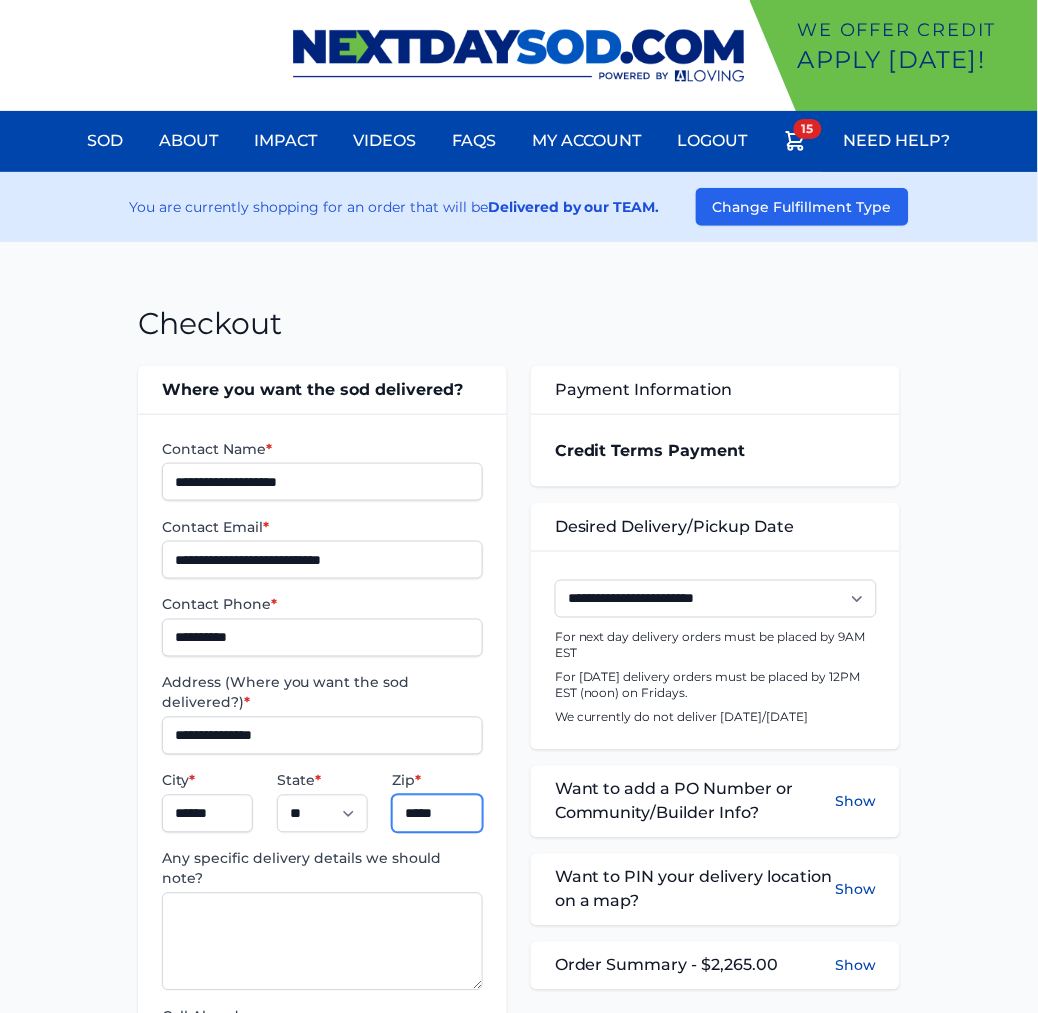 type on "*****" 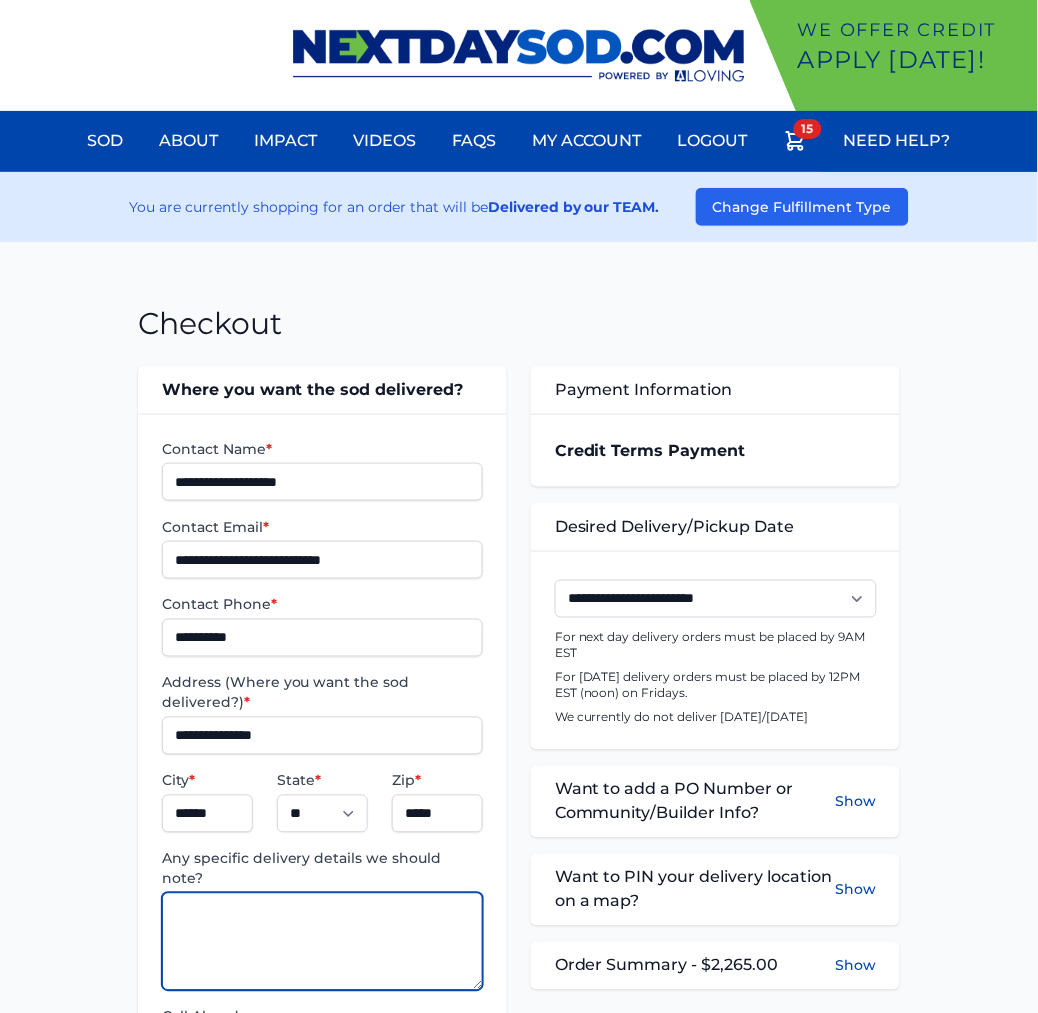 paste on "**********" 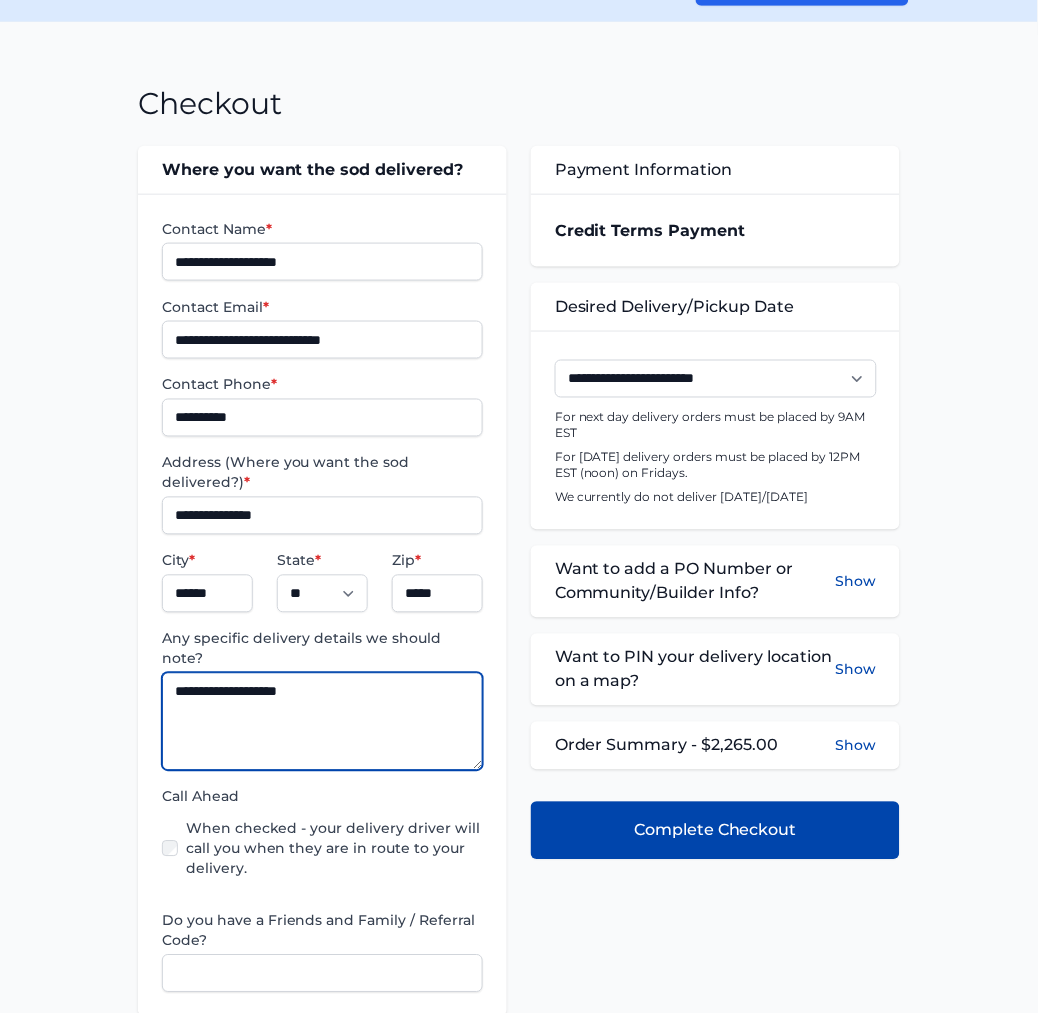 scroll, scrollTop: 222, scrollLeft: 0, axis: vertical 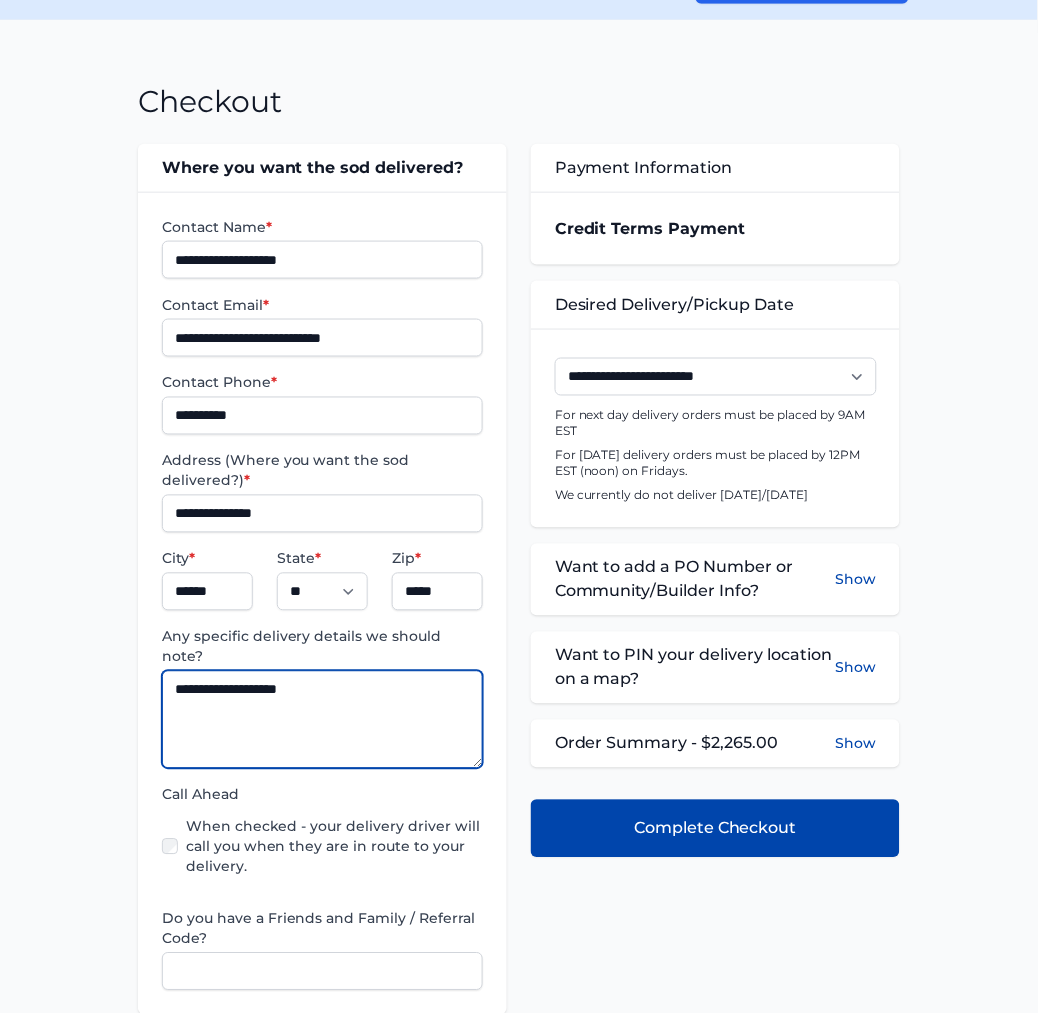 type on "**********" 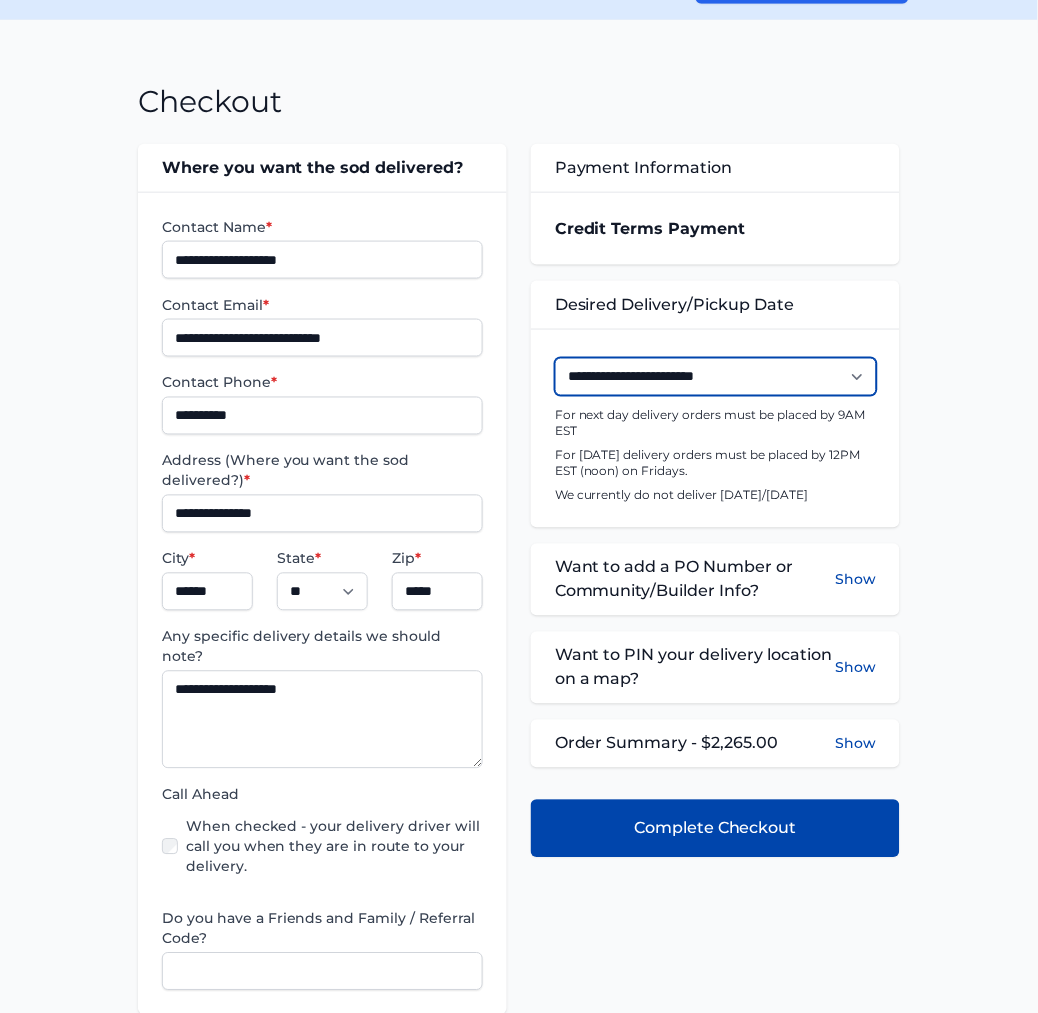 click on "**********" at bounding box center (716, 377) 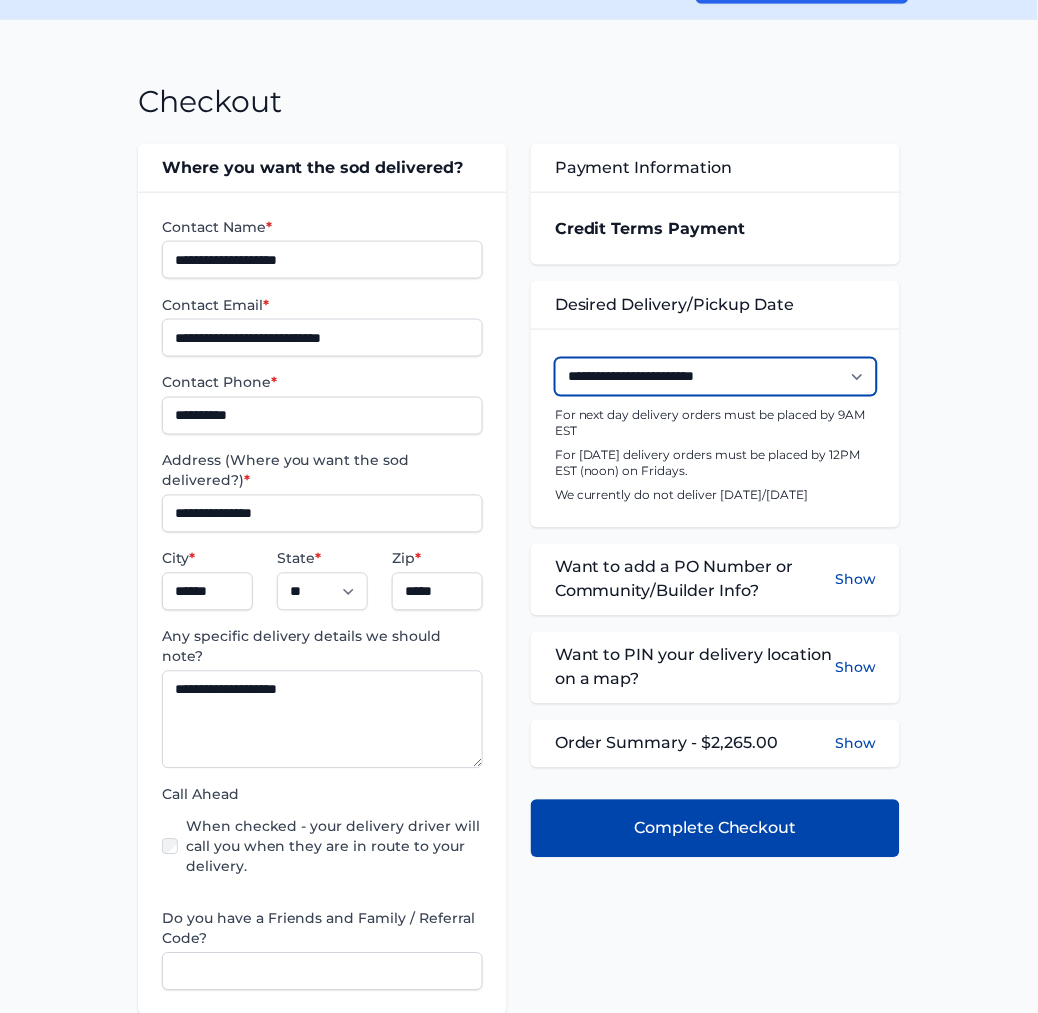 select on "**********" 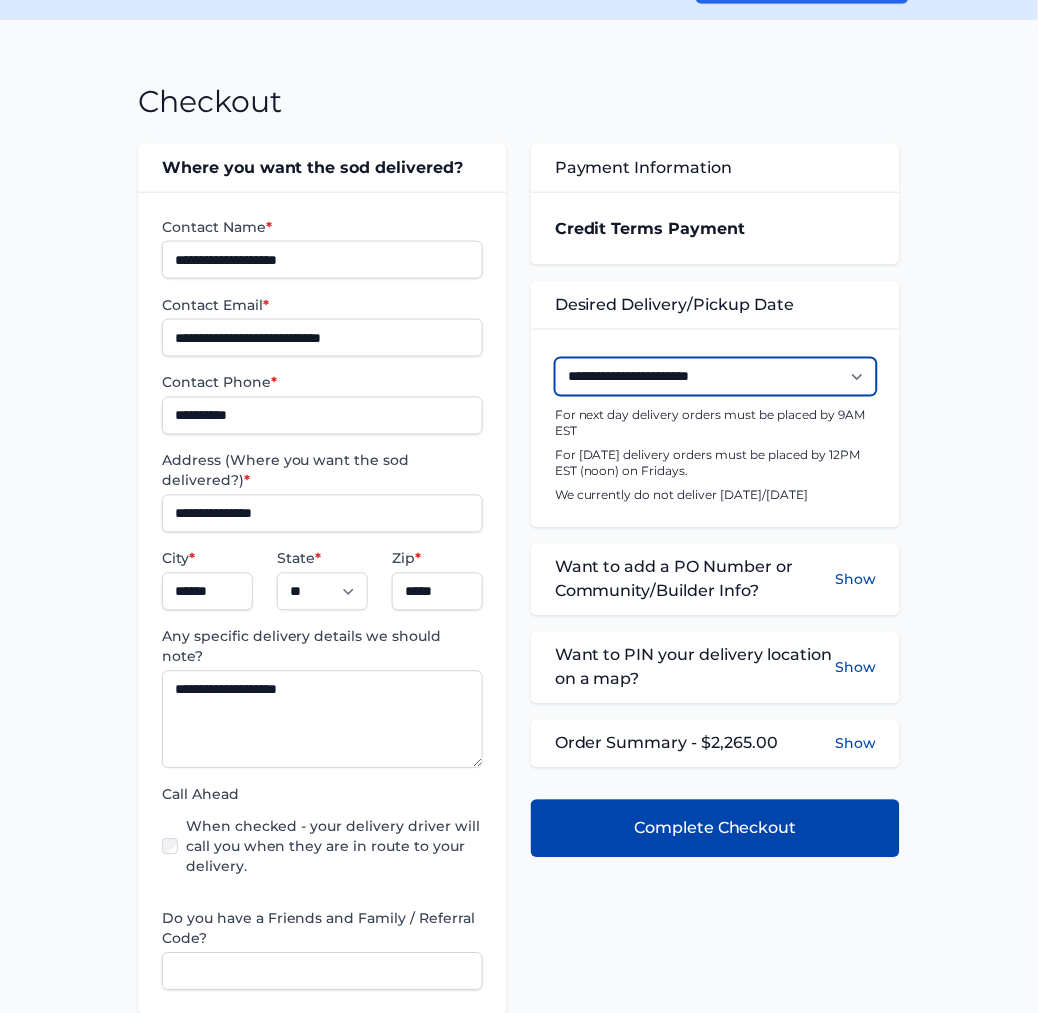 click on "**********" at bounding box center (716, 377) 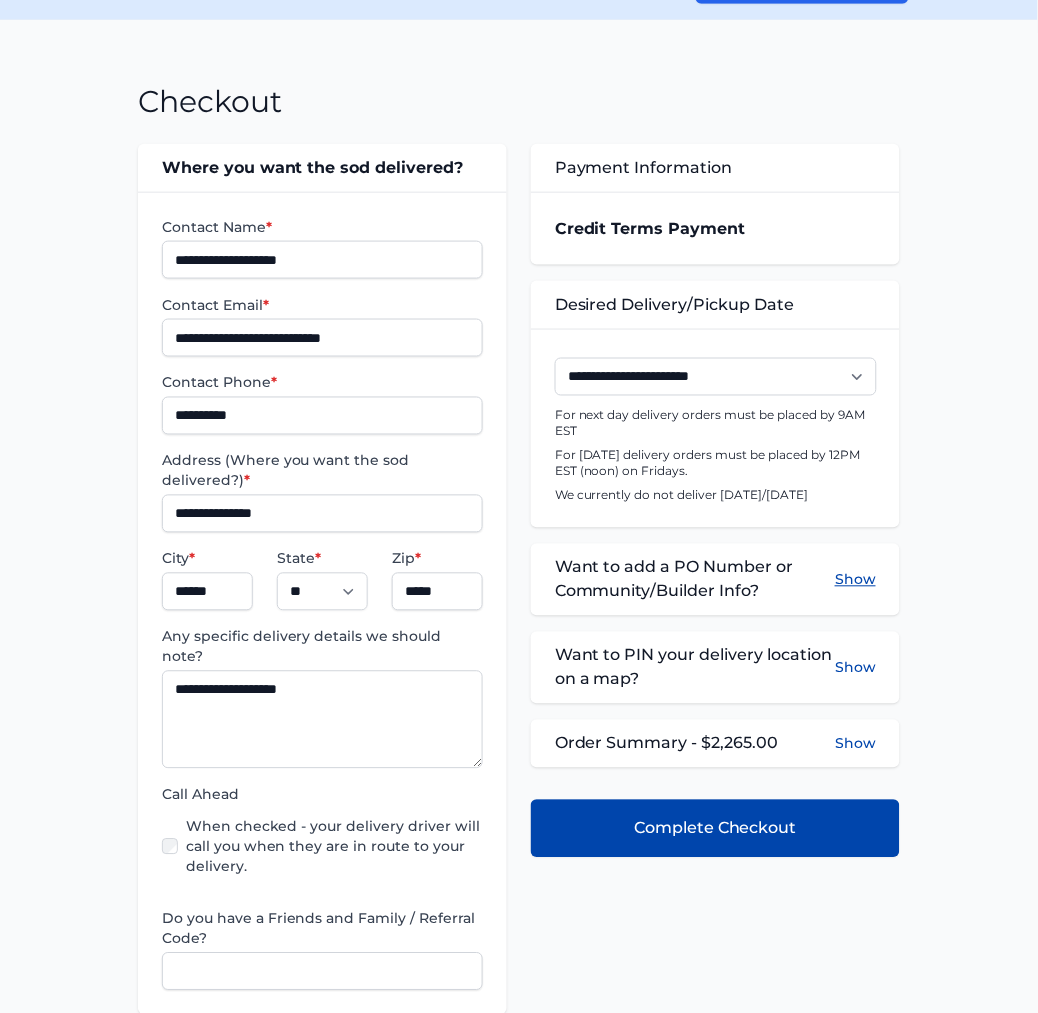 click on "Show" at bounding box center [855, 580] 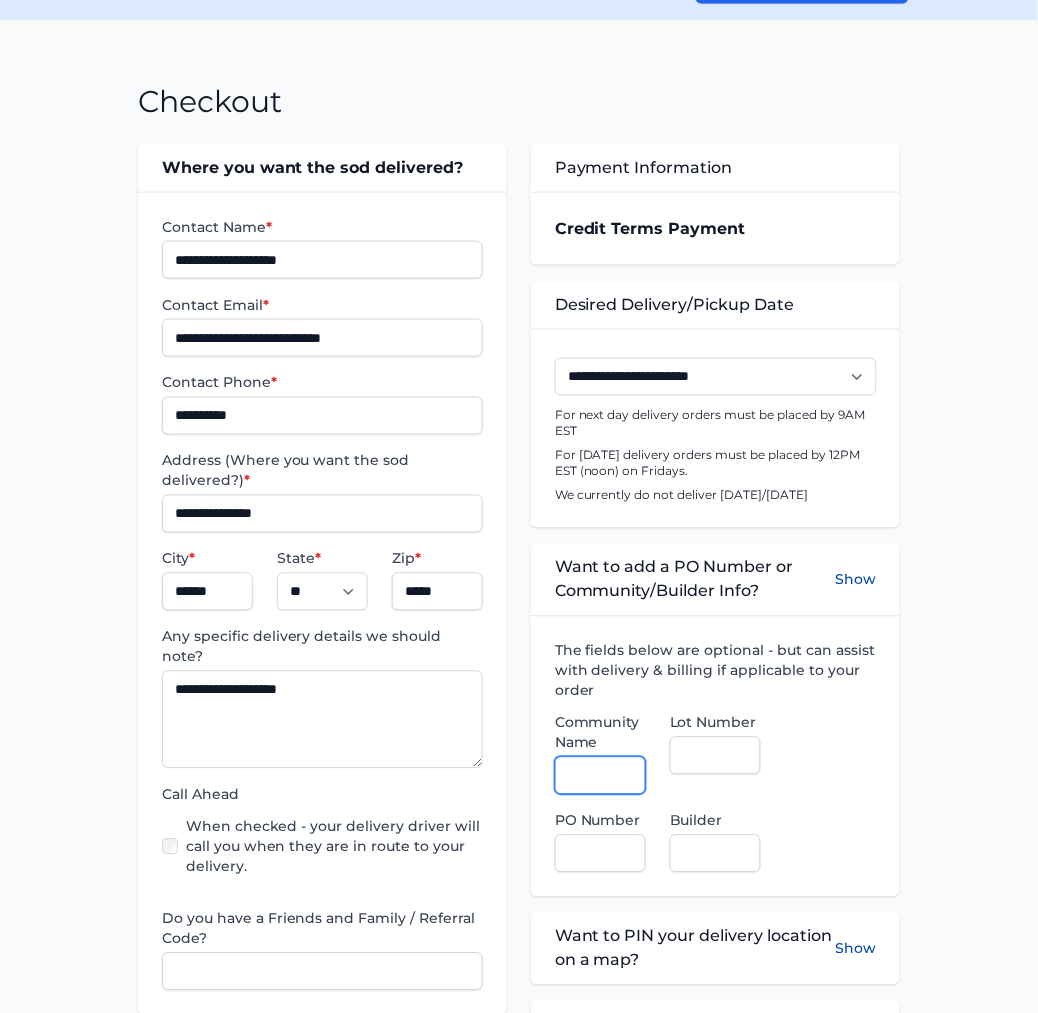 click on "Community Name" at bounding box center [600, 776] 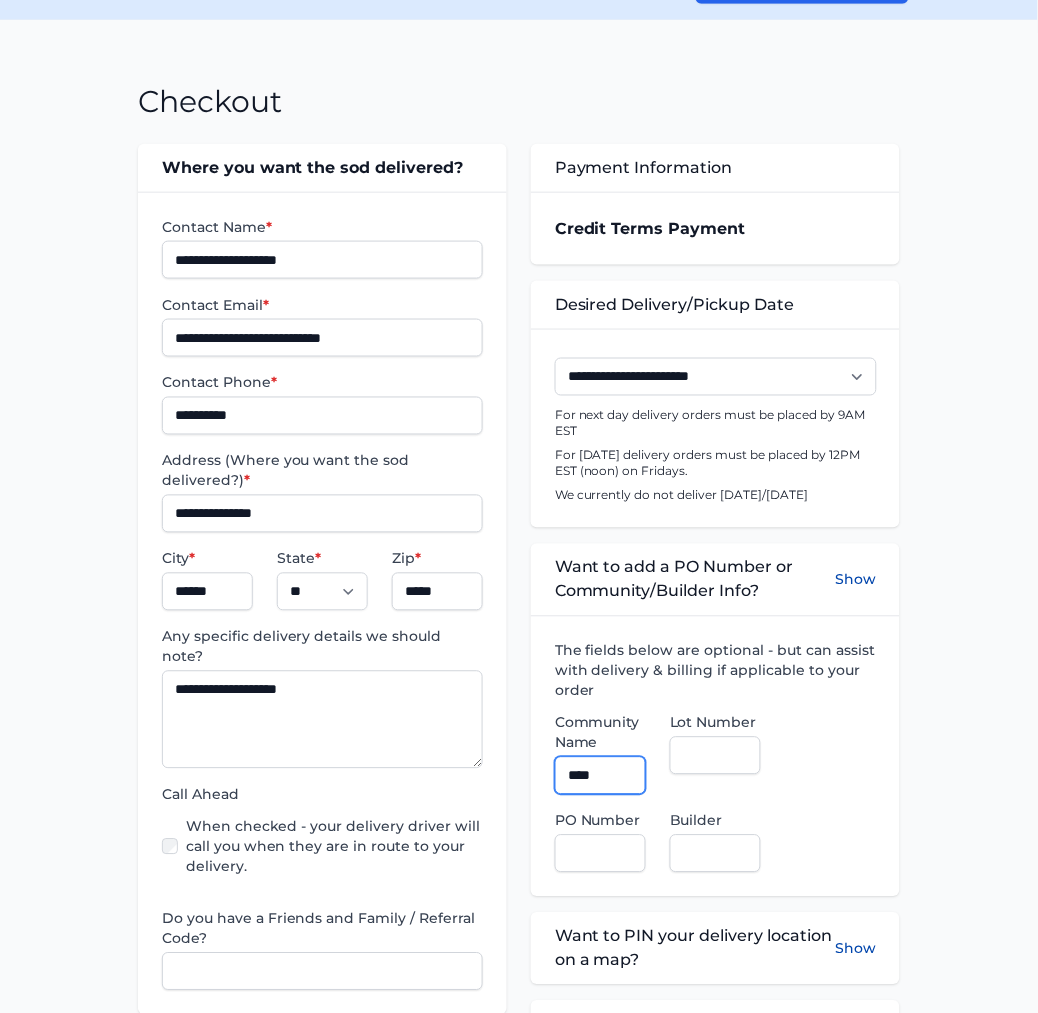 type on "**********" 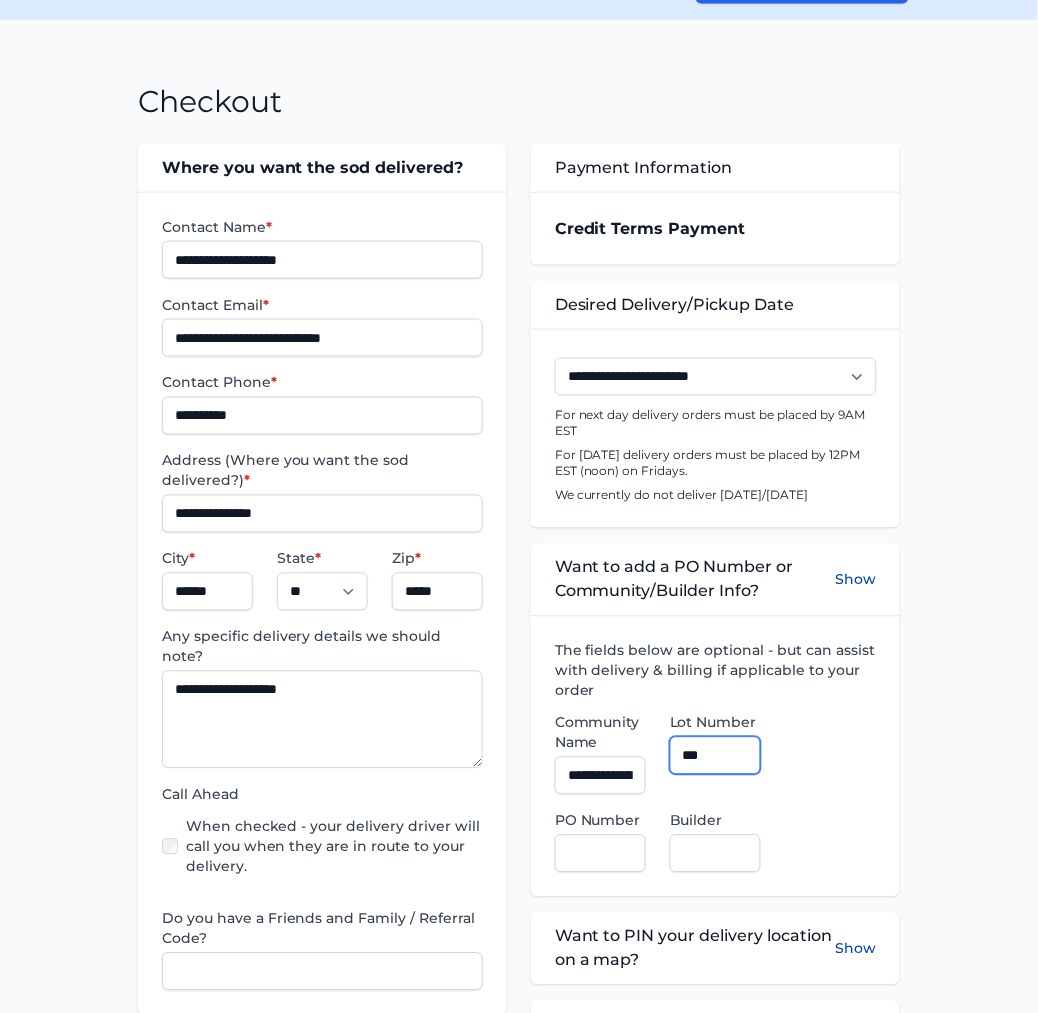 type on "***" 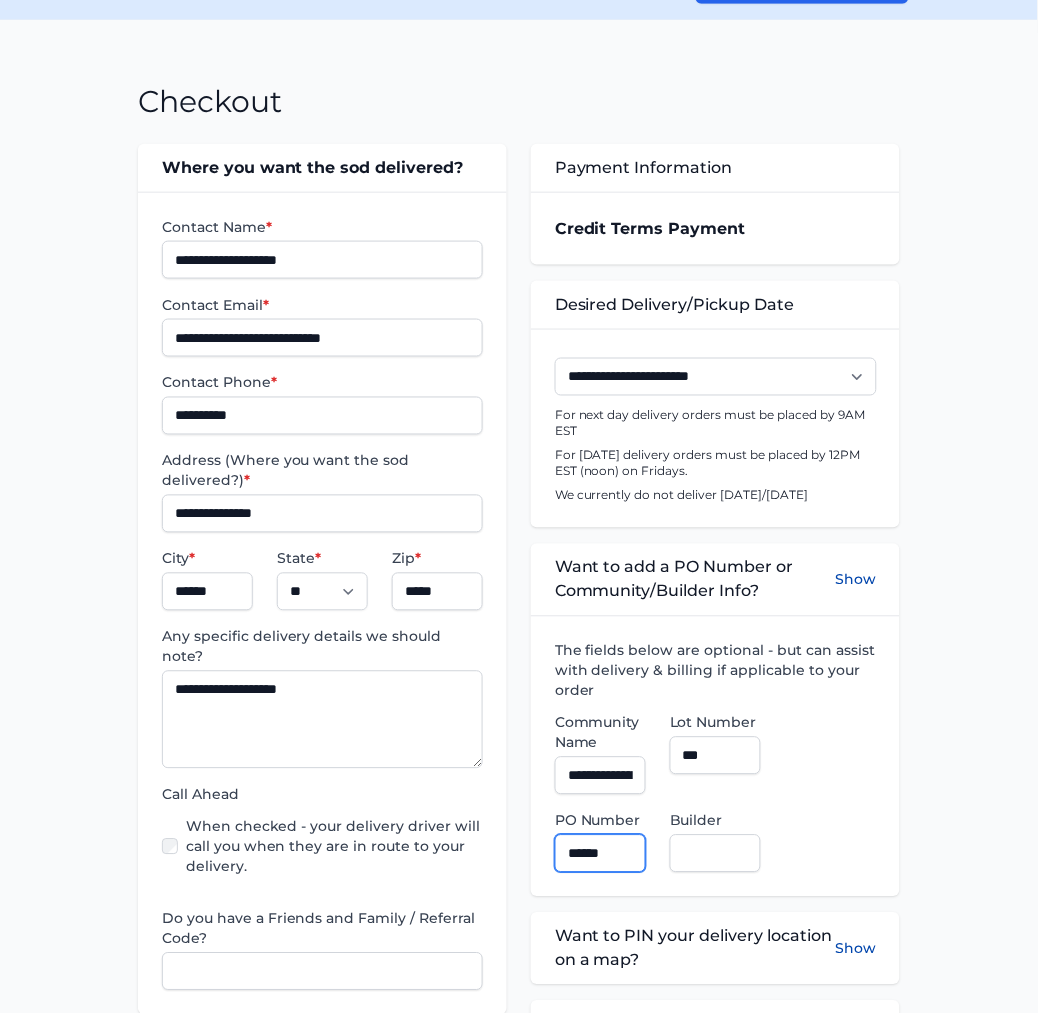 type on "******" 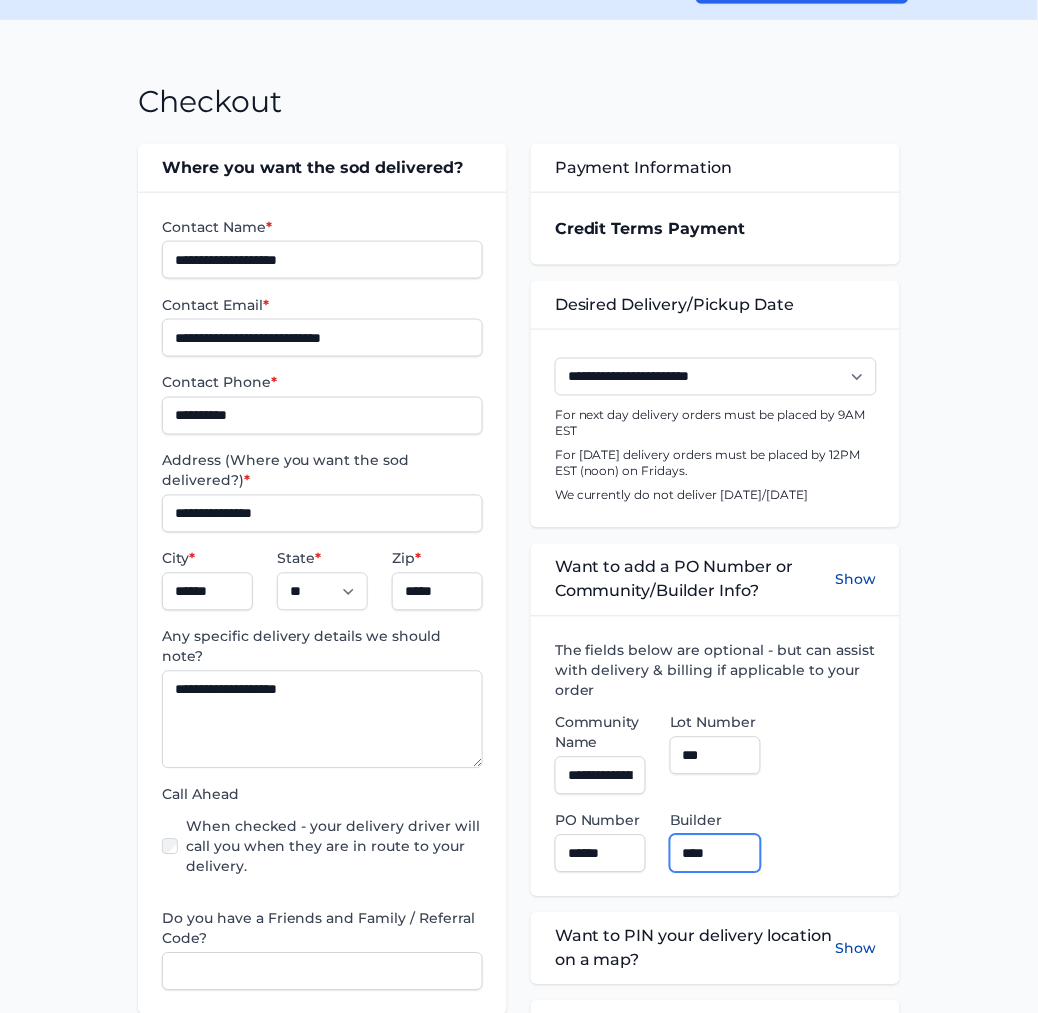 type on "**********" 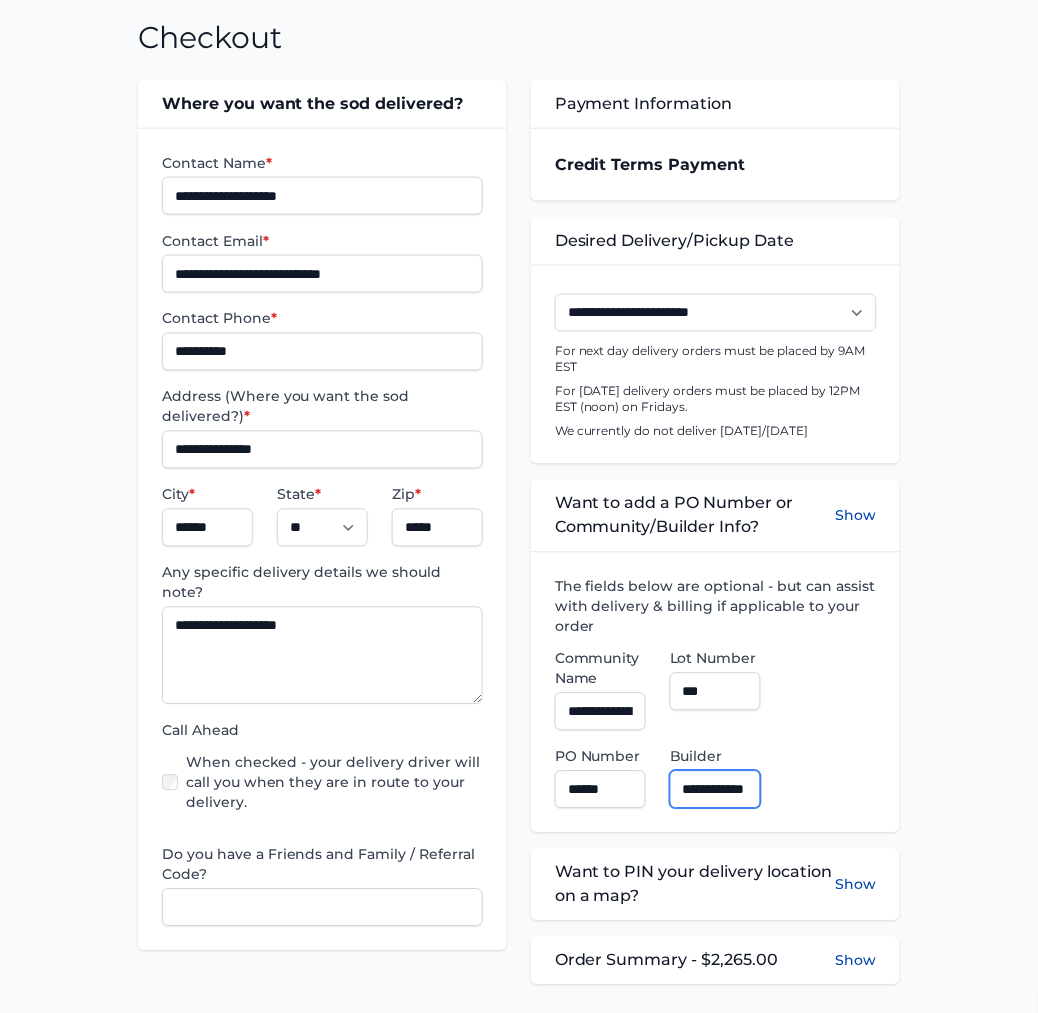 scroll, scrollTop: 666, scrollLeft: 0, axis: vertical 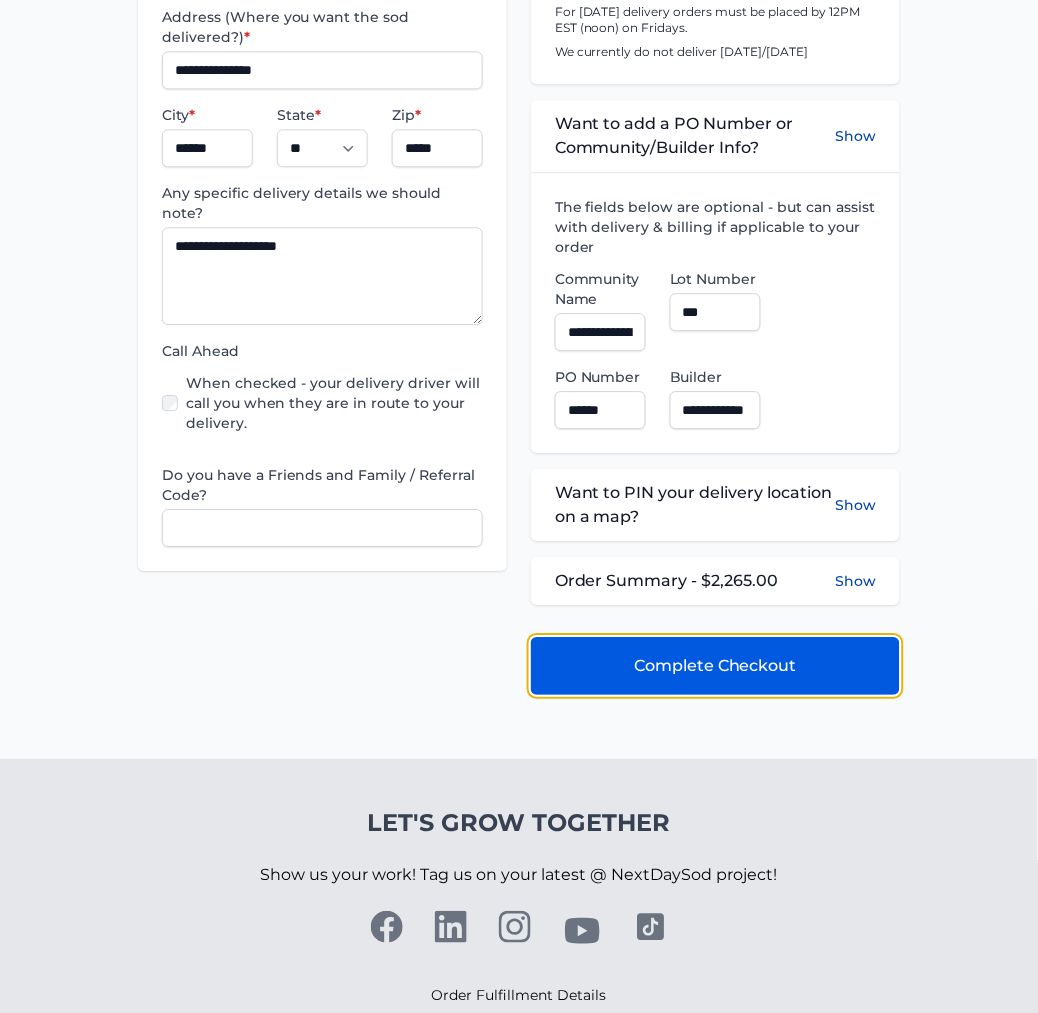 click on "Complete Checkout" at bounding box center (715, 666) 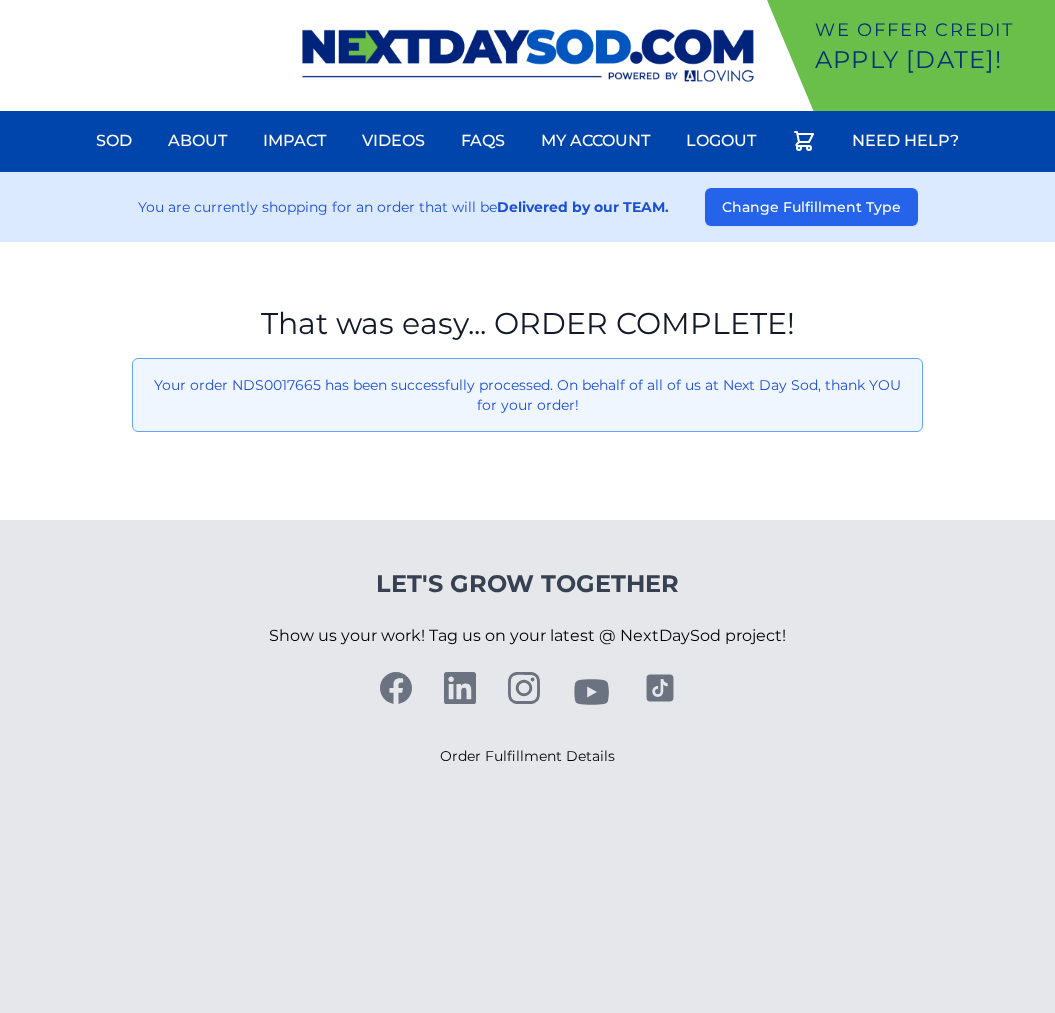 scroll, scrollTop: 0, scrollLeft: 0, axis: both 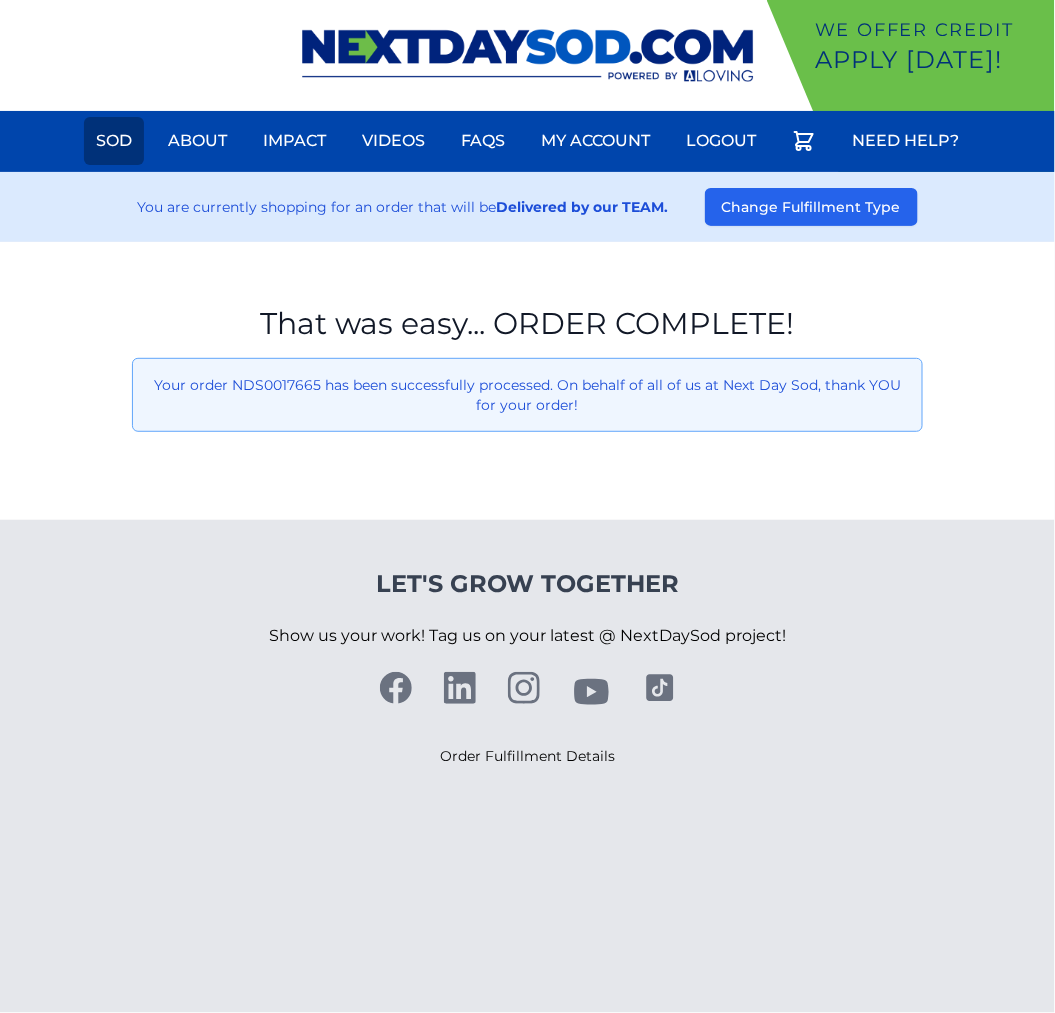 click on "Sod" at bounding box center (114, 141) 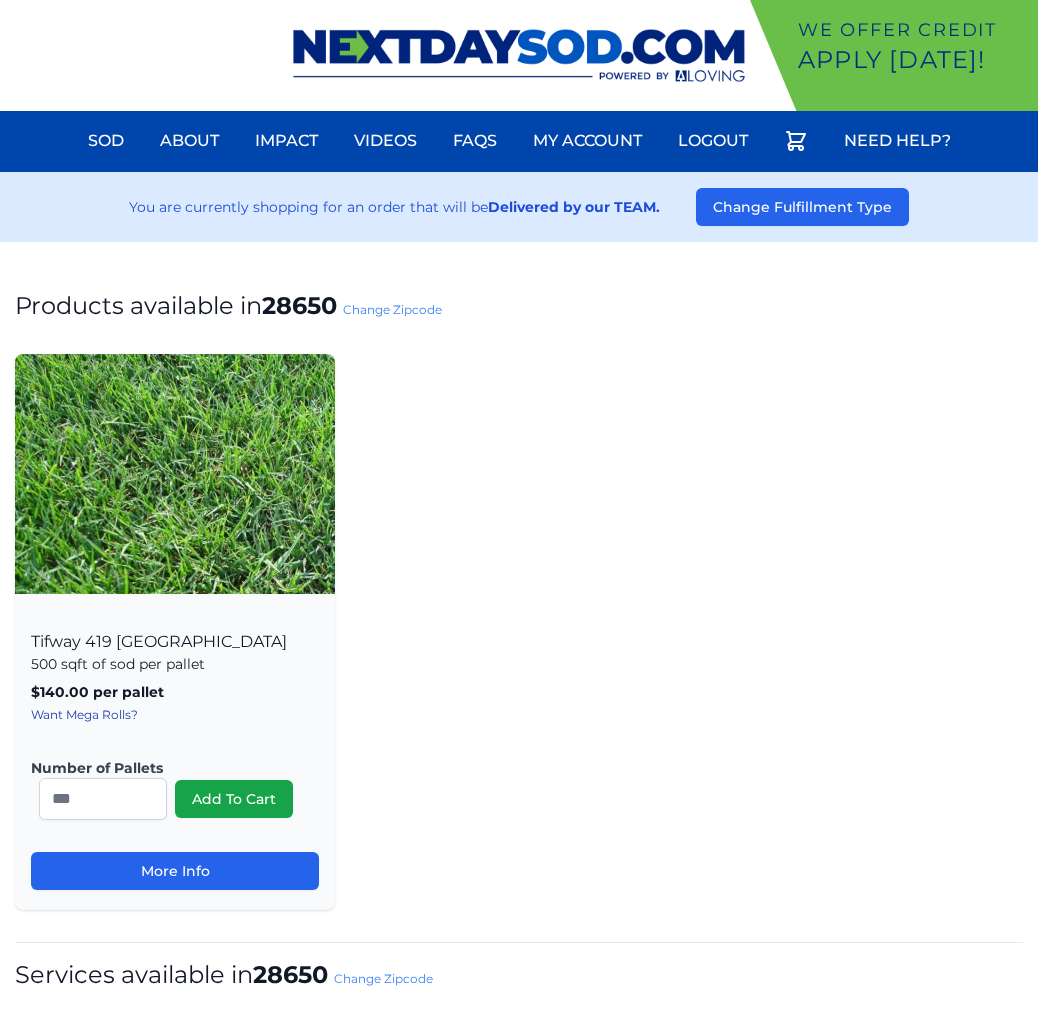 scroll, scrollTop: 0, scrollLeft: 0, axis: both 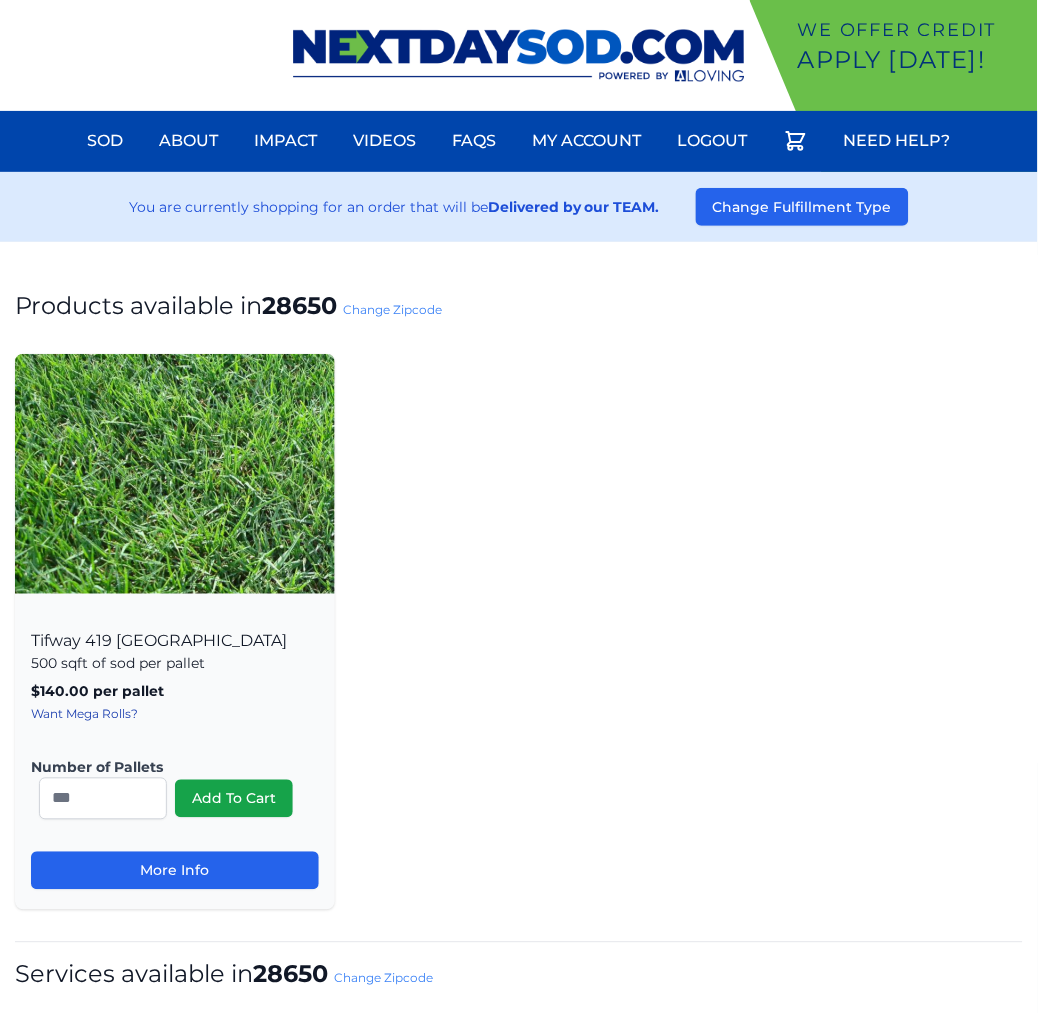 click on "Change Zipcode" at bounding box center (392, 309) 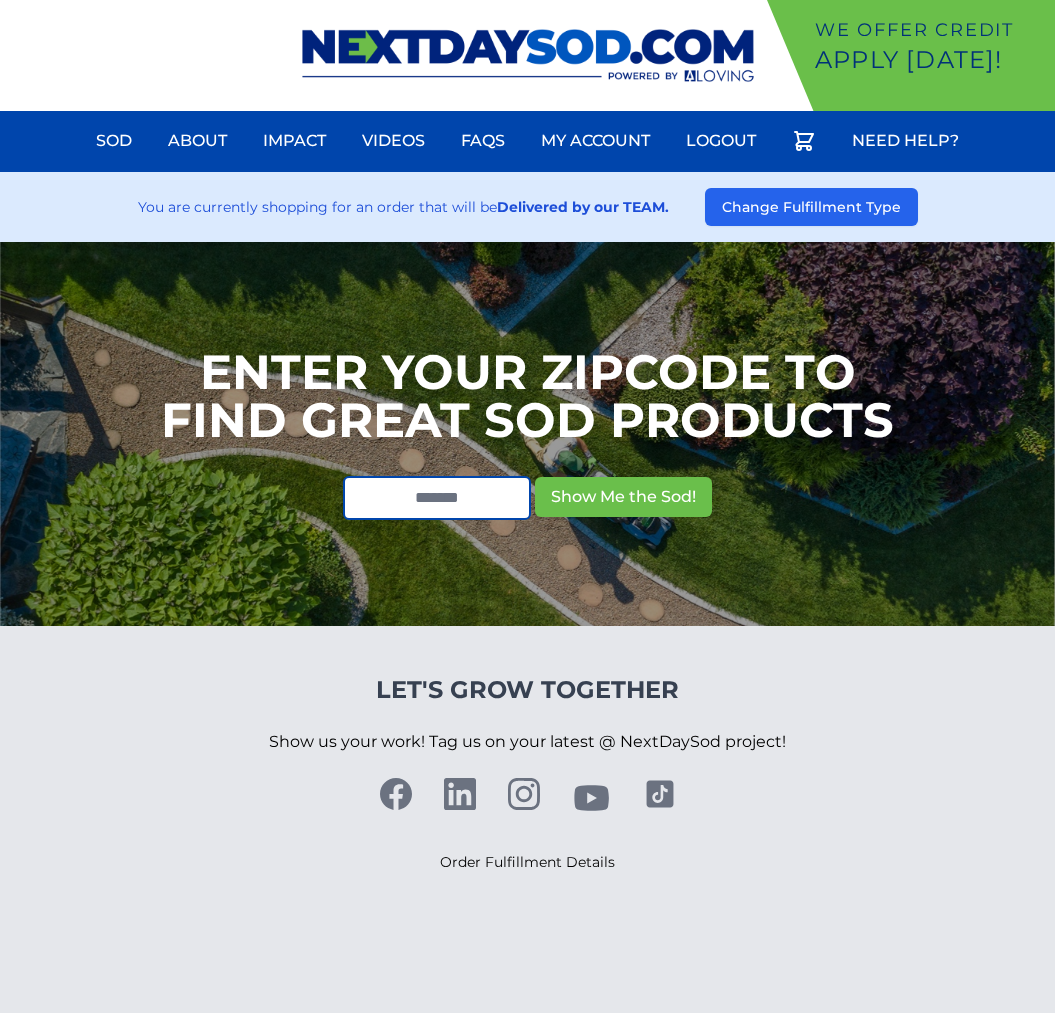 scroll, scrollTop: 0, scrollLeft: 0, axis: both 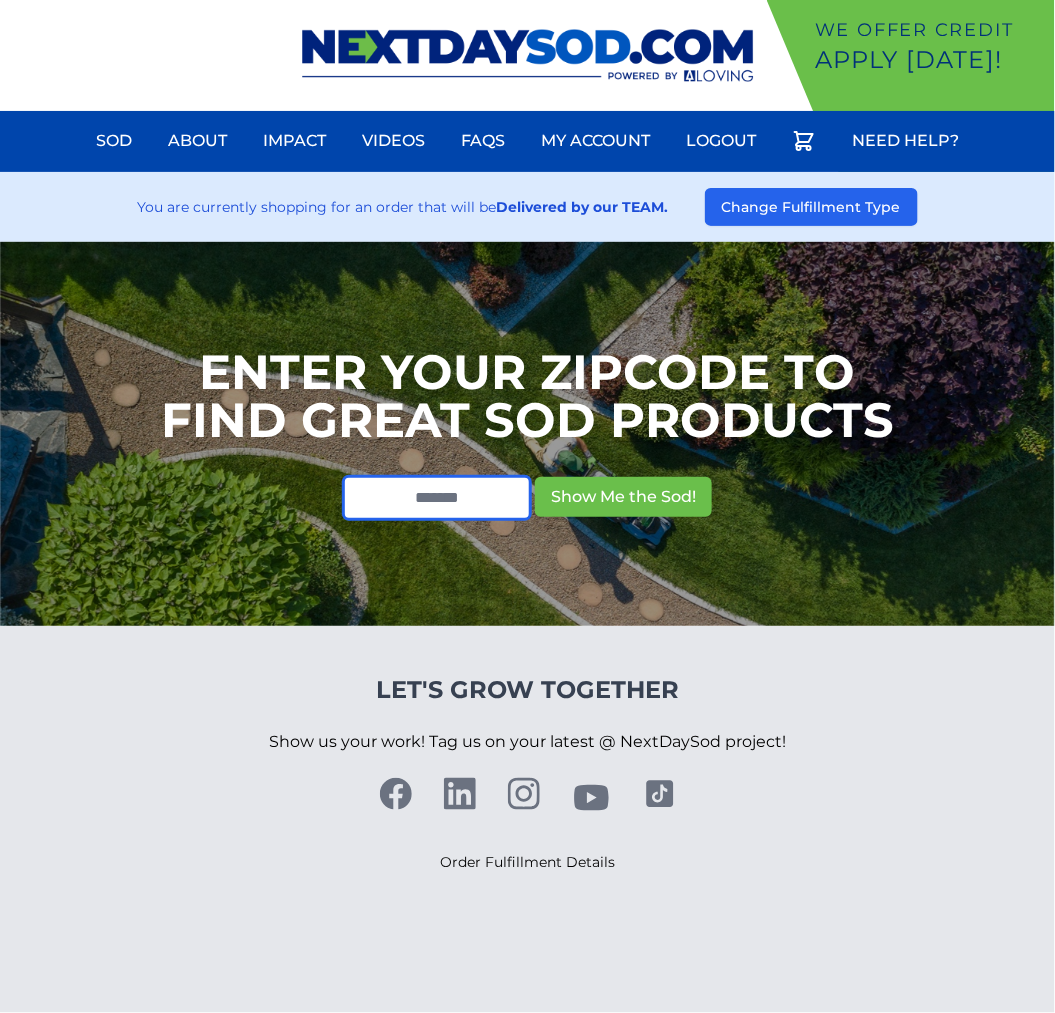 click at bounding box center [437, 498] 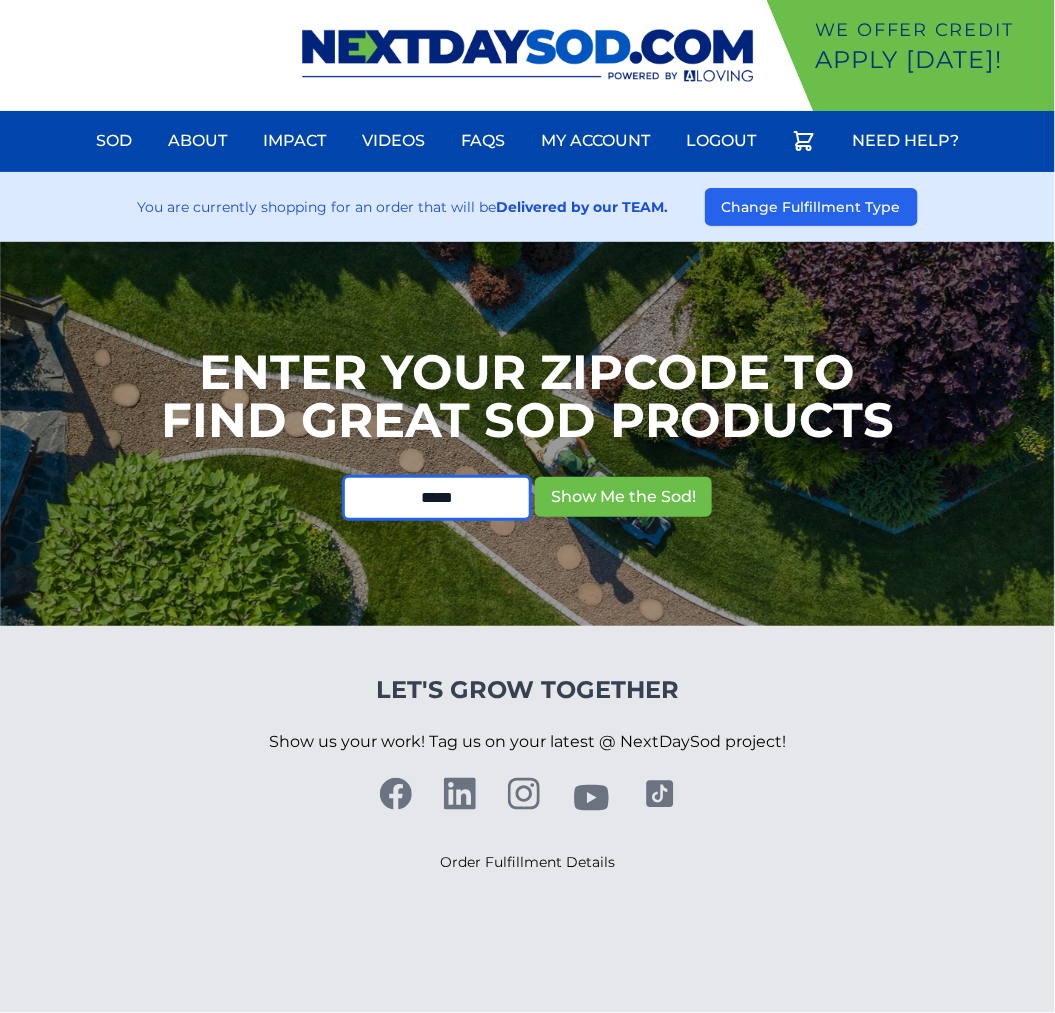 type on "*****" 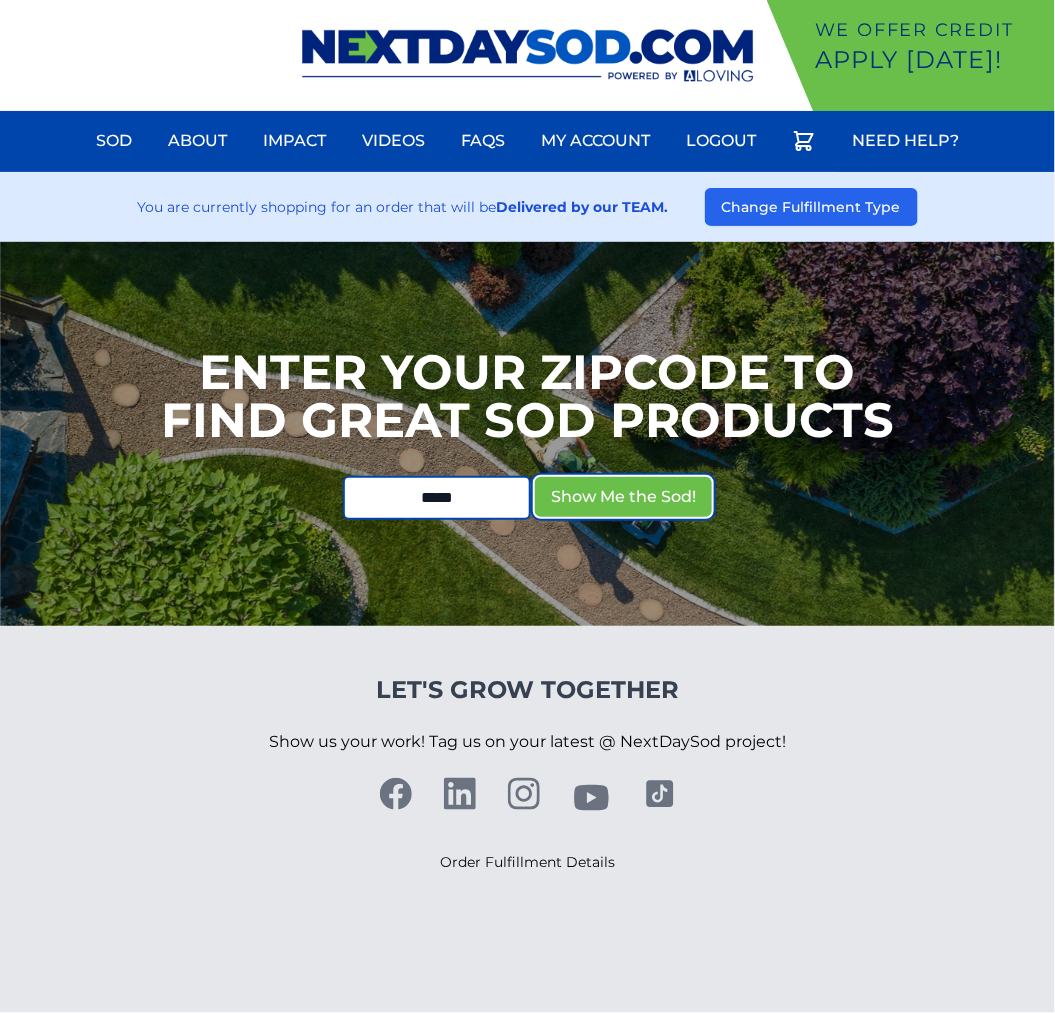 type 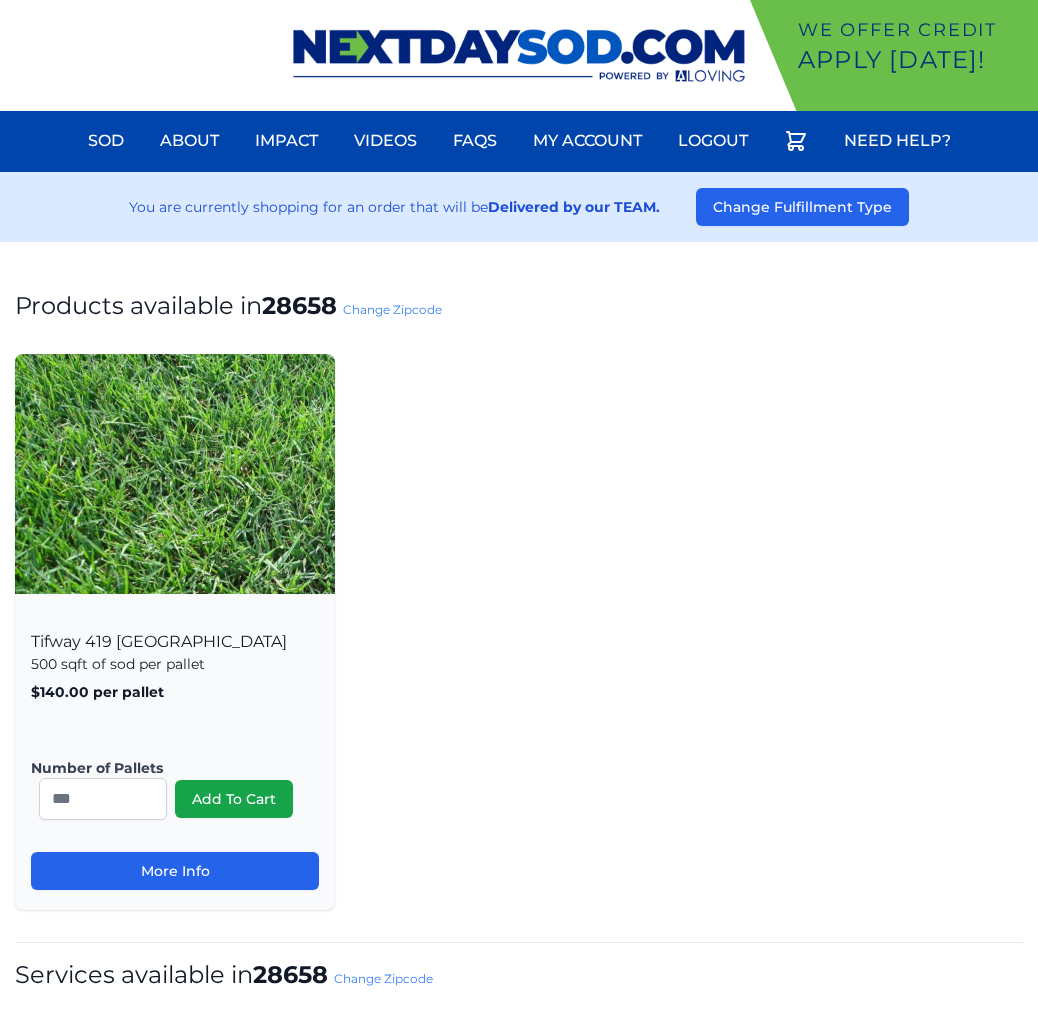 scroll, scrollTop: 0, scrollLeft: 0, axis: both 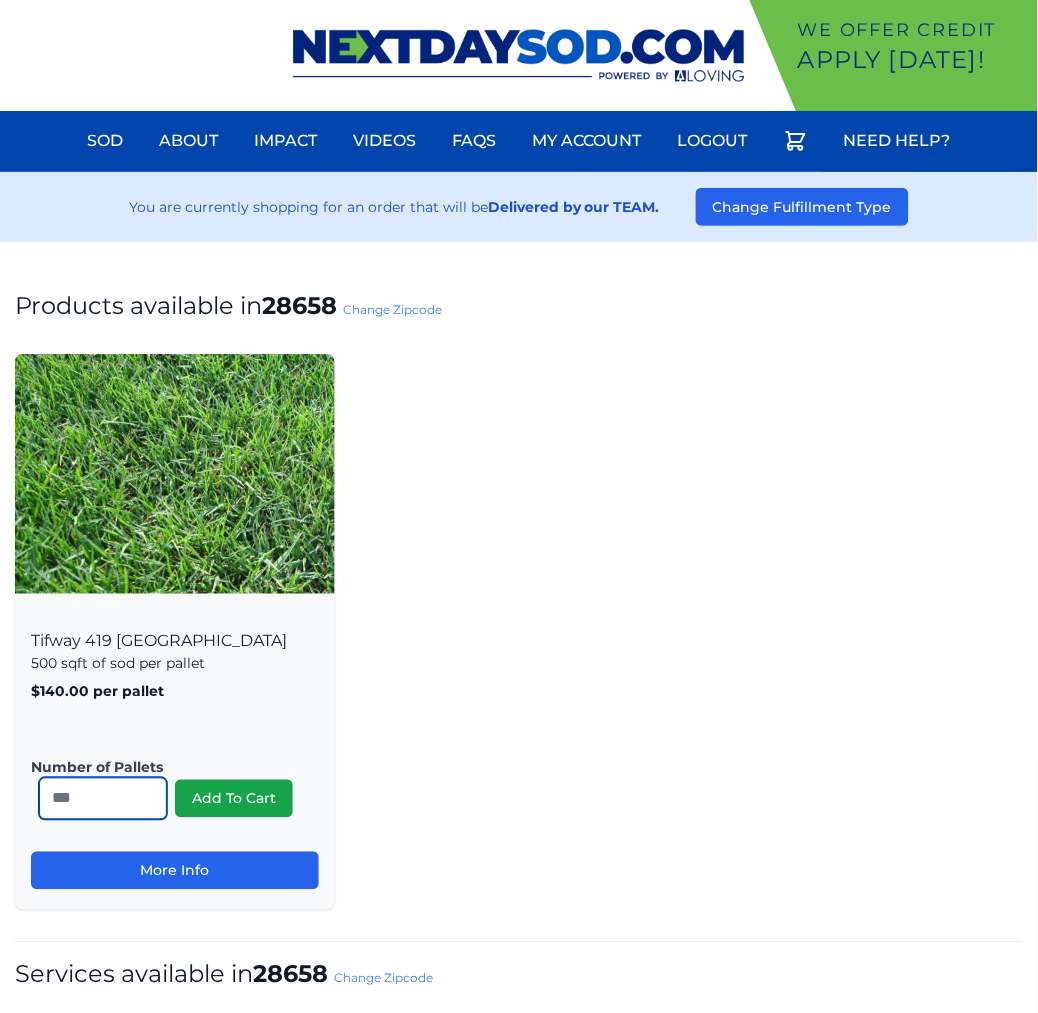 click on "*" at bounding box center [103, 799] 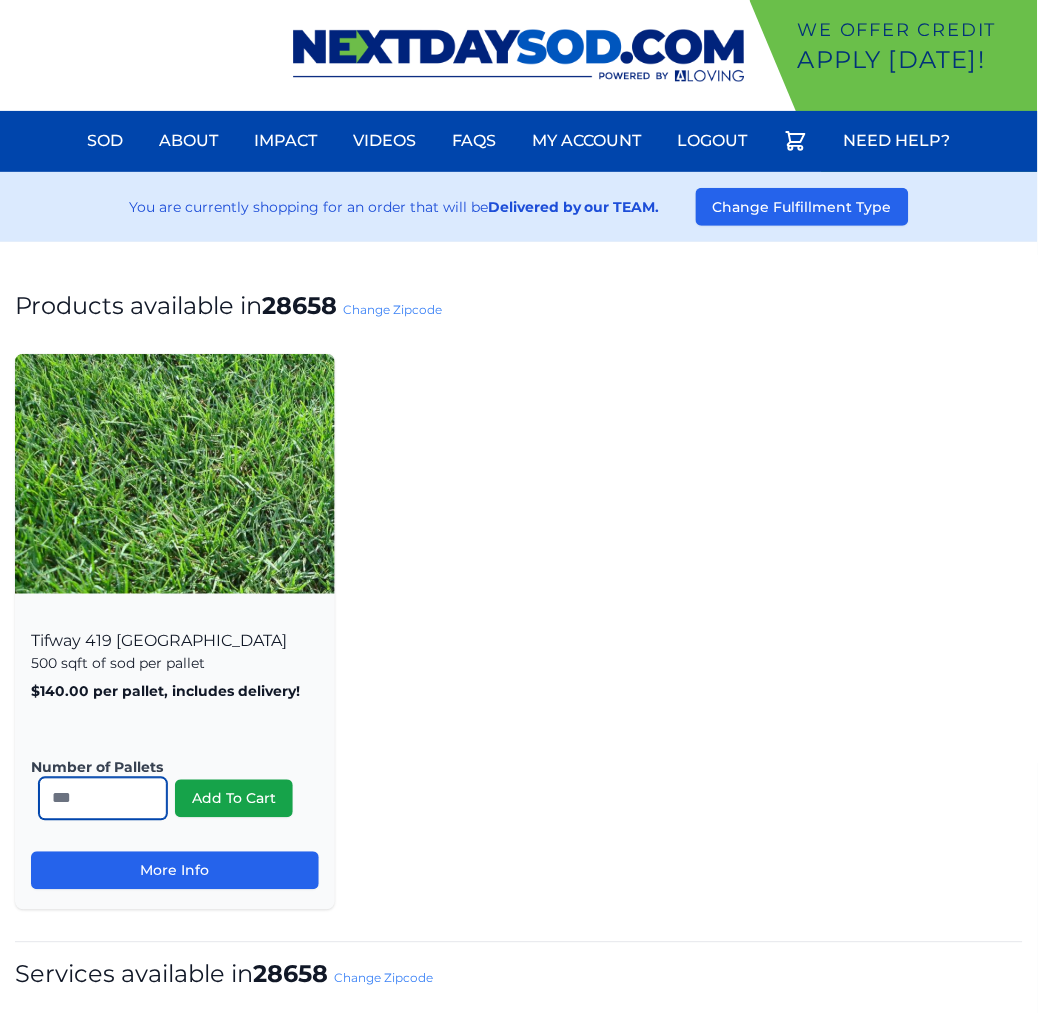 type on "**" 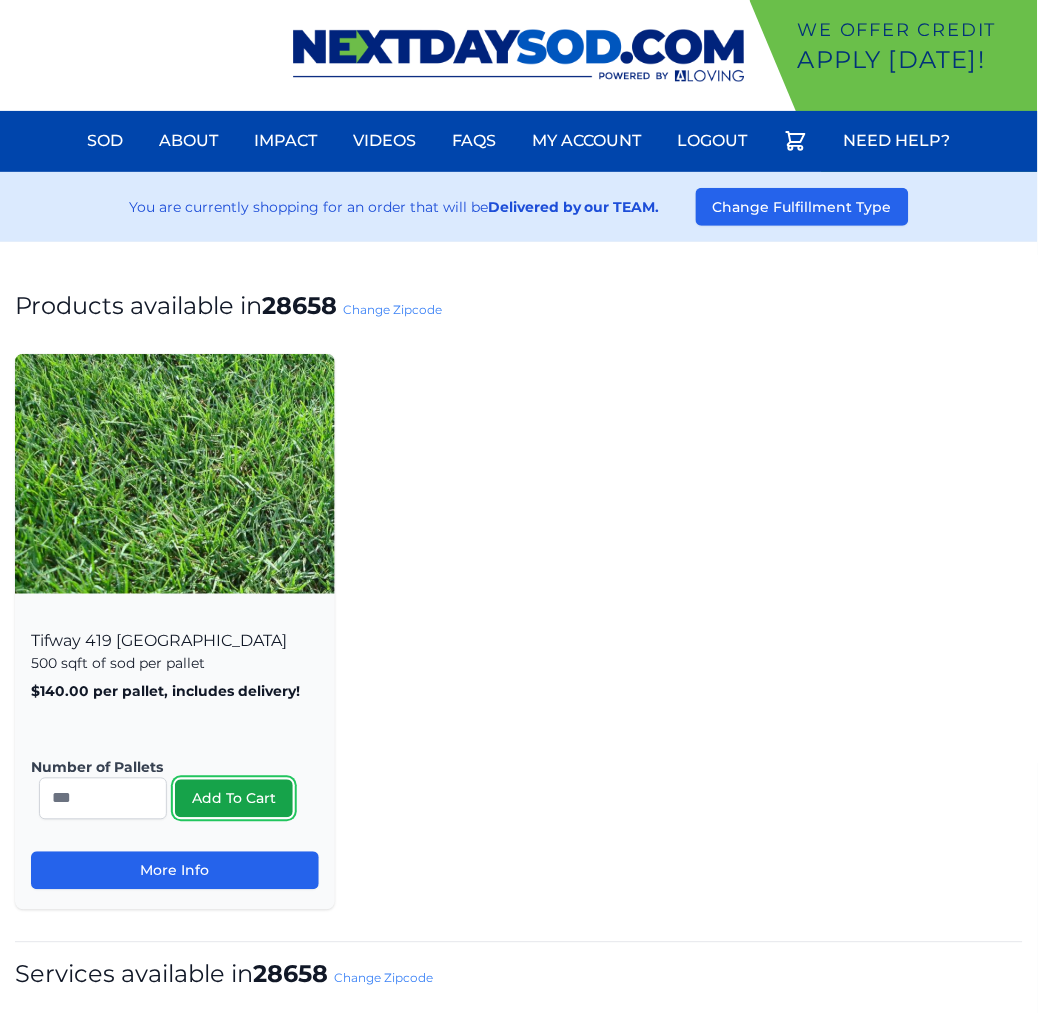 type 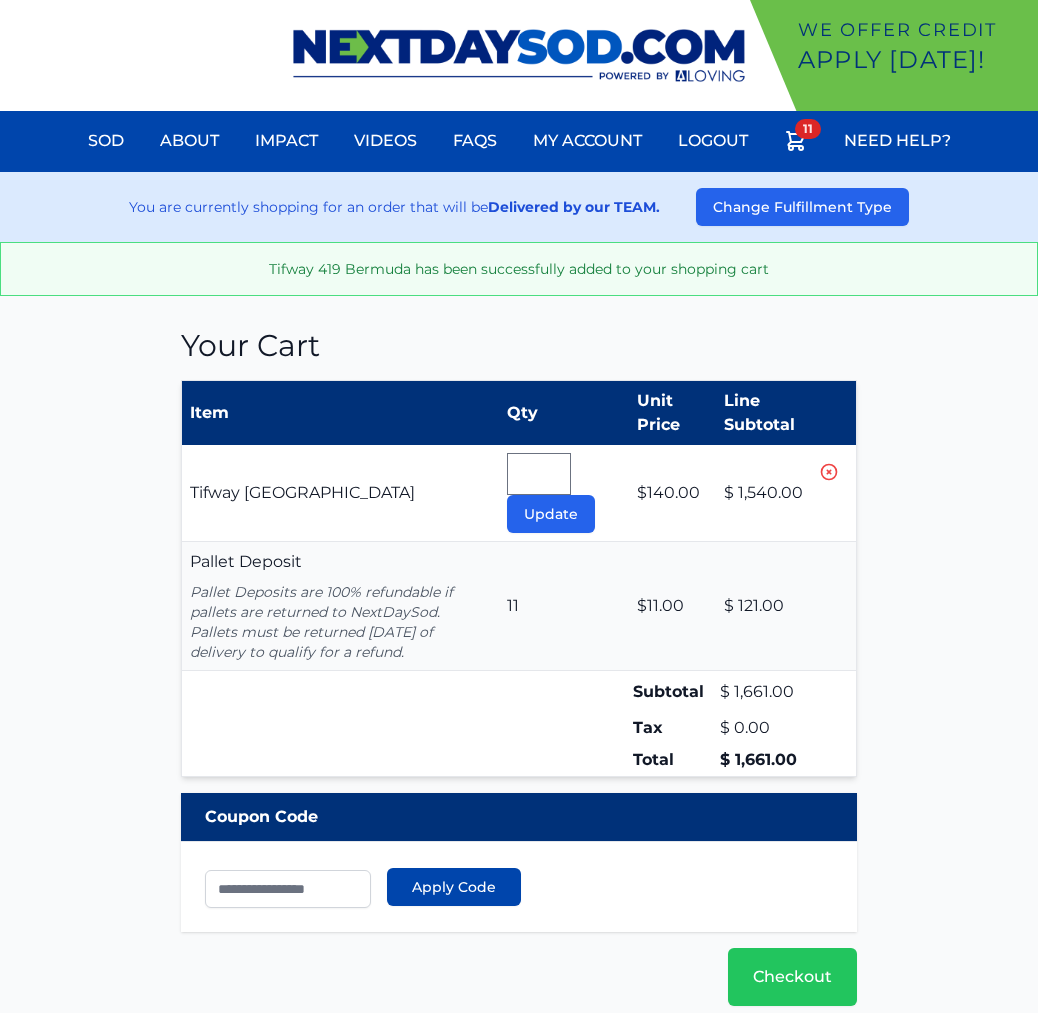 scroll, scrollTop: 0, scrollLeft: 0, axis: both 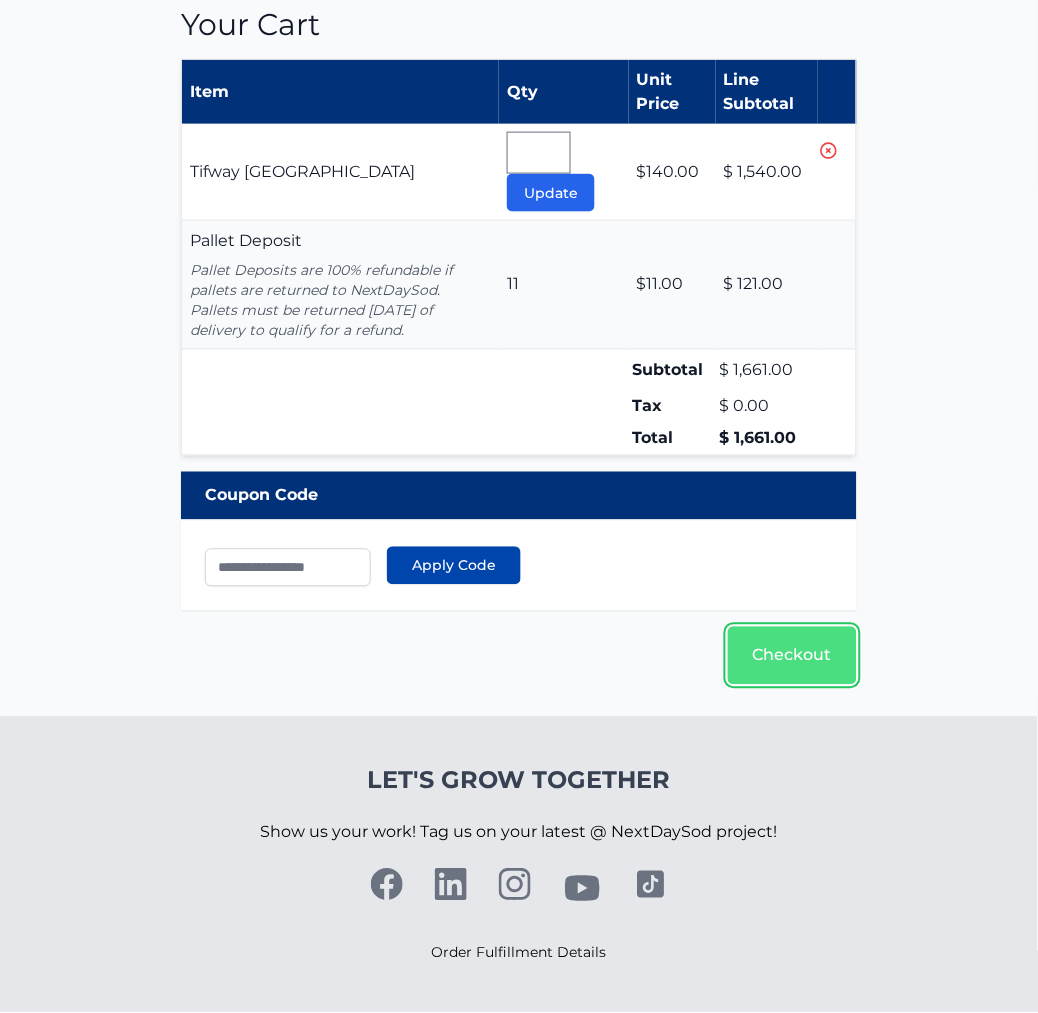 click on "Checkout" at bounding box center [792, 656] 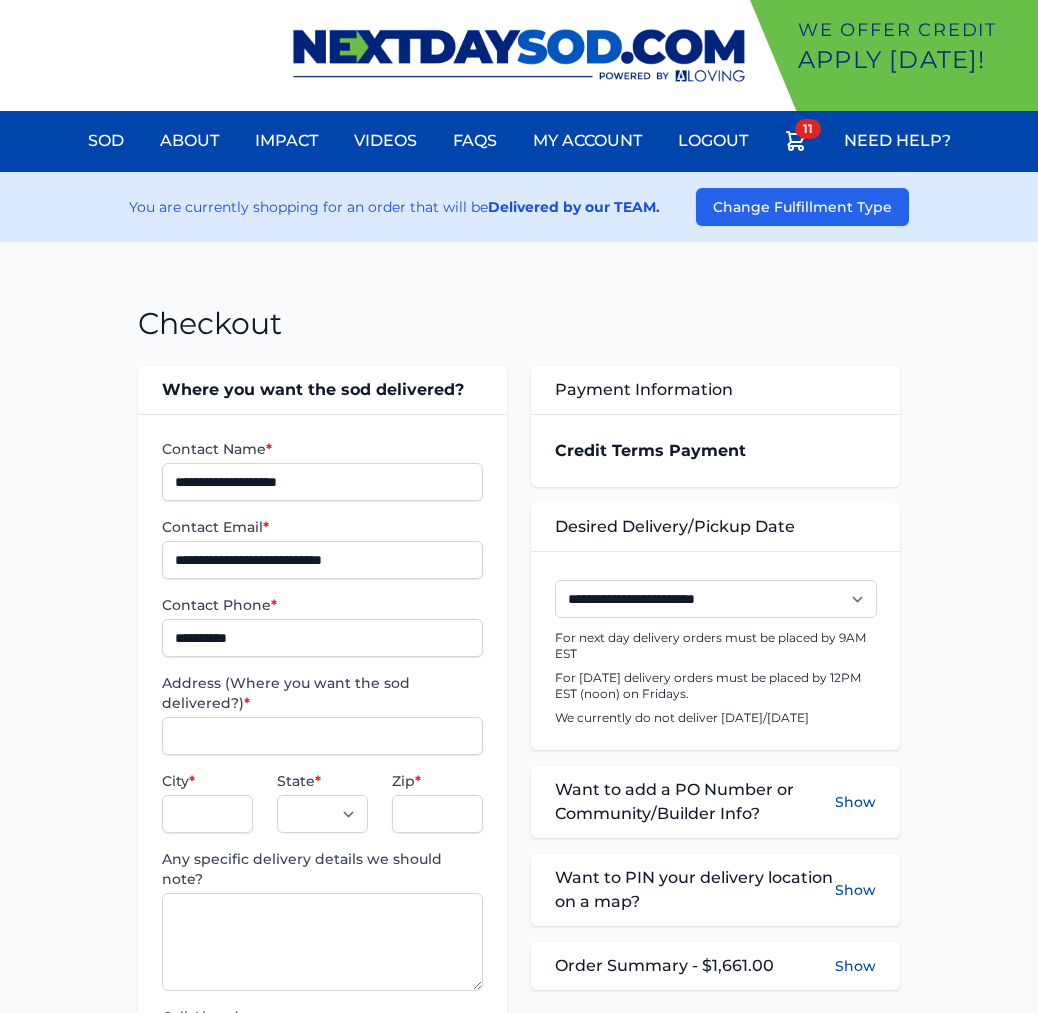 scroll, scrollTop: 0, scrollLeft: 0, axis: both 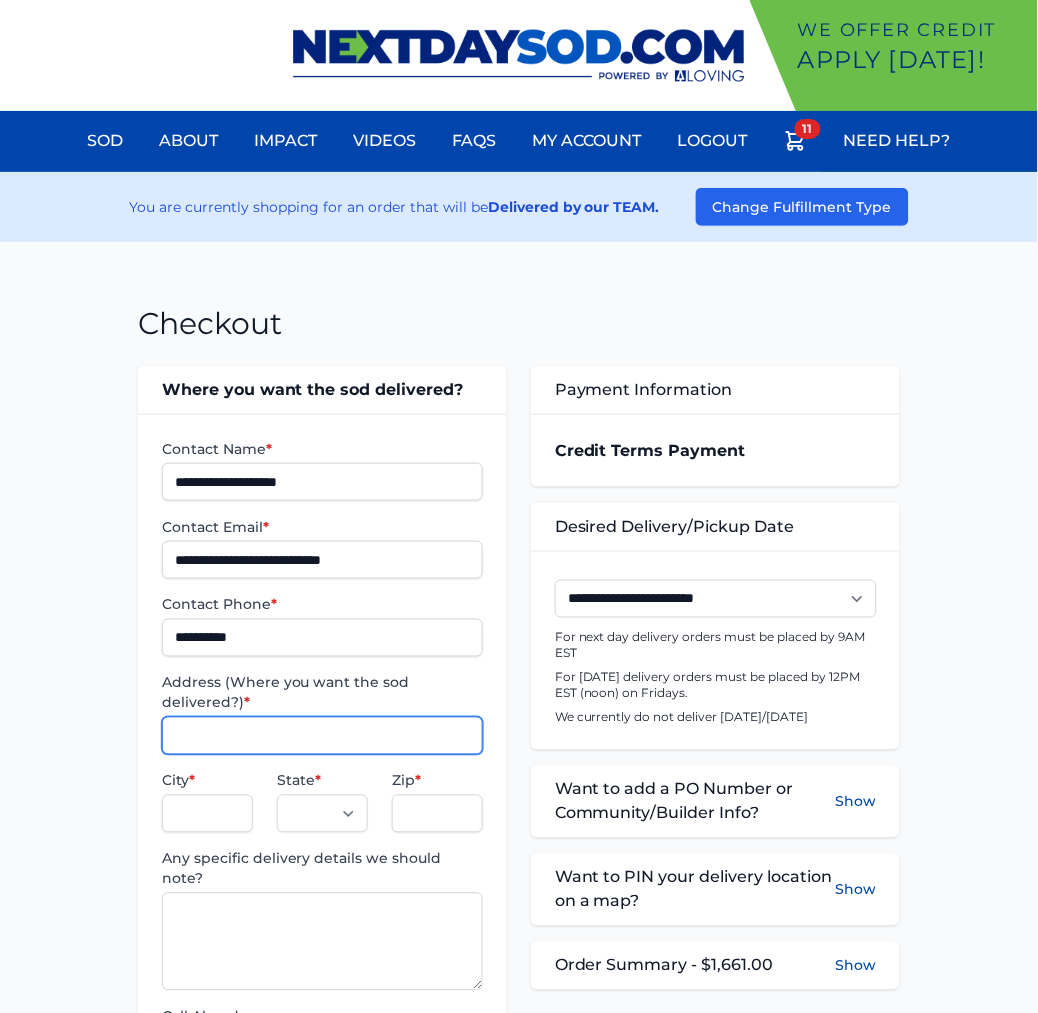 click on "Address (Where you want the sod delivered?)
*" at bounding box center [322, 736] 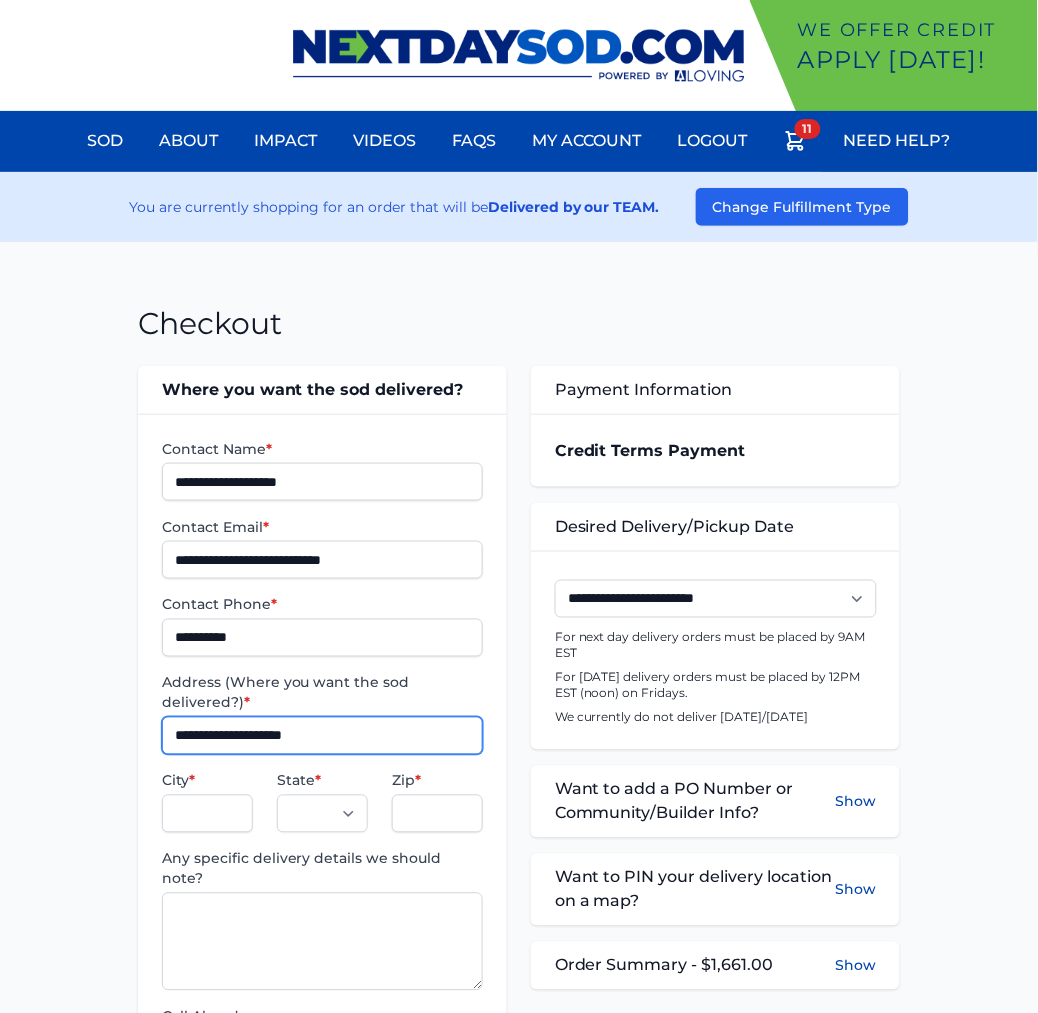 type on "**********" 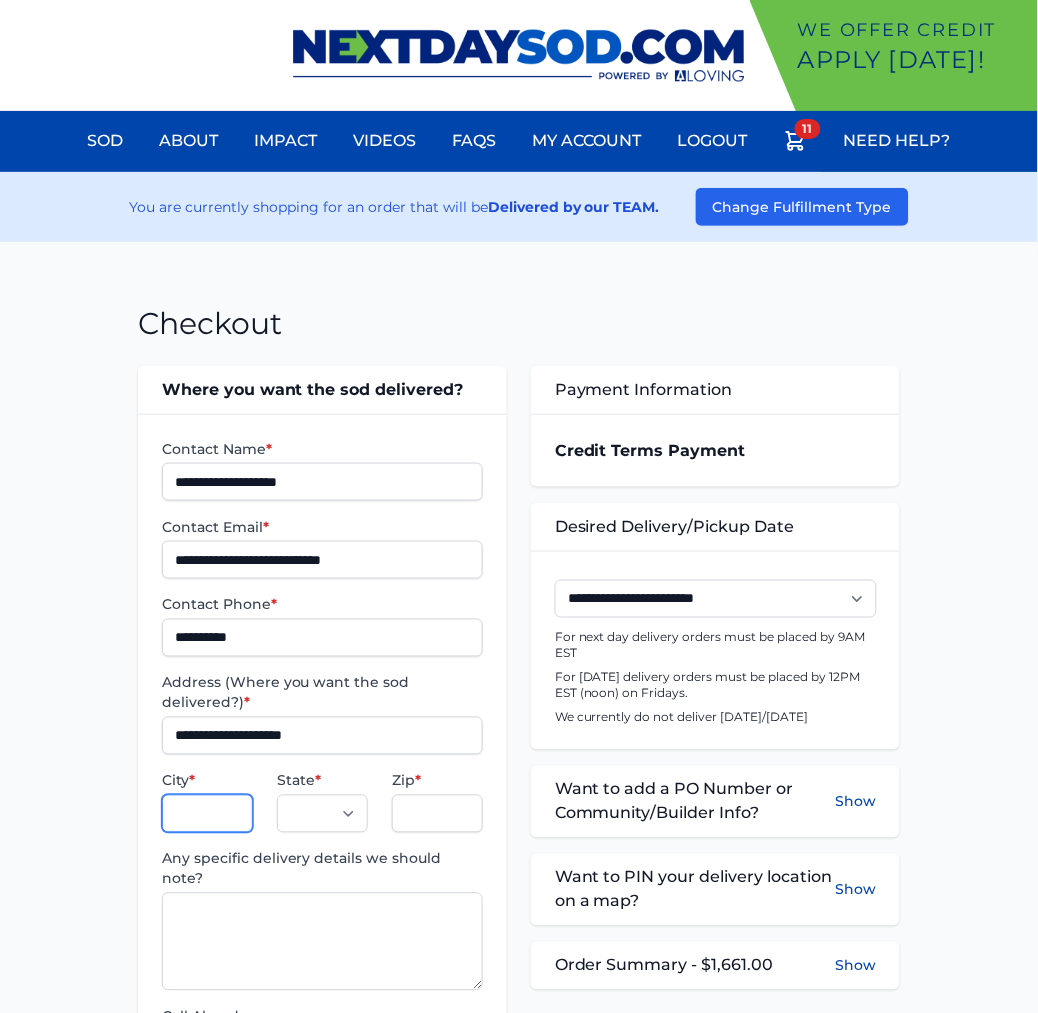 type on "*" 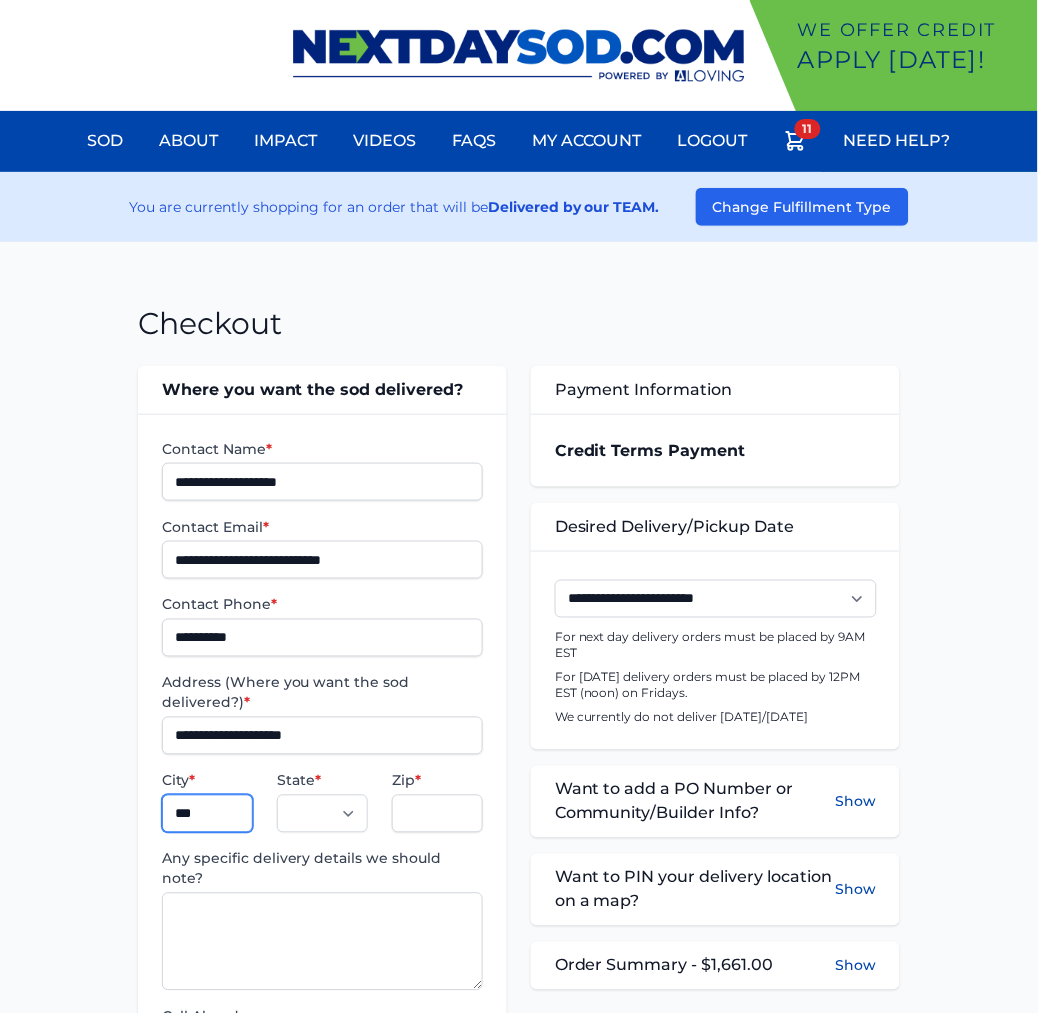 type on "******" 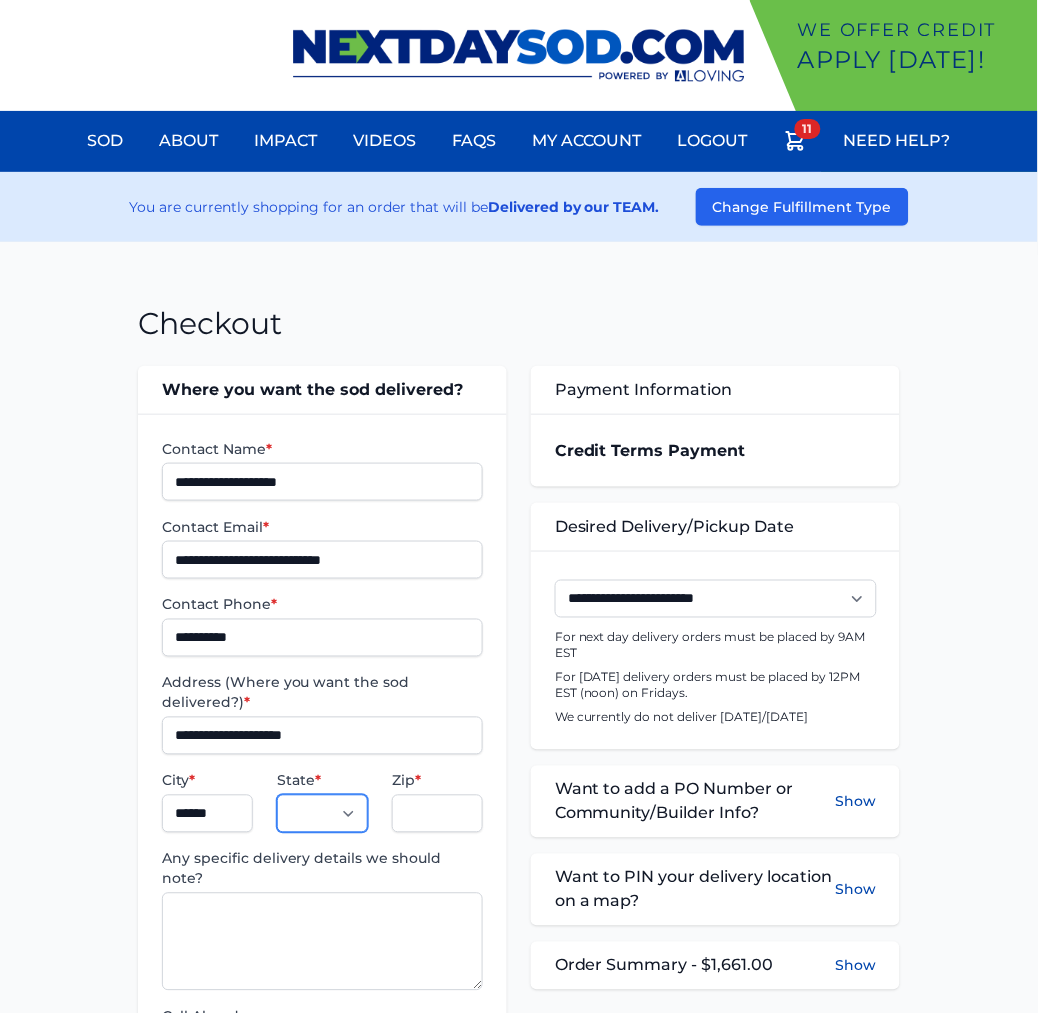 select on "**" 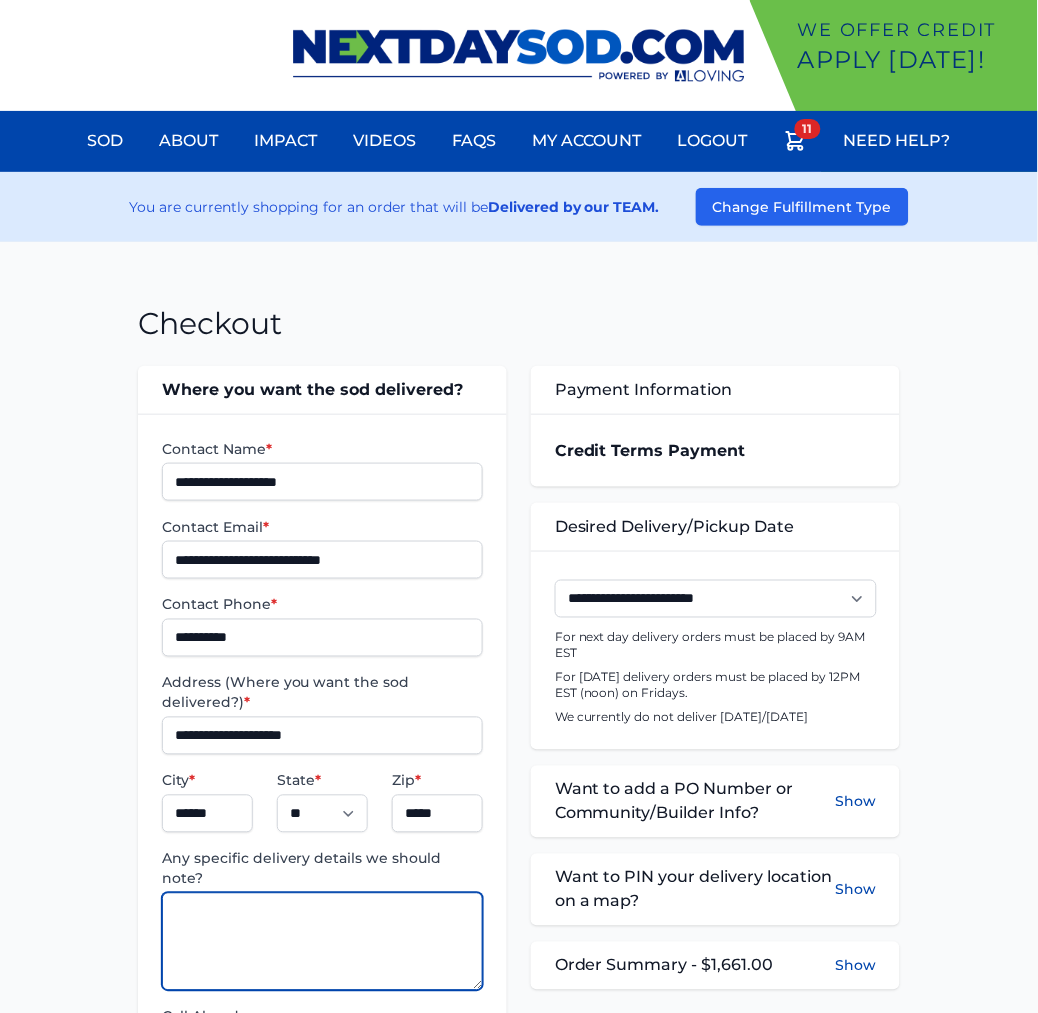 paste on "**********" 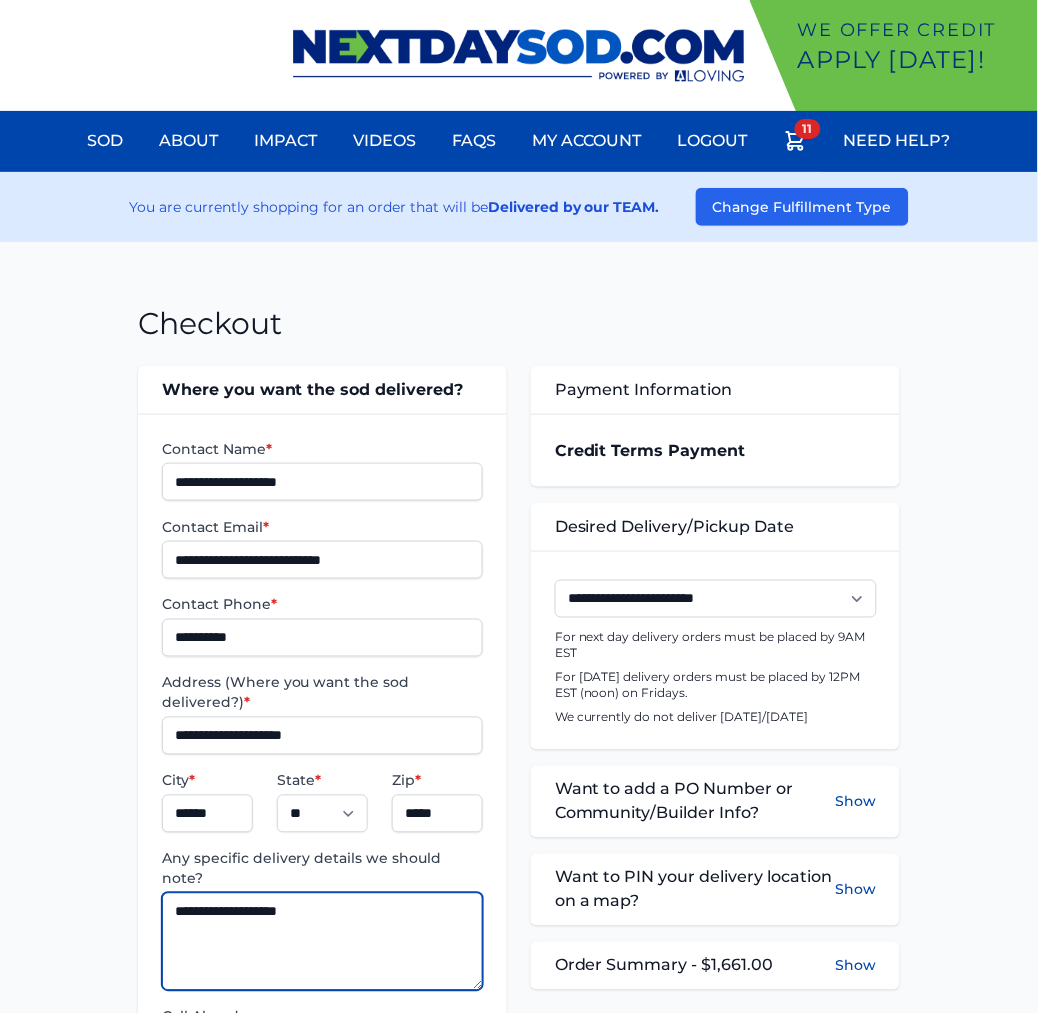 type on "**********" 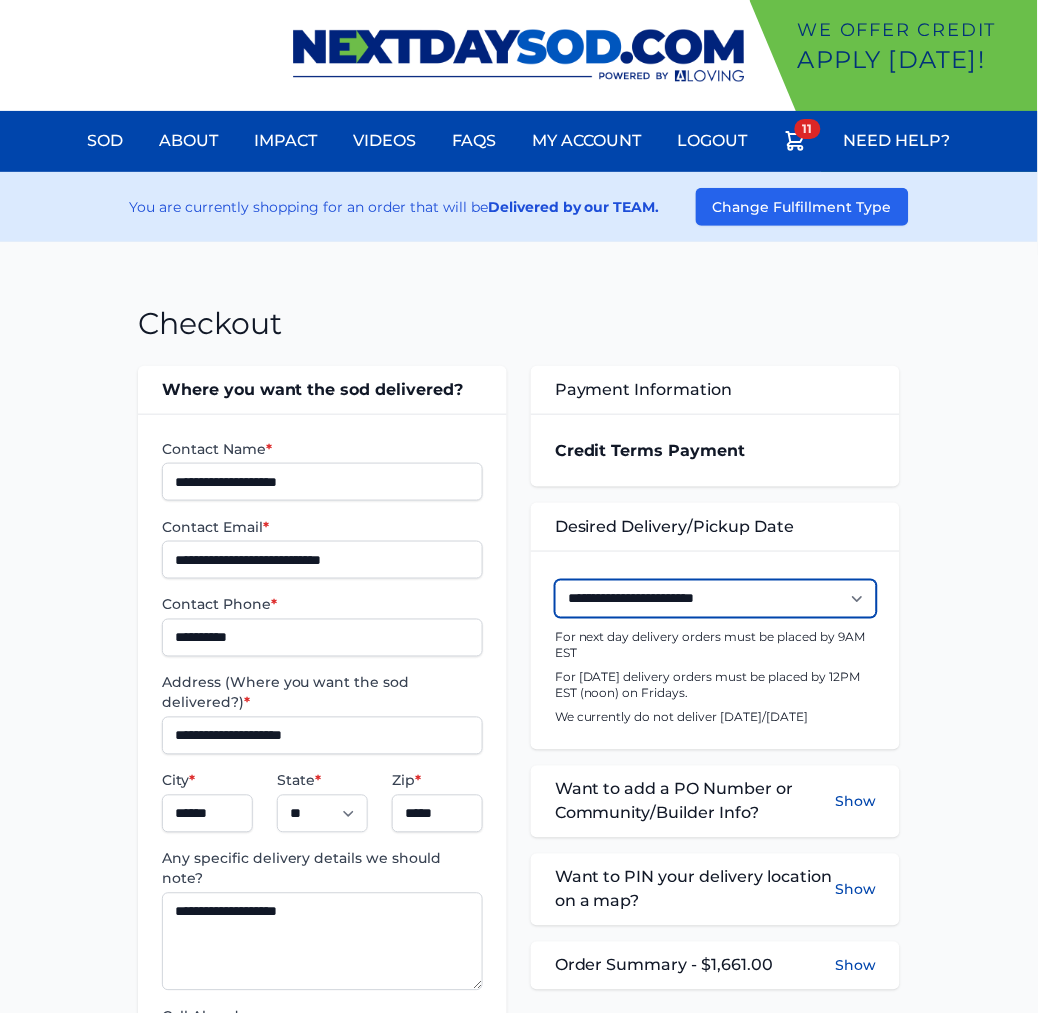 click on "**********" at bounding box center (716, 599) 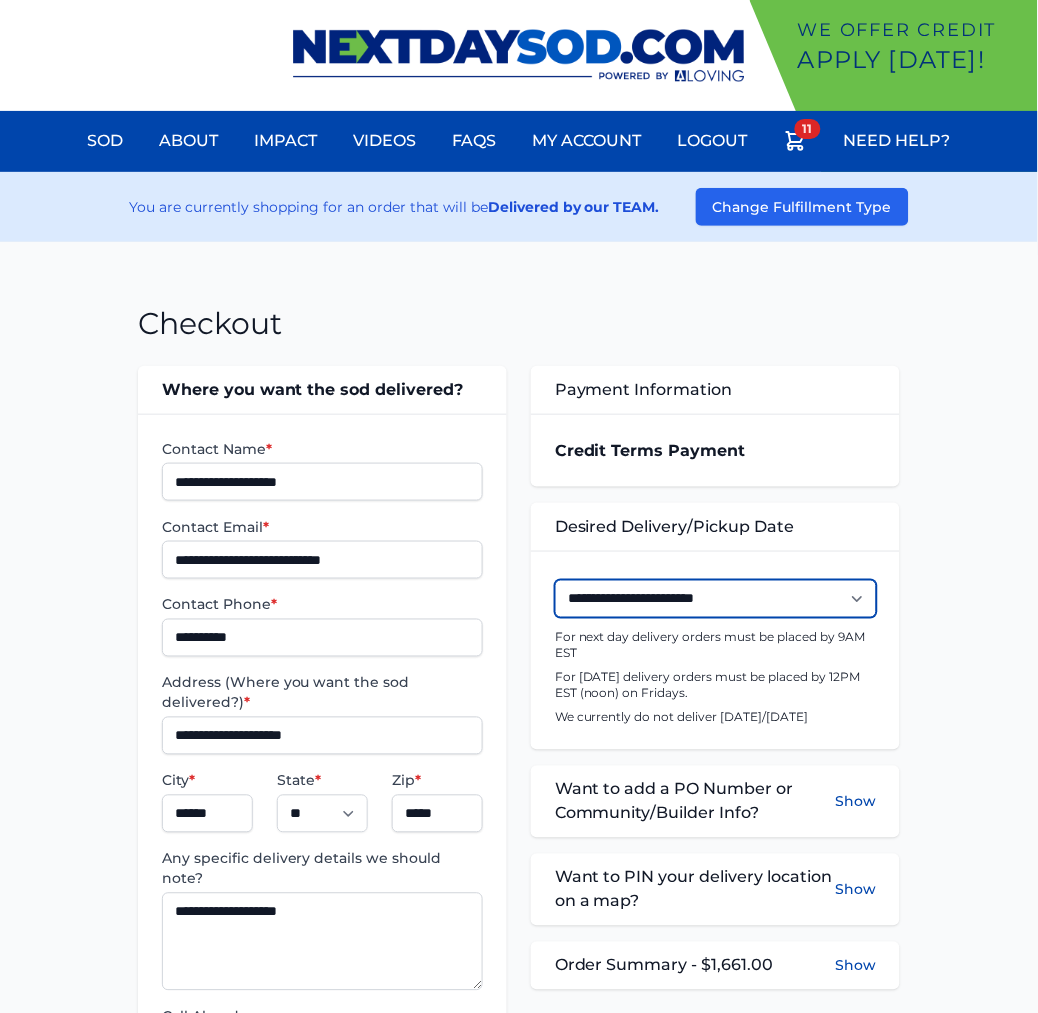 select on "**********" 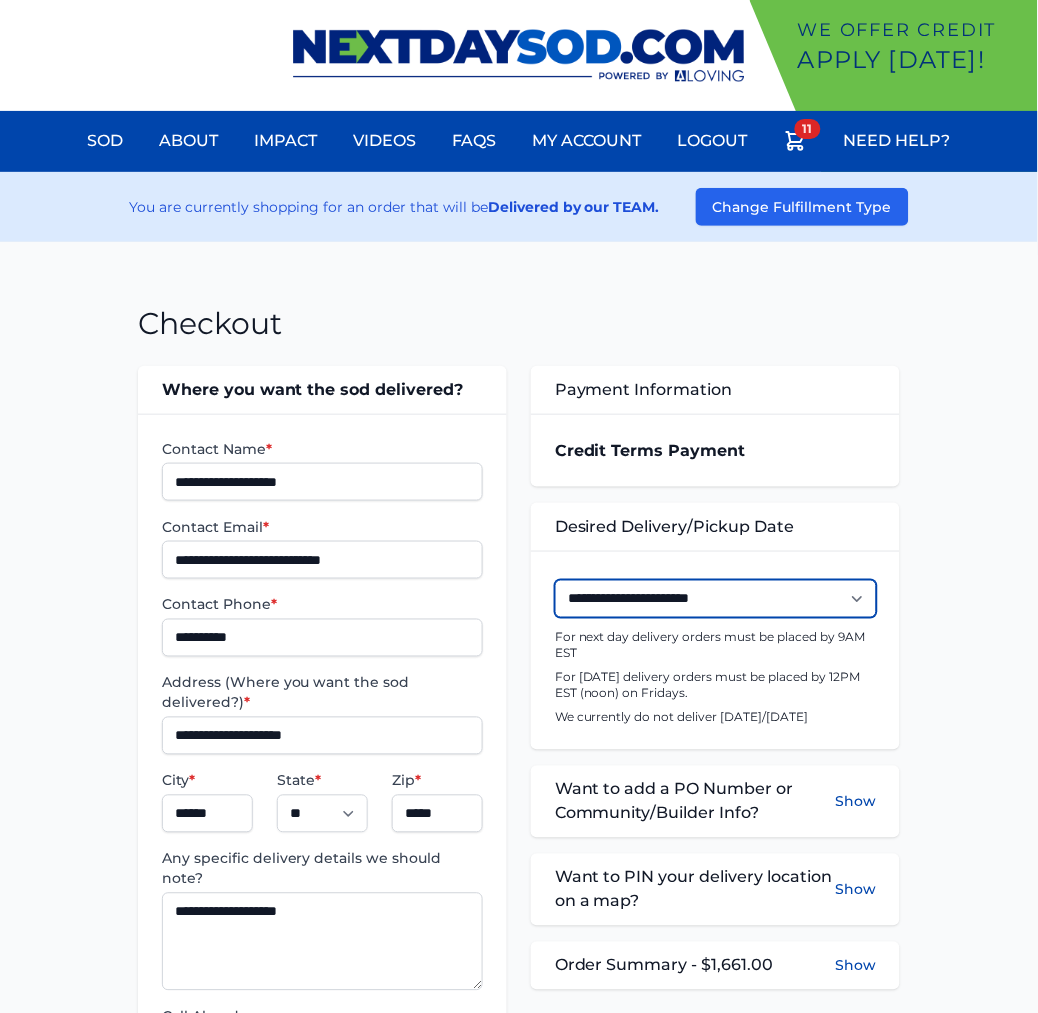click on "**********" at bounding box center (716, 599) 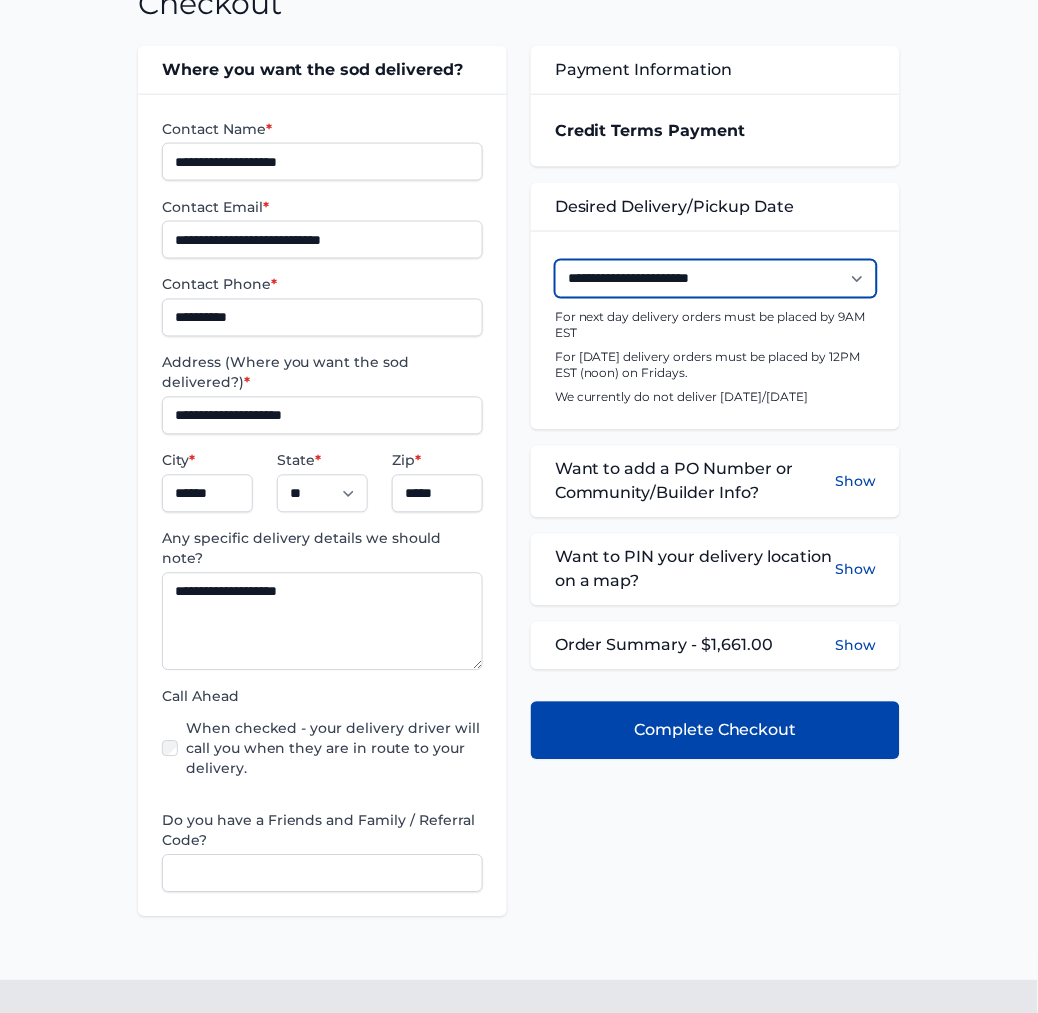 scroll, scrollTop: 333, scrollLeft: 0, axis: vertical 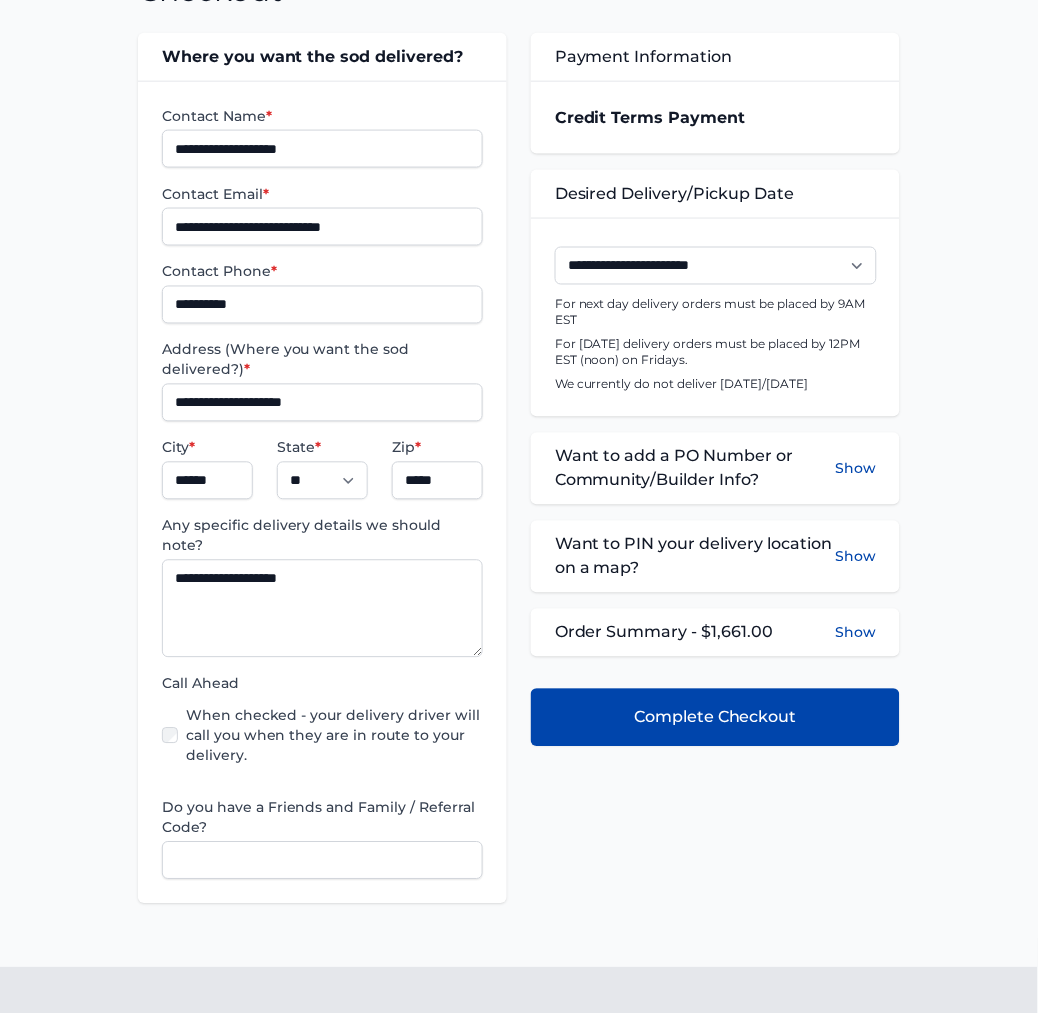 drag, startPoint x: 844, startPoint y: 478, endPoint x: 820, endPoint y: 497, distance: 30.610456 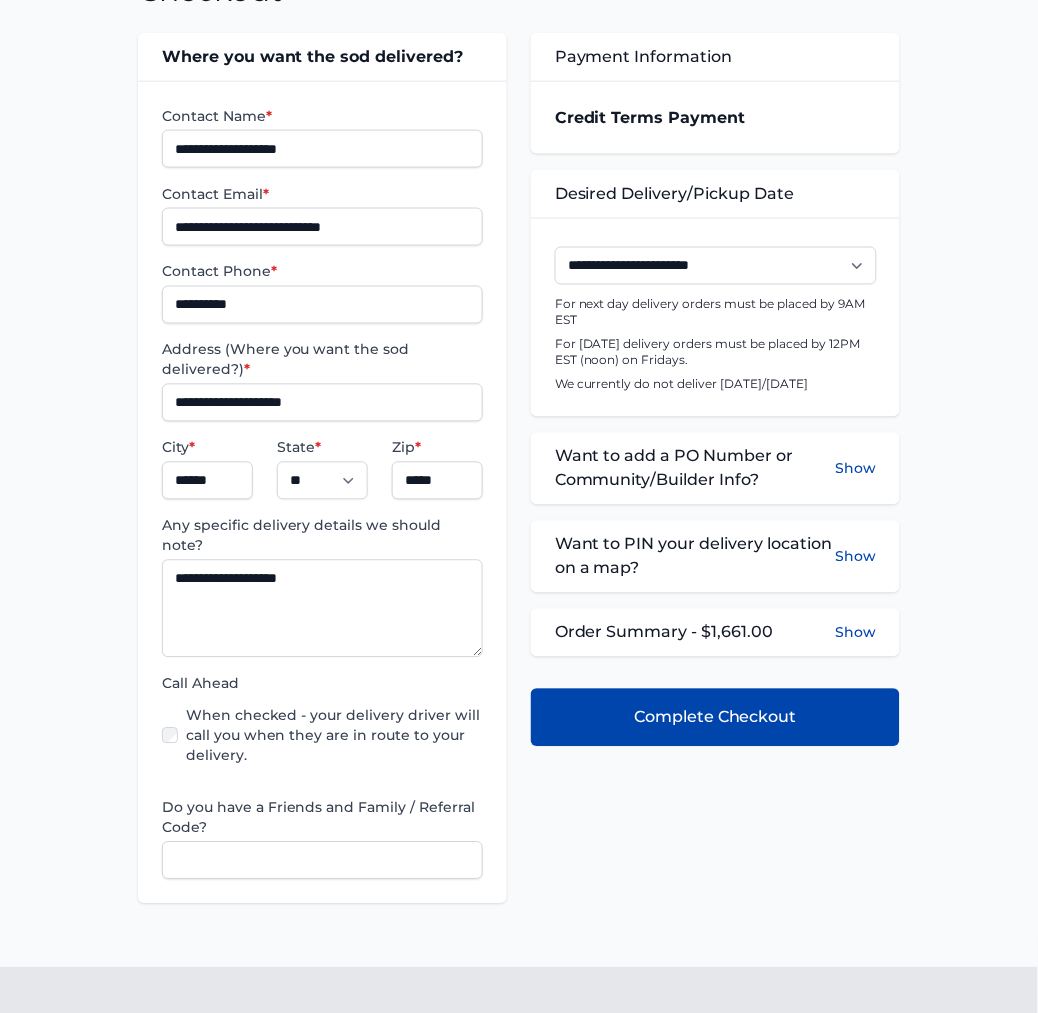click on "Show" at bounding box center (855, 469) 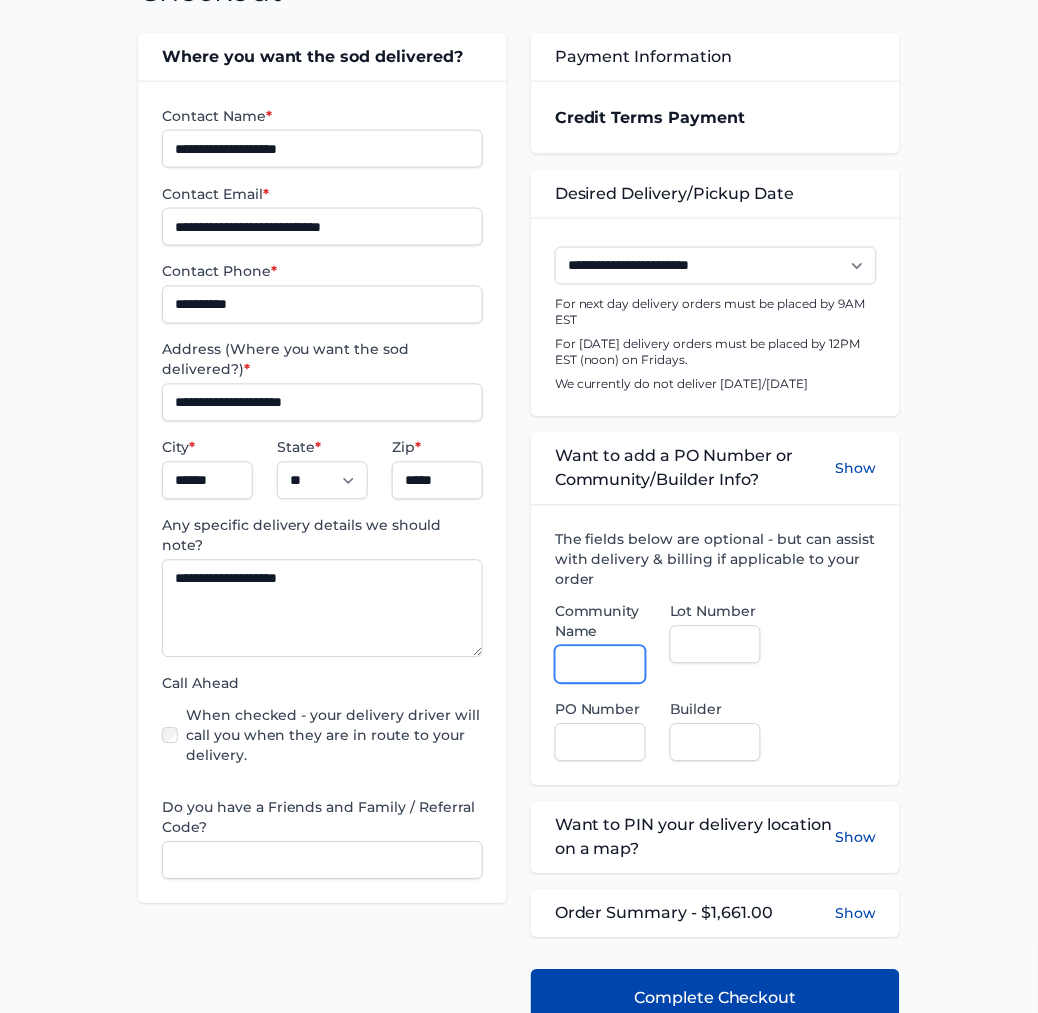 click on "Community Name" at bounding box center [600, 665] 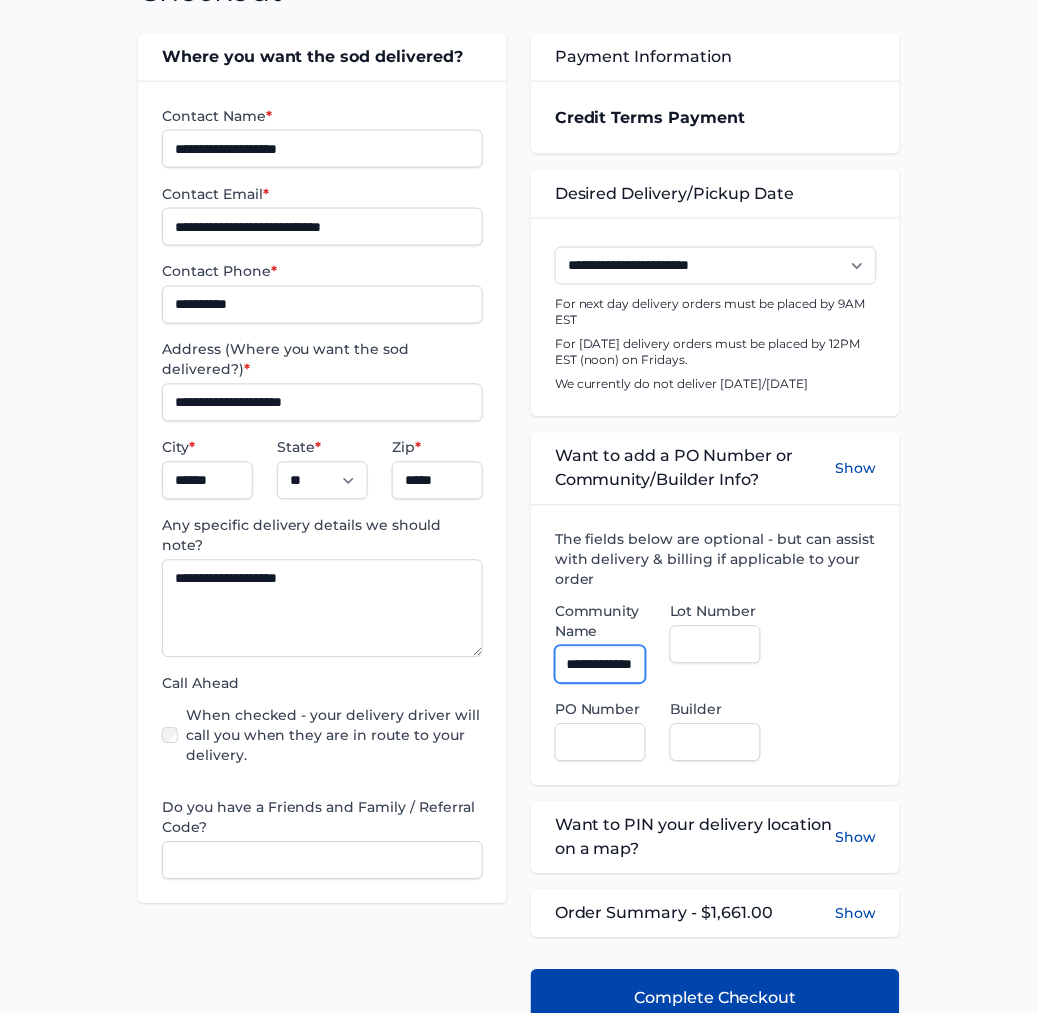 scroll, scrollTop: 0, scrollLeft: 30, axis: horizontal 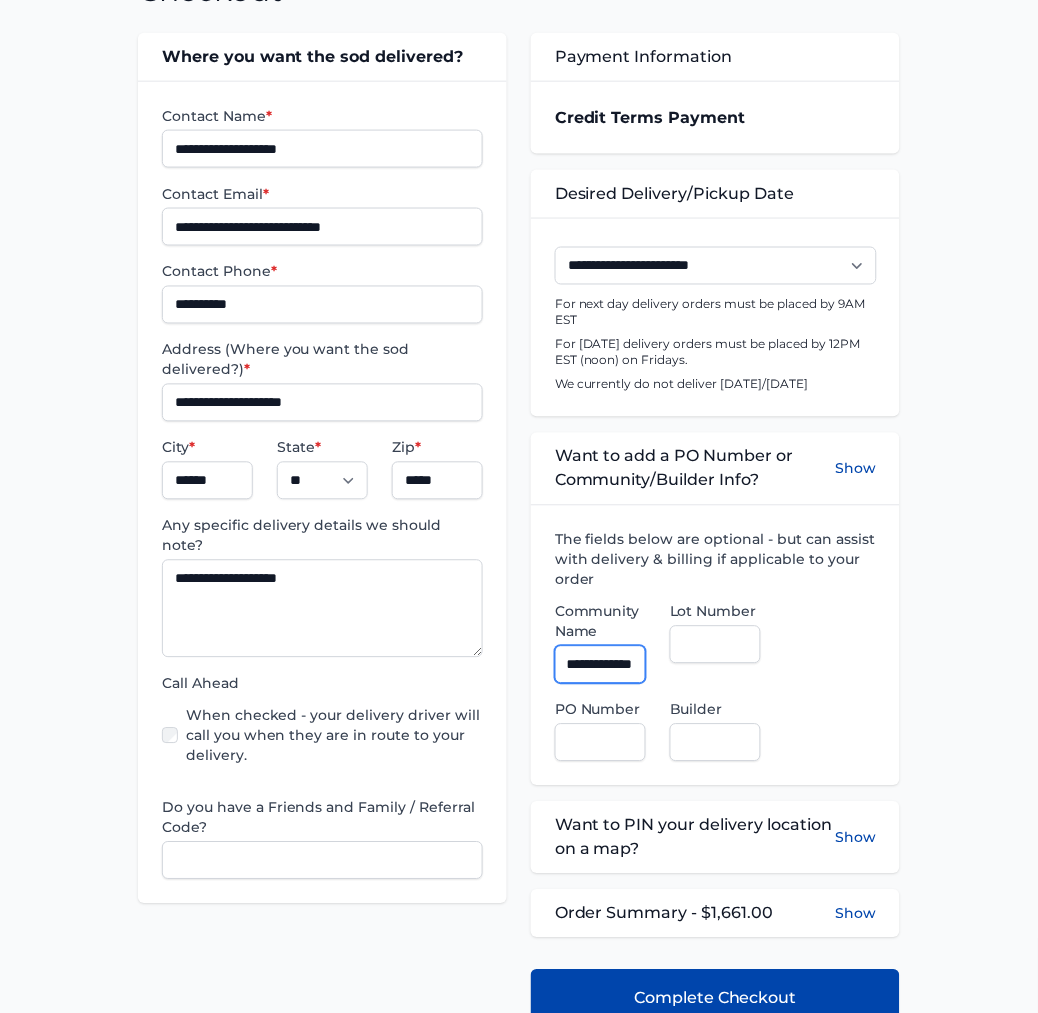type on "**********" 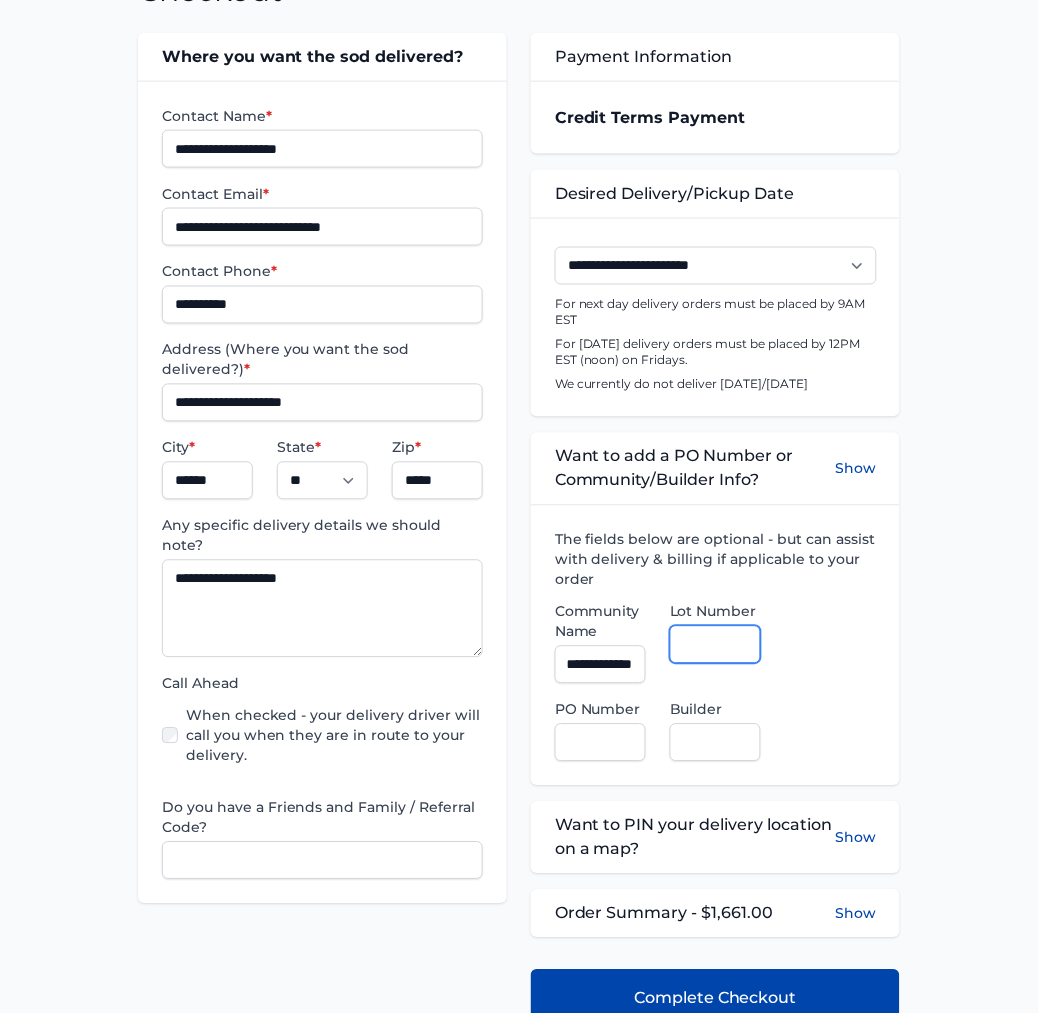 scroll, scrollTop: 0, scrollLeft: 0, axis: both 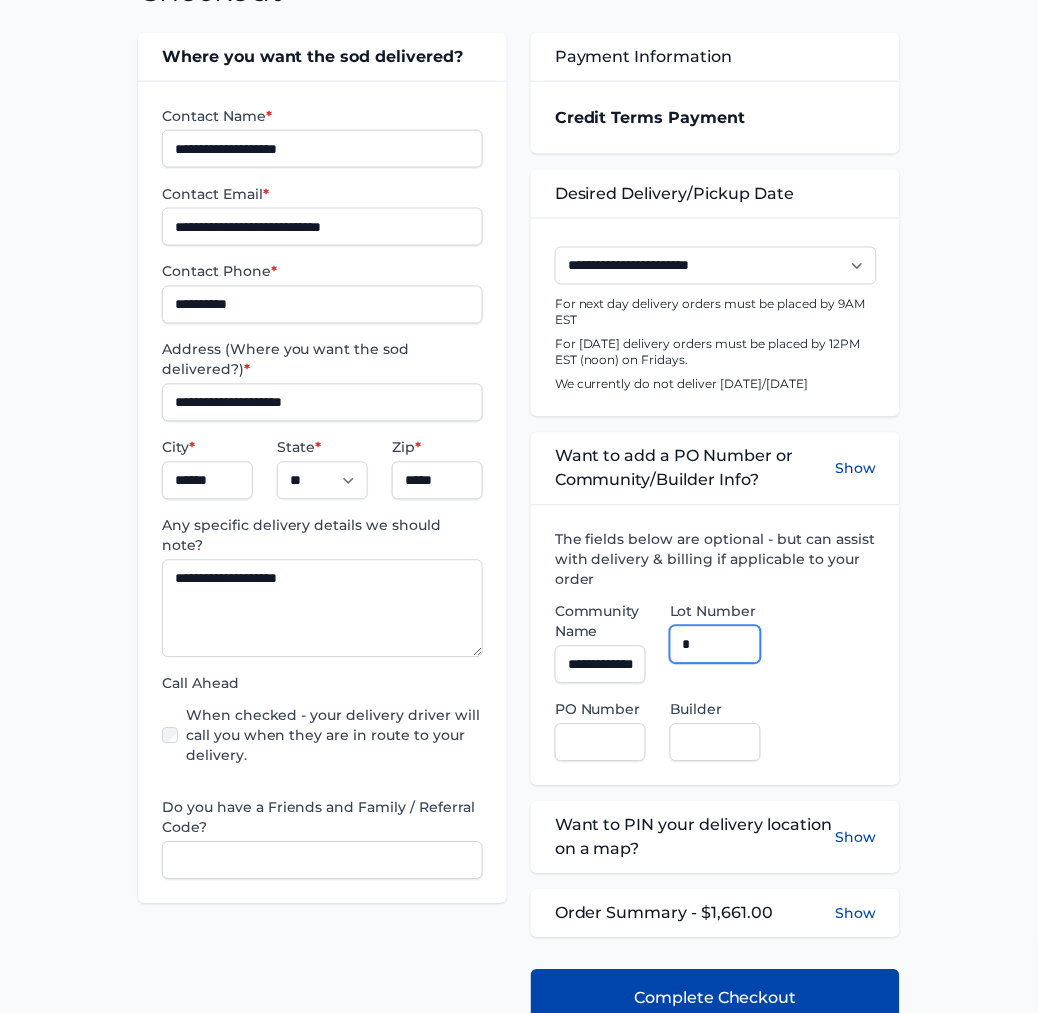 type on "*" 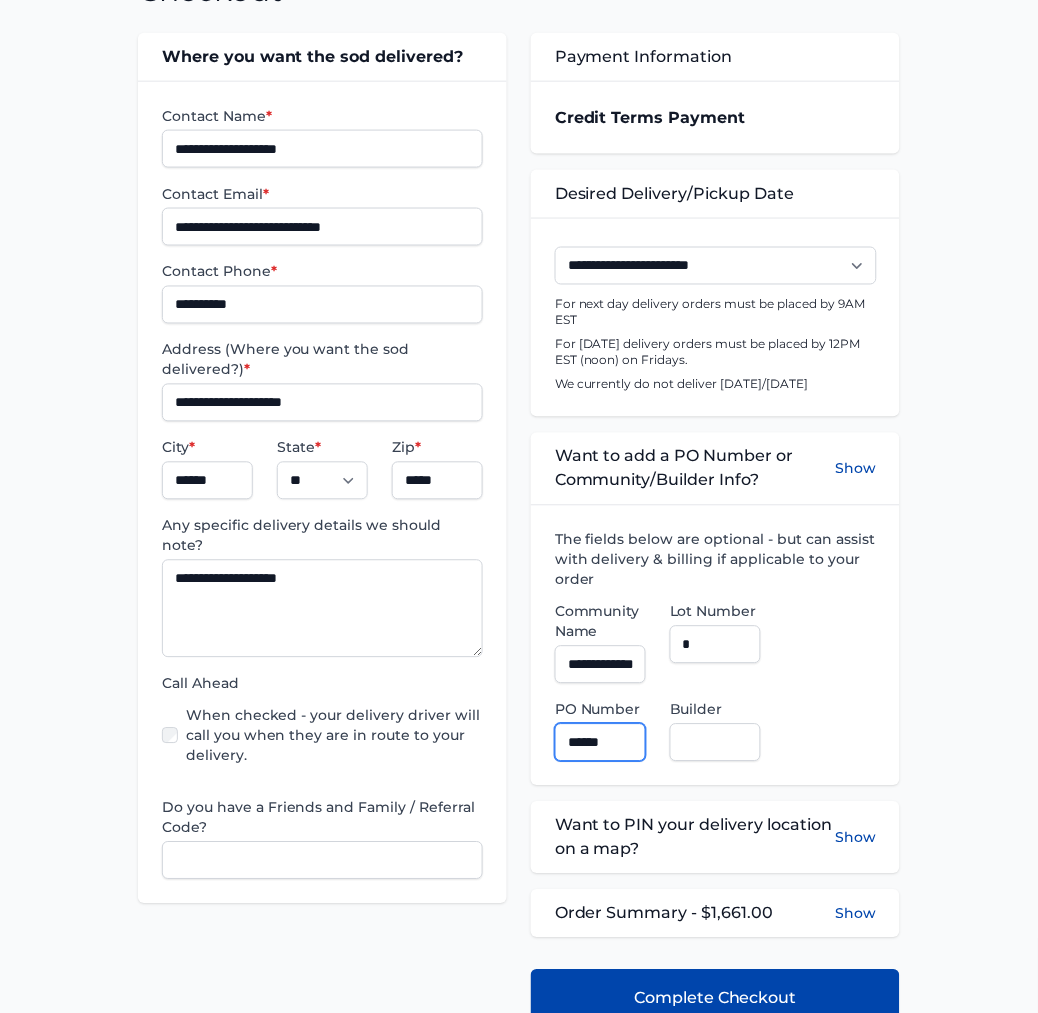 type on "******" 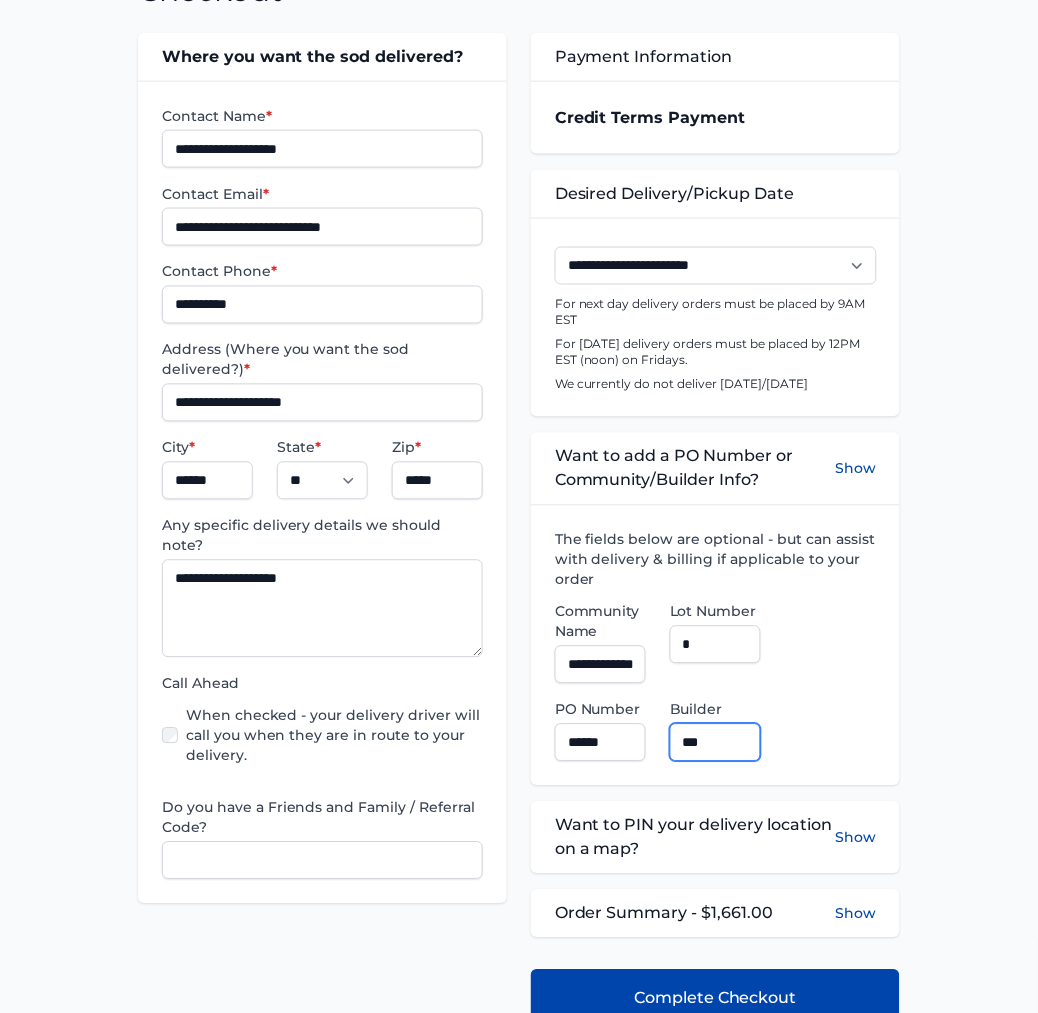 type on "**********" 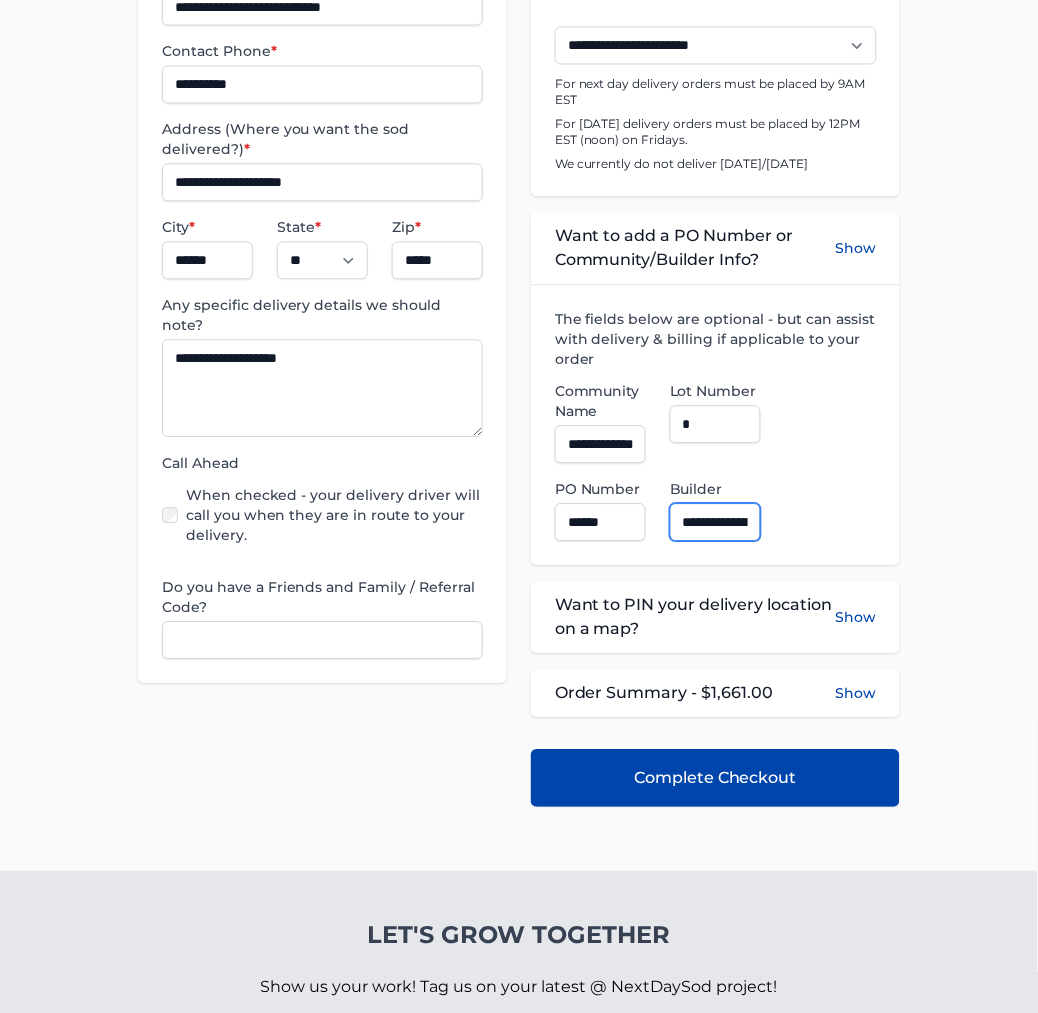 scroll, scrollTop: 555, scrollLeft: 0, axis: vertical 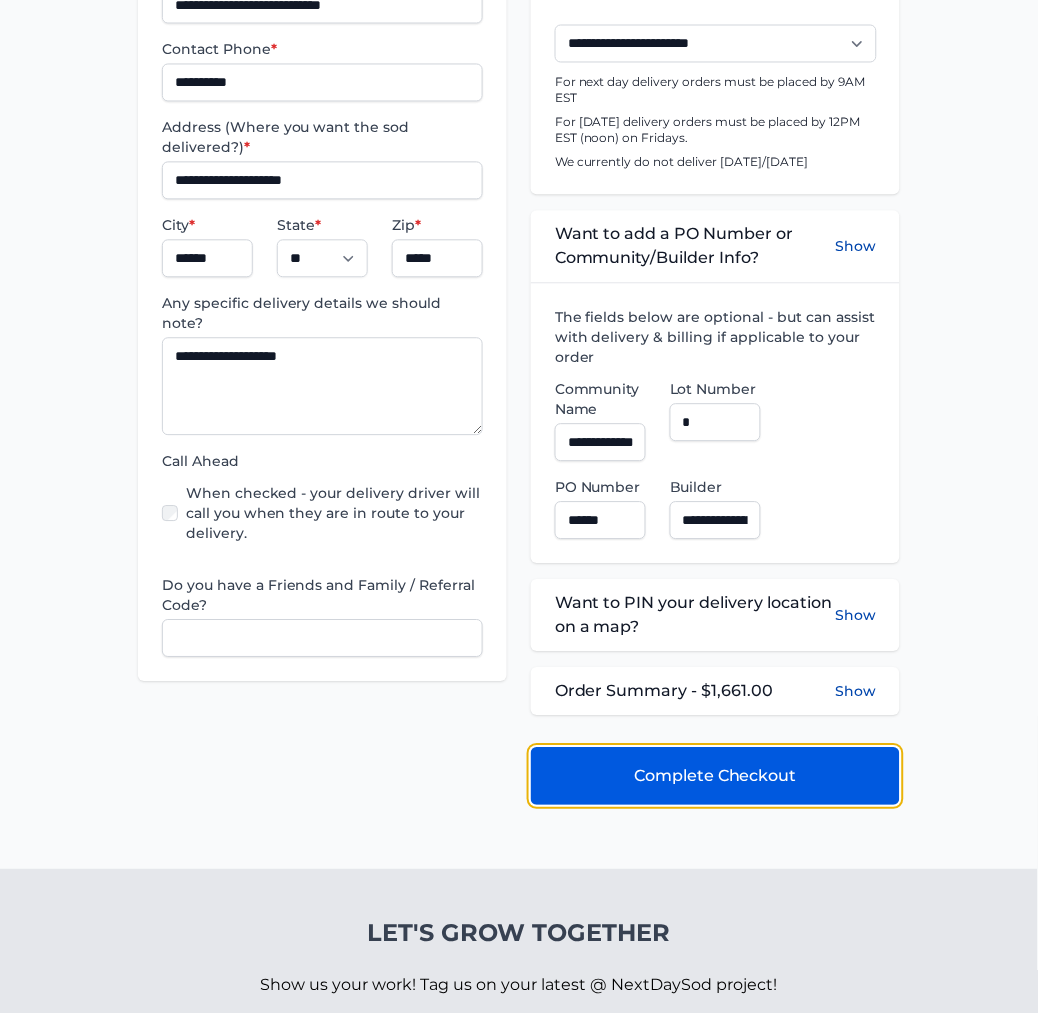 click on "Complete Checkout" at bounding box center [715, 777] 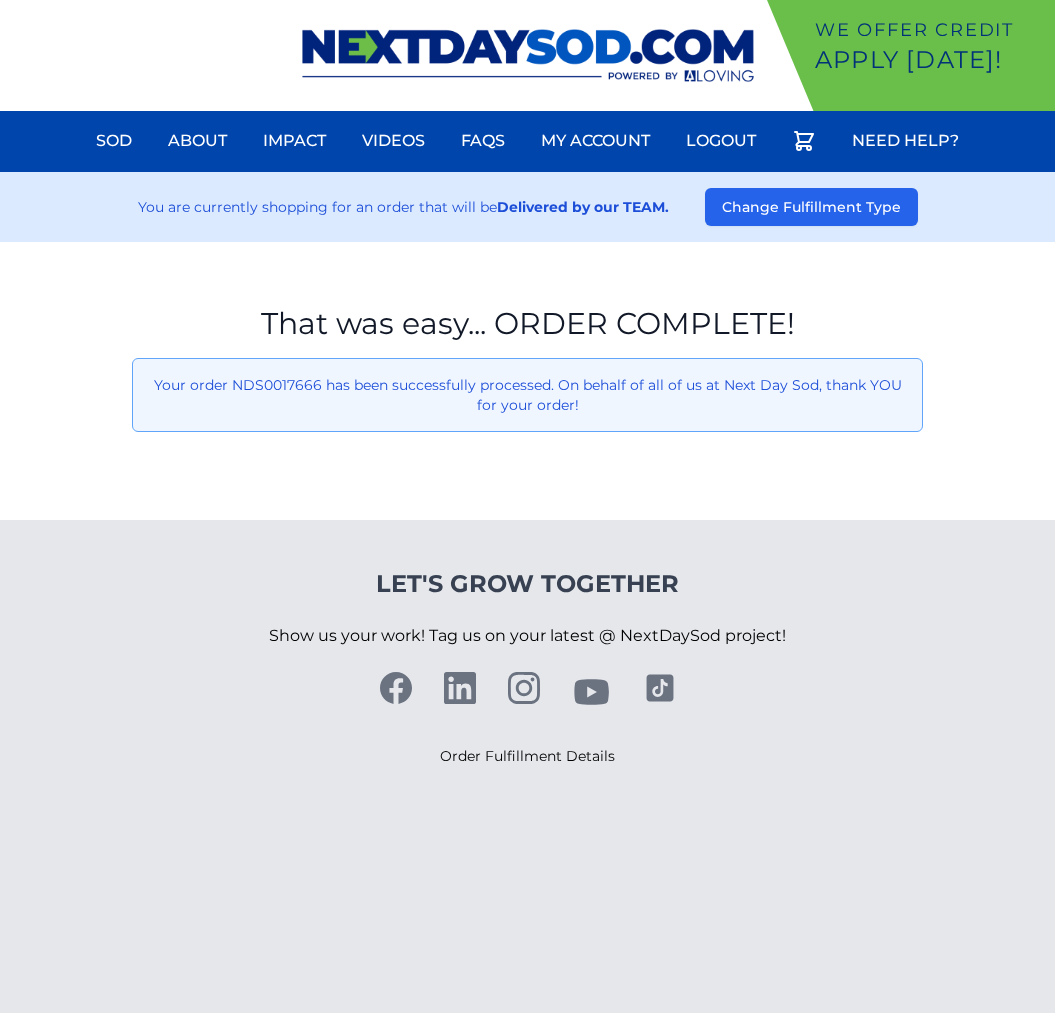 scroll, scrollTop: 0, scrollLeft: 0, axis: both 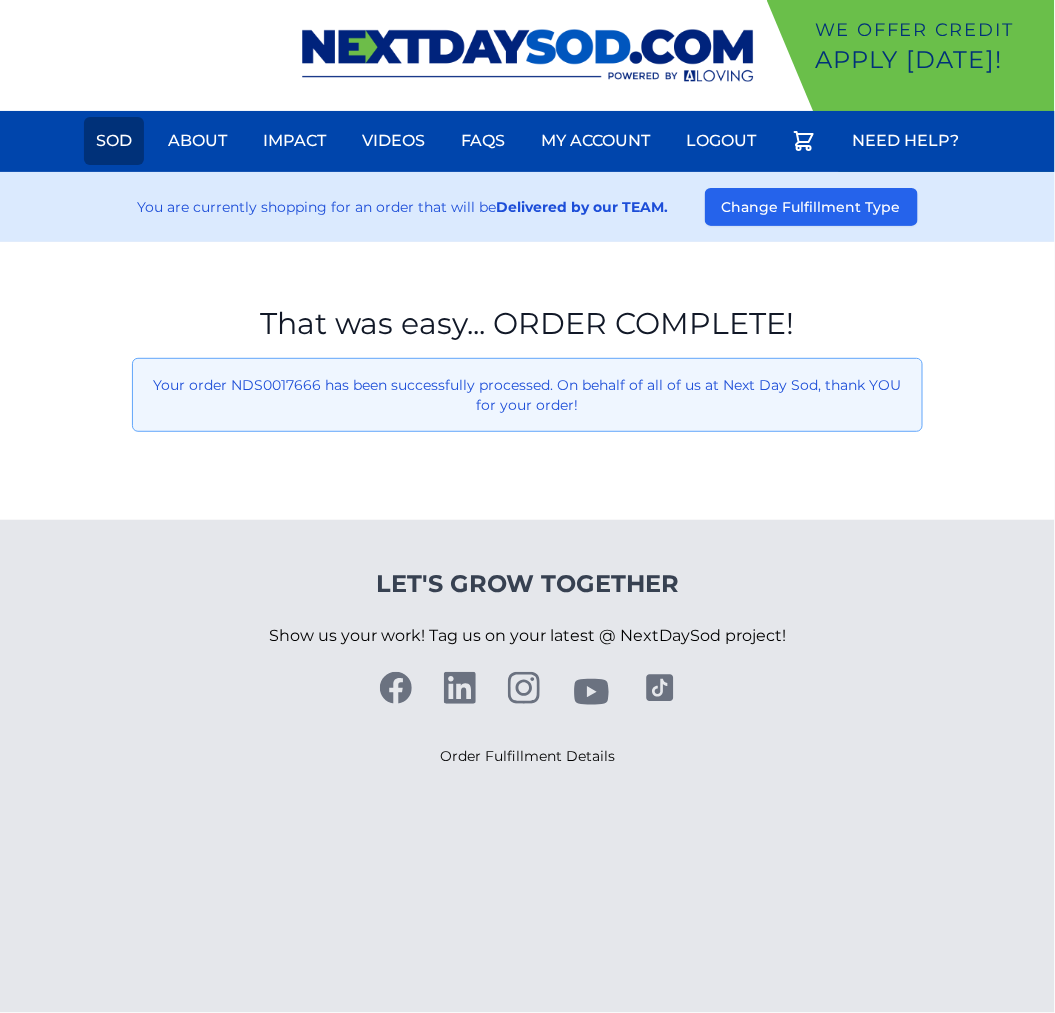 click on "Sod" at bounding box center [114, 141] 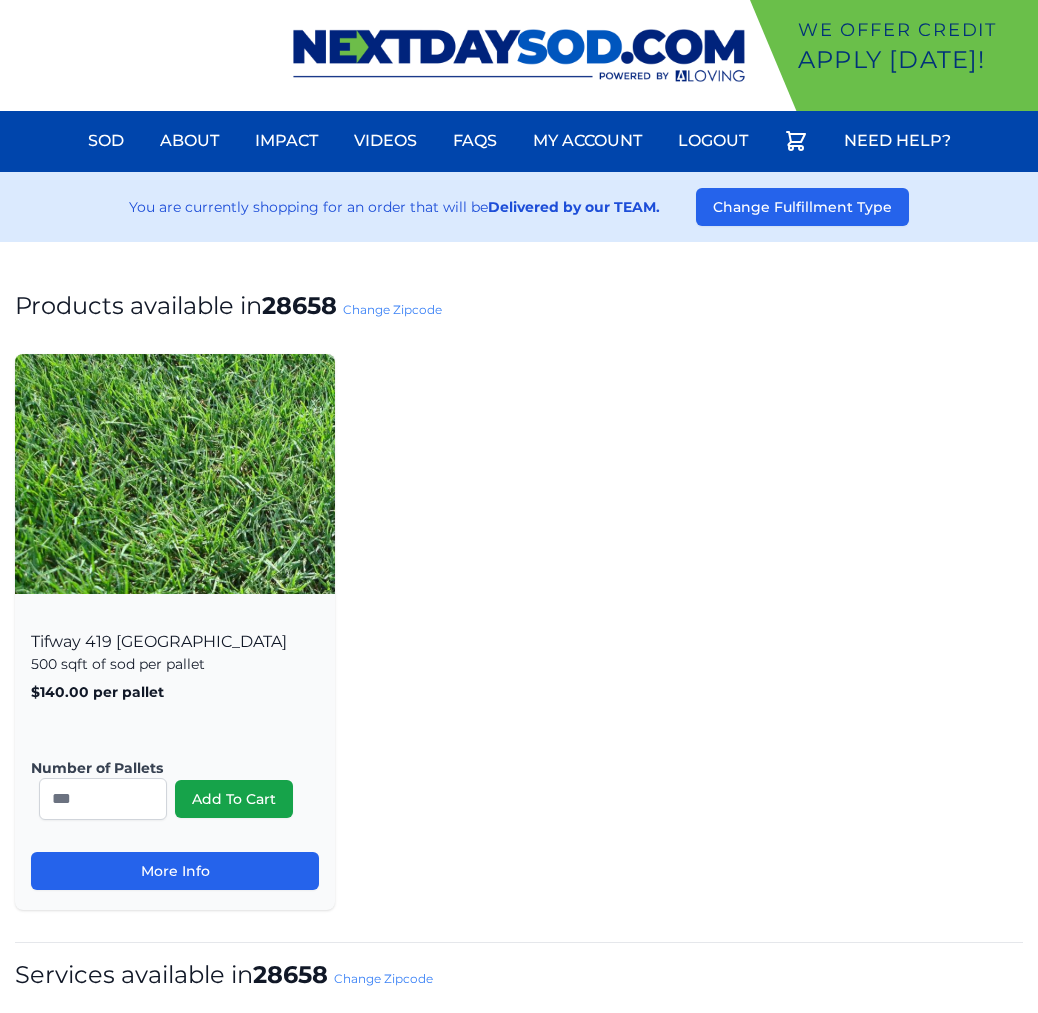 scroll, scrollTop: 0, scrollLeft: 0, axis: both 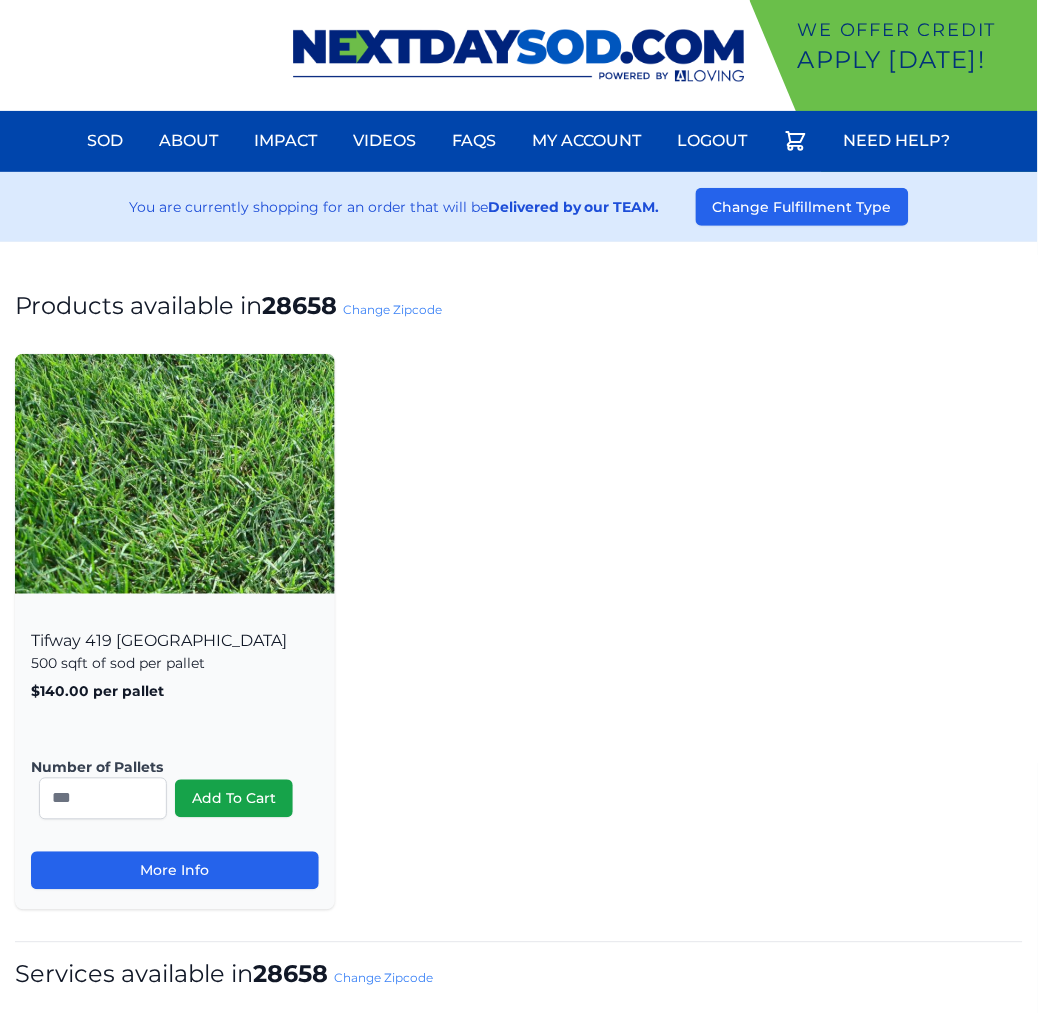 drag, startPoint x: 107, startPoint y: 256, endPoint x: 185, endPoint y: 306, distance: 92.64988 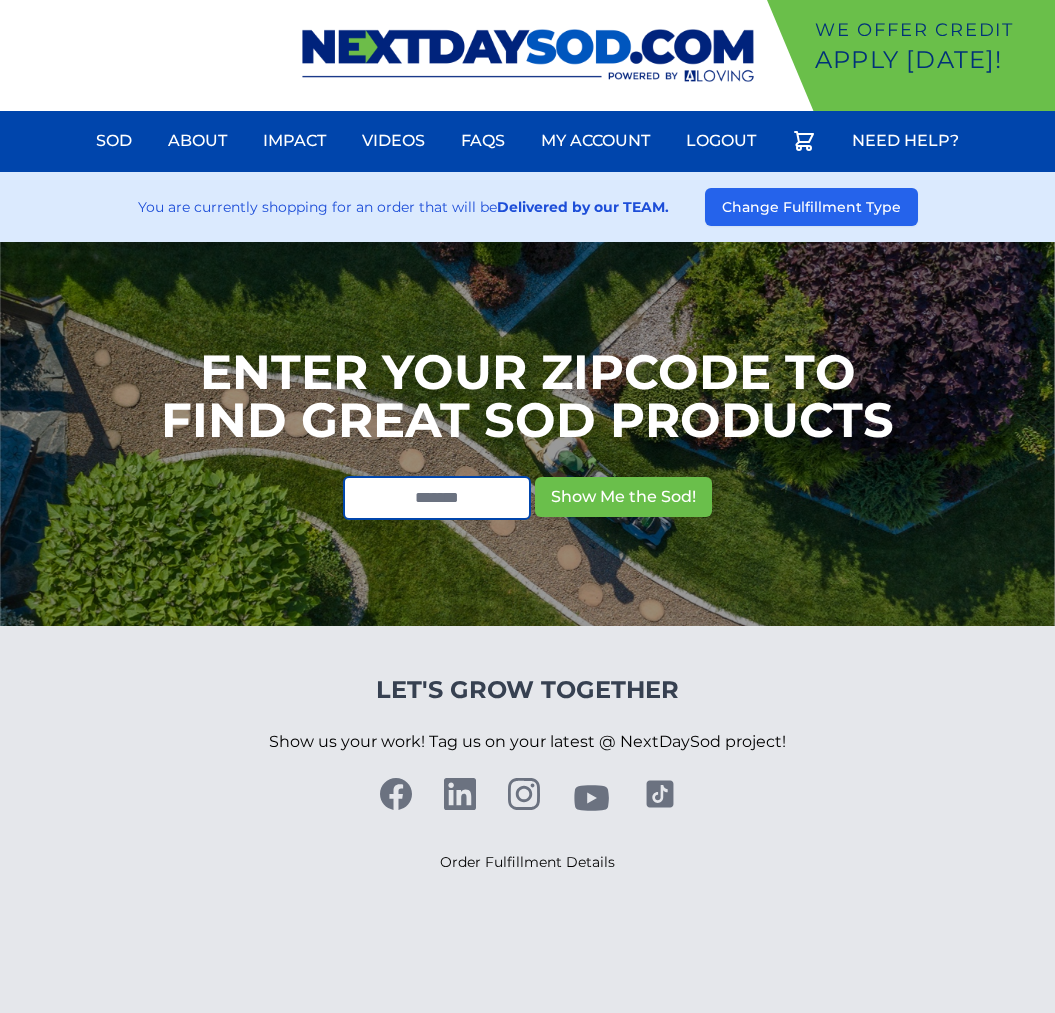 scroll, scrollTop: 0, scrollLeft: 0, axis: both 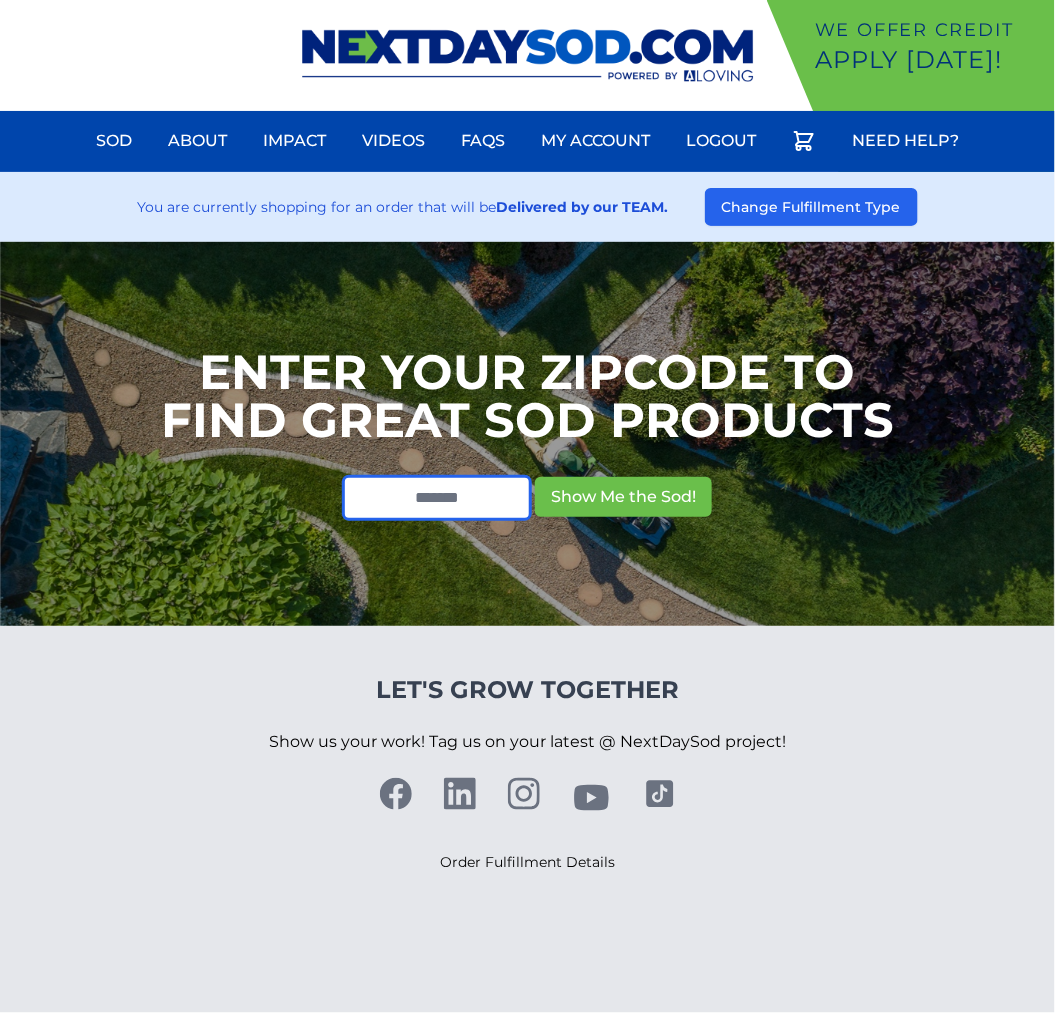 click at bounding box center [437, 498] 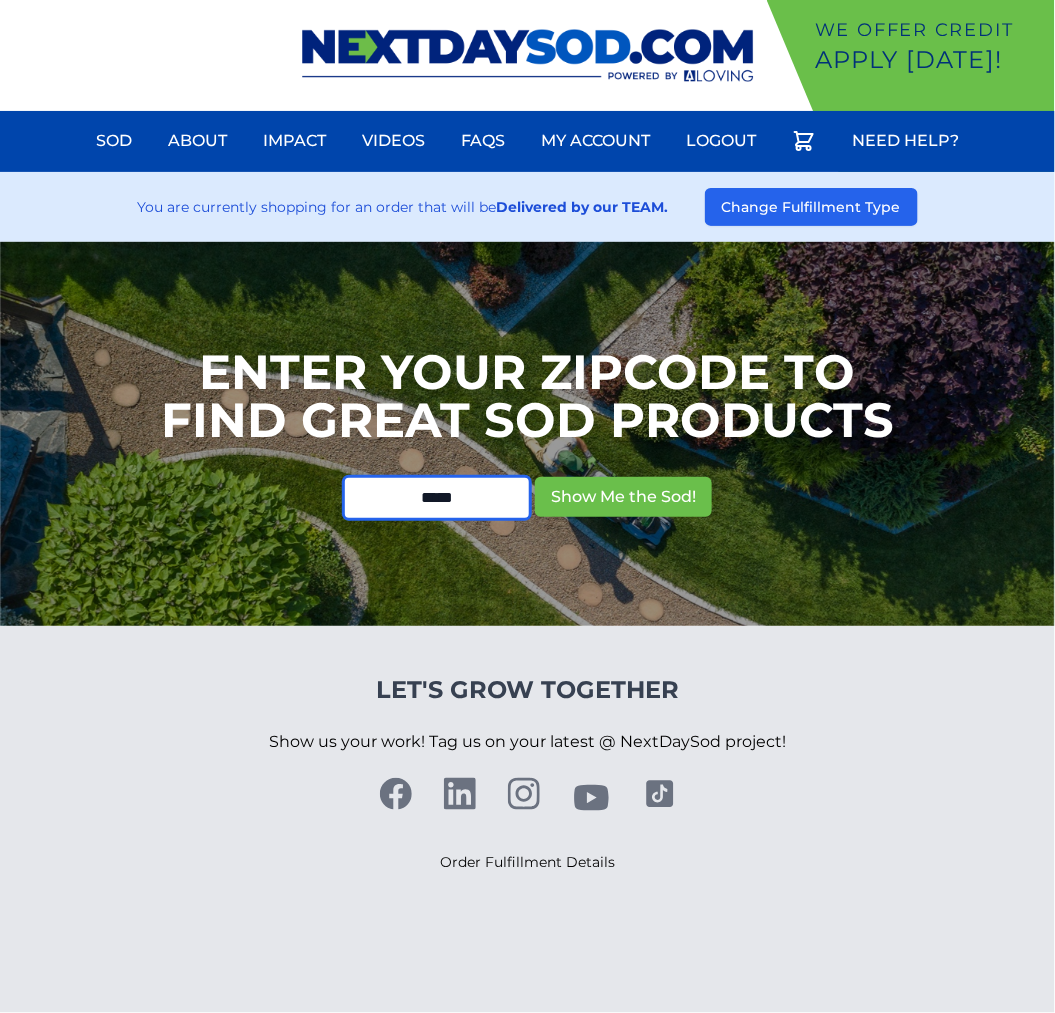 type on "*****" 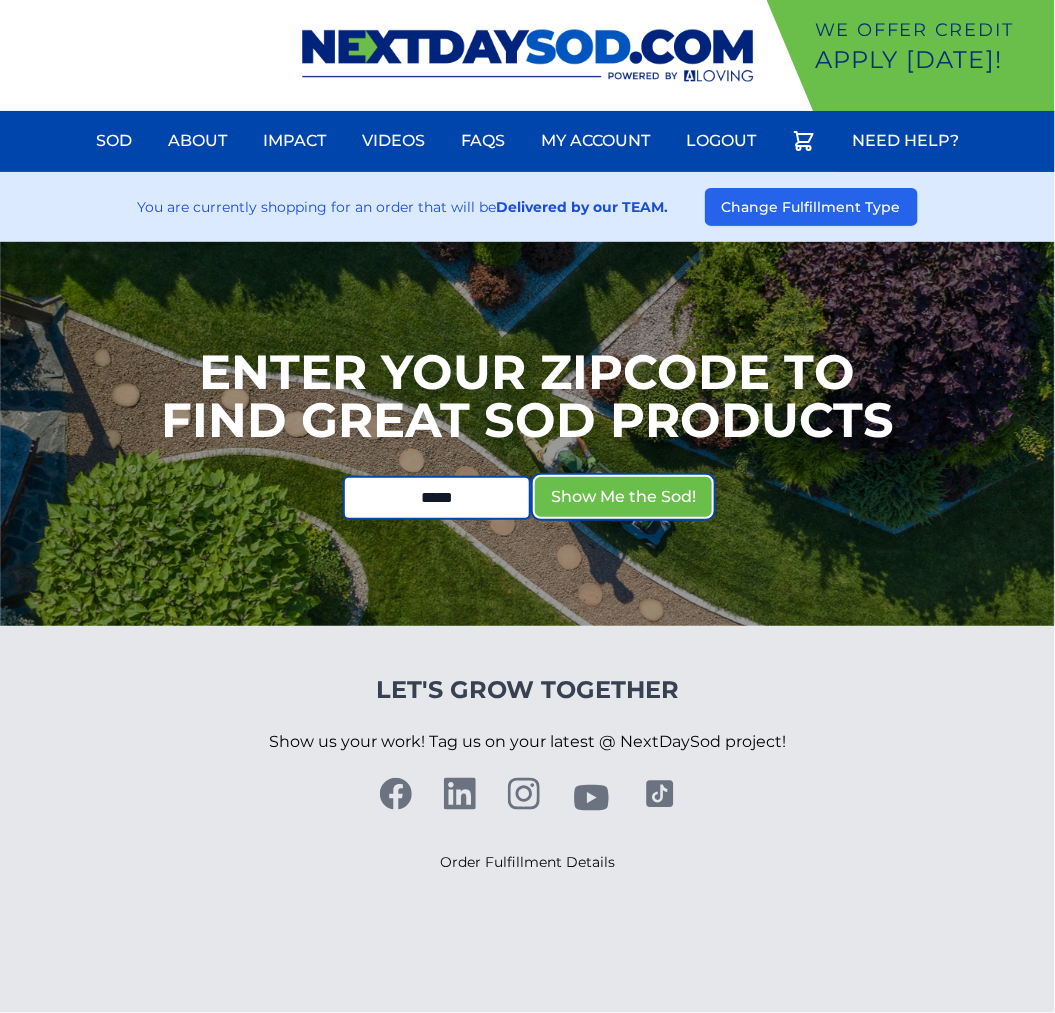 type 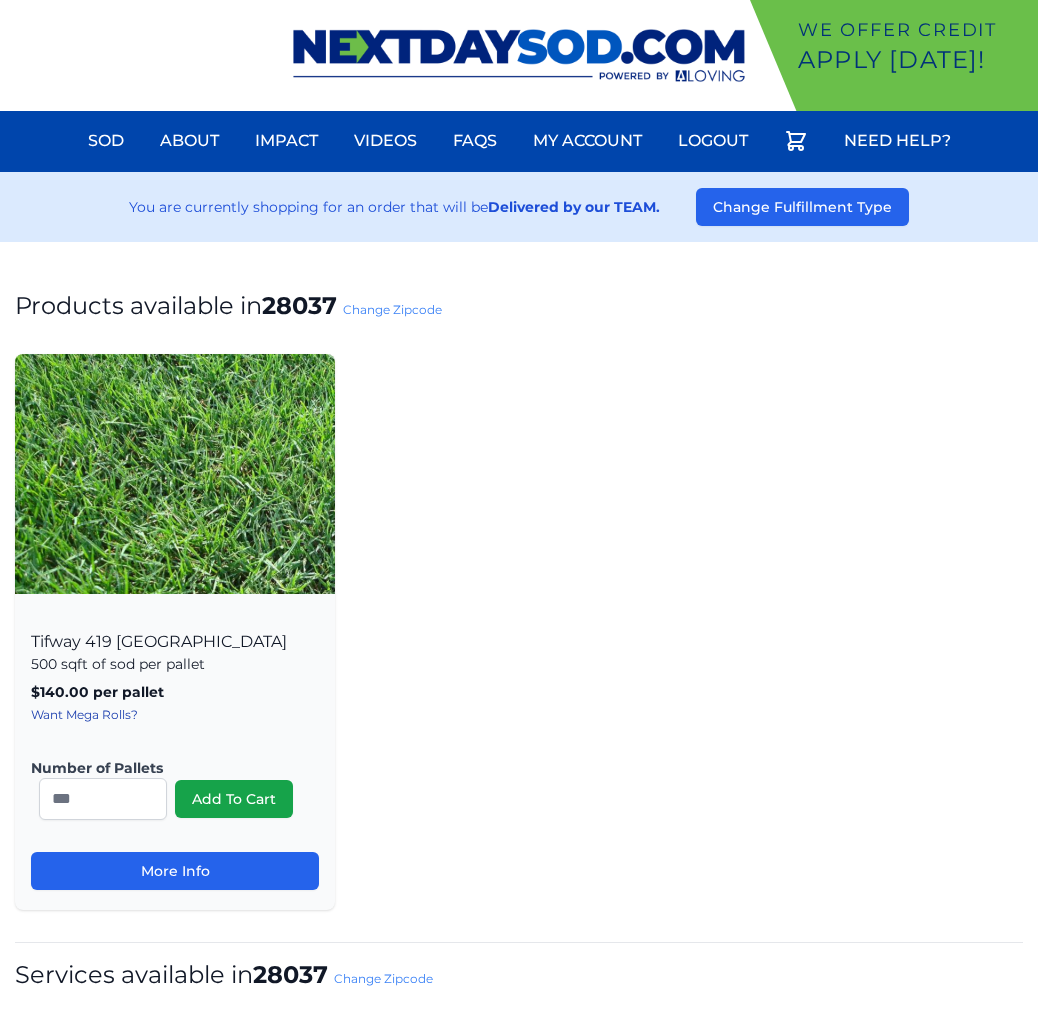 scroll, scrollTop: 0, scrollLeft: 0, axis: both 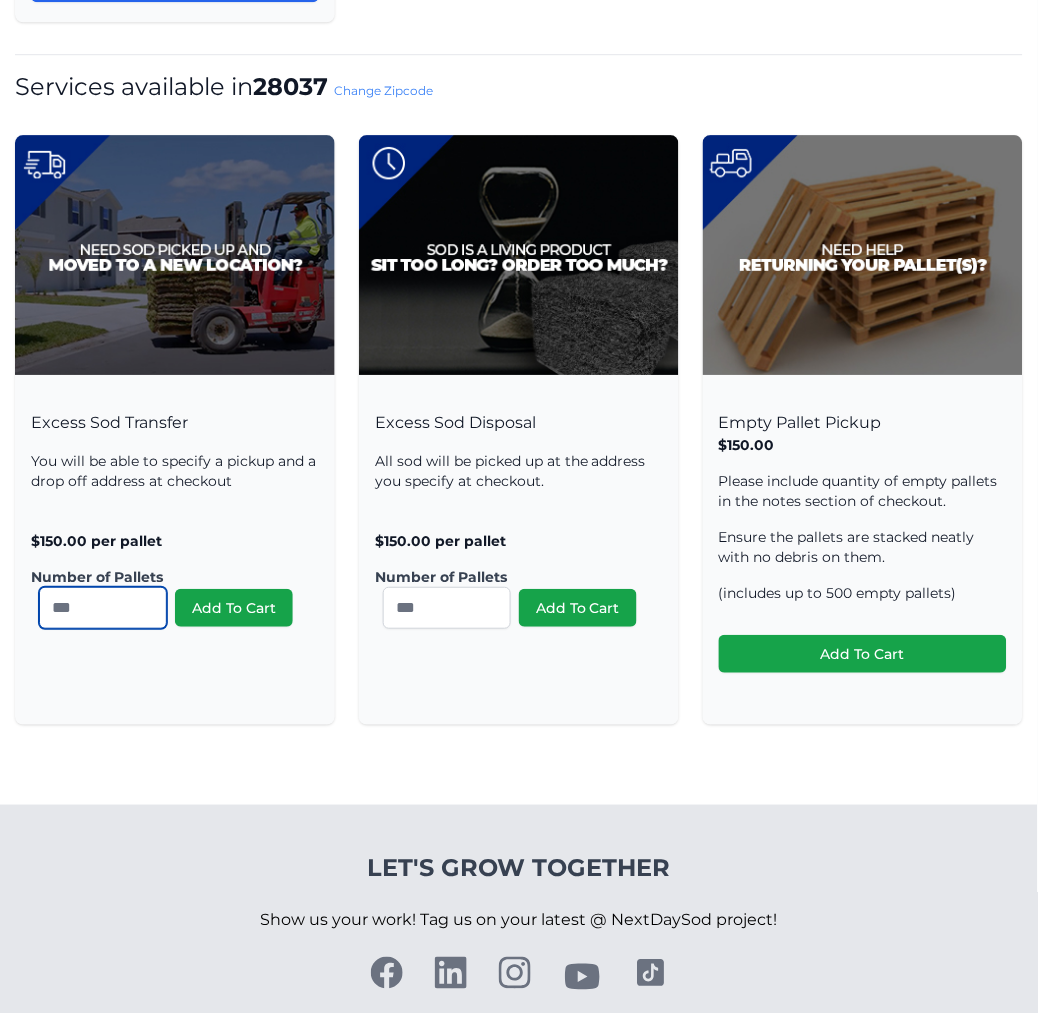 click on "*" at bounding box center (103, 608) 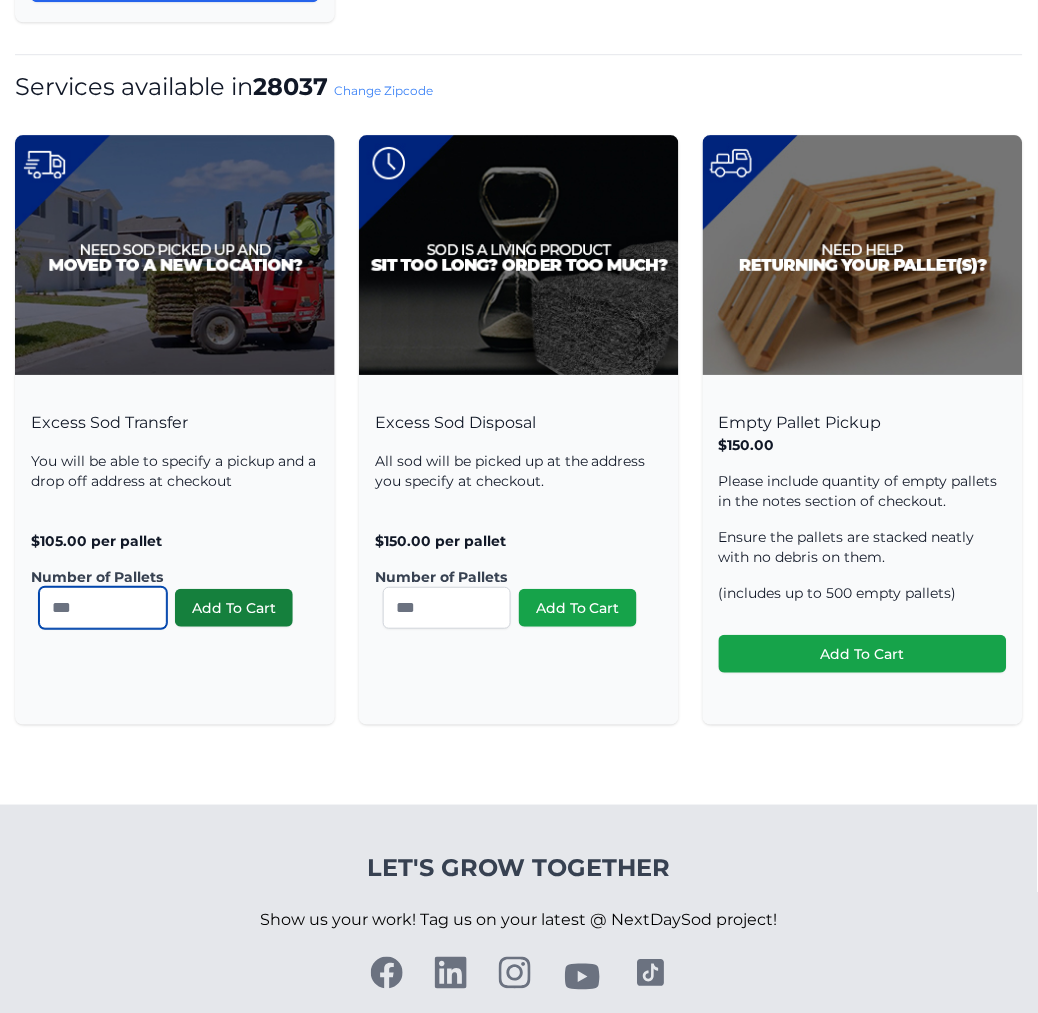 type on "*" 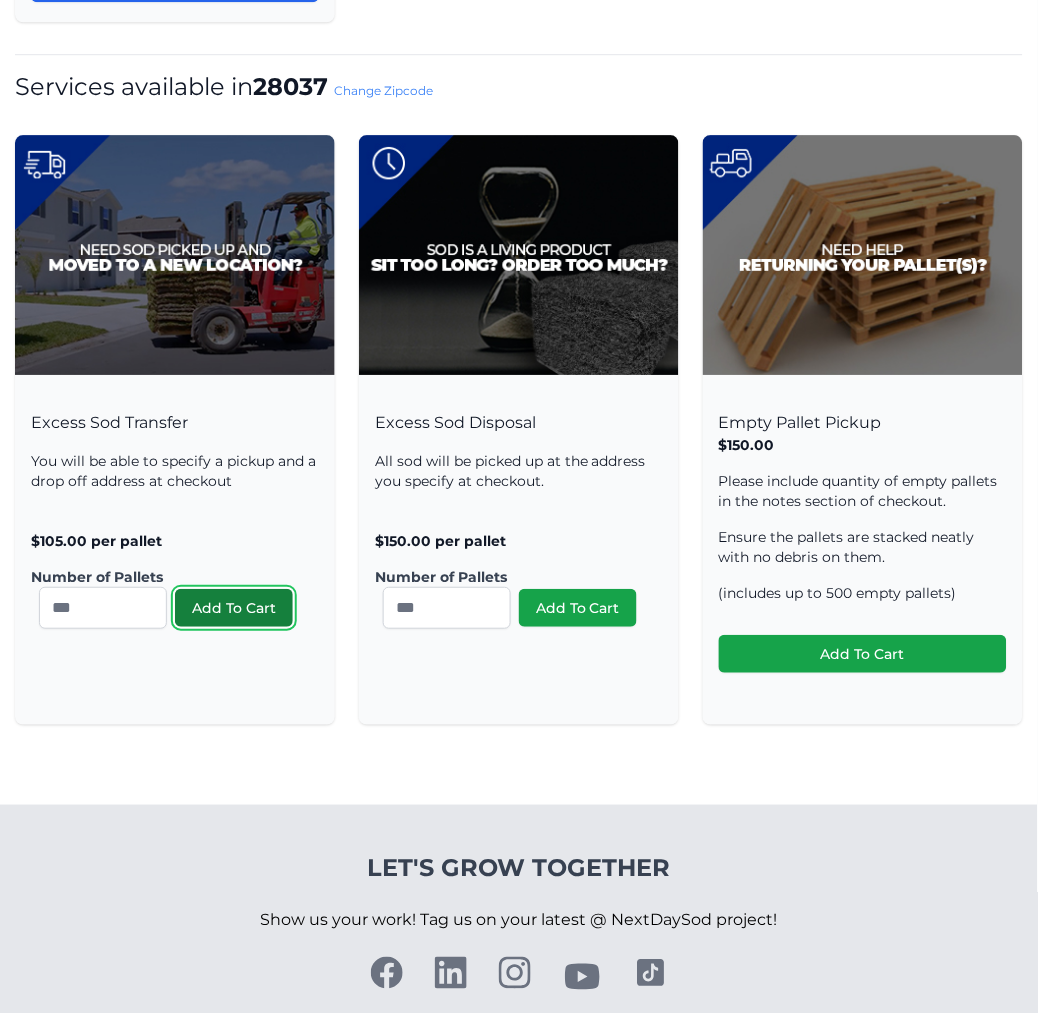 click on "Add To Cart" at bounding box center (234, 608) 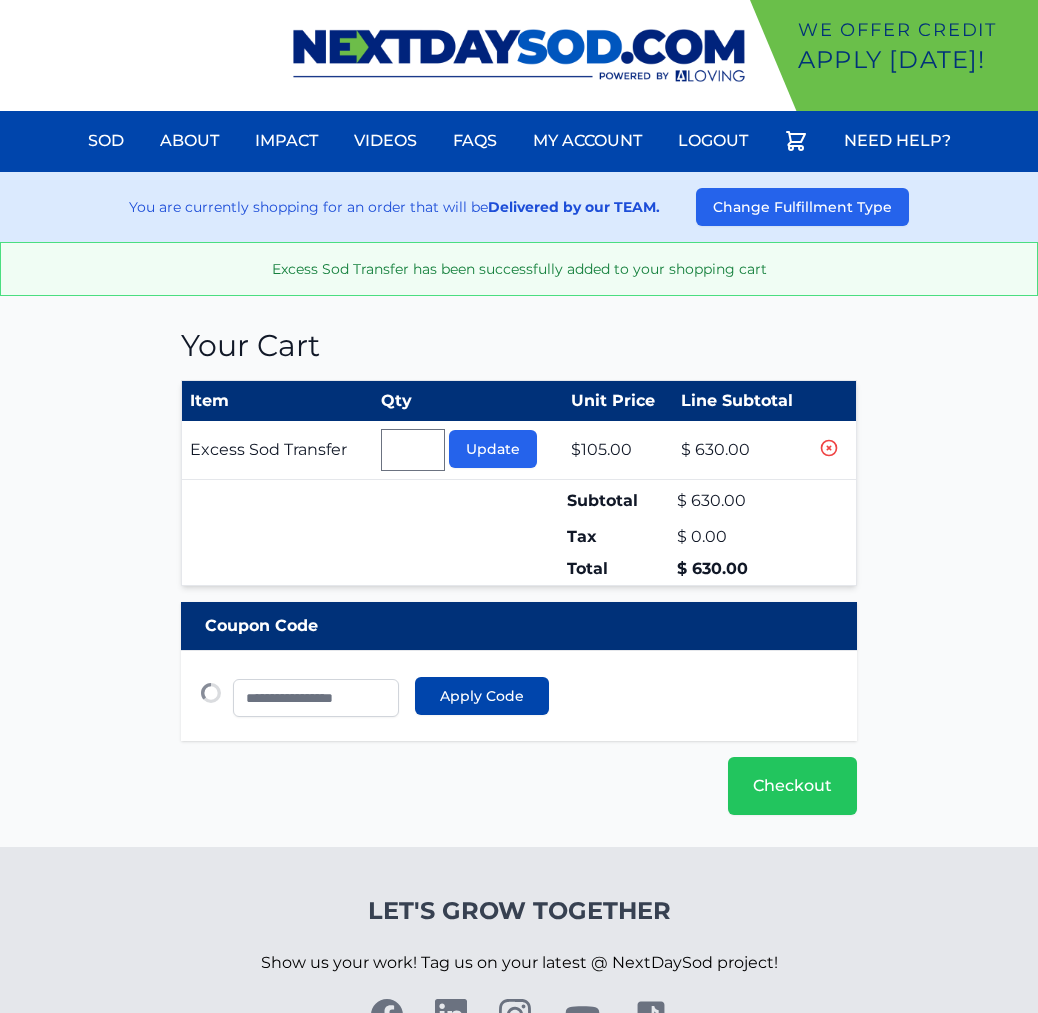 type 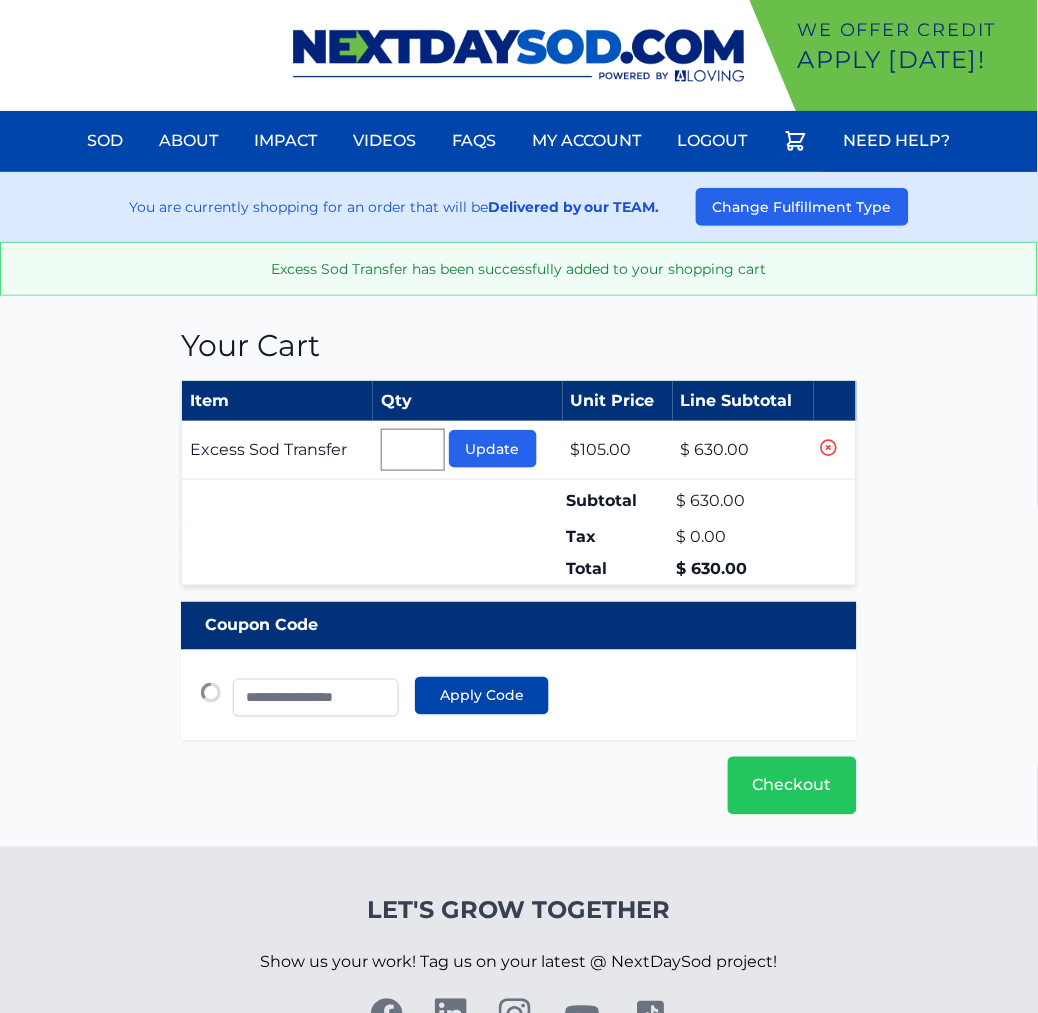 scroll, scrollTop: 0, scrollLeft: 0, axis: both 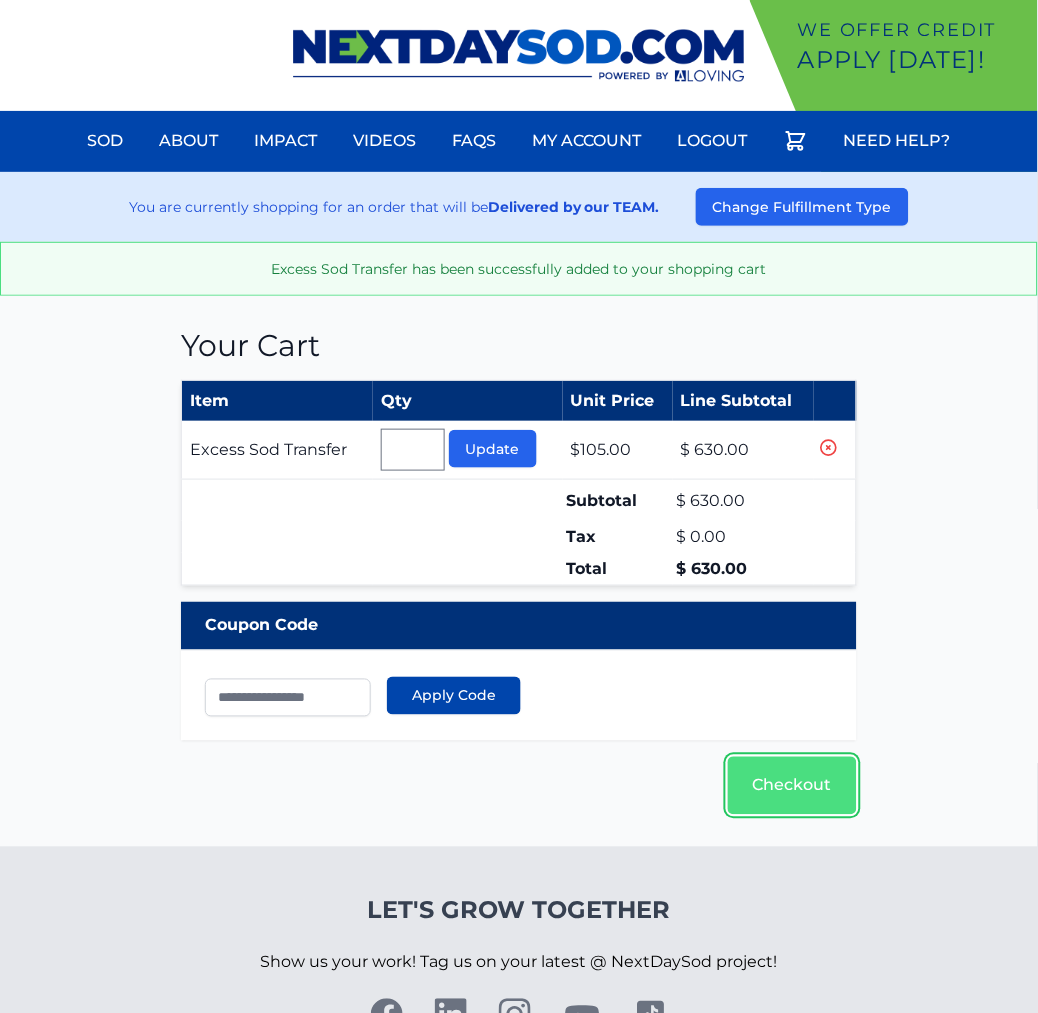 click on "Checkout" at bounding box center [792, 786] 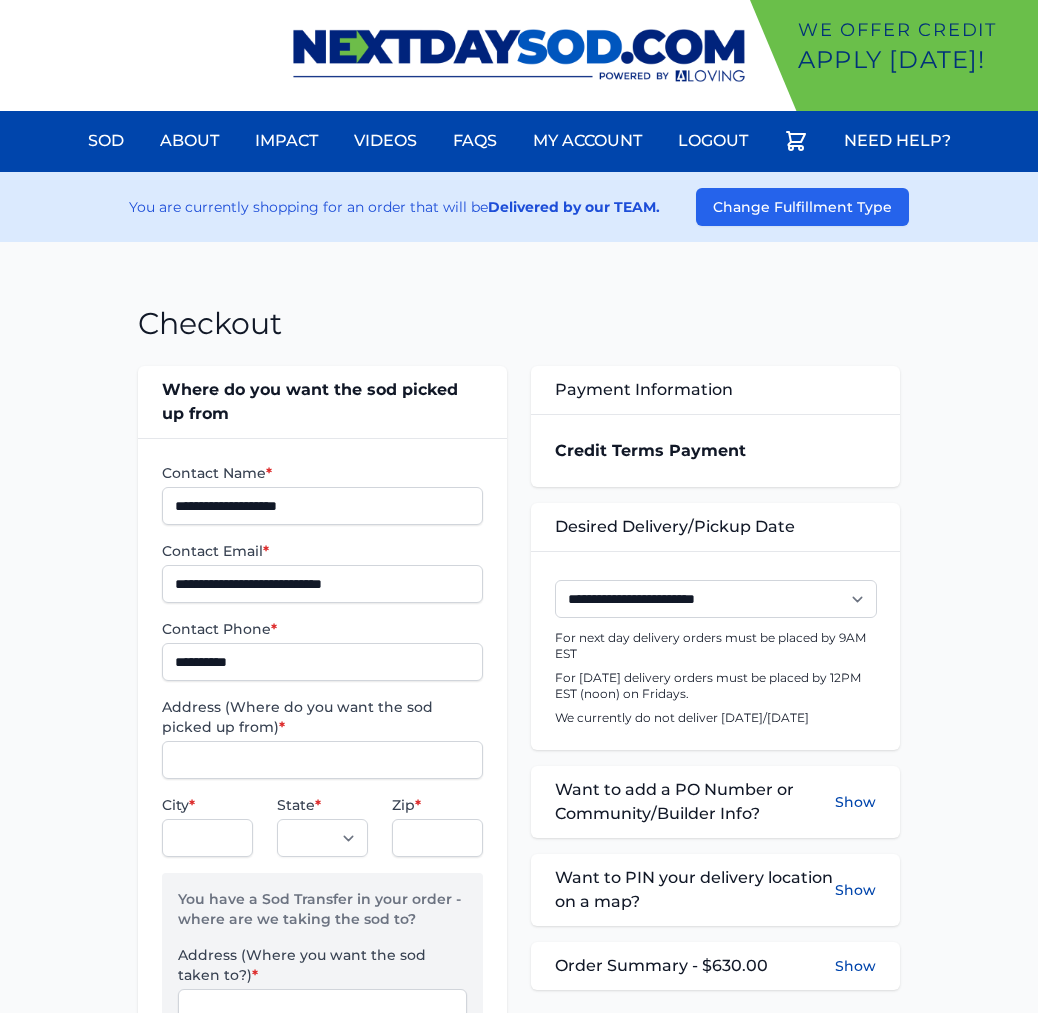 scroll, scrollTop: 0, scrollLeft: 0, axis: both 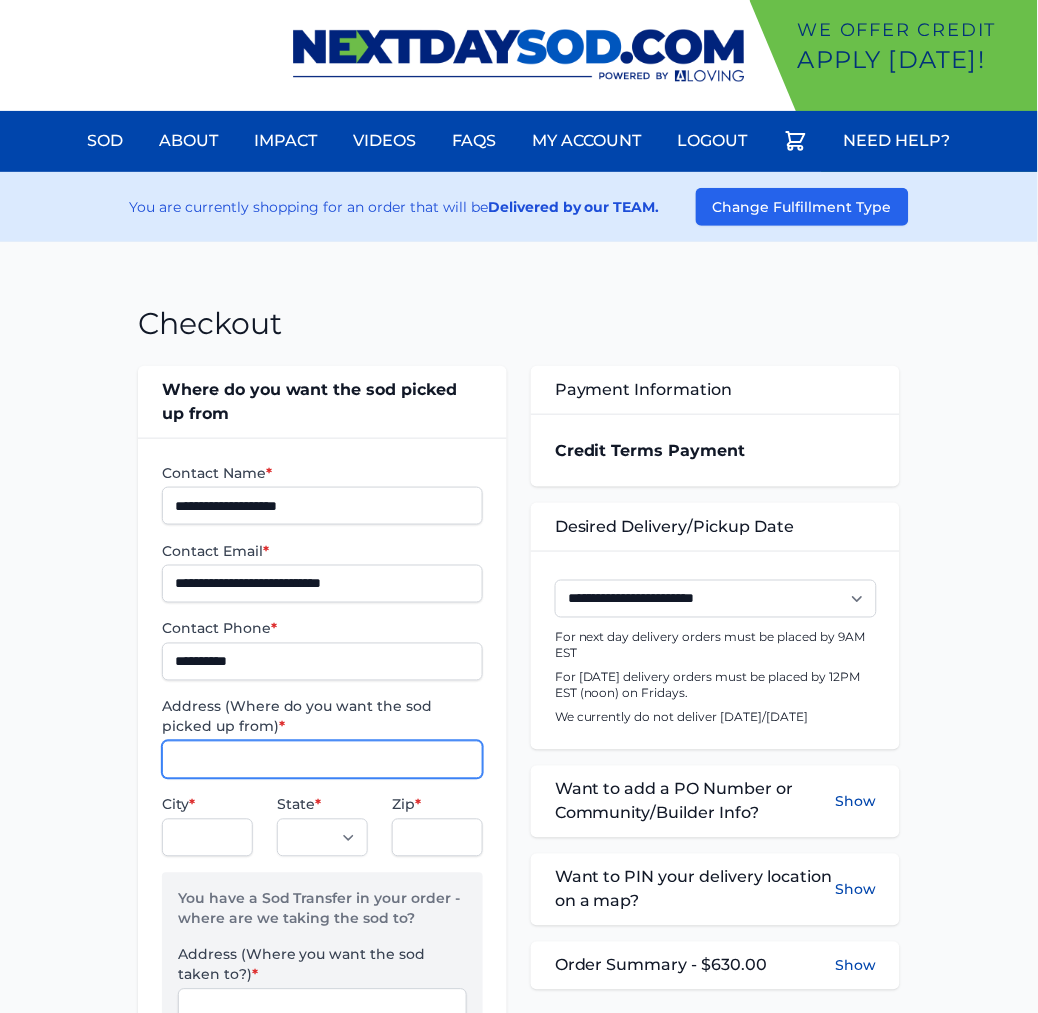 click on "Address (Where do you want the sod picked up from)
*" at bounding box center (322, 760) 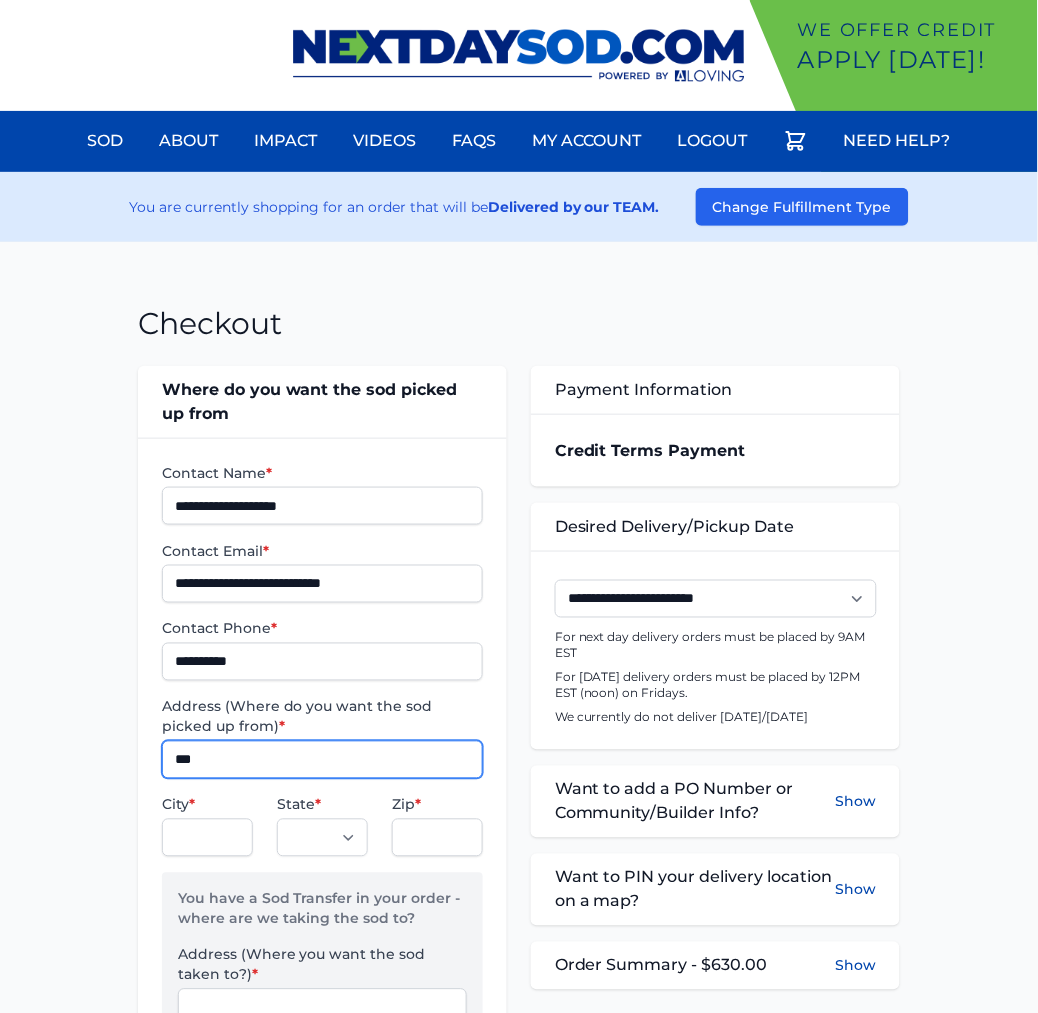 type on "**********" 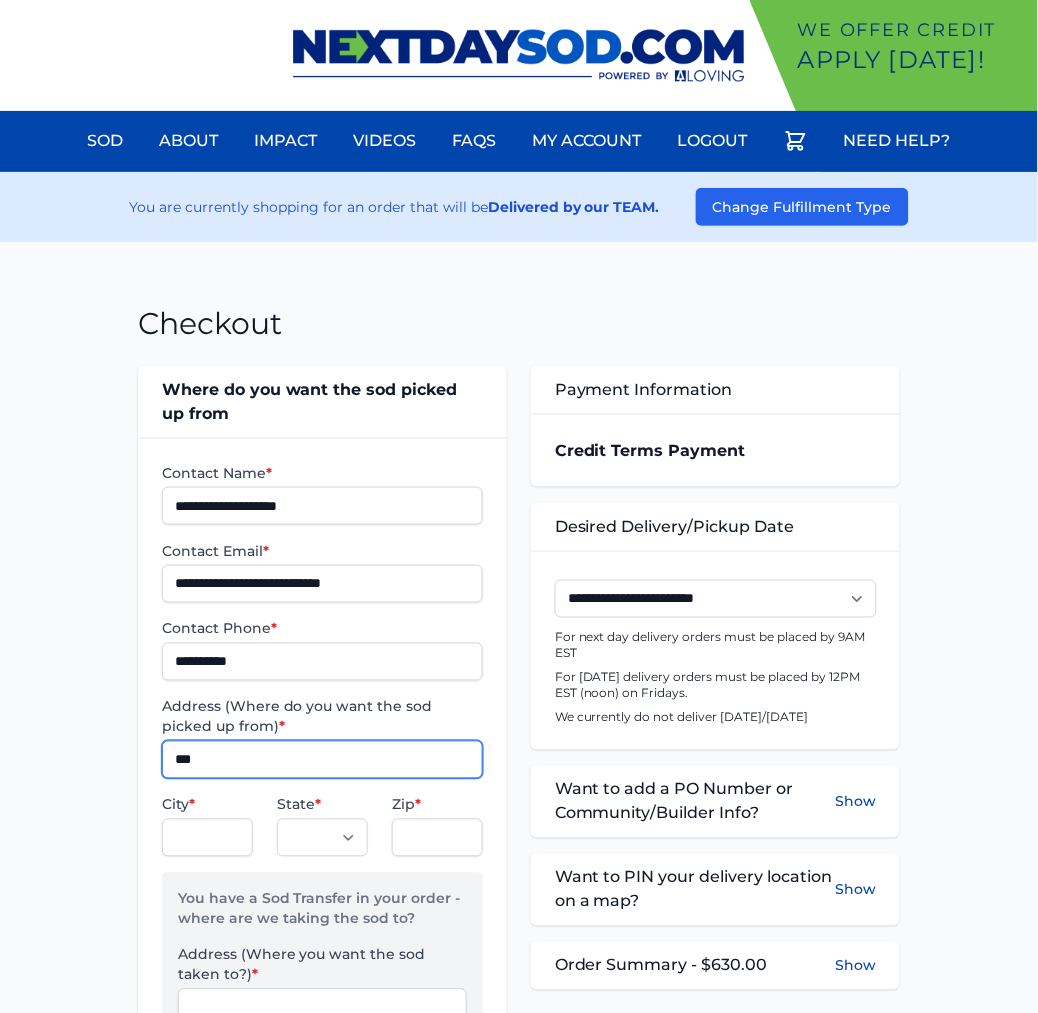 type on "*********" 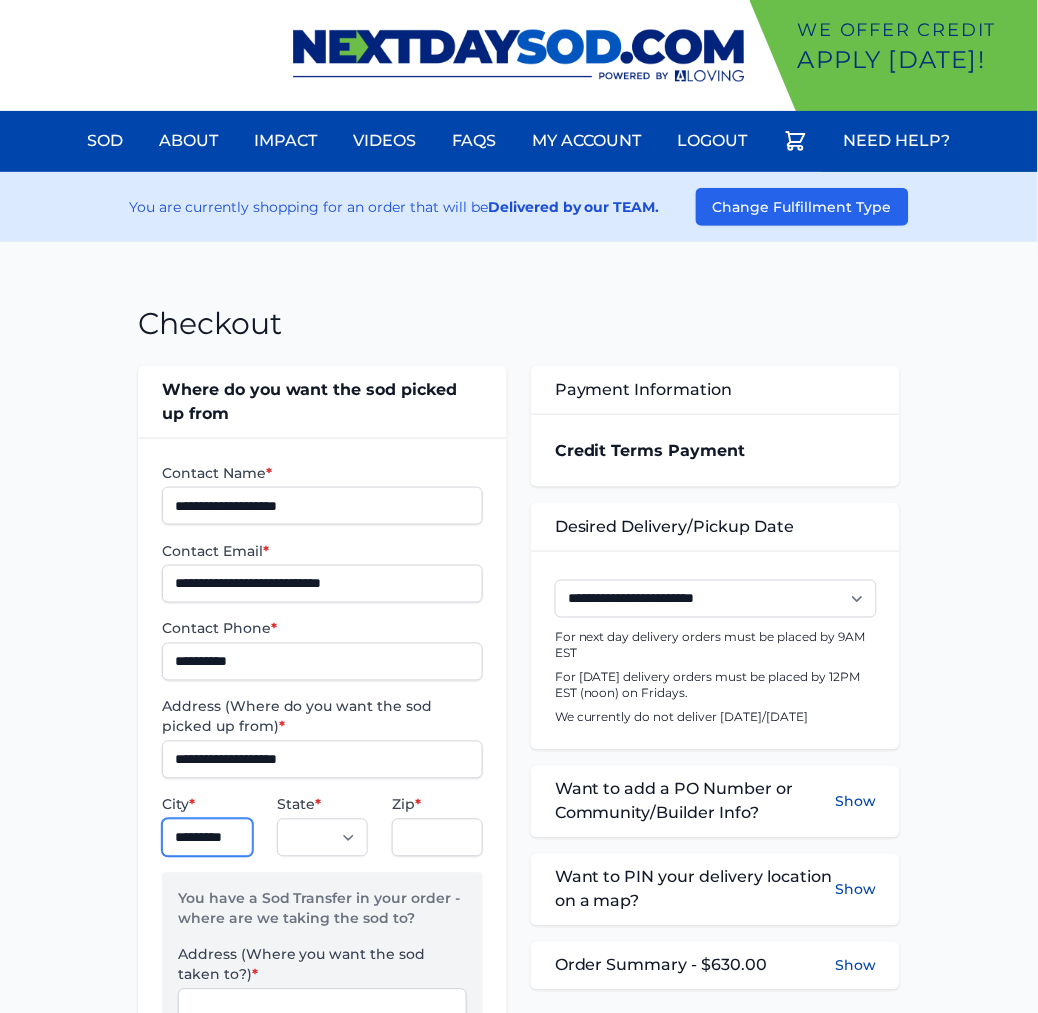 select on "**" 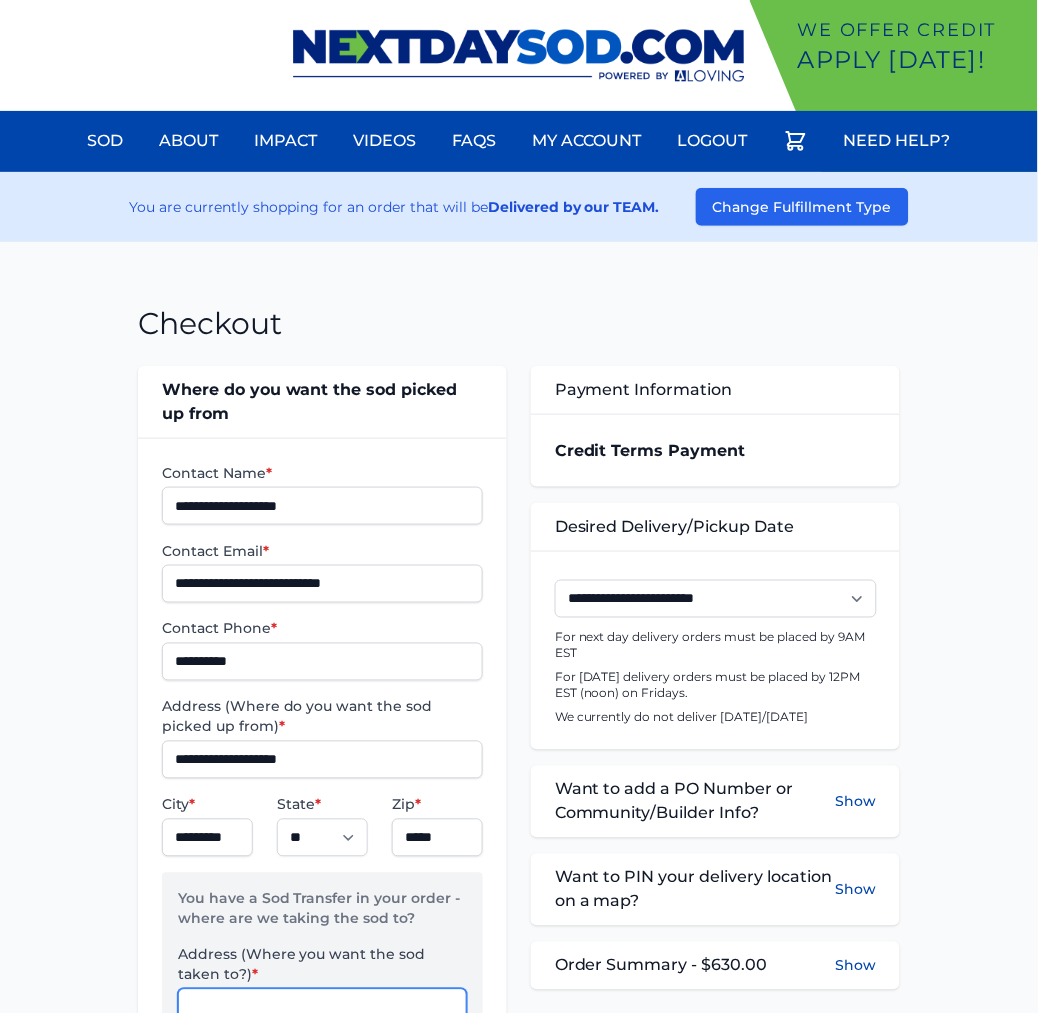 scroll, scrollTop: 15, scrollLeft: 0, axis: vertical 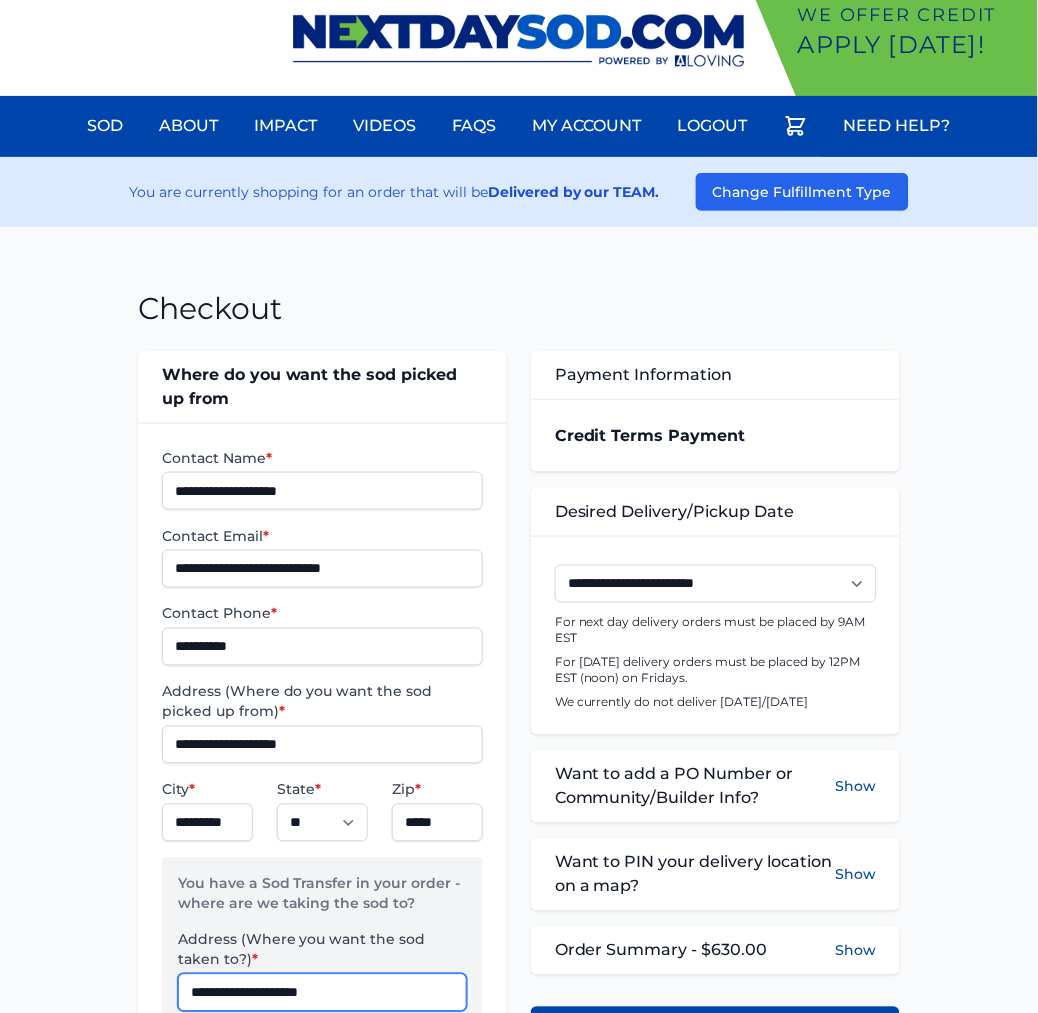 type on "**********" 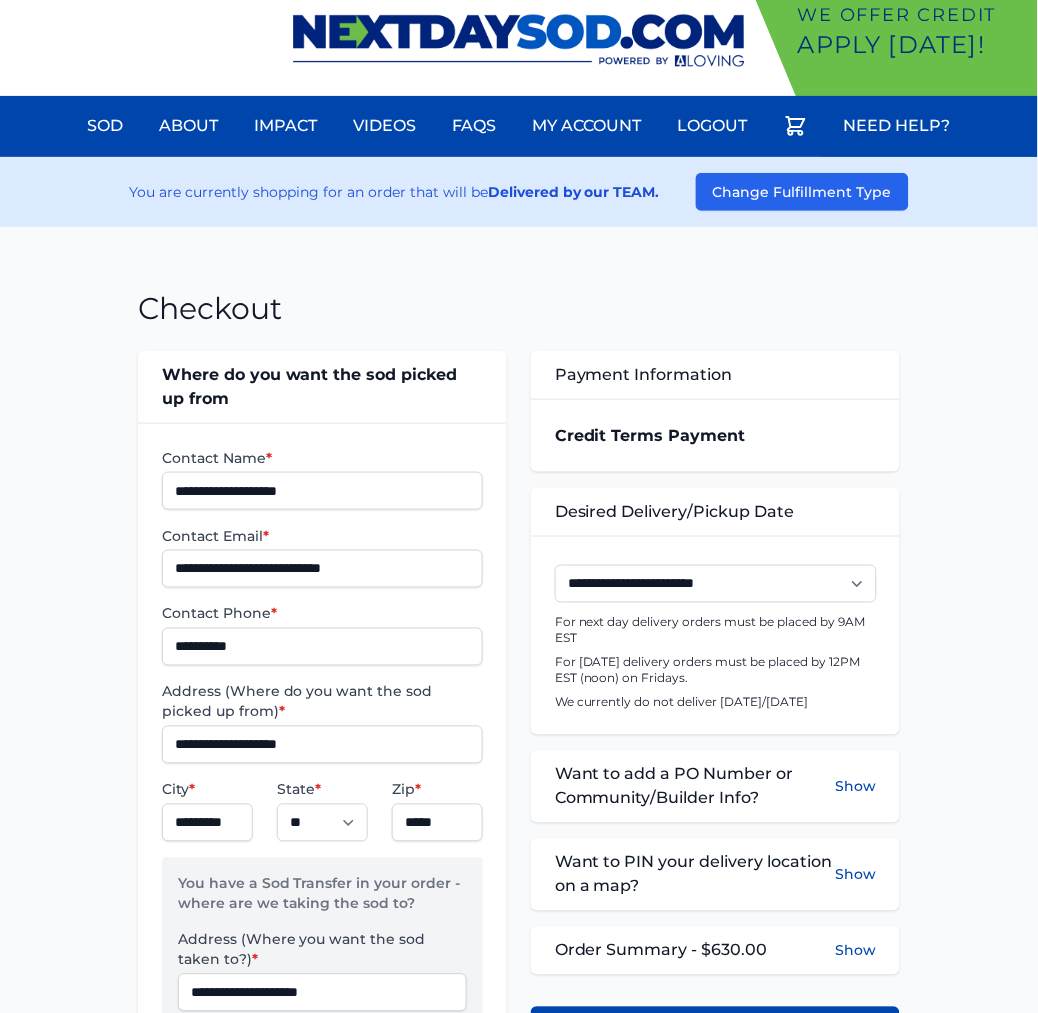 scroll, scrollTop: 588, scrollLeft: 0, axis: vertical 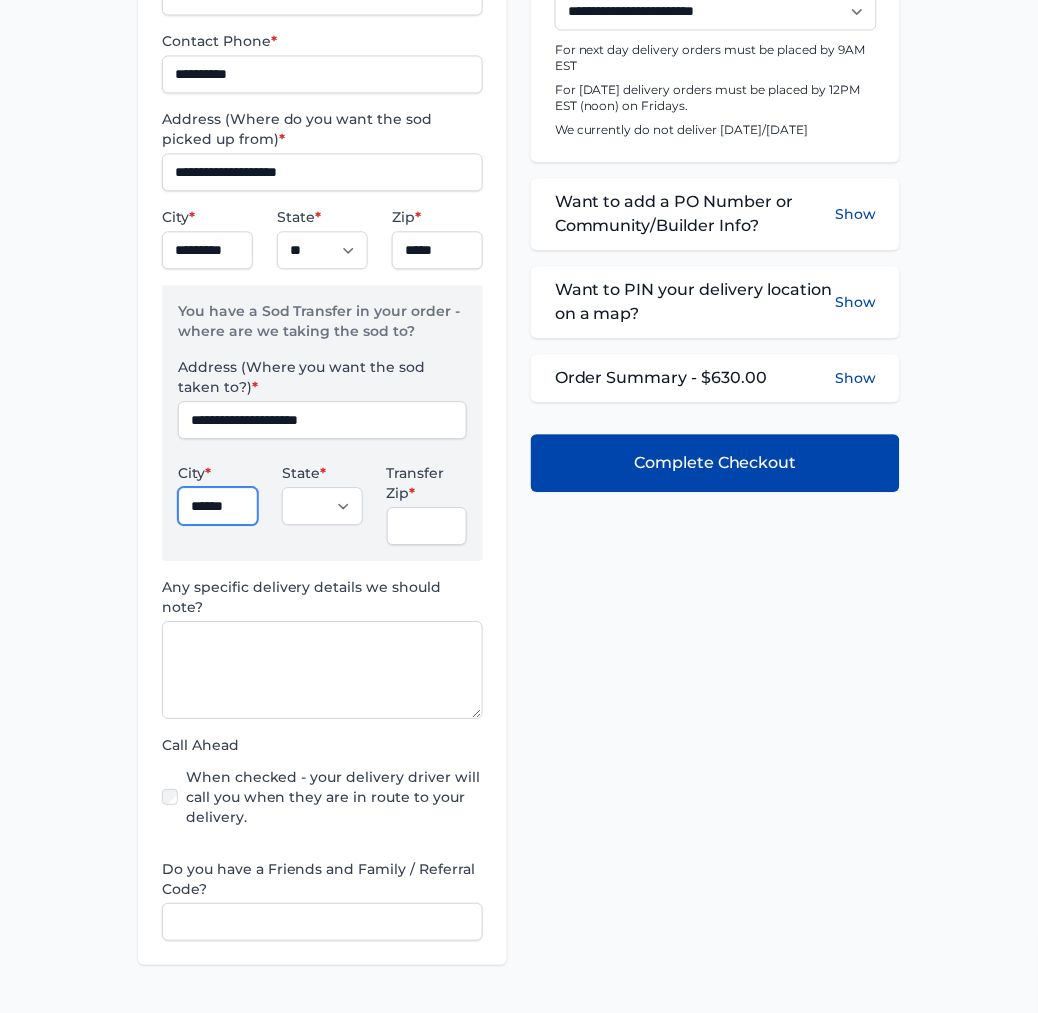 type on "******" 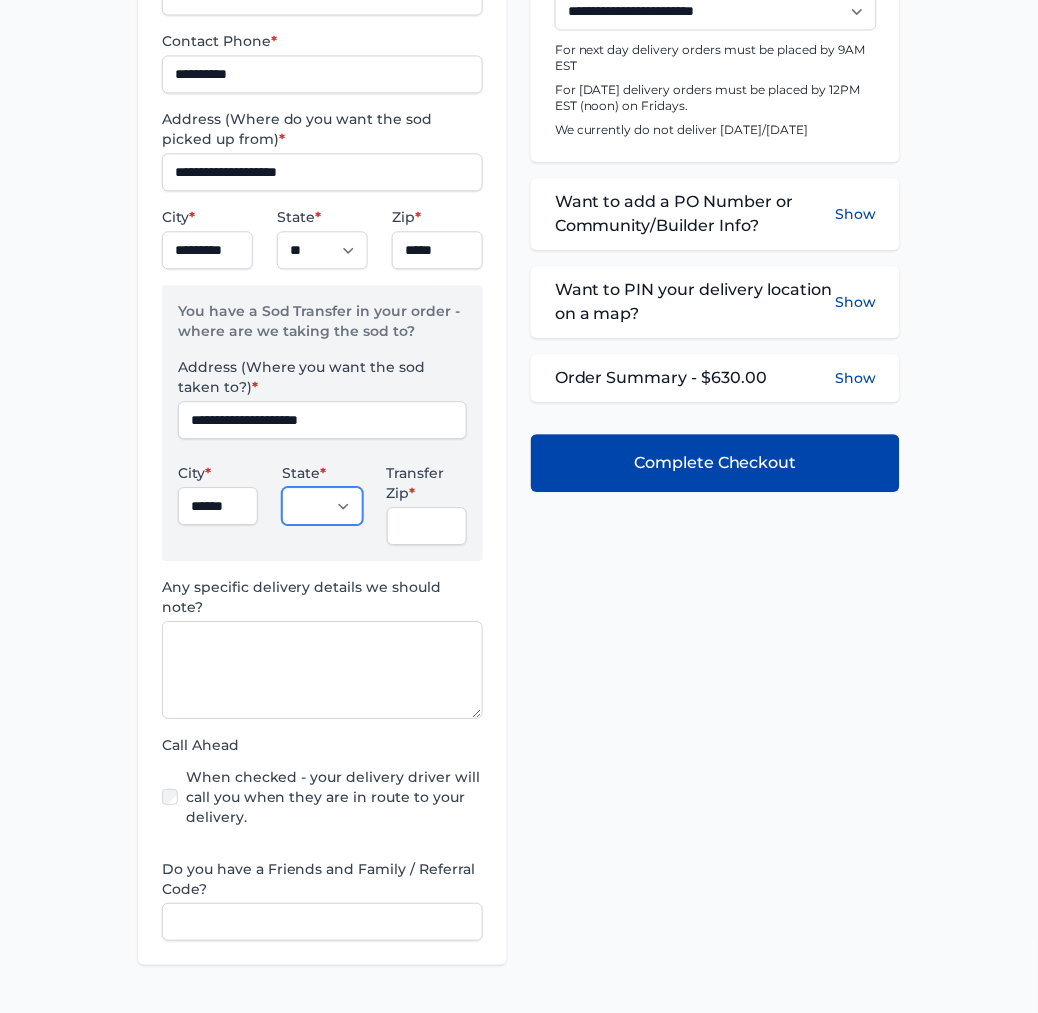 select on "**" 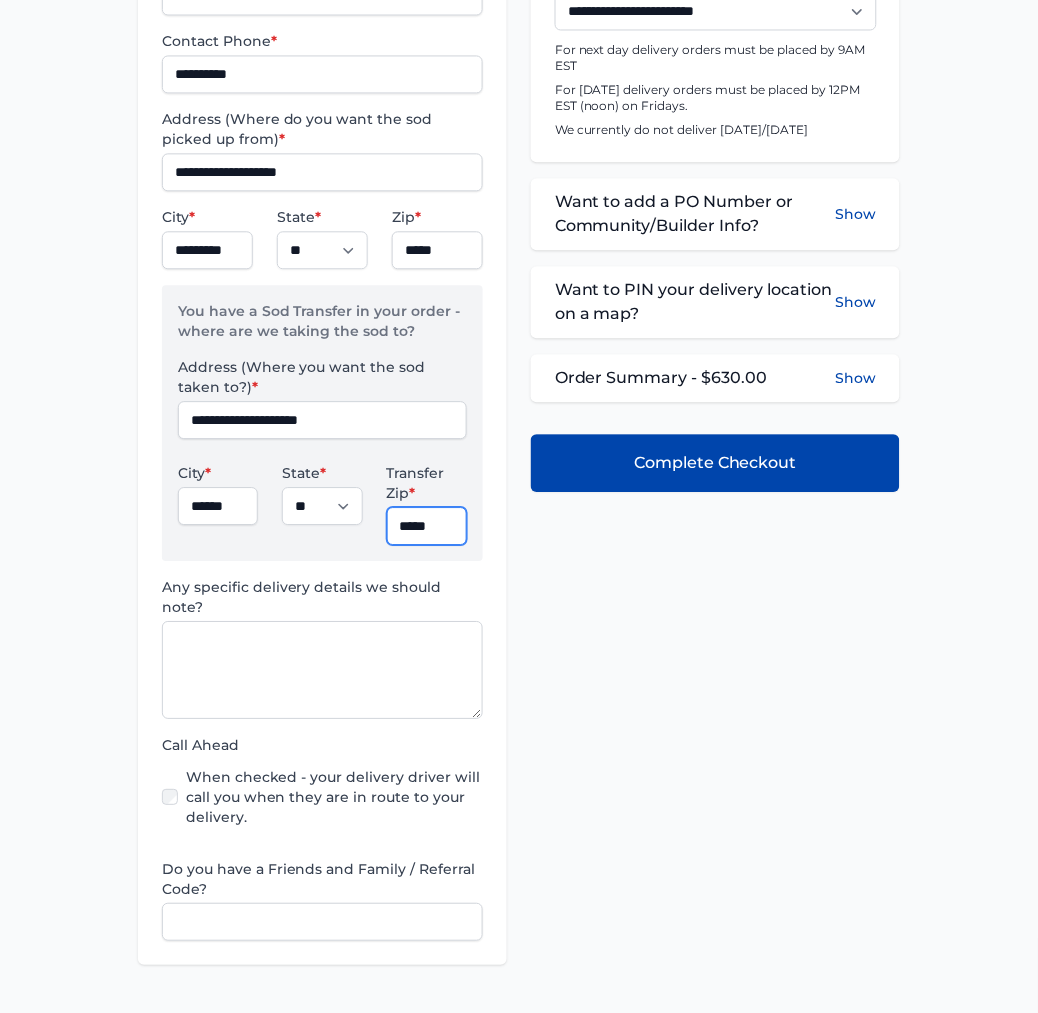 type on "*****" 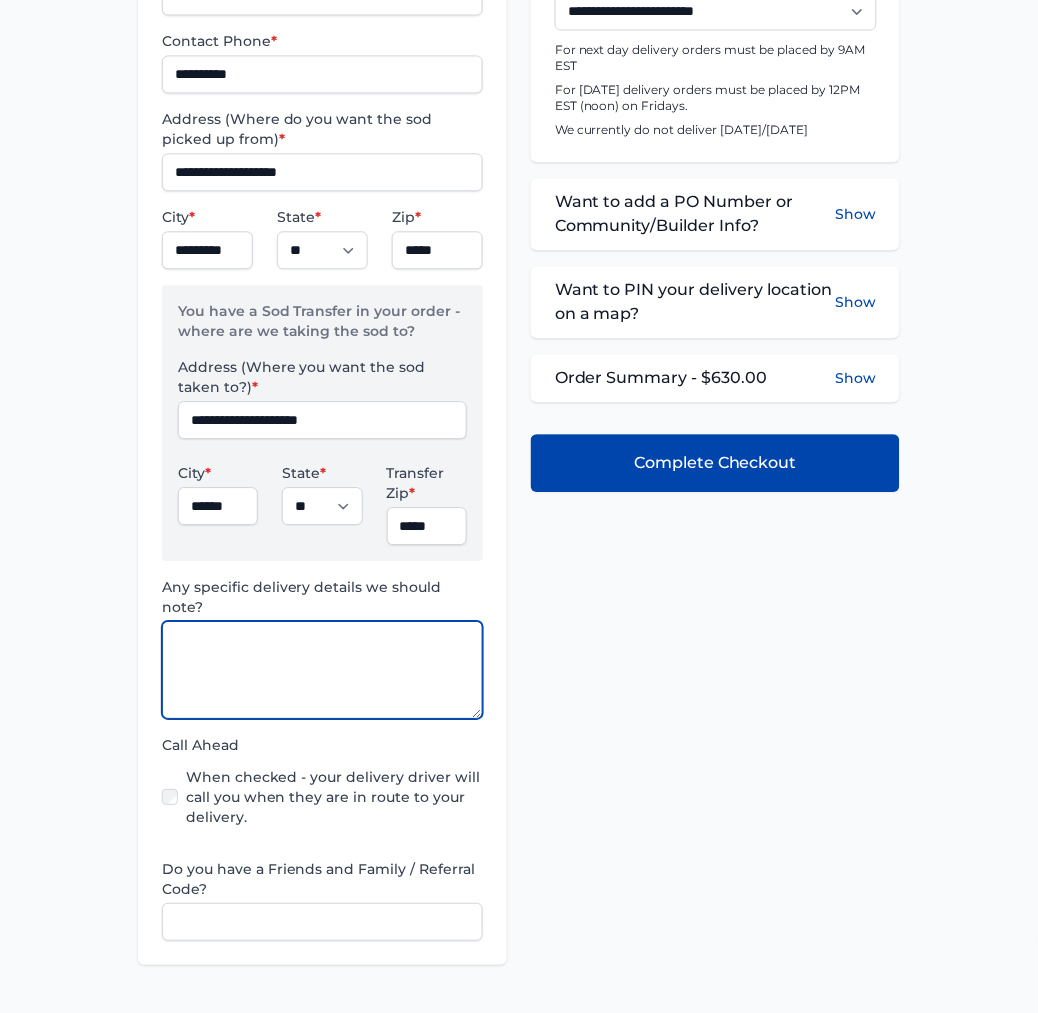 paste on "**********" 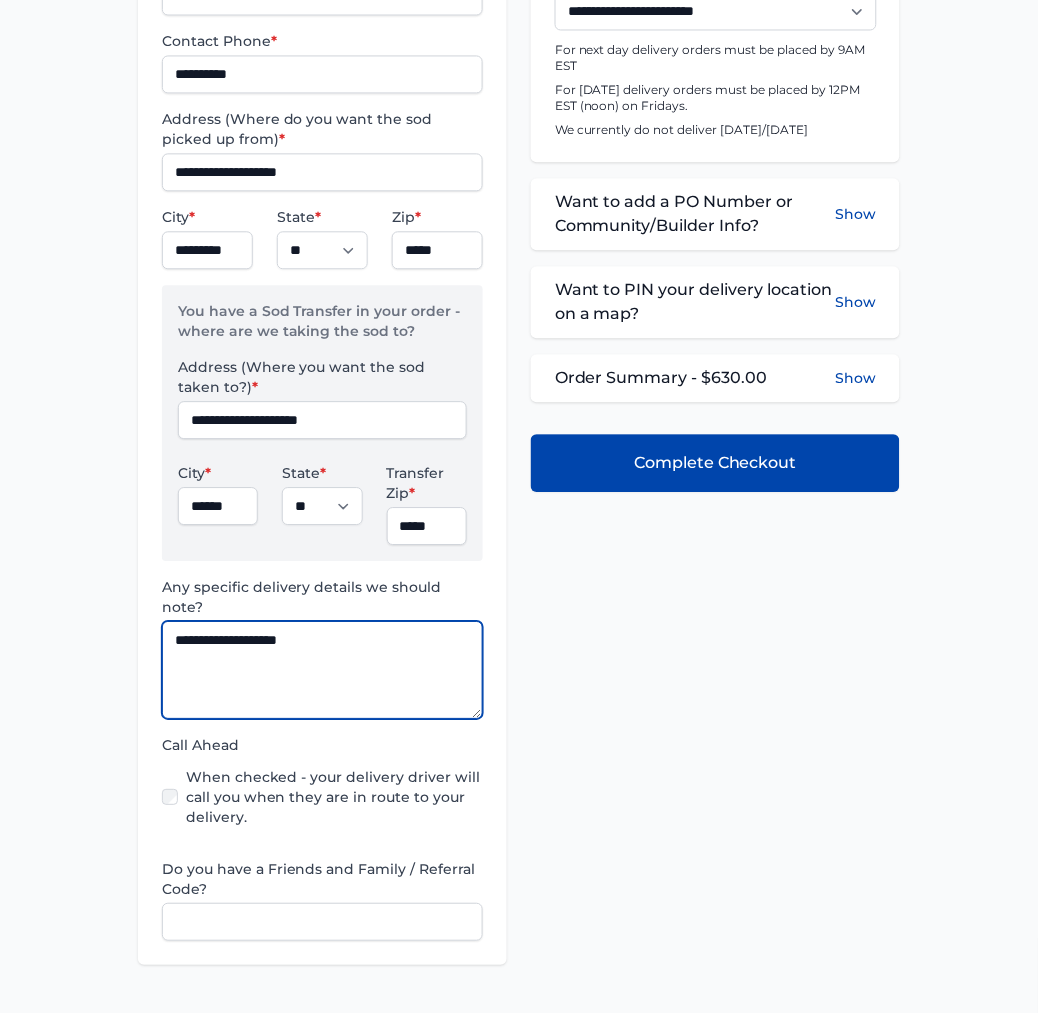 drag, startPoint x: 330, startPoint y: 617, endPoint x: 3, endPoint y: 614, distance: 327.01376 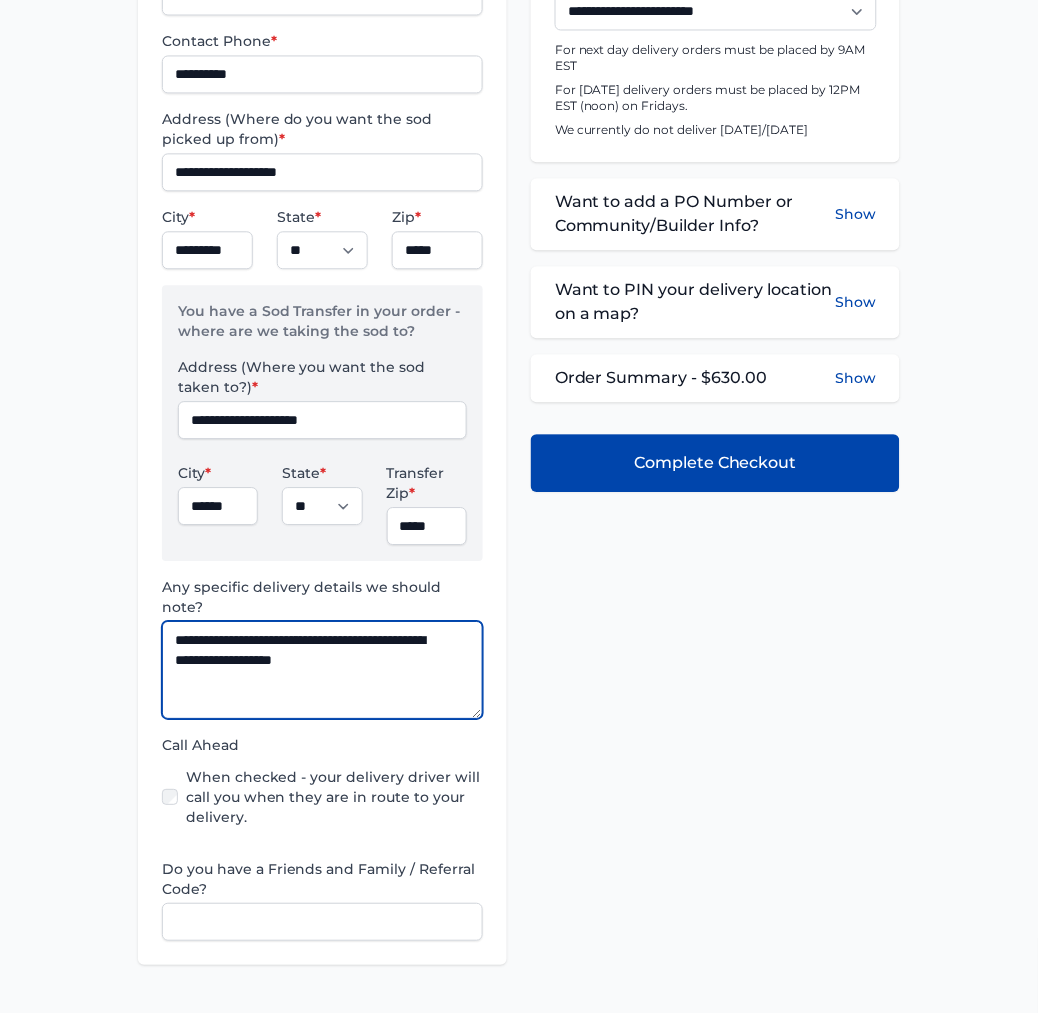 type on "**********" 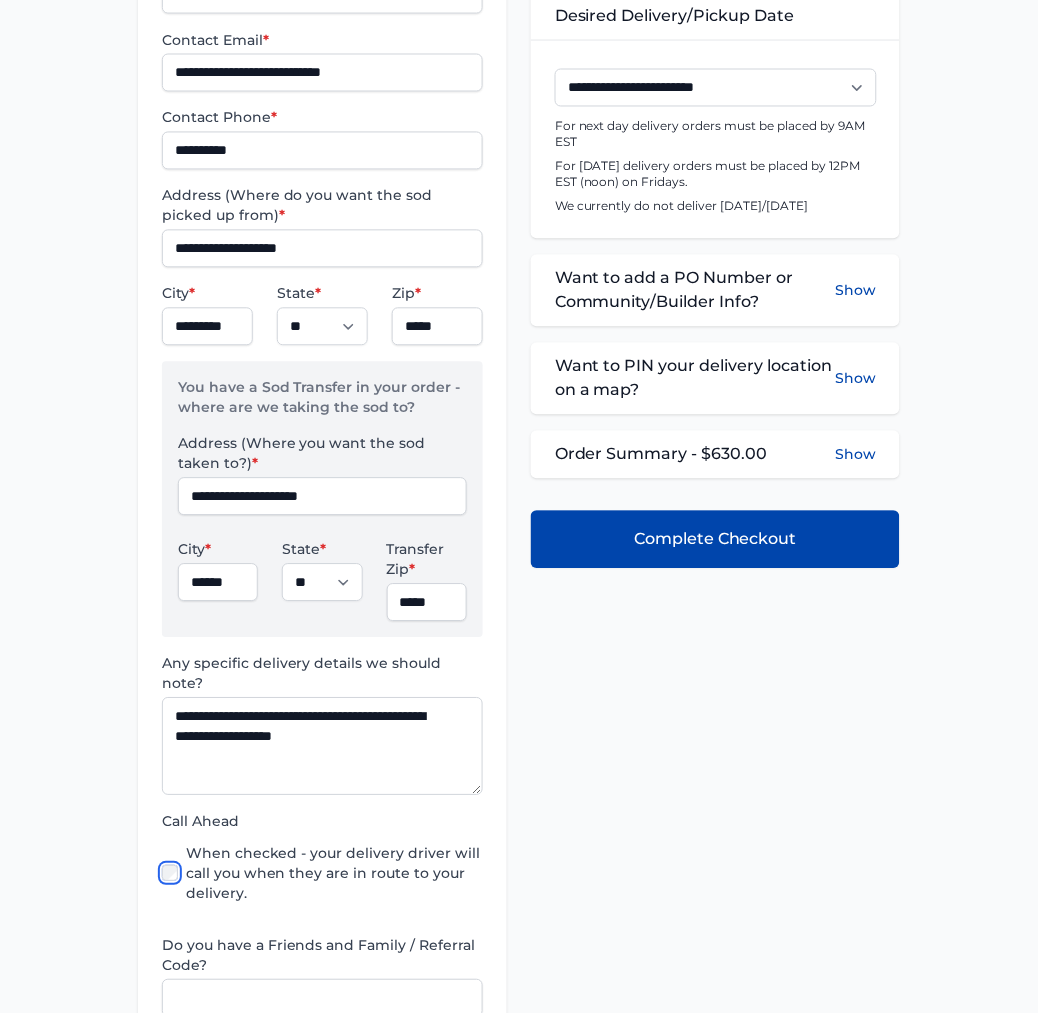 scroll, scrollTop: 366, scrollLeft: 0, axis: vertical 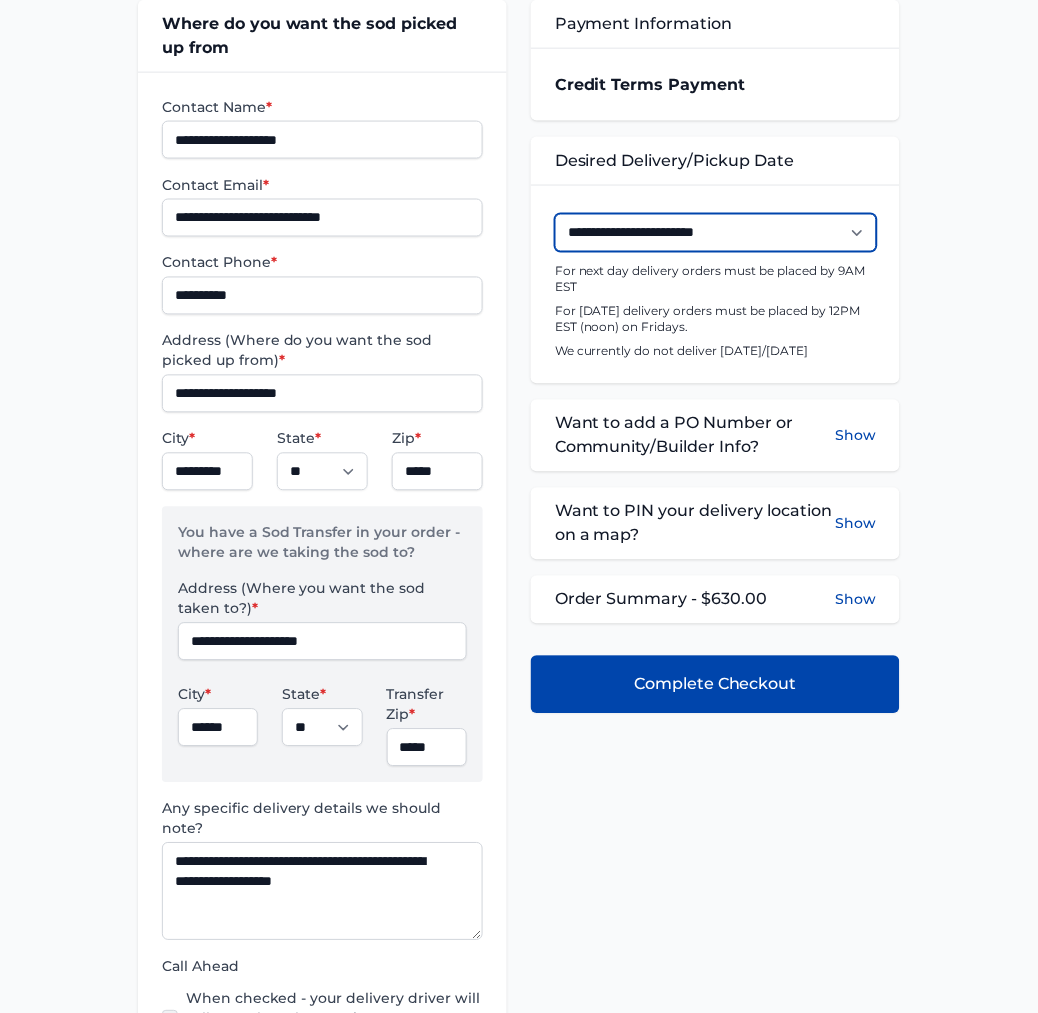 click on "**********" at bounding box center [716, 233] 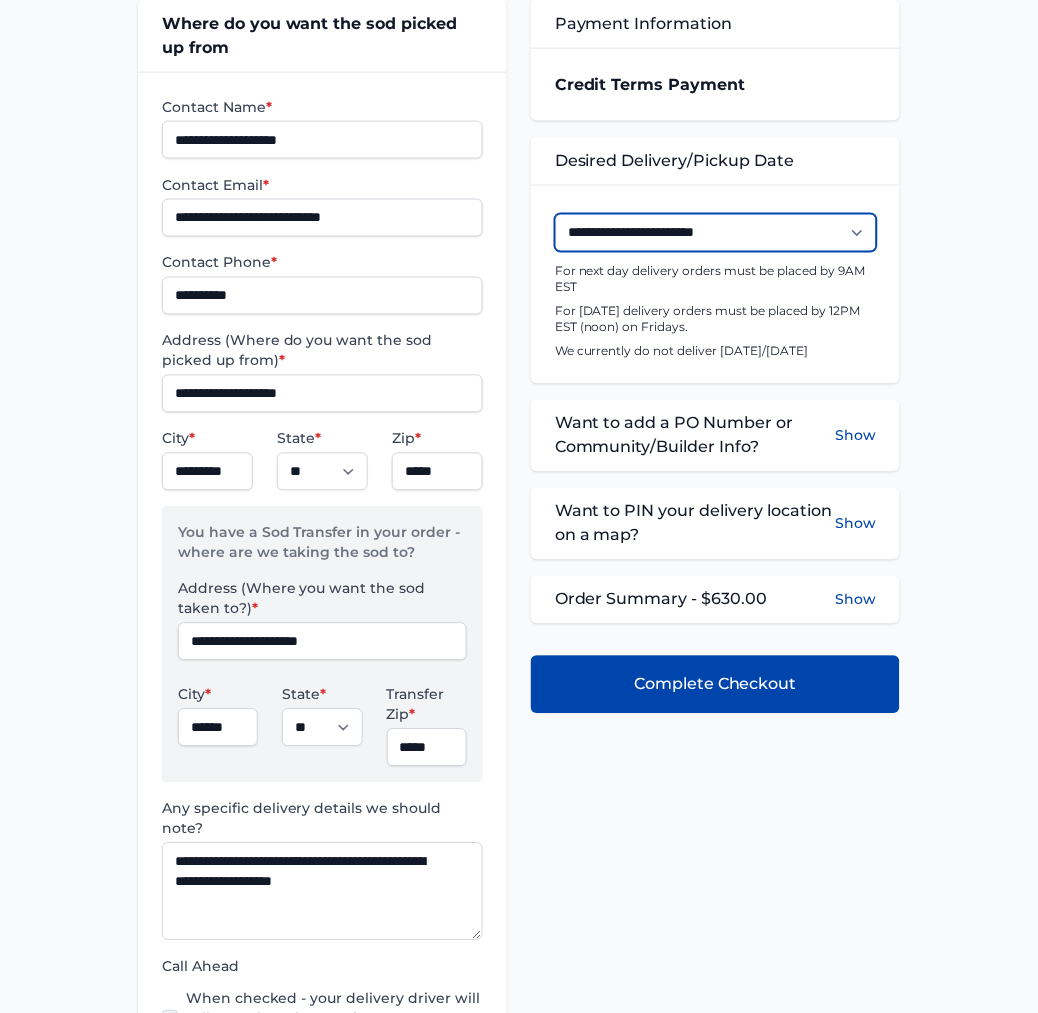 select on "**********" 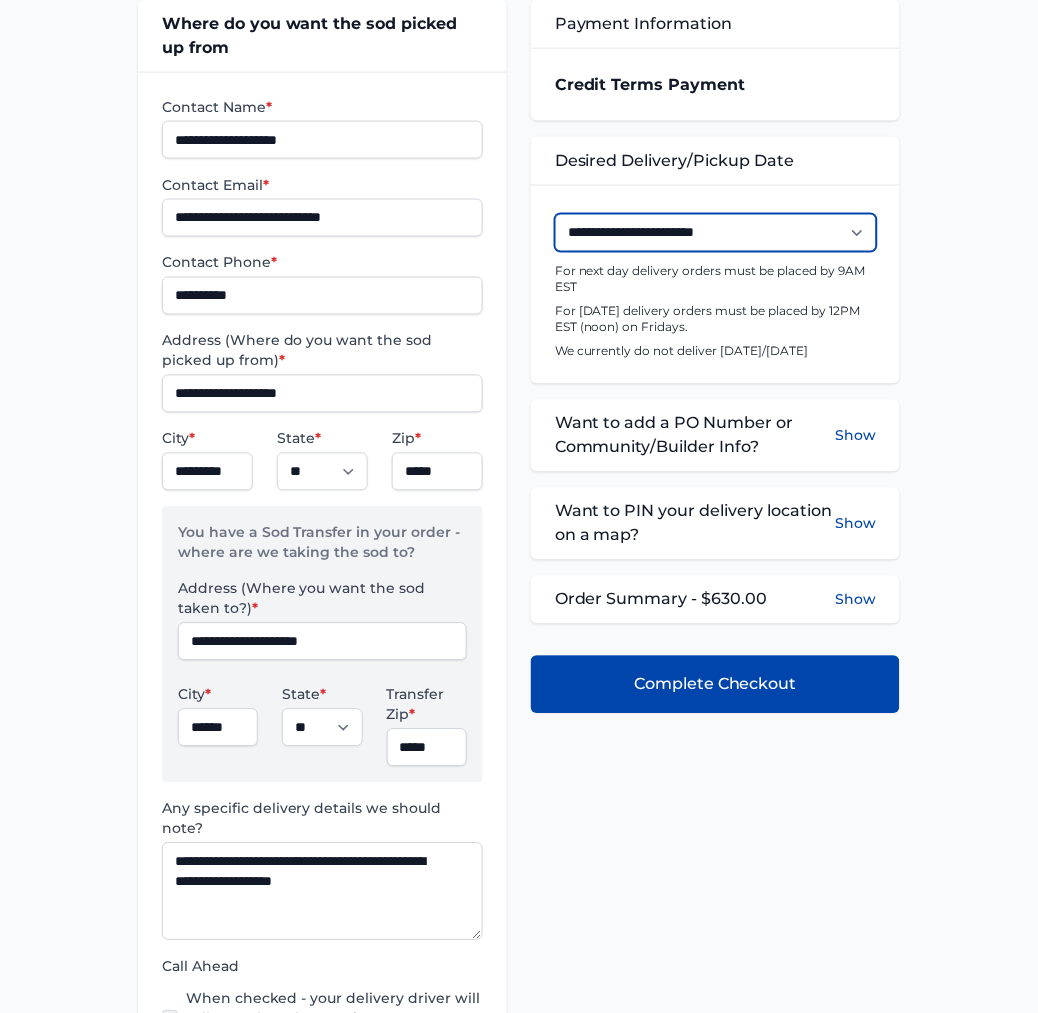 click on "**********" at bounding box center (716, 233) 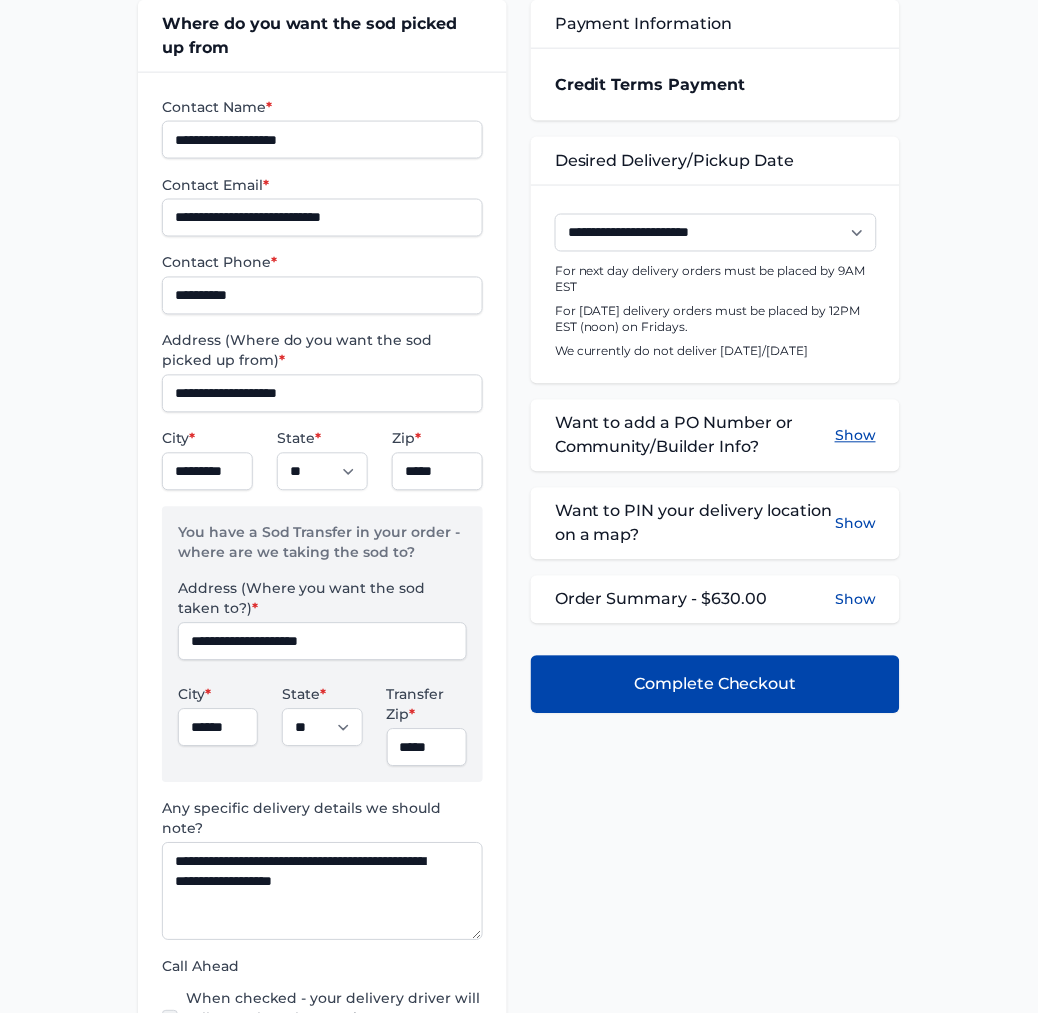 click on "Show" at bounding box center [855, 436] 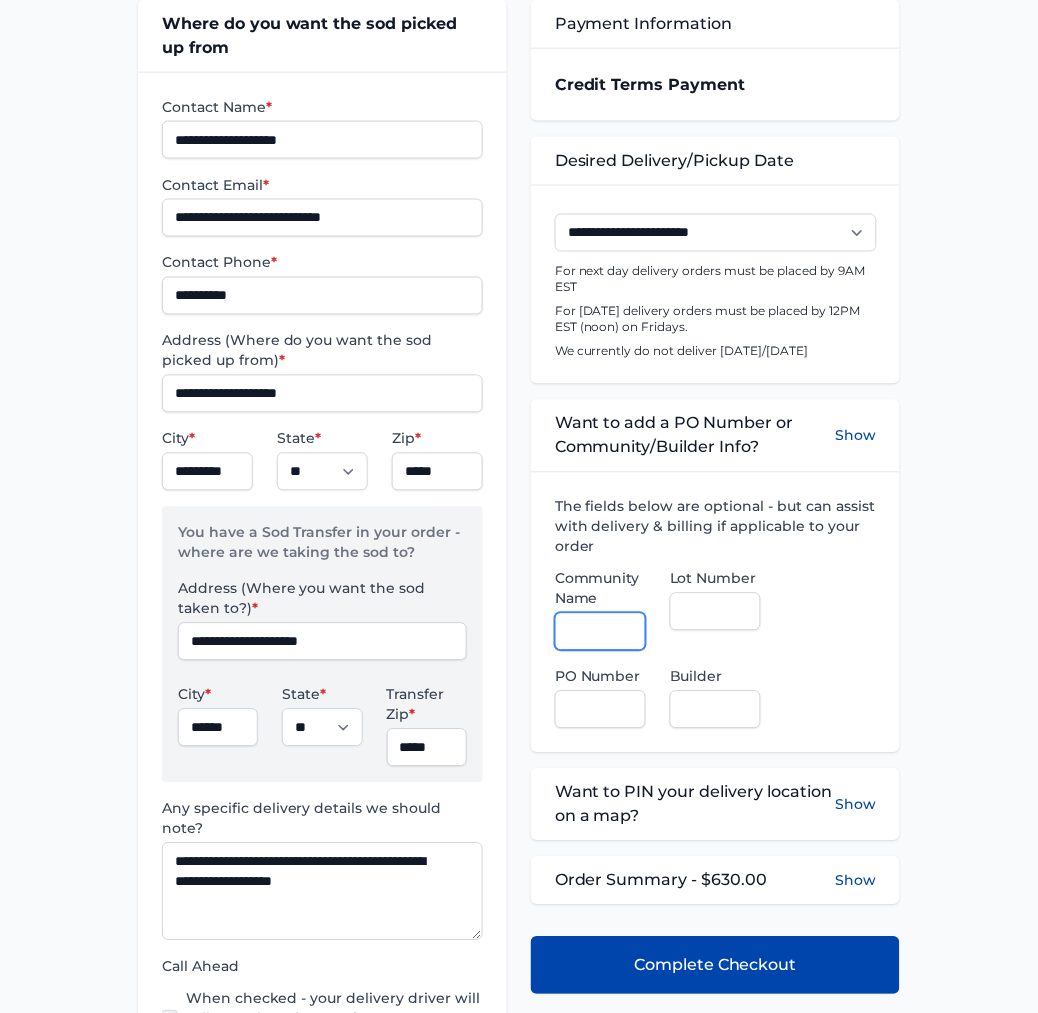 click on "Community Name" at bounding box center [600, 632] 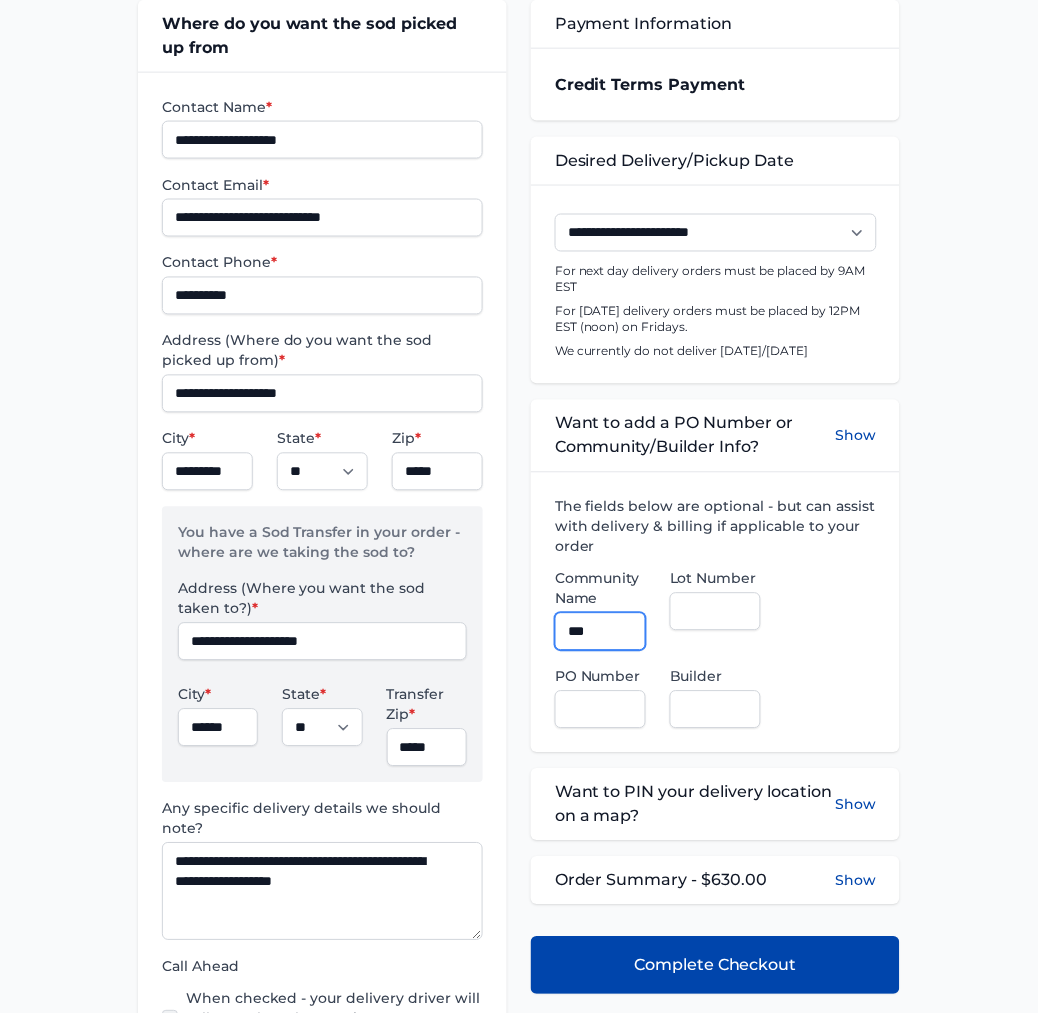 type on "***" 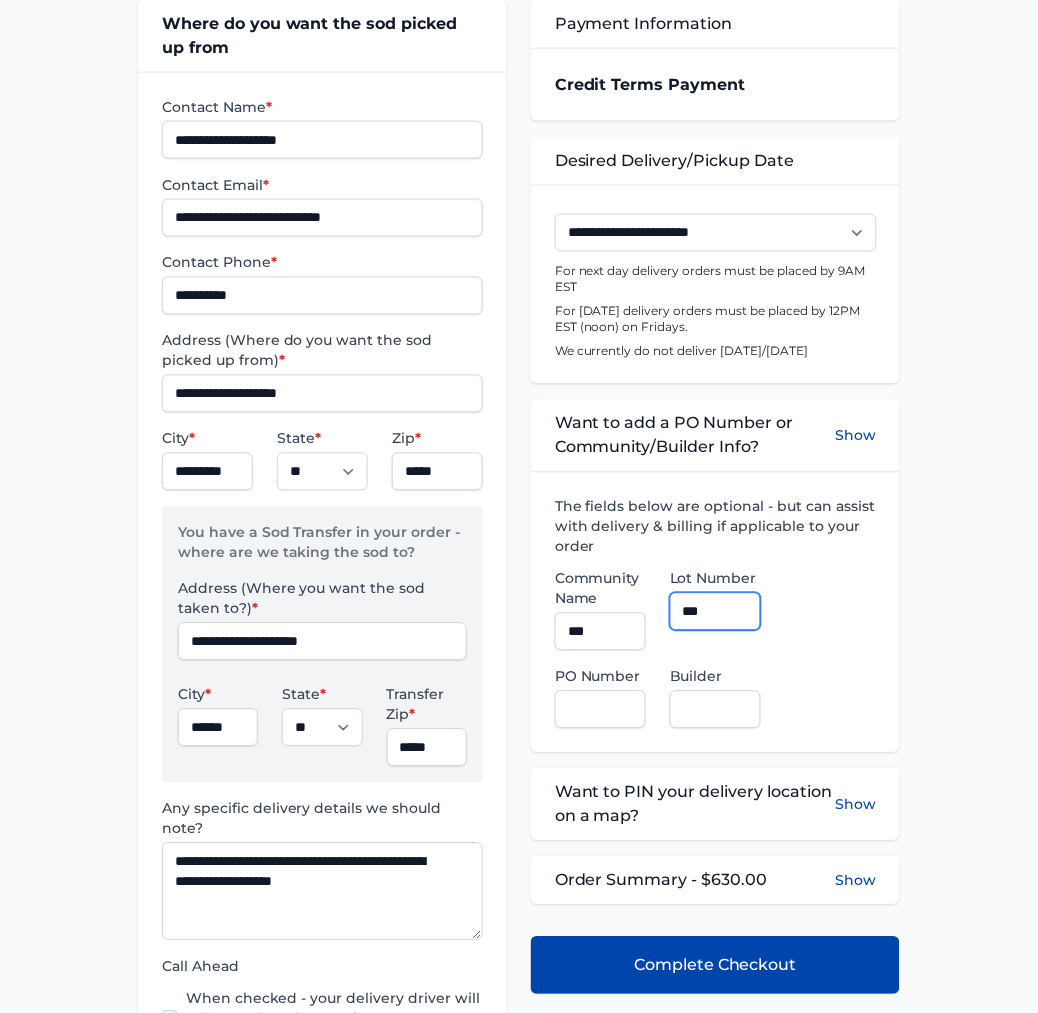 type on "***" 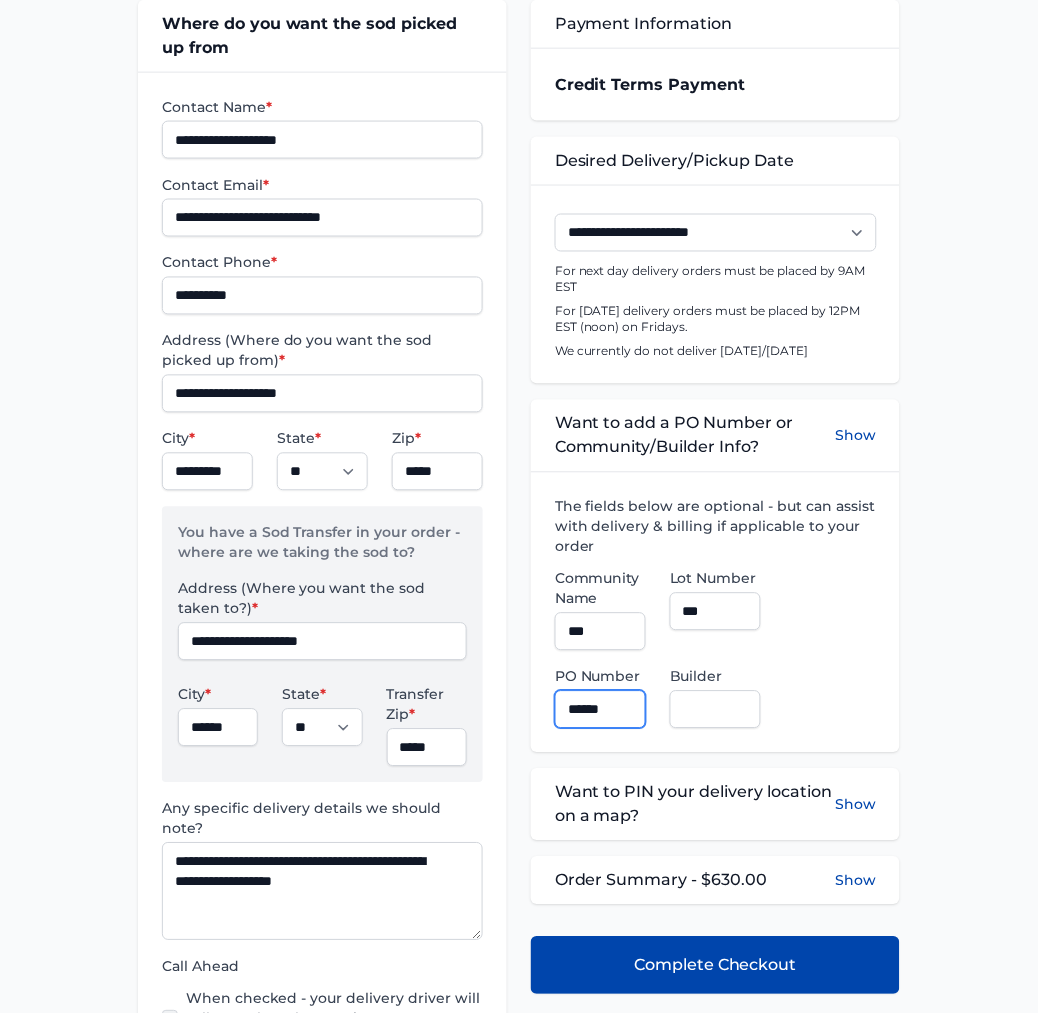 type on "******" 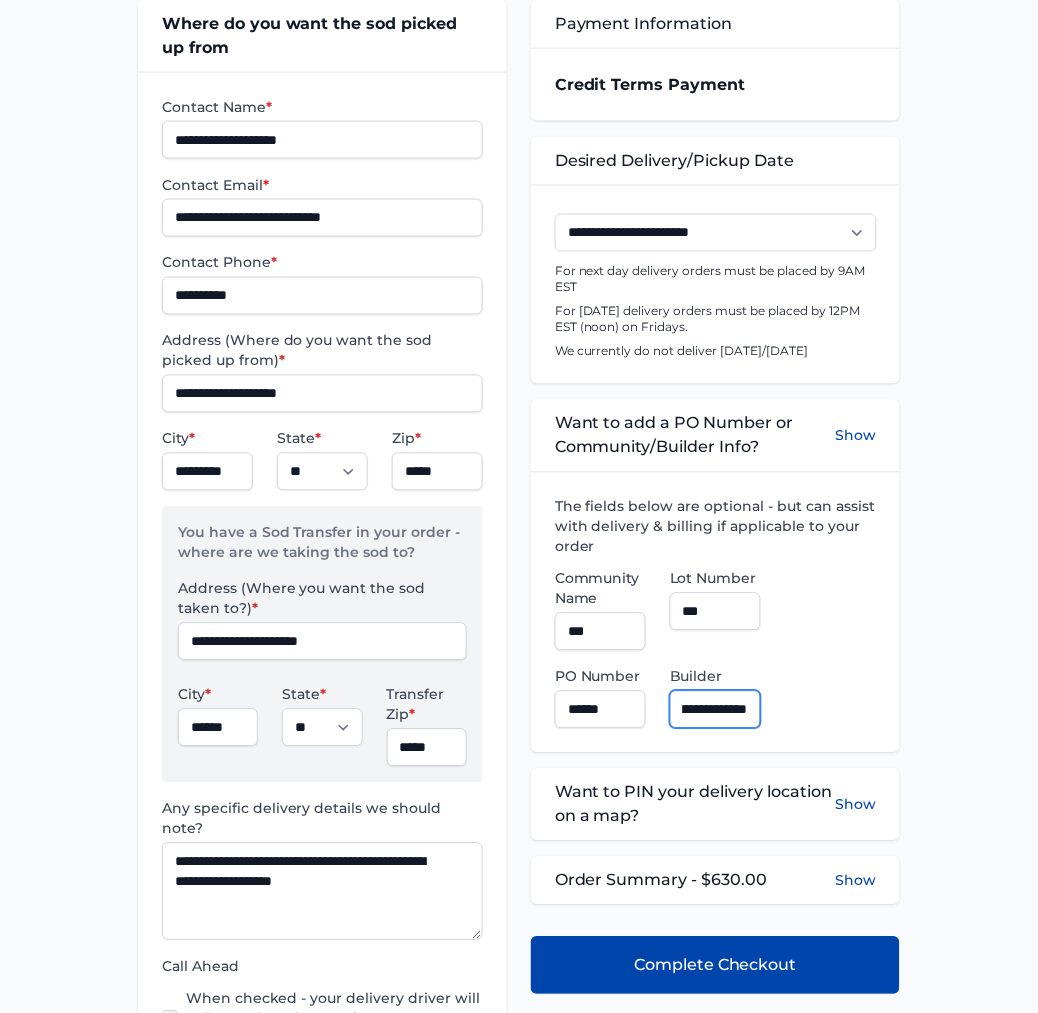 scroll, scrollTop: 0, scrollLeft: 40, axis: horizontal 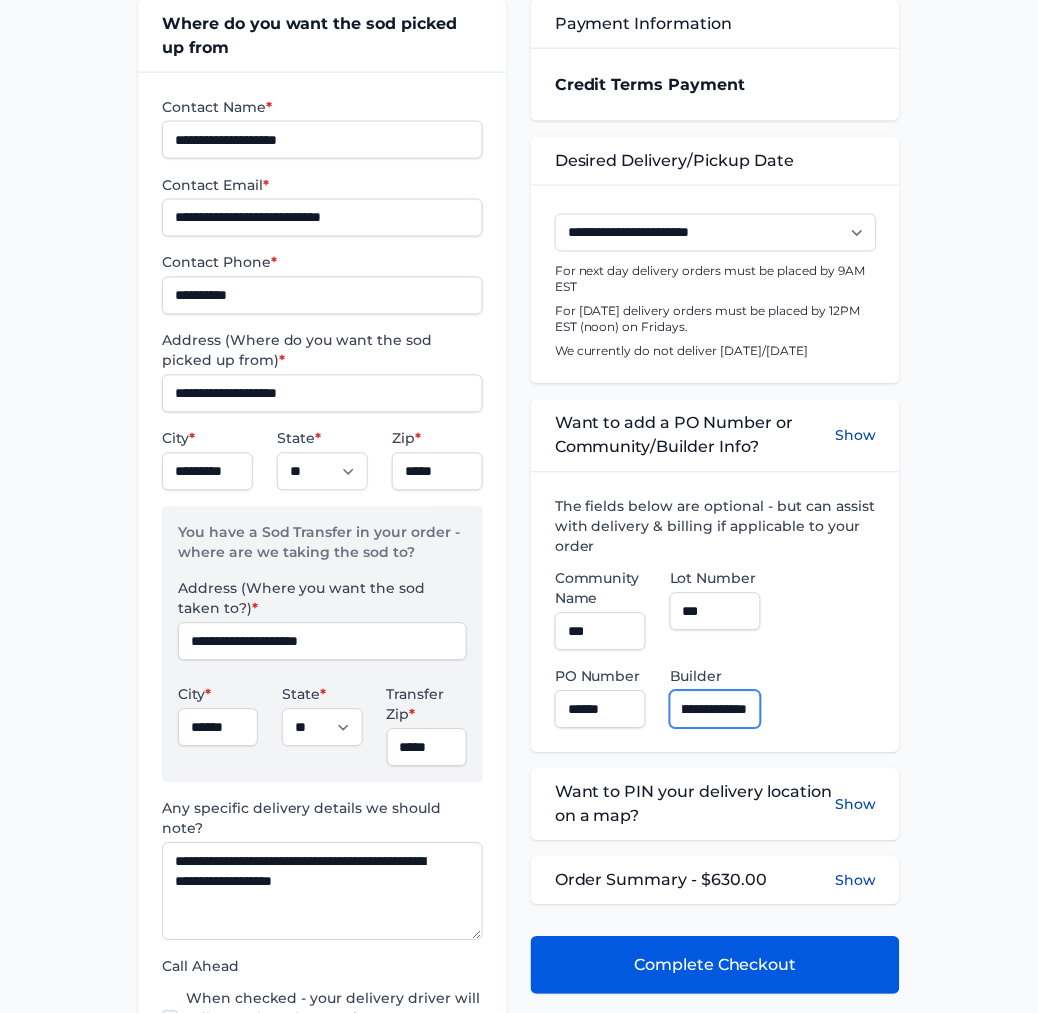 type on "**********" 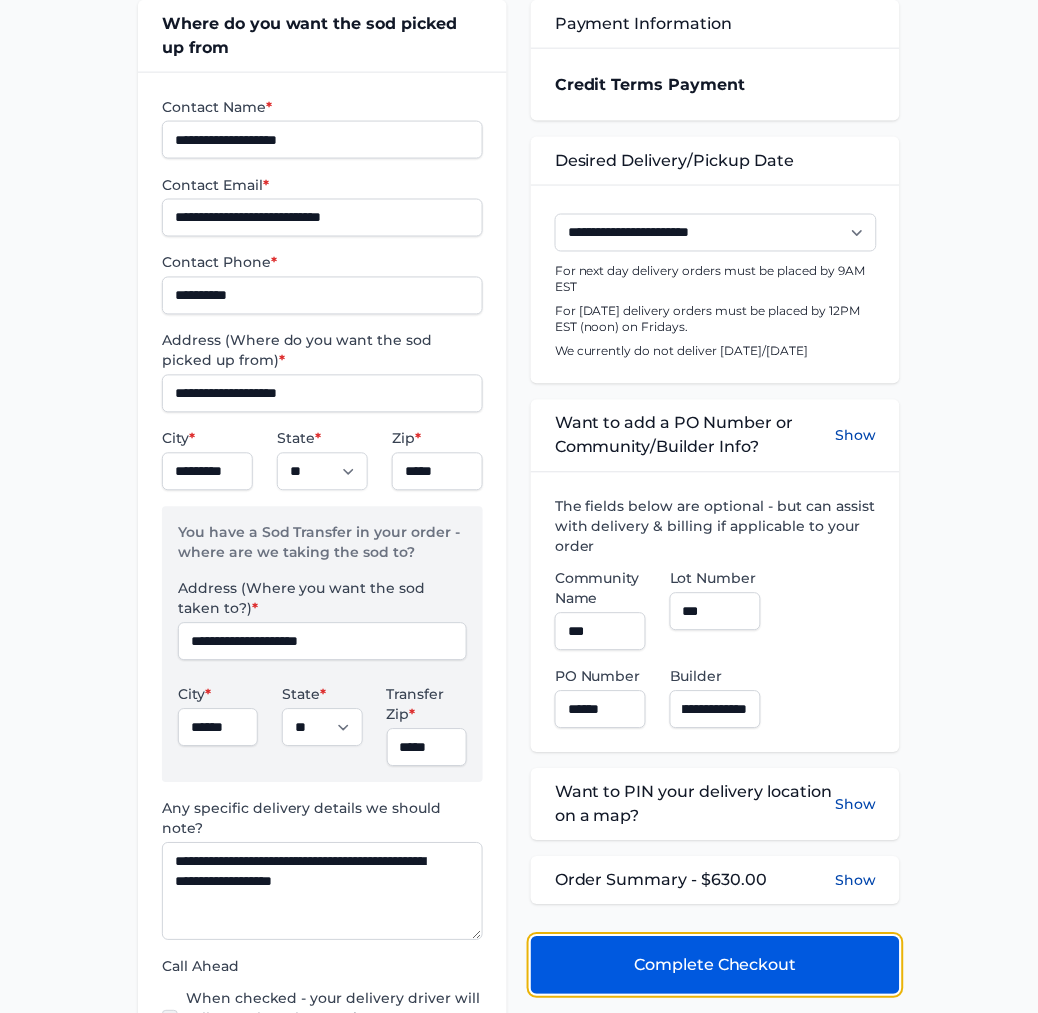 scroll, scrollTop: 0, scrollLeft: 0, axis: both 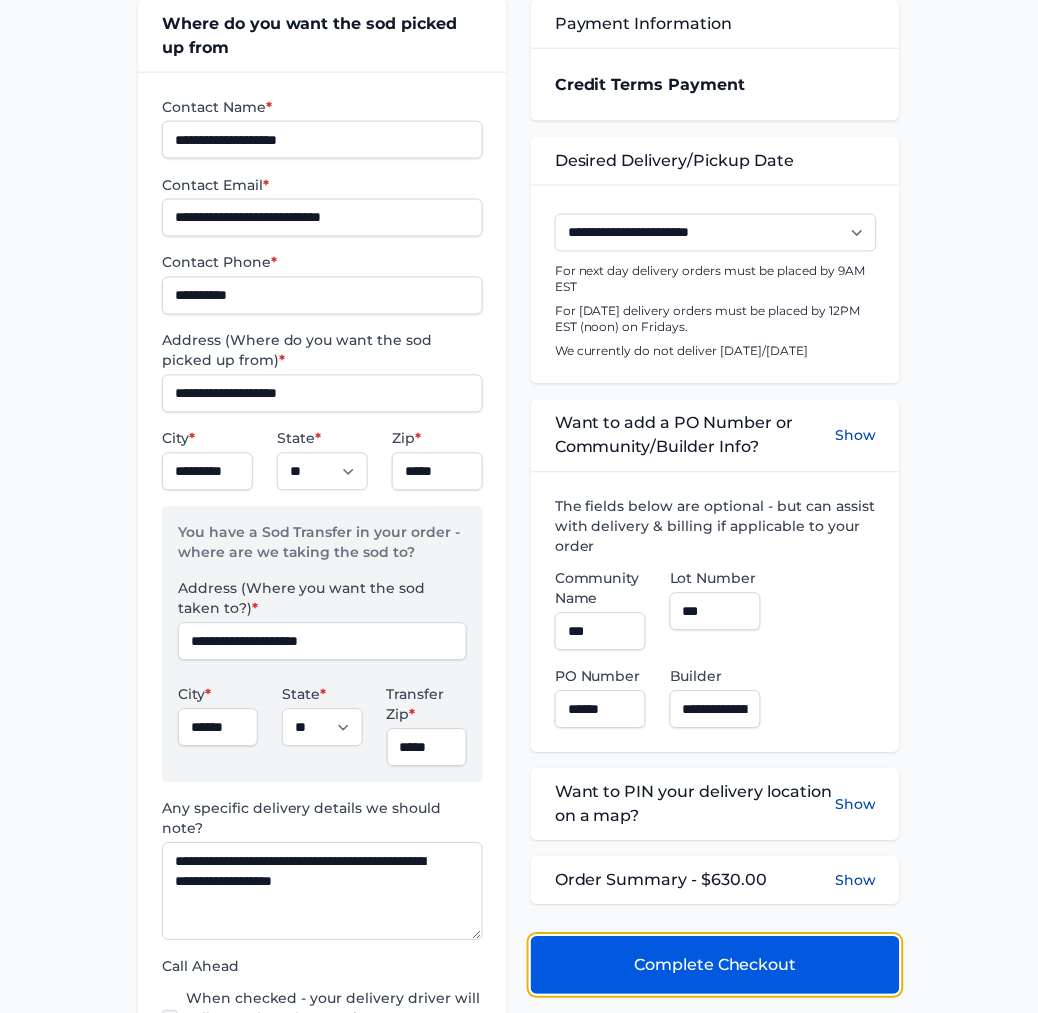 click on "Complete Checkout" at bounding box center (715, 966) 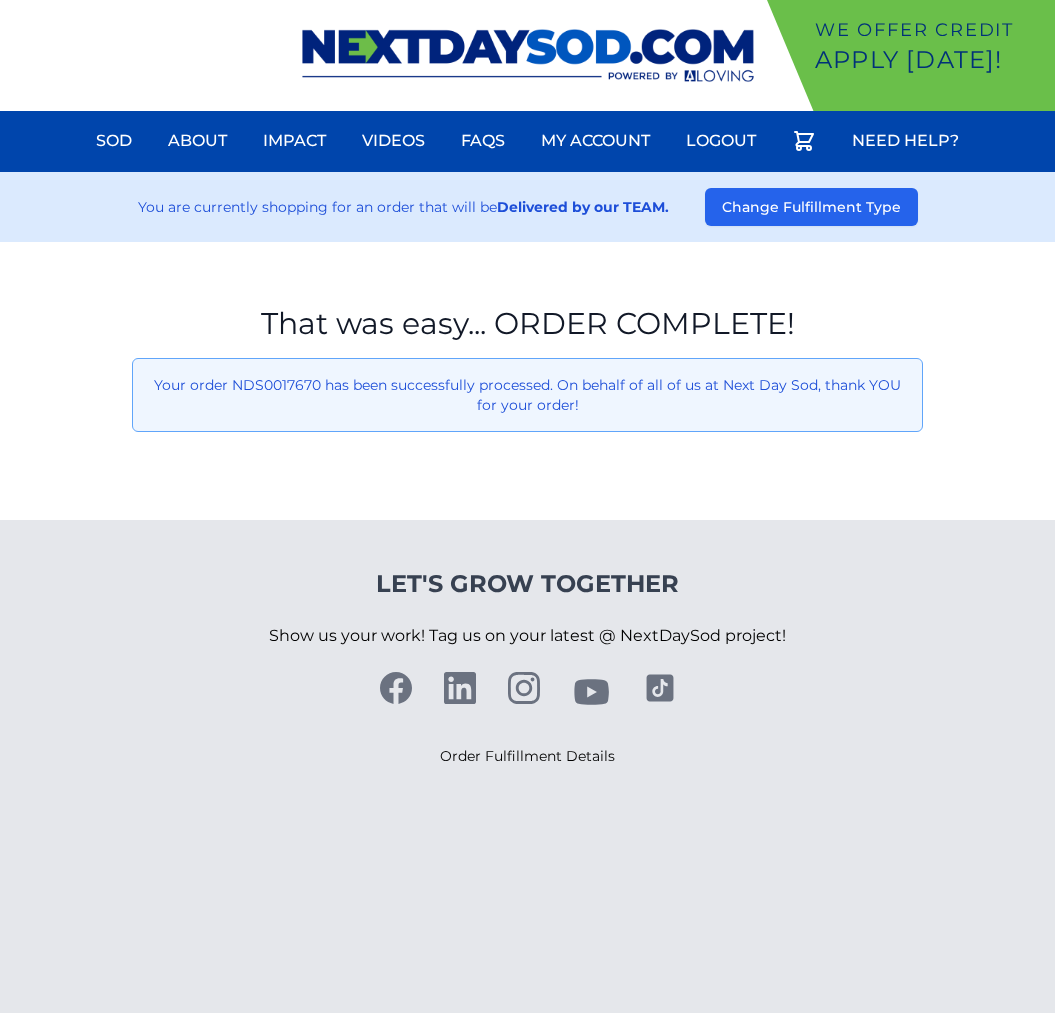 scroll, scrollTop: 0, scrollLeft: 0, axis: both 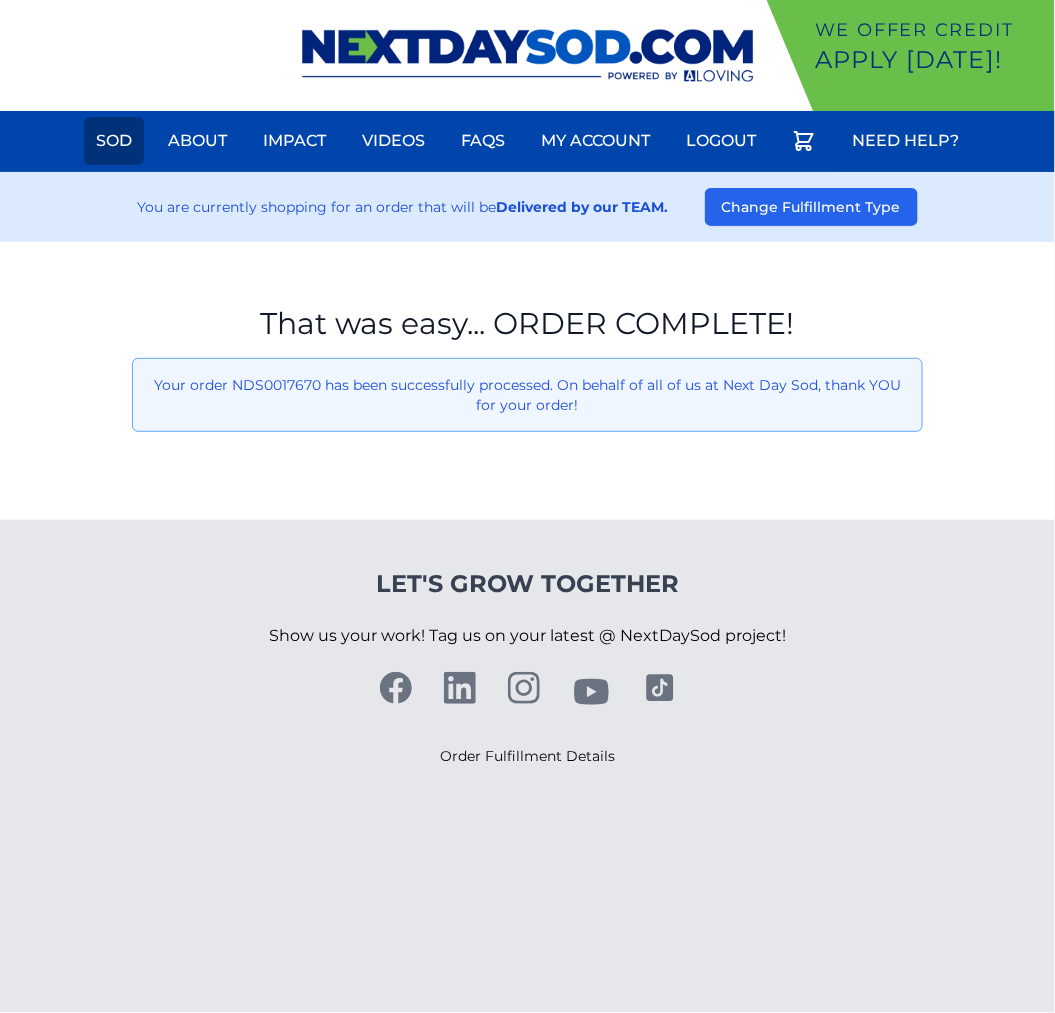 click on "Sod" at bounding box center (114, 141) 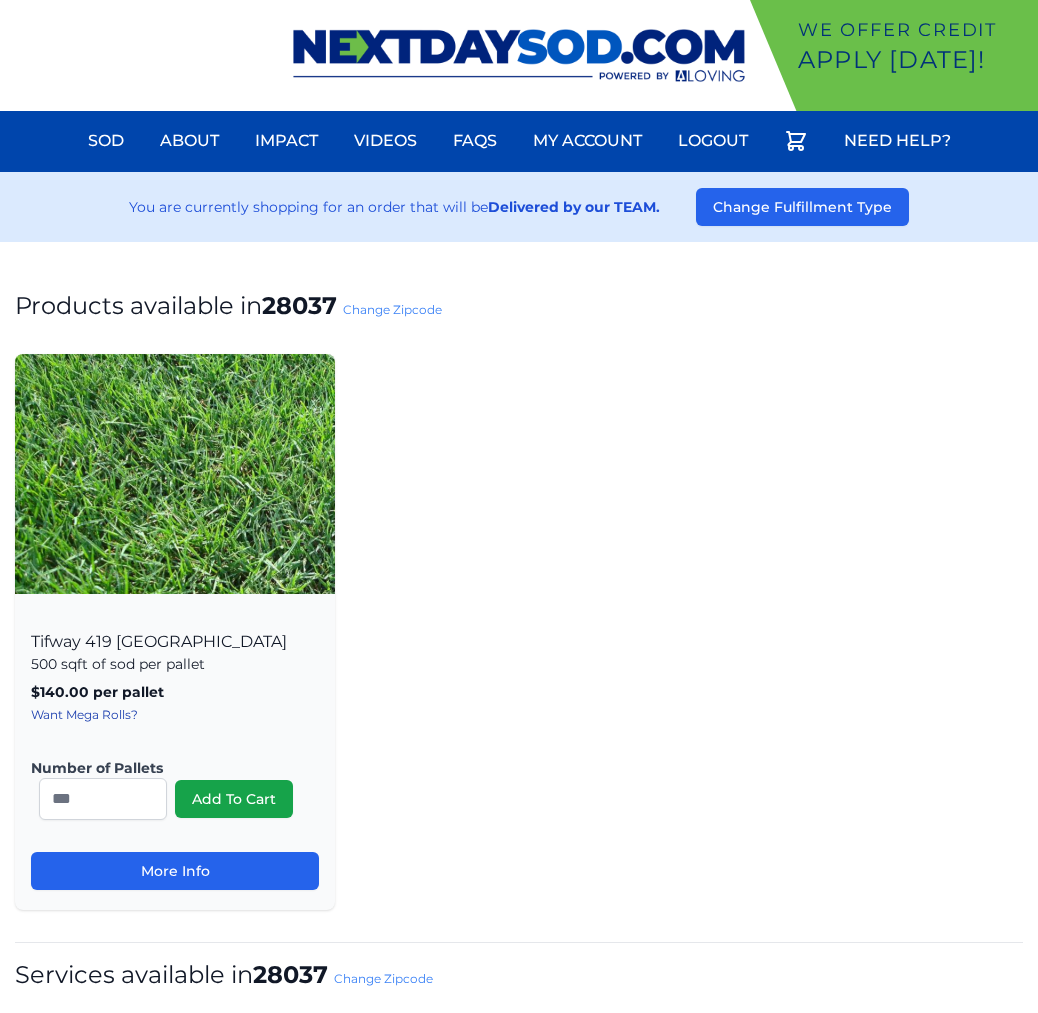 scroll, scrollTop: 0, scrollLeft: 0, axis: both 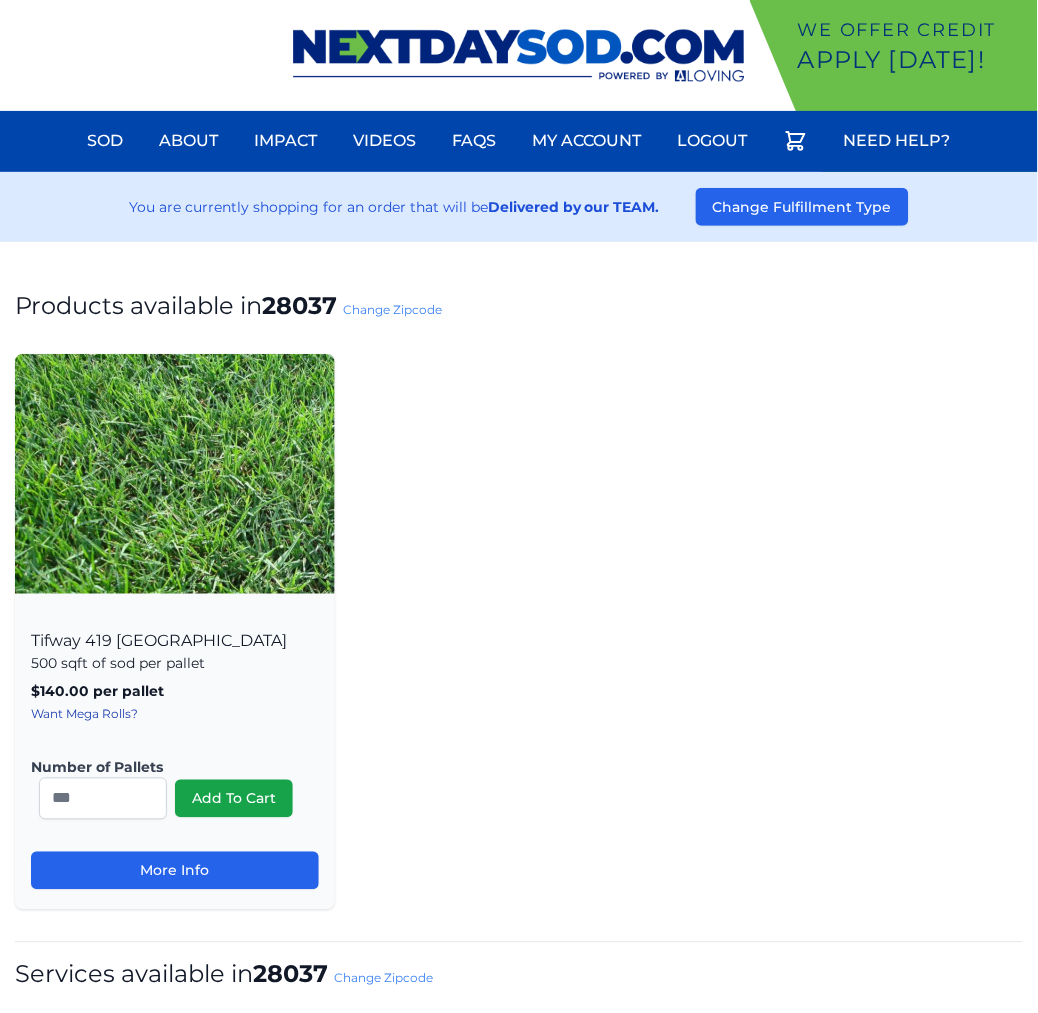 click on "Change Zipcode" at bounding box center [392, 309] 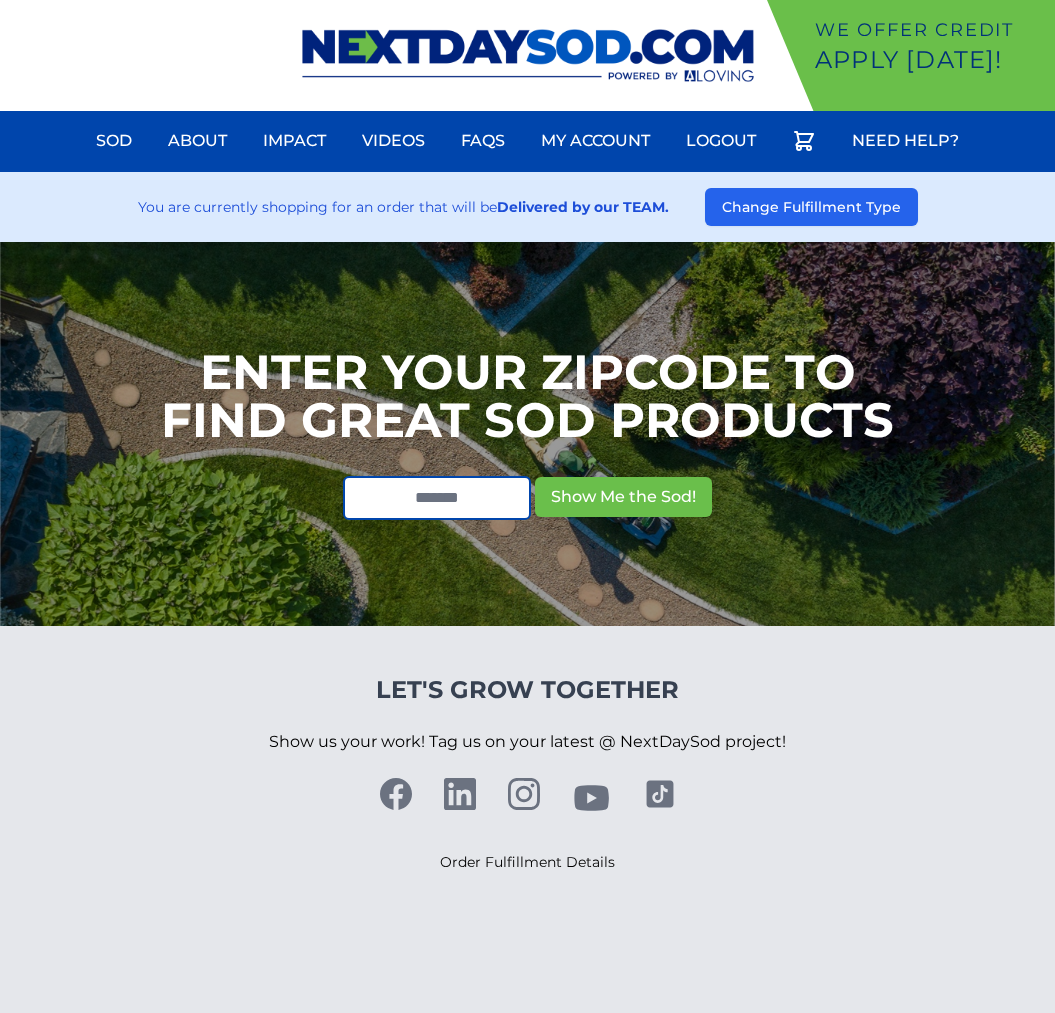scroll, scrollTop: 0, scrollLeft: 0, axis: both 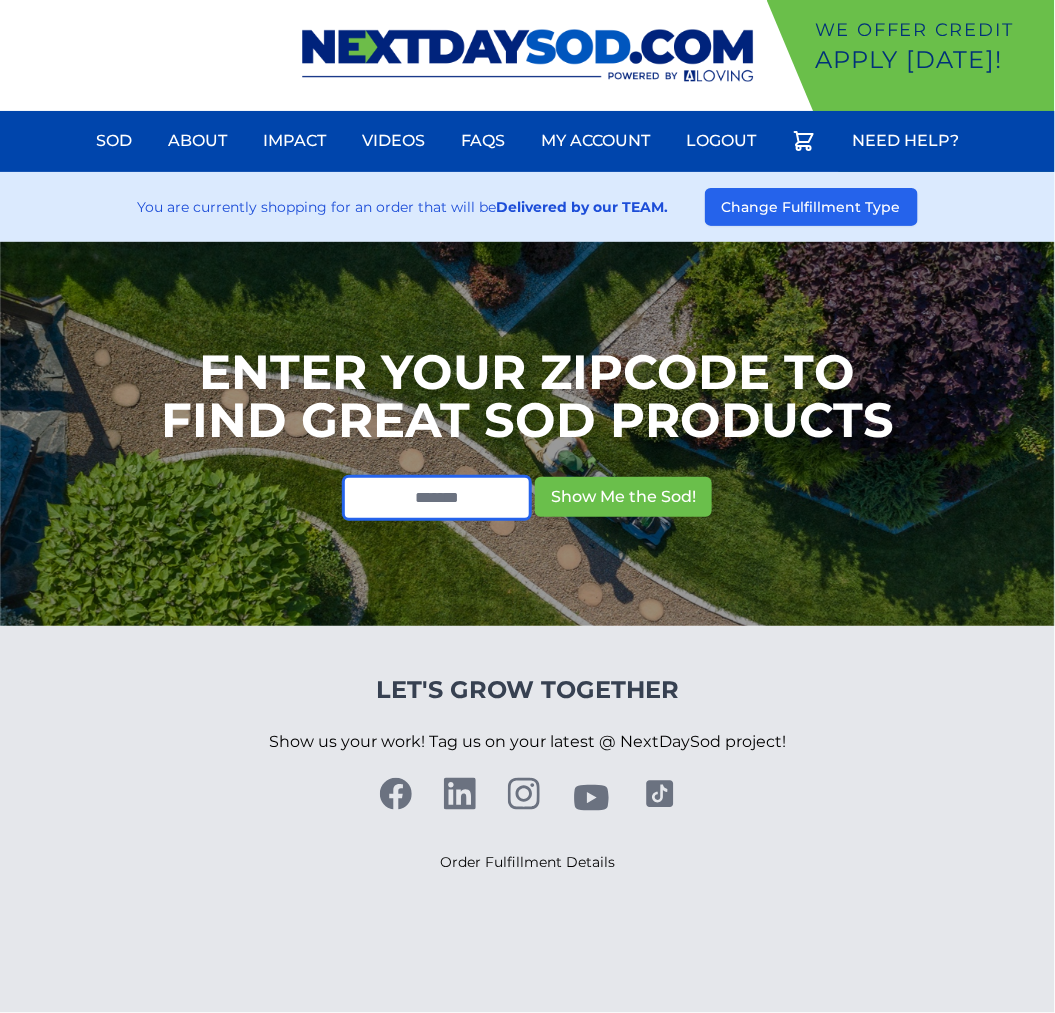 click at bounding box center (437, 498) 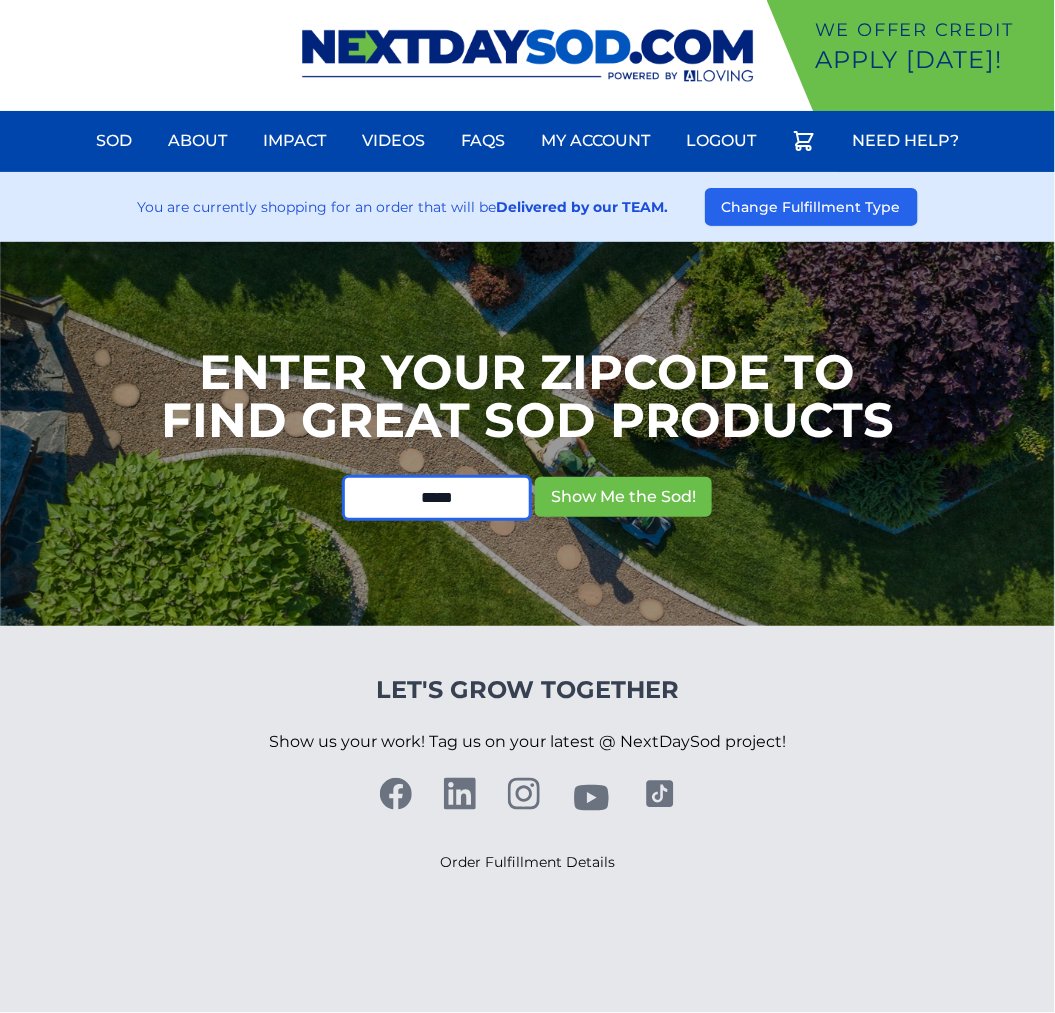 type on "*****" 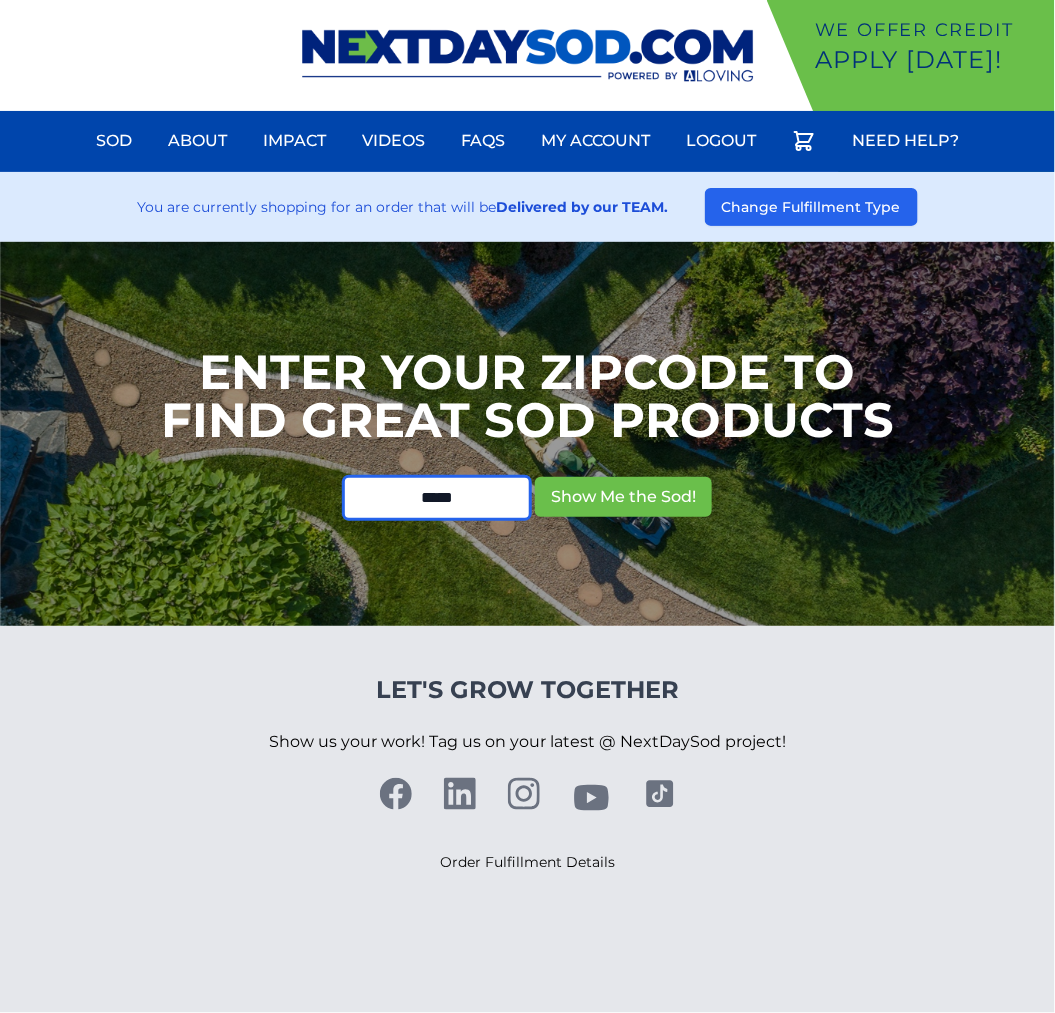 click on "Show Me the Sod!" at bounding box center (623, 497) 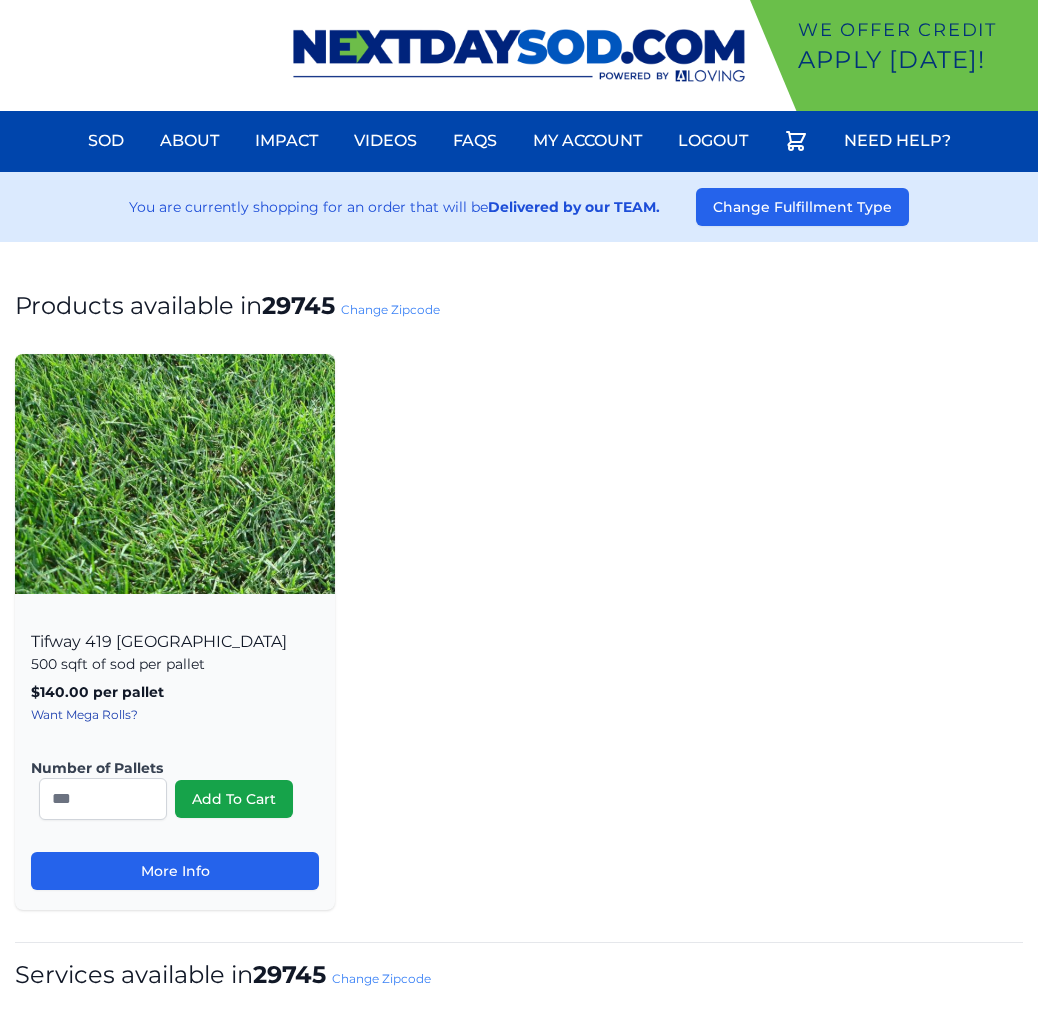 scroll, scrollTop: 0, scrollLeft: 0, axis: both 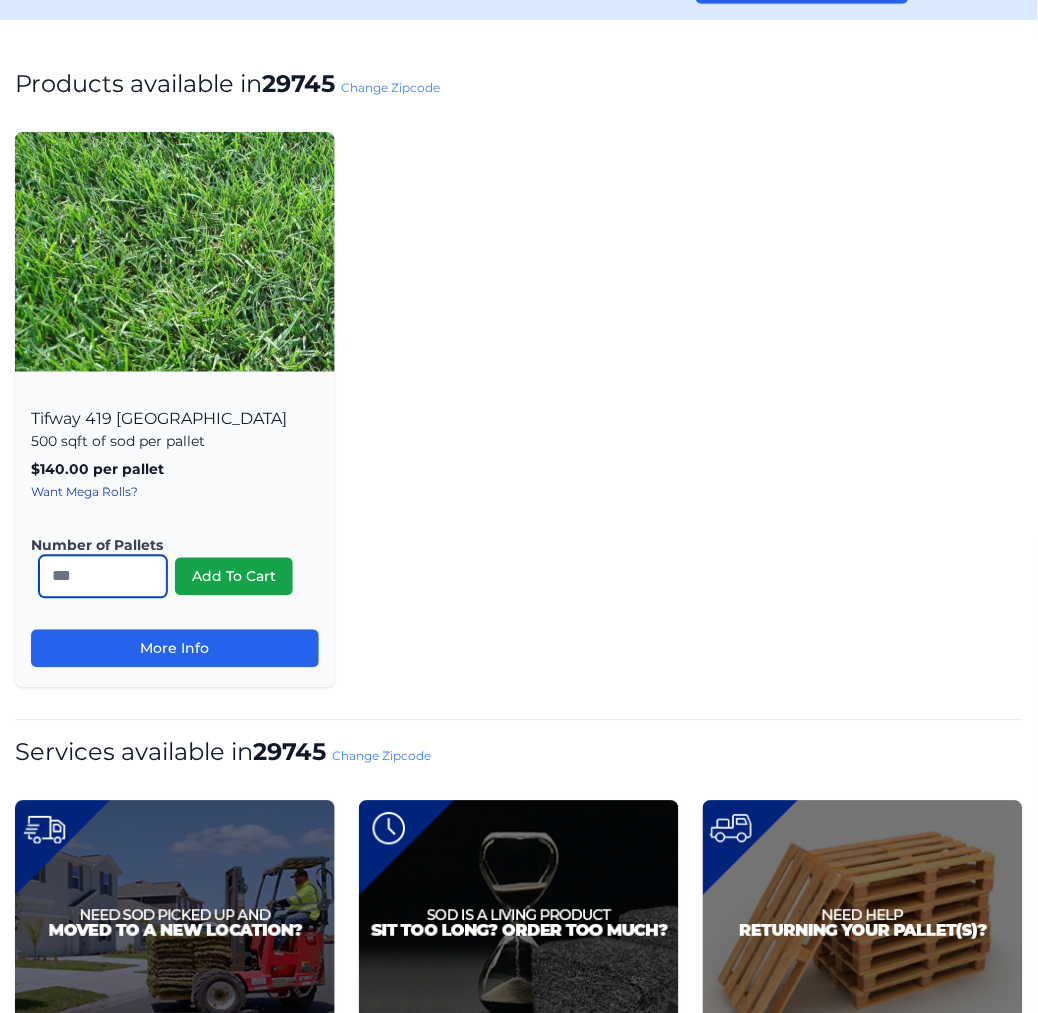 drag, startPoint x: 81, startPoint y: 575, endPoint x: -73, endPoint y: 577, distance: 154.01299 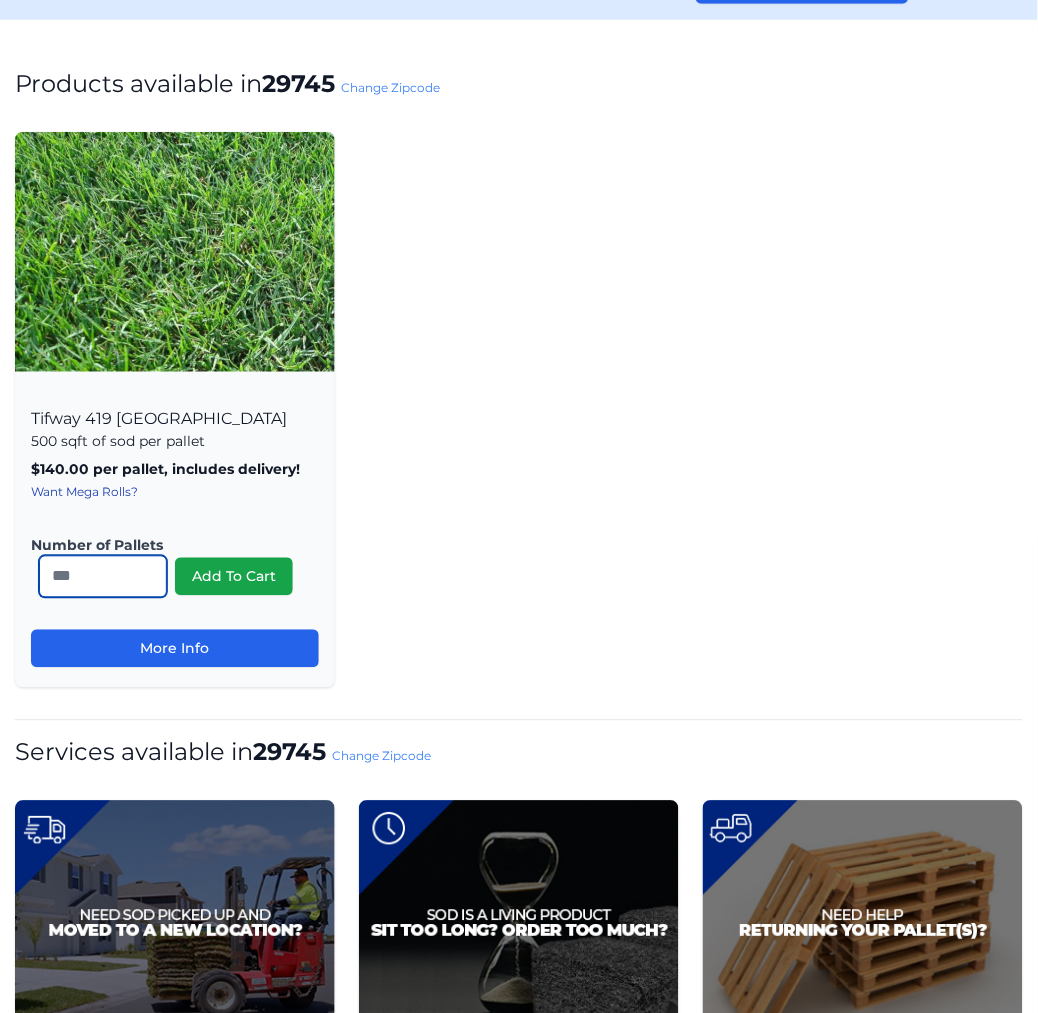 type on "*" 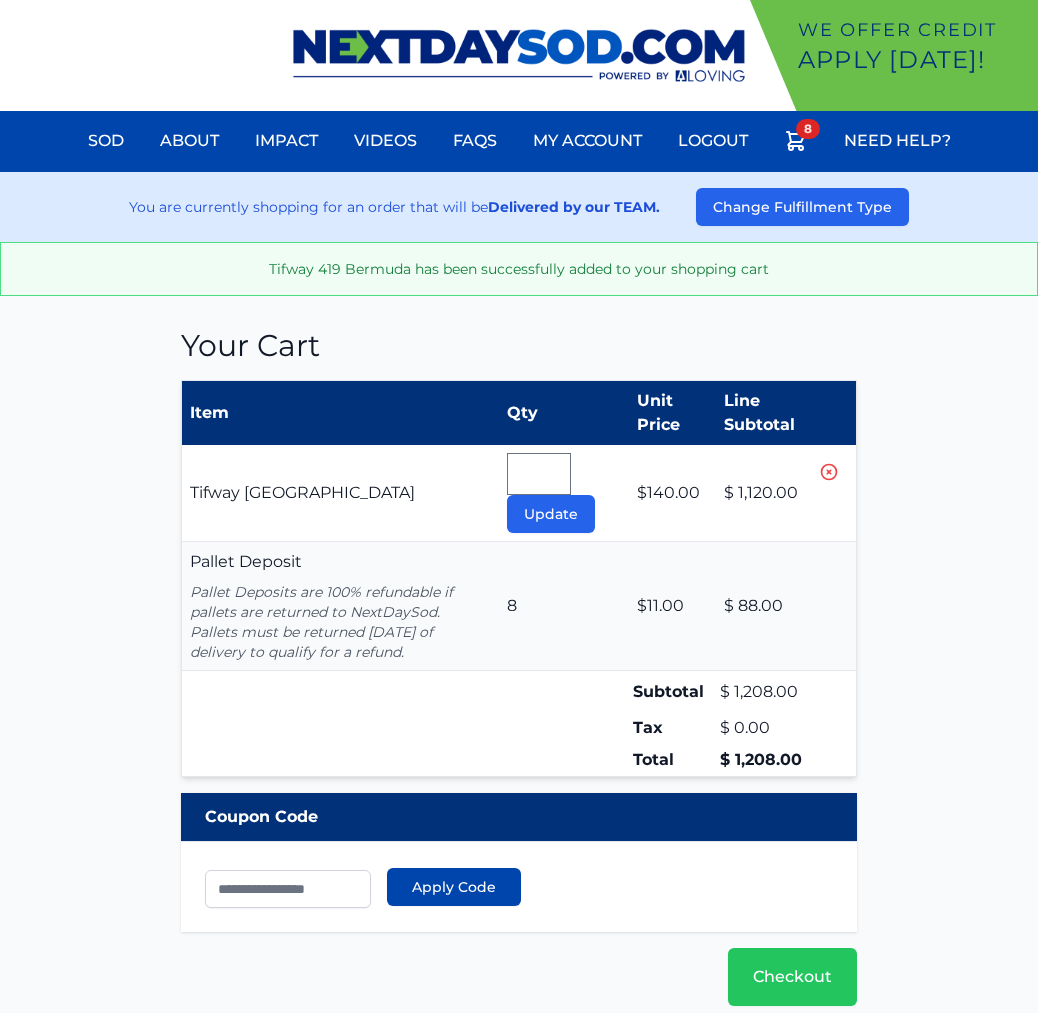 scroll, scrollTop: 0, scrollLeft: 0, axis: both 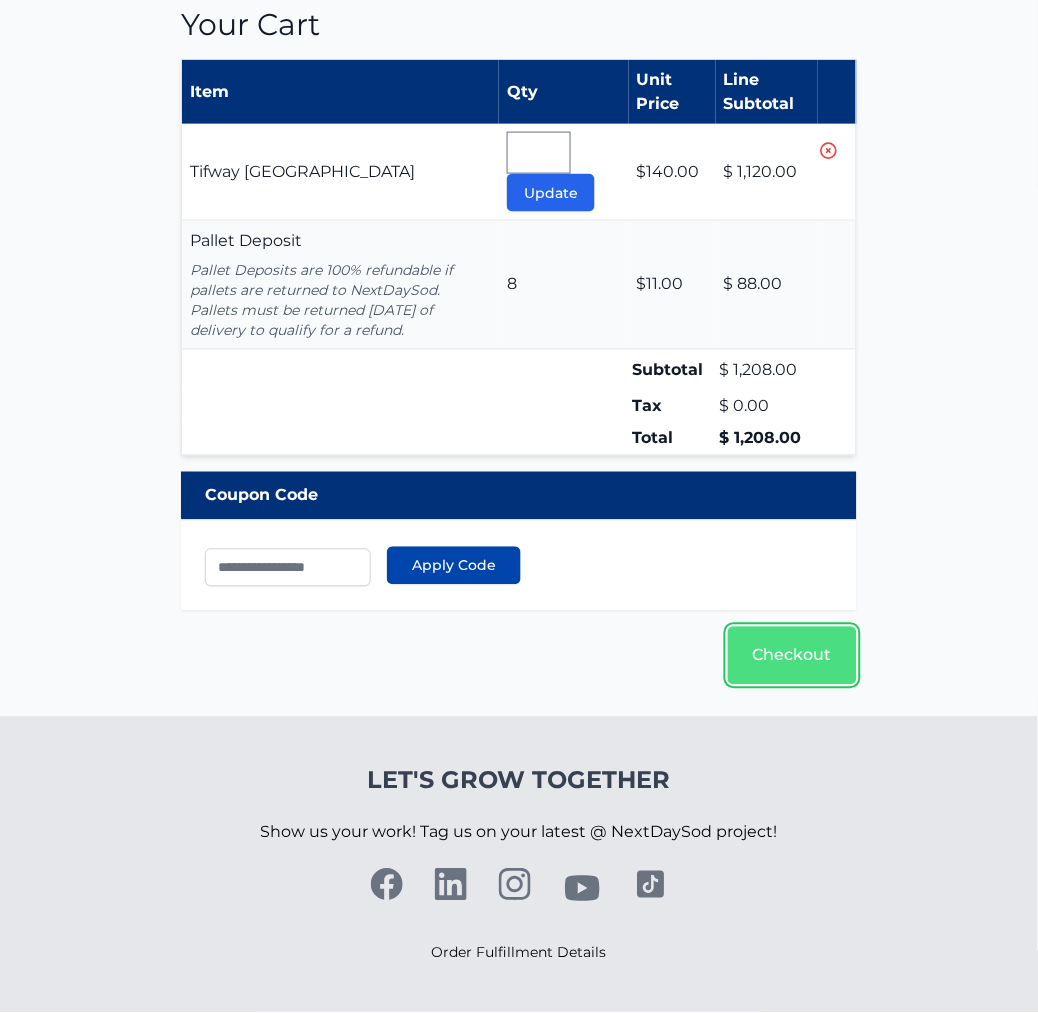 click on "Checkout" at bounding box center [792, 656] 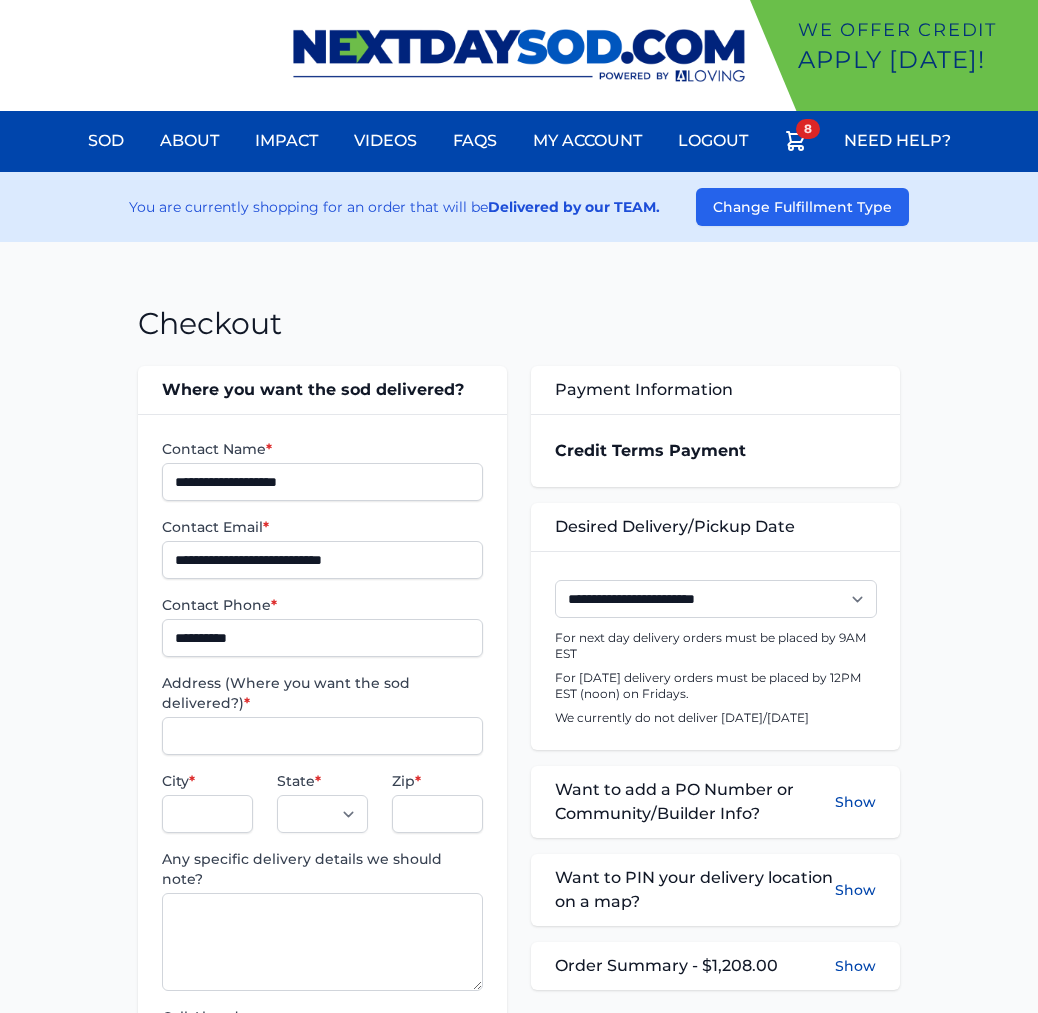 scroll, scrollTop: 0, scrollLeft: 0, axis: both 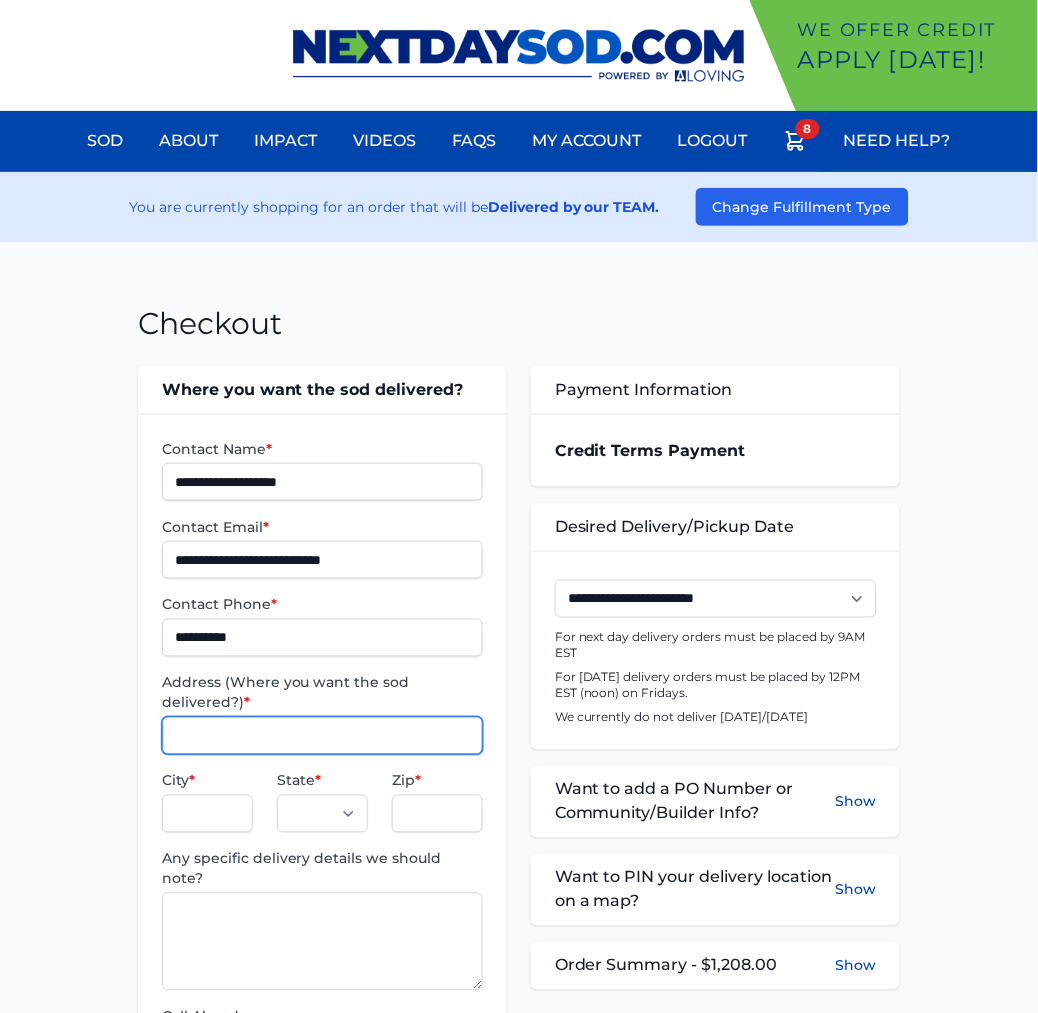 click on "Address (Where you want the sod delivered?)
*" at bounding box center [322, 736] 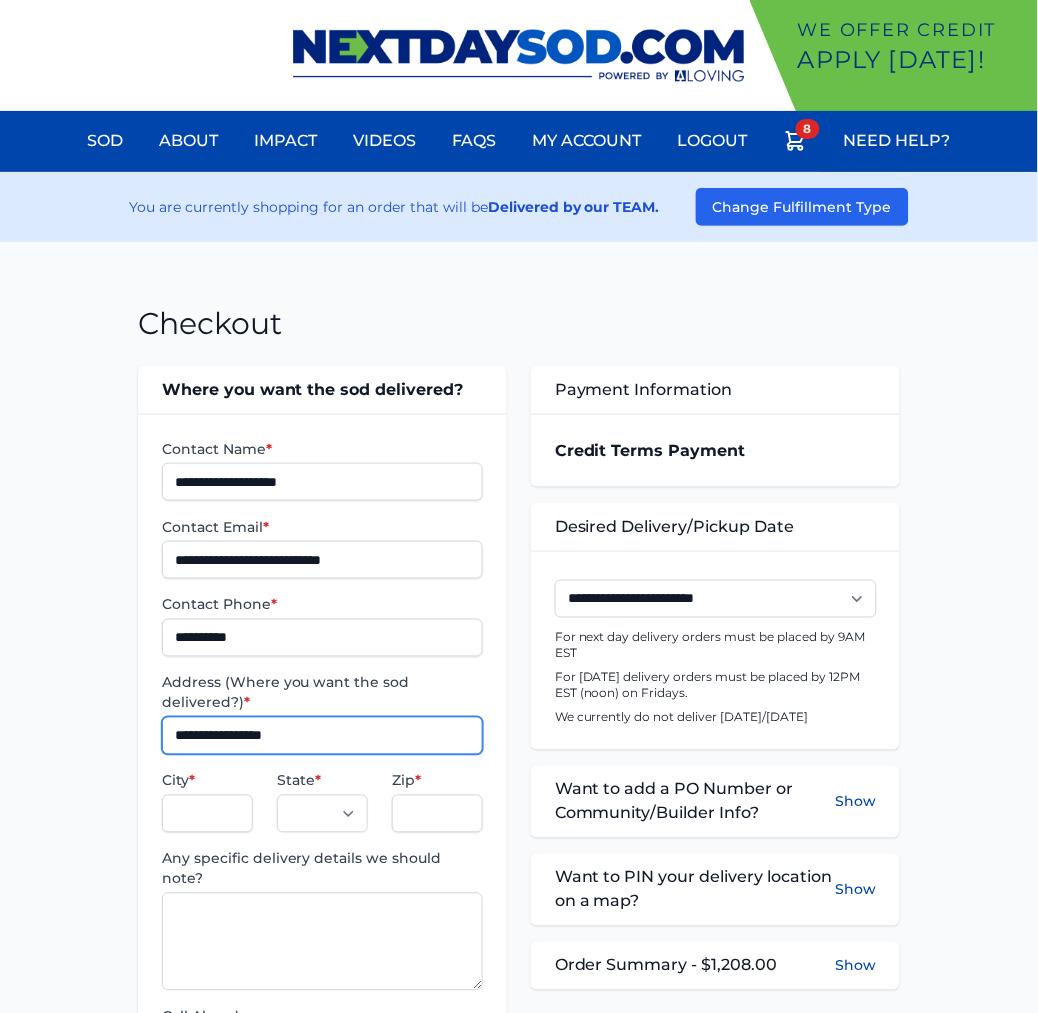 type on "**********" 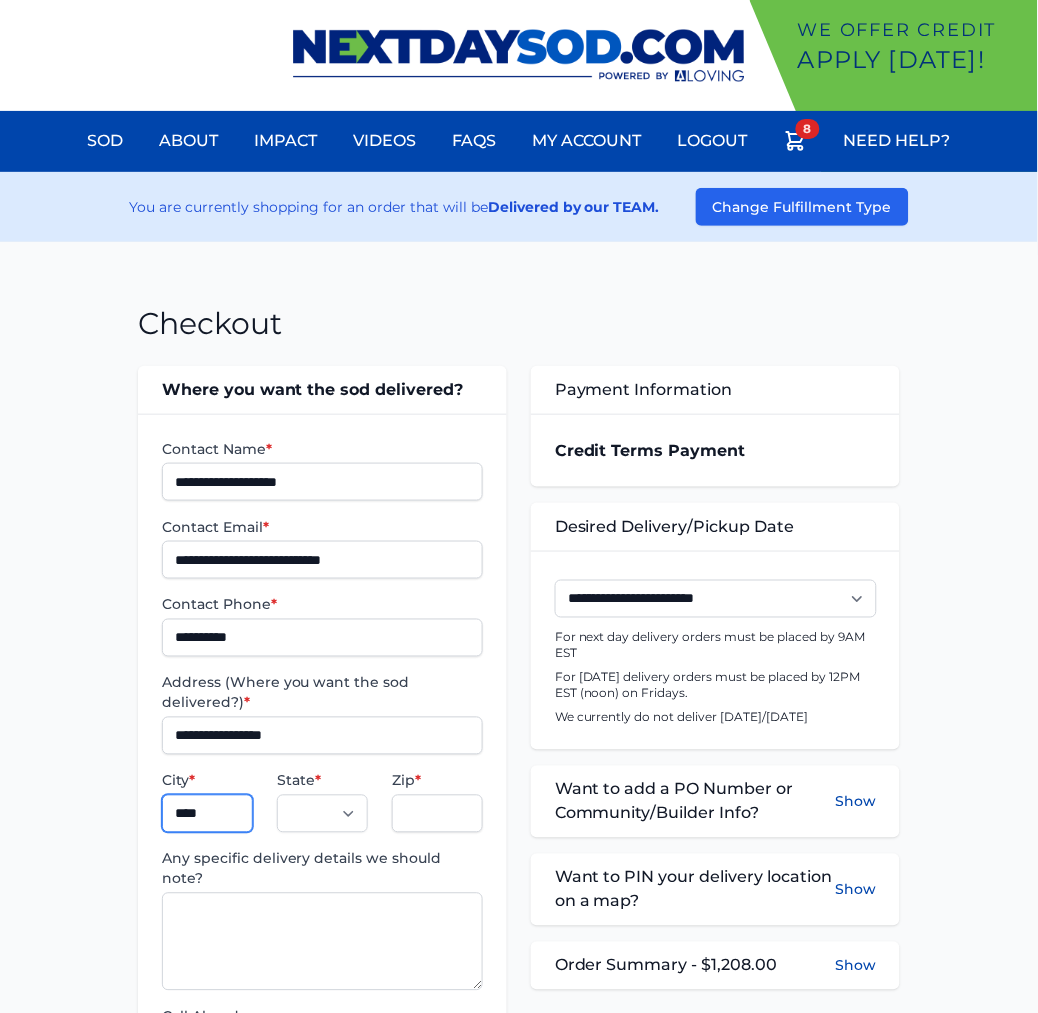 type on "****" 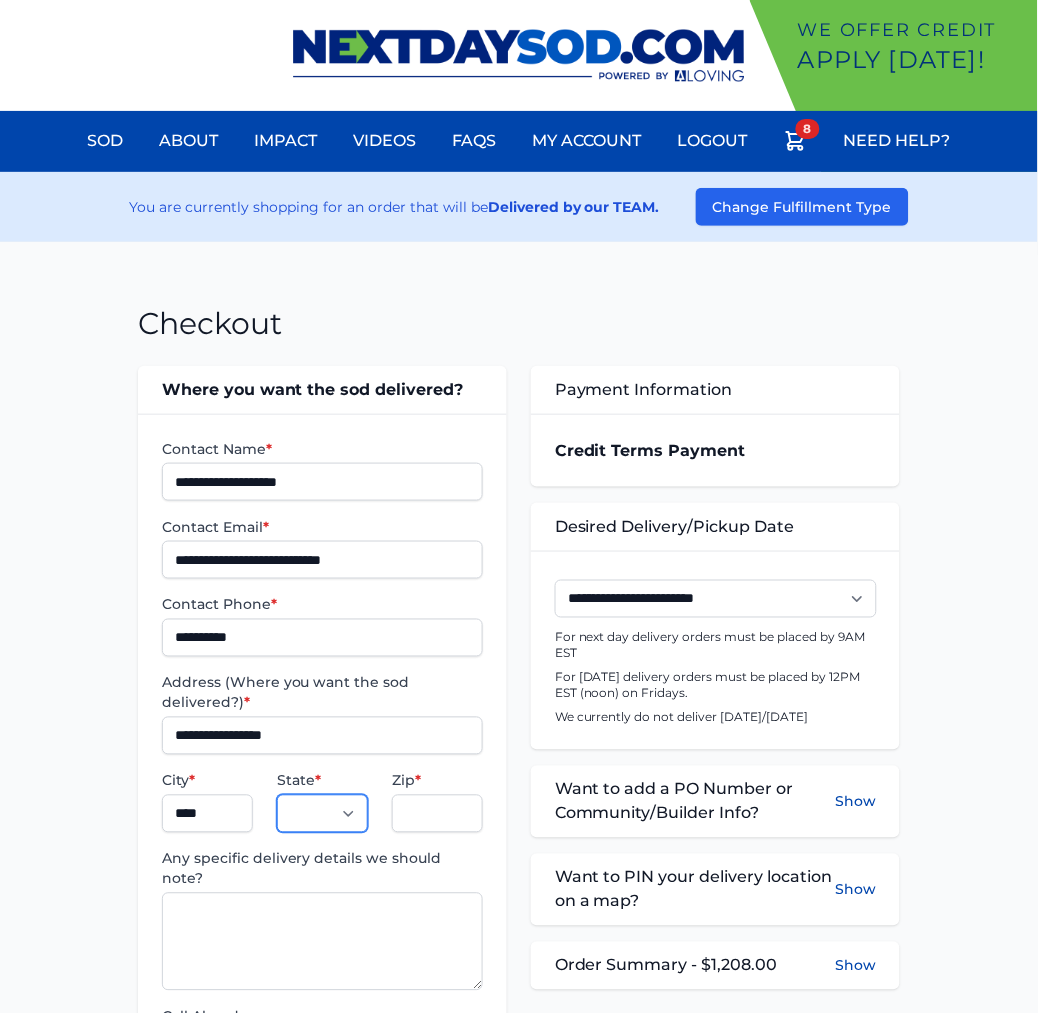 select on "**" 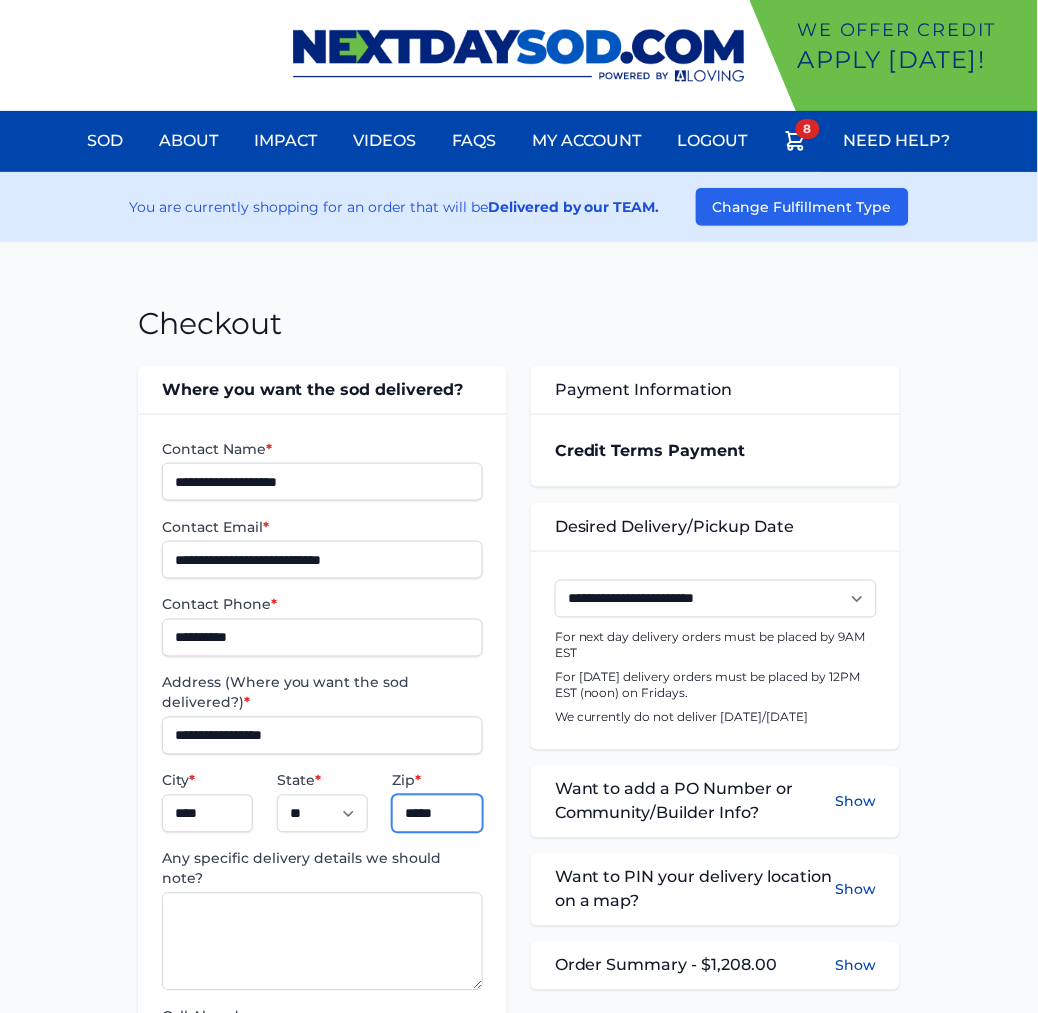 type on "*****" 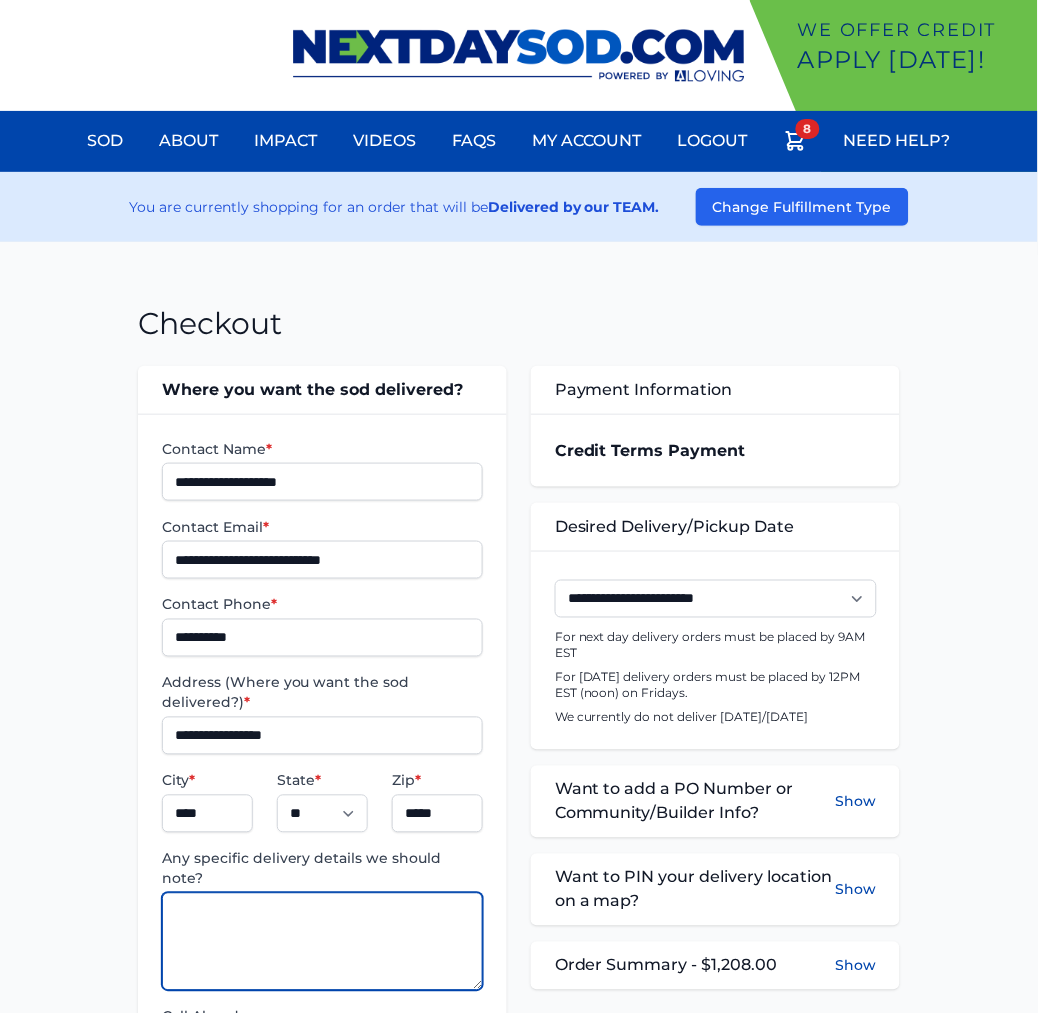 paste on "**********" 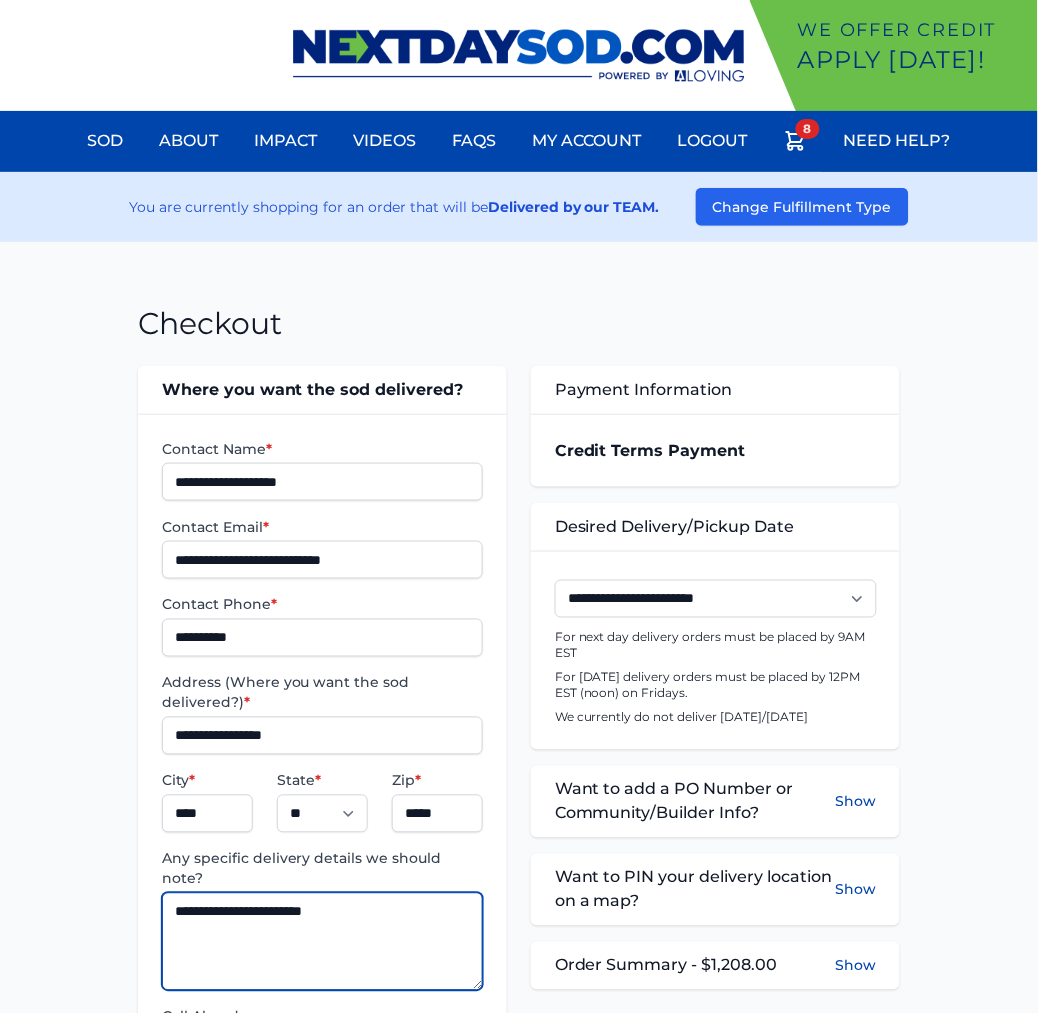 type on "**********" 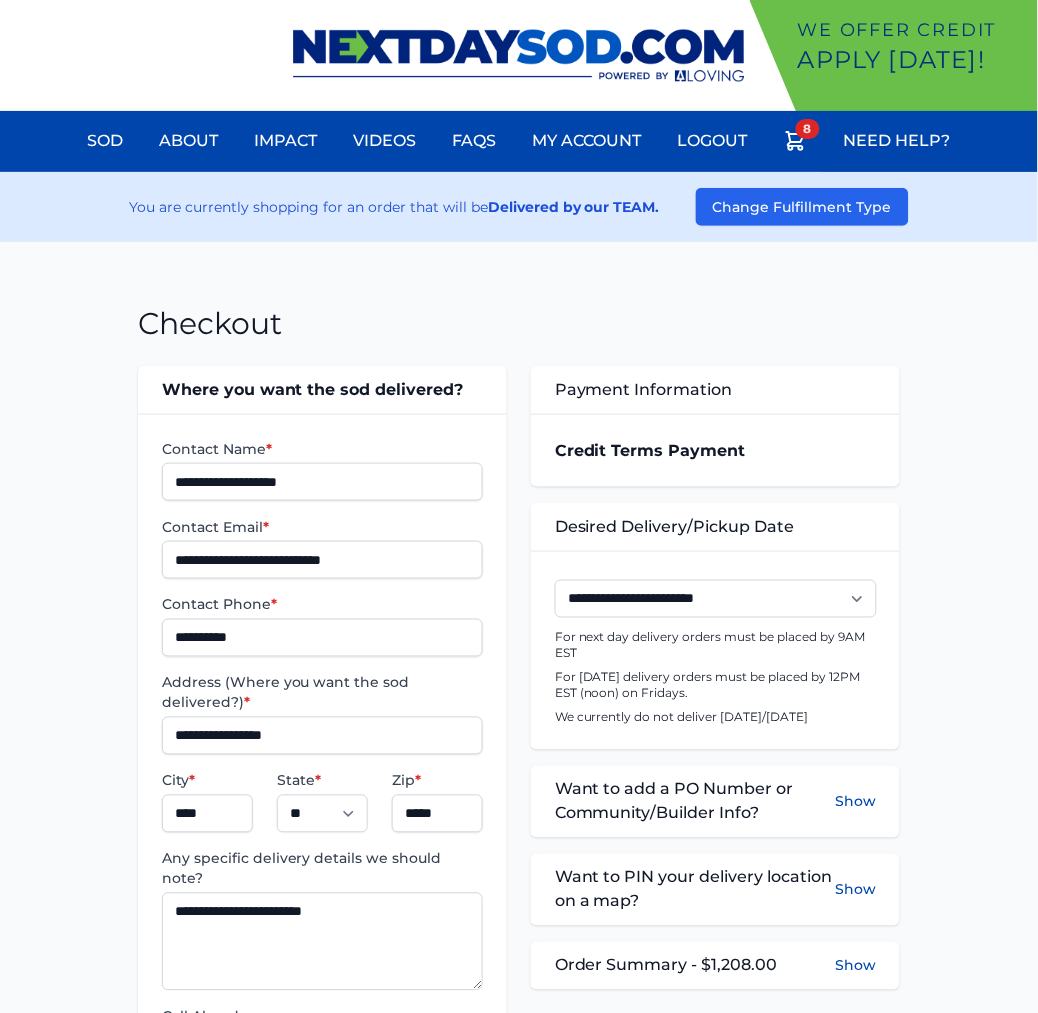 click on "**********" at bounding box center (519, 771) 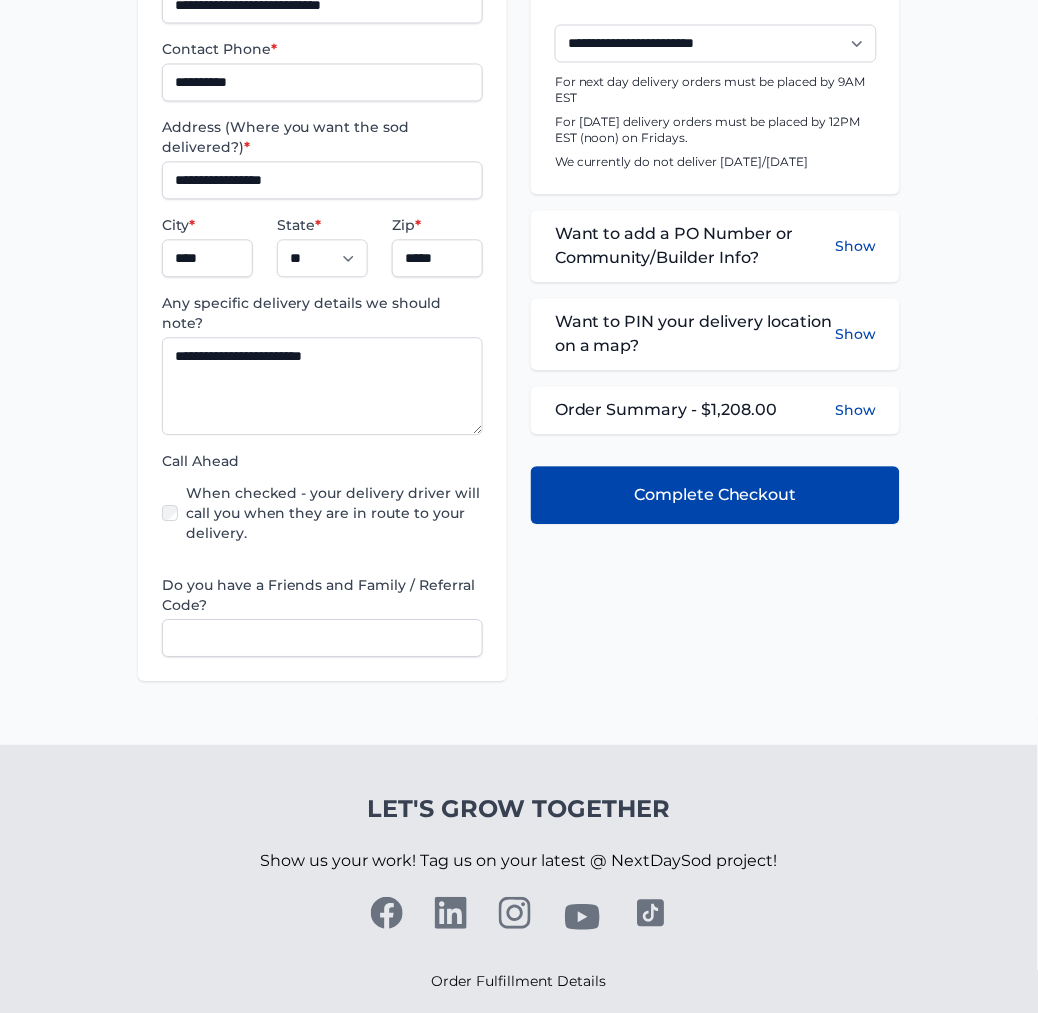scroll, scrollTop: 222, scrollLeft: 0, axis: vertical 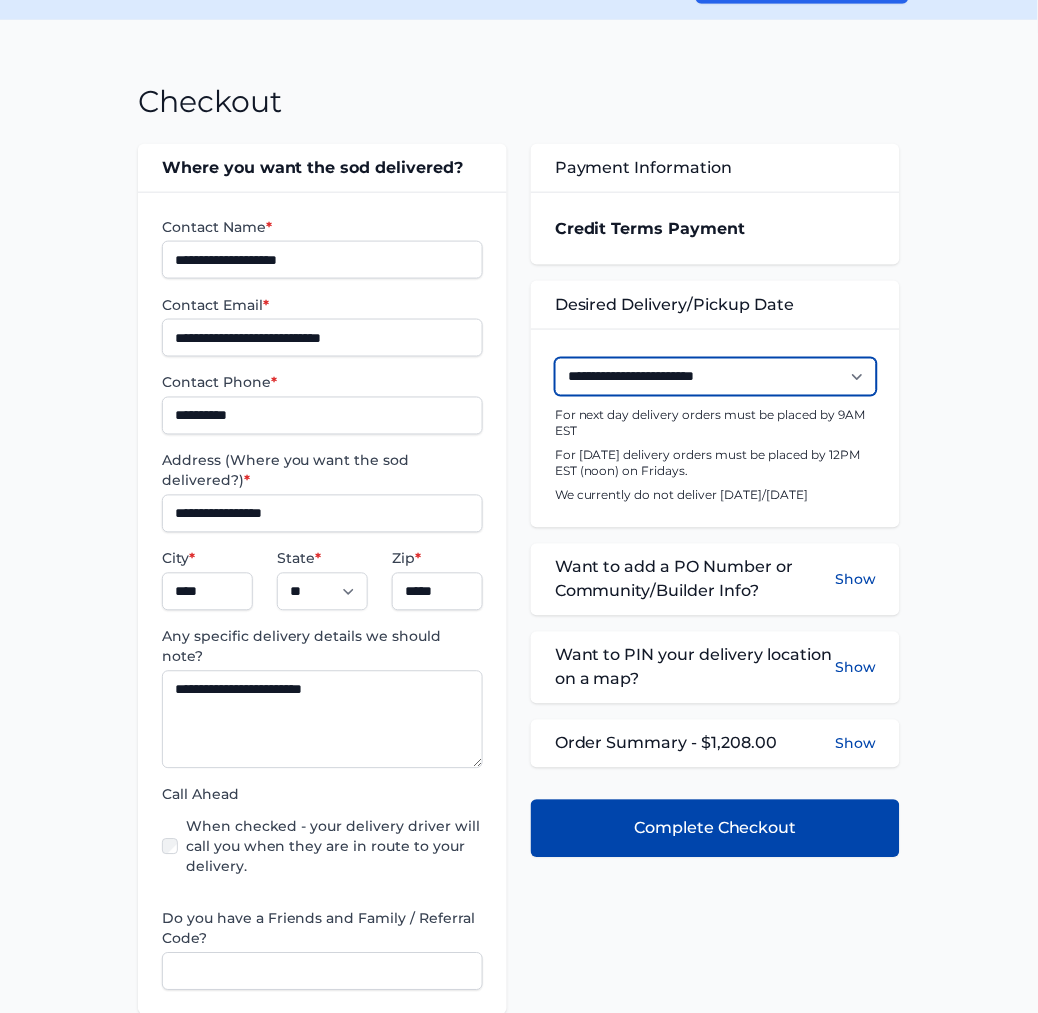 click on "**********" at bounding box center [716, 377] 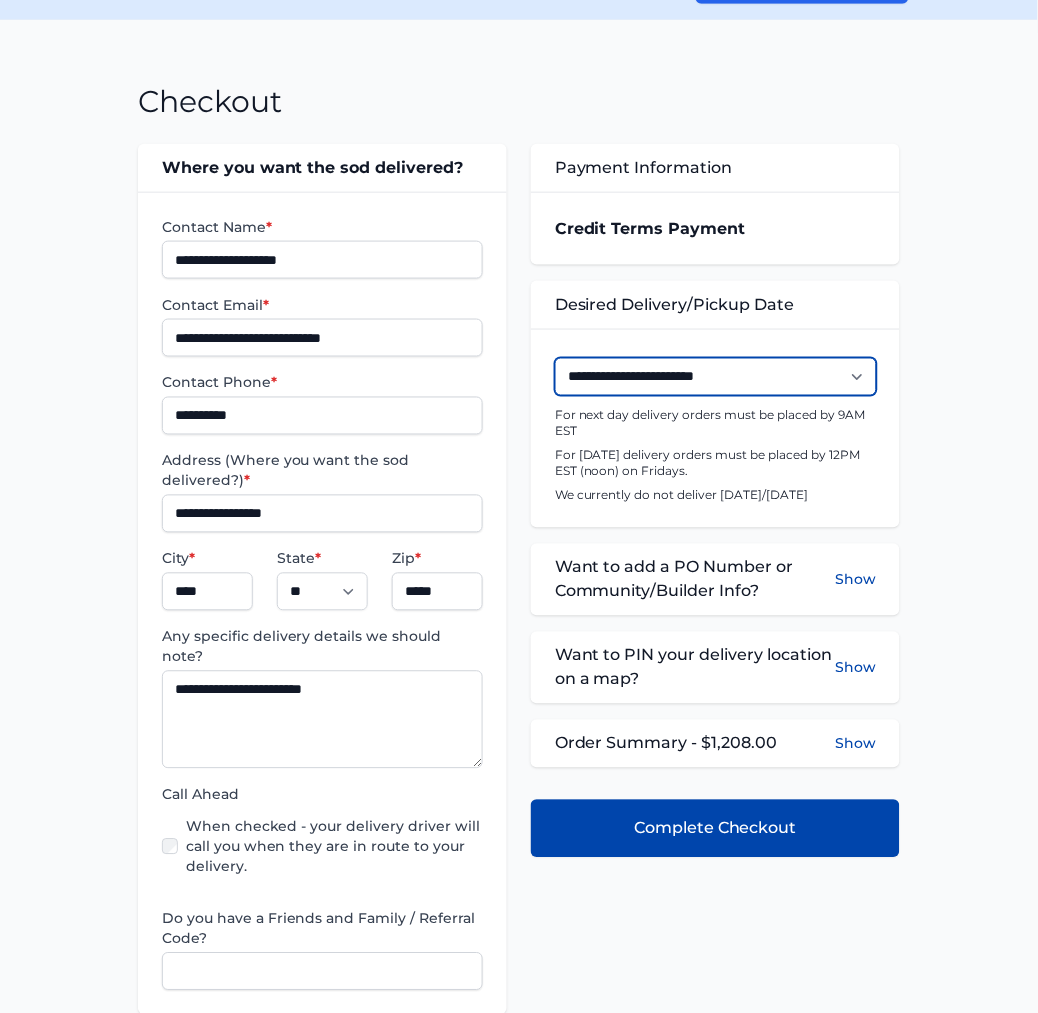select on "**********" 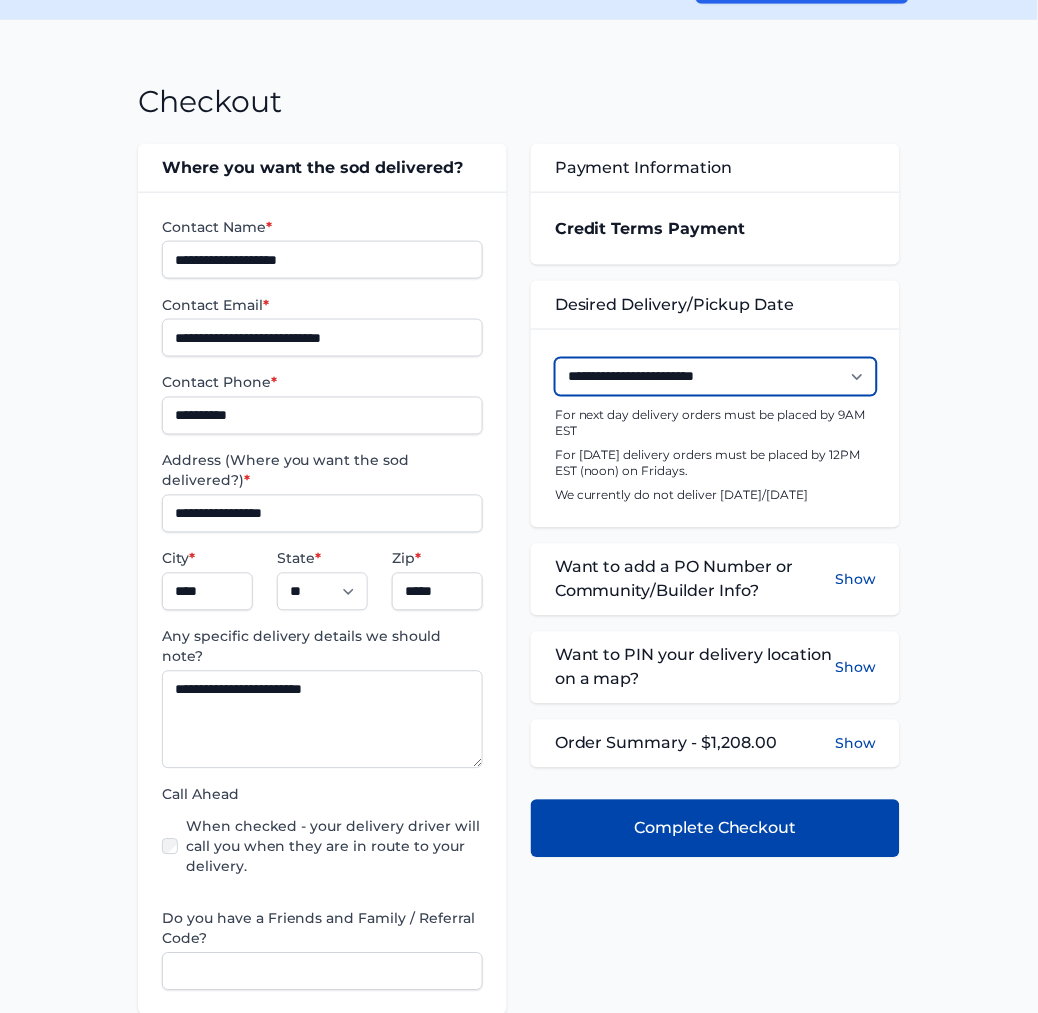 click on "**********" at bounding box center [716, 377] 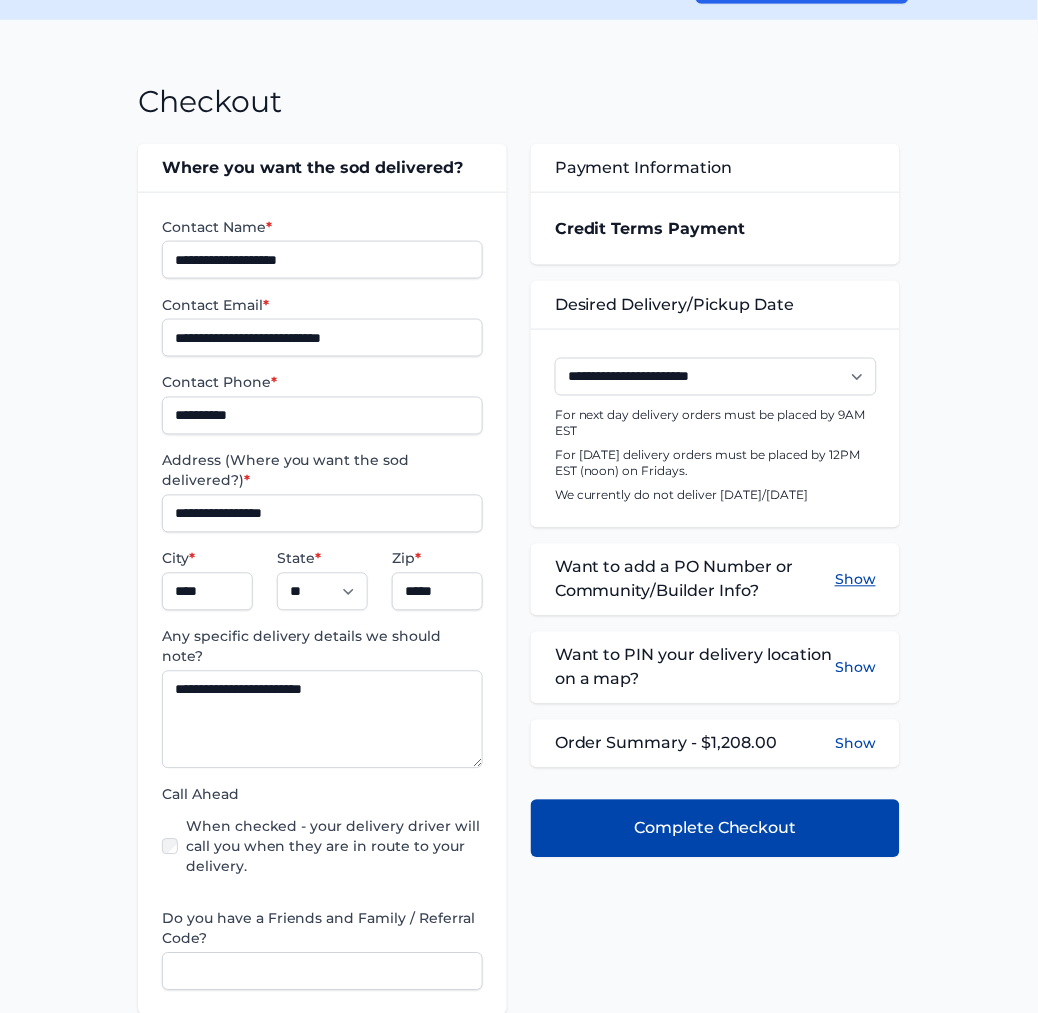 click on "Show" at bounding box center (855, 580) 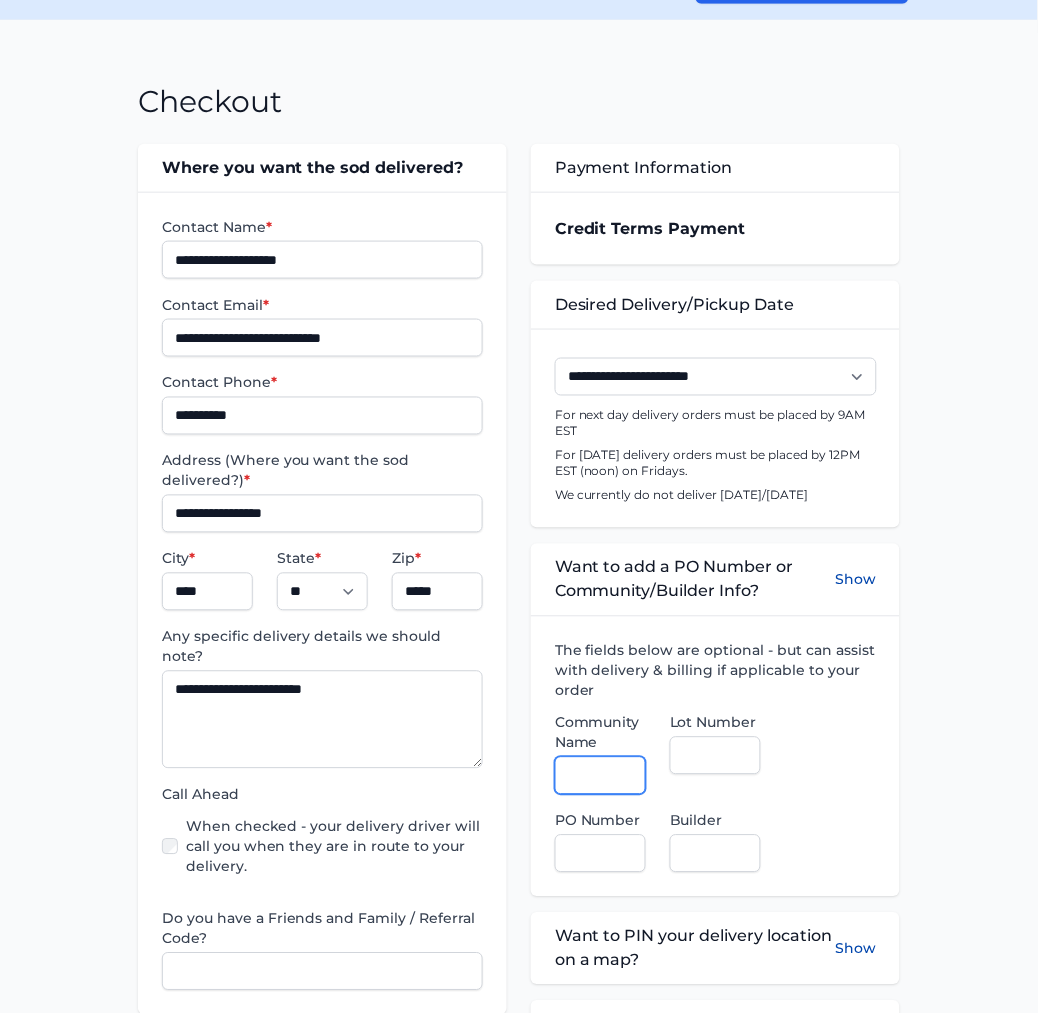 drag, startPoint x: 581, startPoint y: 773, endPoint x: 611, endPoint y: 790, distance: 34.48188 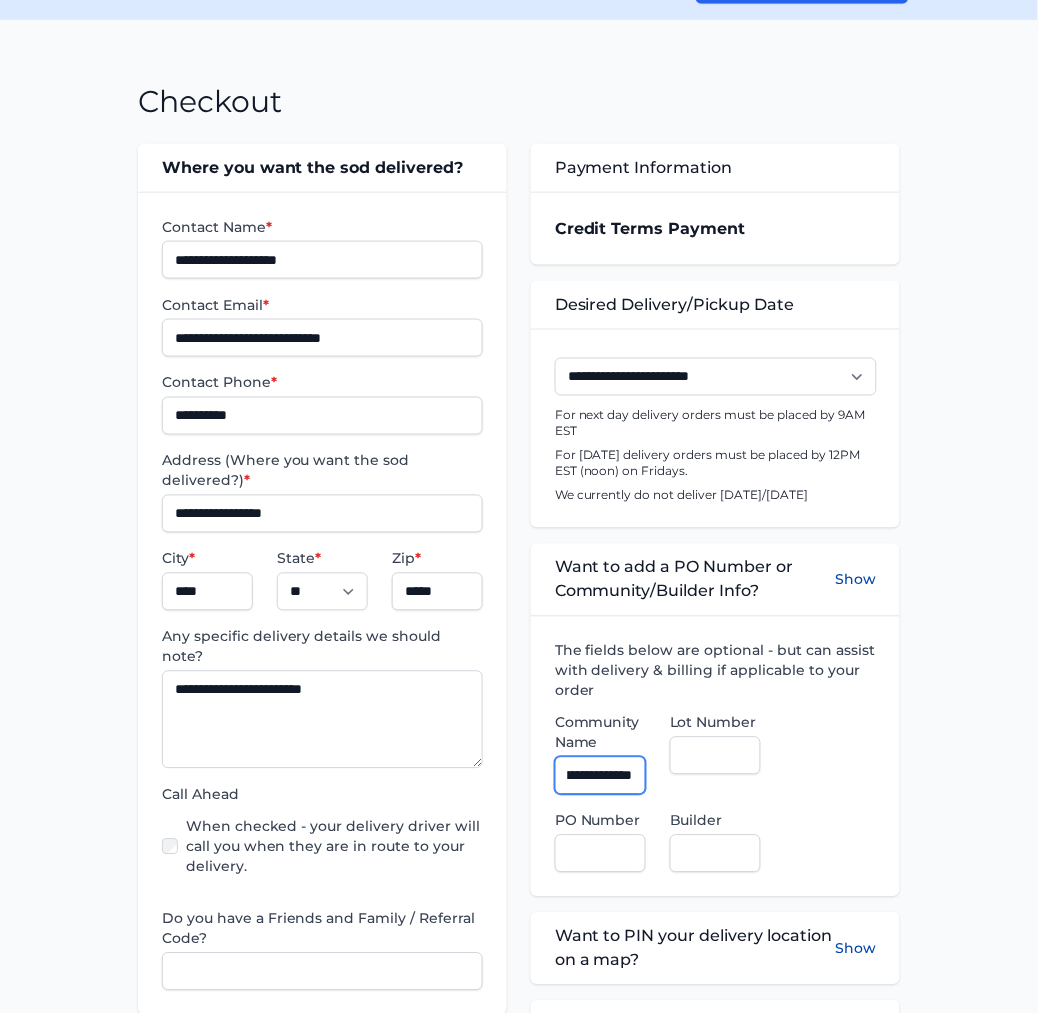 scroll, scrollTop: 0, scrollLeft: 77, axis: horizontal 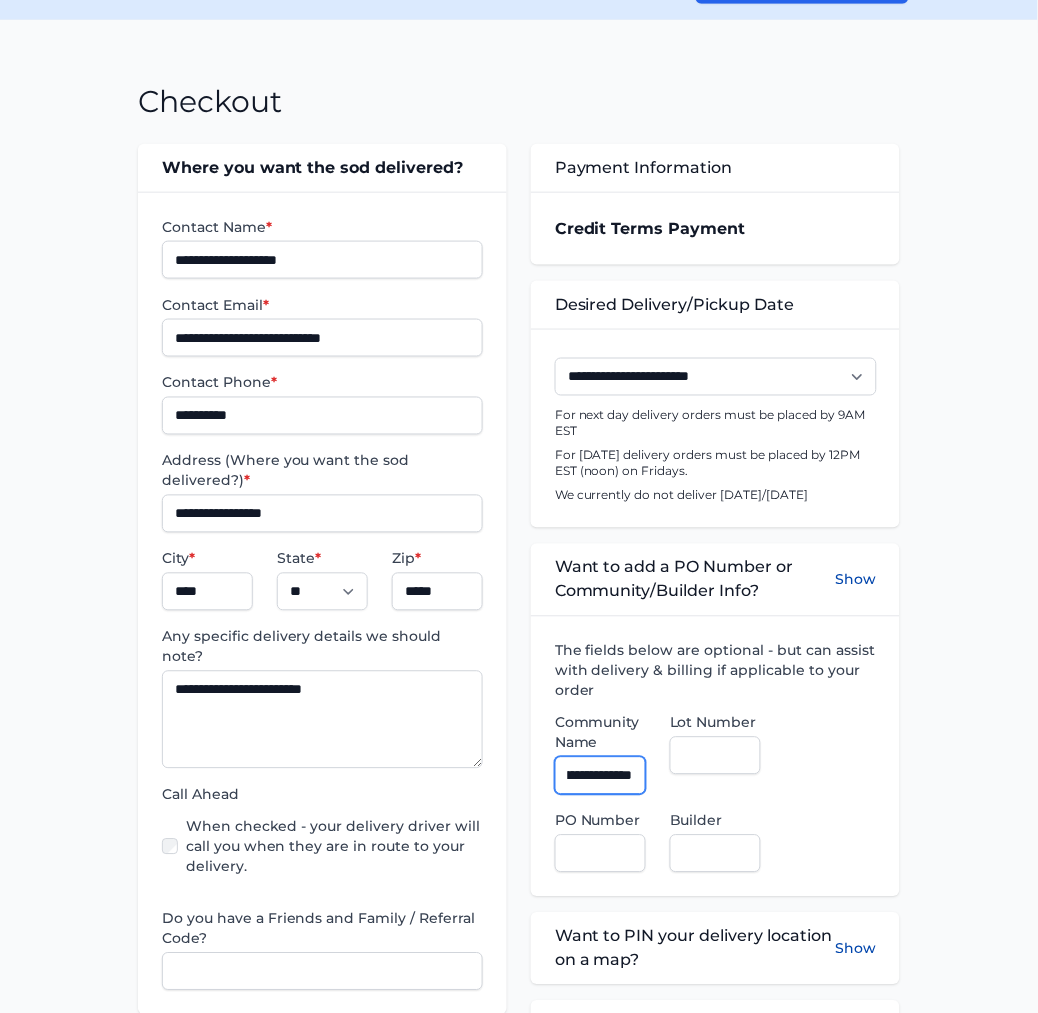 type on "**********" 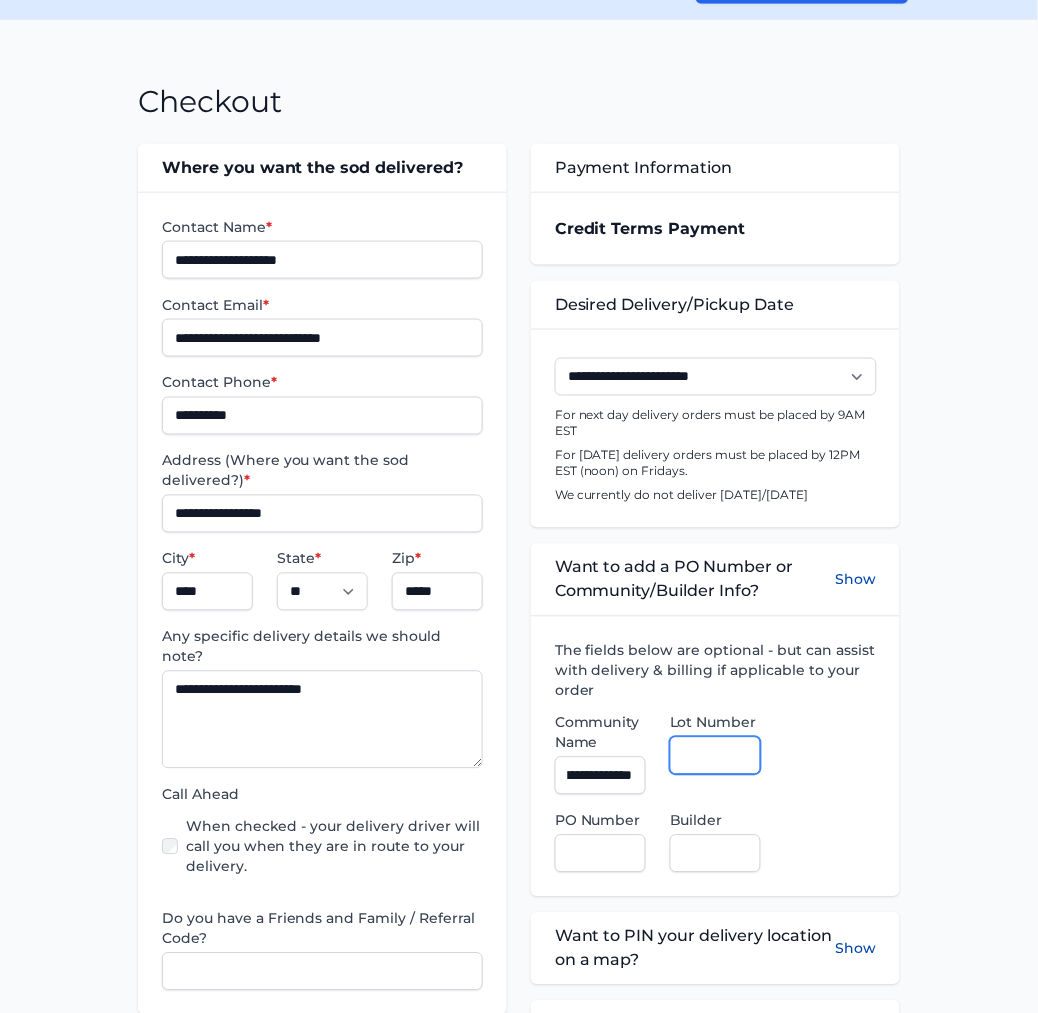 scroll, scrollTop: 0, scrollLeft: 0, axis: both 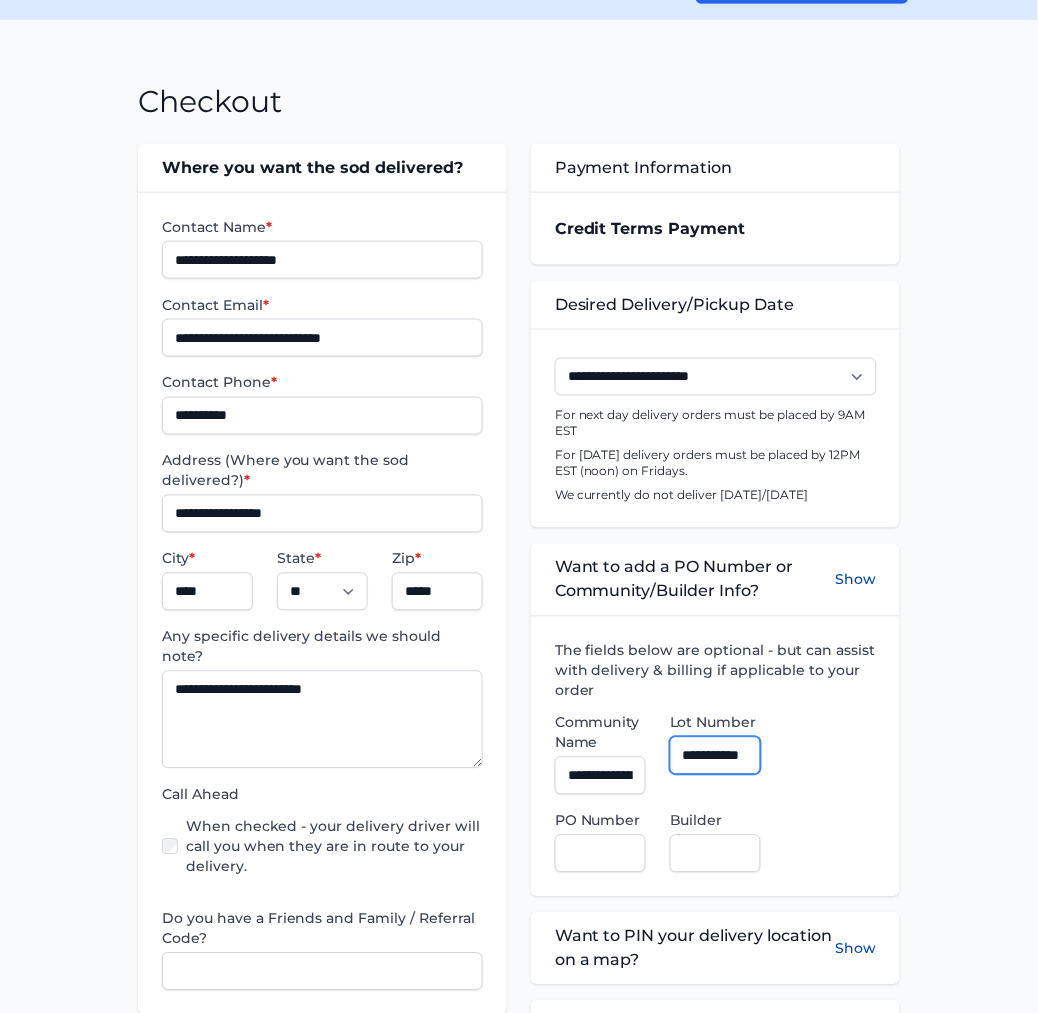 type on "**********" 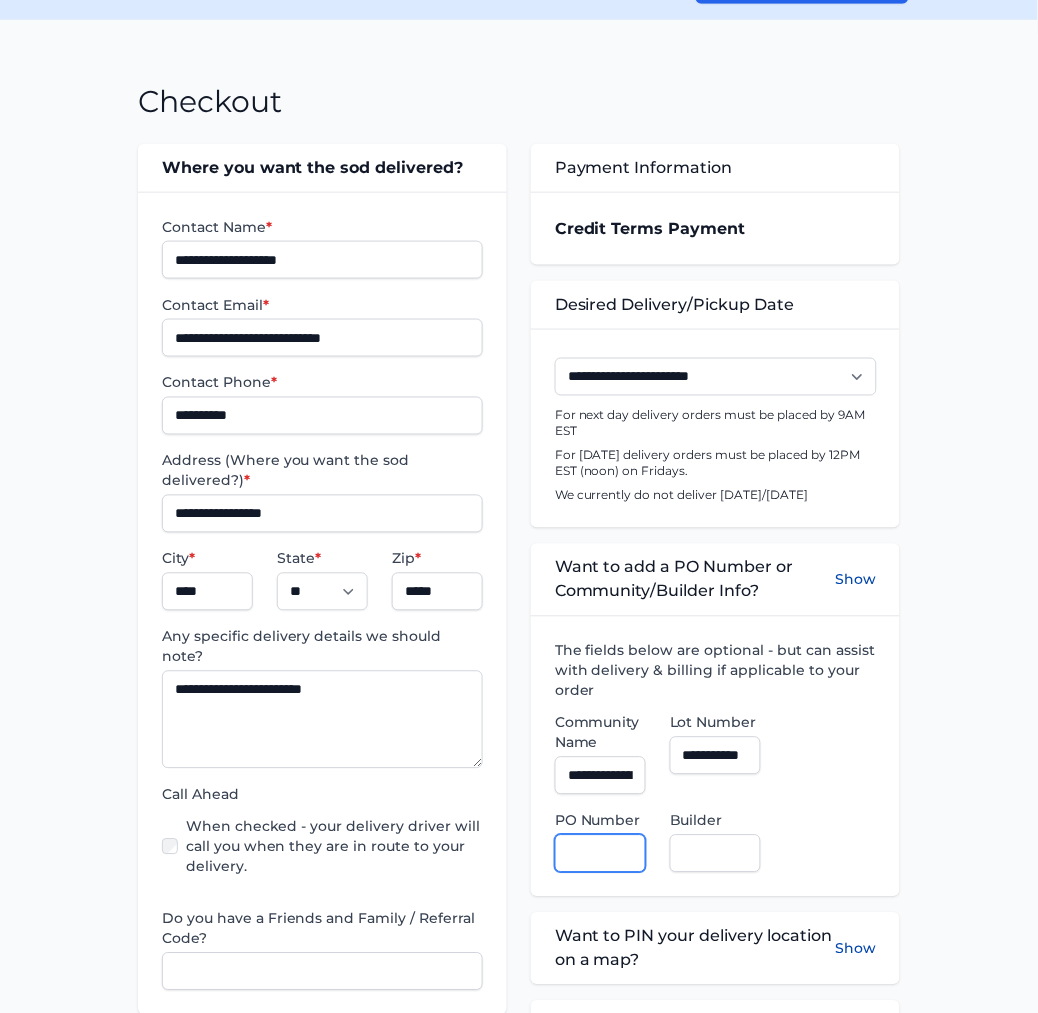 scroll, scrollTop: 0, scrollLeft: 0, axis: both 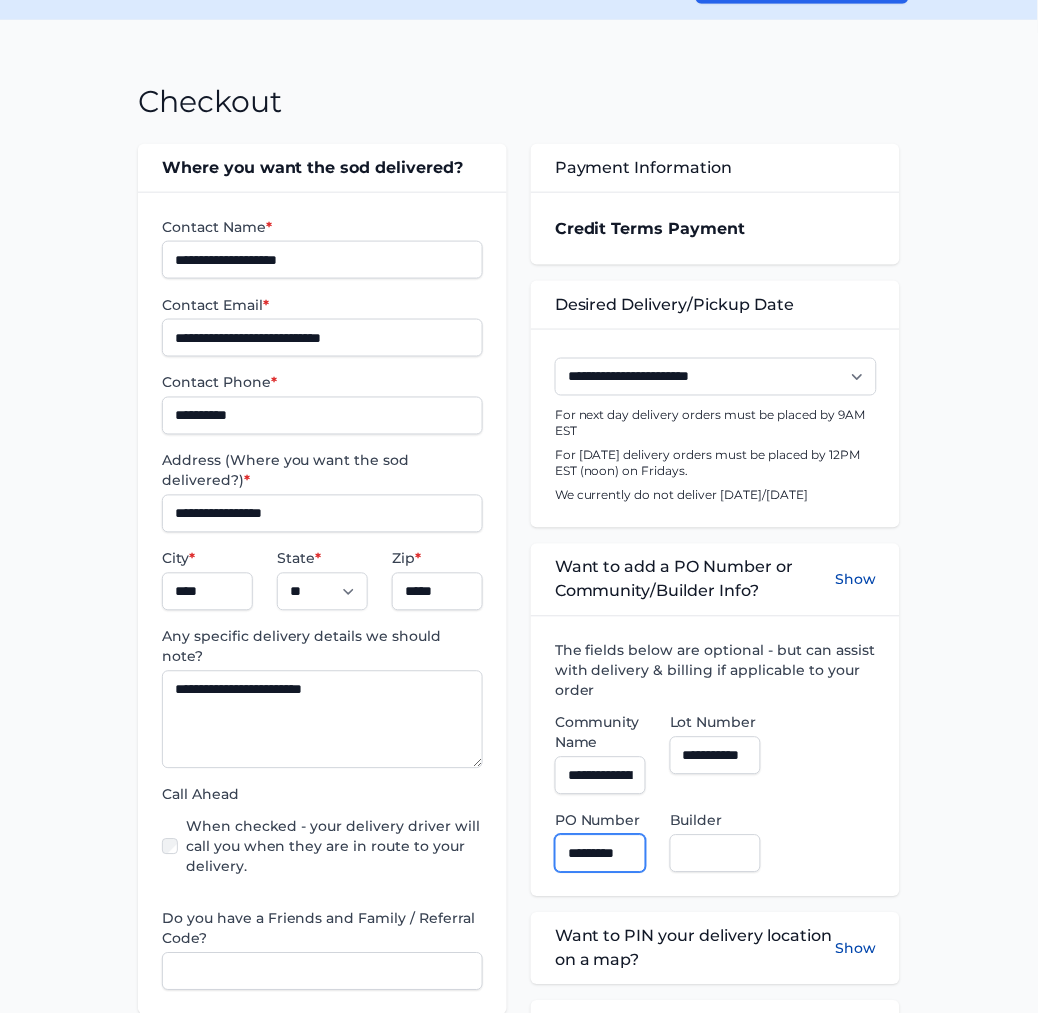 type on "*********" 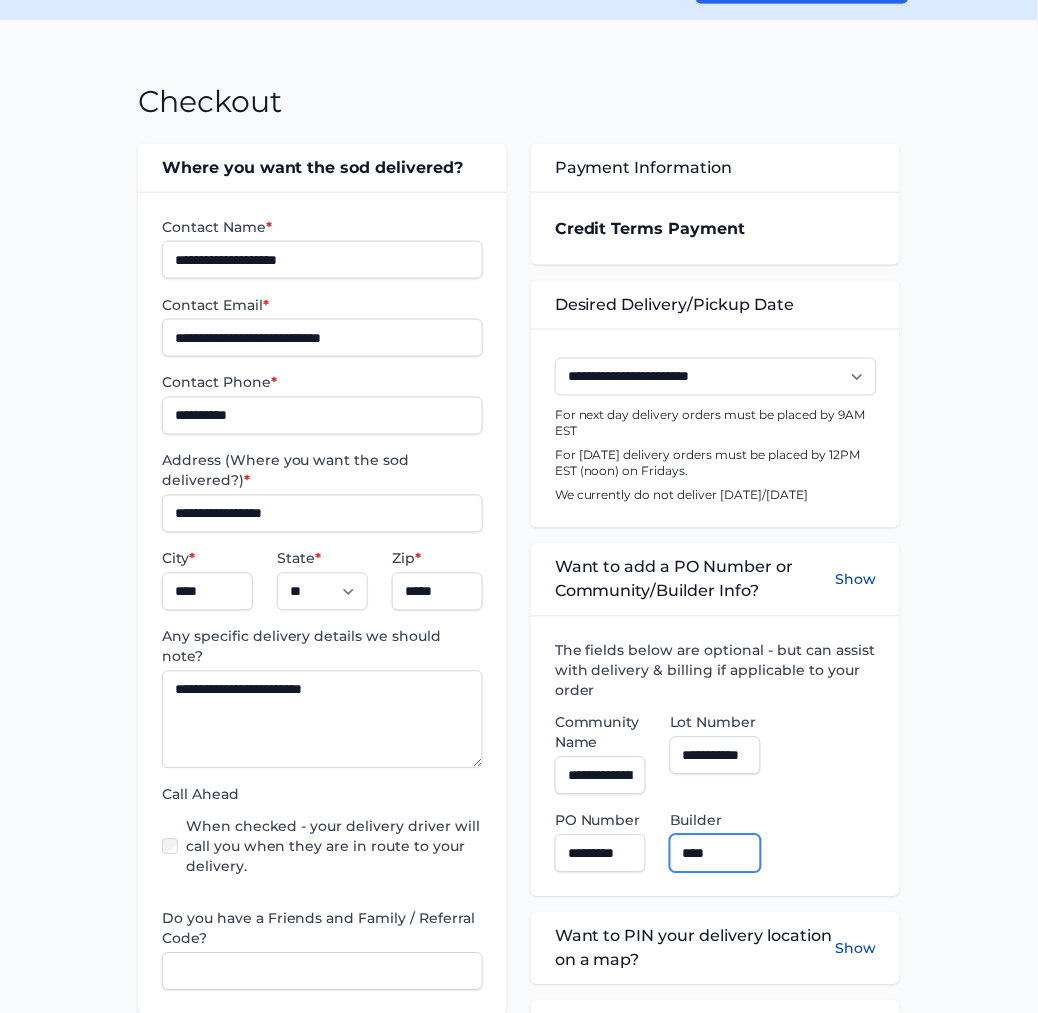 type on "**********" 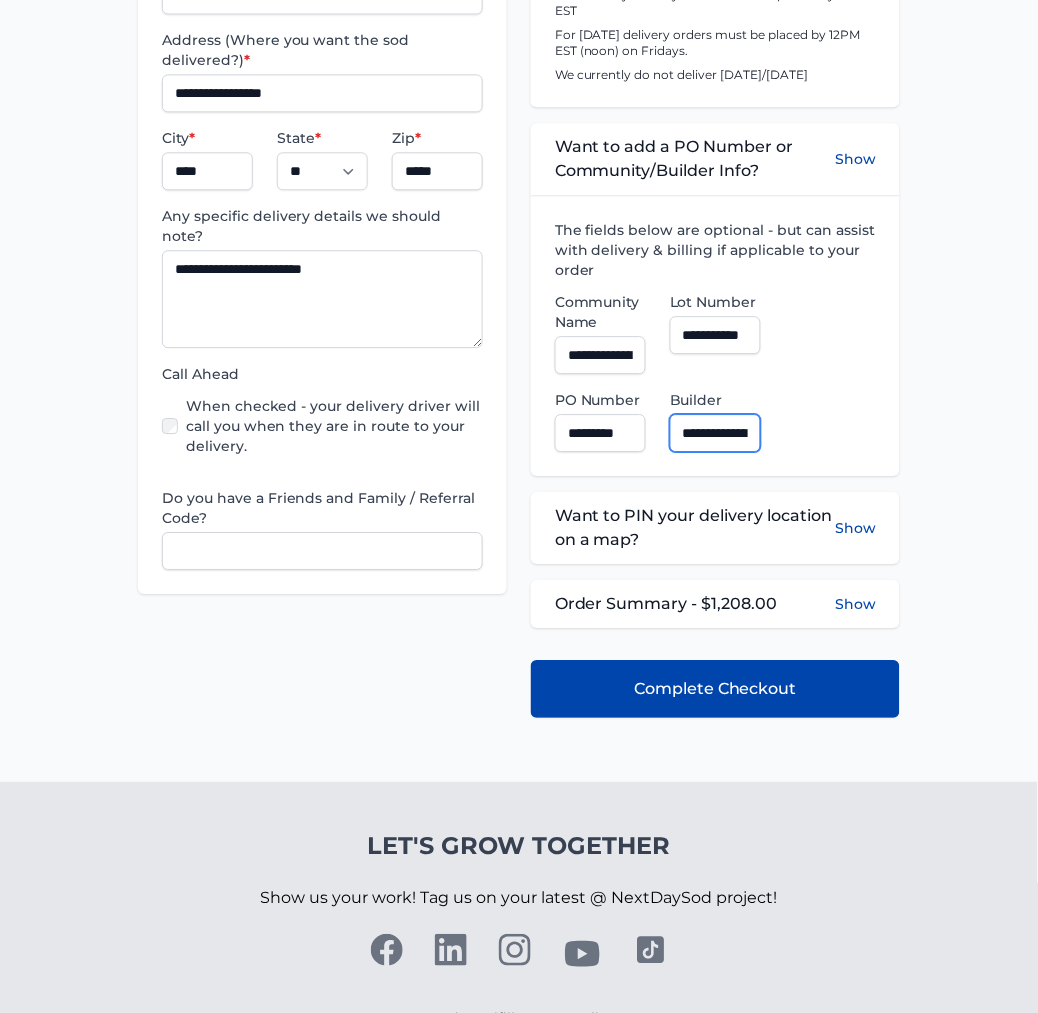 scroll, scrollTop: 666, scrollLeft: 0, axis: vertical 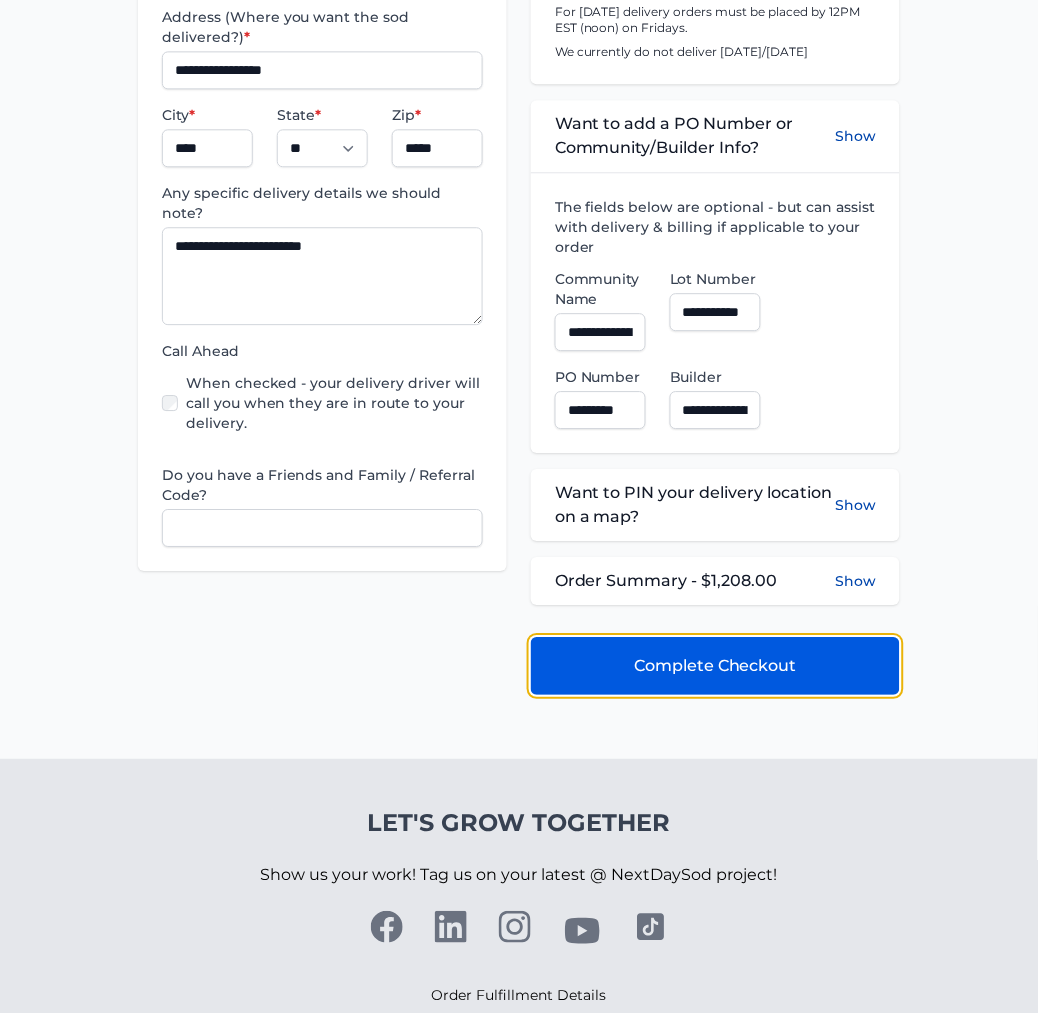 click on "Complete Checkout" at bounding box center [715, 666] 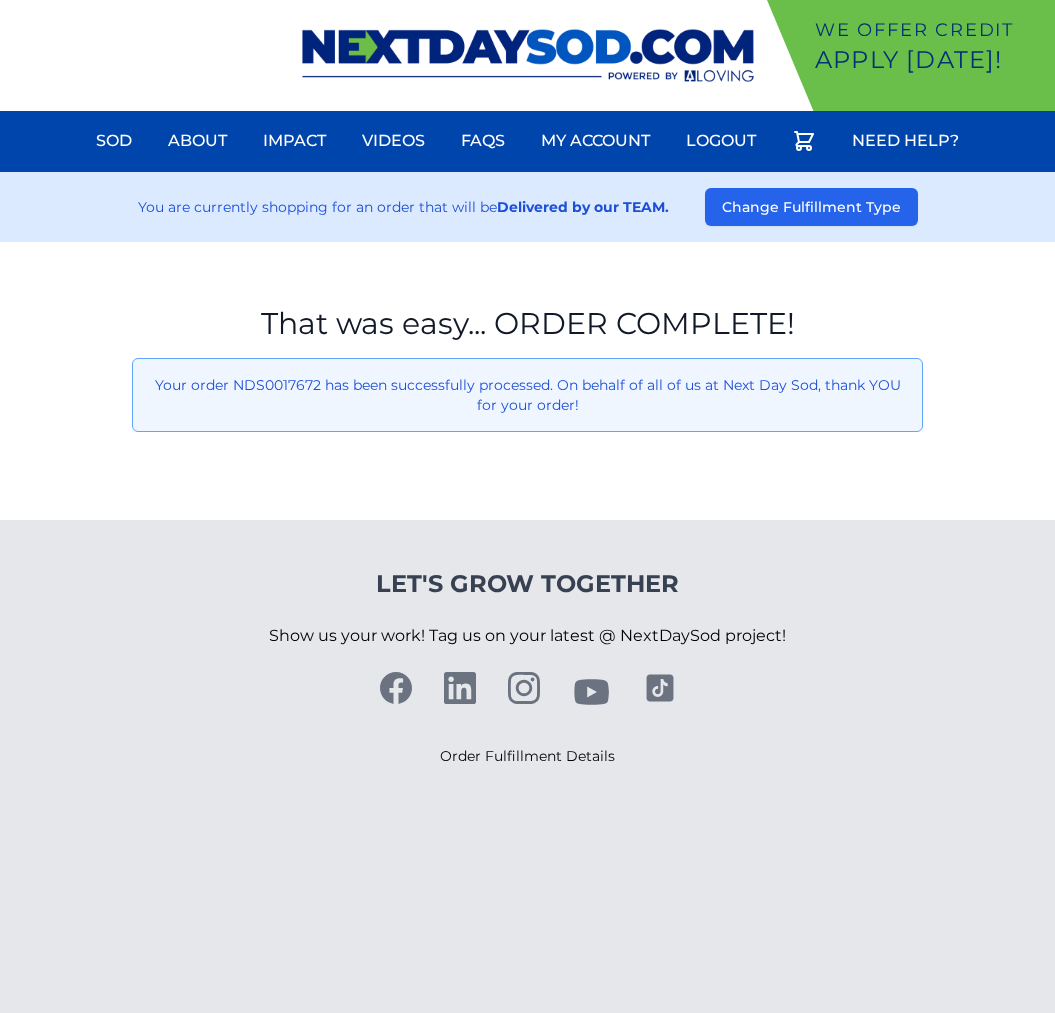 scroll, scrollTop: 0, scrollLeft: 0, axis: both 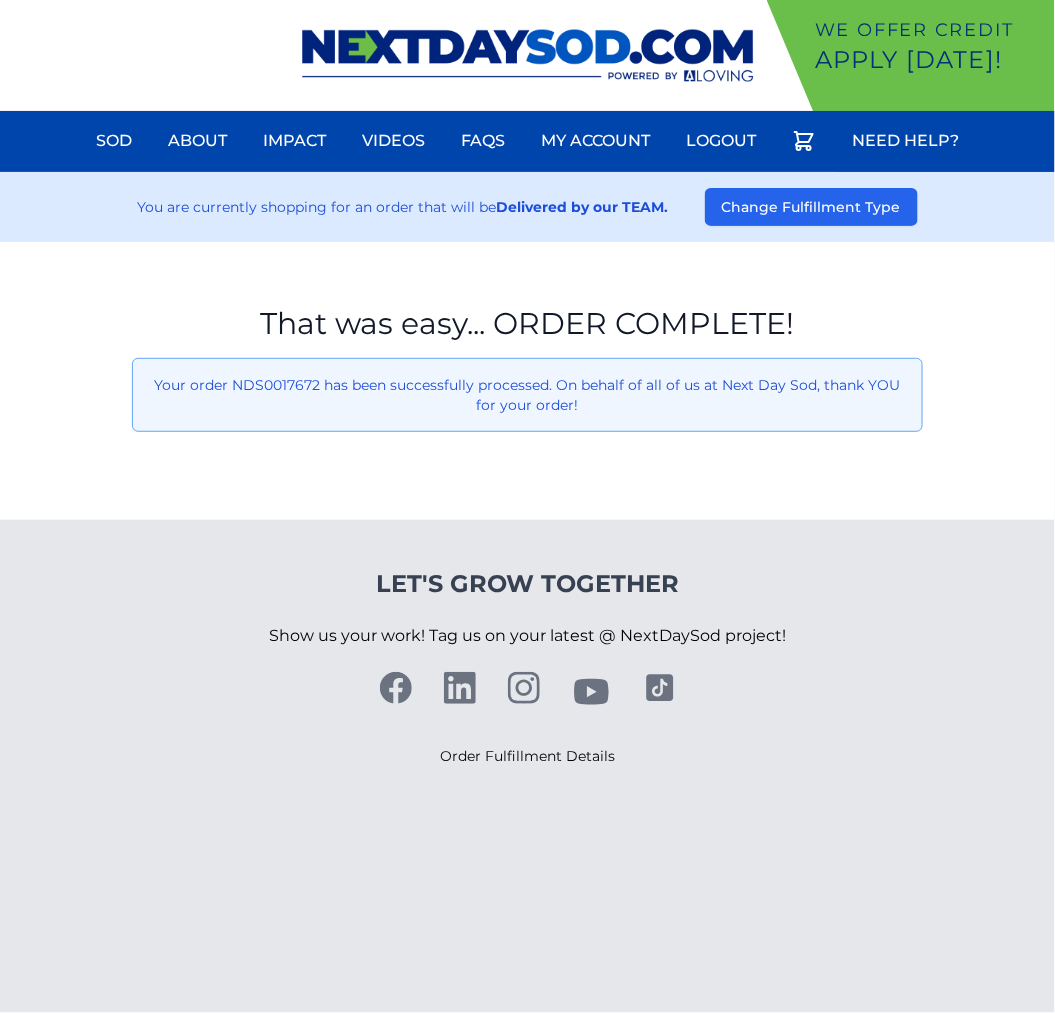 click on "That was easy... ORDER COMPLETE!
Your order NDS0017672 has been successfully processed. On behalf of all of us at  Next Day Sod, thank YOU for your order!" at bounding box center (527, 381) 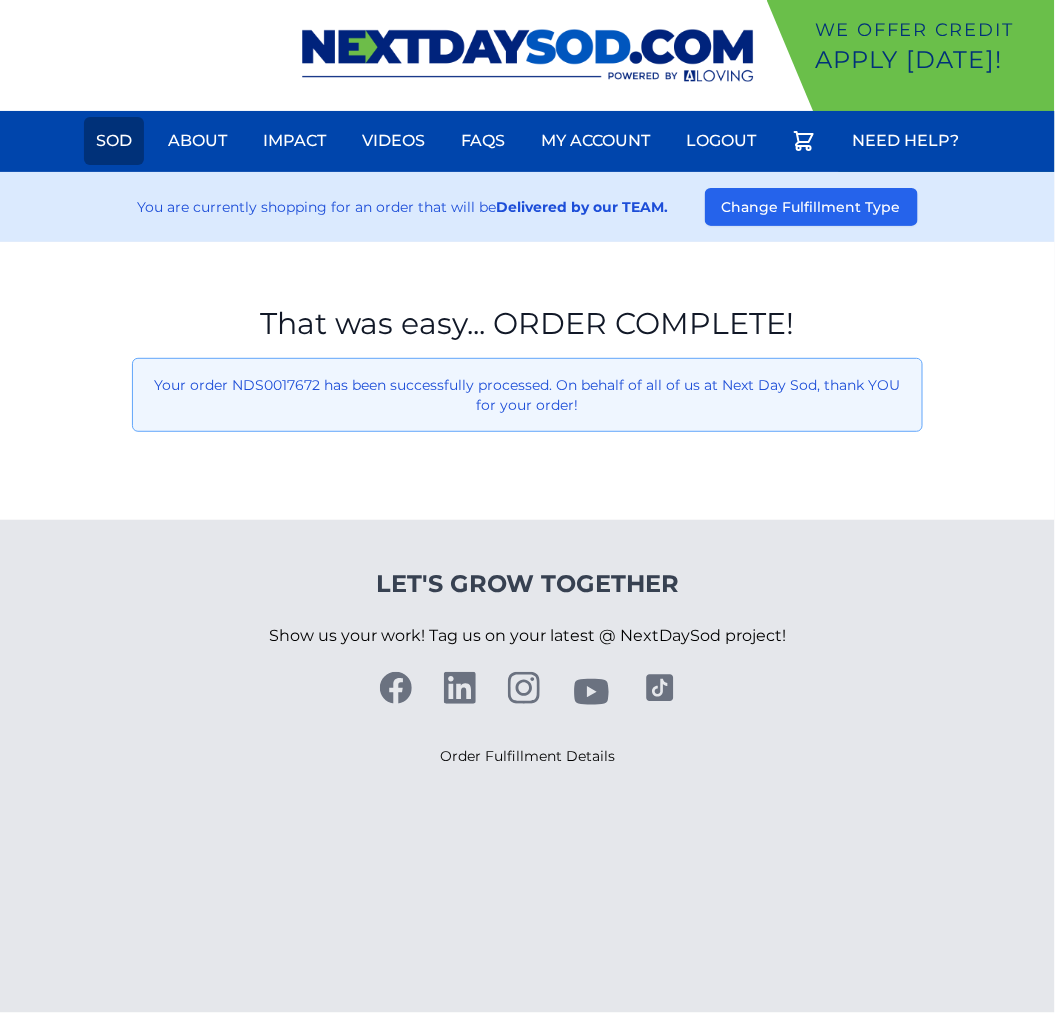 click on "Sod" at bounding box center [114, 141] 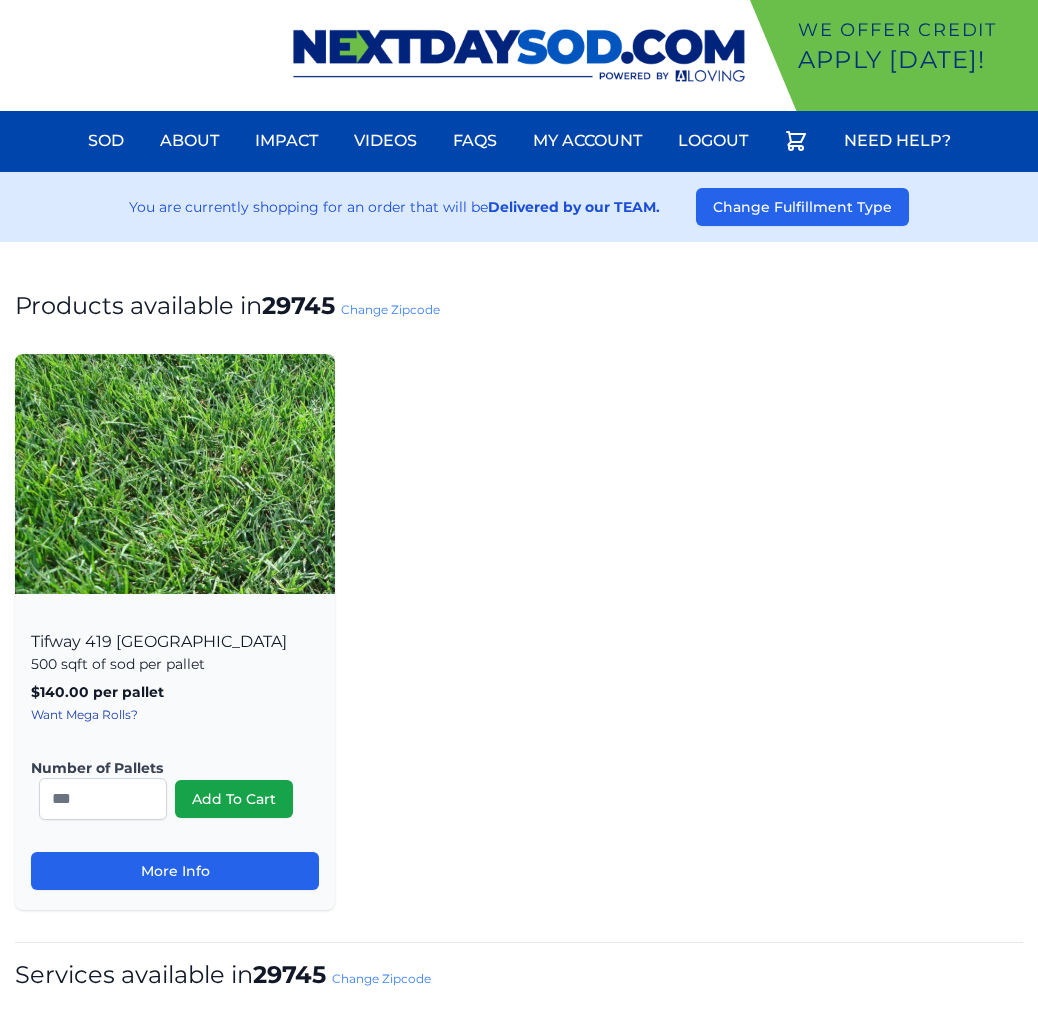 scroll, scrollTop: 0, scrollLeft: 0, axis: both 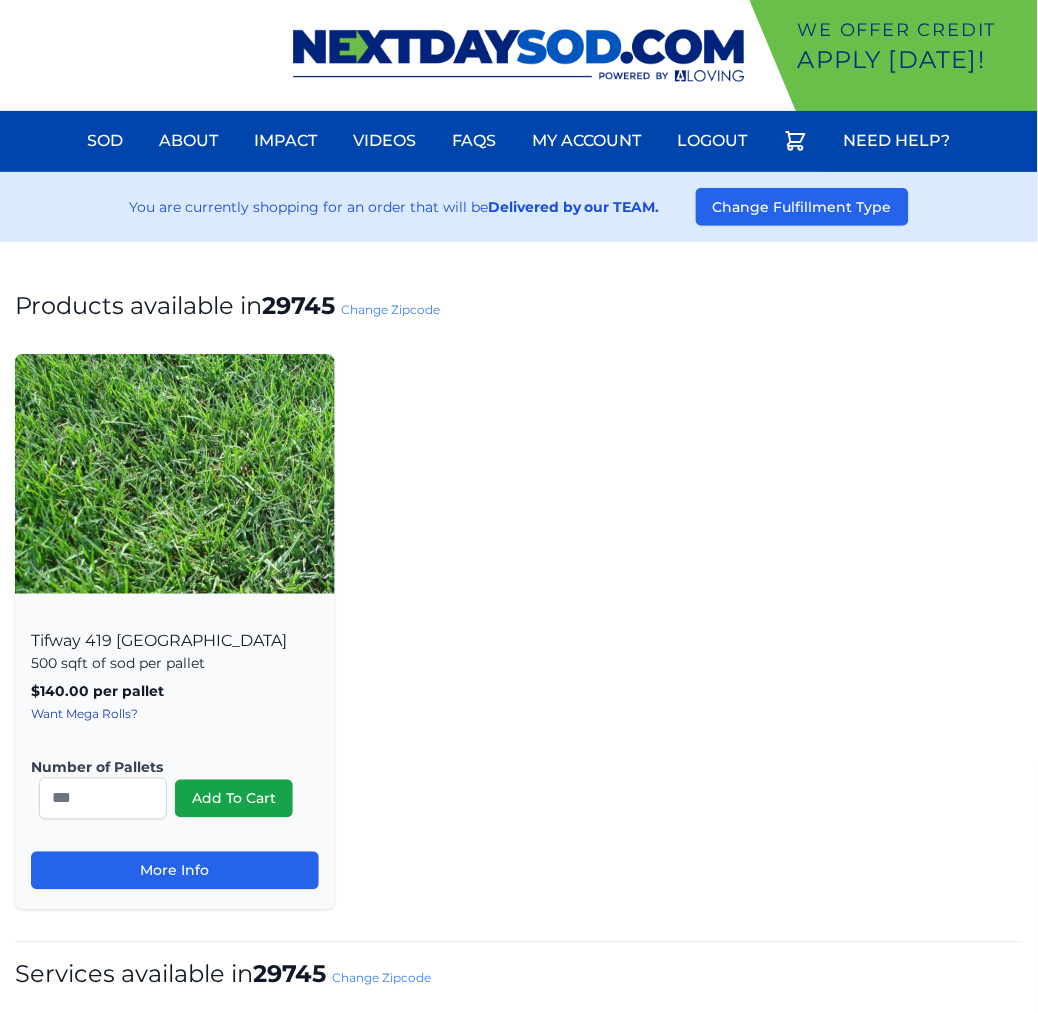 click on "Change Zipcode" at bounding box center (390, 309) 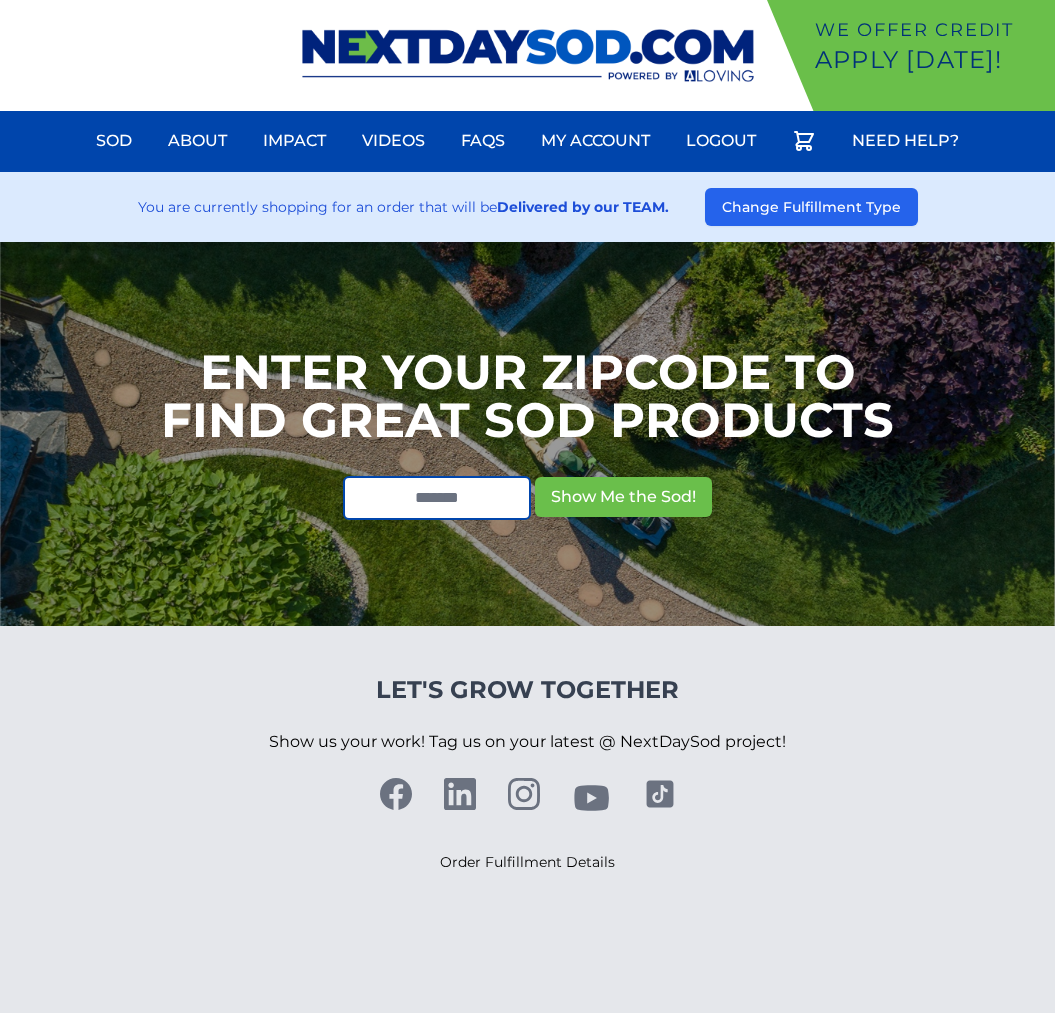 scroll, scrollTop: 0, scrollLeft: 0, axis: both 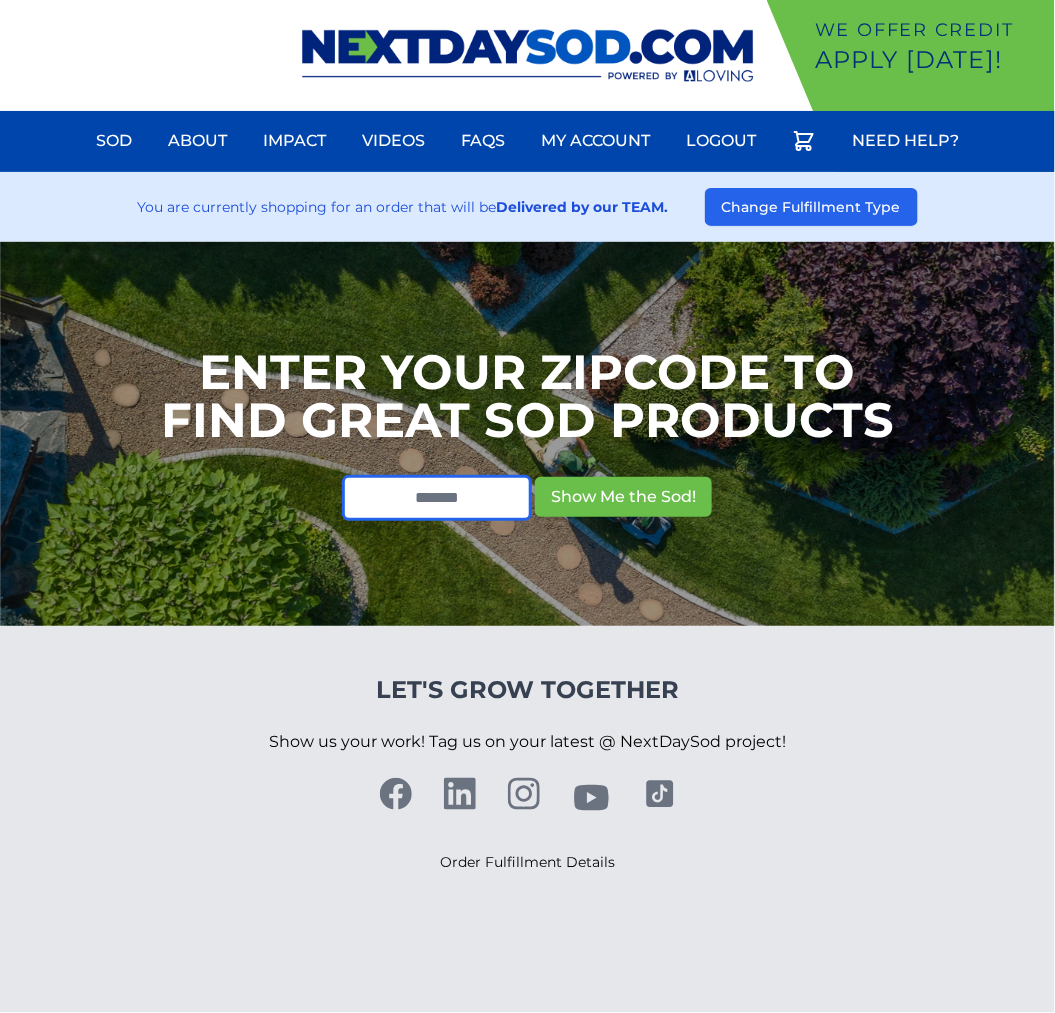 click at bounding box center (437, 498) 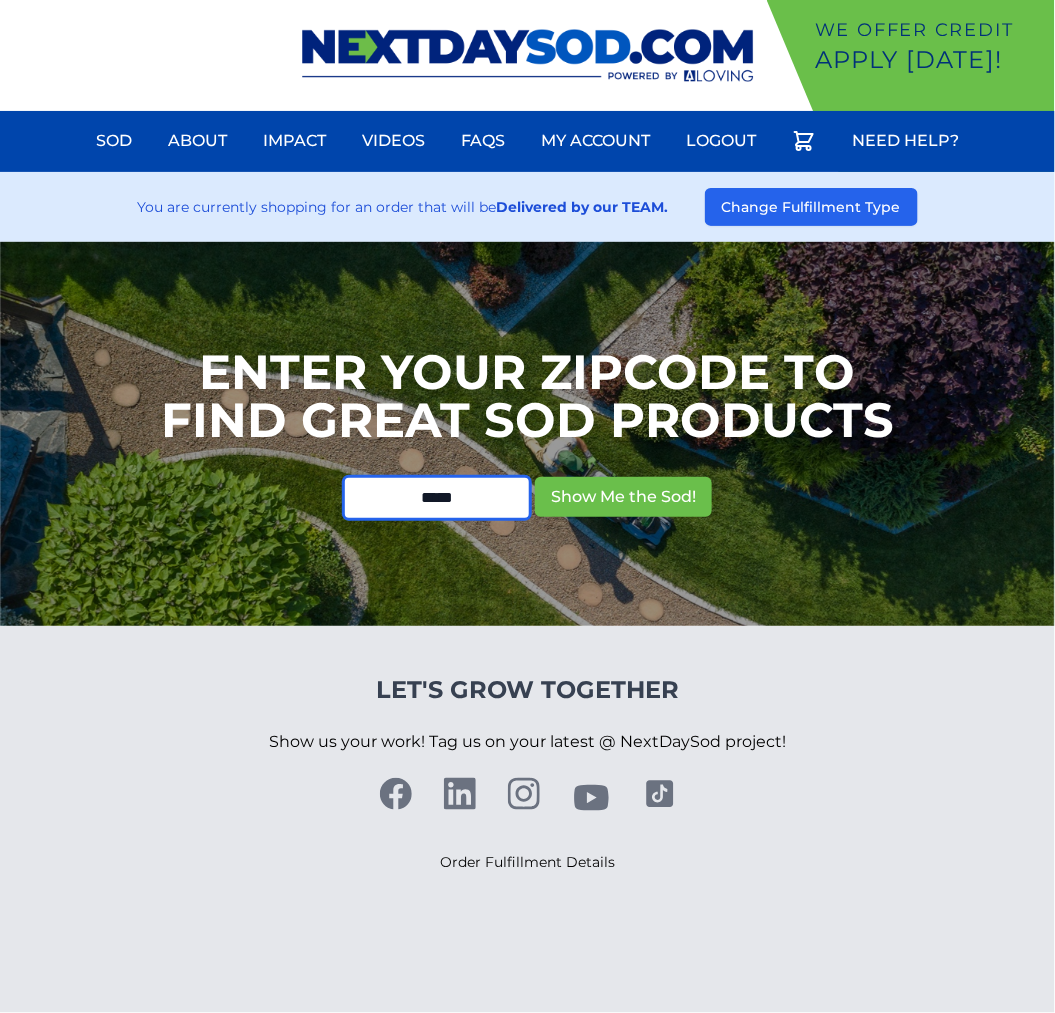 type on "*****" 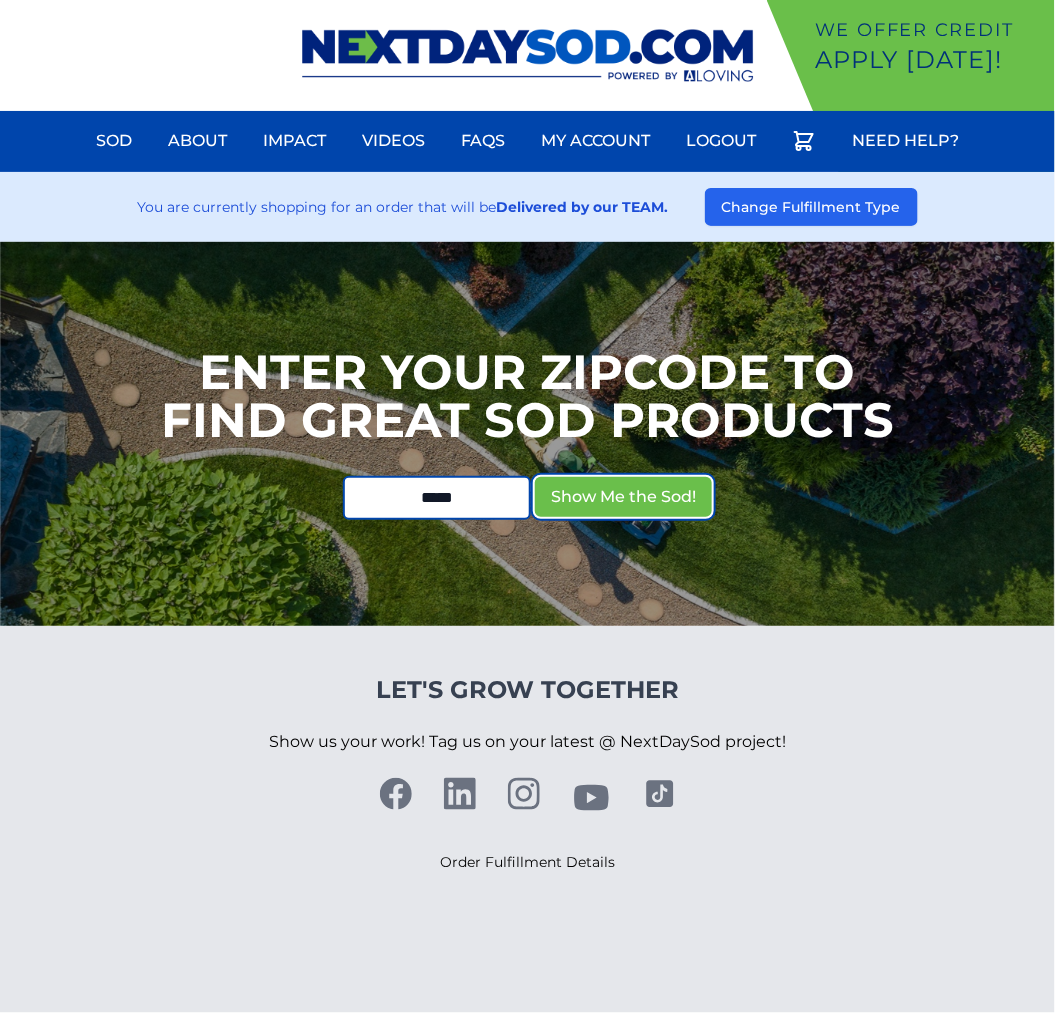 type 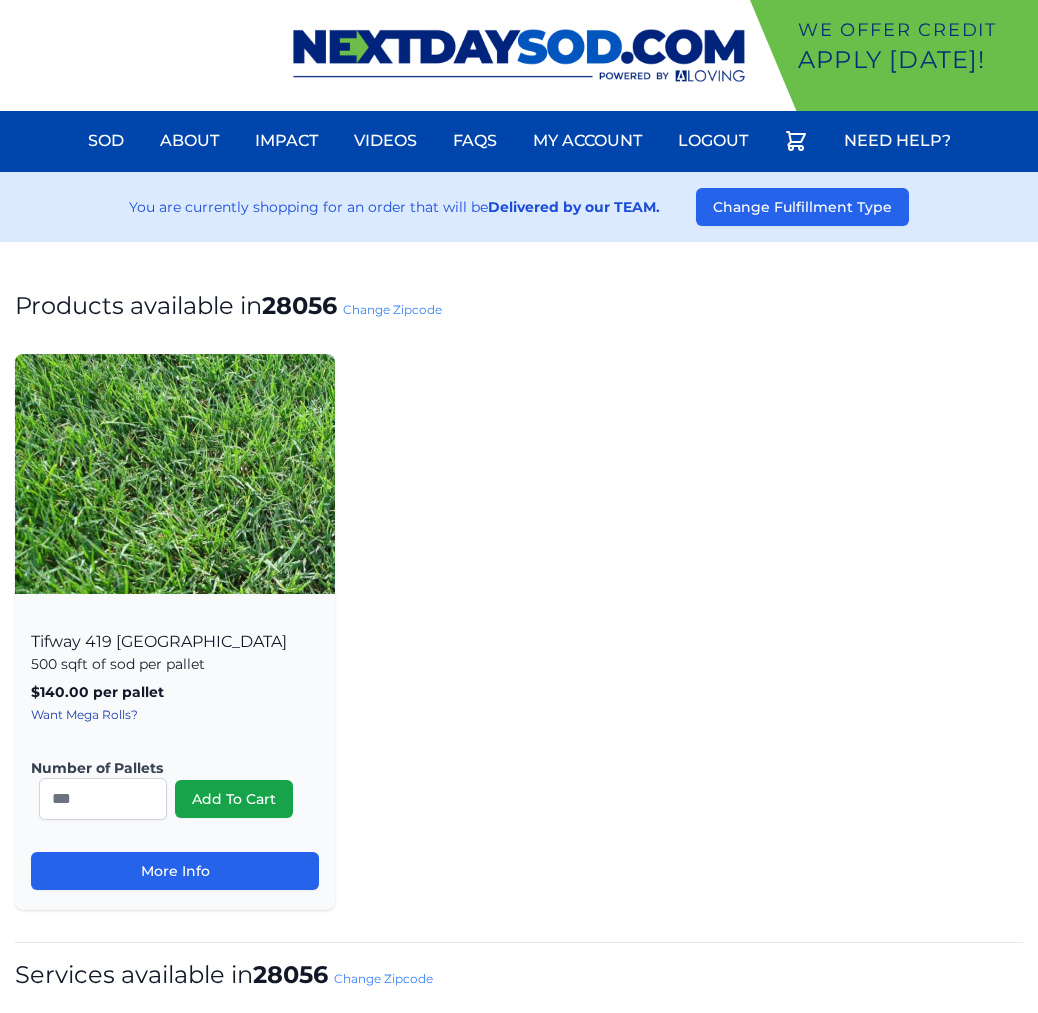 scroll, scrollTop: 0, scrollLeft: 0, axis: both 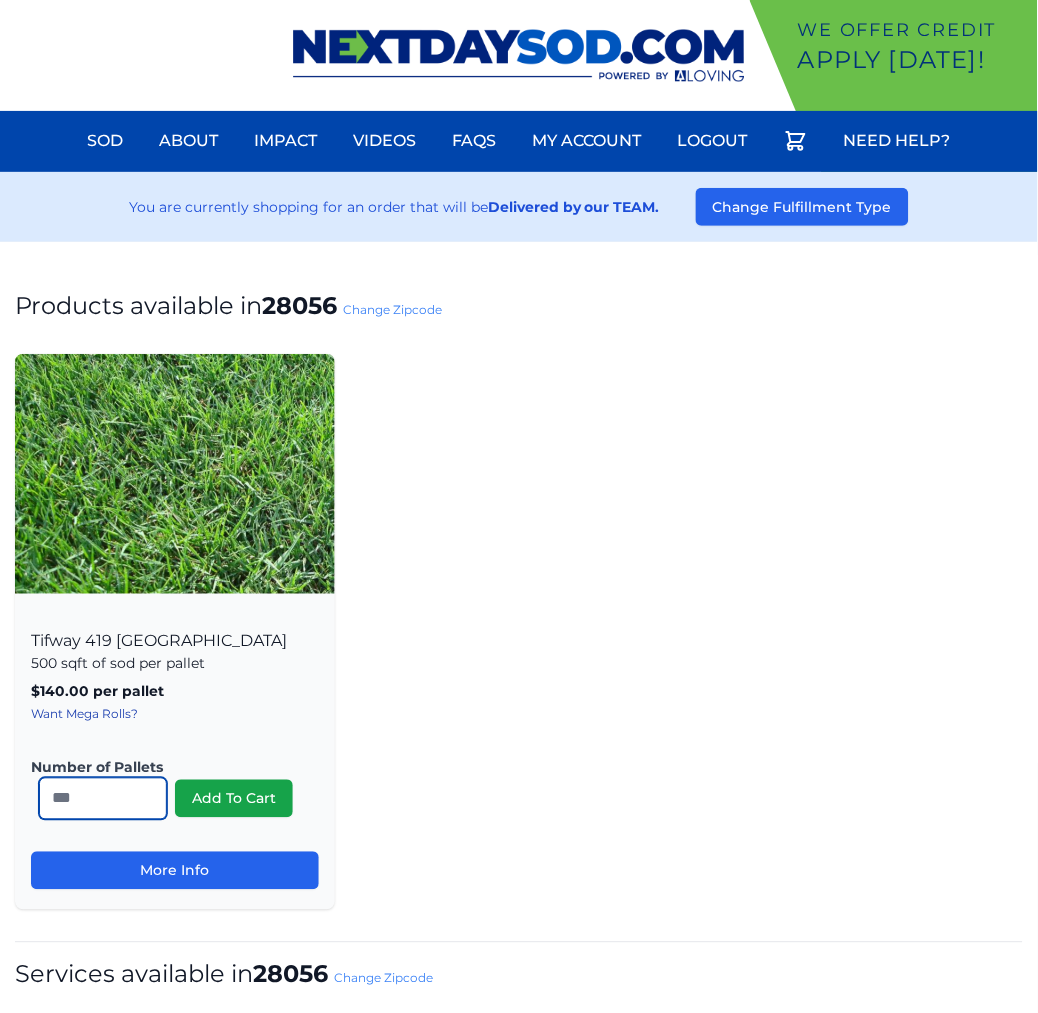 drag, startPoint x: 65, startPoint y: 798, endPoint x: 0, endPoint y: 792, distance: 65.27634 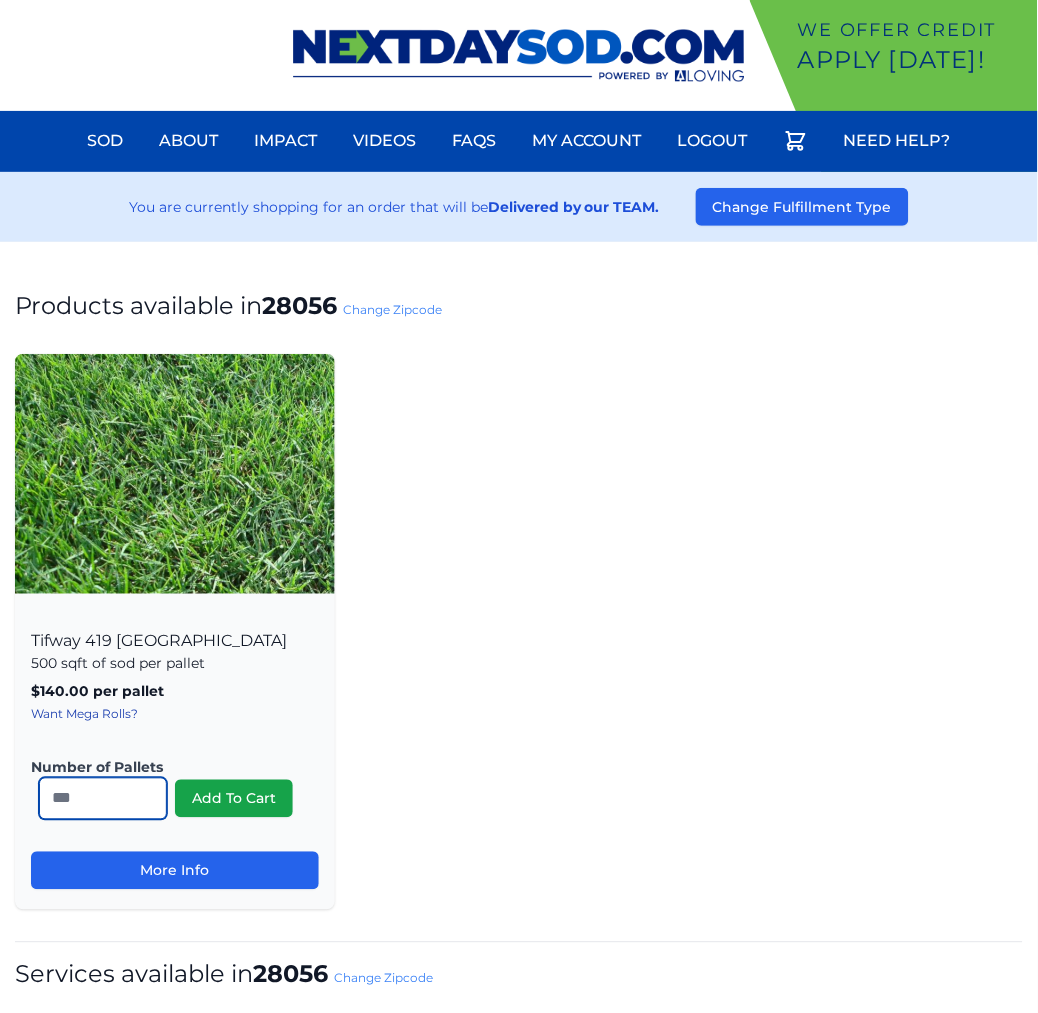 type on "**" 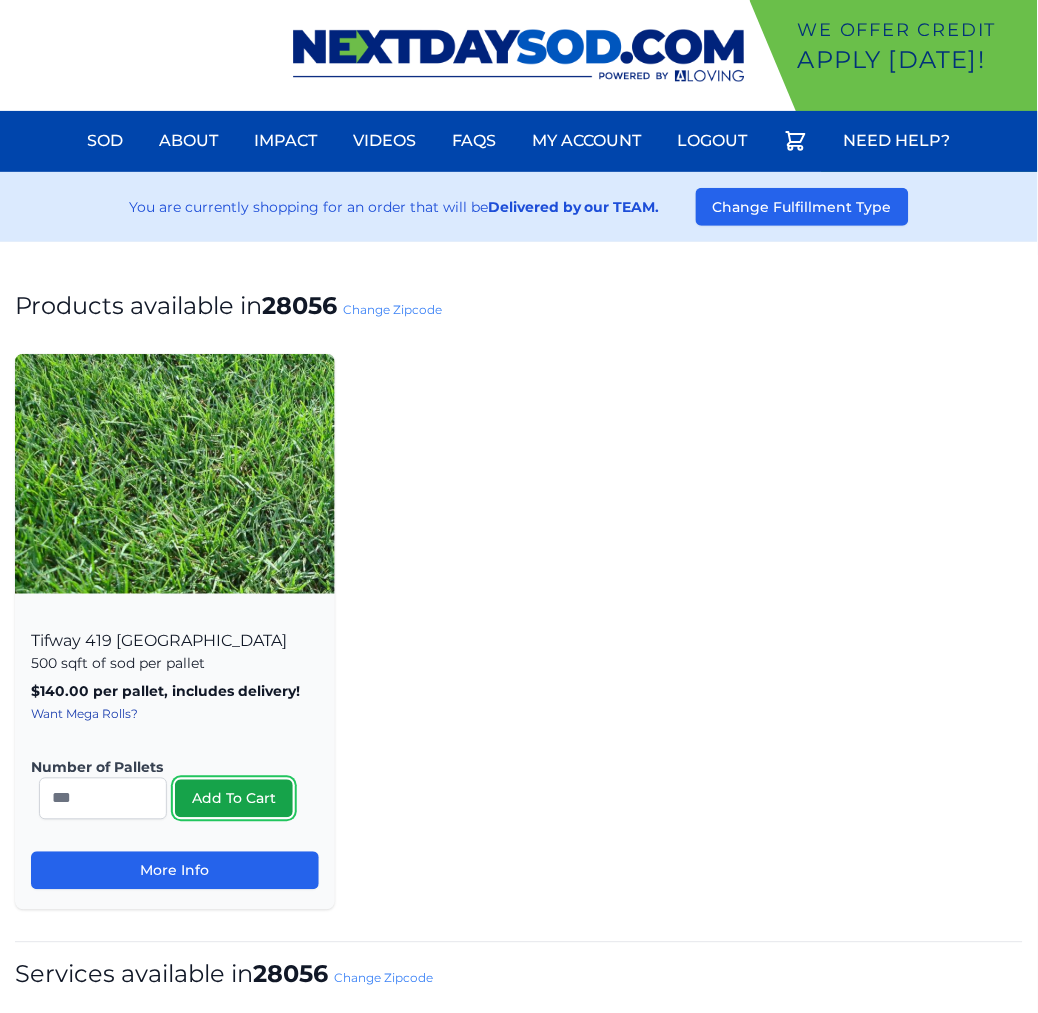 type 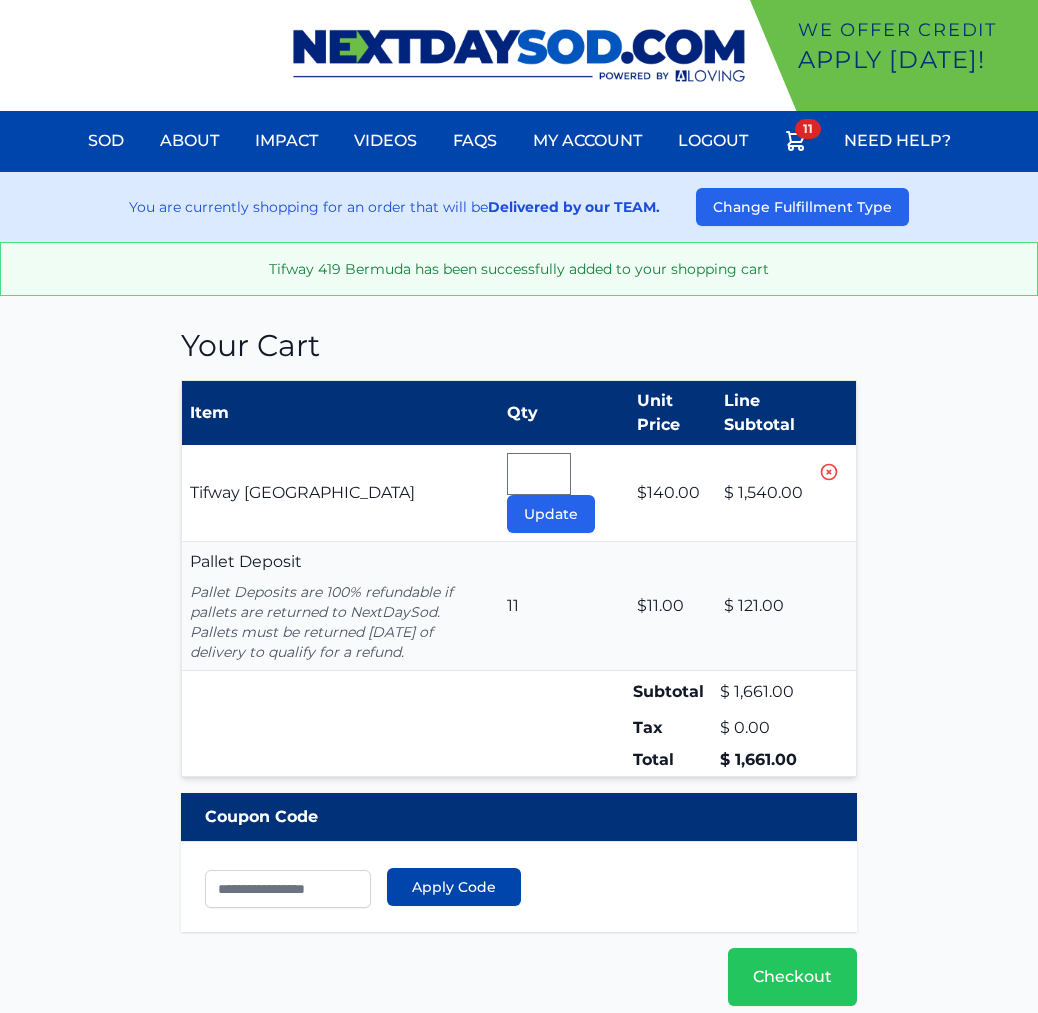 scroll, scrollTop: 0, scrollLeft: 0, axis: both 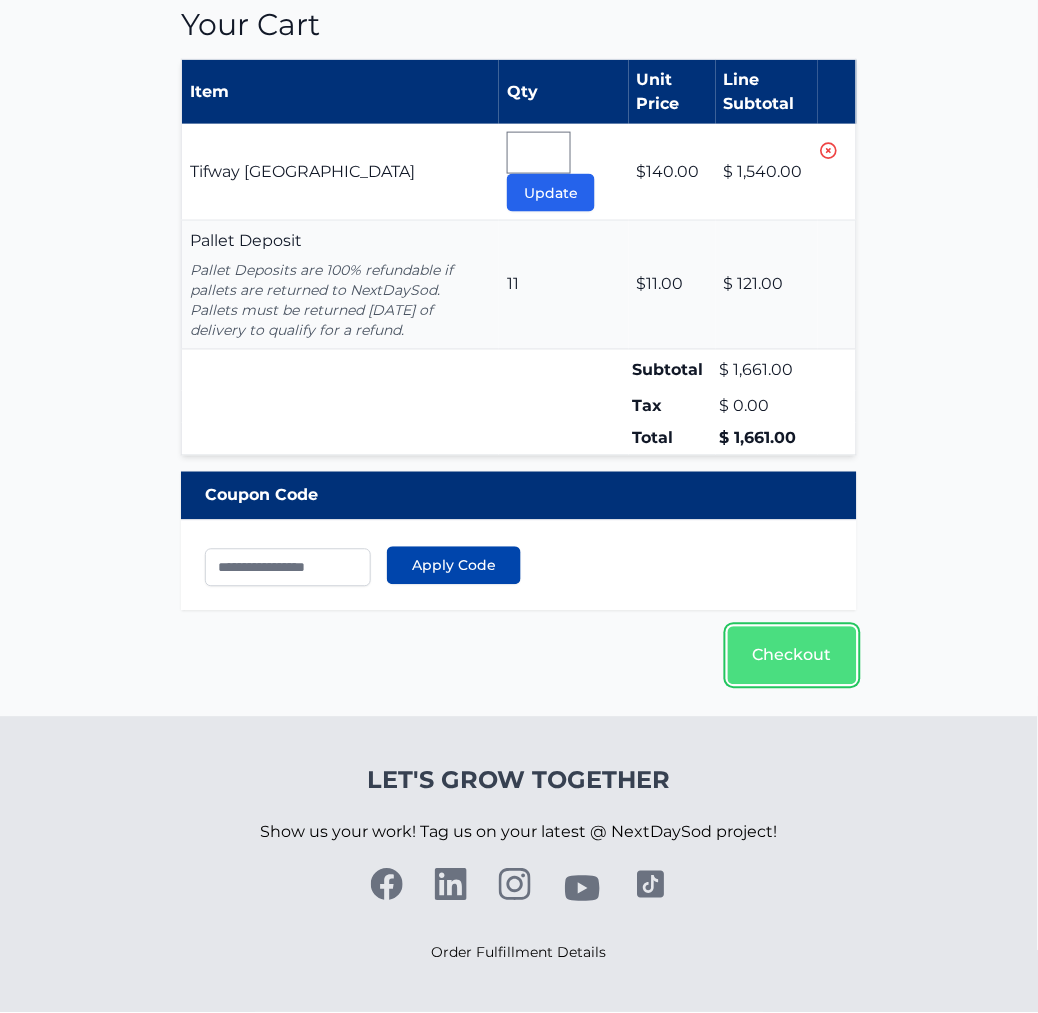 click on "Checkout" at bounding box center (792, 656) 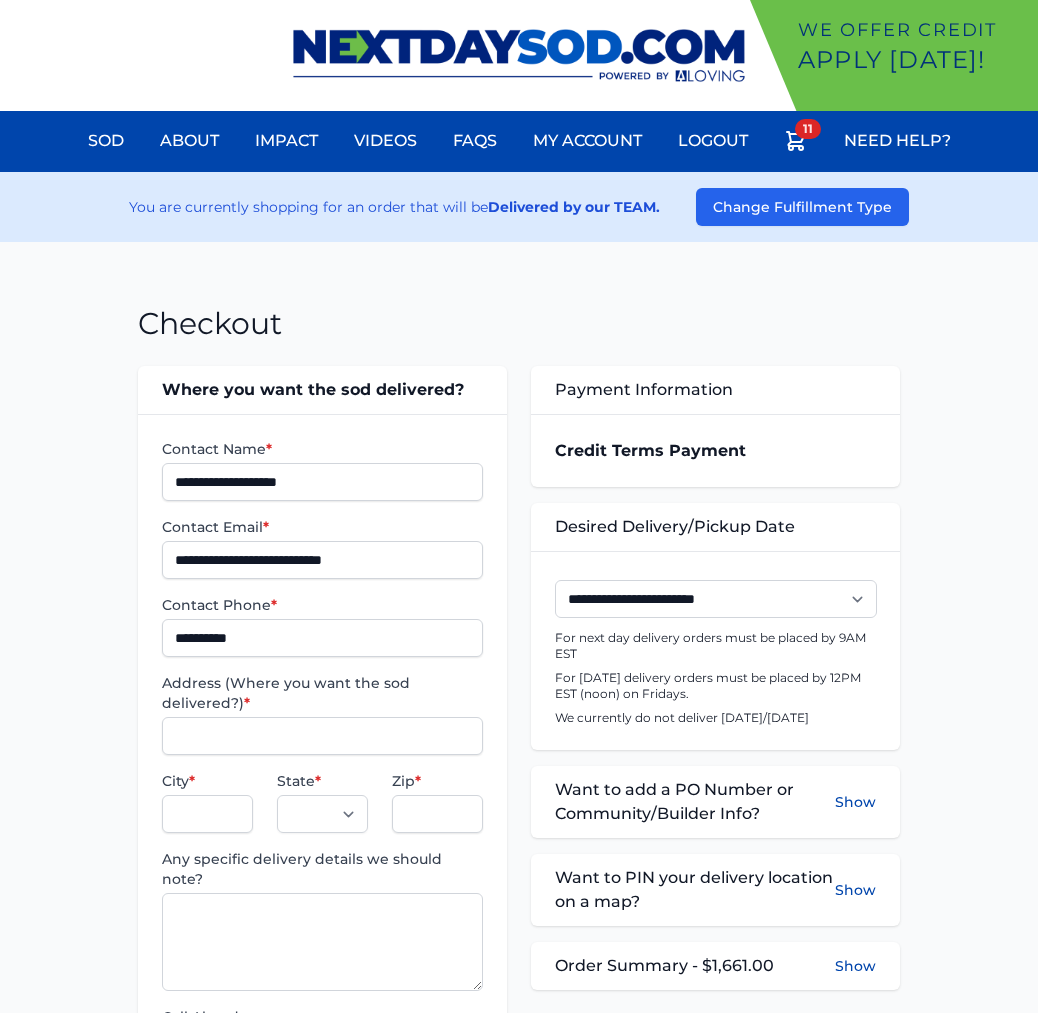 scroll, scrollTop: 0, scrollLeft: 0, axis: both 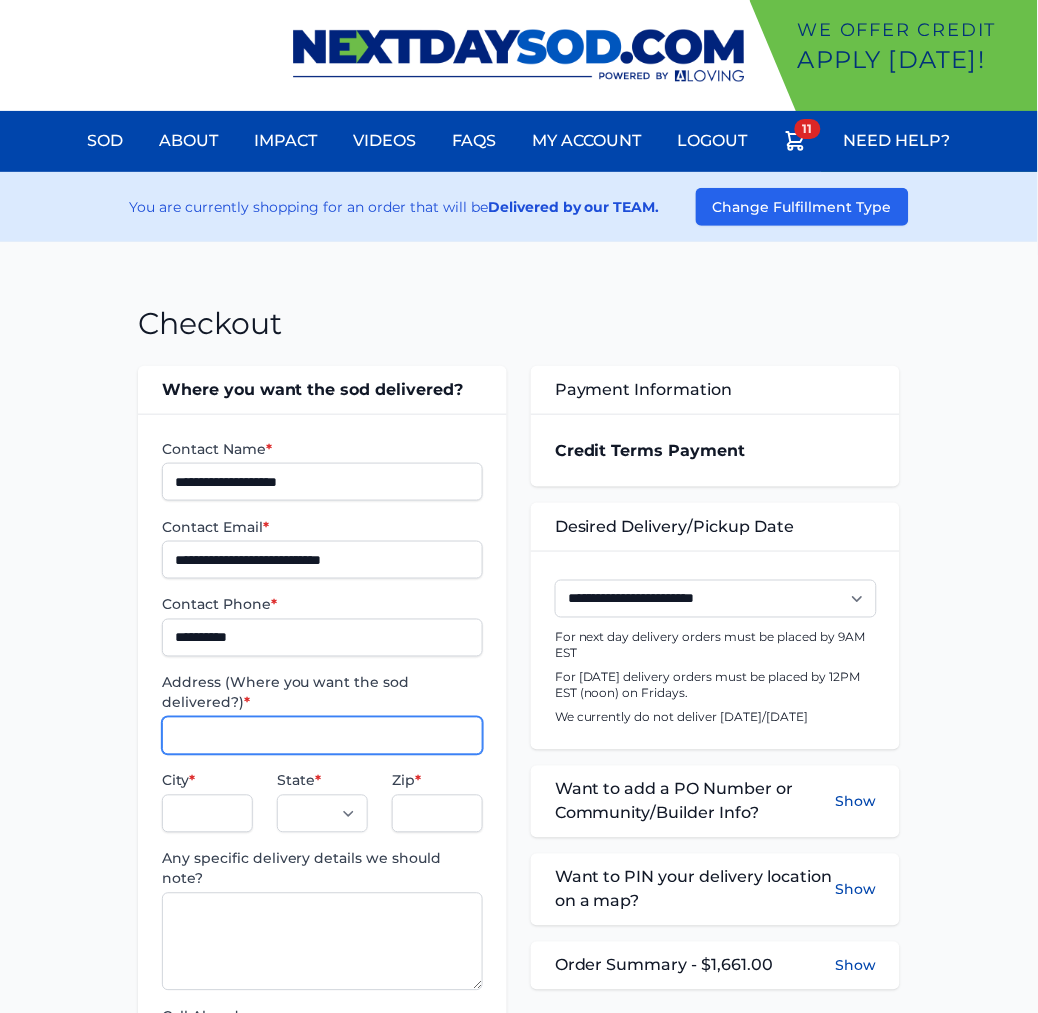 click on "Address (Where you want the sod delivered?)
*" at bounding box center [322, 736] 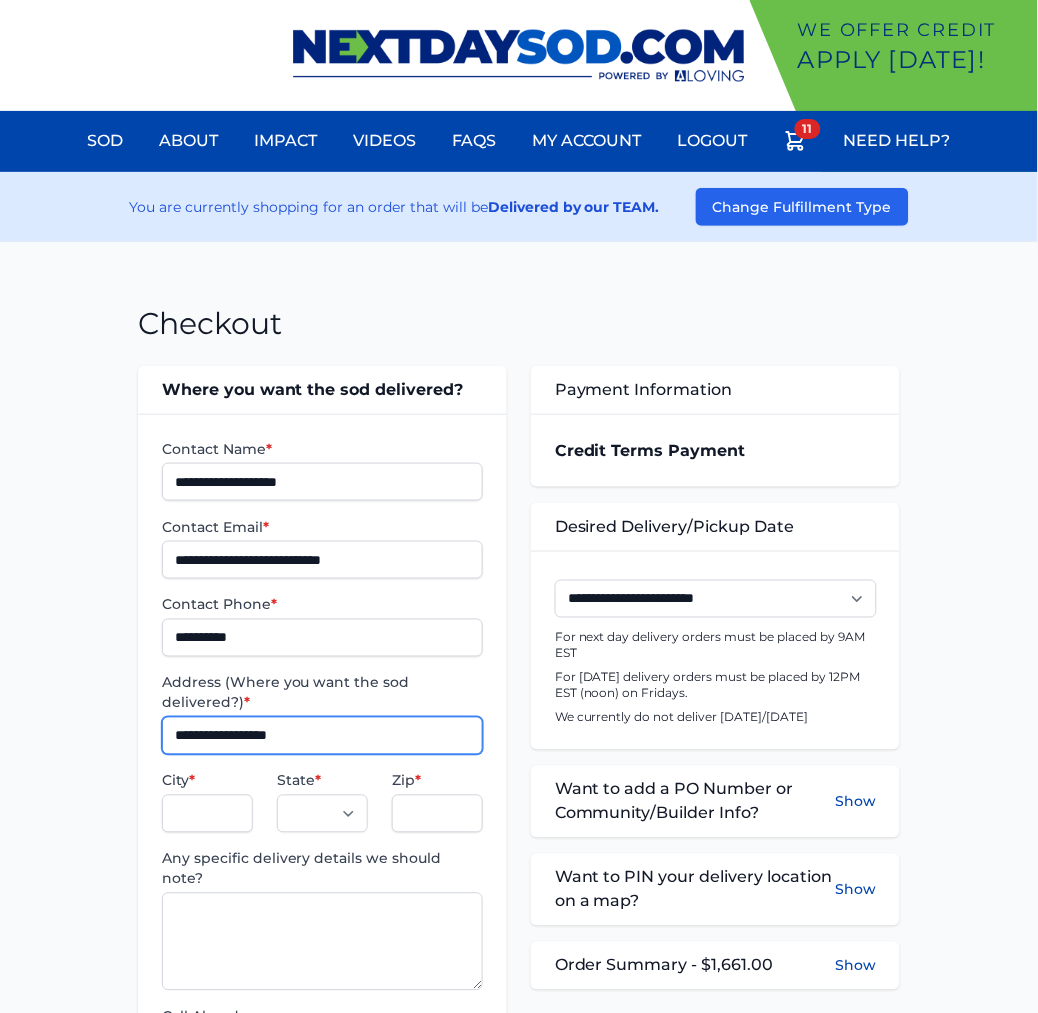type on "**********" 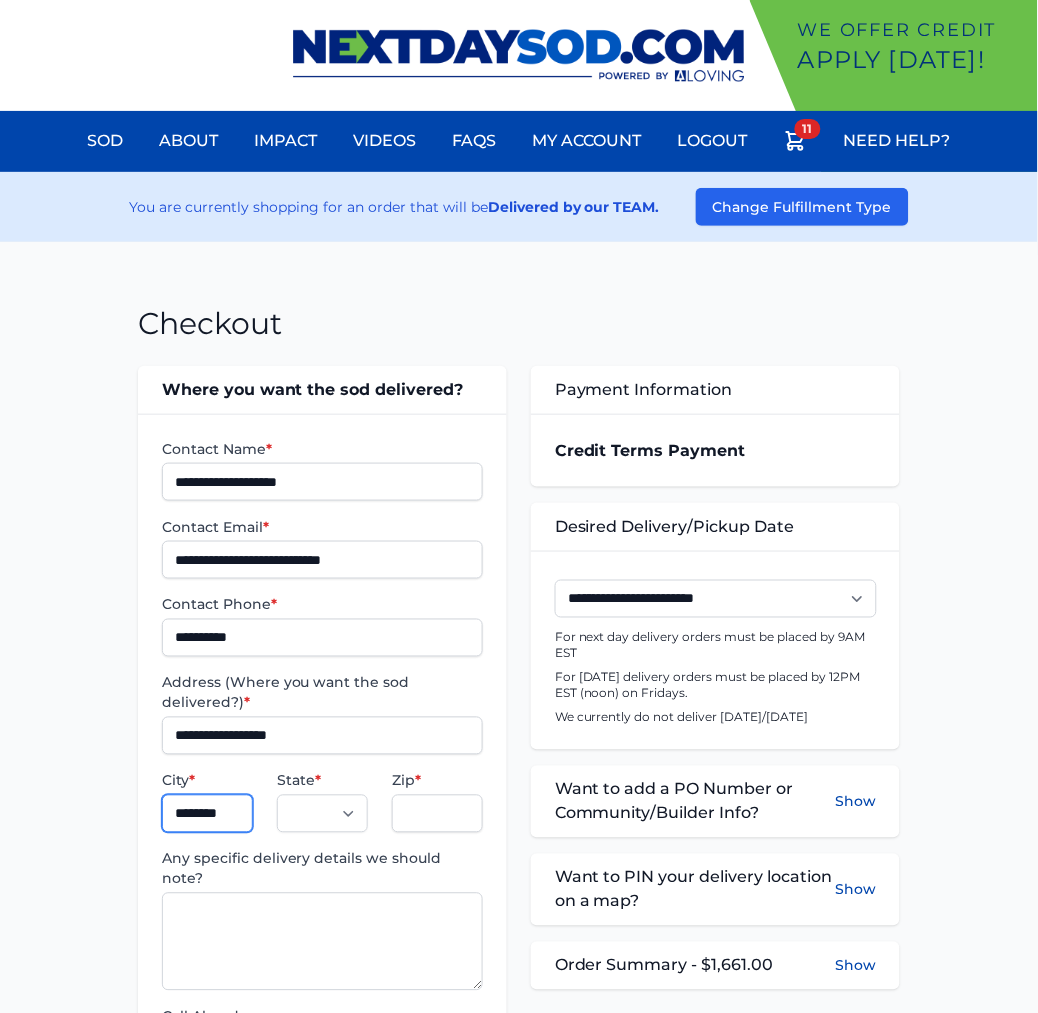 type on "********" 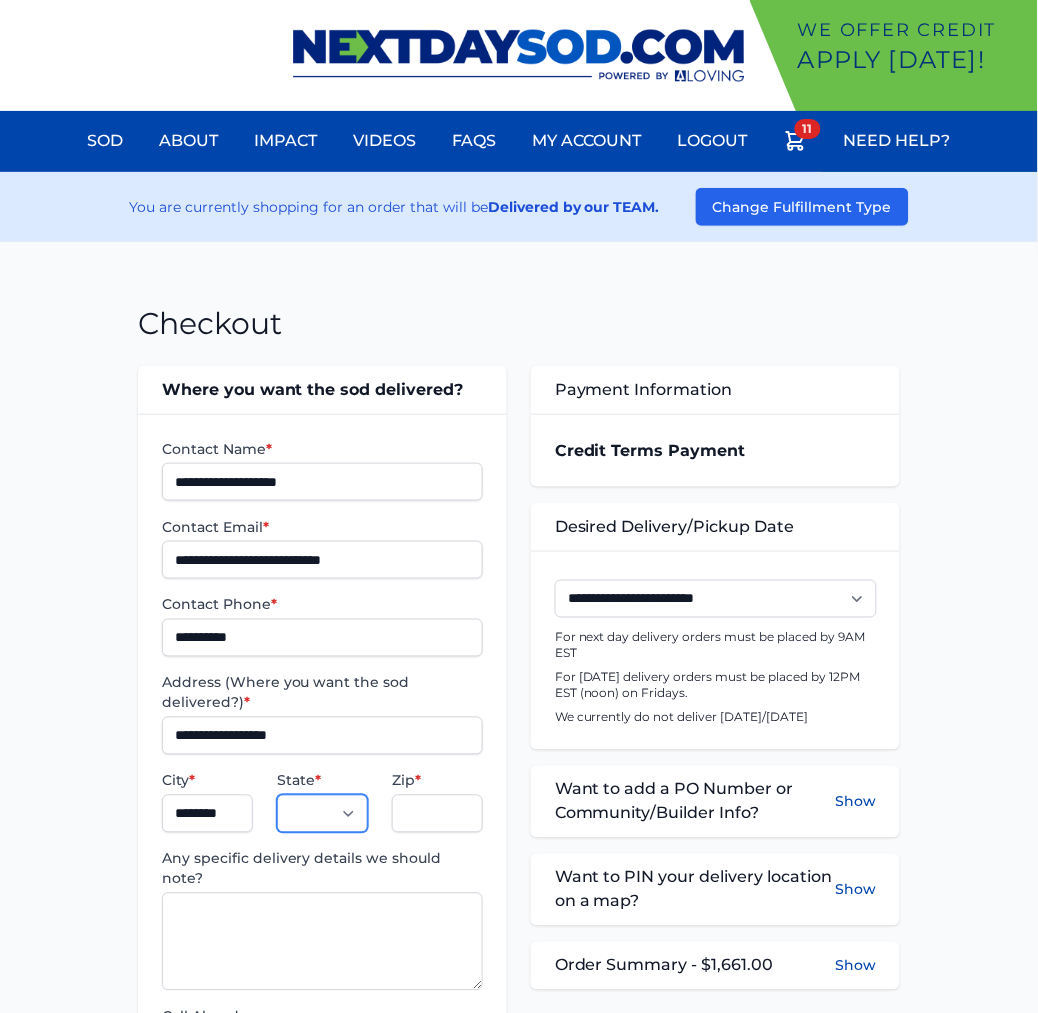 select on "**" 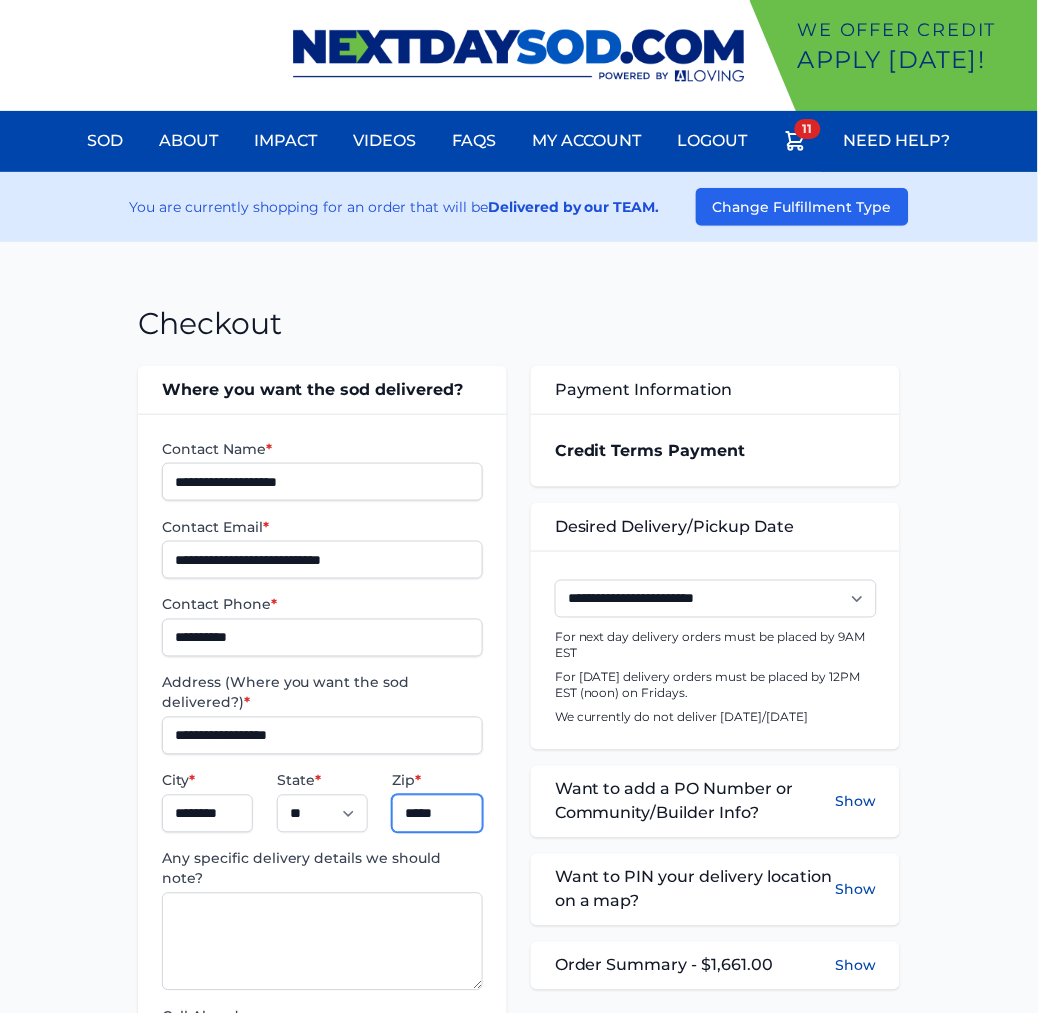 type on "*****" 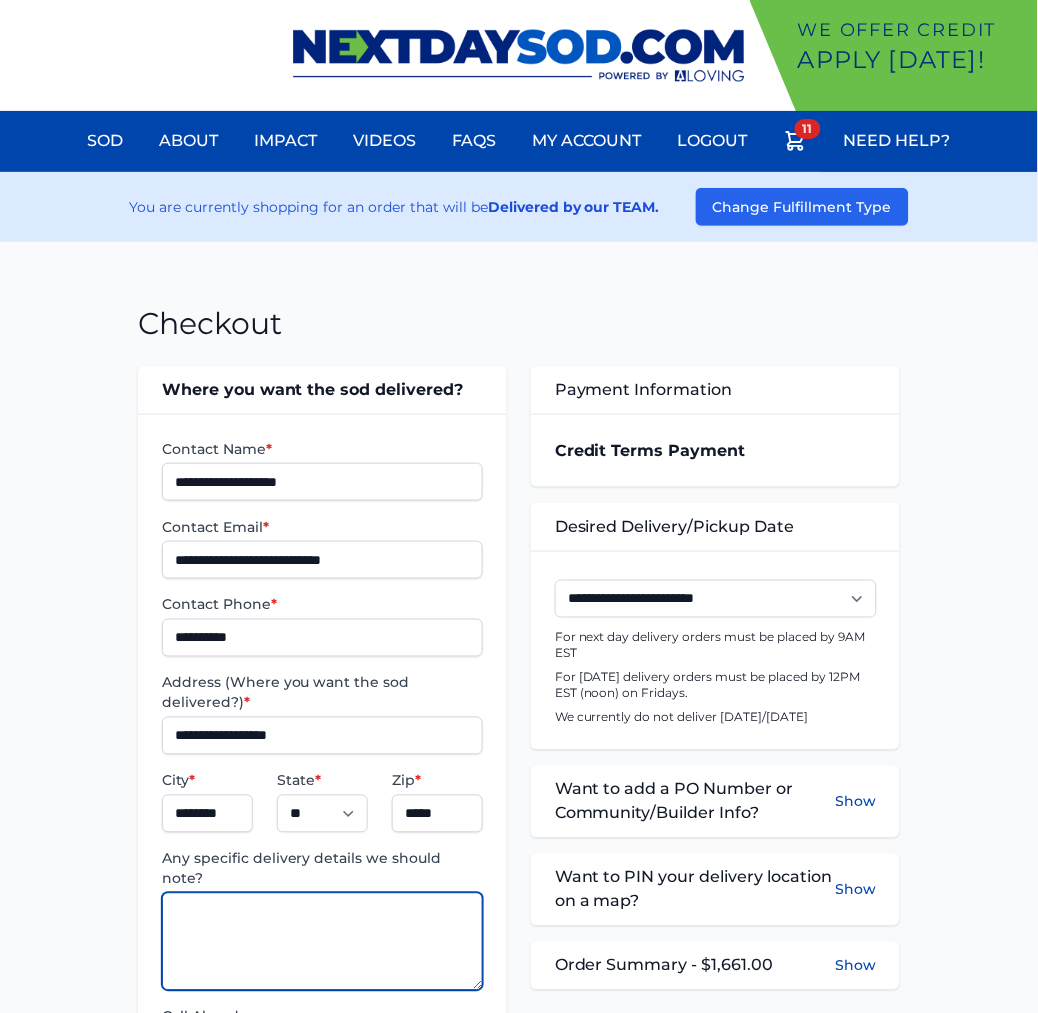 paste on "**********" 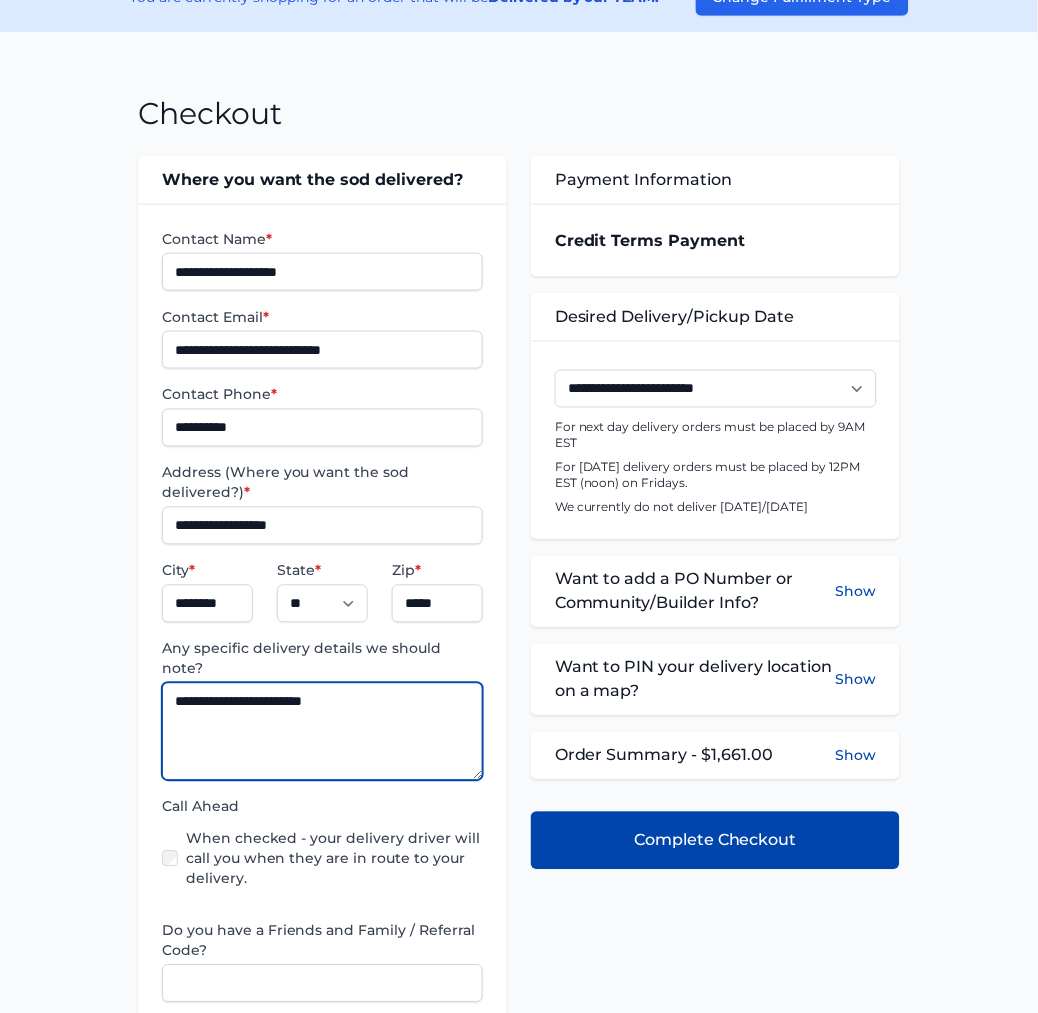 scroll, scrollTop: 222, scrollLeft: 0, axis: vertical 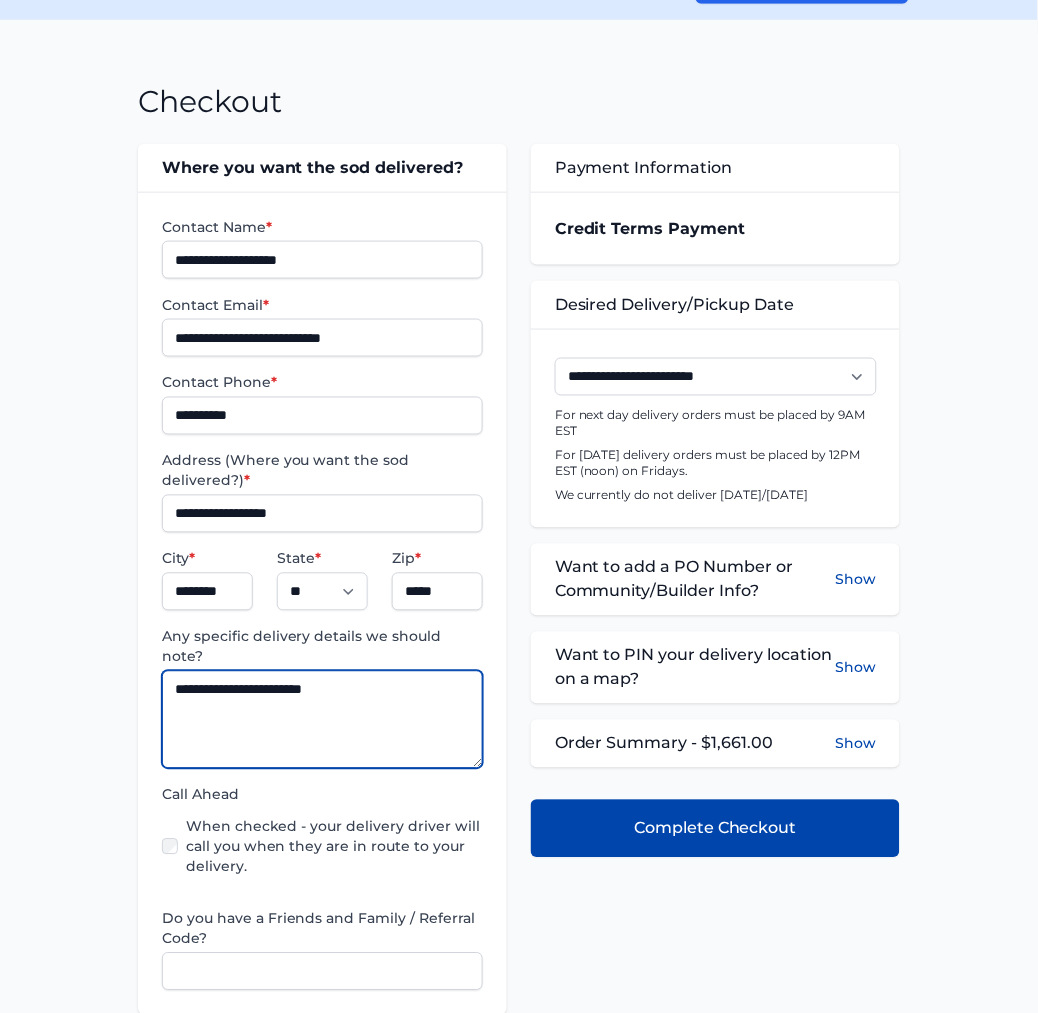 type on "**********" 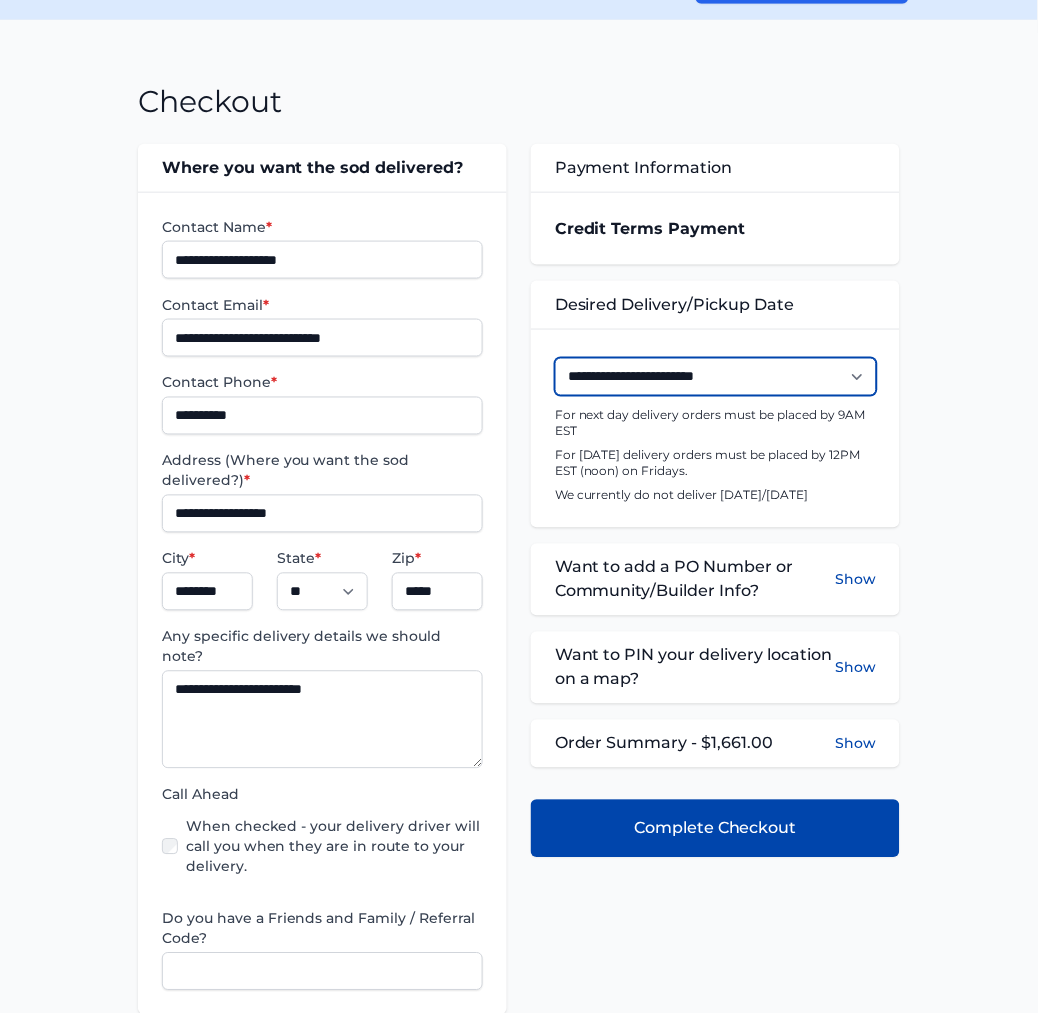 click on "**********" at bounding box center (716, 377) 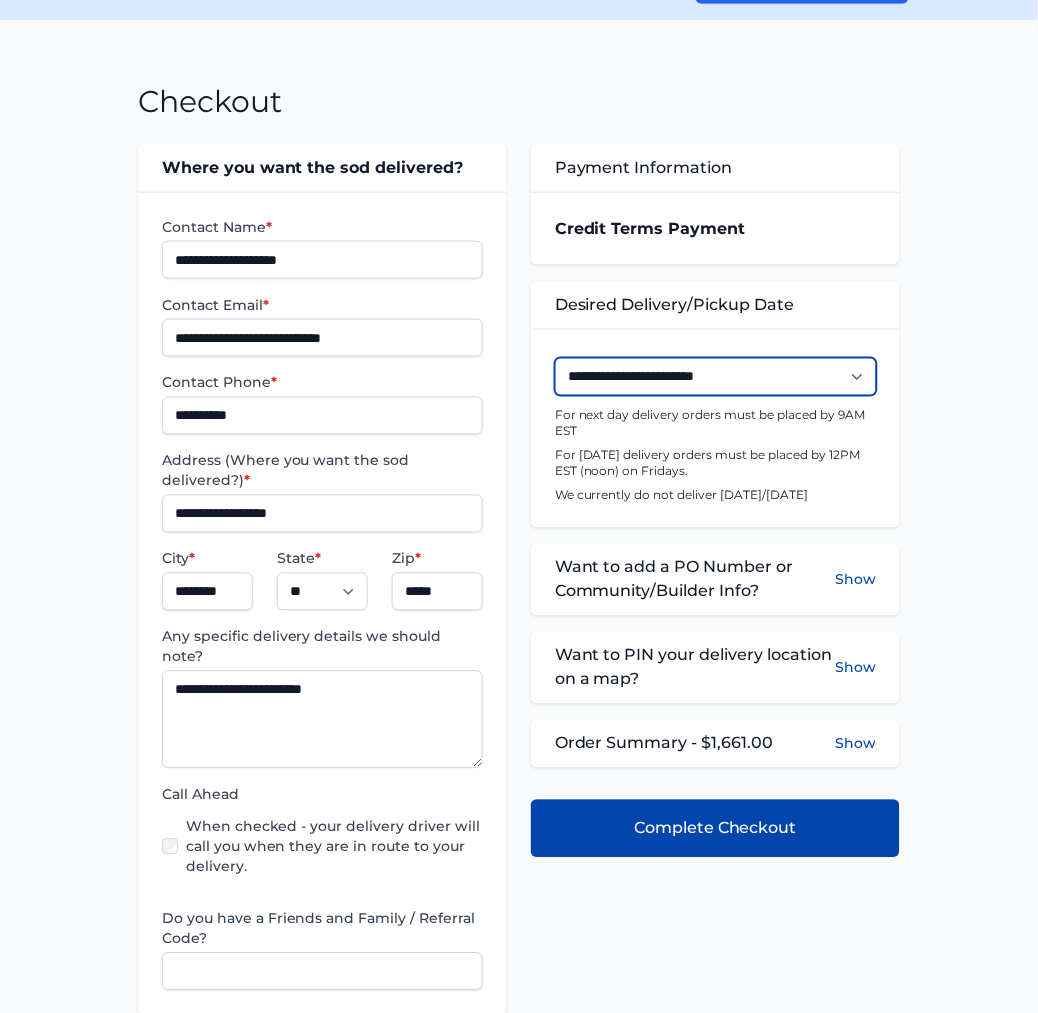 select on "**********" 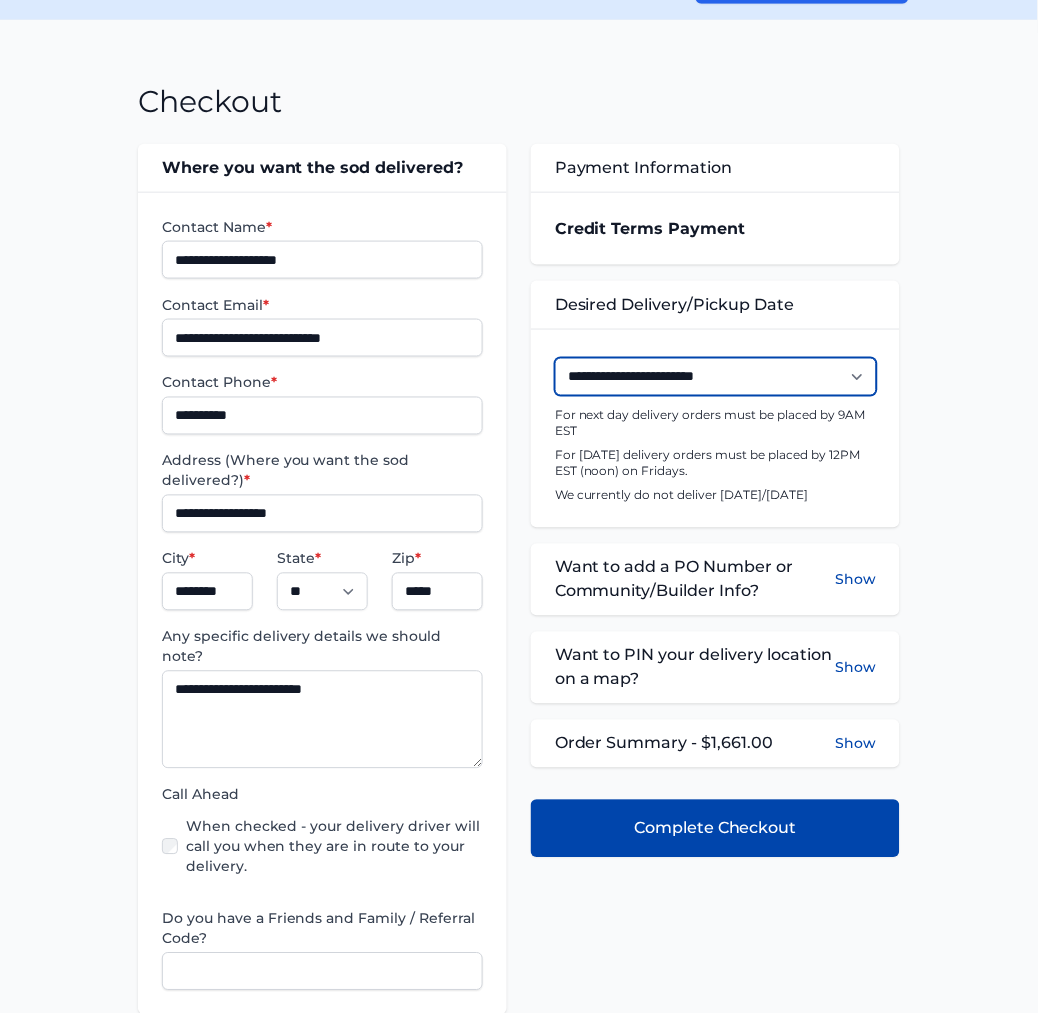 click on "**********" at bounding box center [716, 377] 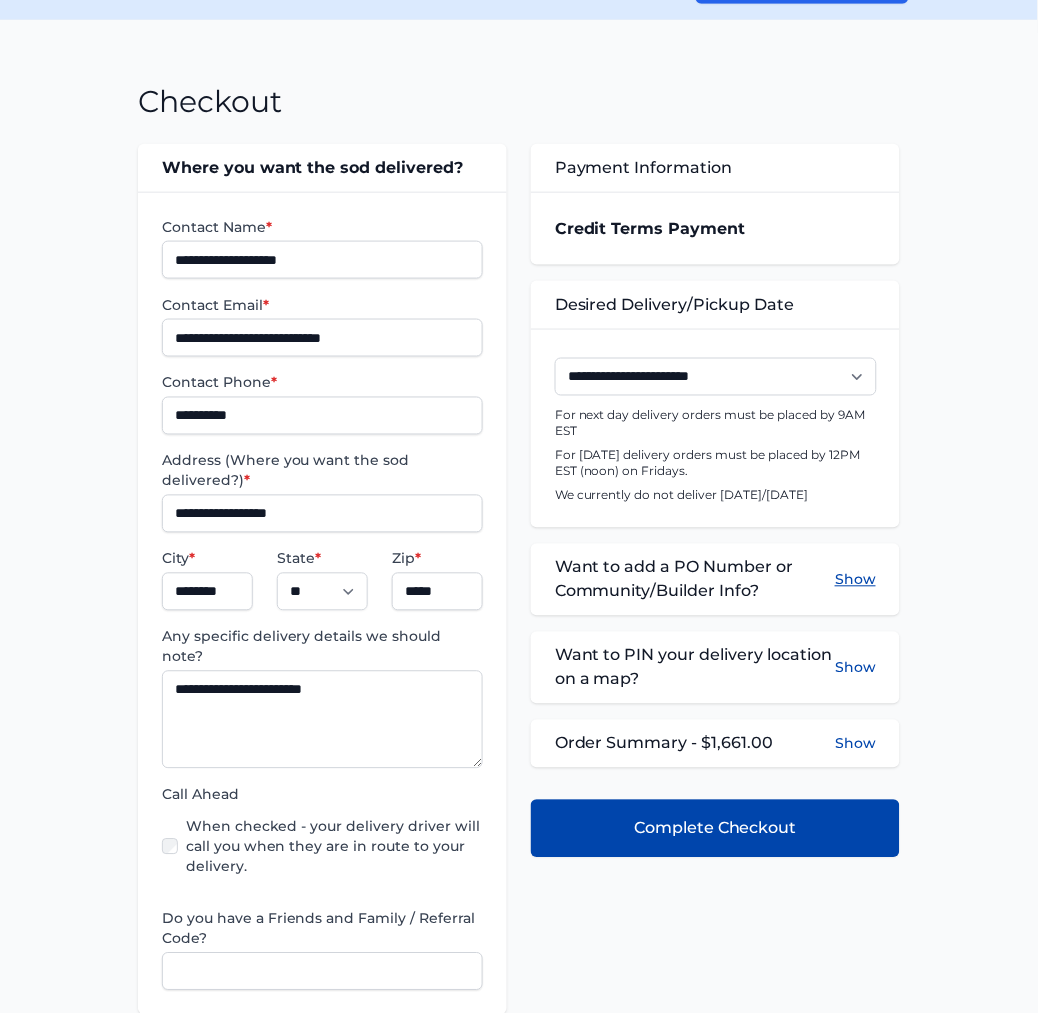 click on "Show" at bounding box center (855, 580) 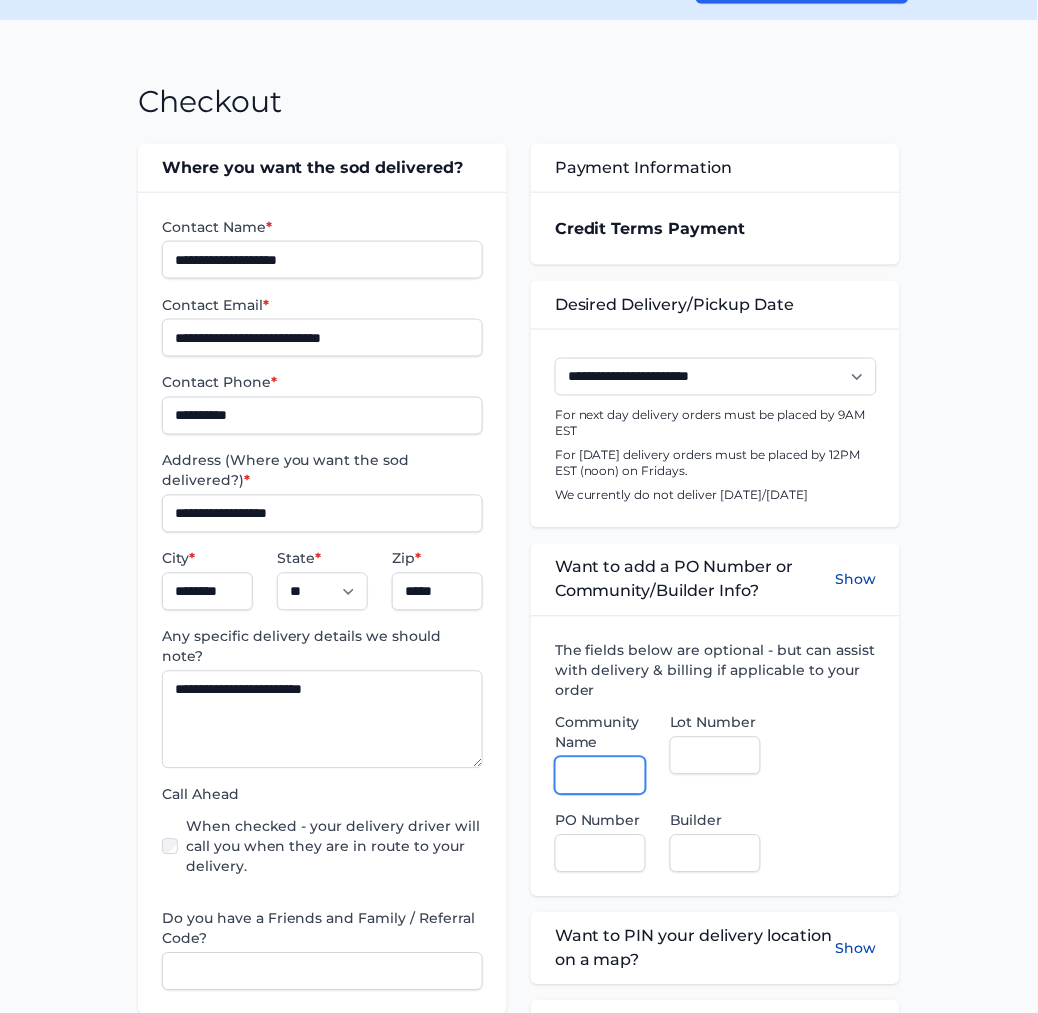 click on "Community Name" at bounding box center [600, 776] 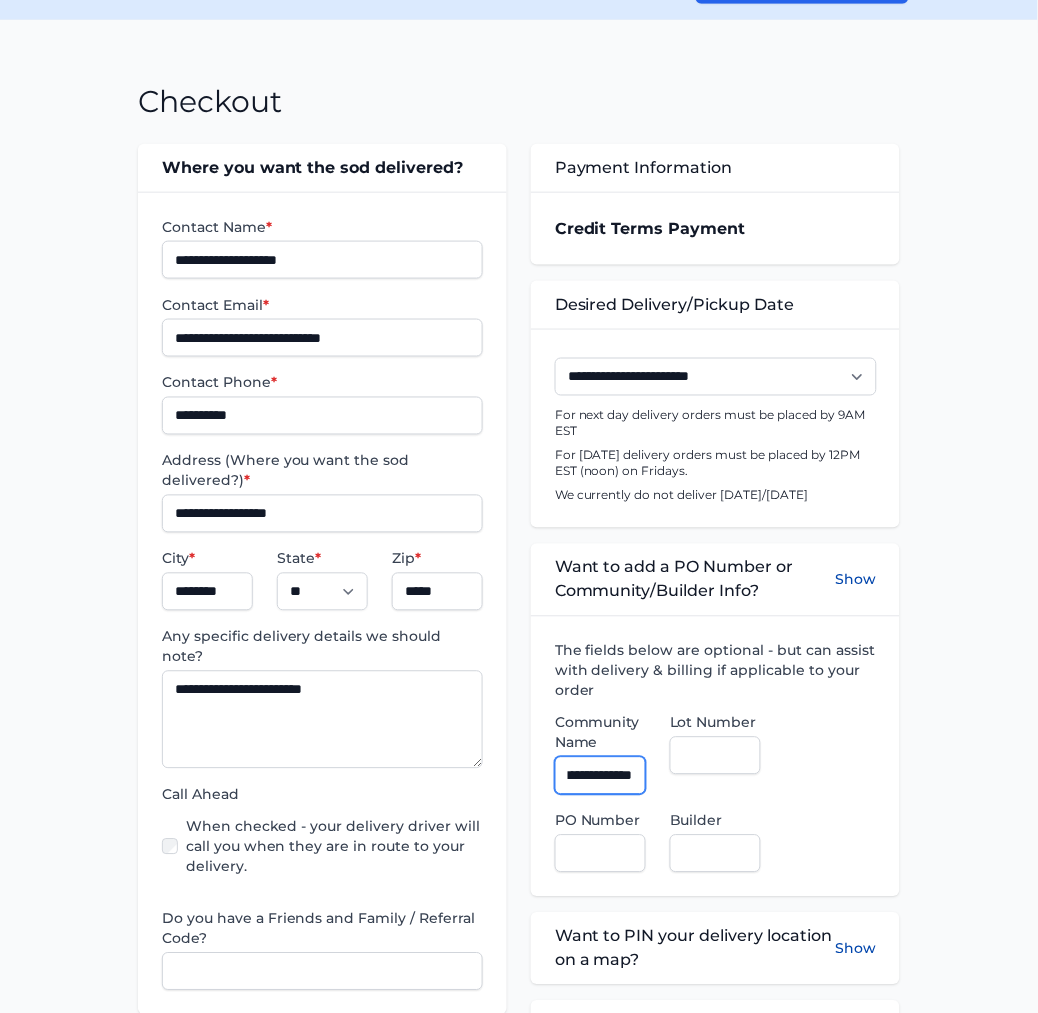 scroll, scrollTop: 0, scrollLeft: 45, axis: horizontal 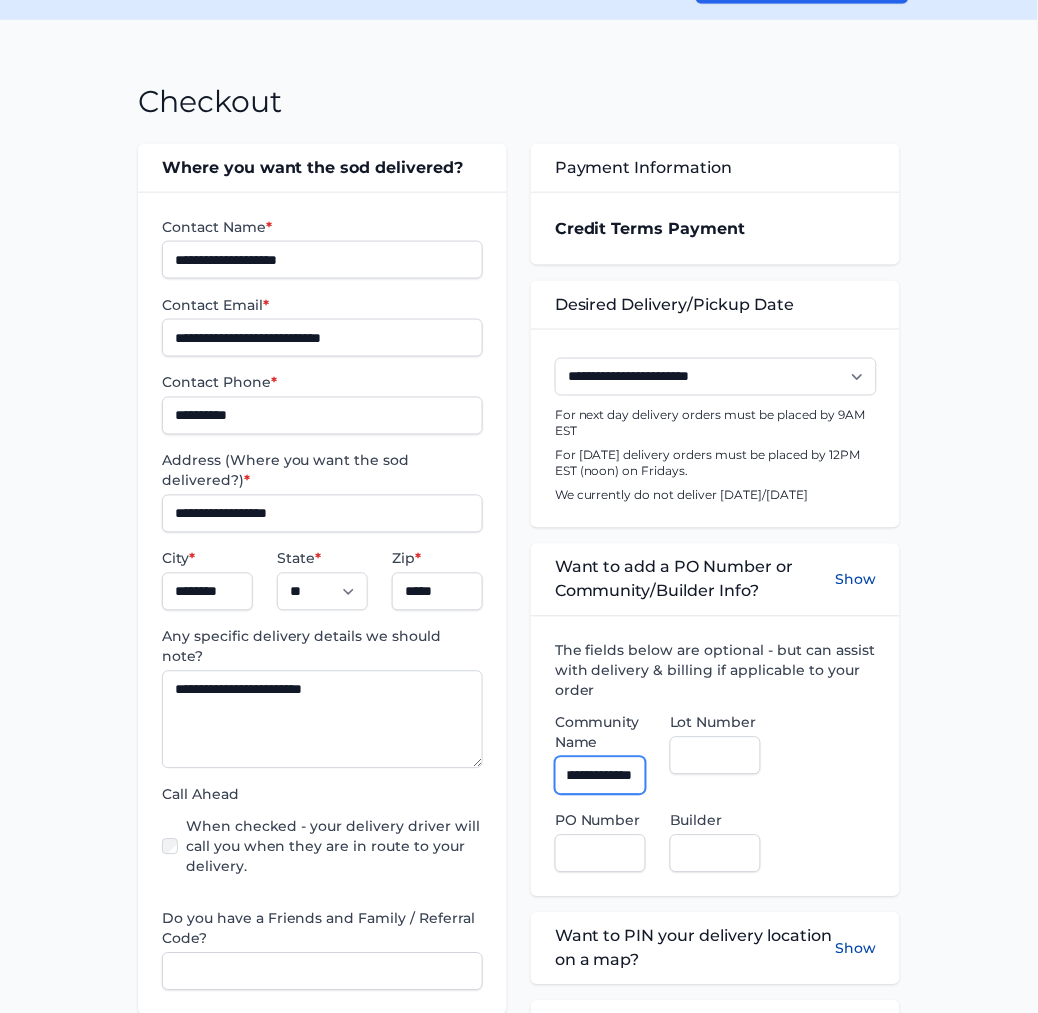 type on "**********" 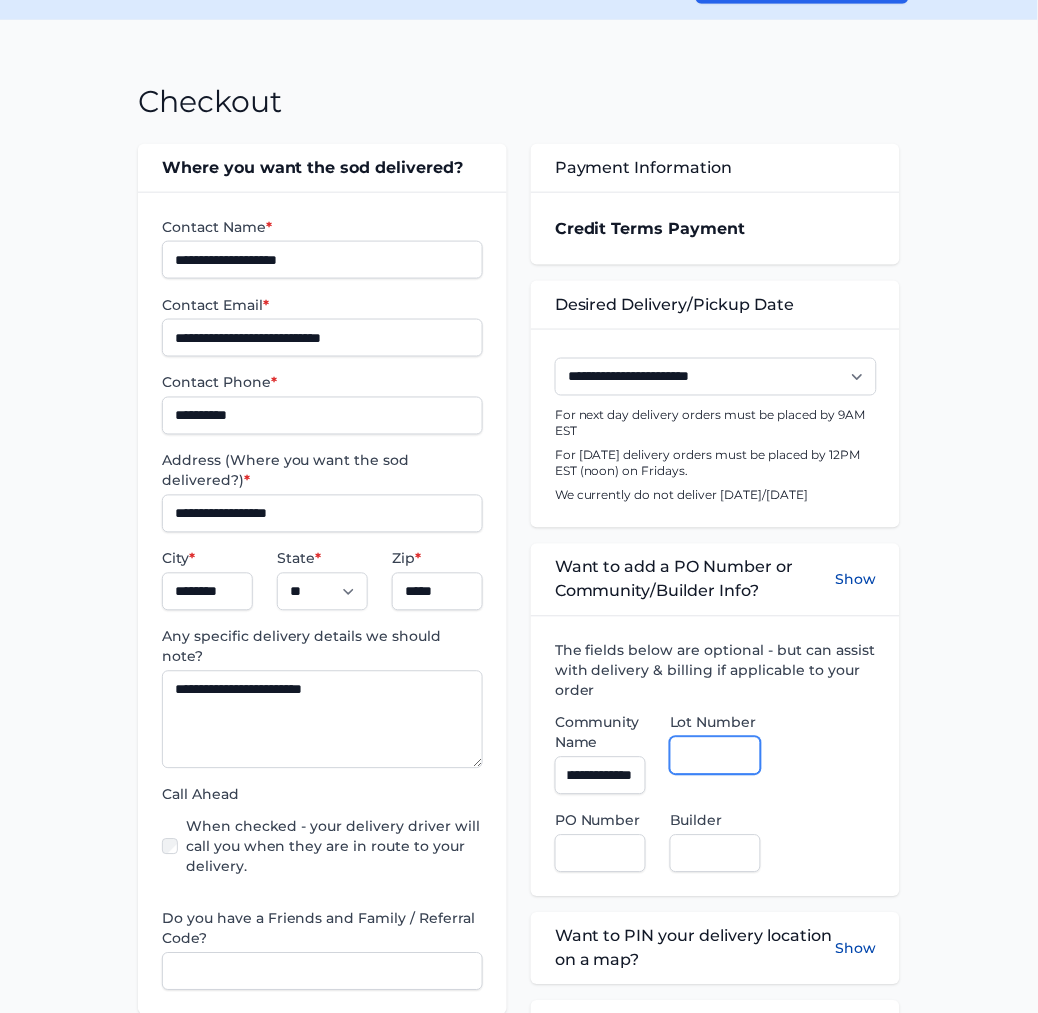 scroll, scrollTop: 0, scrollLeft: 0, axis: both 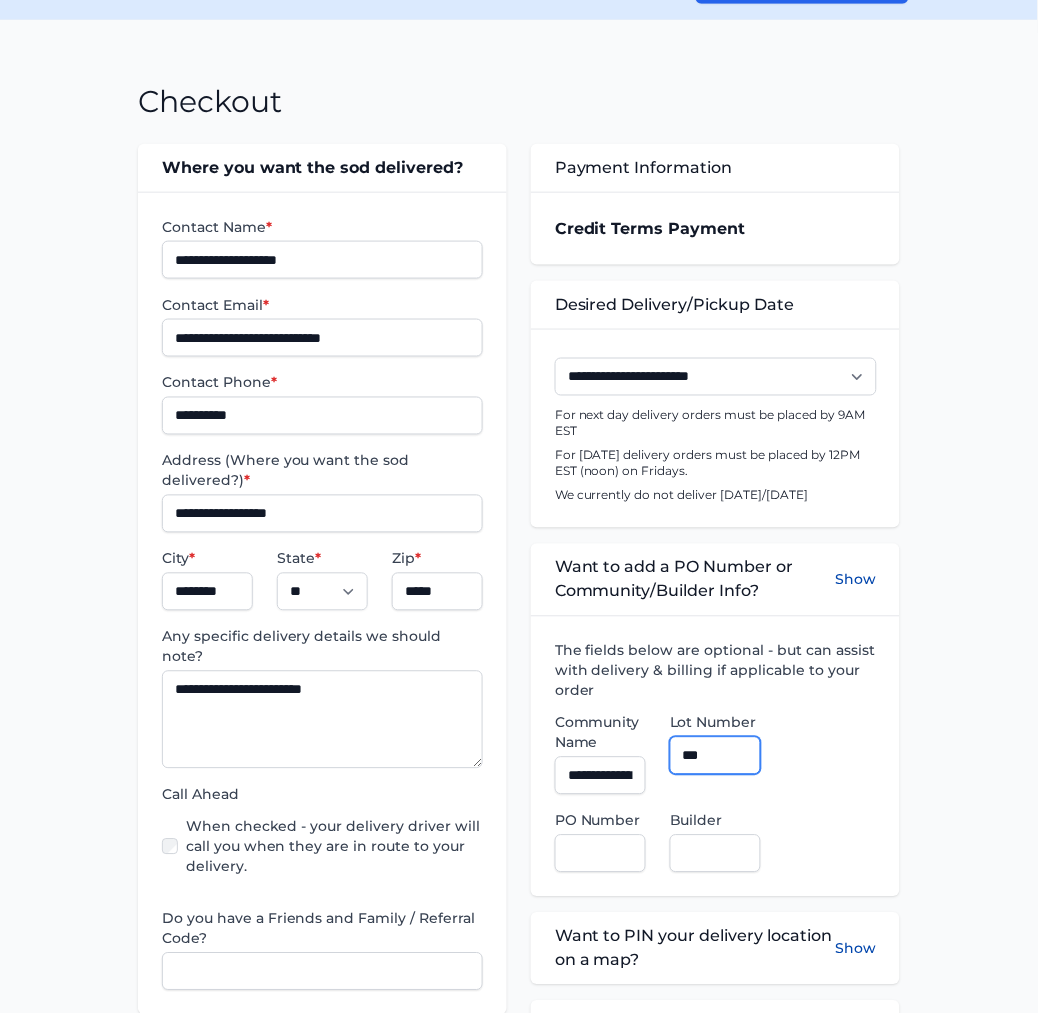 type on "***" 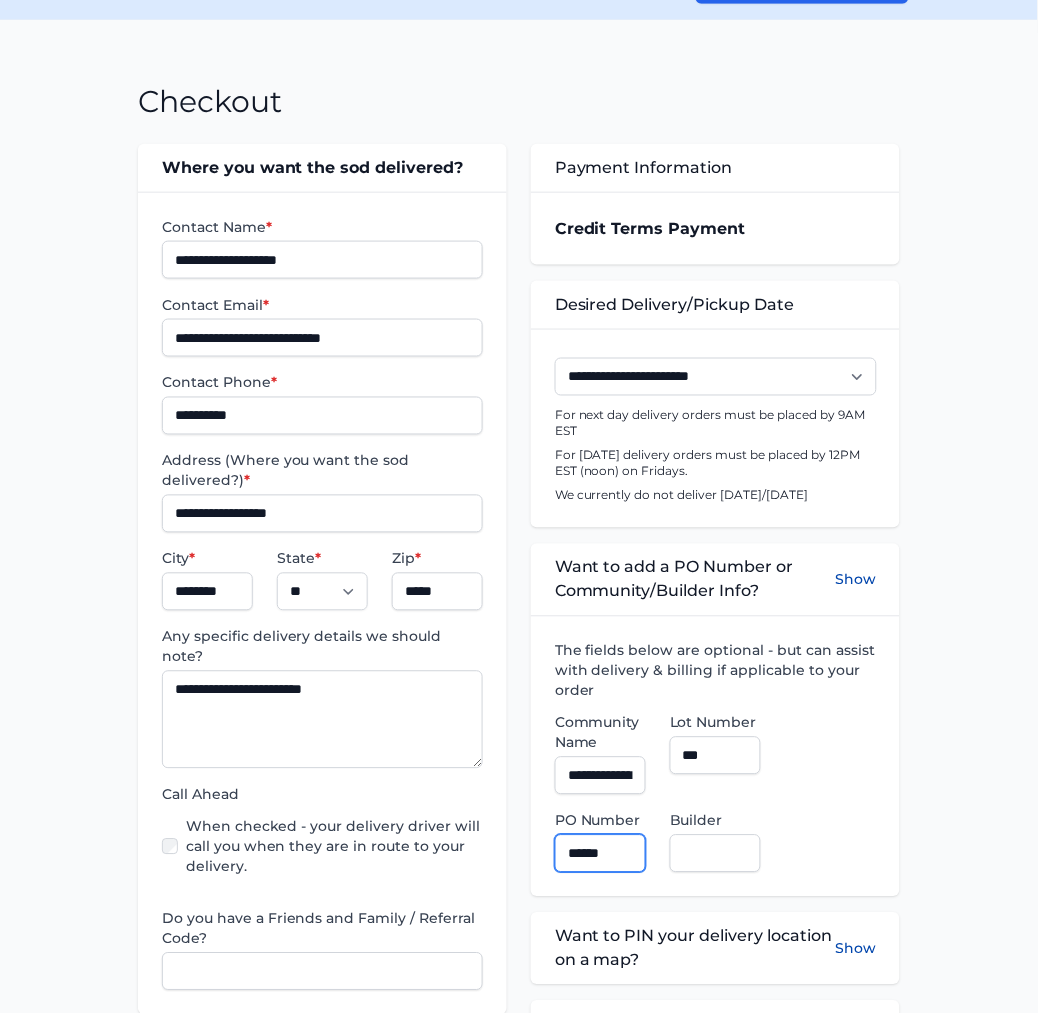 type on "******" 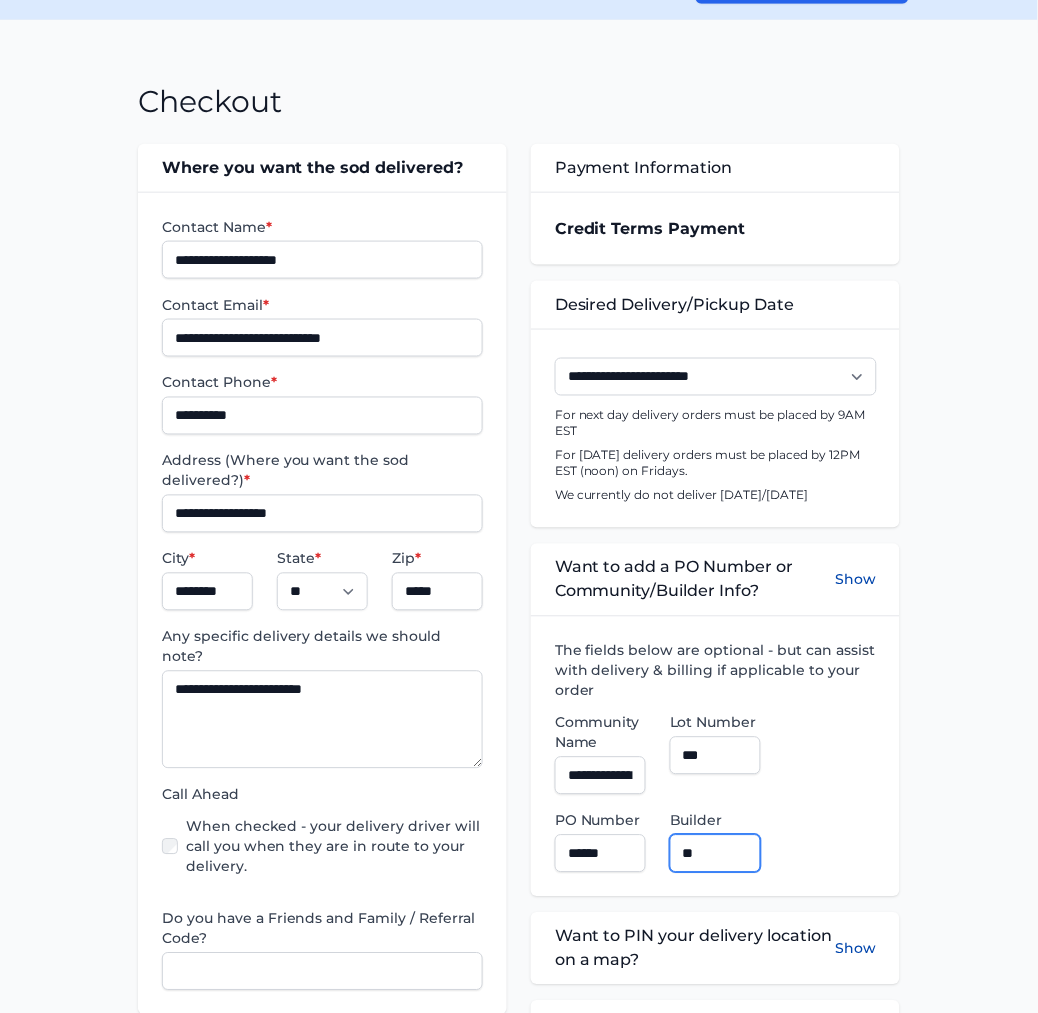 type on "**********" 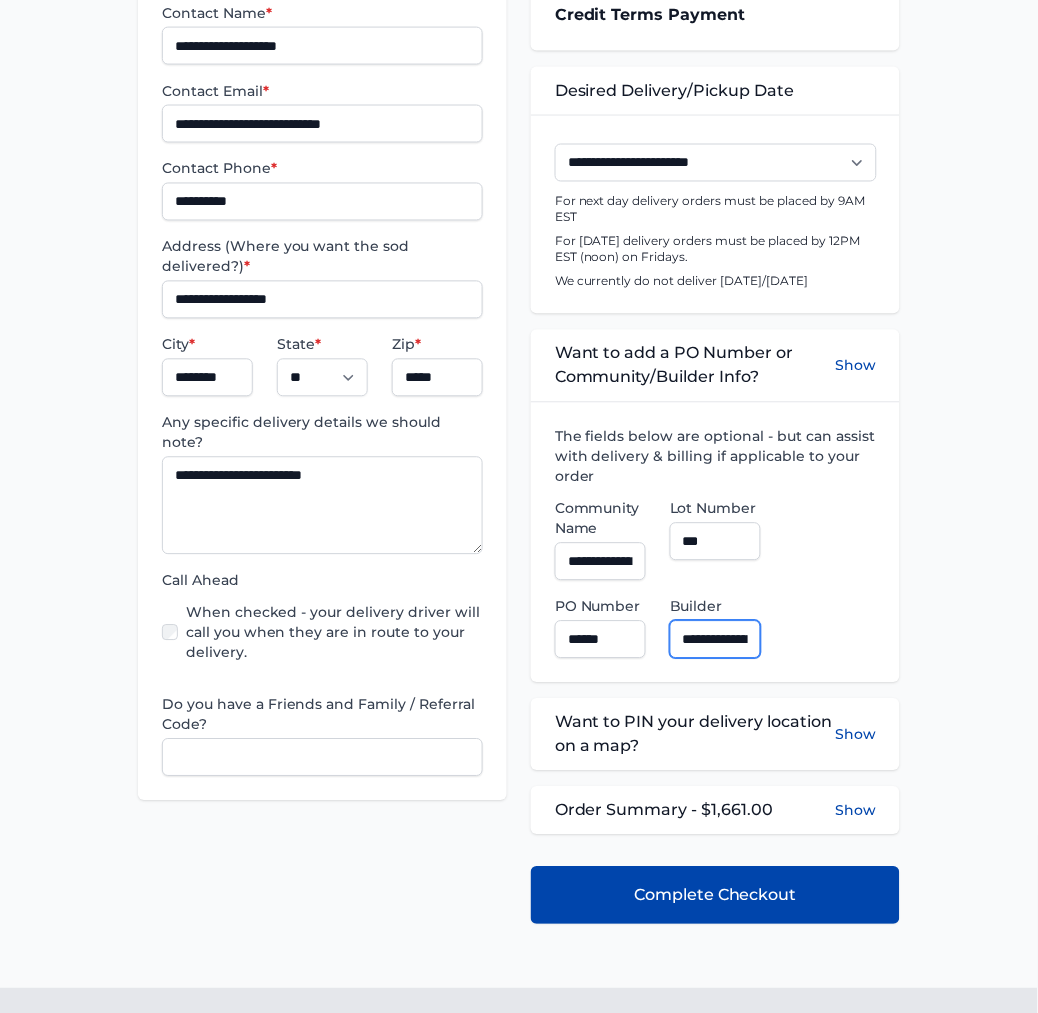 scroll, scrollTop: 444, scrollLeft: 0, axis: vertical 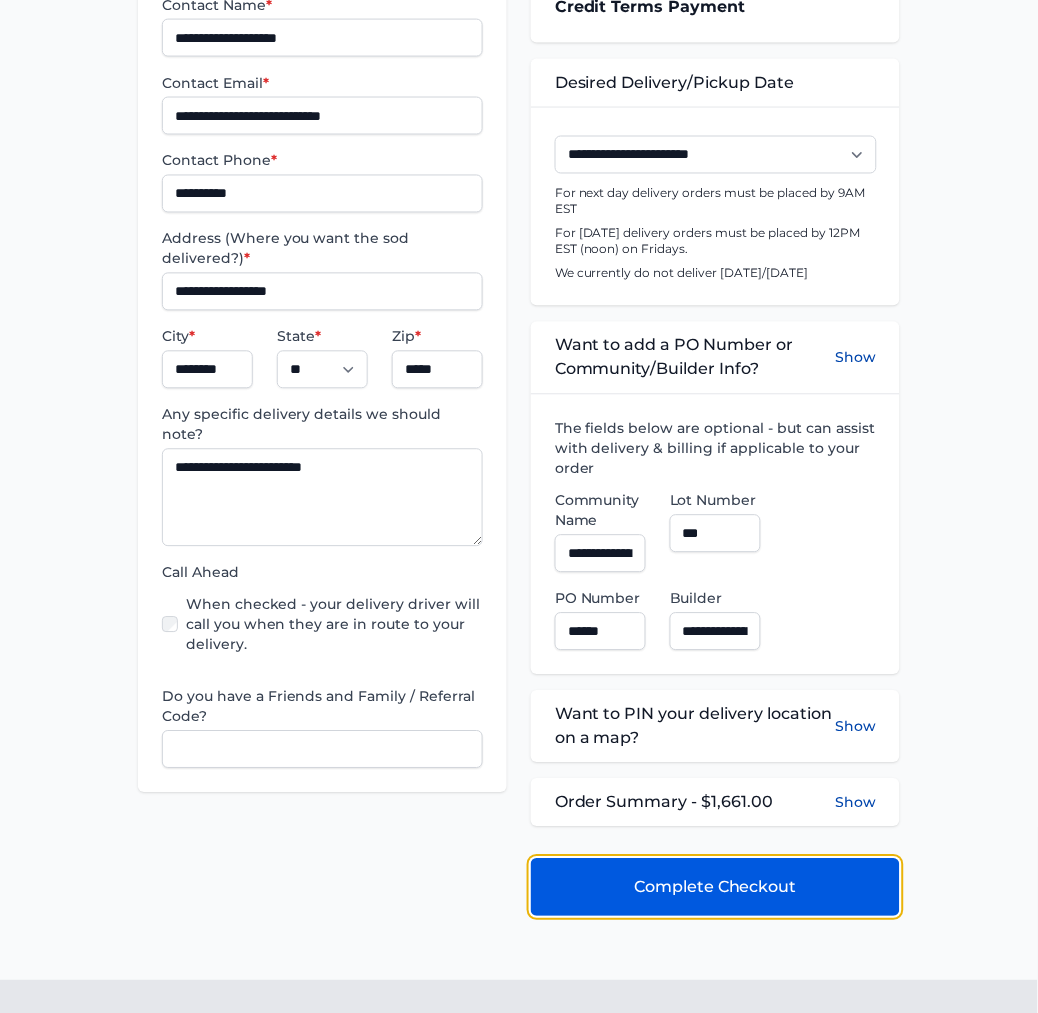 click on "Complete Checkout" at bounding box center (715, 888) 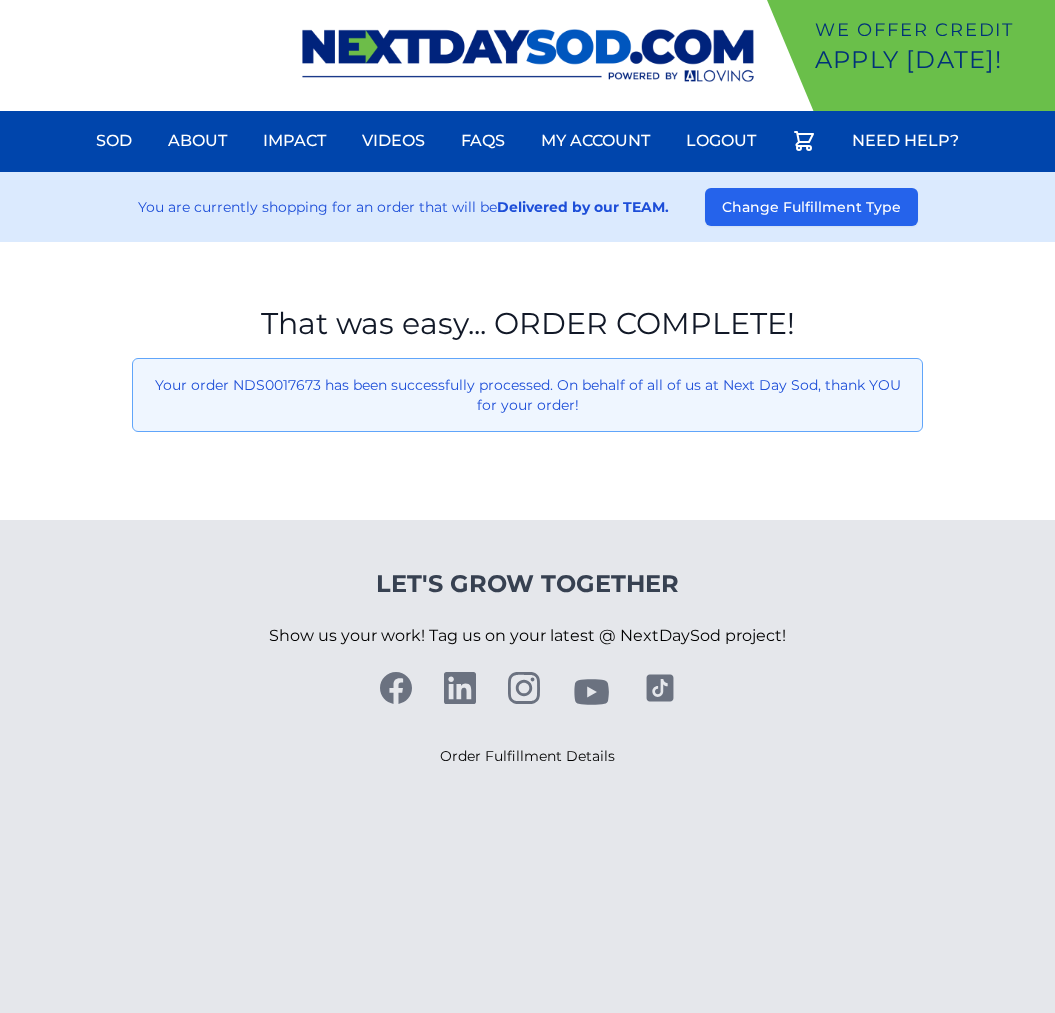 scroll, scrollTop: 0, scrollLeft: 0, axis: both 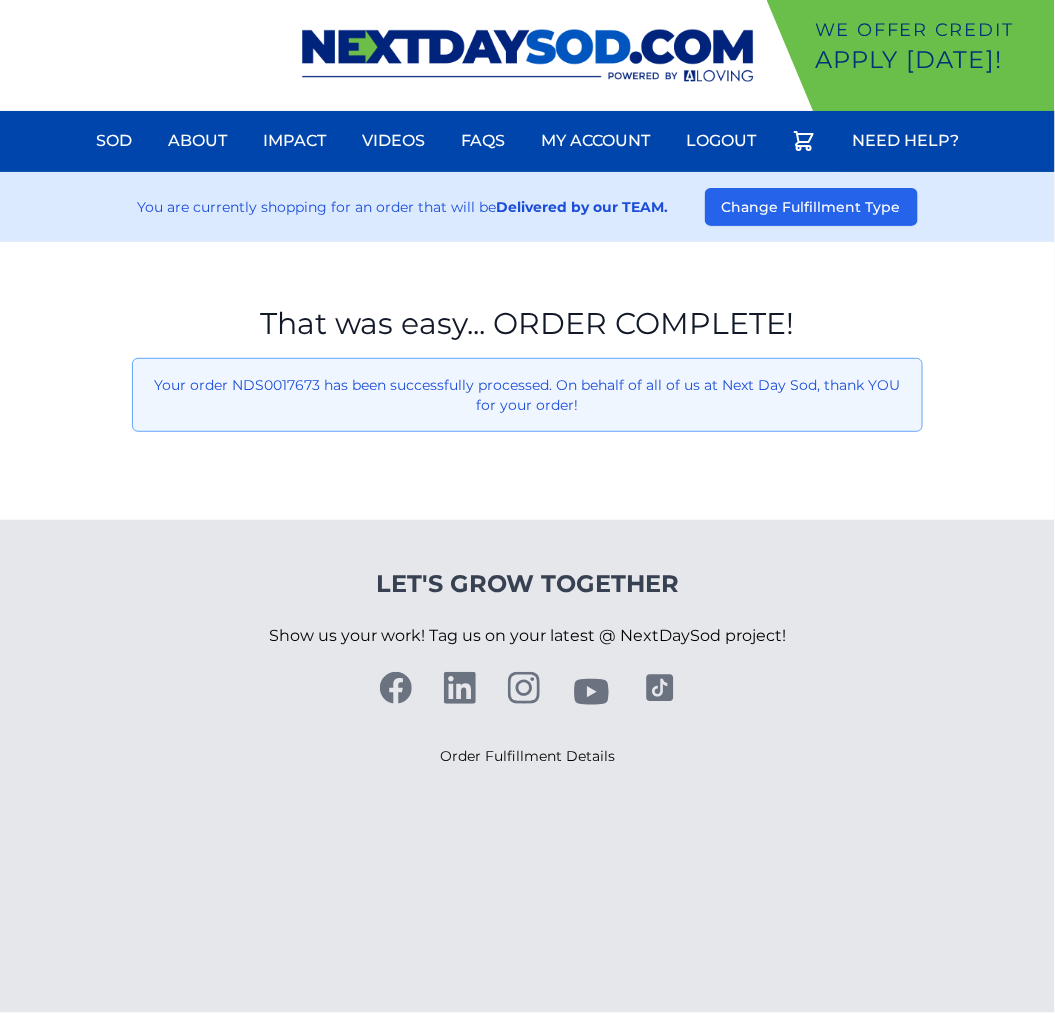 drag, startPoint x: 96, startPoint y: 142, endPoint x: 115, endPoint y: 182, distance: 44.28318 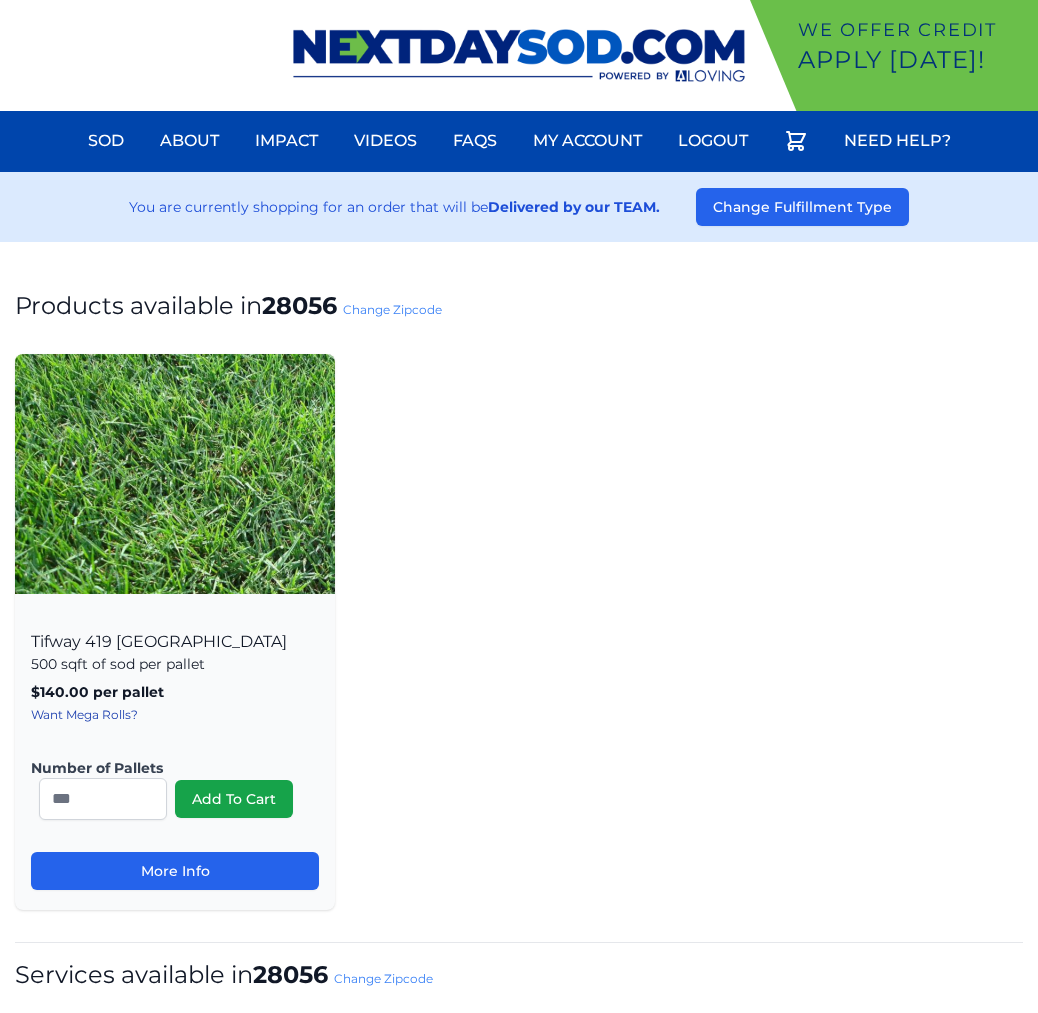 scroll, scrollTop: 0, scrollLeft: 0, axis: both 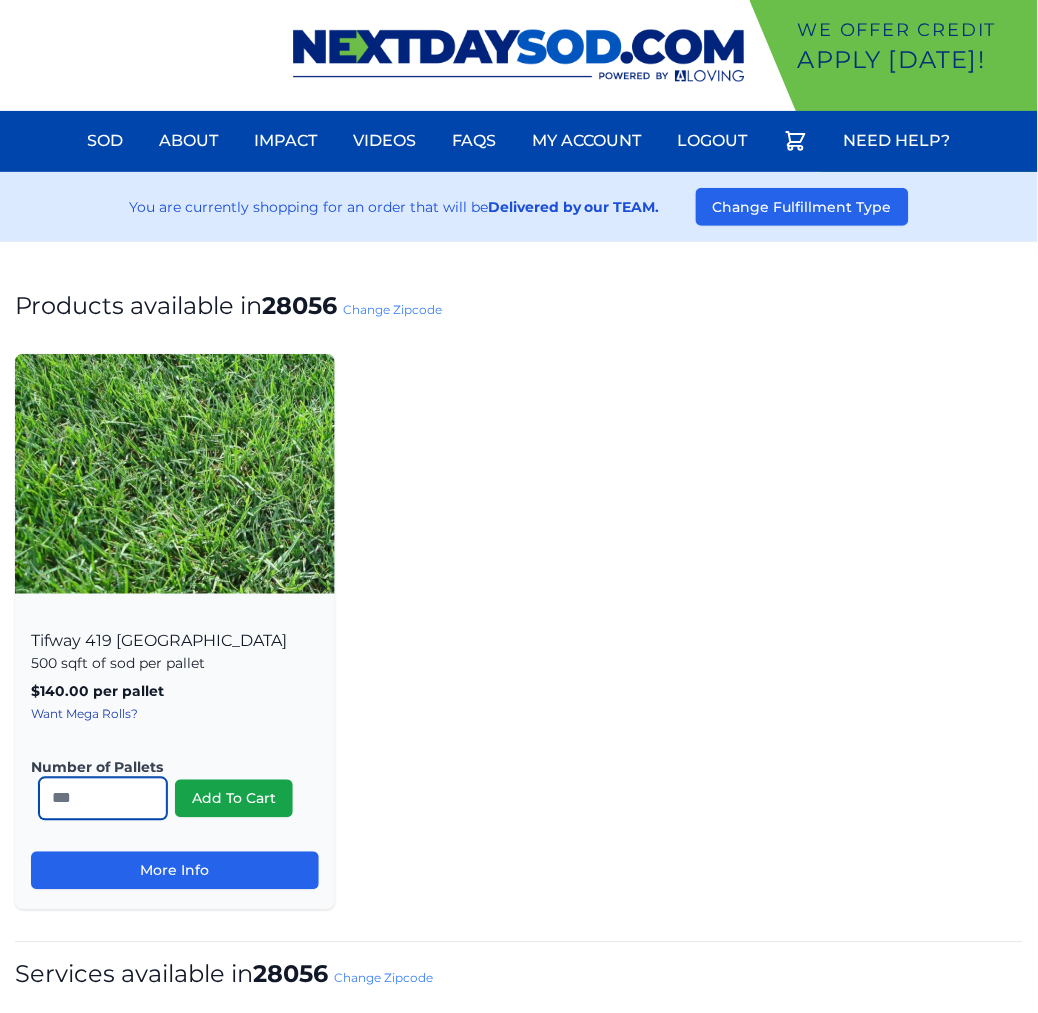 drag, startPoint x: 77, startPoint y: 805, endPoint x: -123, endPoint y: 781, distance: 201.43486 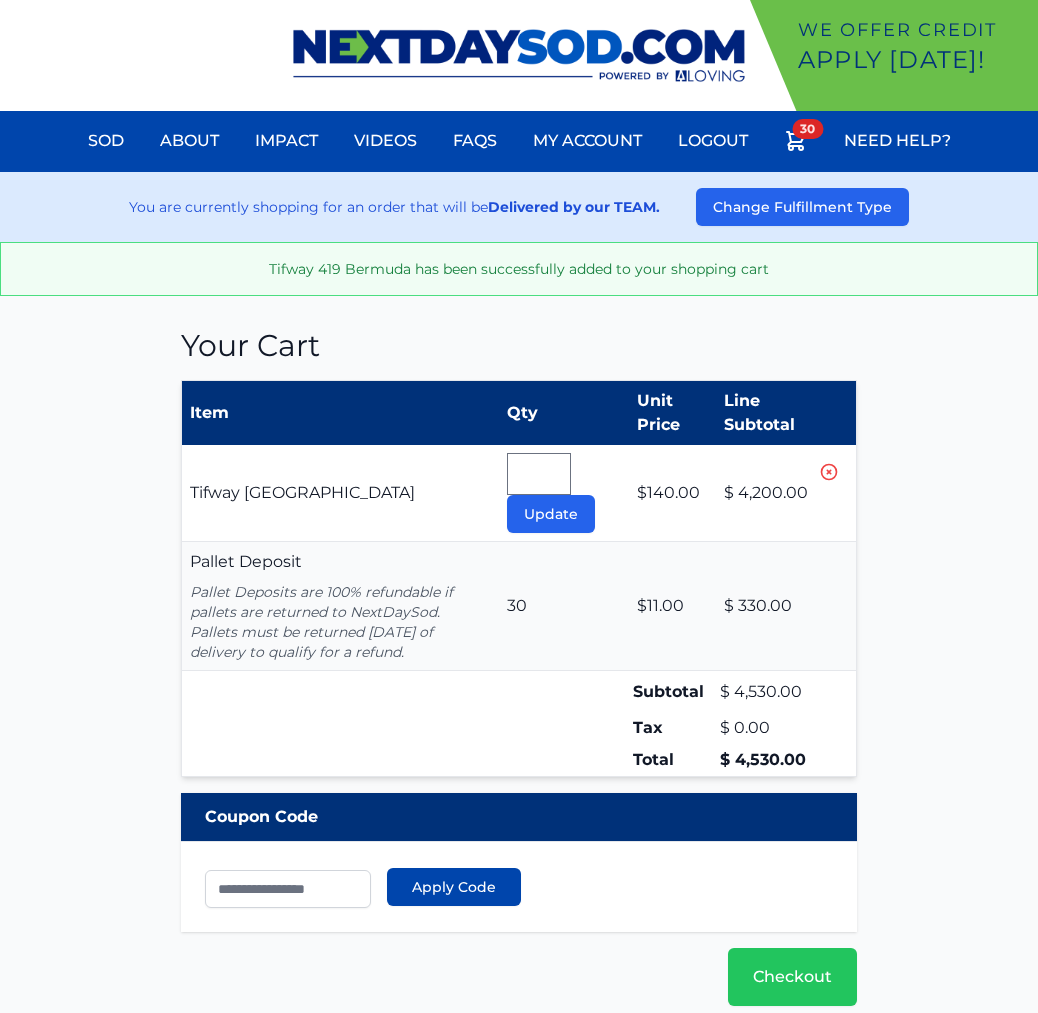 scroll, scrollTop: 0, scrollLeft: 0, axis: both 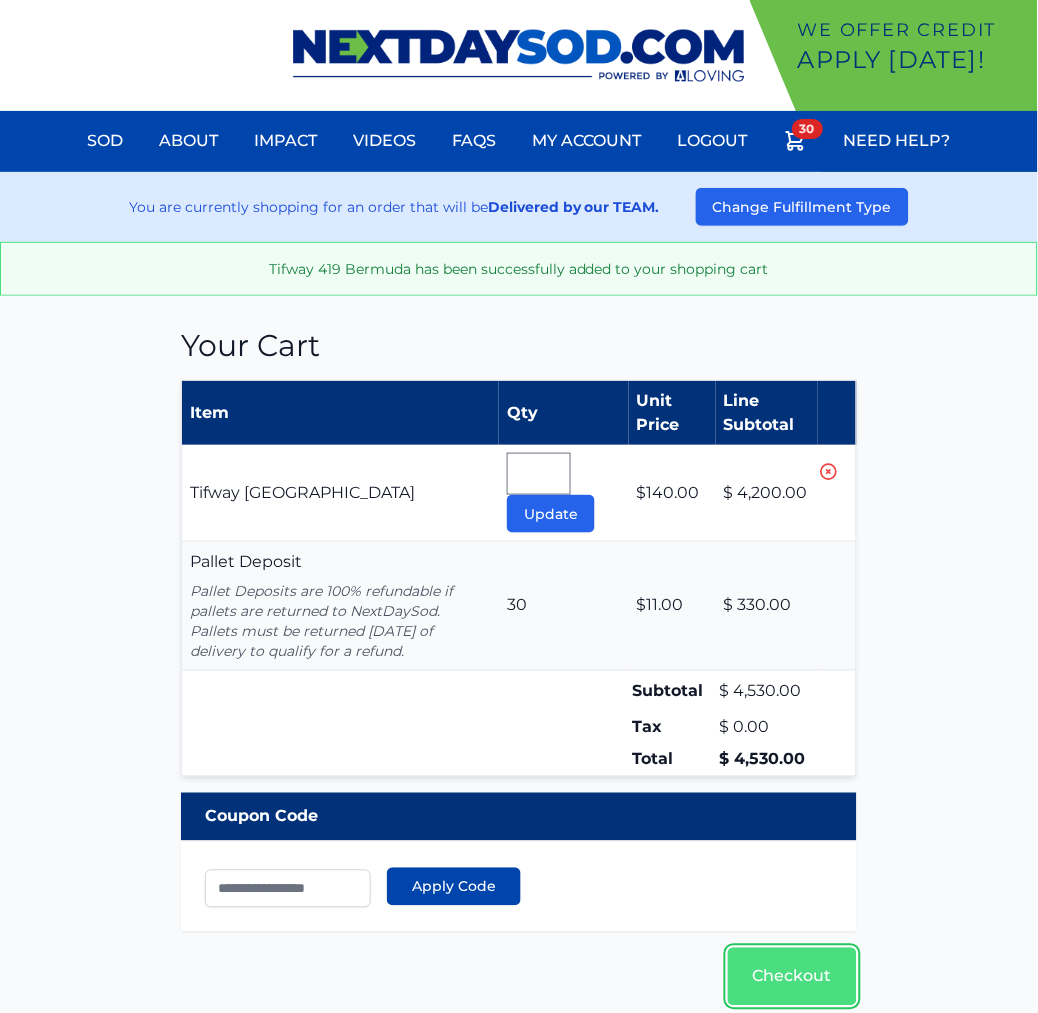 click on "Checkout" at bounding box center (792, 977) 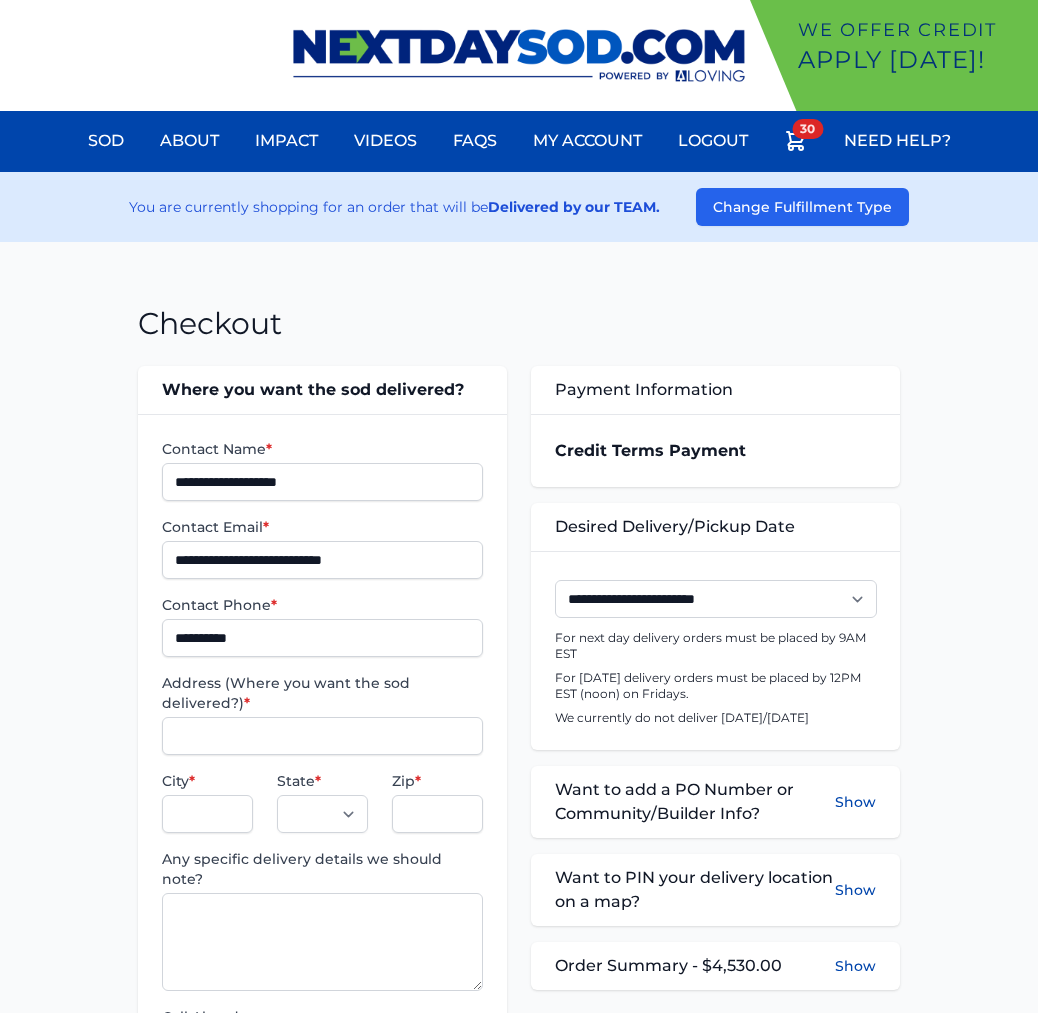 scroll, scrollTop: 0, scrollLeft: 0, axis: both 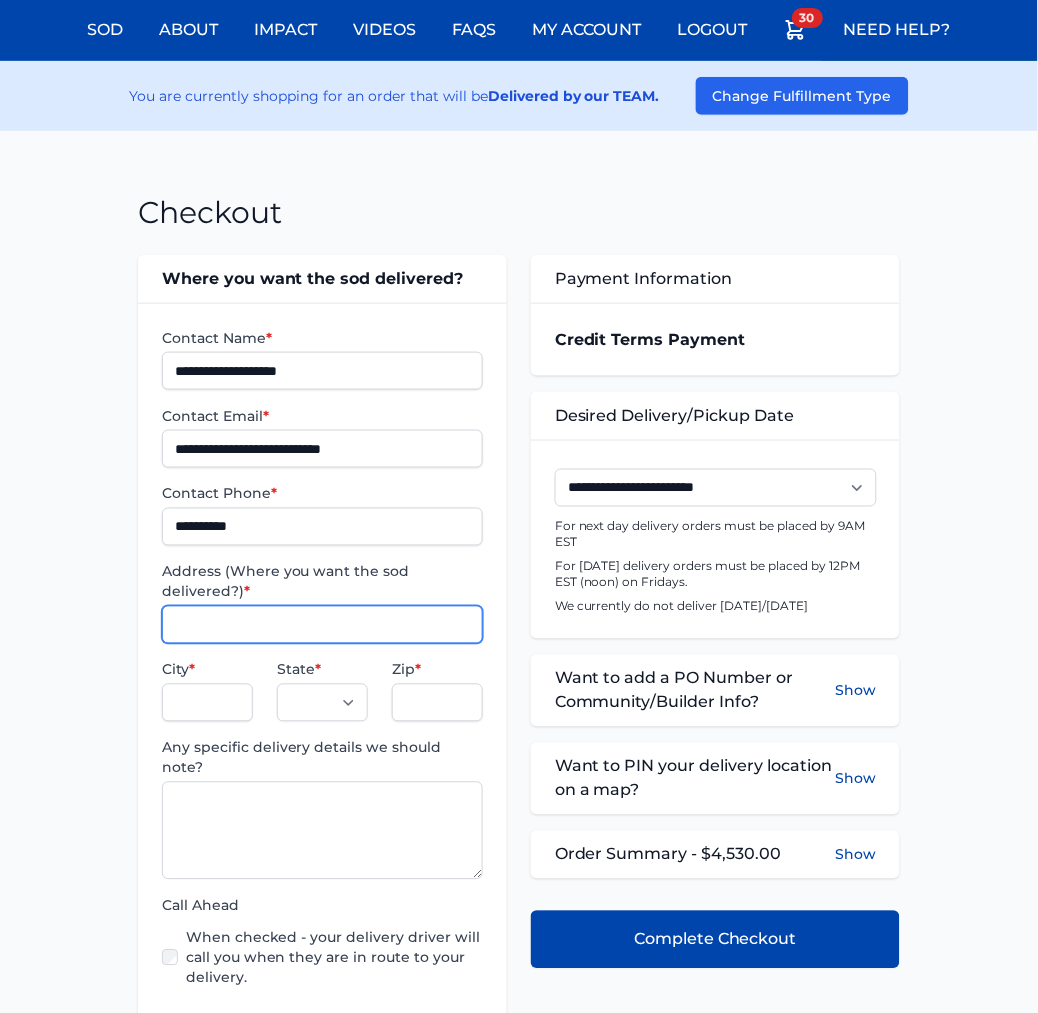 click on "Address (Where you want the sod delivered?)
*" at bounding box center (322, 625) 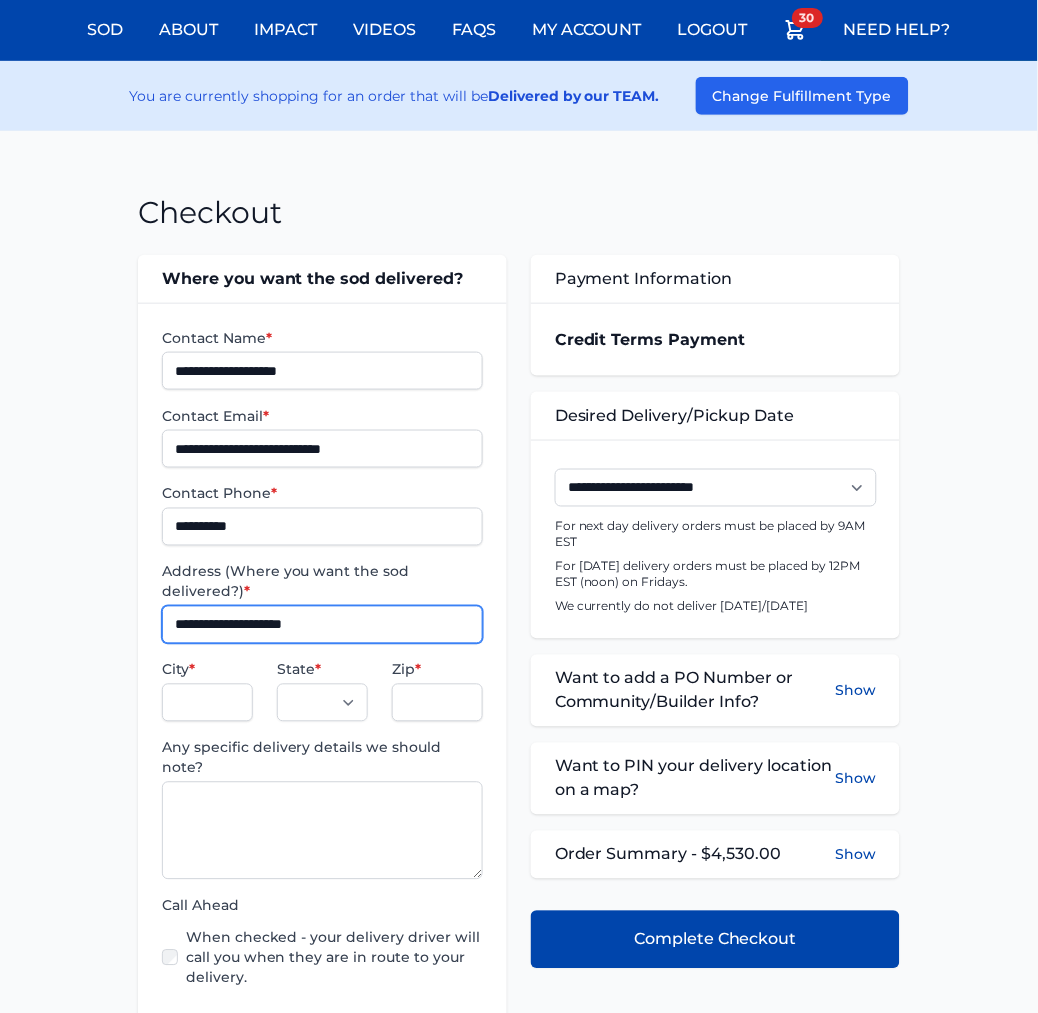 type on "**********" 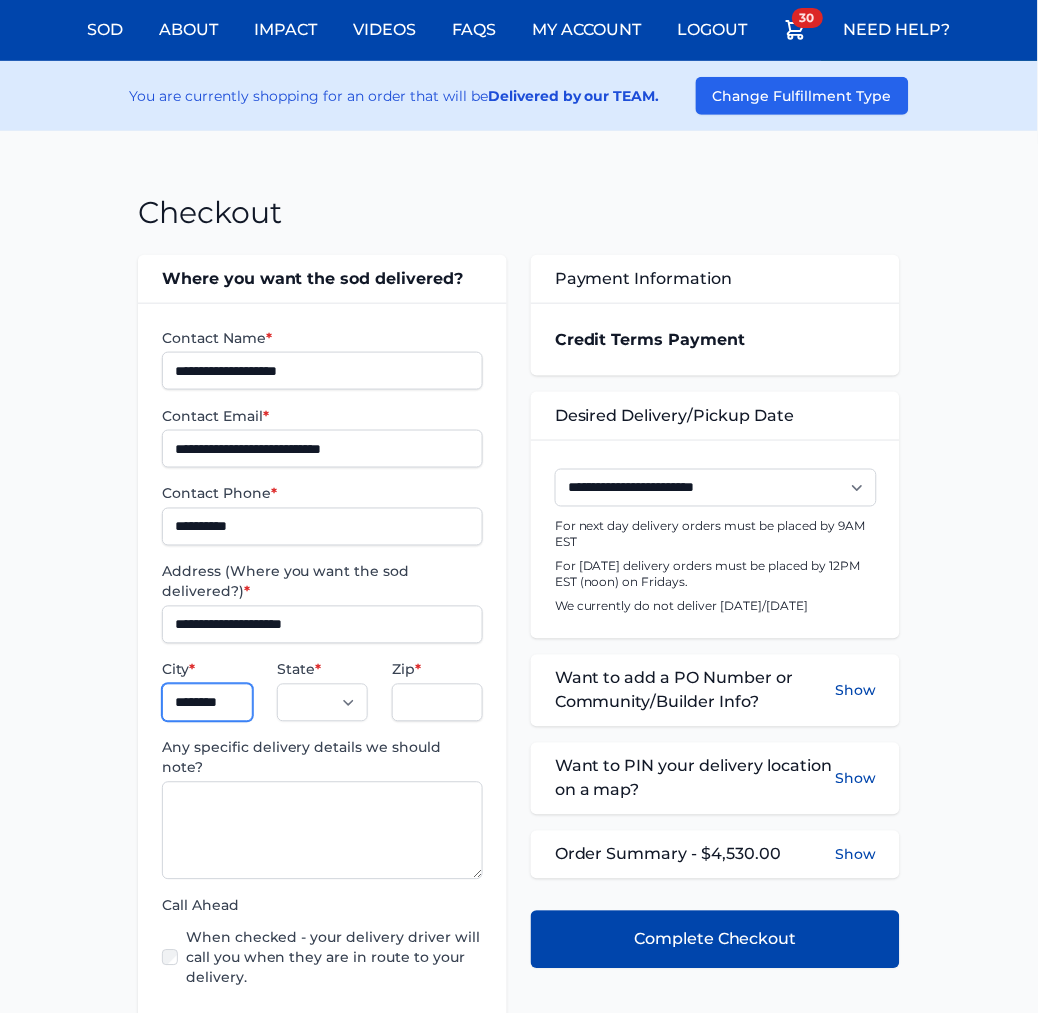 type on "********" 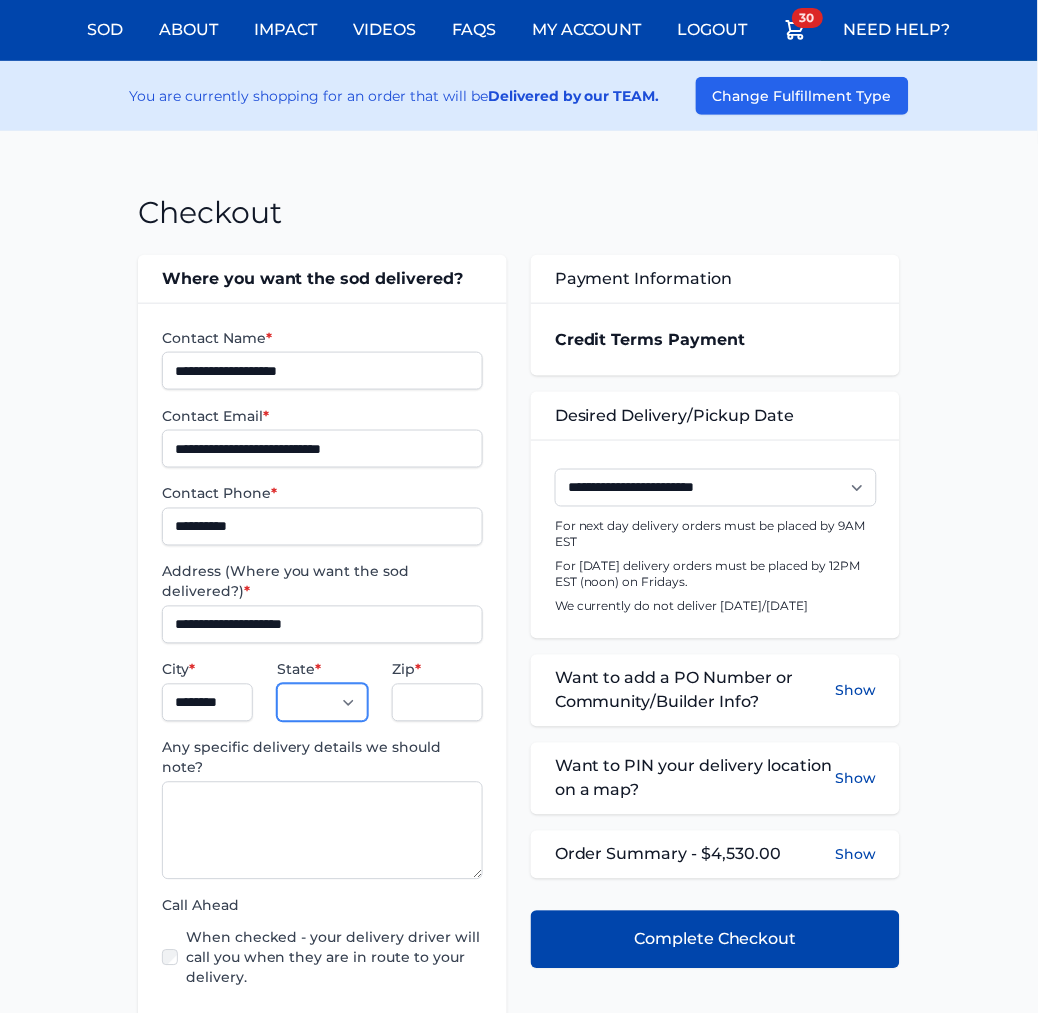 select on "**" 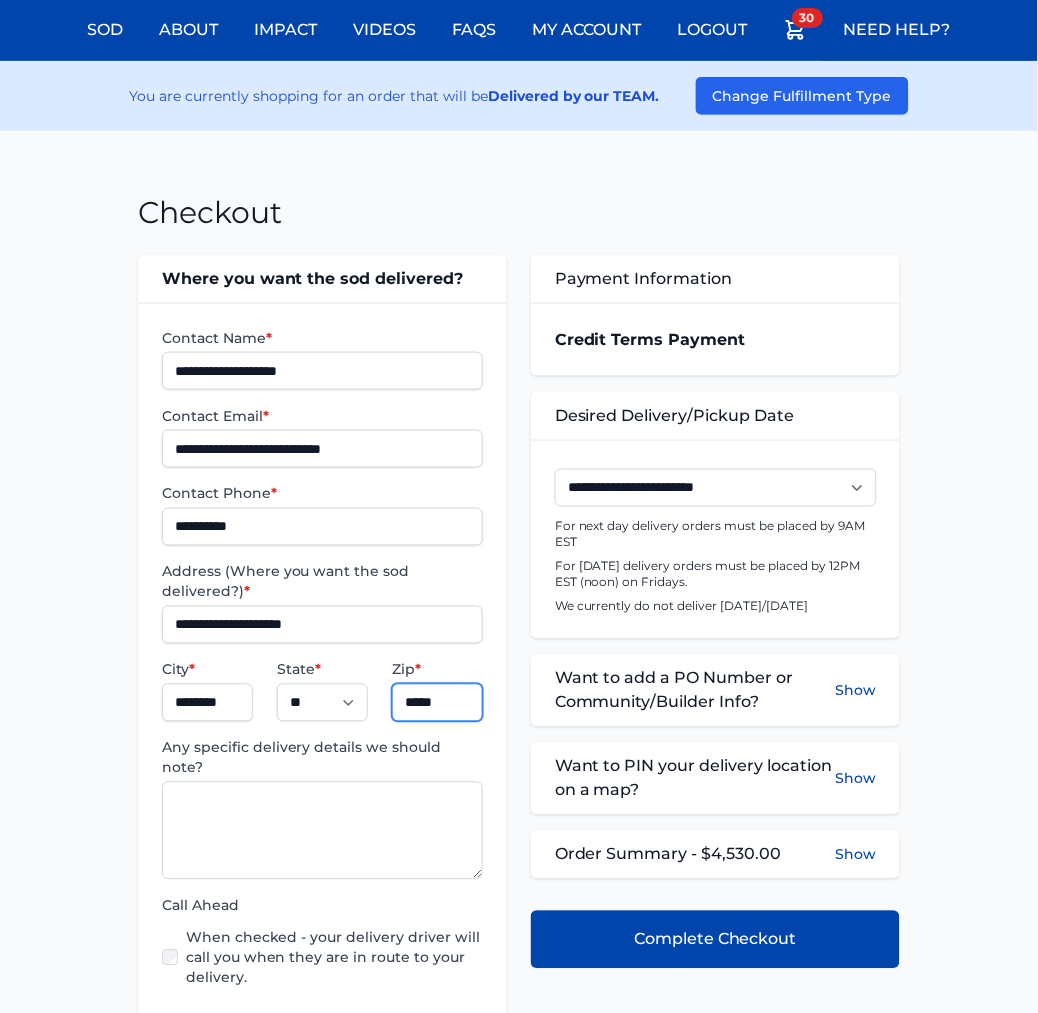type on "*****" 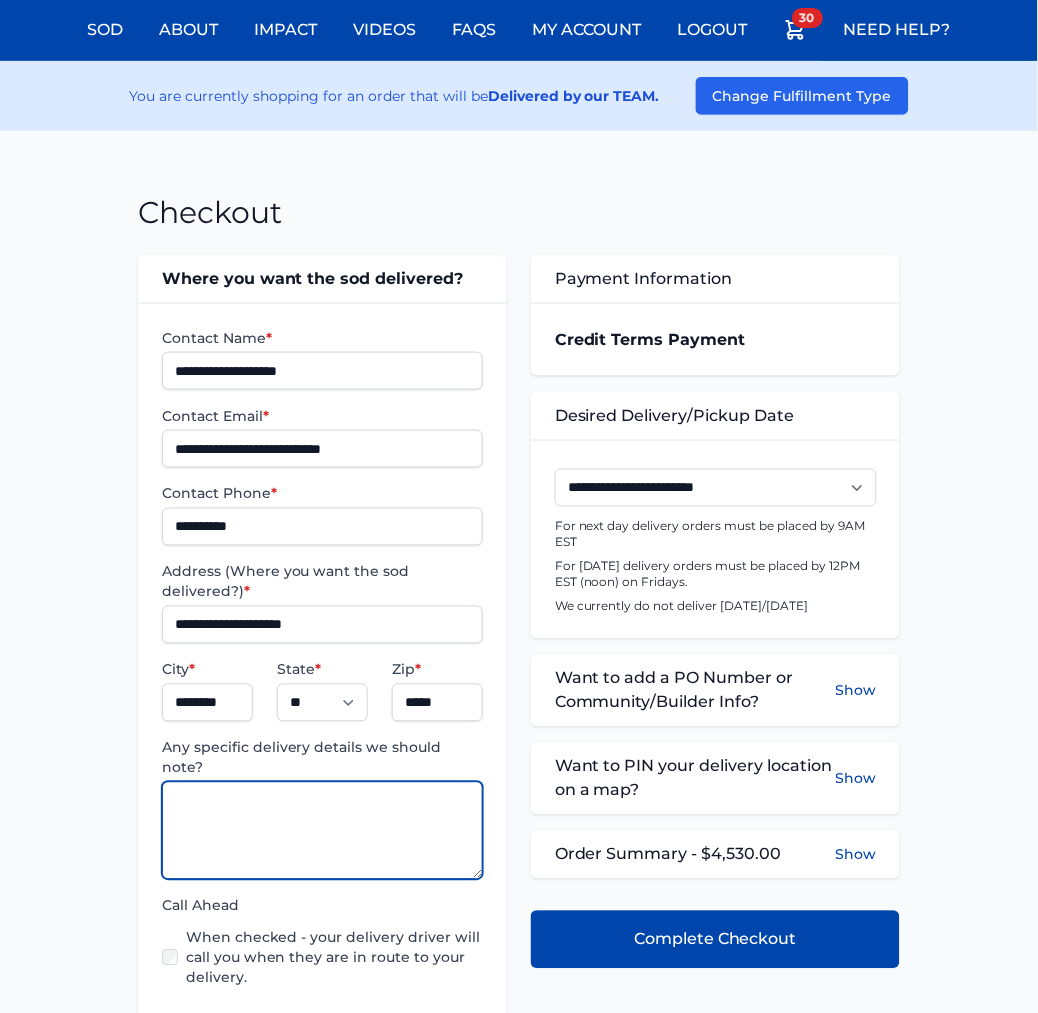 paste on "**********" 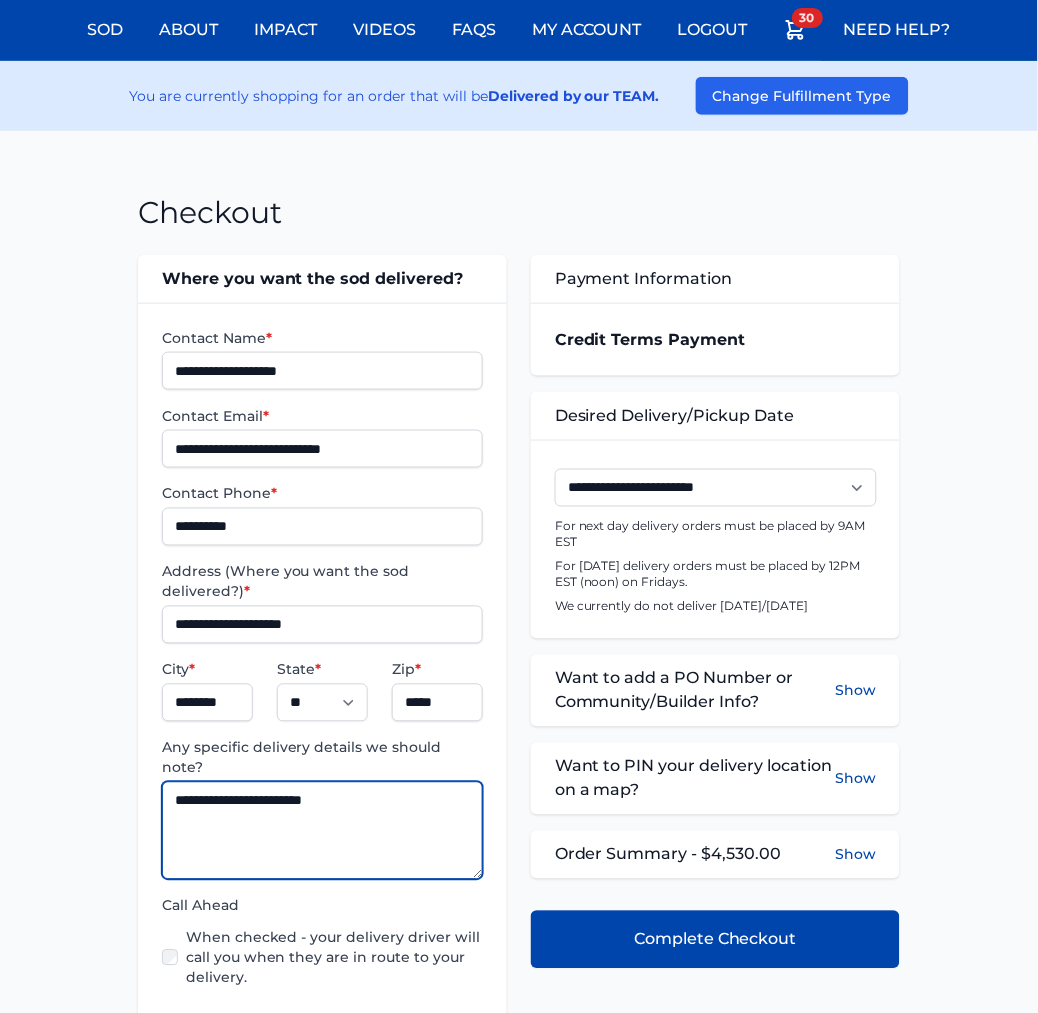 type on "**********" 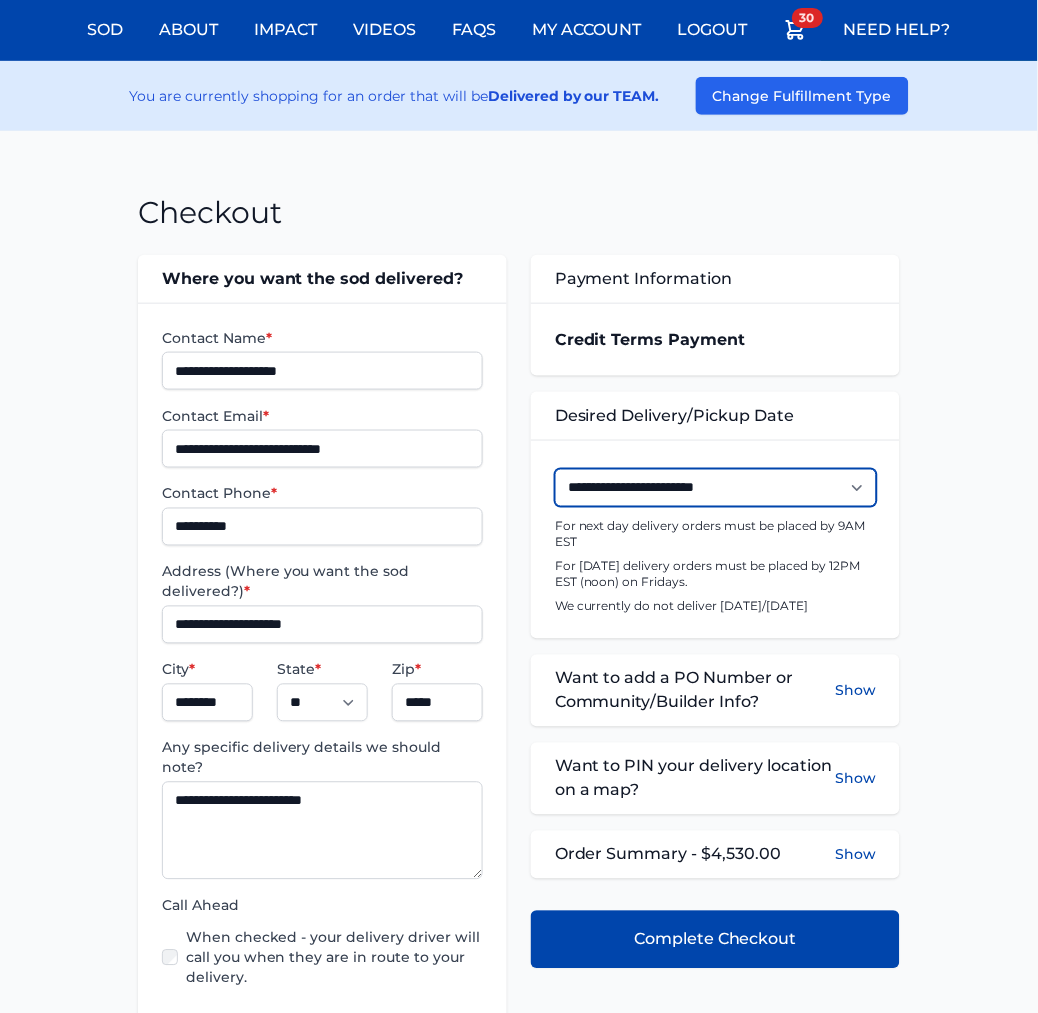 click on "**********" at bounding box center (716, 488) 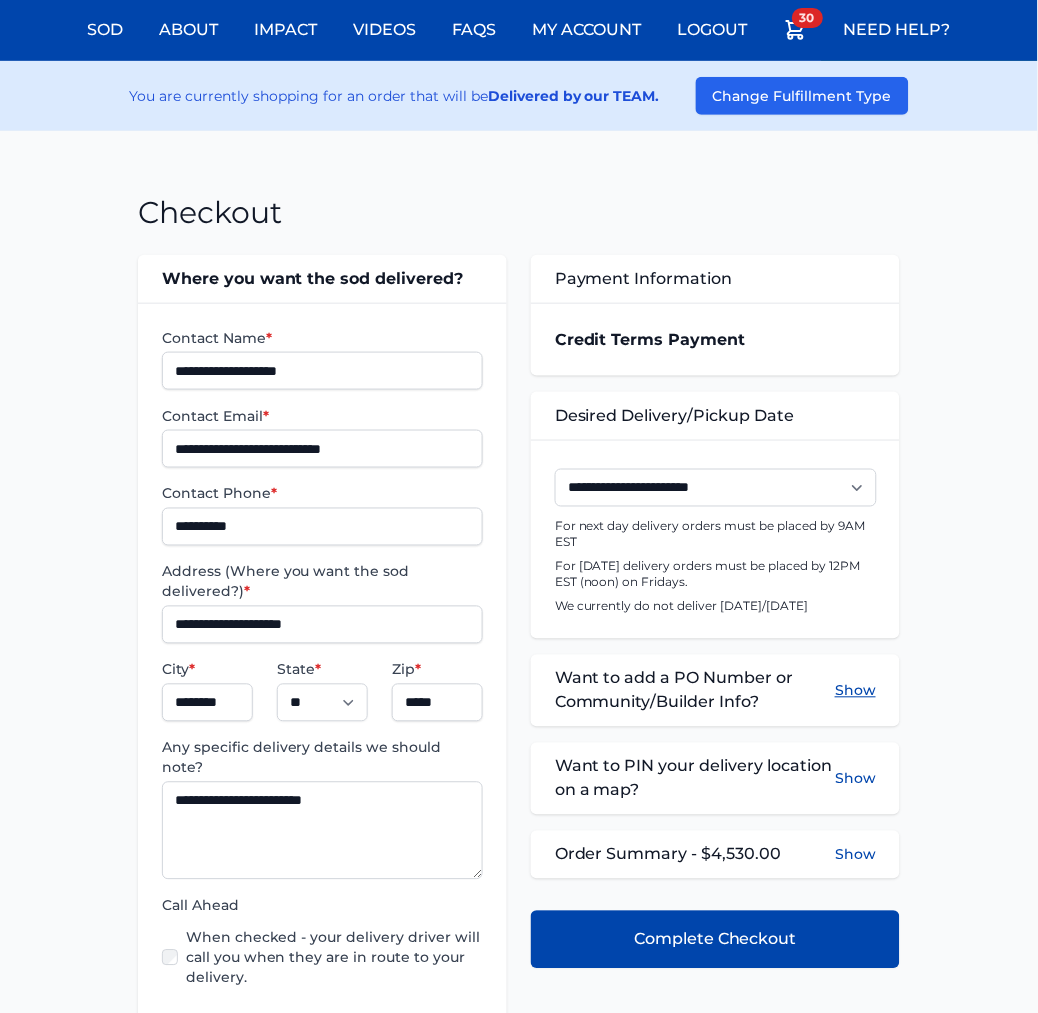 click on "Show" at bounding box center (855, 691) 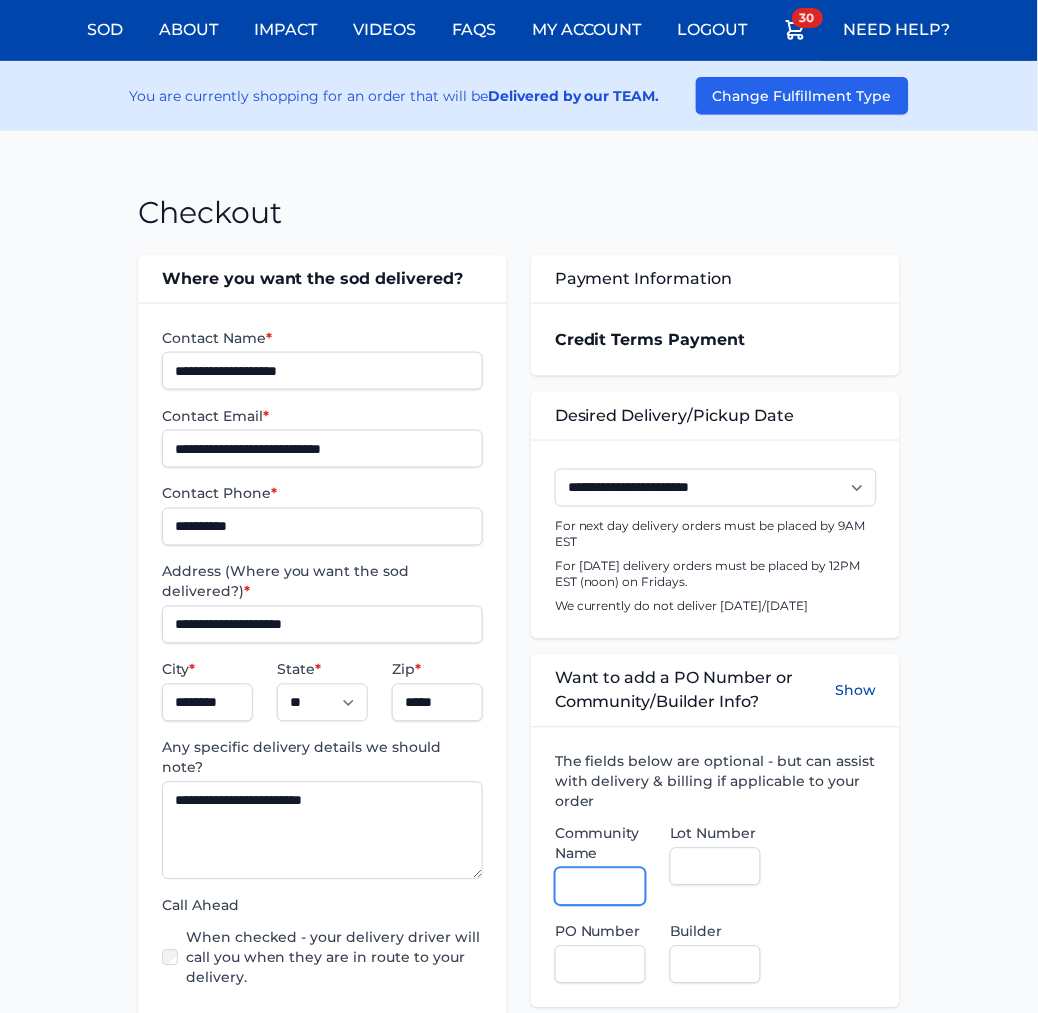 click on "Community Name" at bounding box center (600, 887) 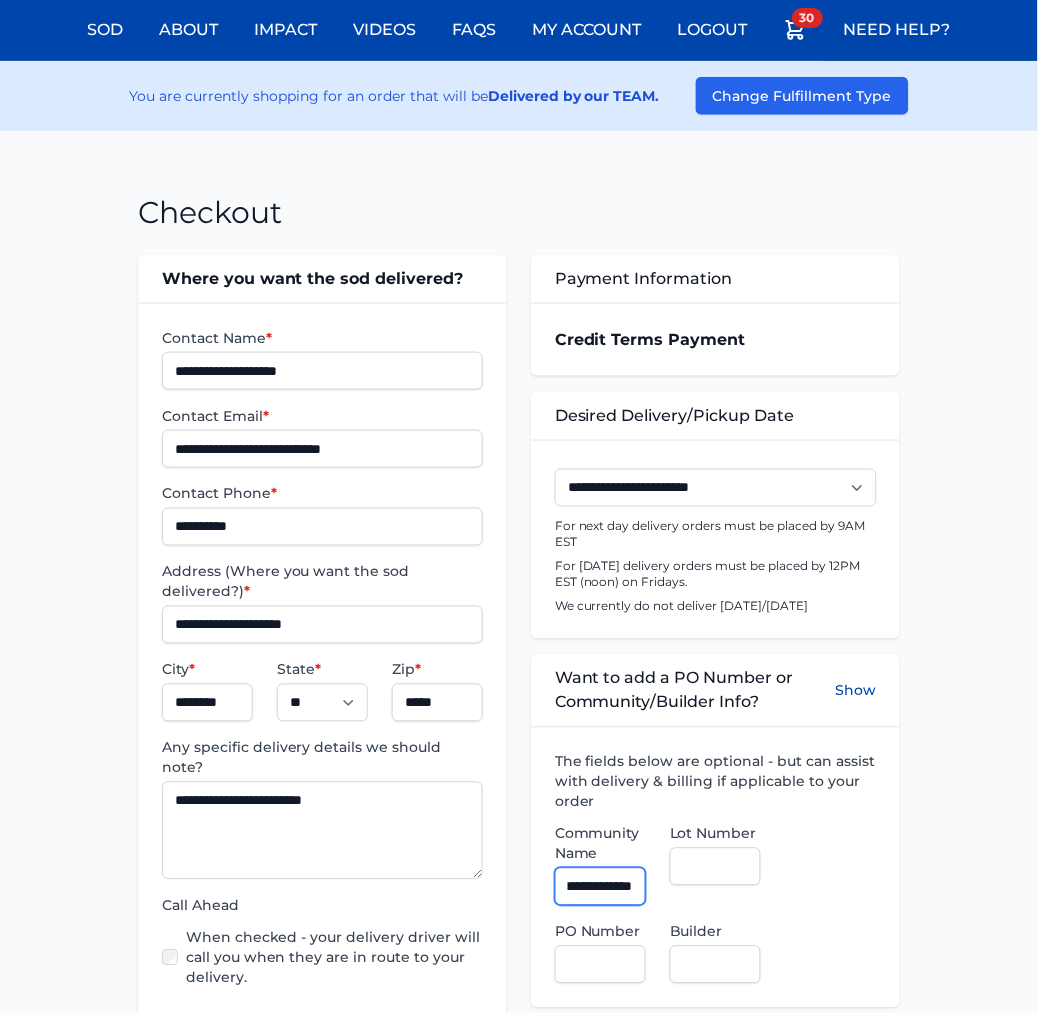 scroll, scrollTop: 0, scrollLeft: 45, axis: horizontal 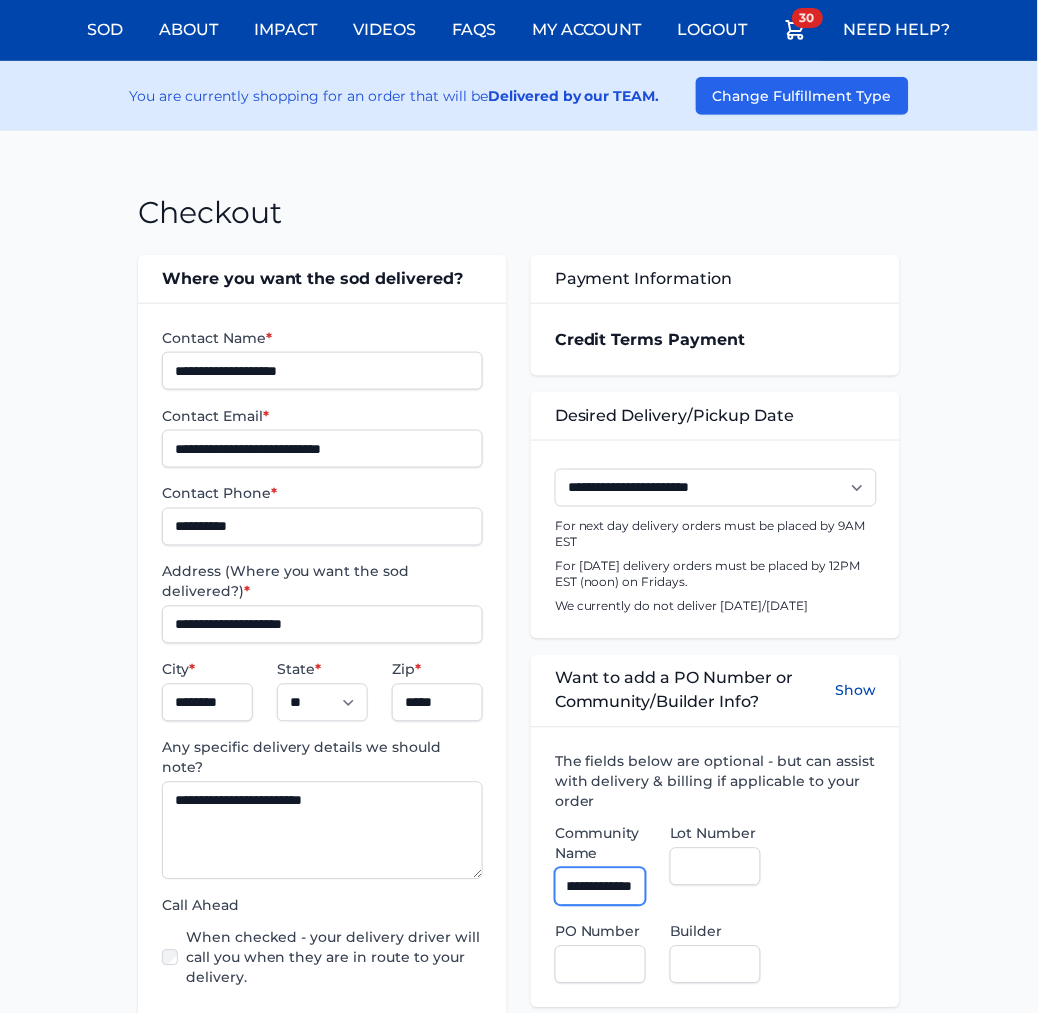 type on "**********" 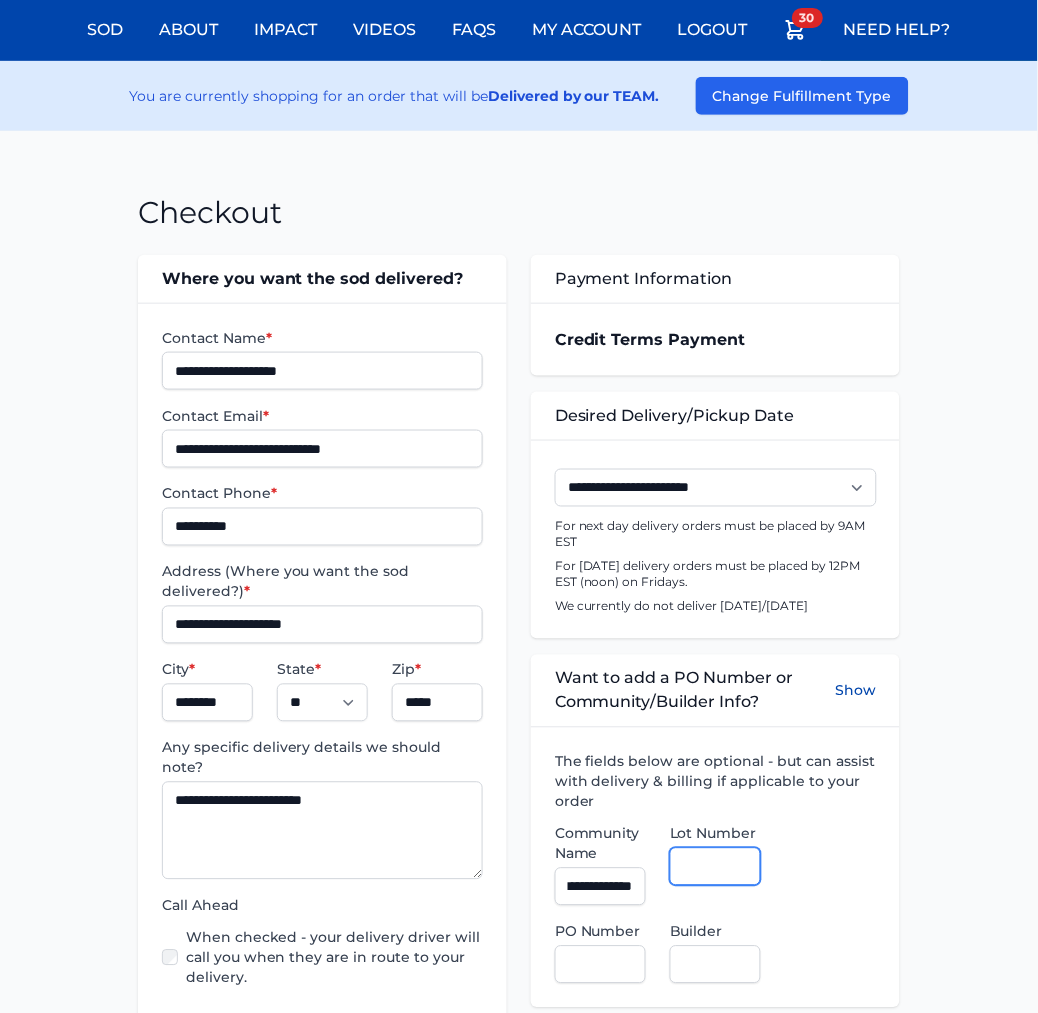 scroll, scrollTop: 0, scrollLeft: 0, axis: both 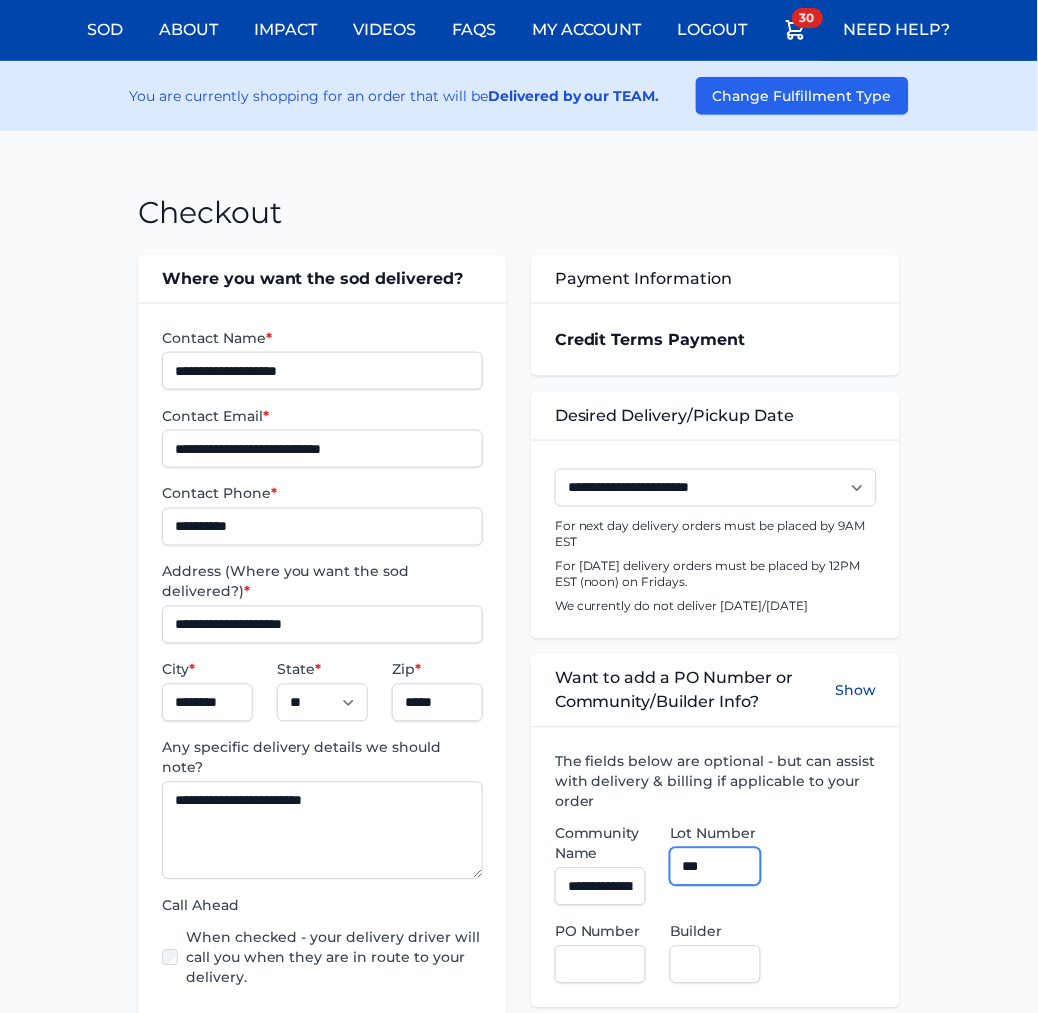 type on "***" 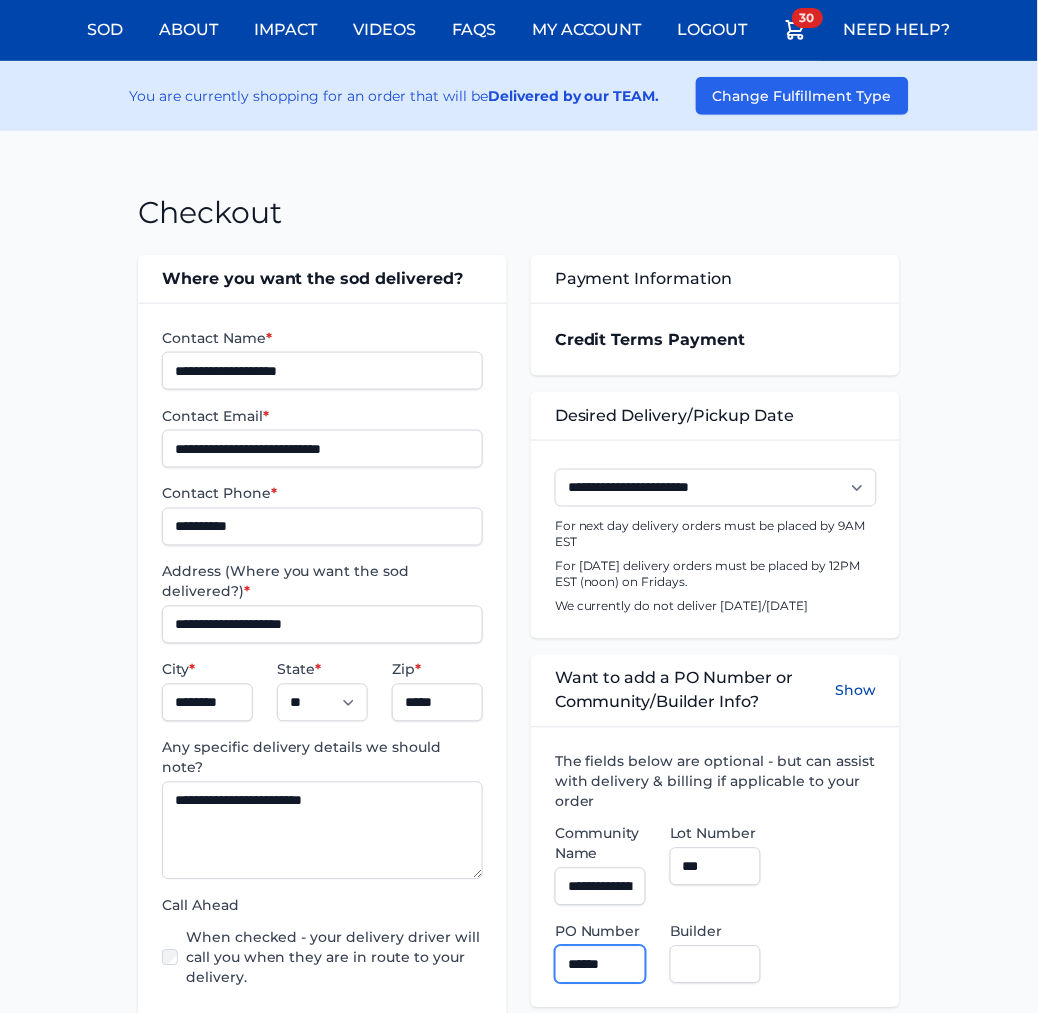type on "******" 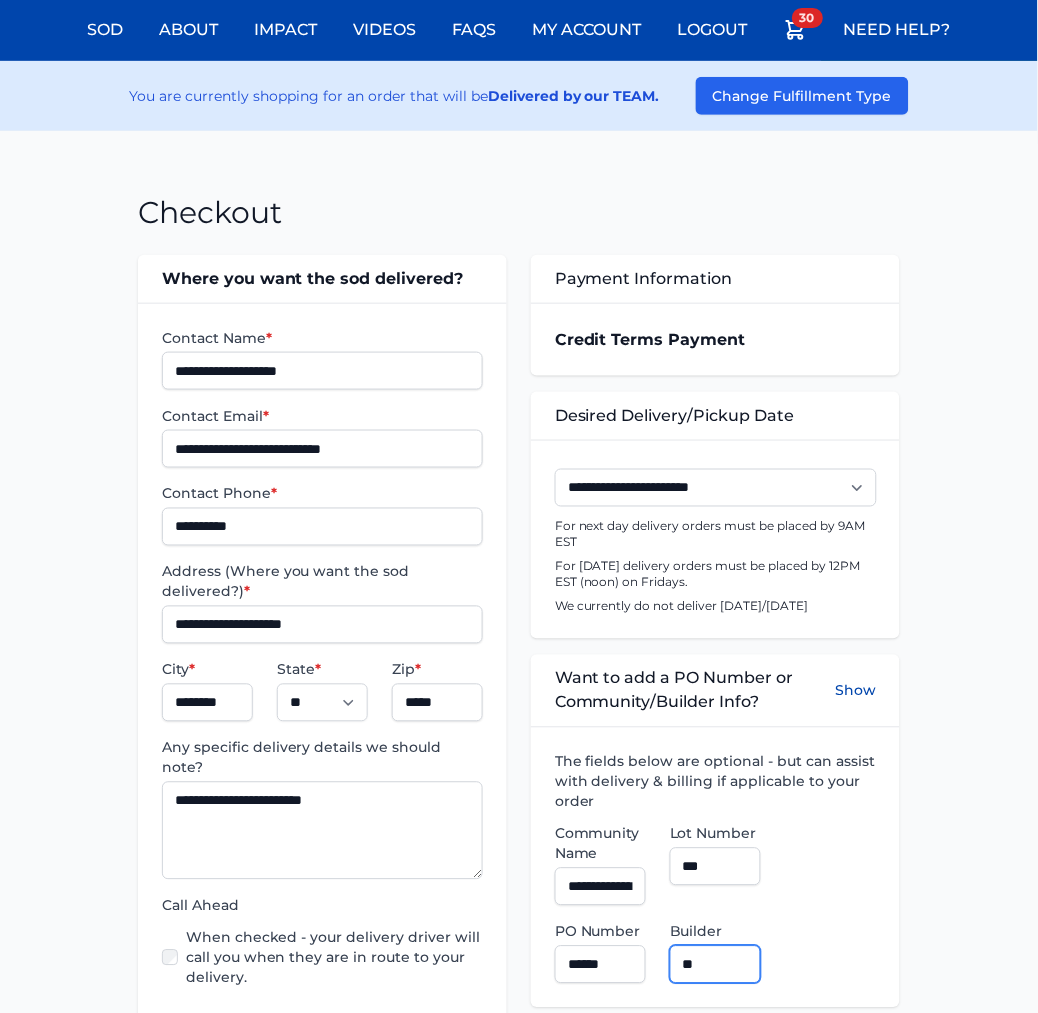 type on "**********" 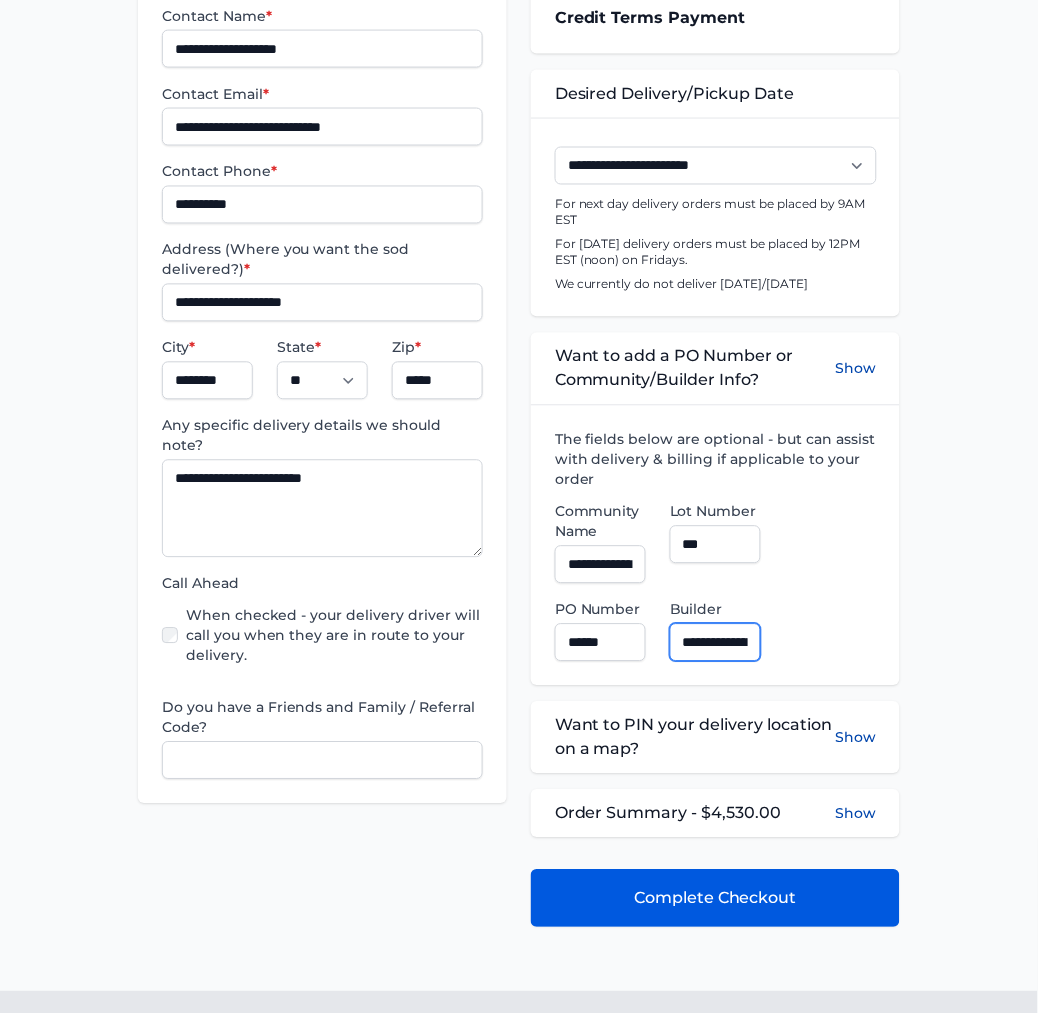 scroll, scrollTop: 444, scrollLeft: 0, axis: vertical 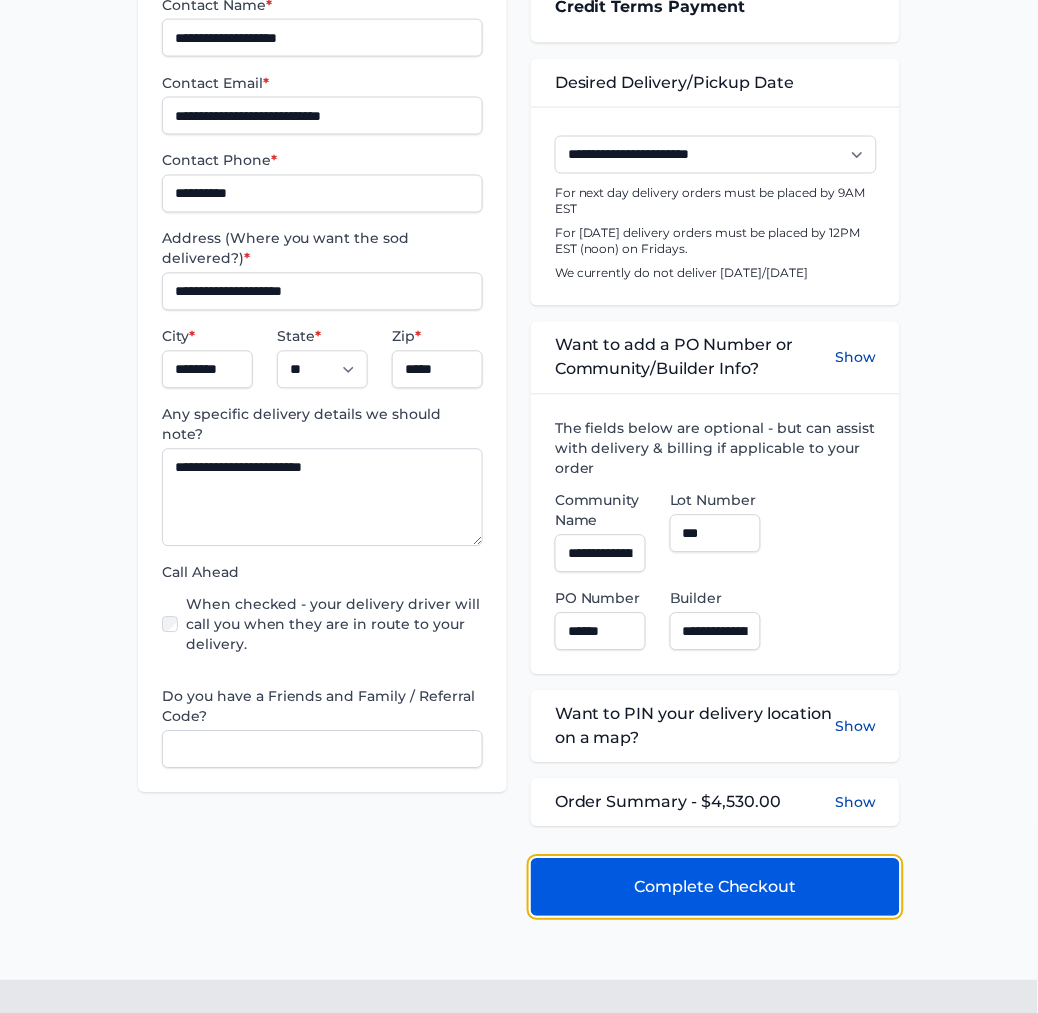click on "Complete Checkout" at bounding box center (715, 888) 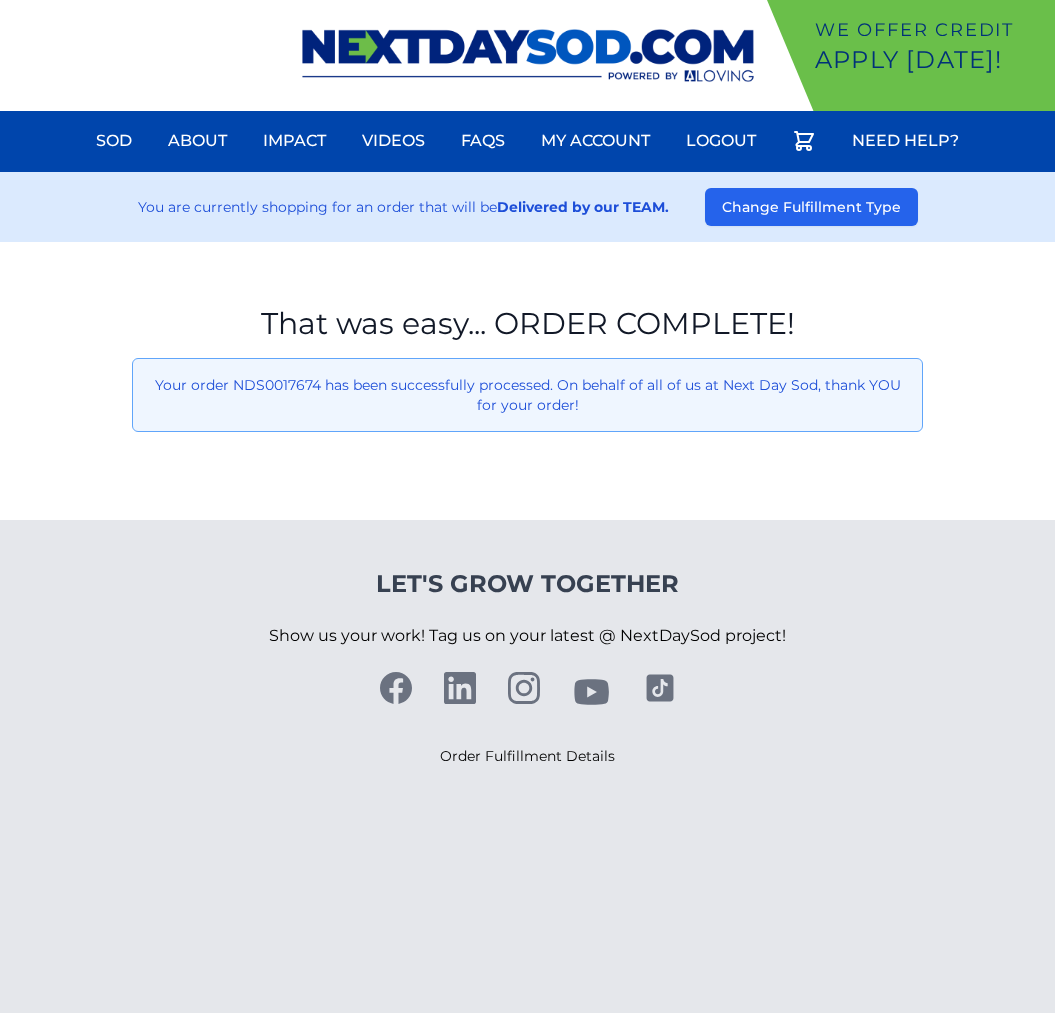 scroll, scrollTop: 0, scrollLeft: 0, axis: both 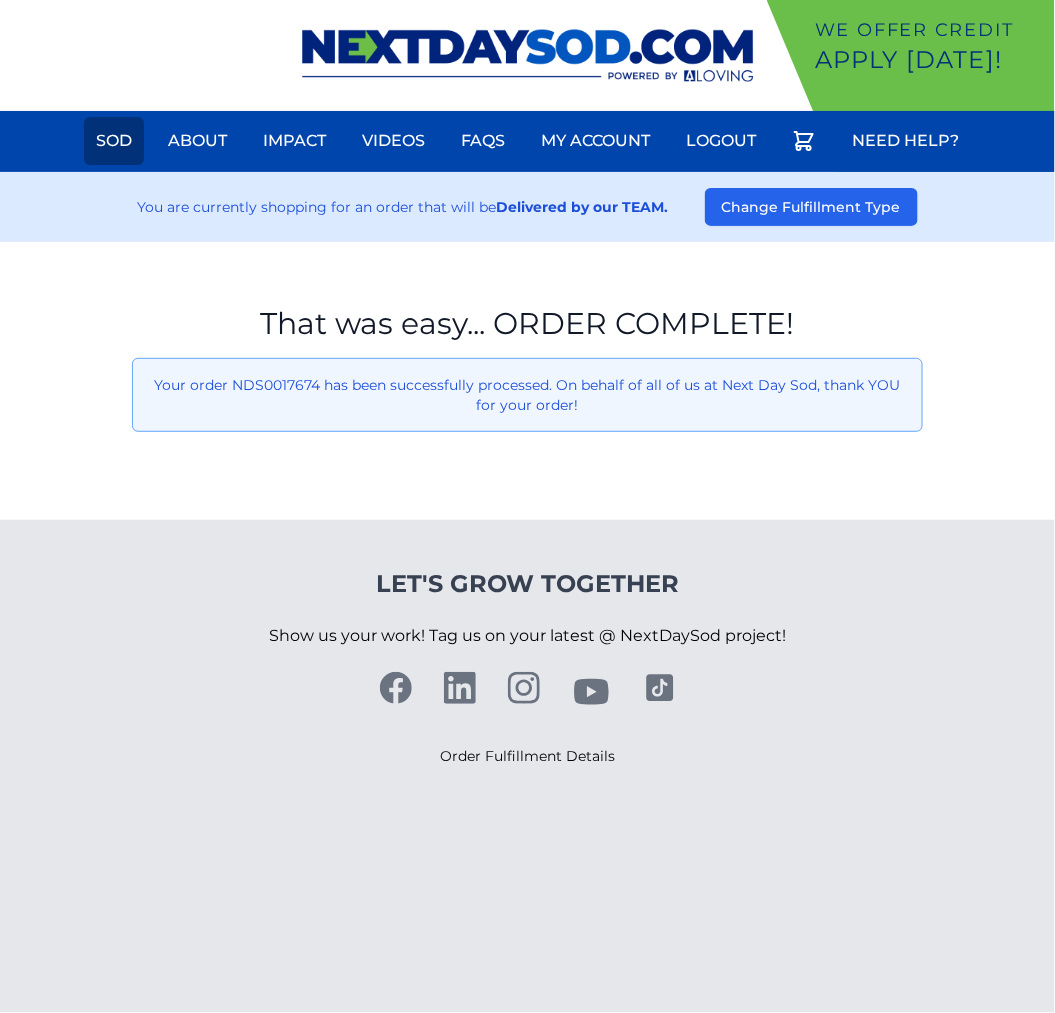 click on "Sod" at bounding box center [114, 141] 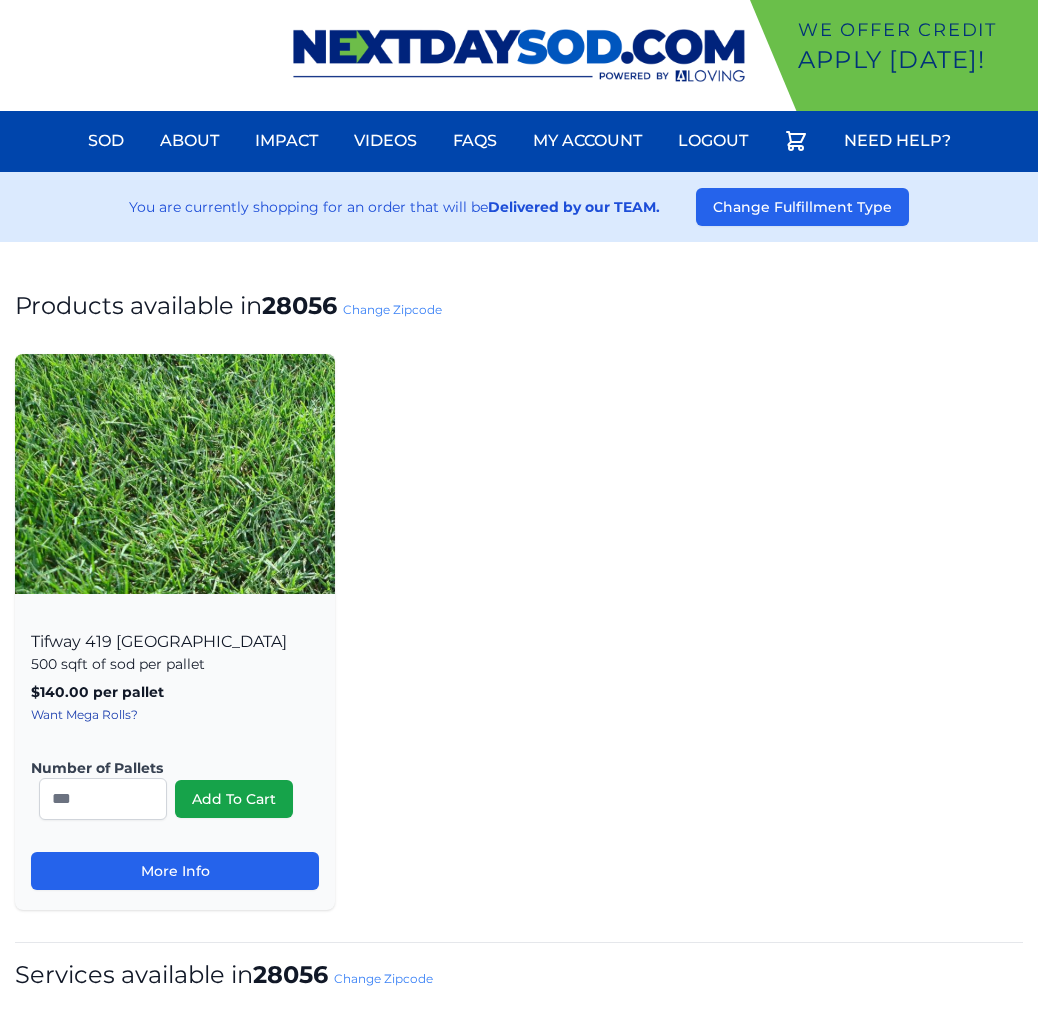scroll, scrollTop: 0, scrollLeft: 0, axis: both 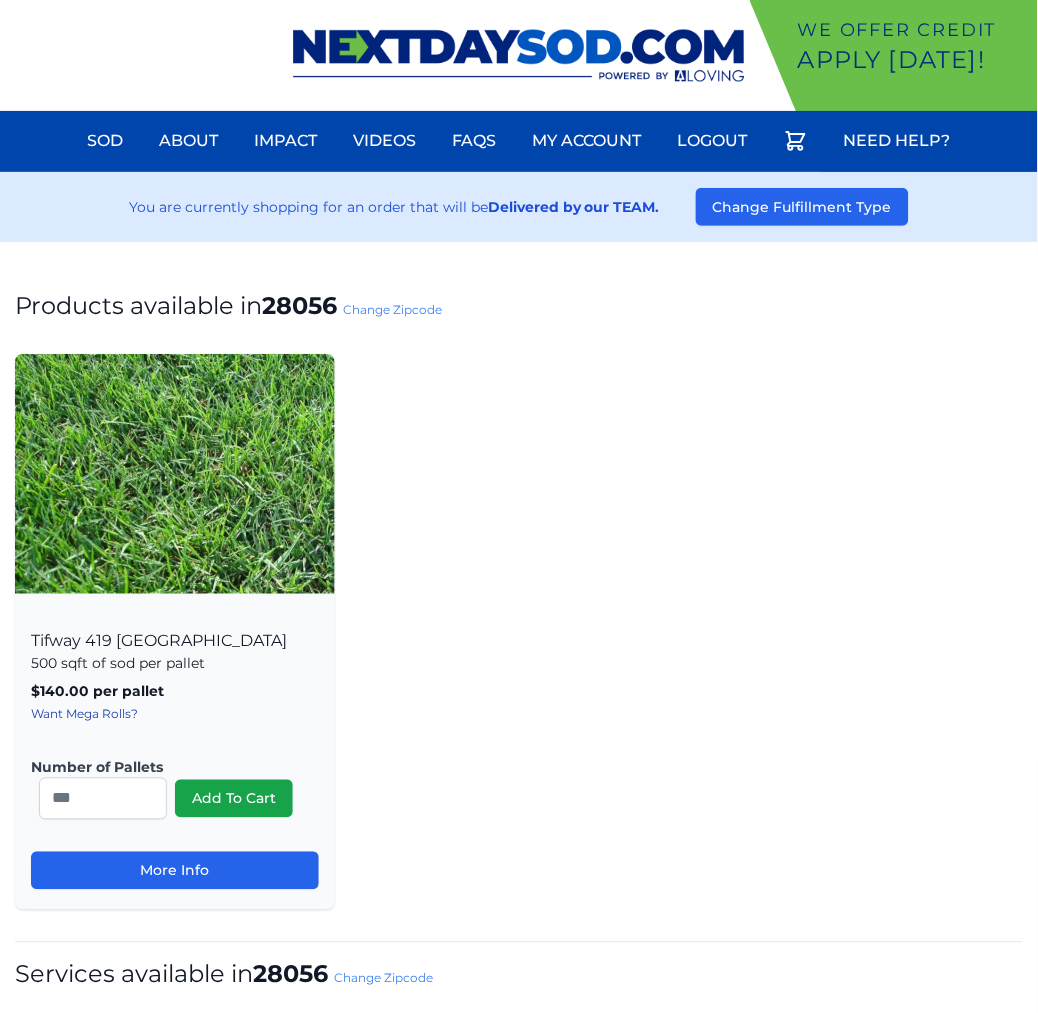 click on "Change Zipcode" at bounding box center (392, 309) 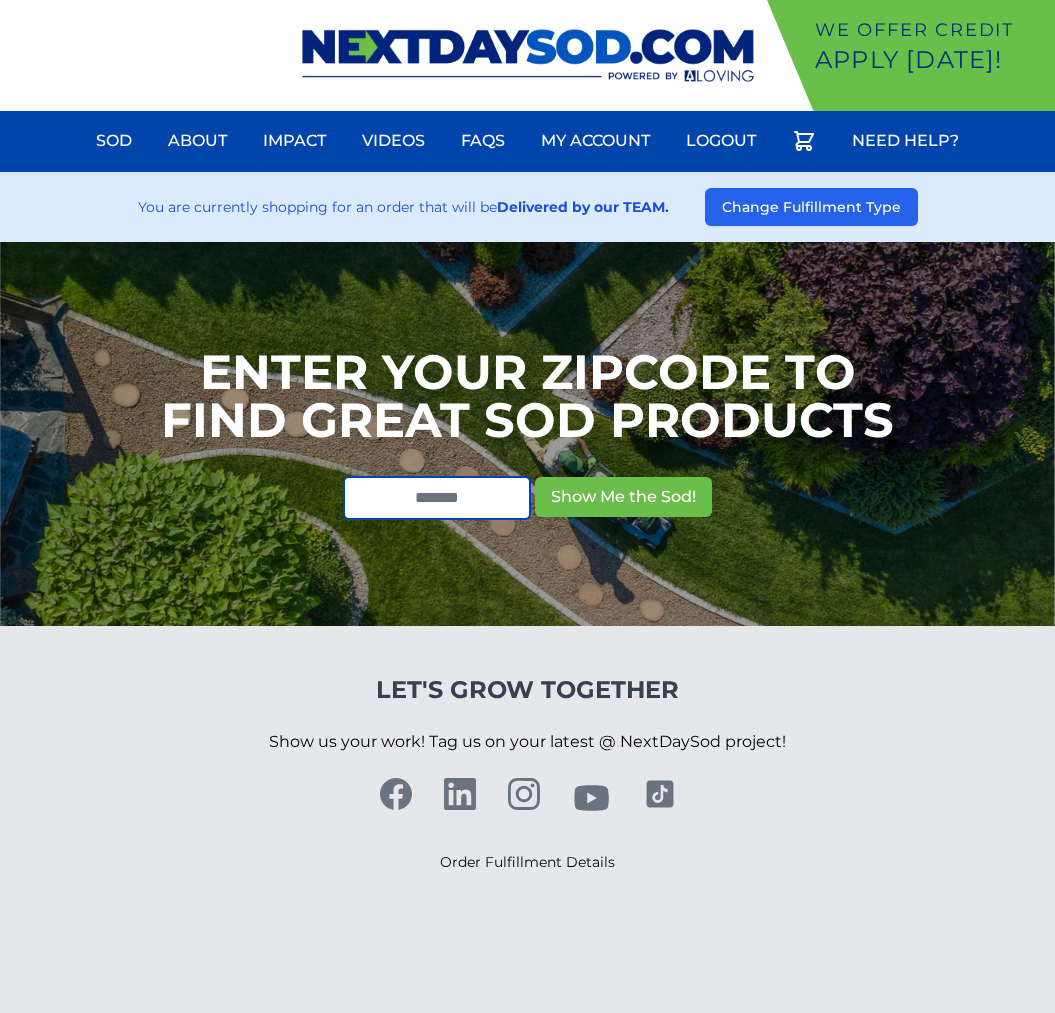 scroll, scrollTop: 0, scrollLeft: 0, axis: both 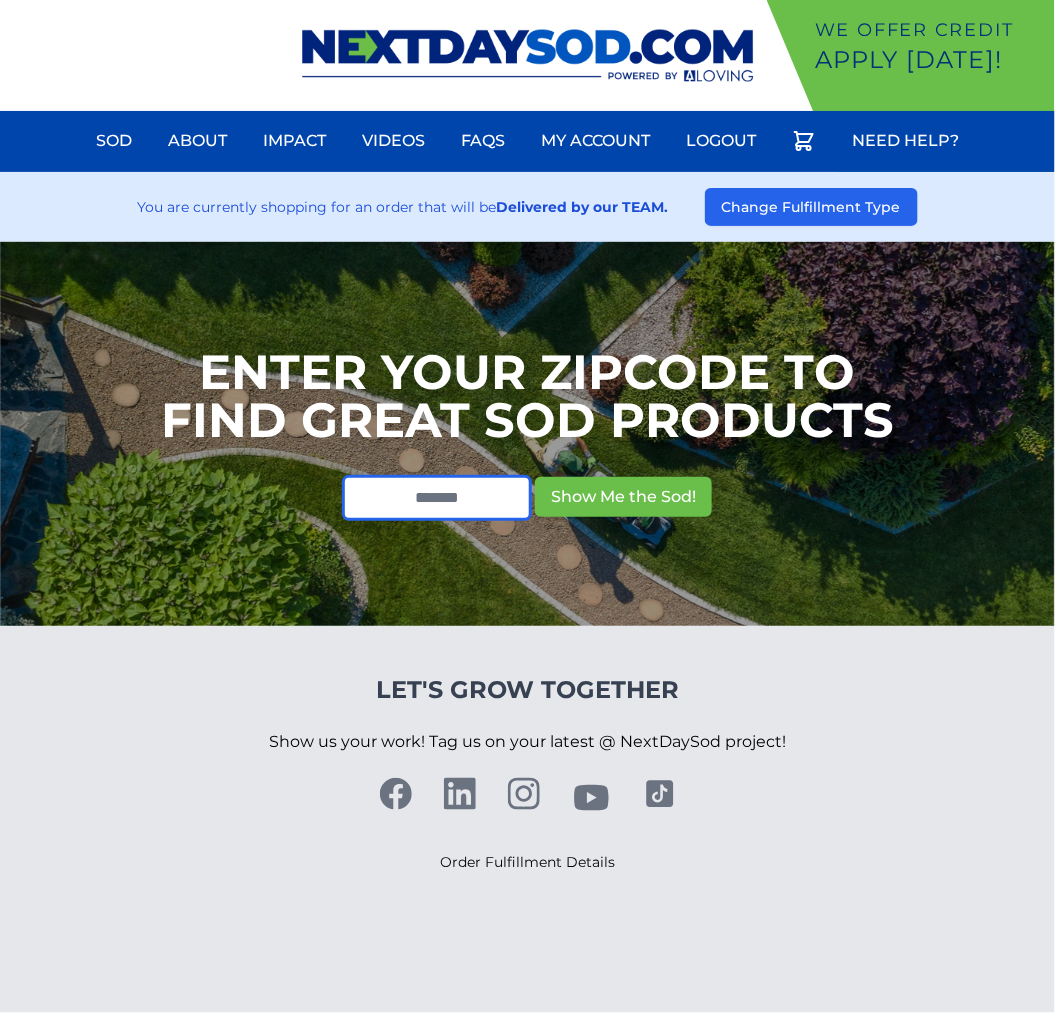click at bounding box center [437, 498] 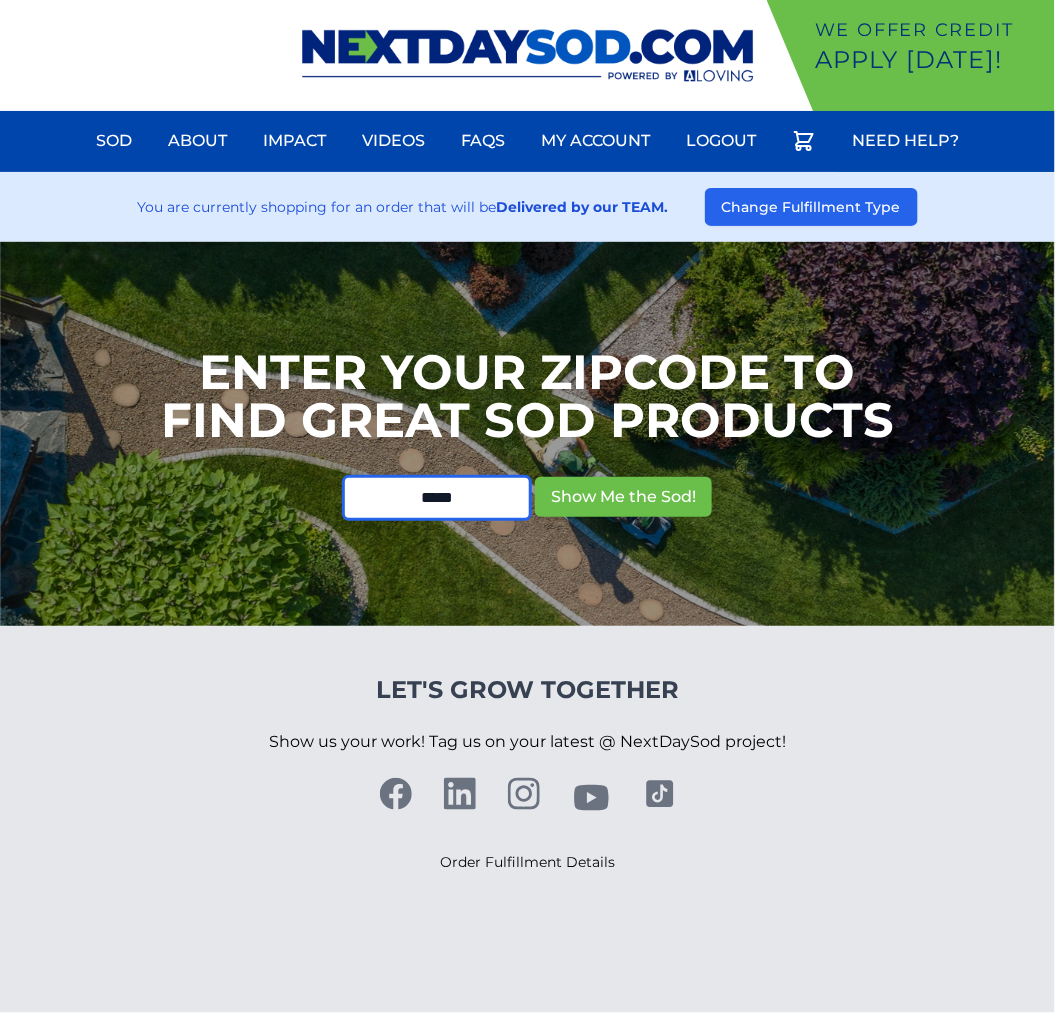 type on "*****" 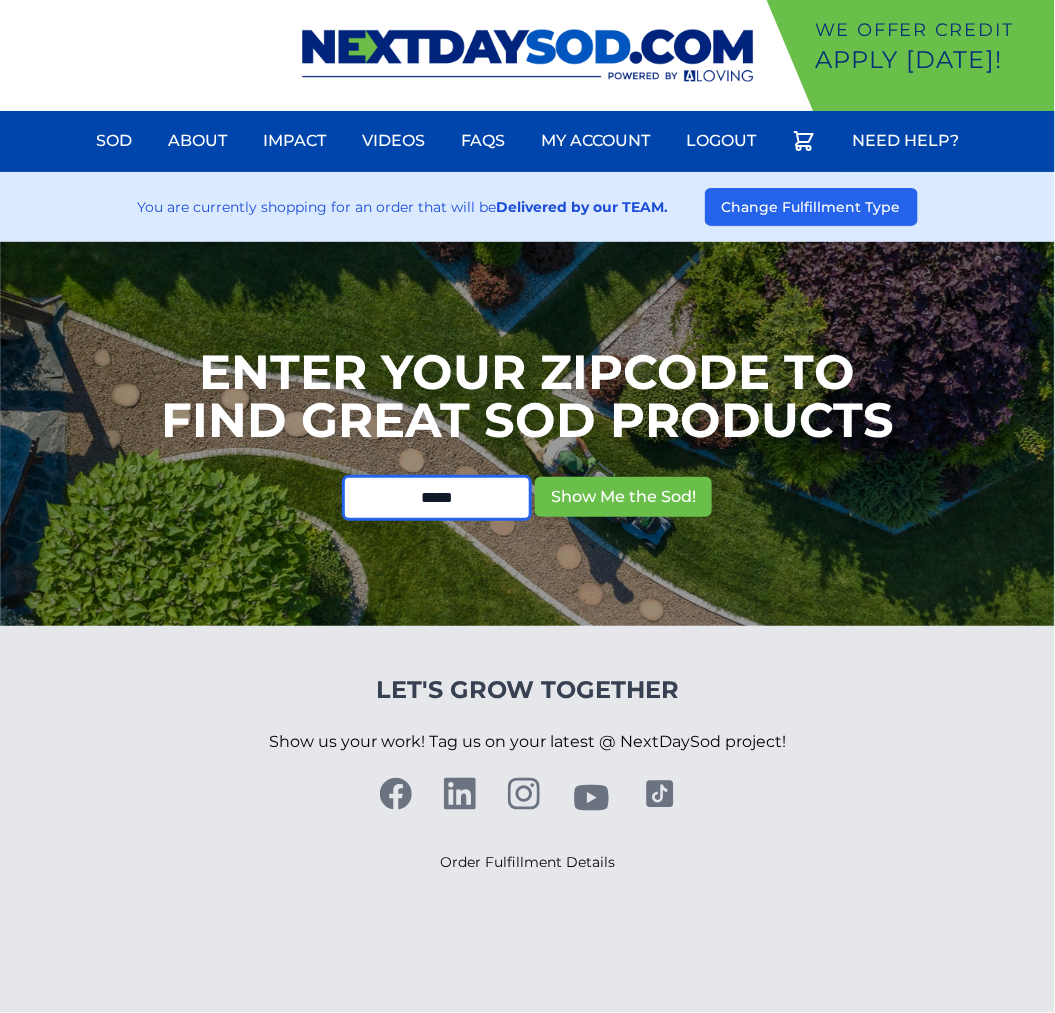 click on "Show Me the Sod!" at bounding box center (623, 497) 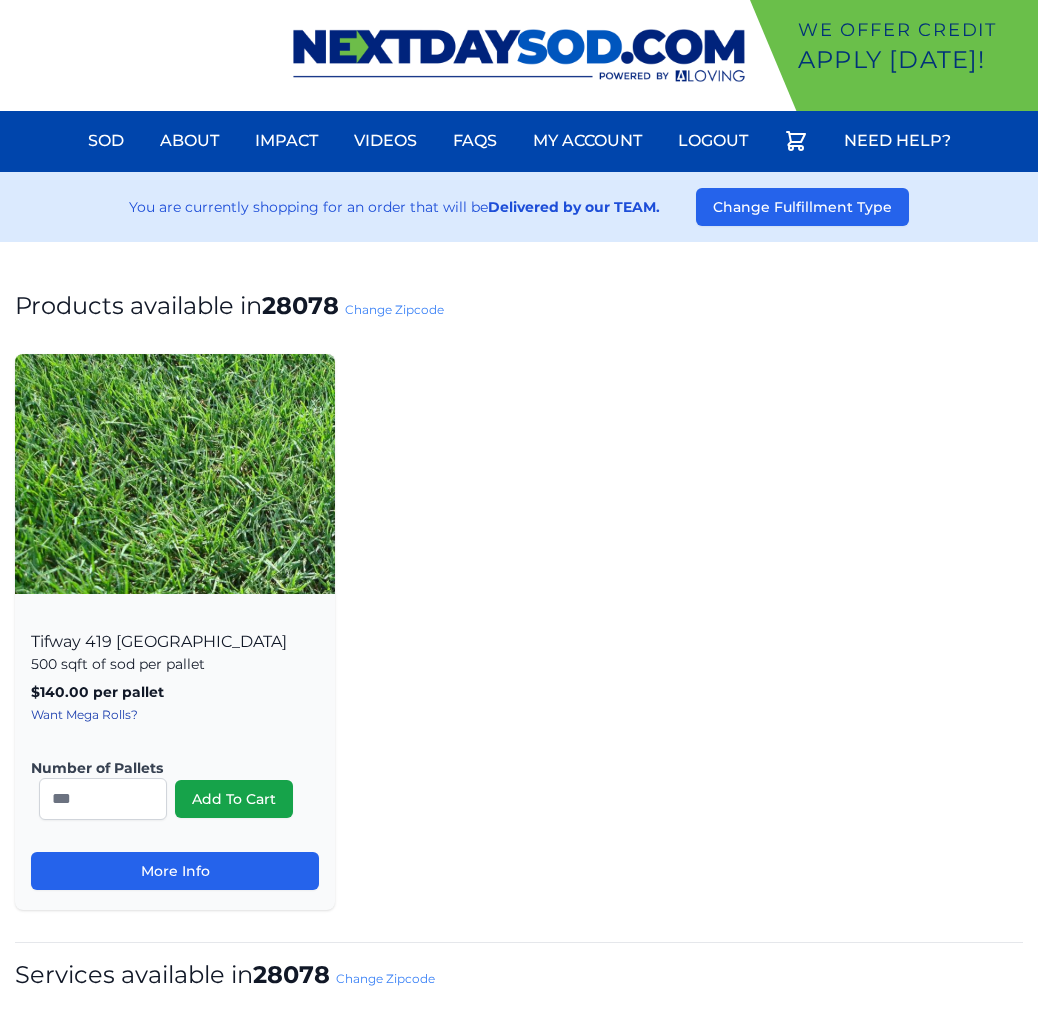 scroll, scrollTop: 0, scrollLeft: 0, axis: both 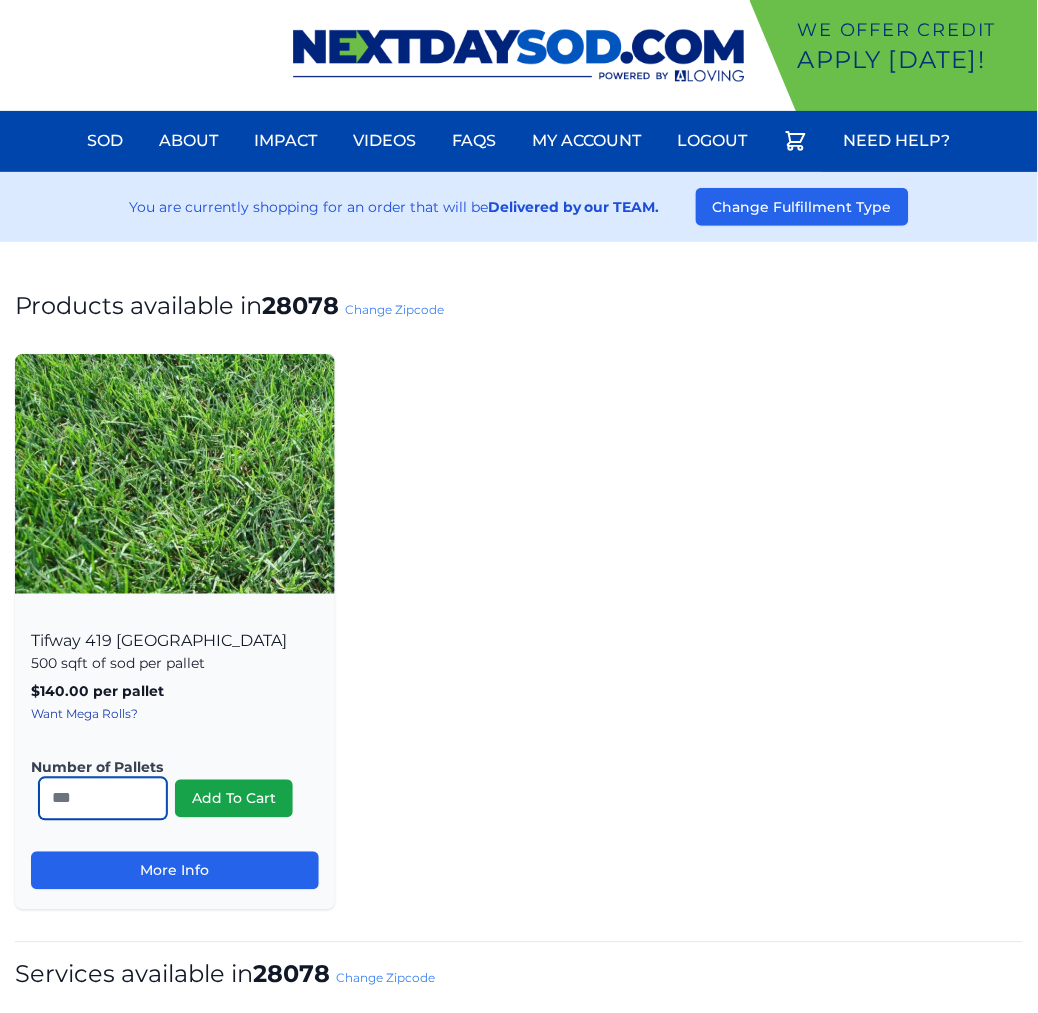 drag, startPoint x: 86, startPoint y: 787, endPoint x: 77, endPoint y: 793, distance: 10.816654 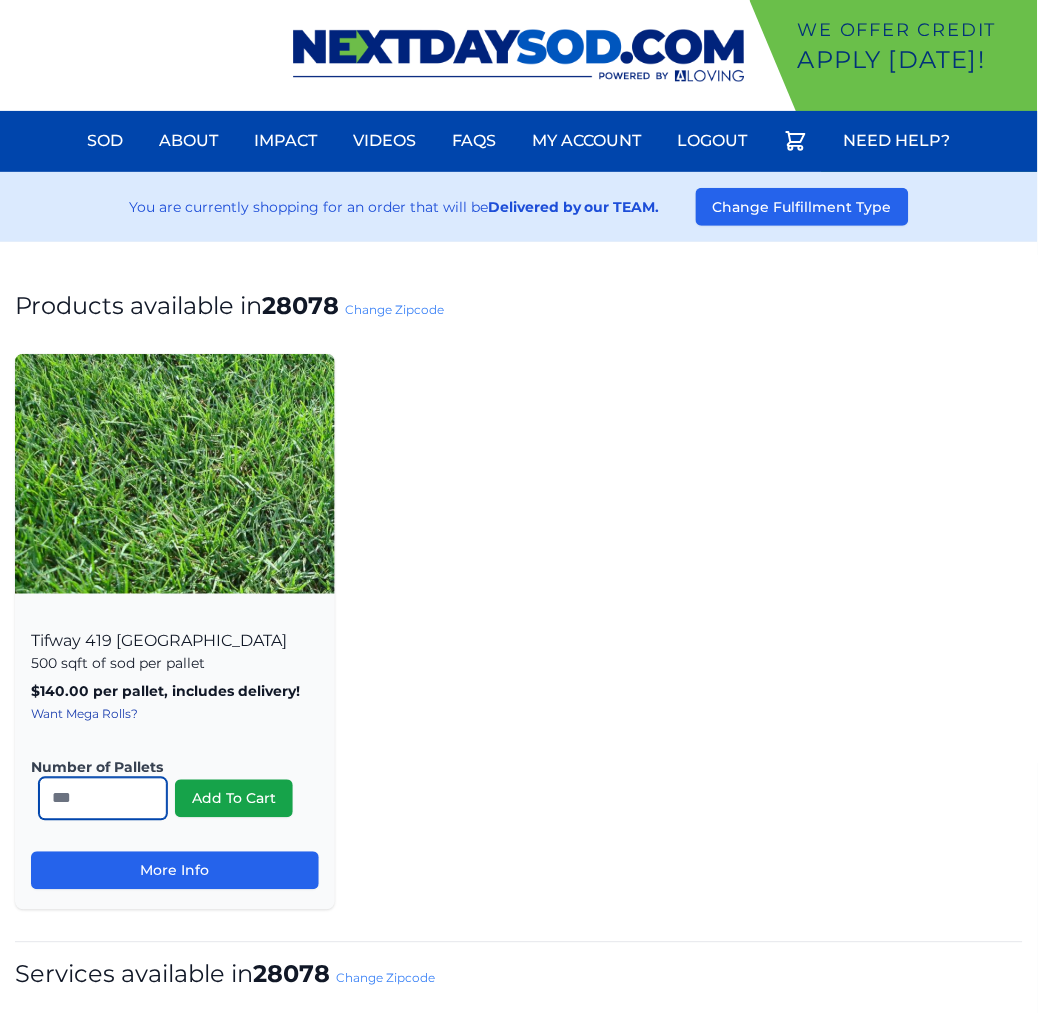 type on "**" 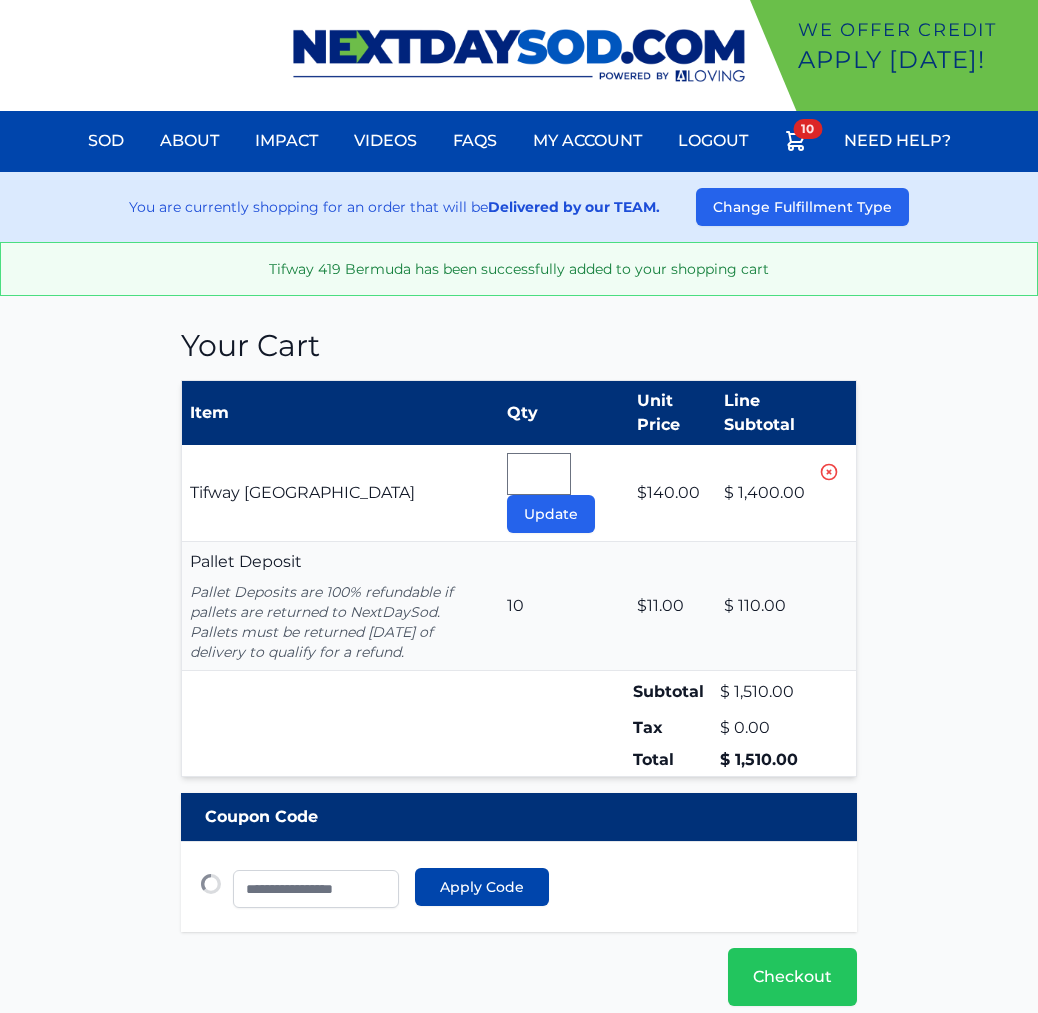 type 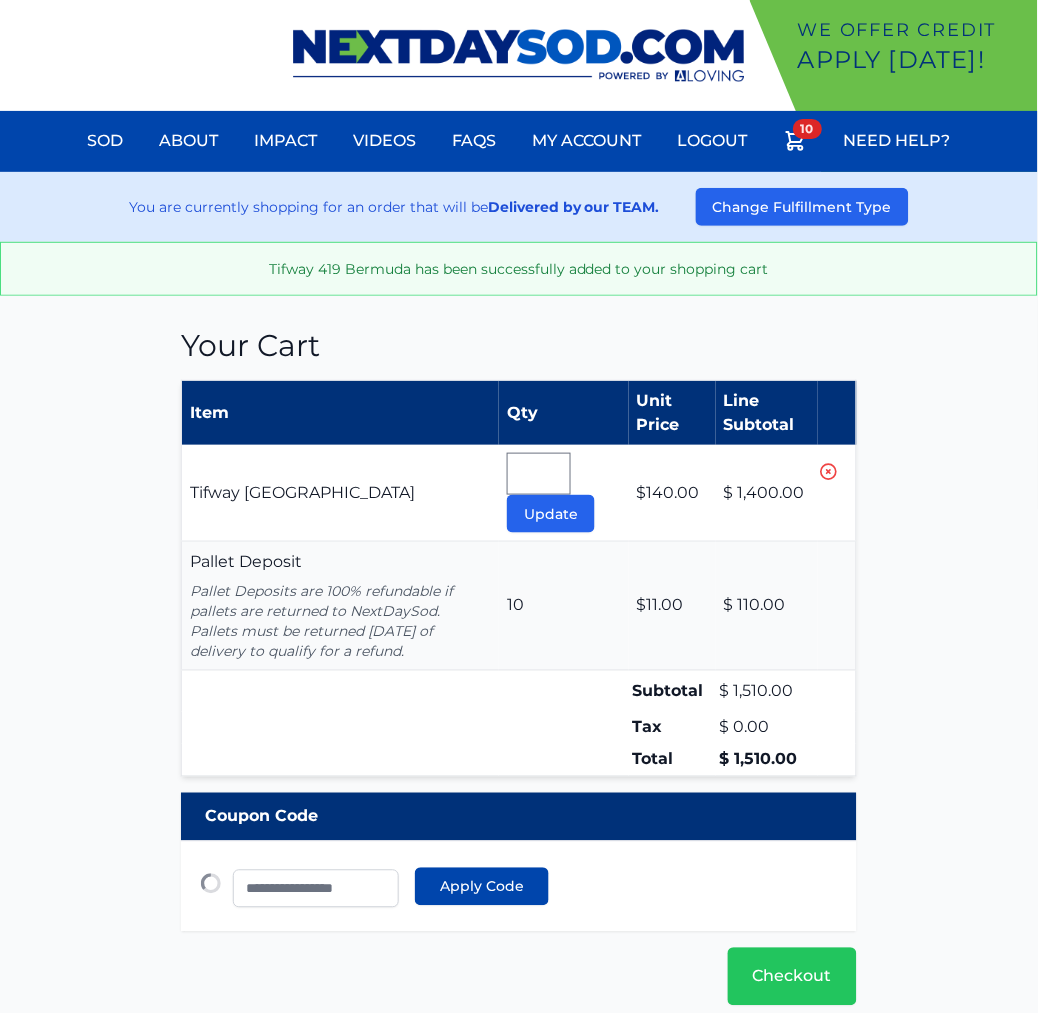 scroll, scrollTop: 0, scrollLeft: 0, axis: both 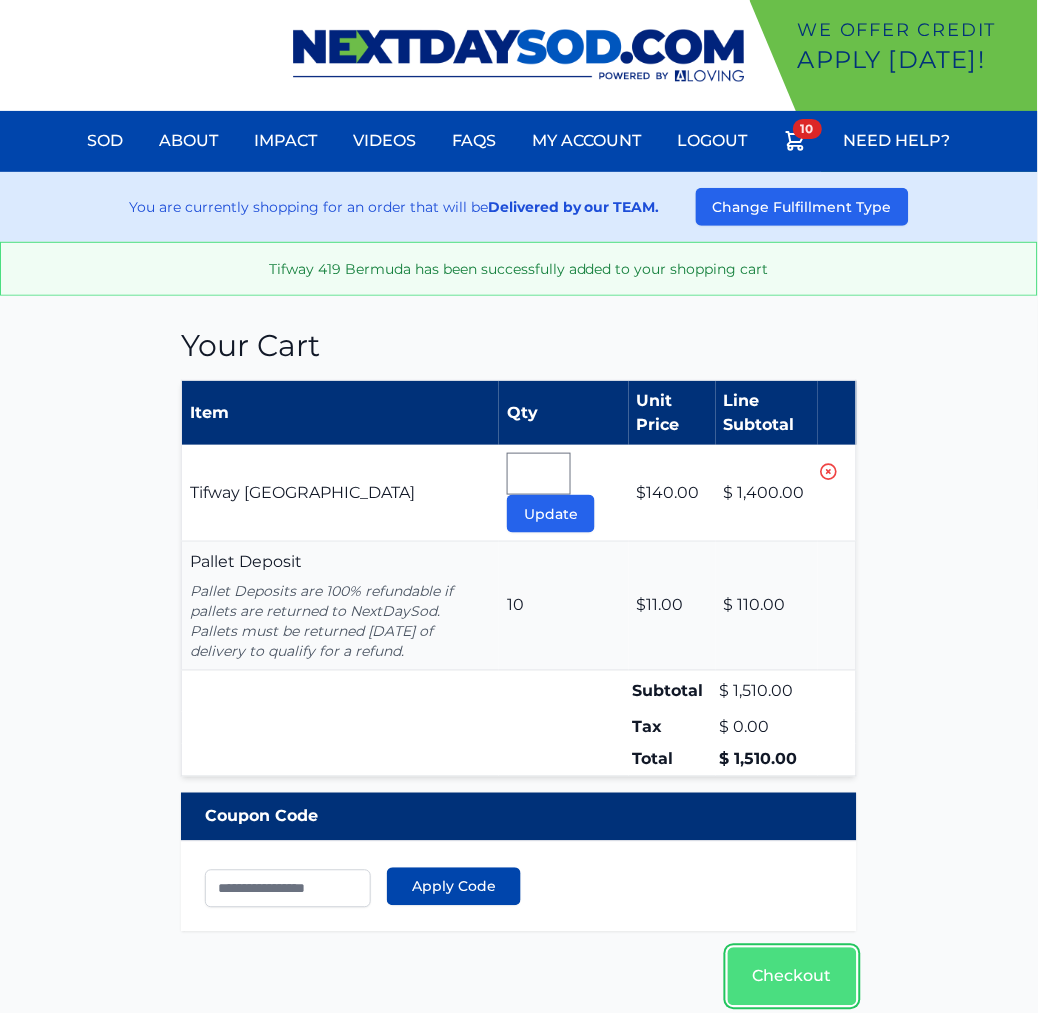 click on "Checkout" at bounding box center [792, 977] 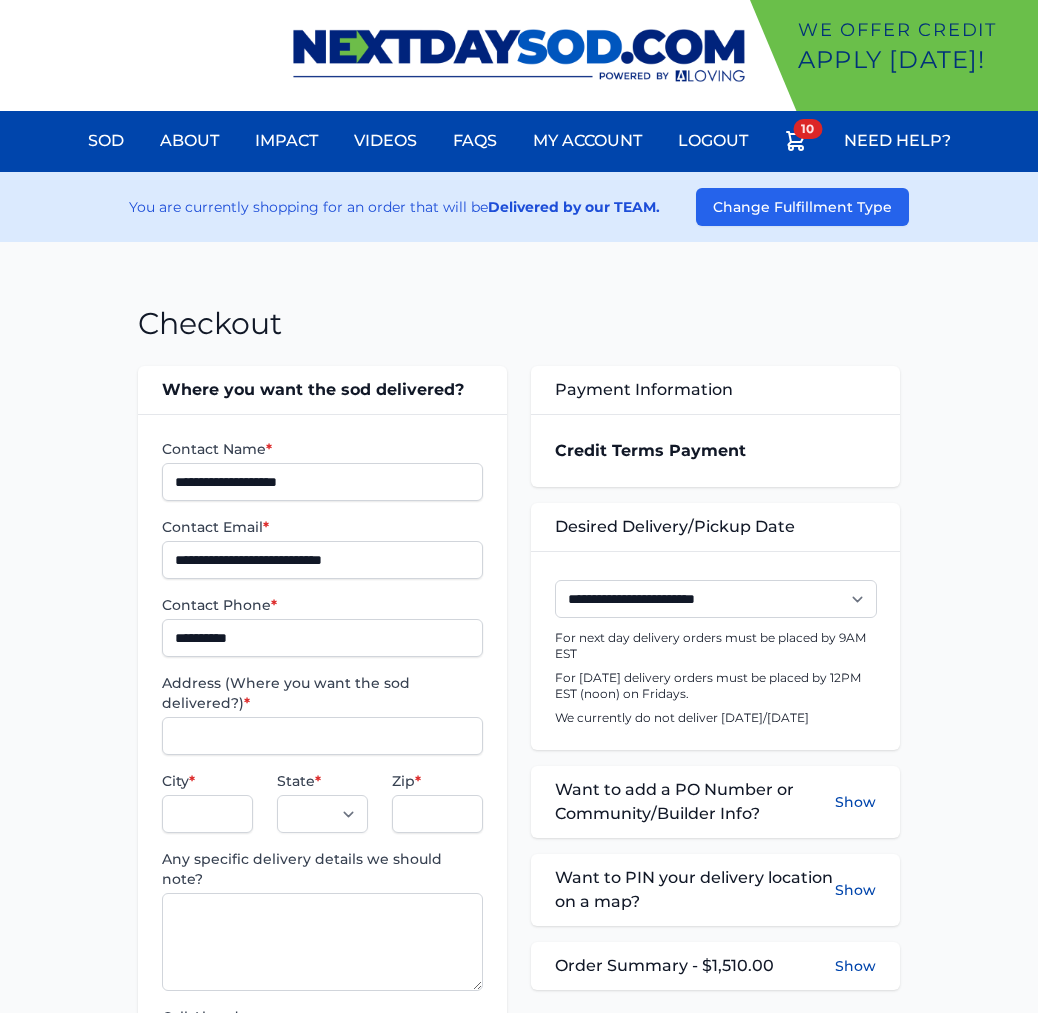scroll, scrollTop: 0, scrollLeft: 0, axis: both 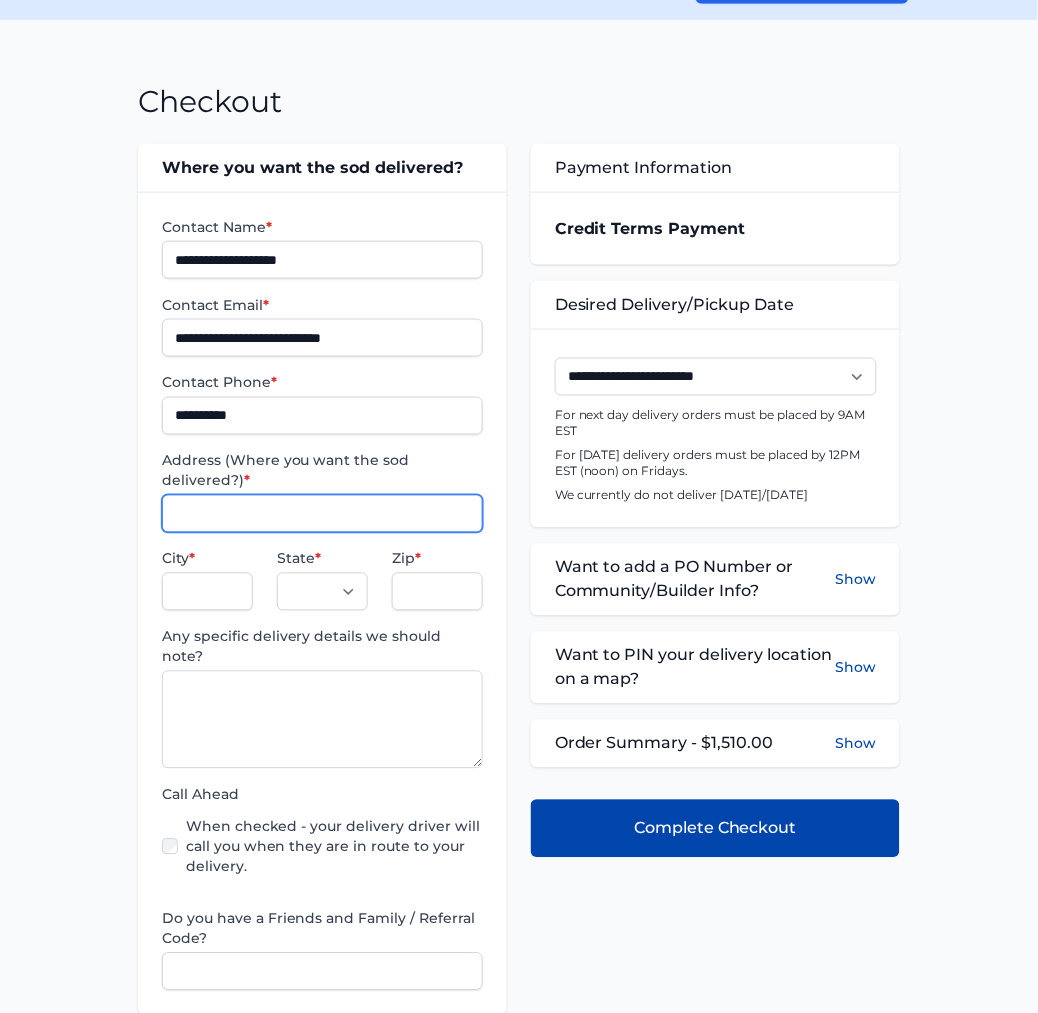click on "Address (Where you want the sod delivered?)
*" at bounding box center [322, 514] 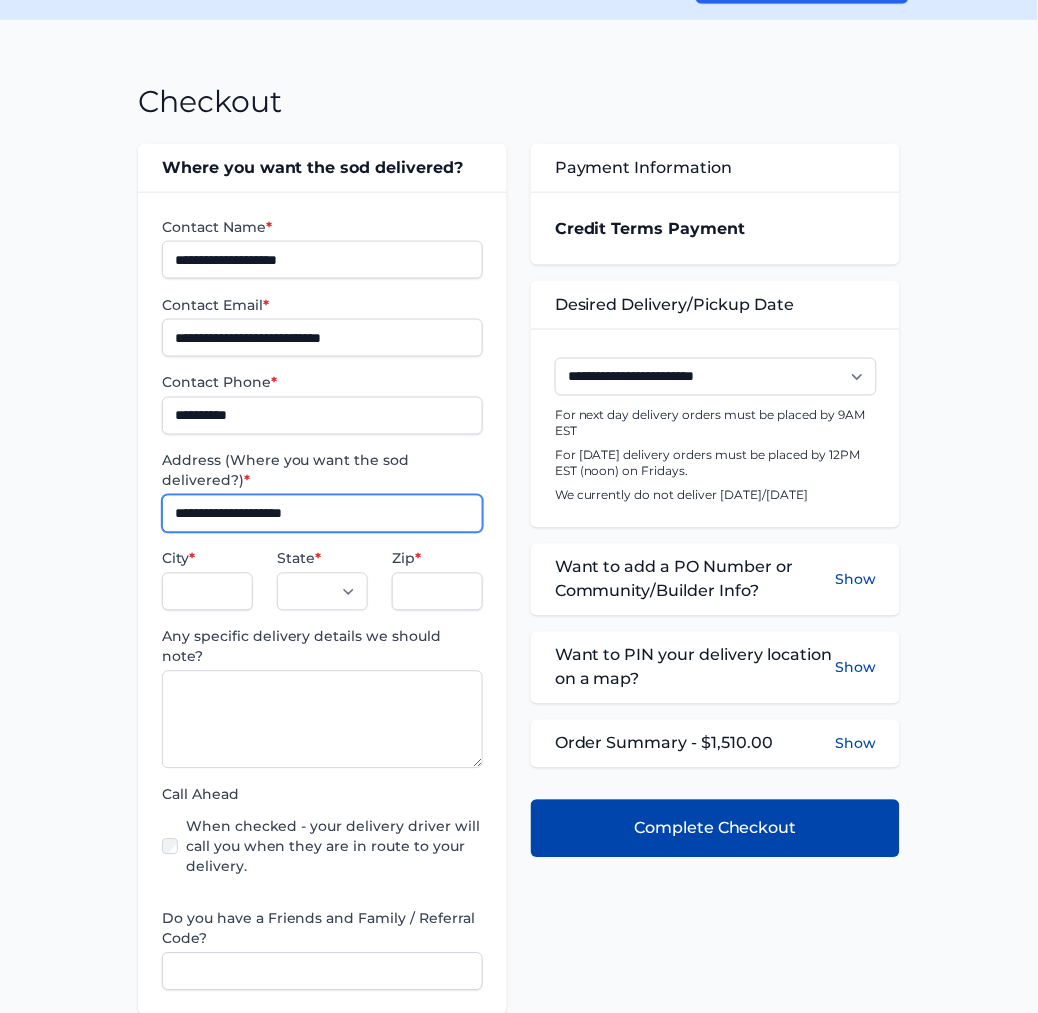 type on "**********" 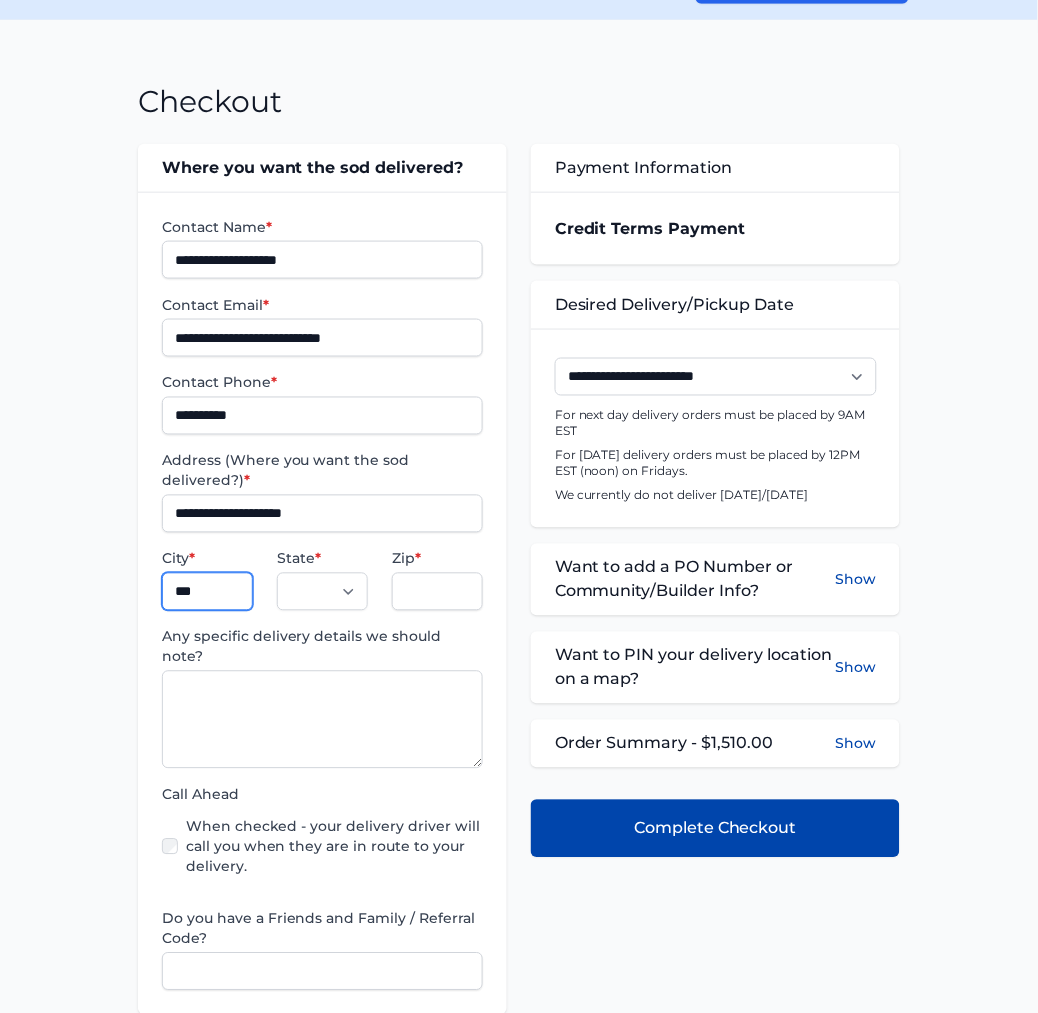 type on "**********" 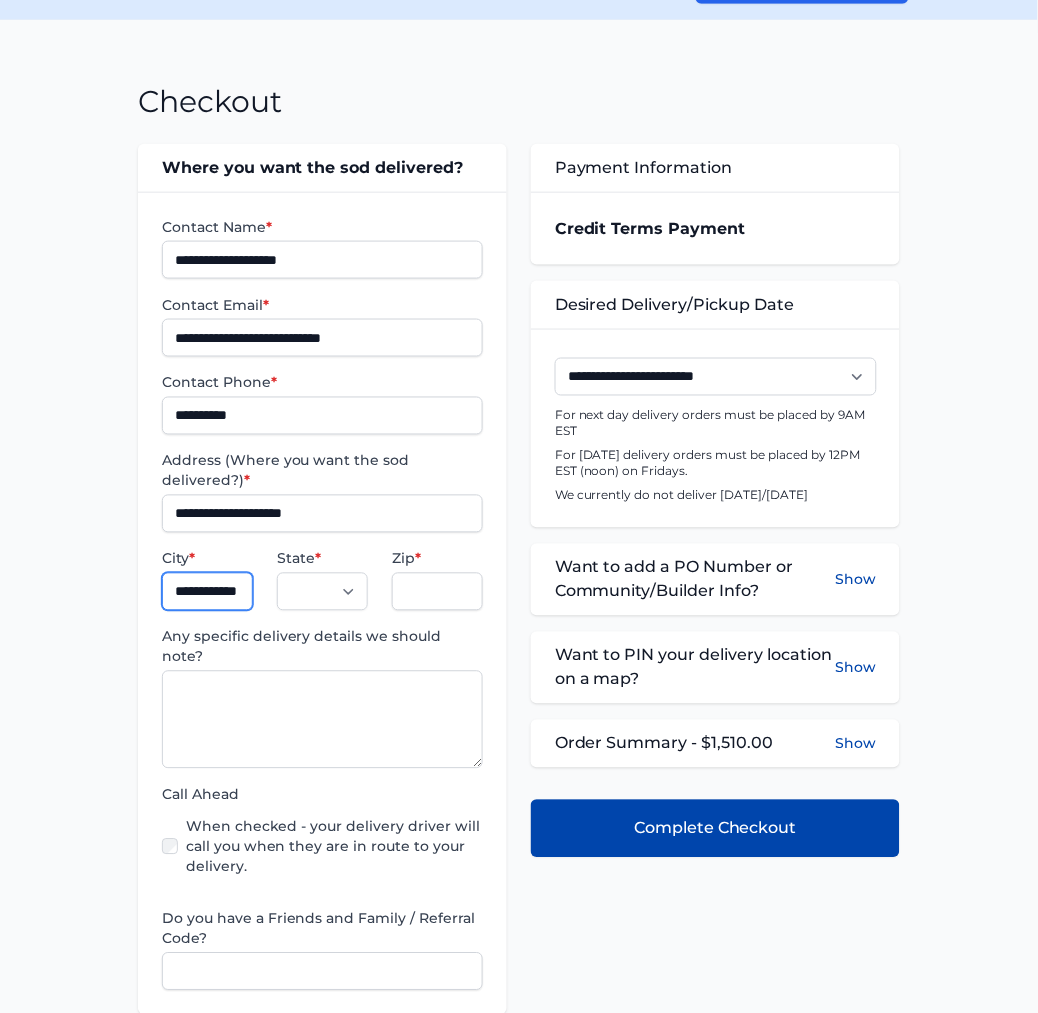 select on "**" 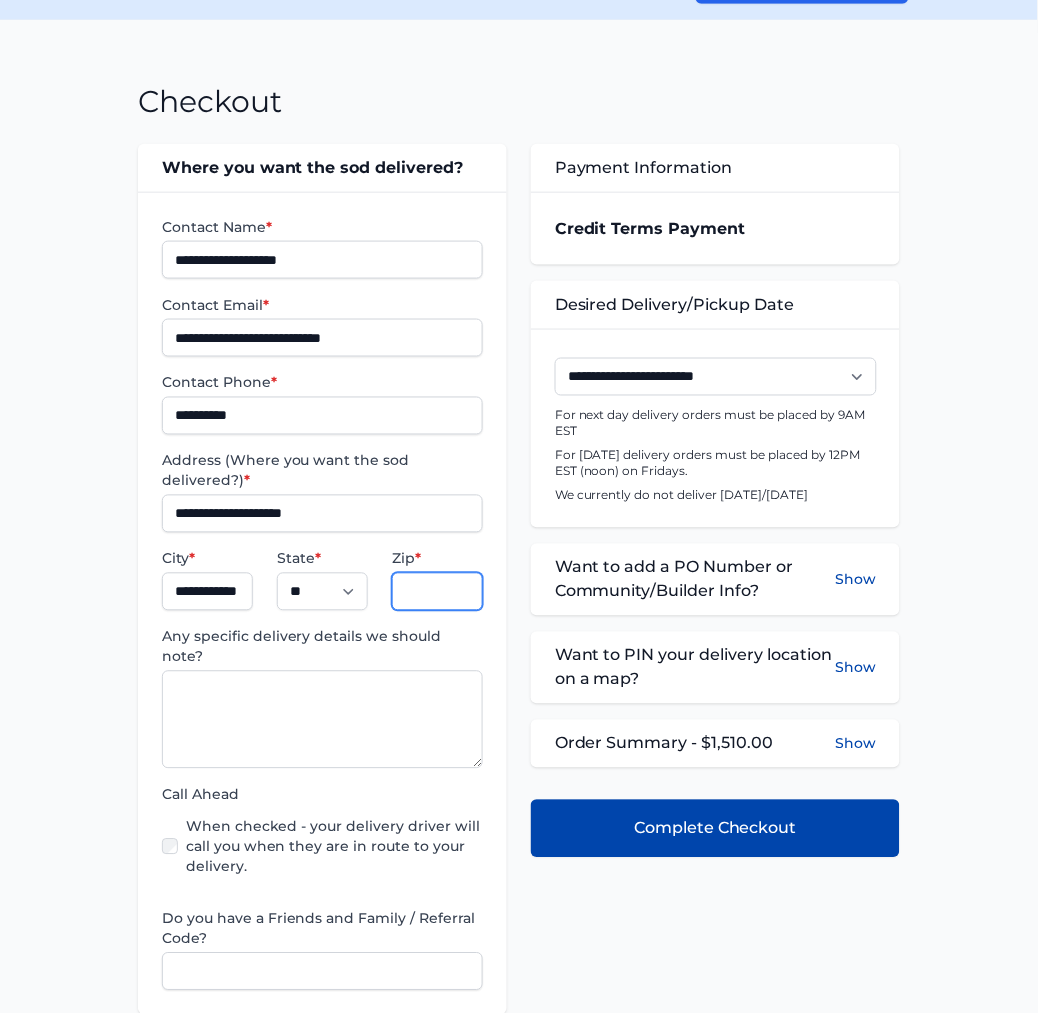 type on "*****" 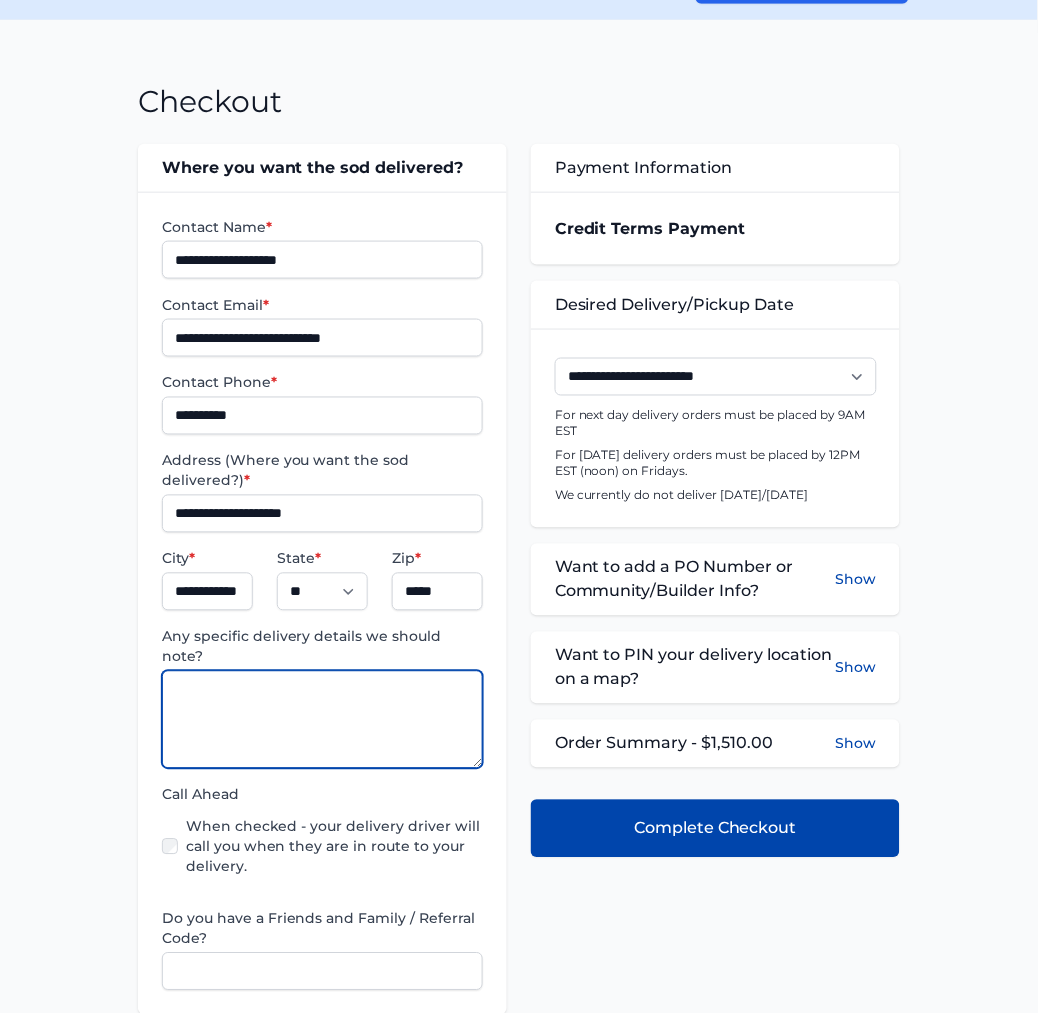 paste on "**********" 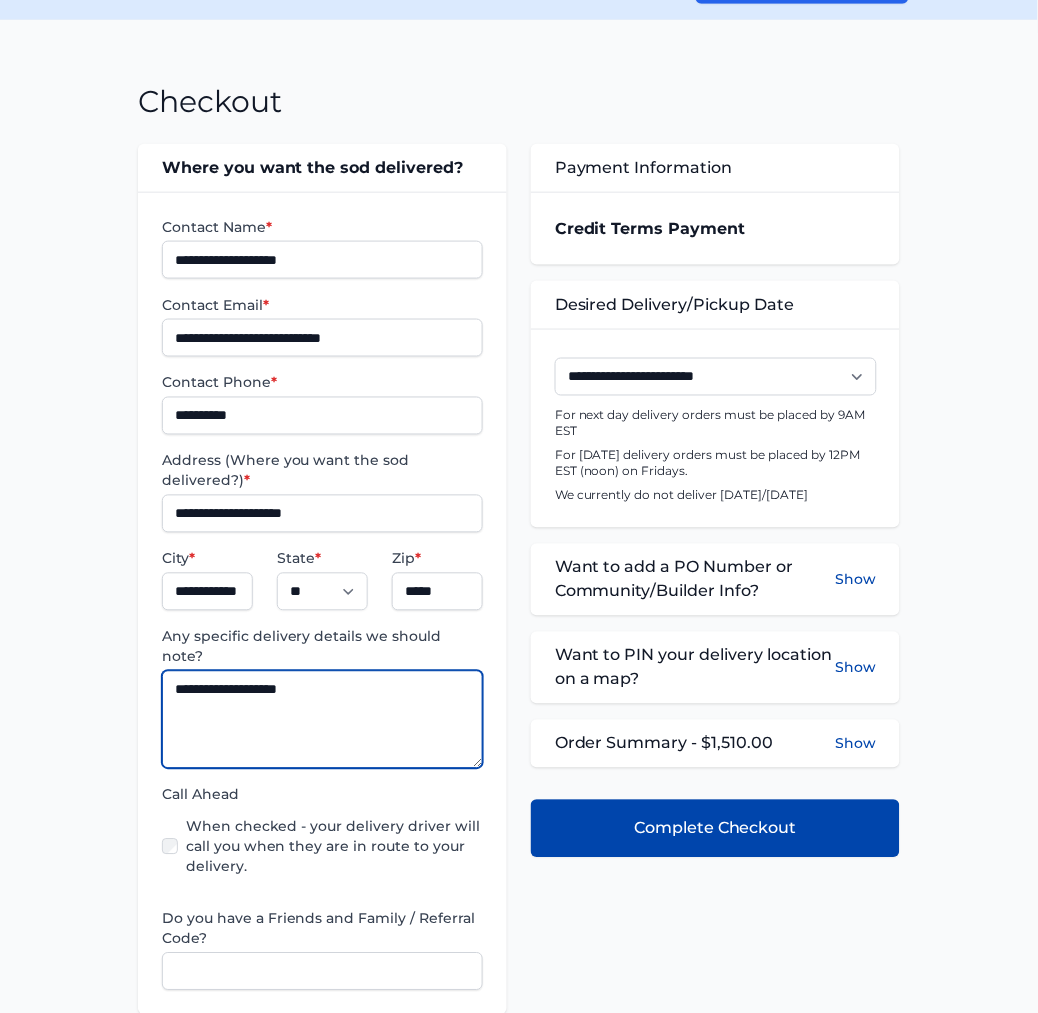 type on "**********" 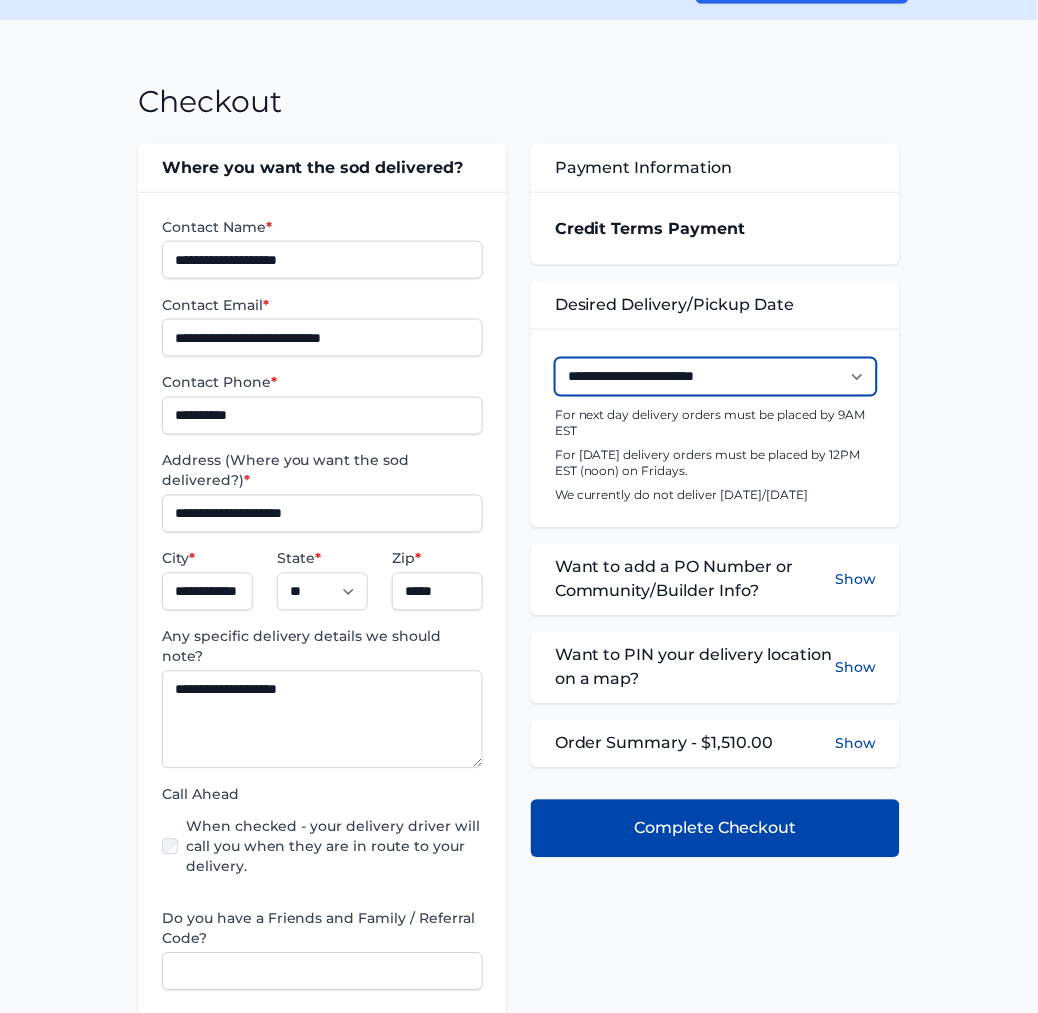 click on "**********" at bounding box center [716, 377] 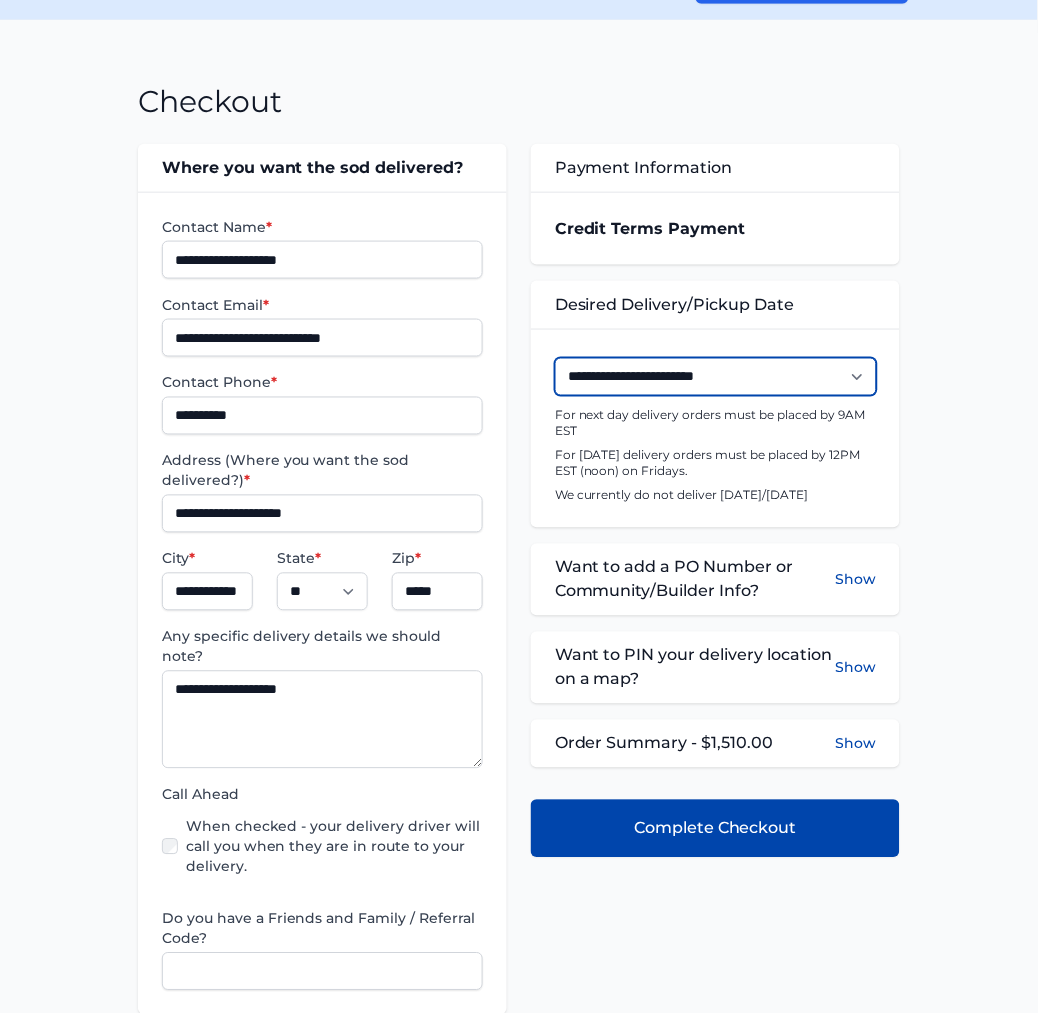 select on "**********" 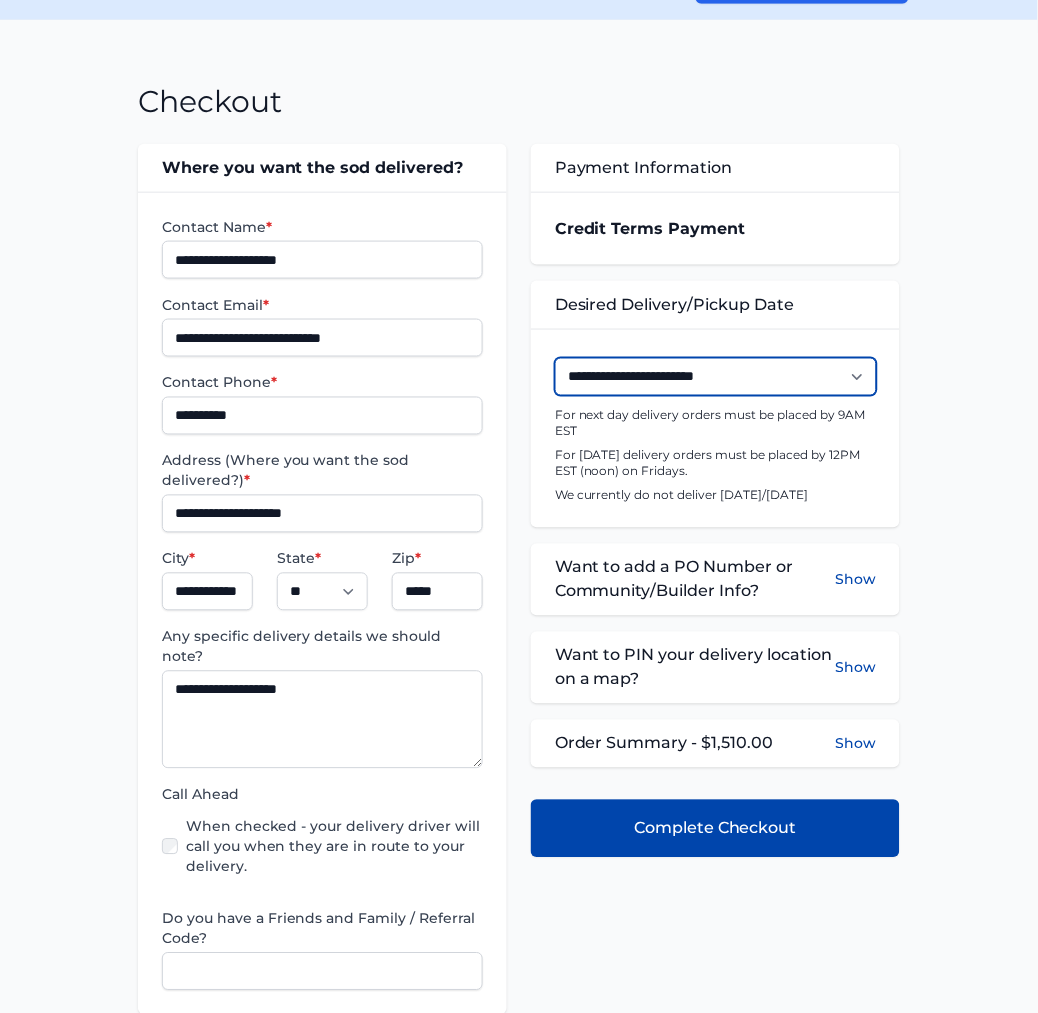 click on "**********" at bounding box center [716, 377] 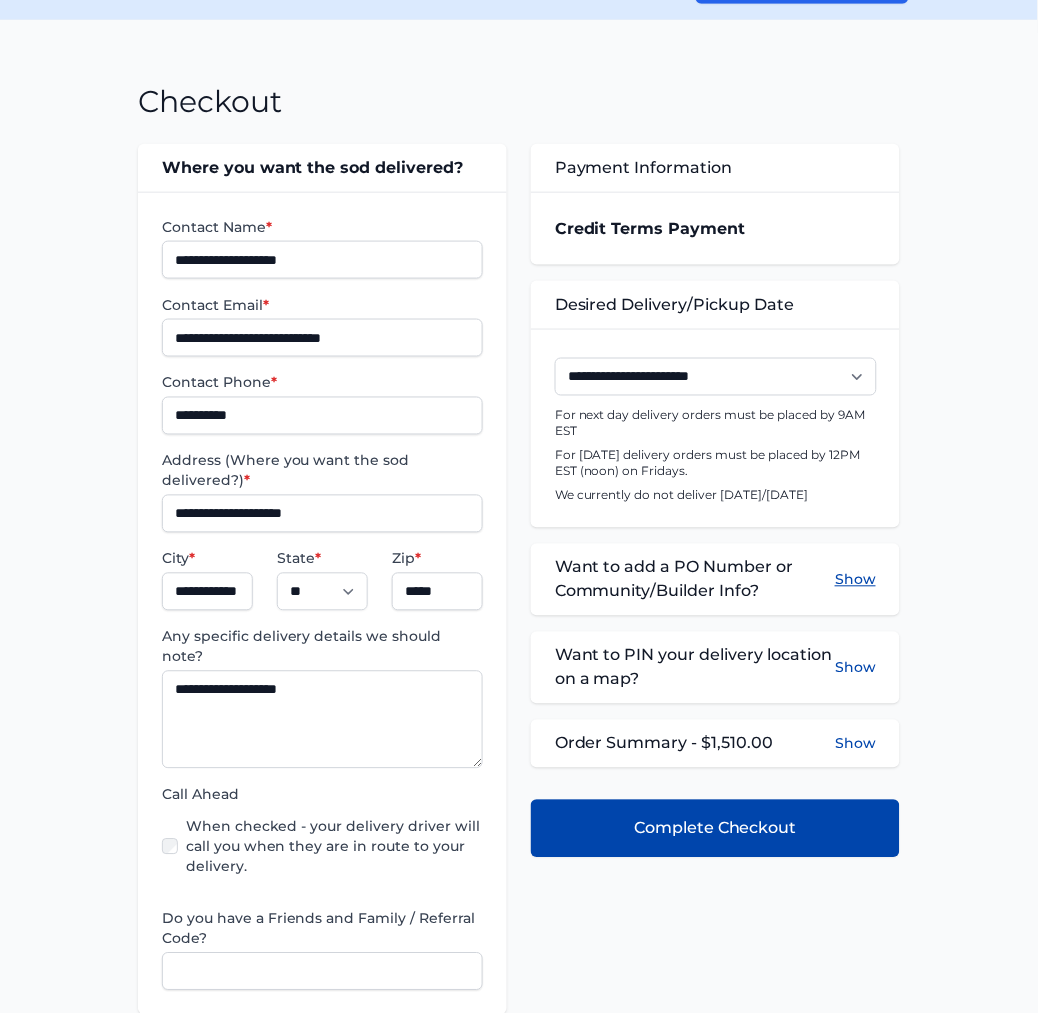 click on "Show" at bounding box center [855, 580] 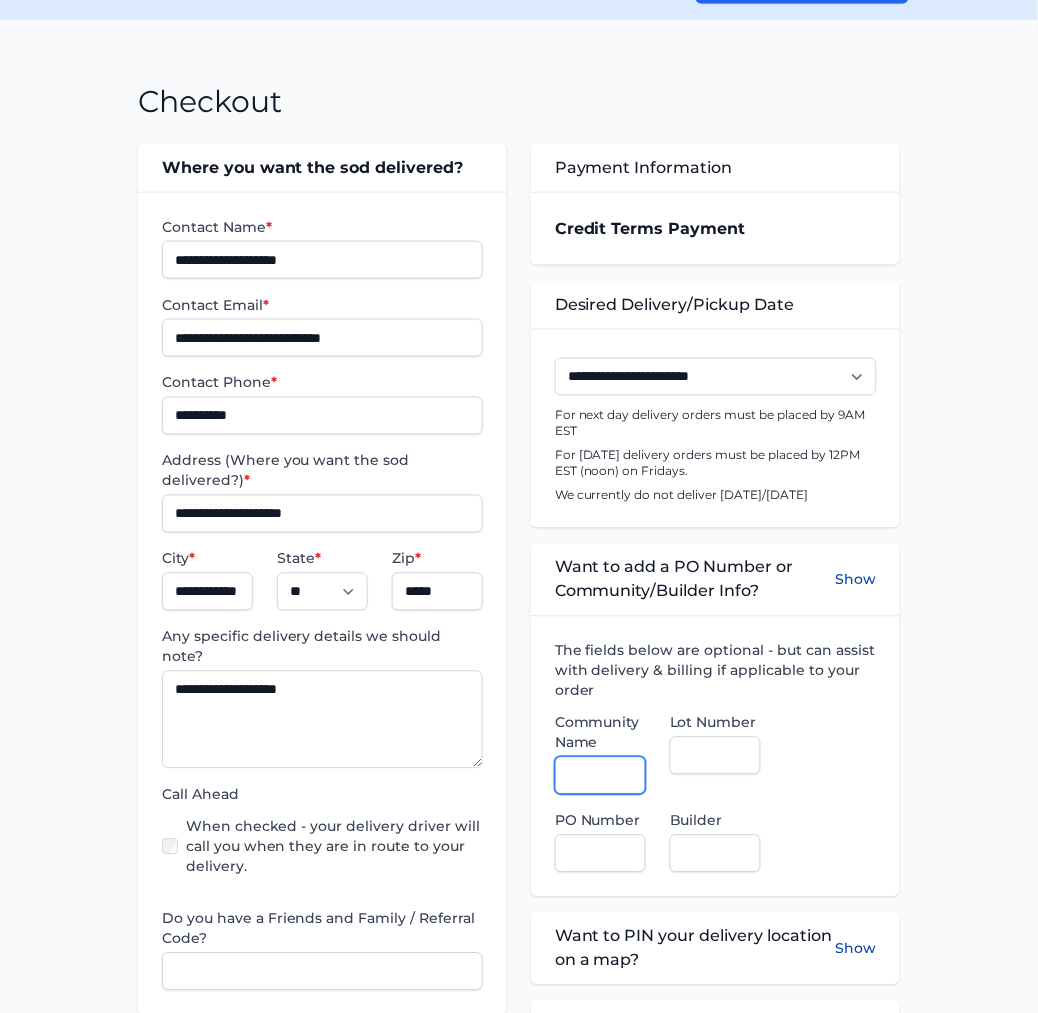 click on "Community Name" at bounding box center (600, 776) 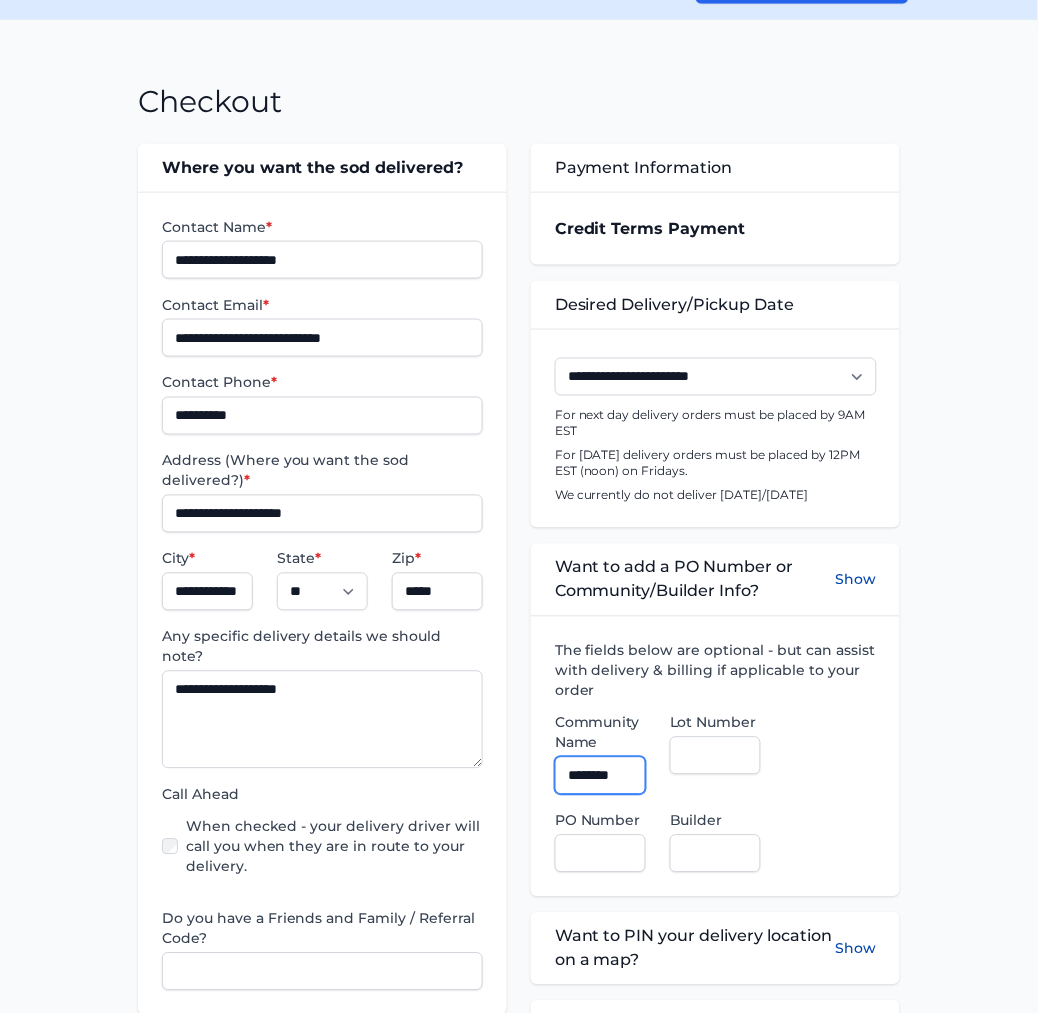 type on "**********" 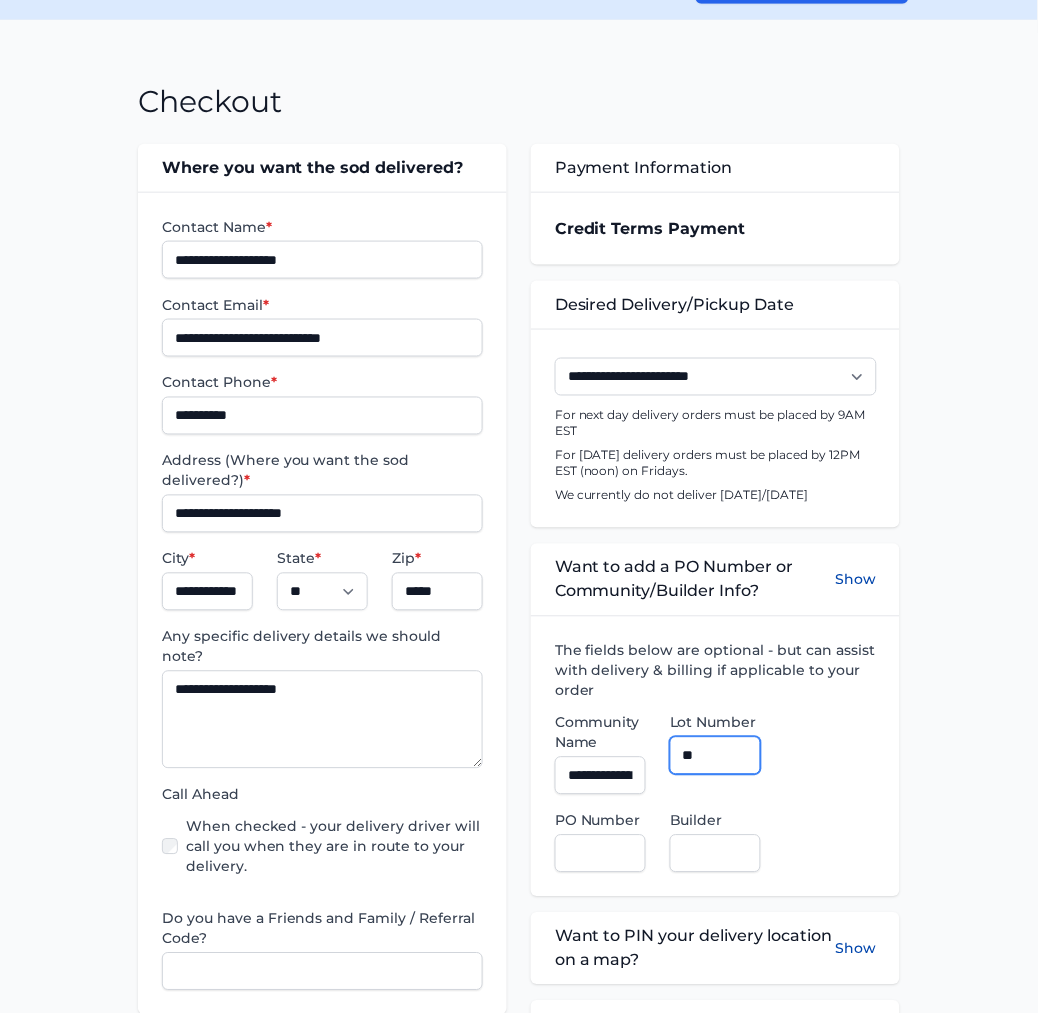 type on "**" 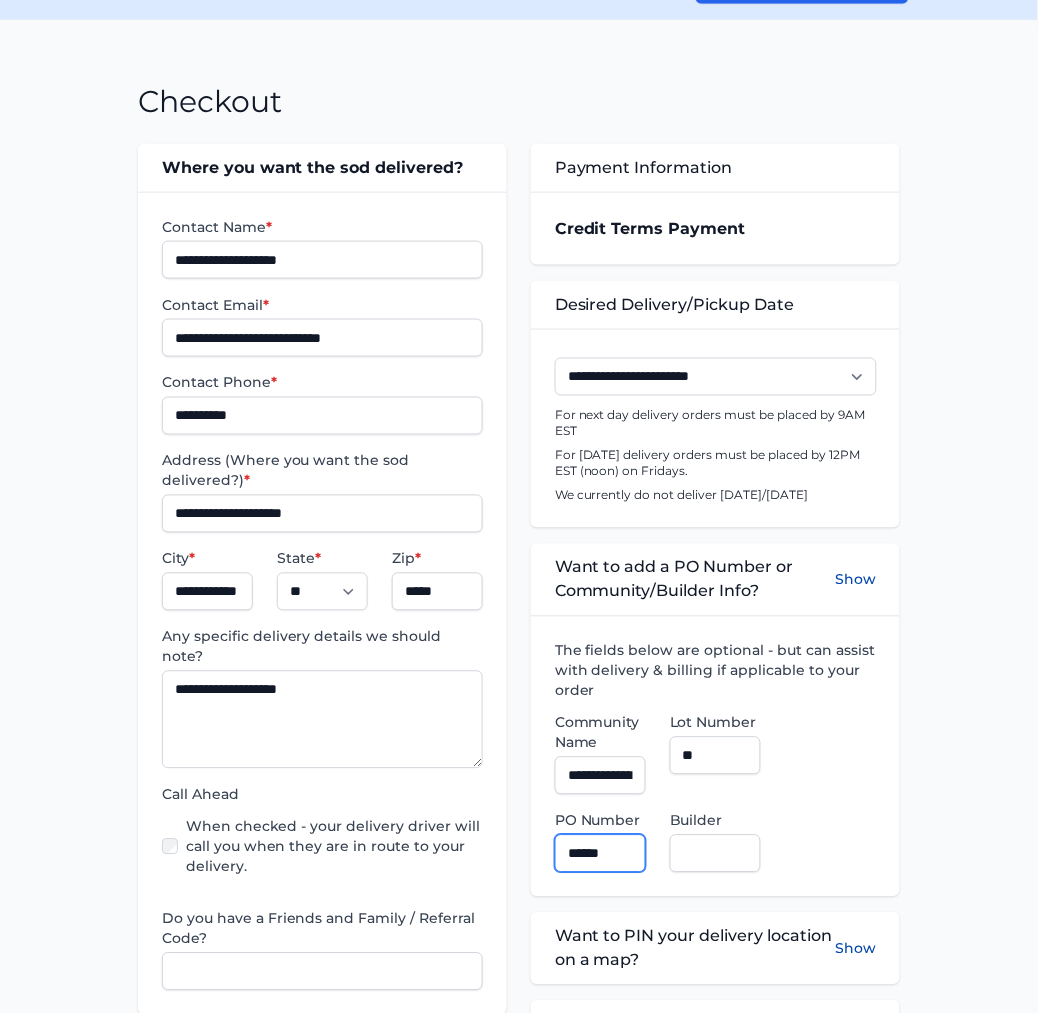 type on "******" 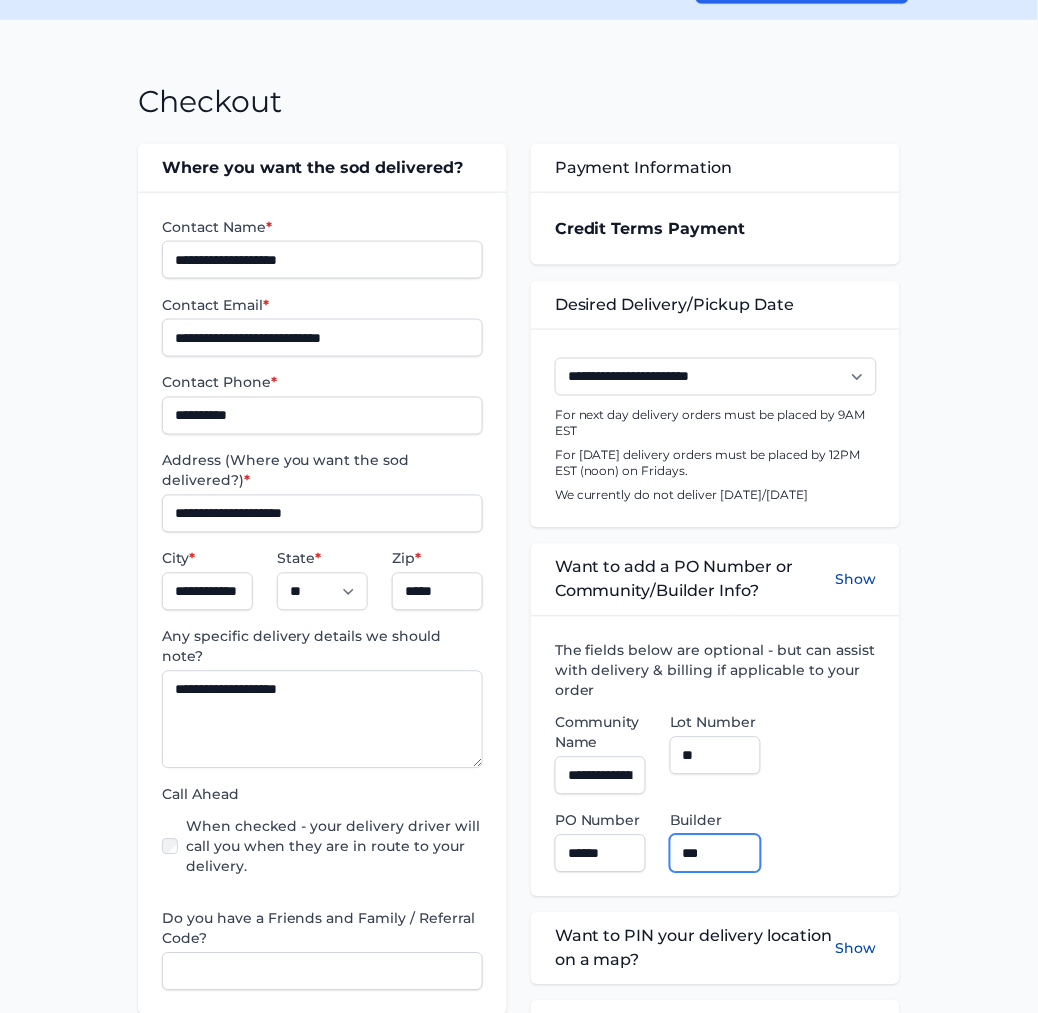 type on "**********" 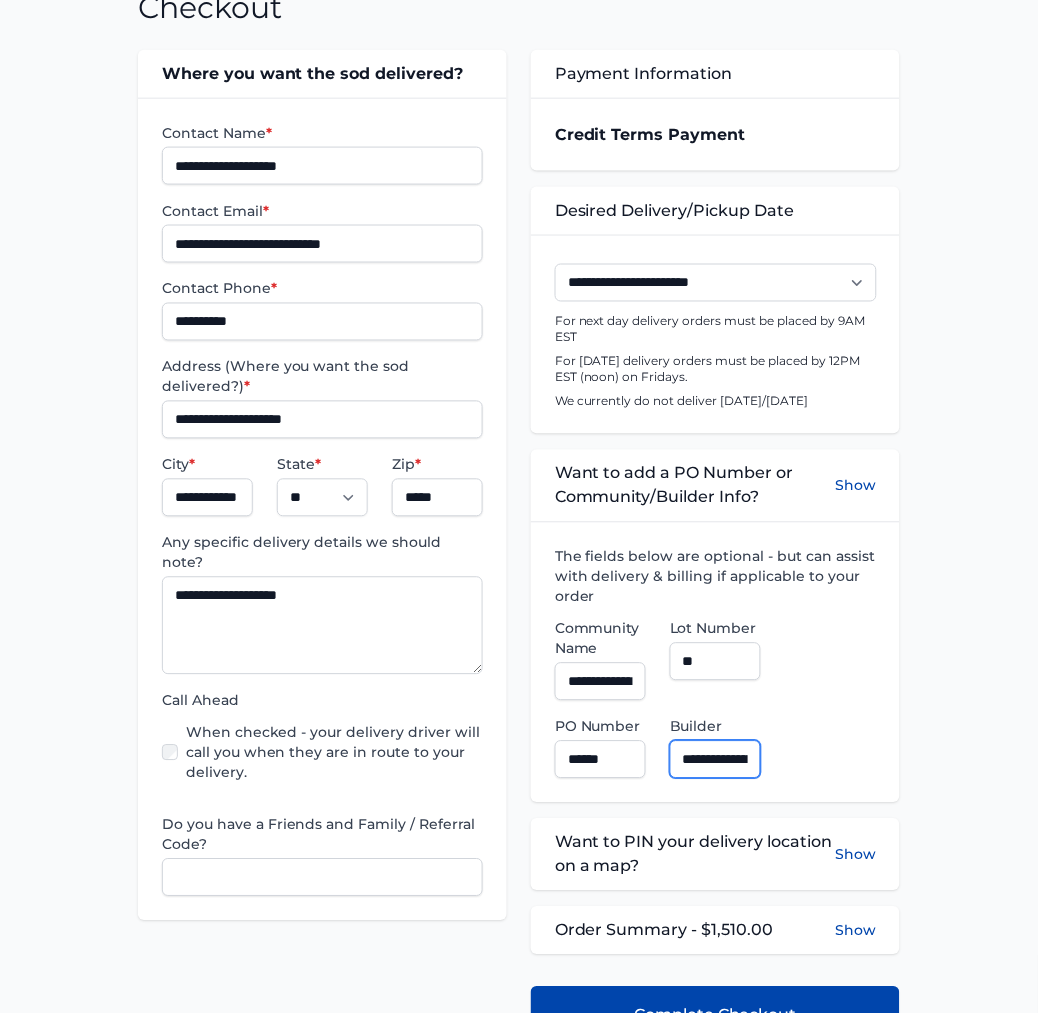 scroll, scrollTop: 444, scrollLeft: 0, axis: vertical 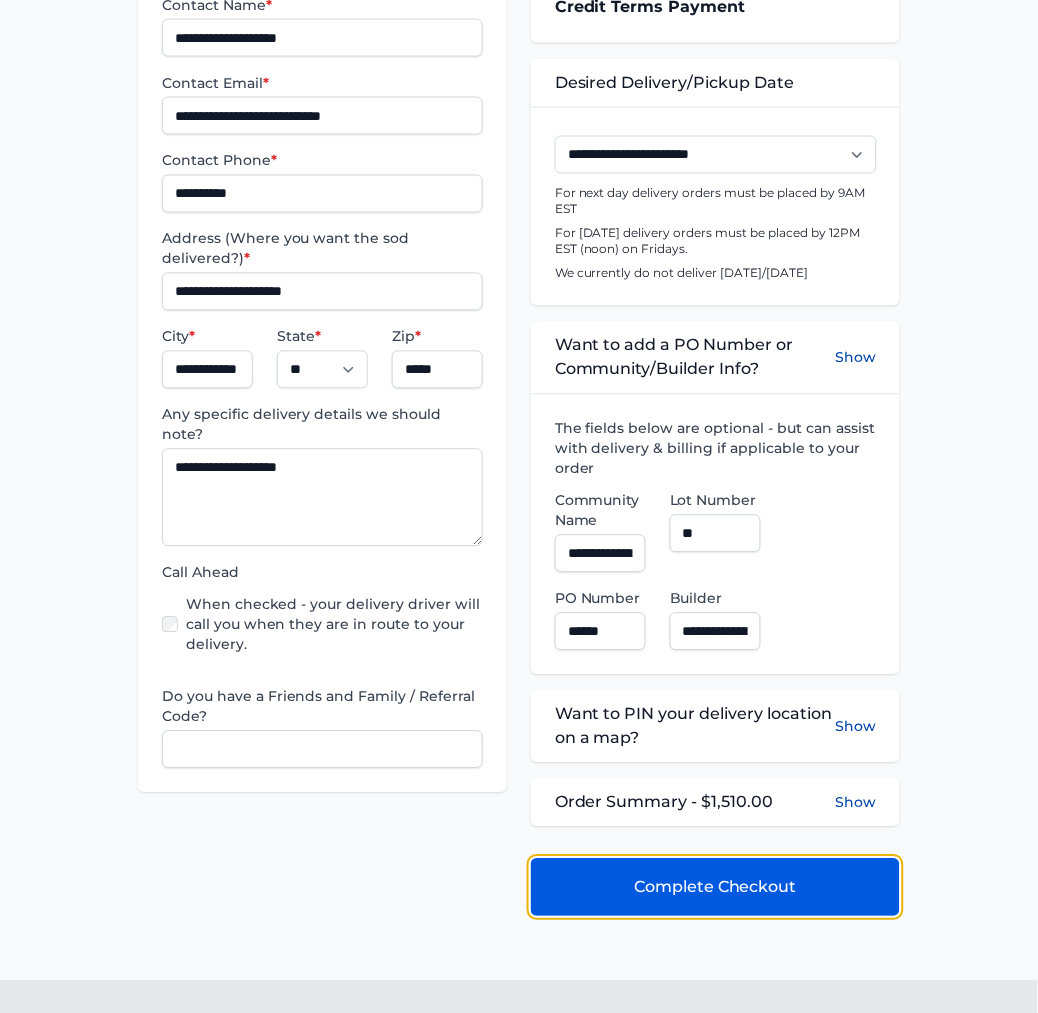 click on "Complete Checkout" at bounding box center (715, 888) 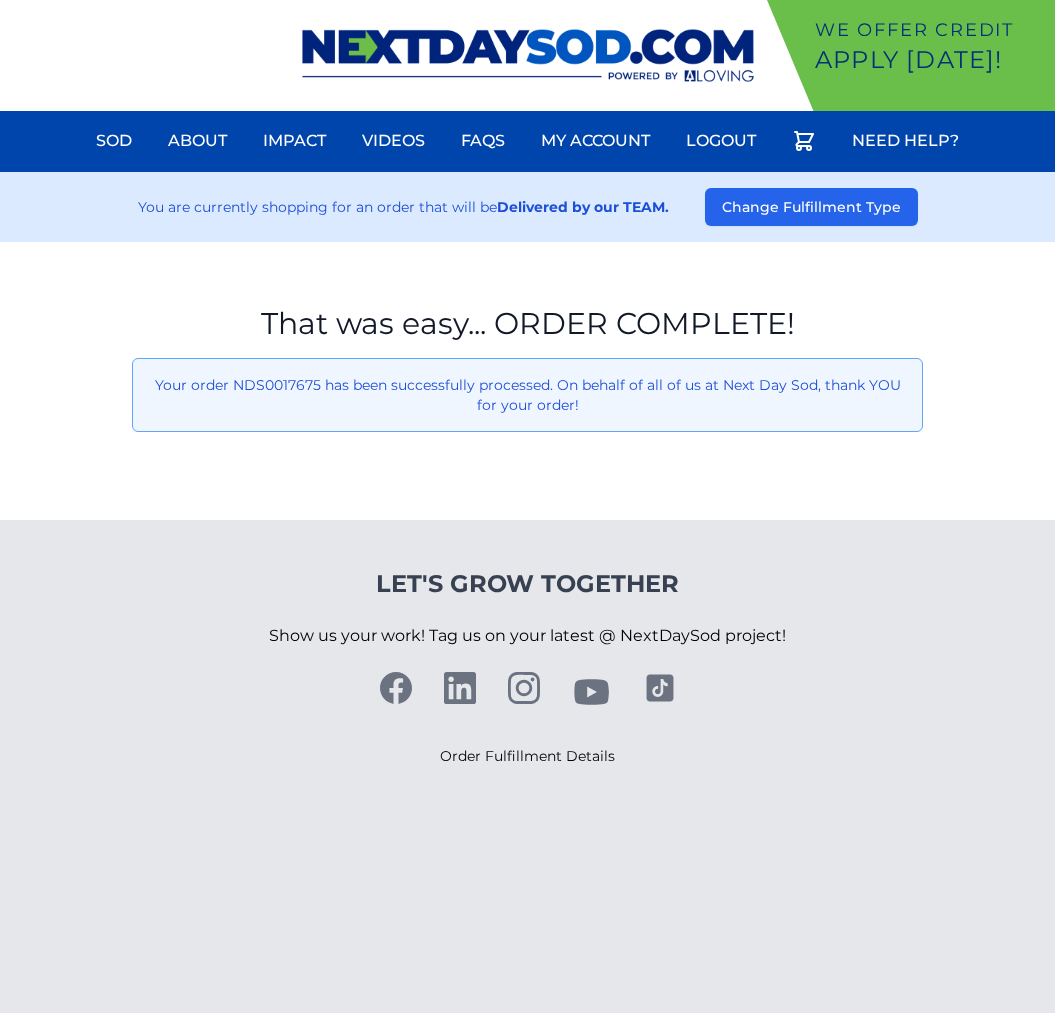 scroll, scrollTop: 0, scrollLeft: 0, axis: both 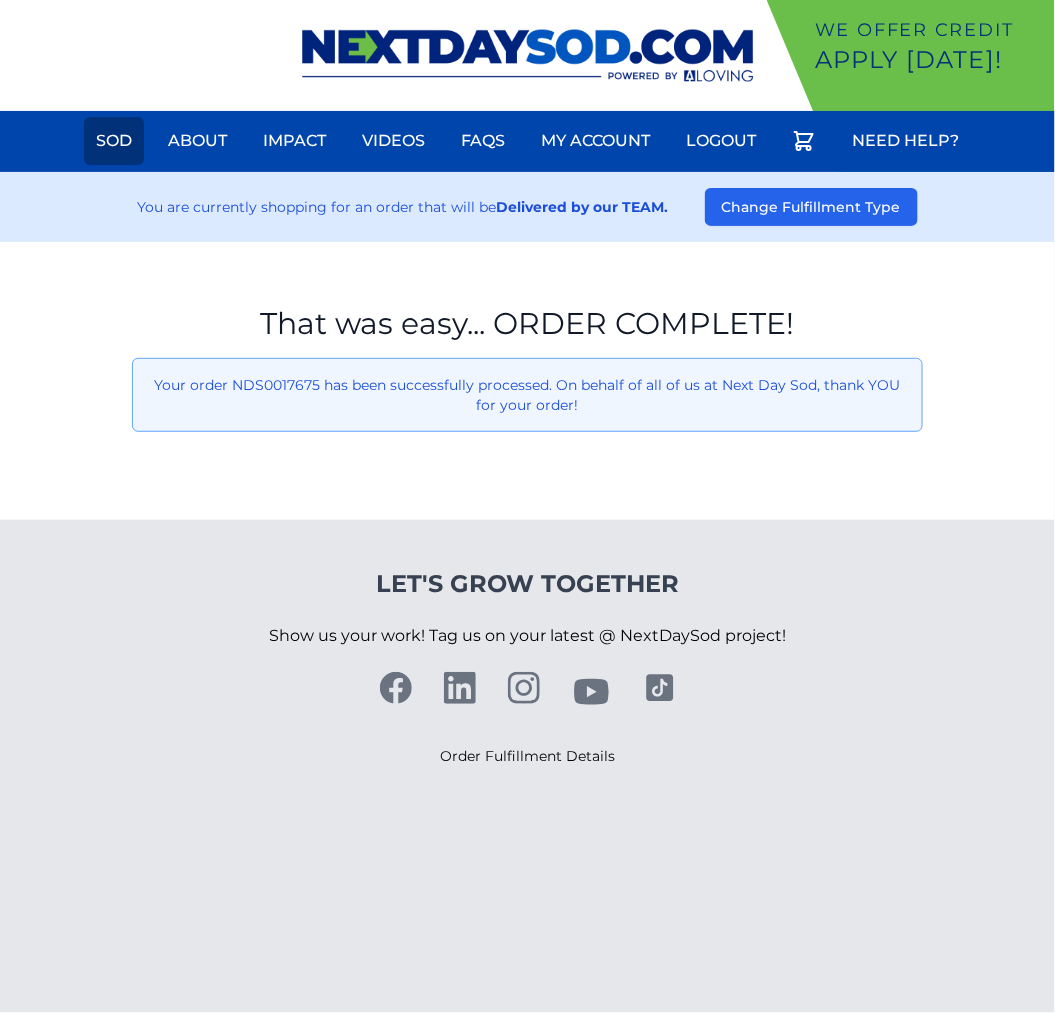 click on "Sod" at bounding box center [114, 141] 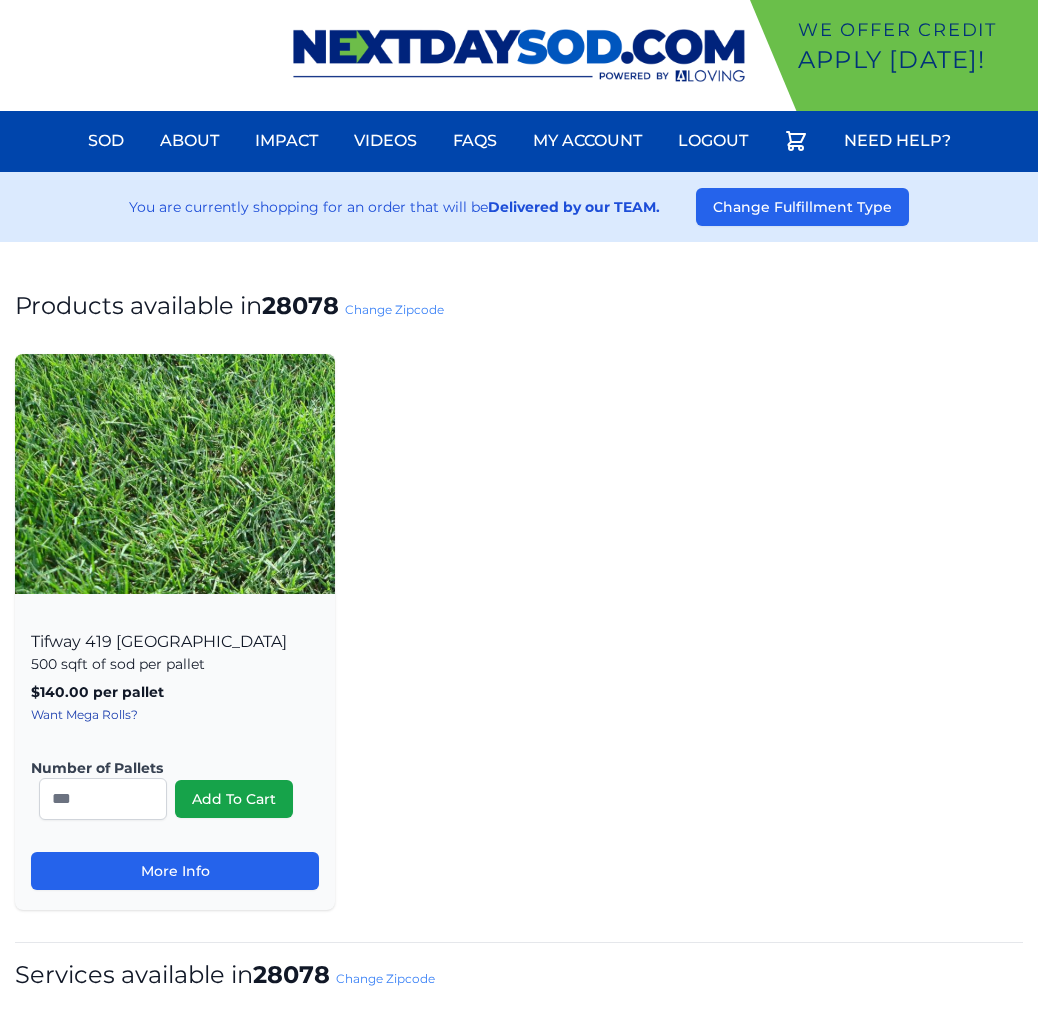 scroll, scrollTop: 0, scrollLeft: 0, axis: both 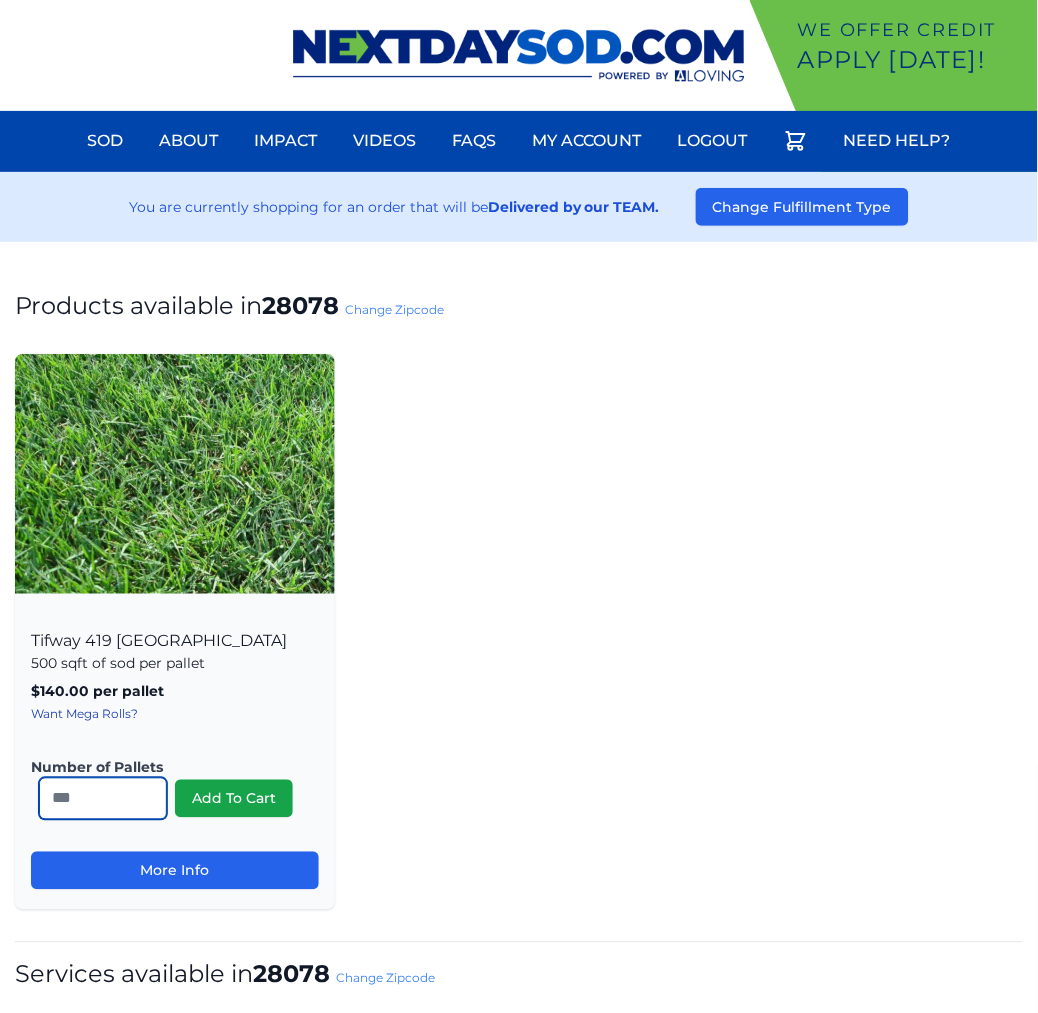 click on "*" at bounding box center [103, 799] 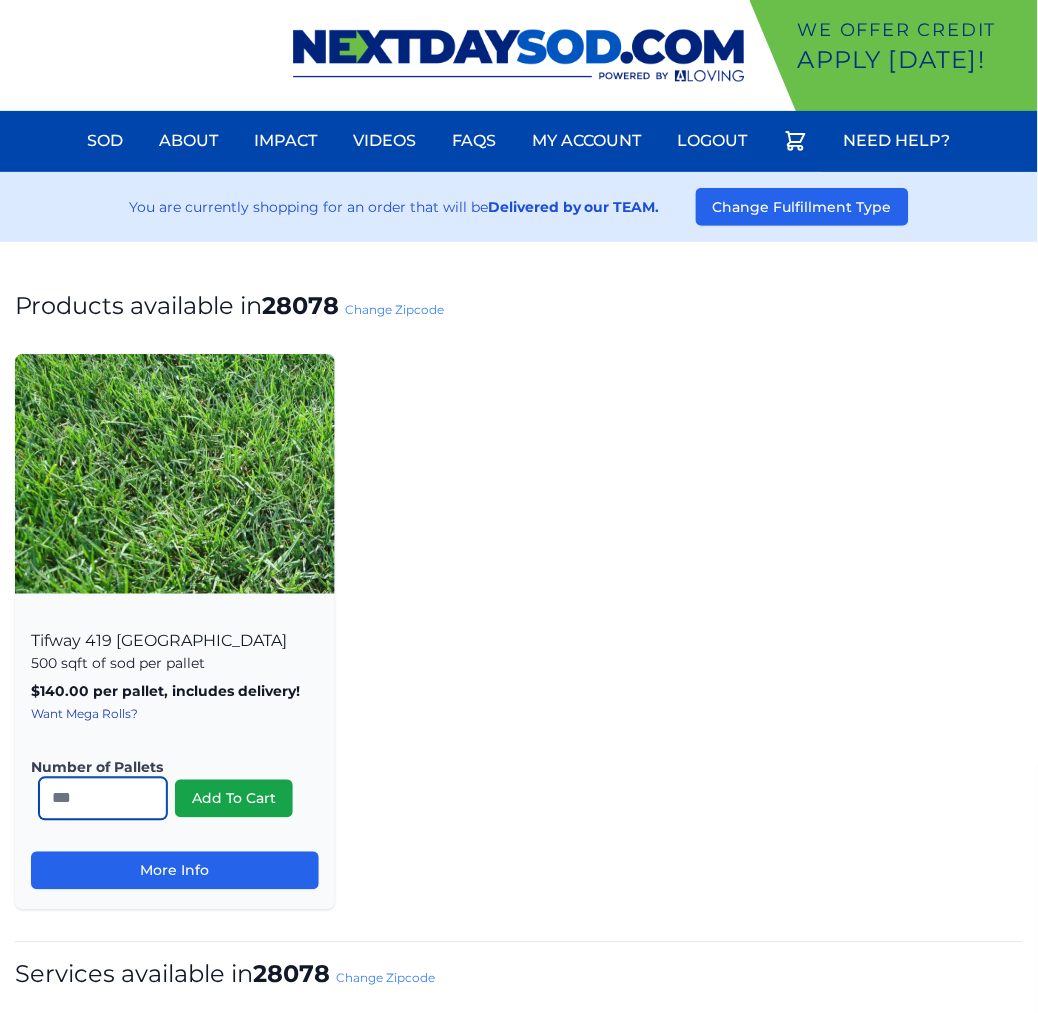 type on "**" 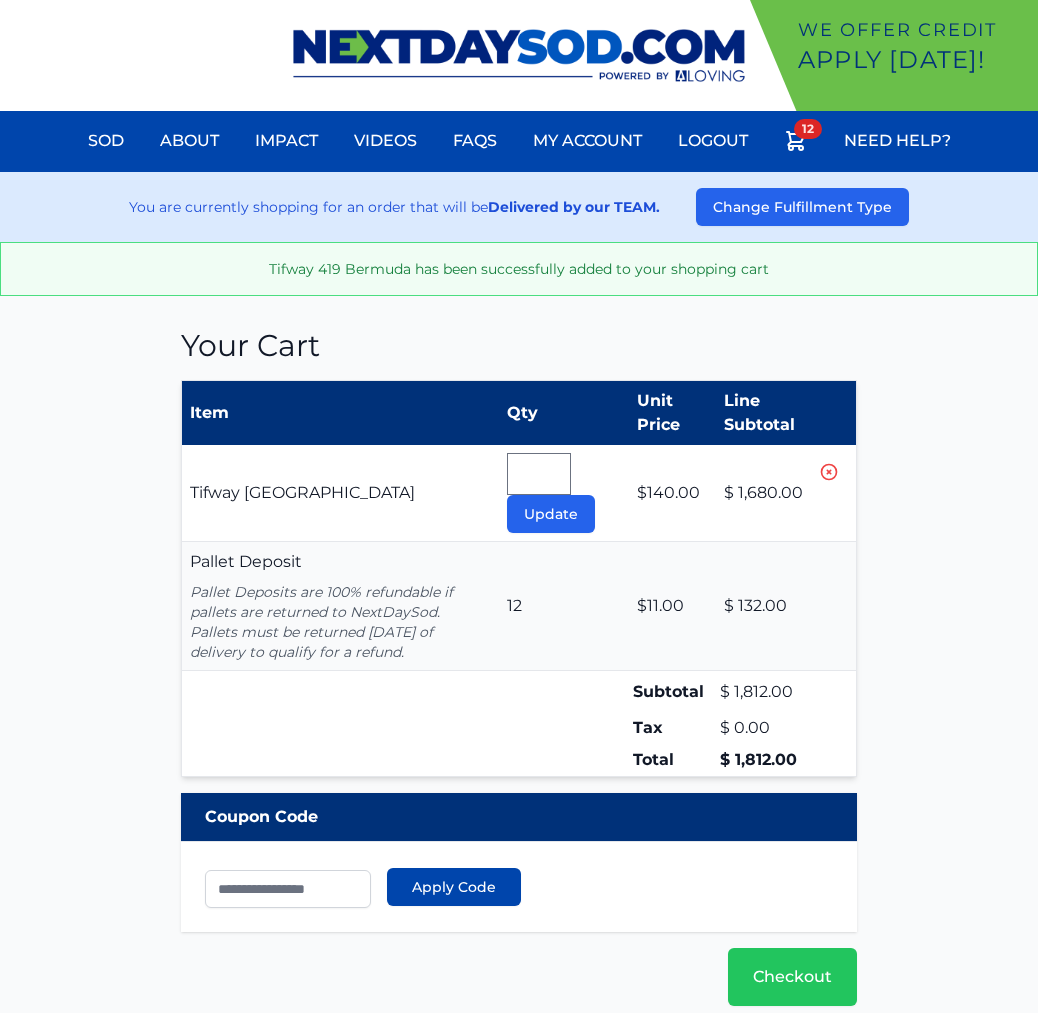 scroll, scrollTop: 0, scrollLeft: 0, axis: both 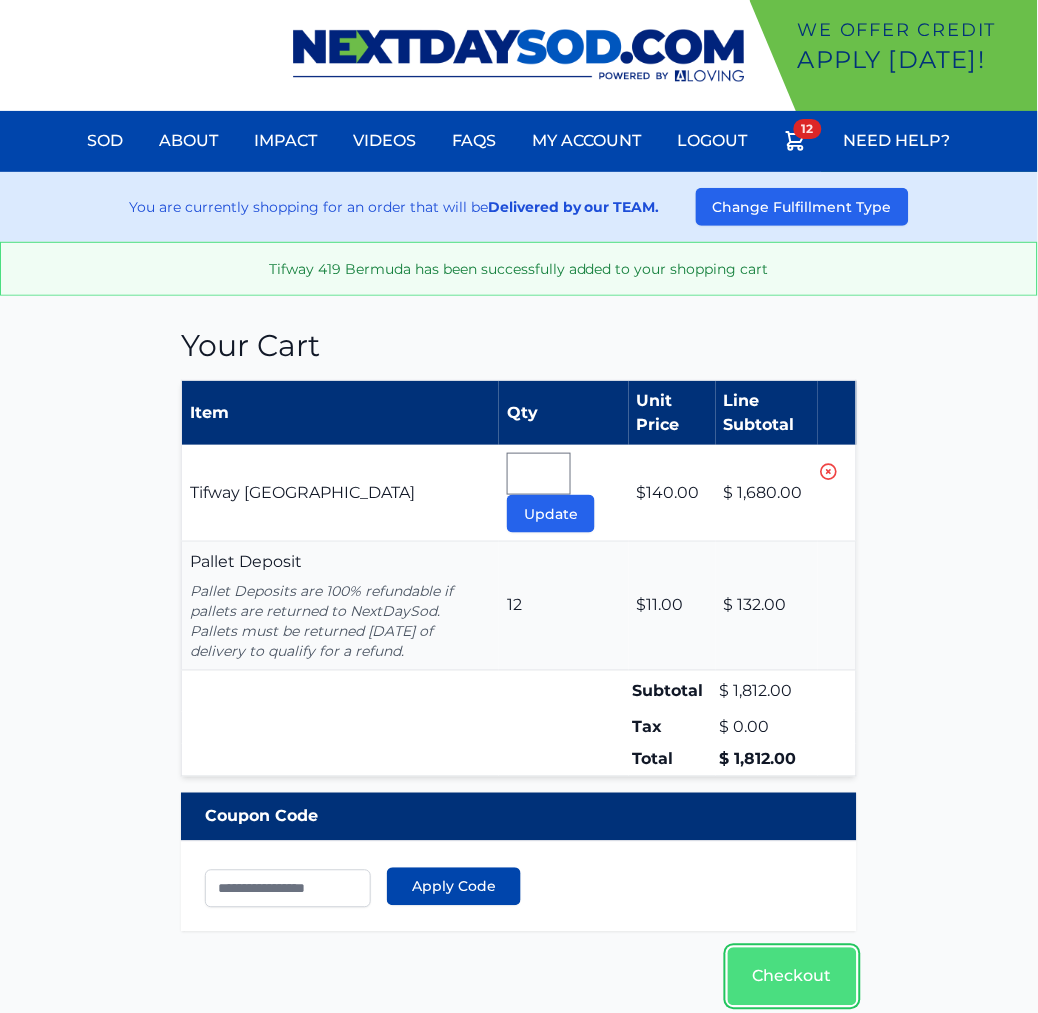 click on "Checkout" at bounding box center [792, 977] 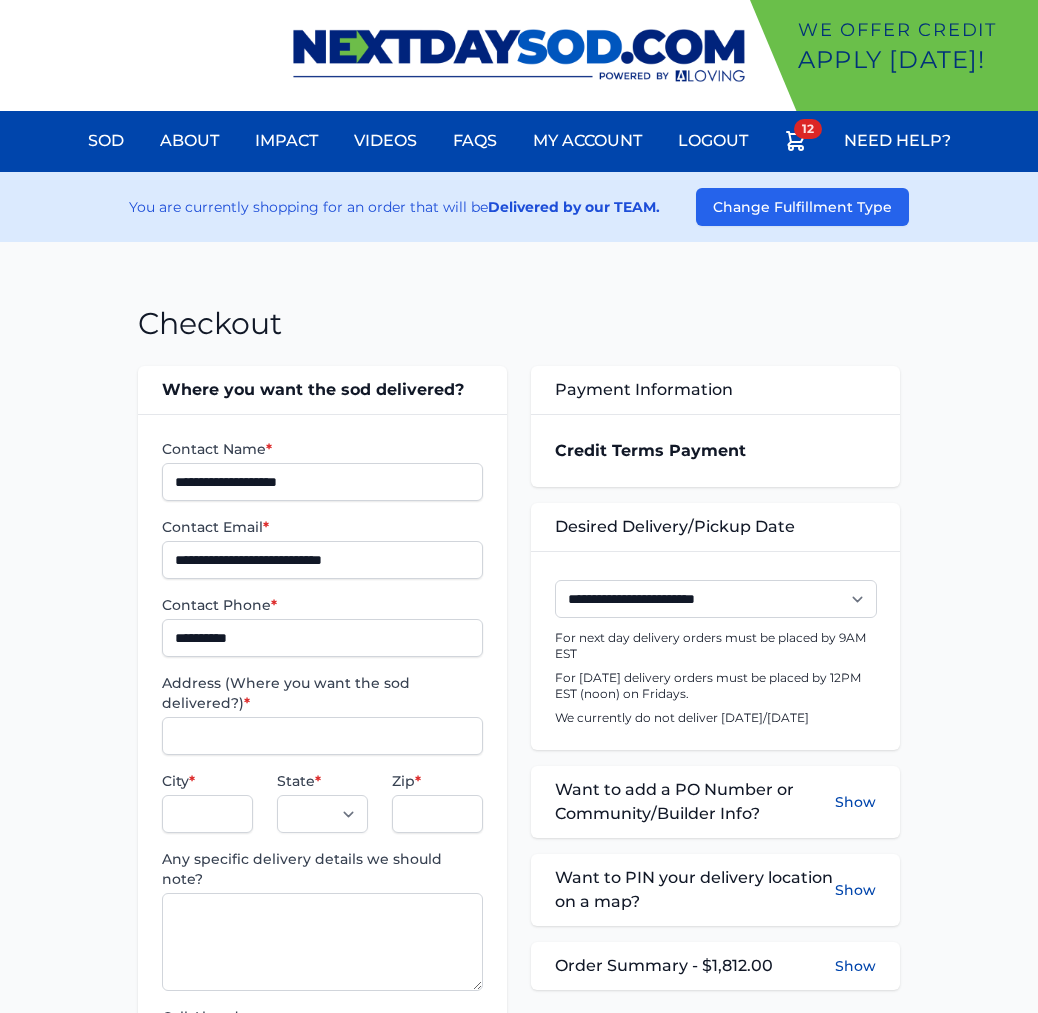 scroll, scrollTop: 0, scrollLeft: 0, axis: both 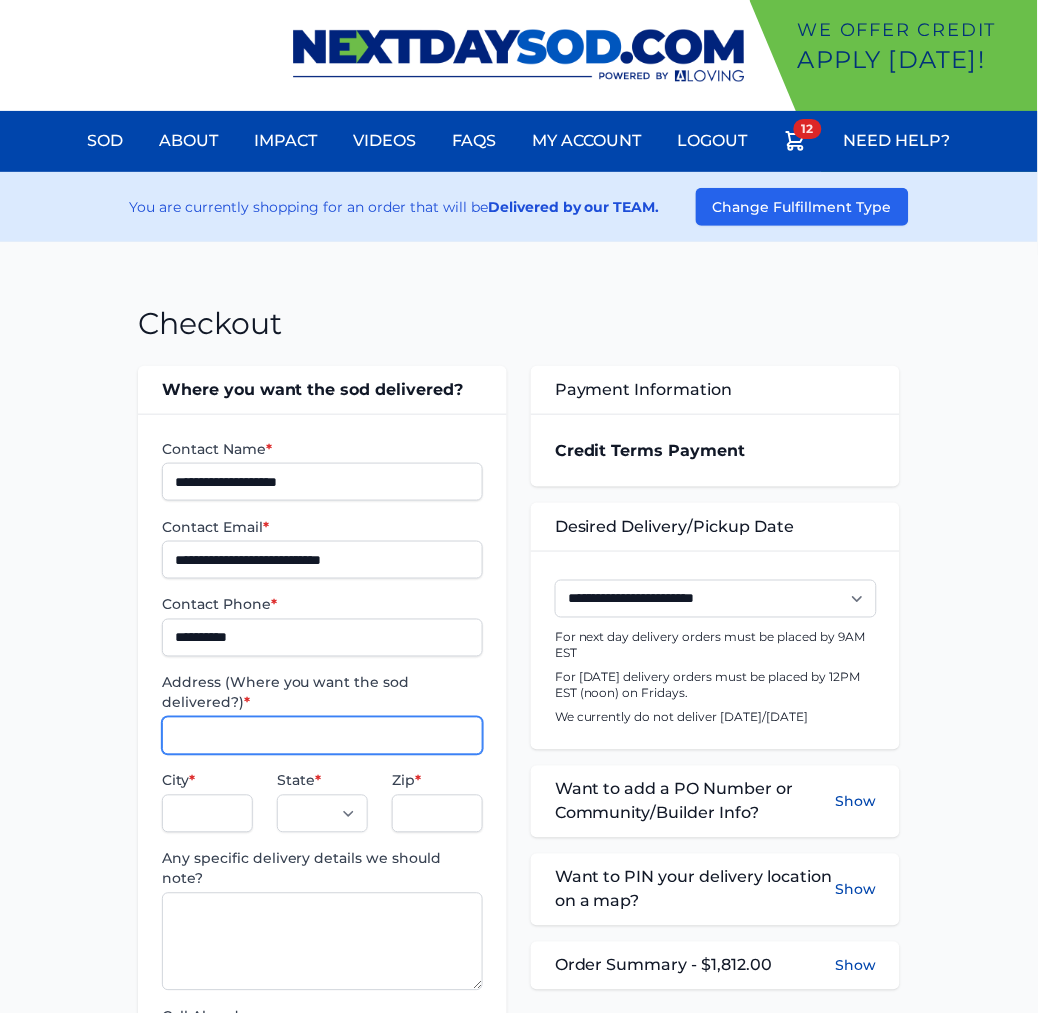 click on "Address (Where you want the sod delivered?)
*" at bounding box center [322, 736] 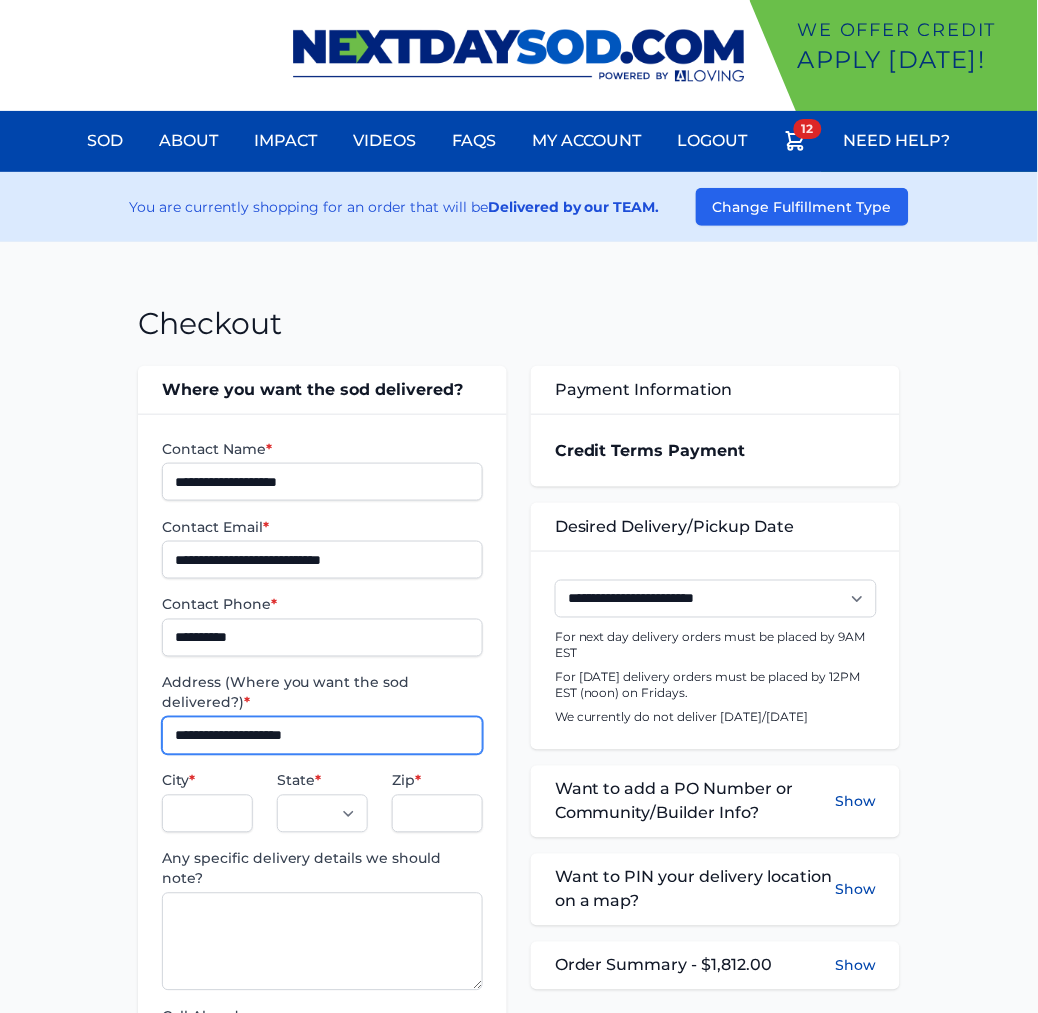 type on "**********" 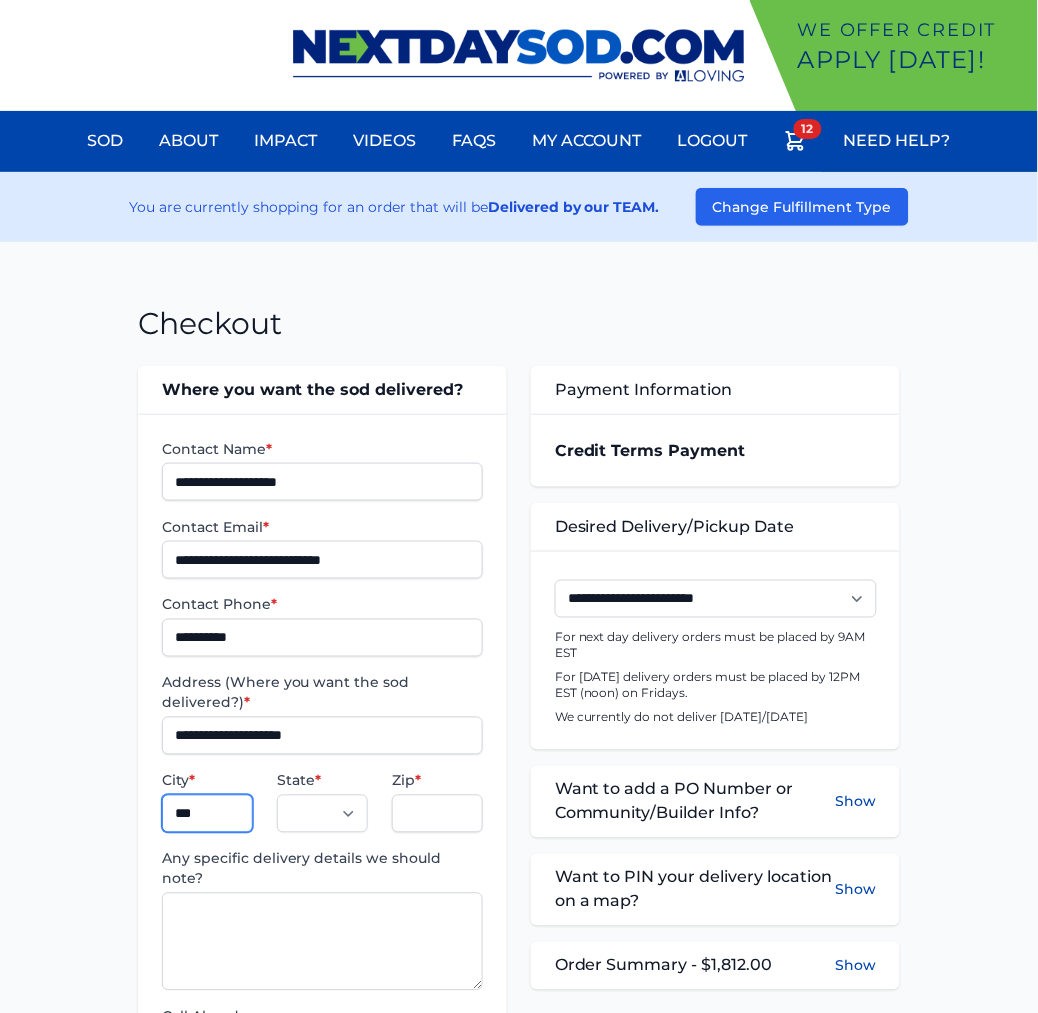 type on "**********" 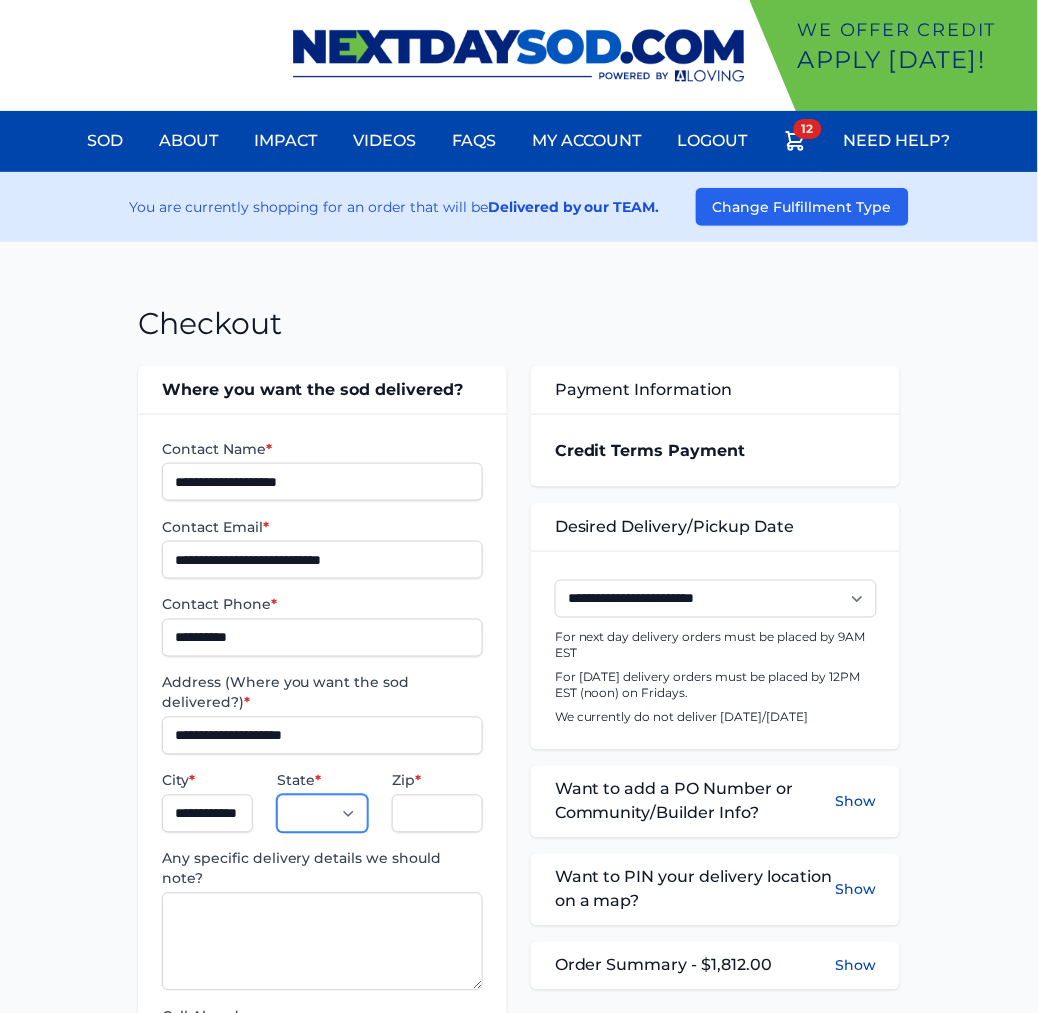 select on "**" 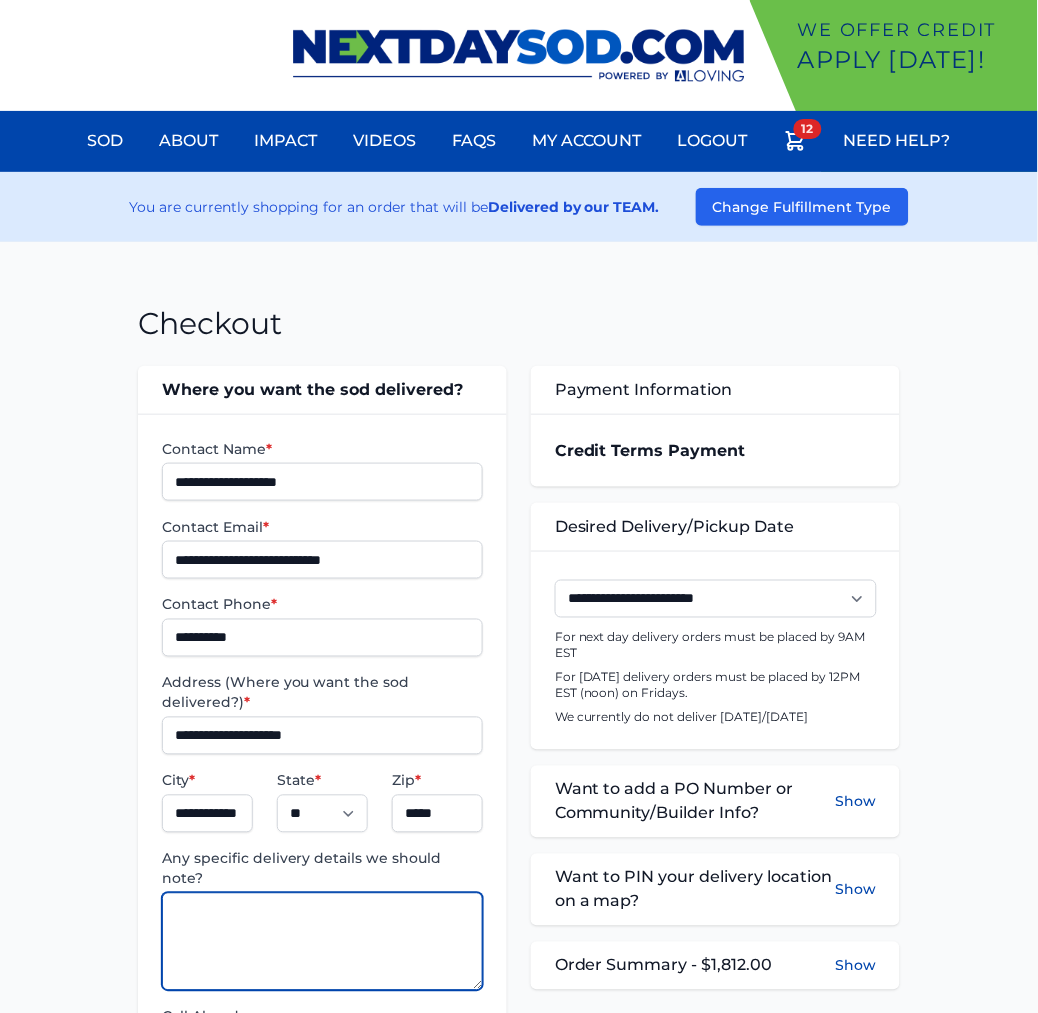 paste on "**********" 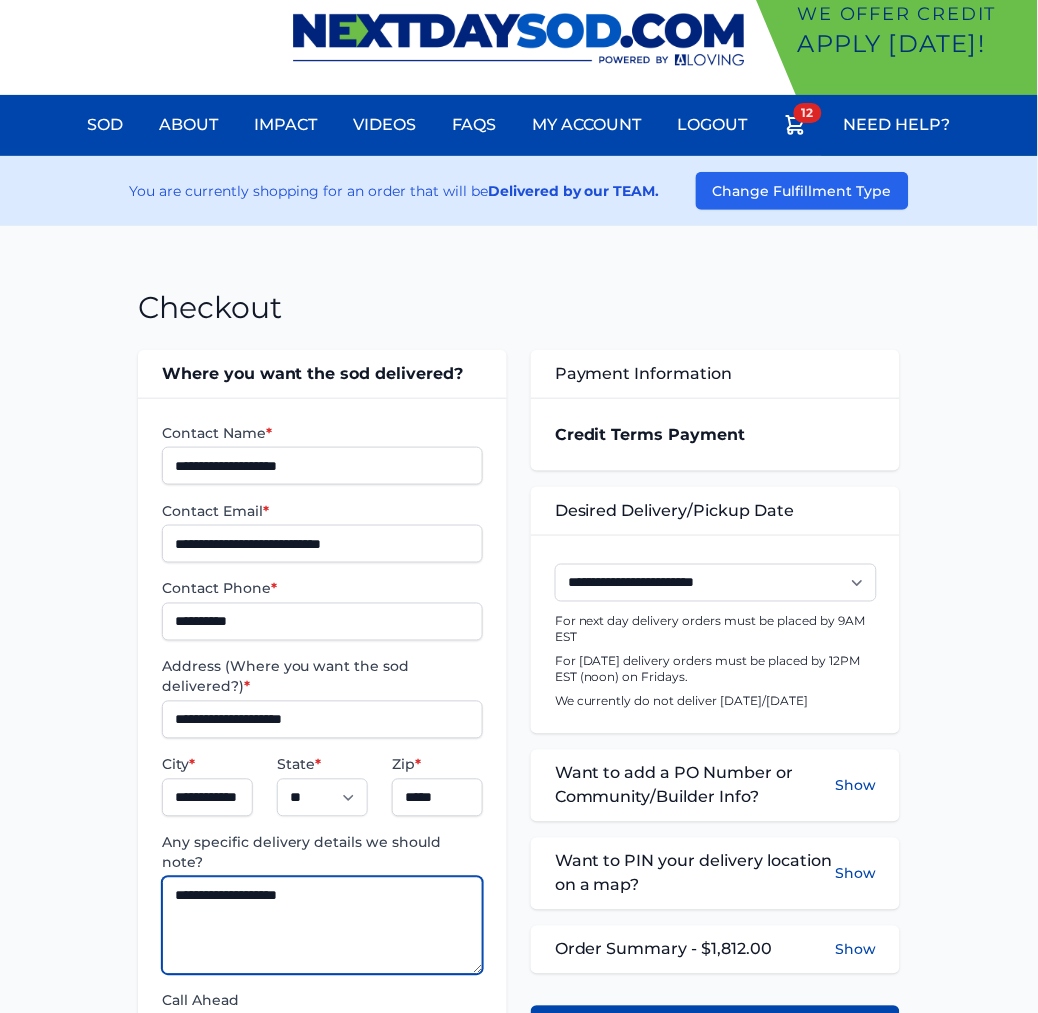 scroll, scrollTop: 222, scrollLeft: 0, axis: vertical 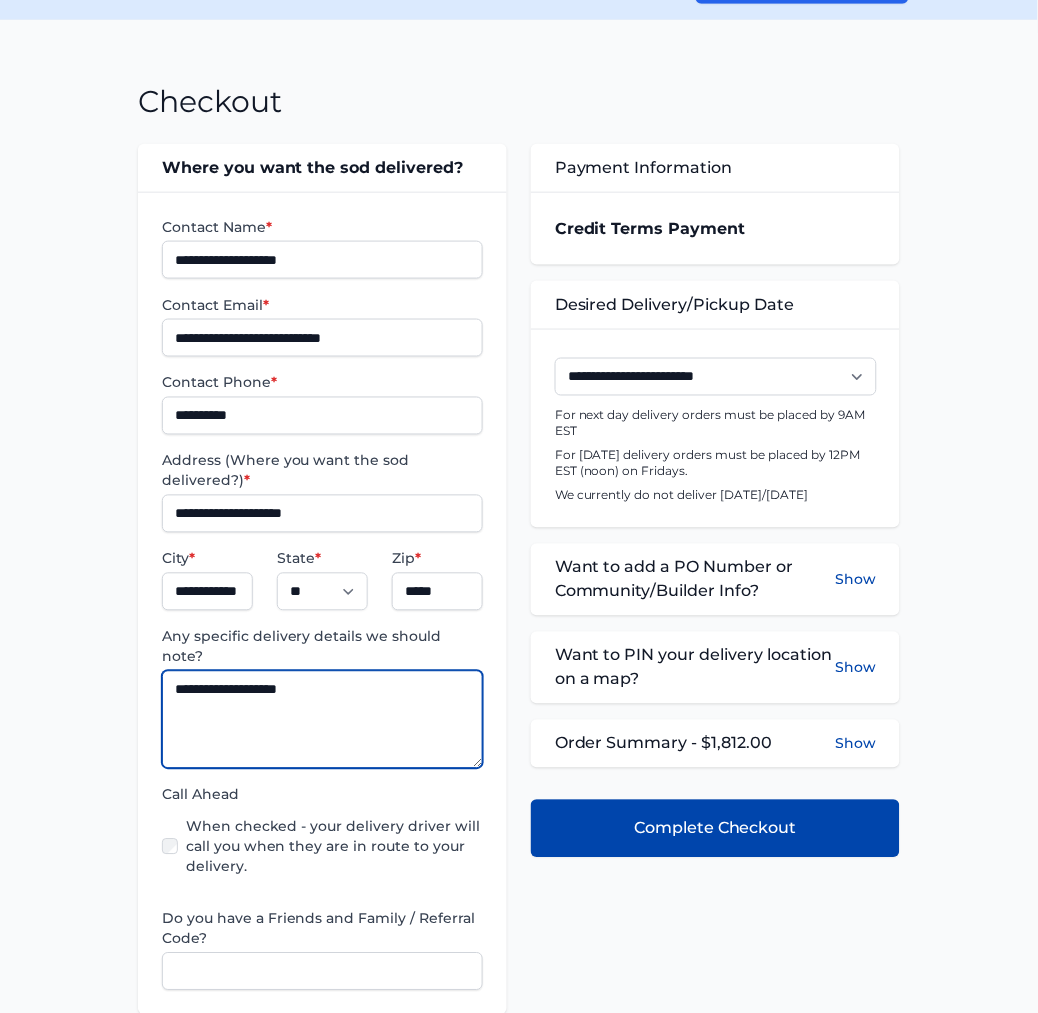 type on "**********" 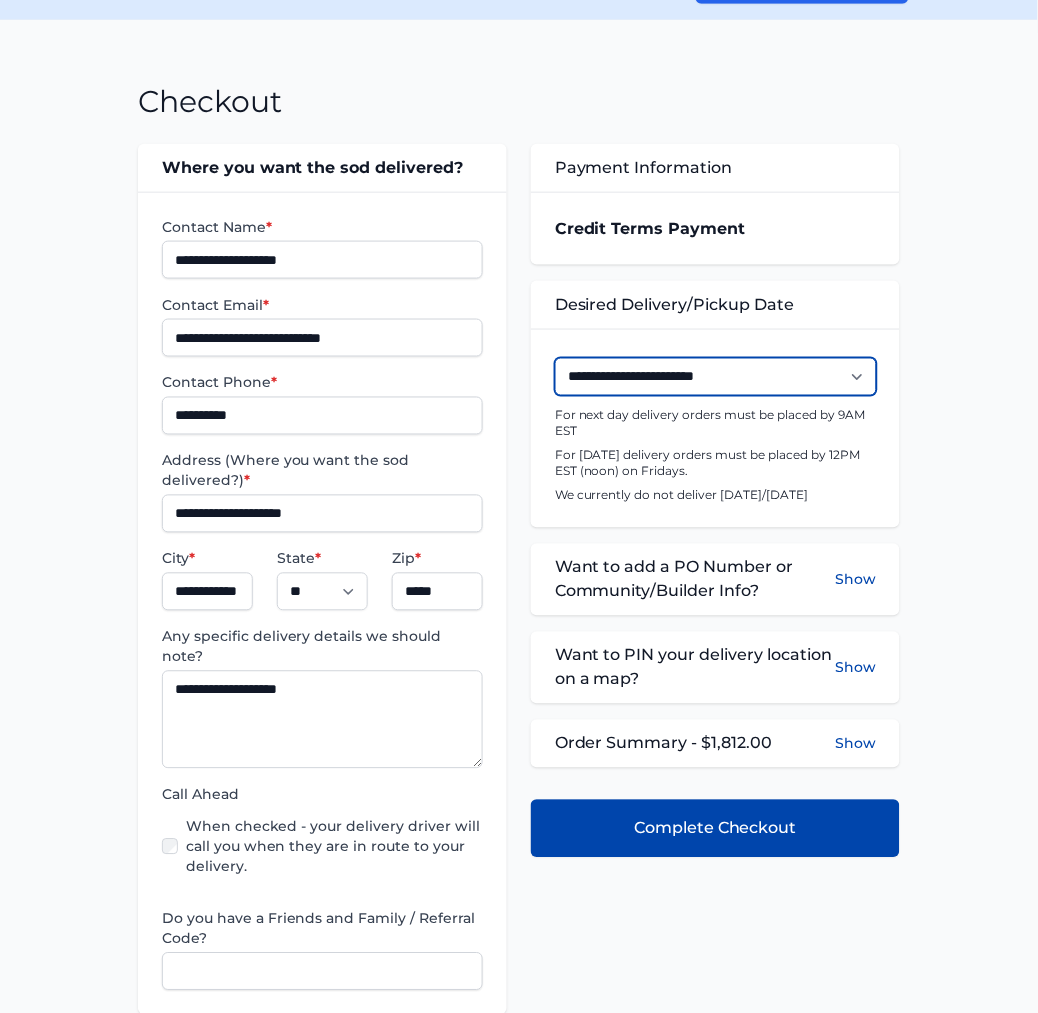 click on "**********" at bounding box center (716, 377) 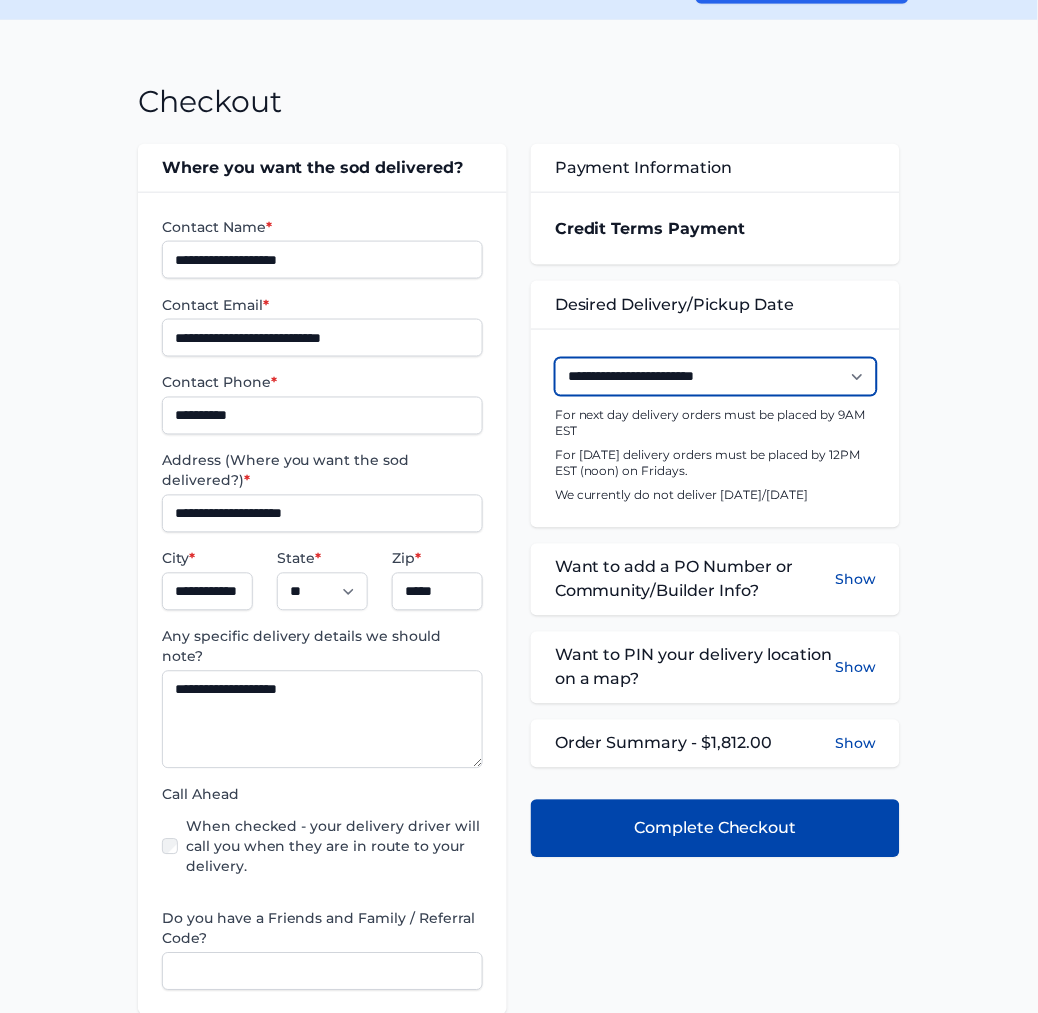 select on "**********" 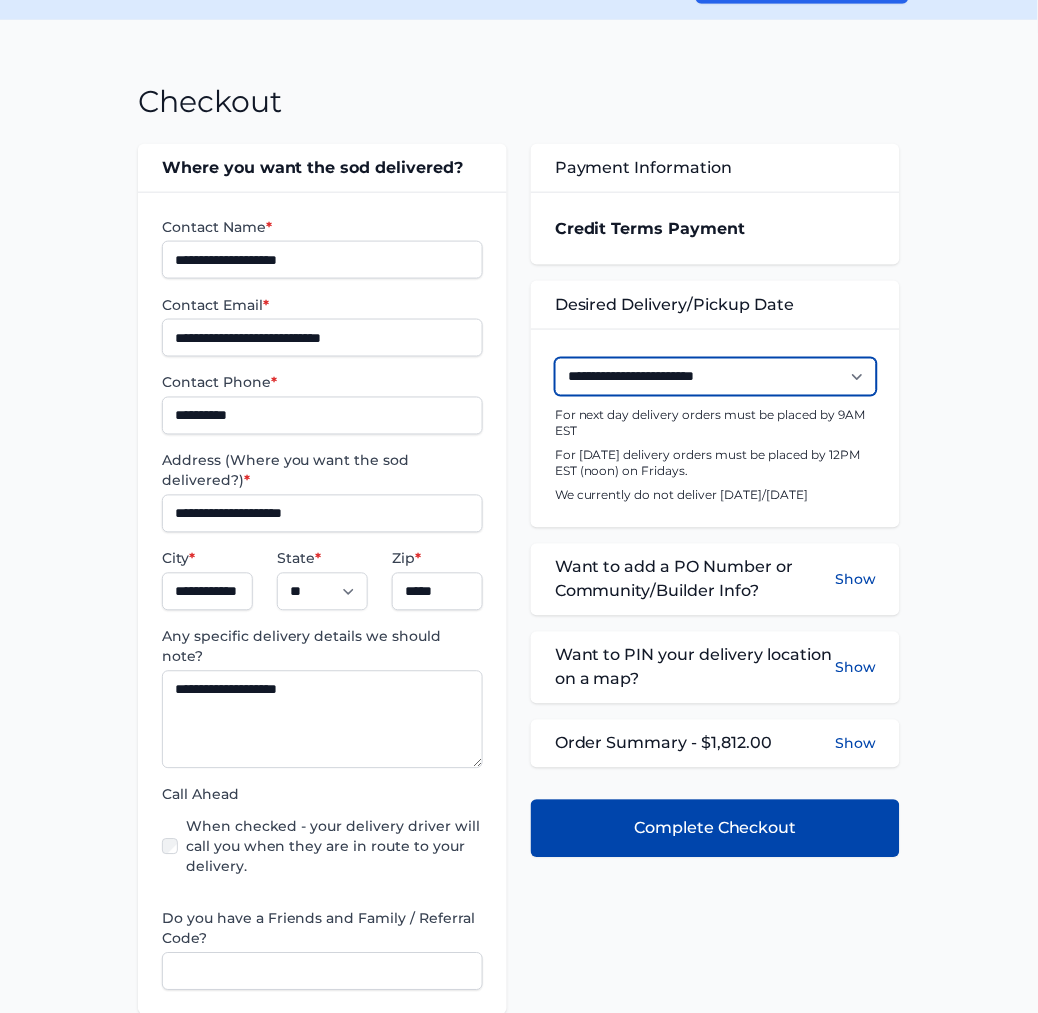 click on "**********" at bounding box center [716, 377] 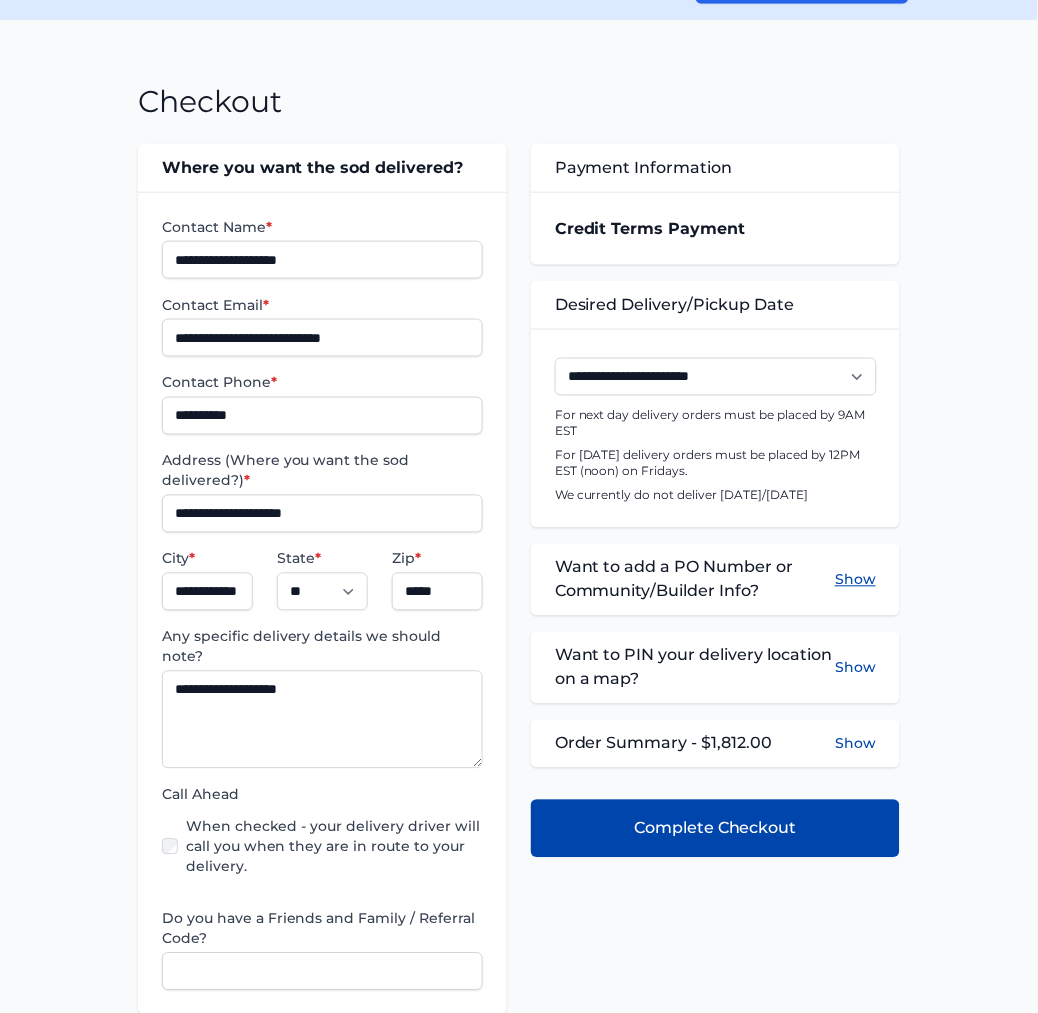 drag, startPoint x: 858, startPoint y: 588, endPoint x: 805, endPoint y: 633, distance: 69.52697 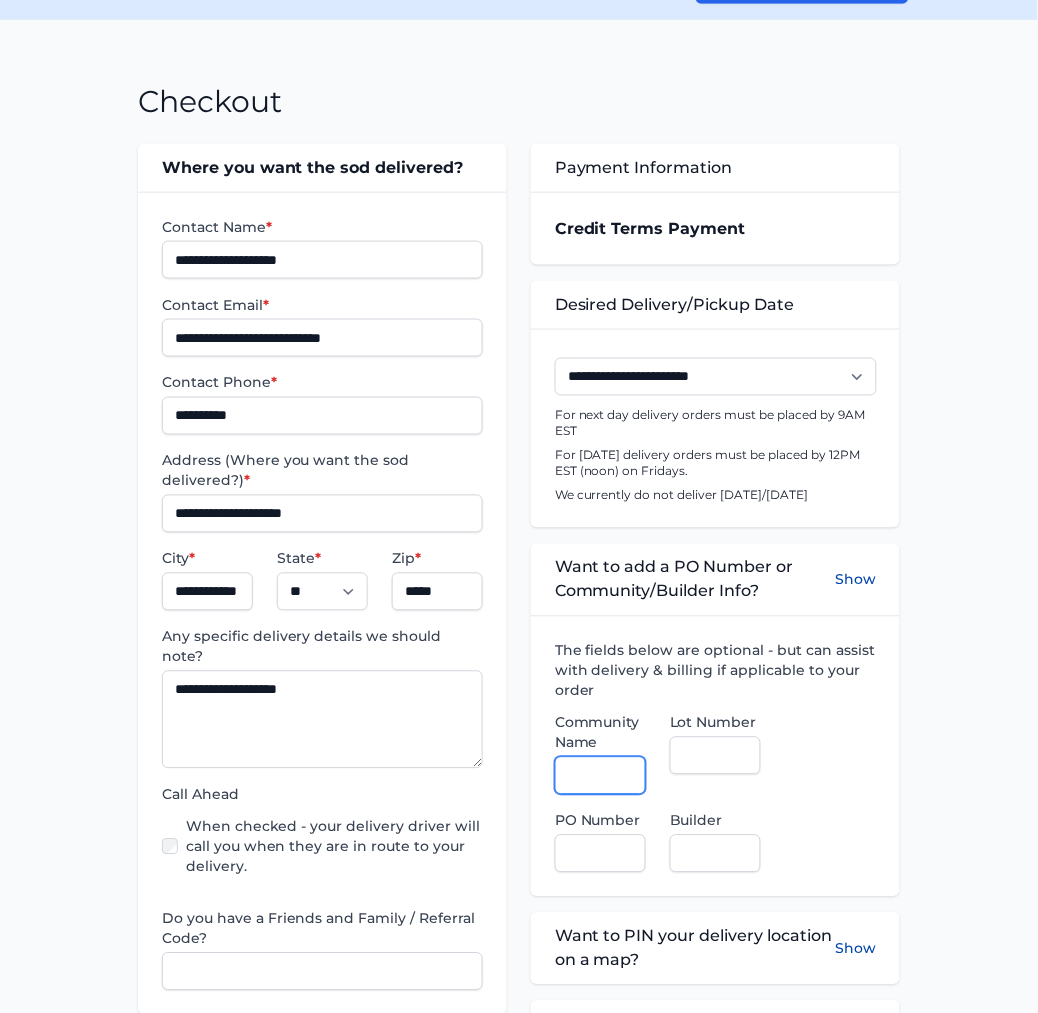 click on "Community Name" at bounding box center [600, 776] 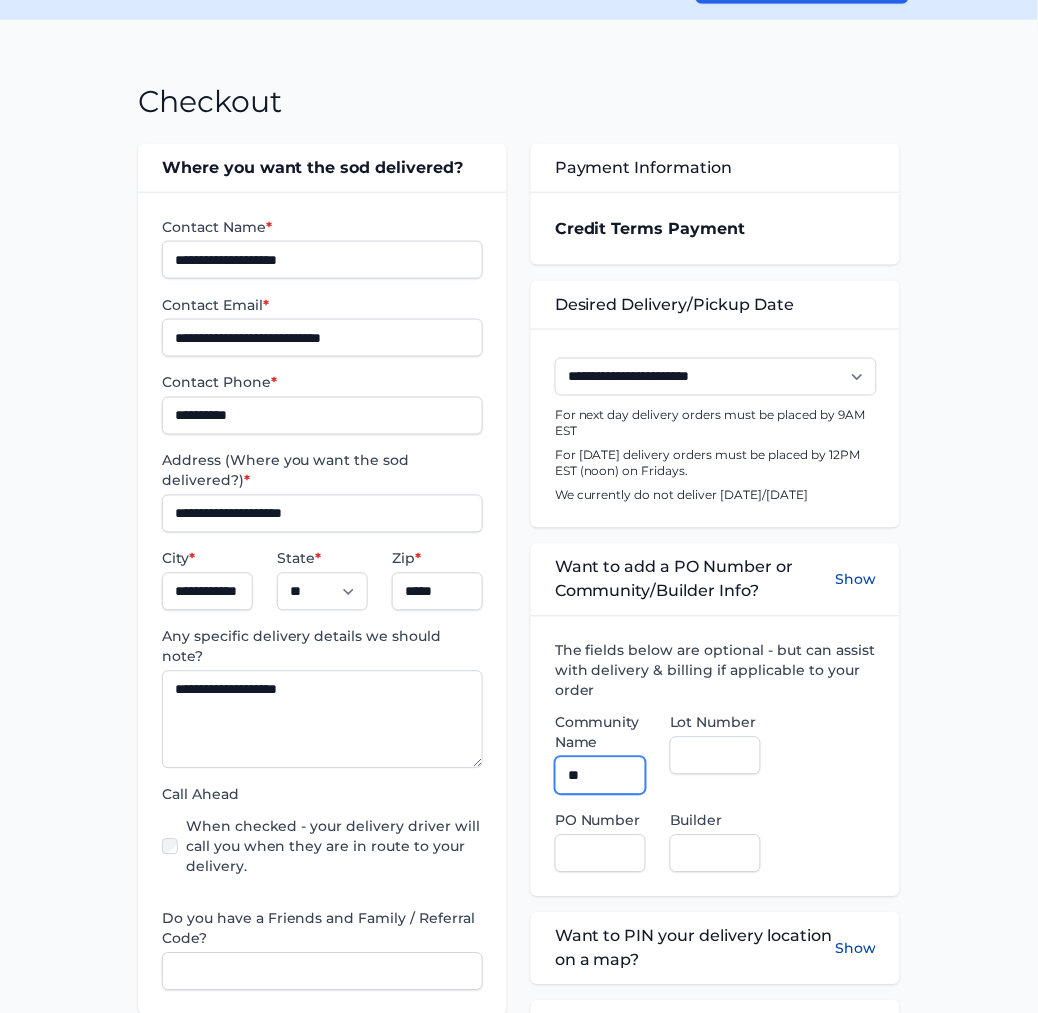 type on "**********" 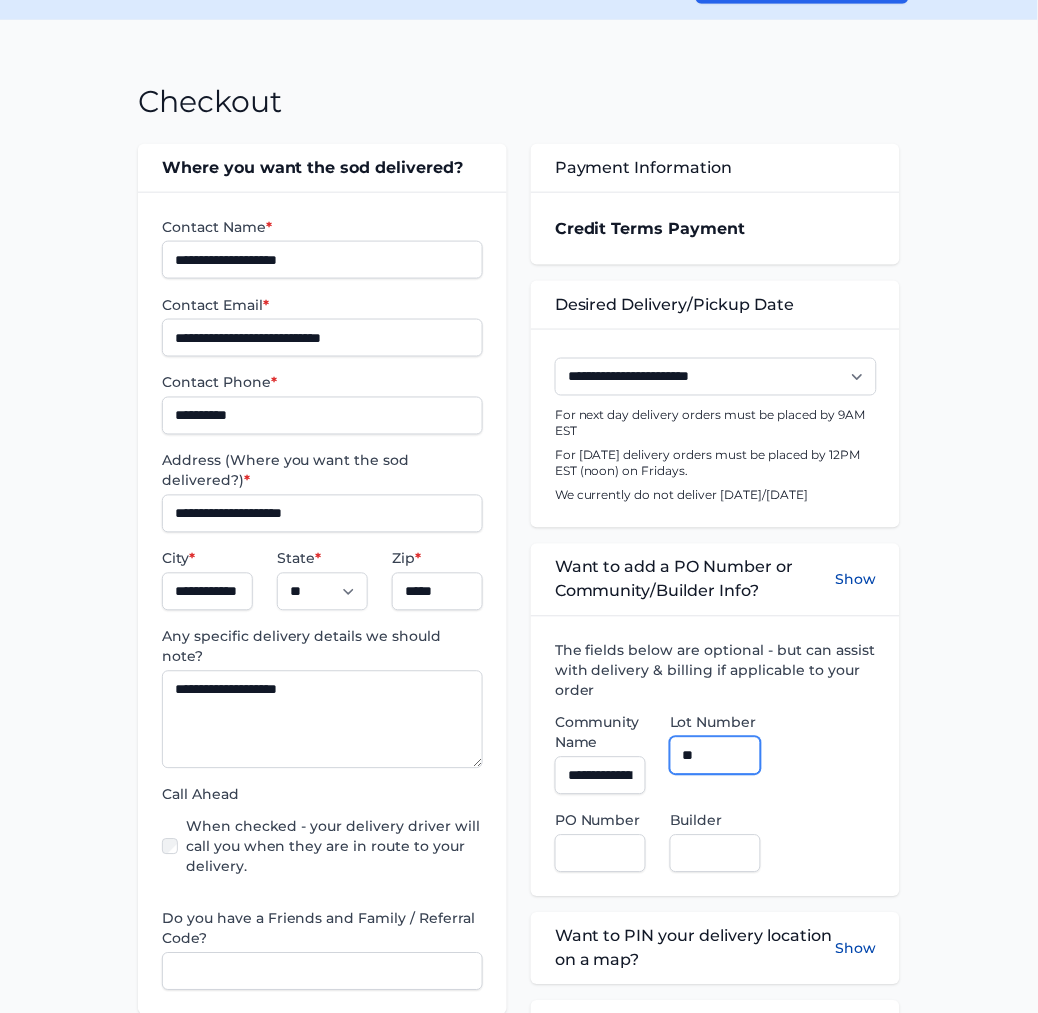 type on "**" 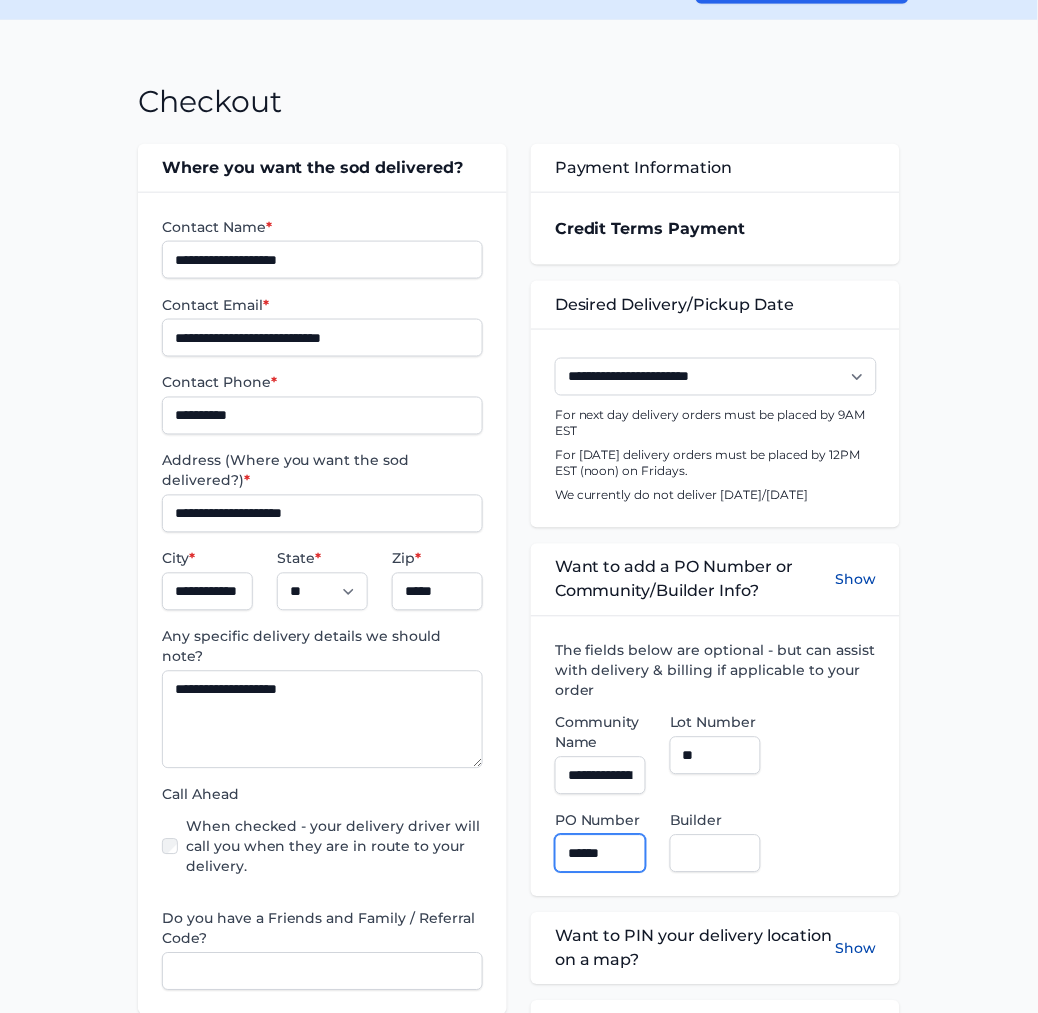 type on "******" 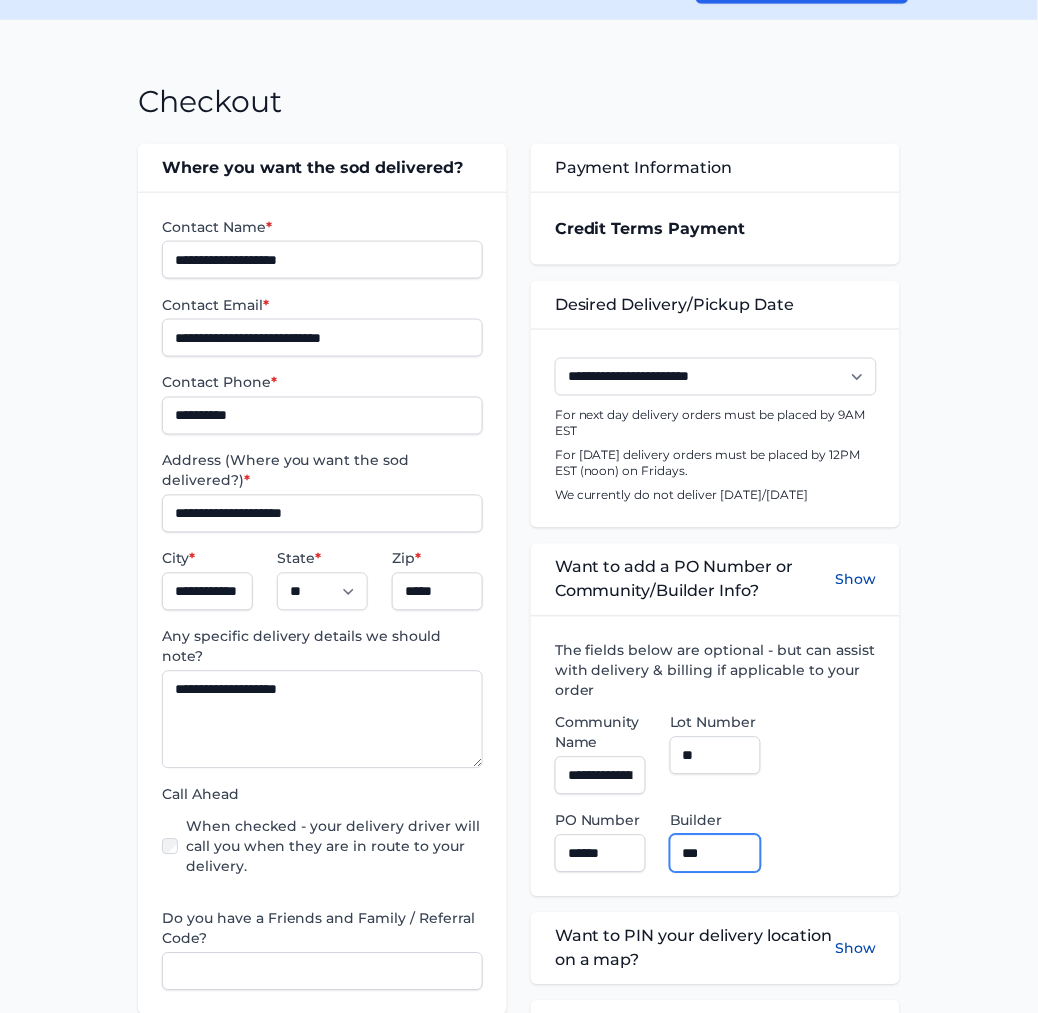 type on "**********" 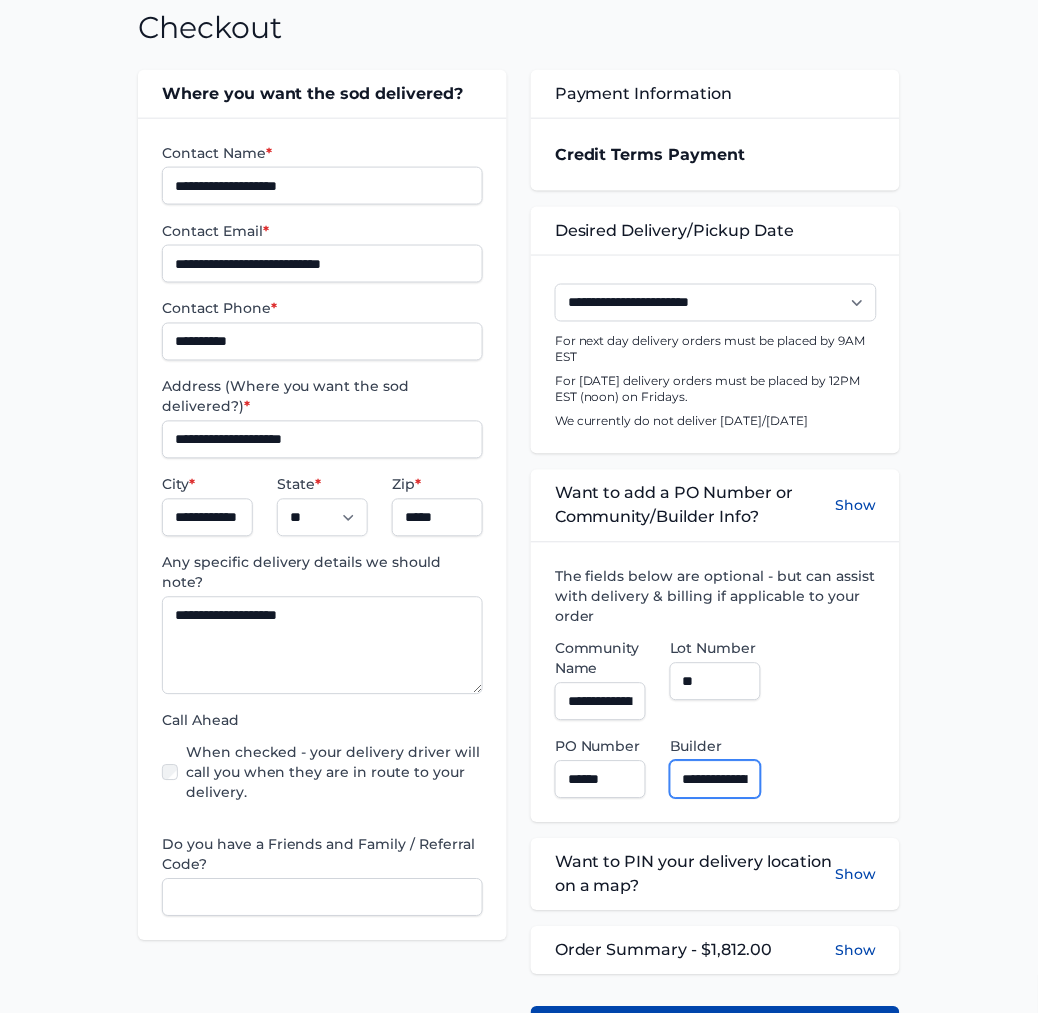 scroll, scrollTop: 444, scrollLeft: 0, axis: vertical 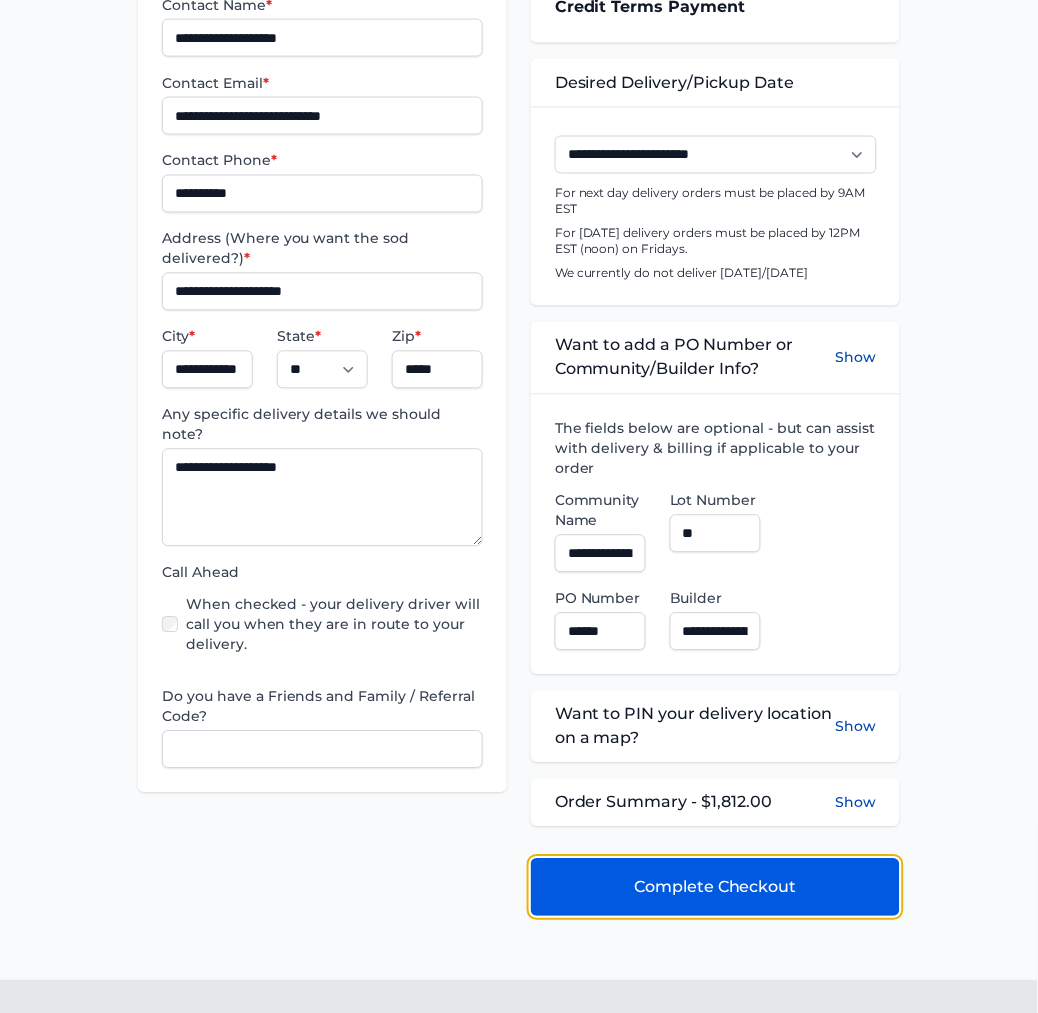 click on "Complete Checkout" at bounding box center [715, 888] 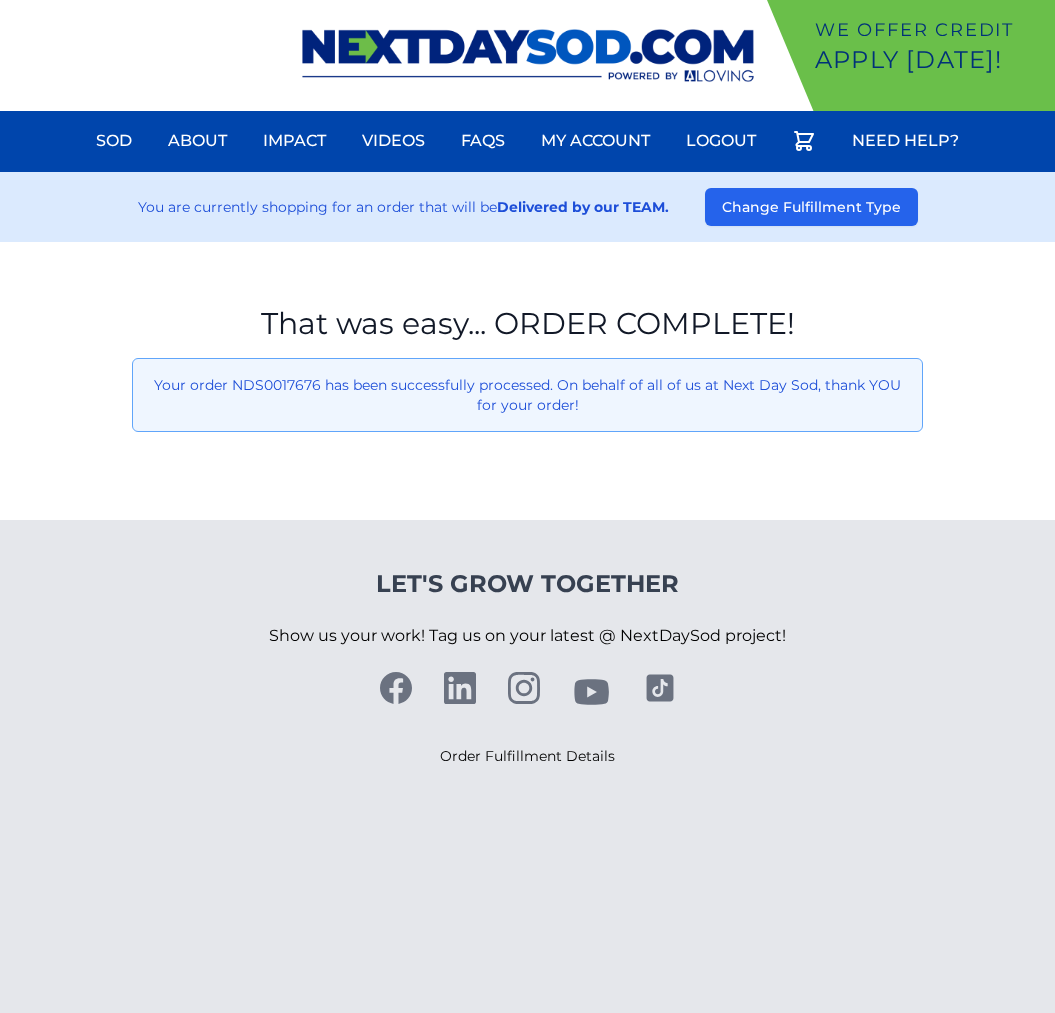 scroll, scrollTop: 0, scrollLeft: 0, axis: both 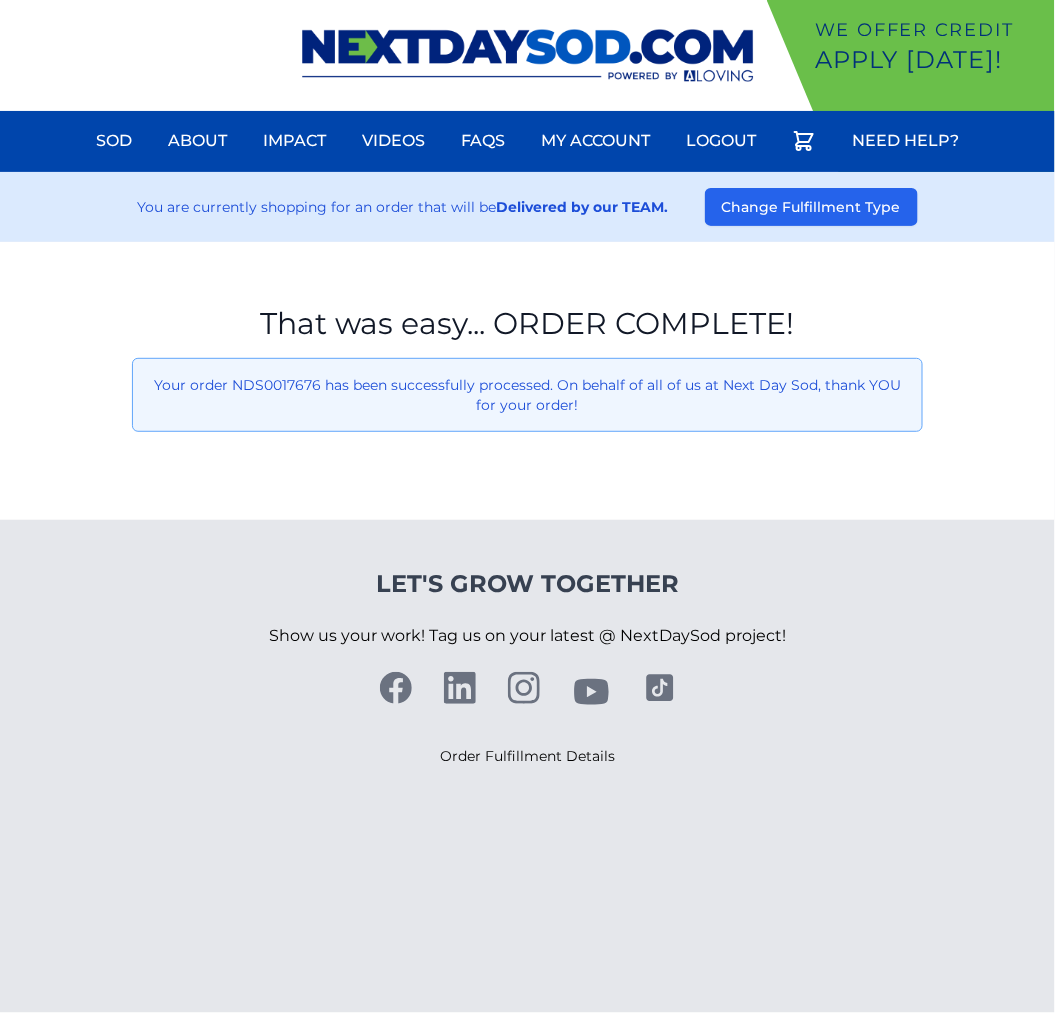 click on "Your order NDS0017676 has been successfully processed. On behalf of all of us at  Next Day Sod, thank YOU for your order!" at bounding box center [527, 395] 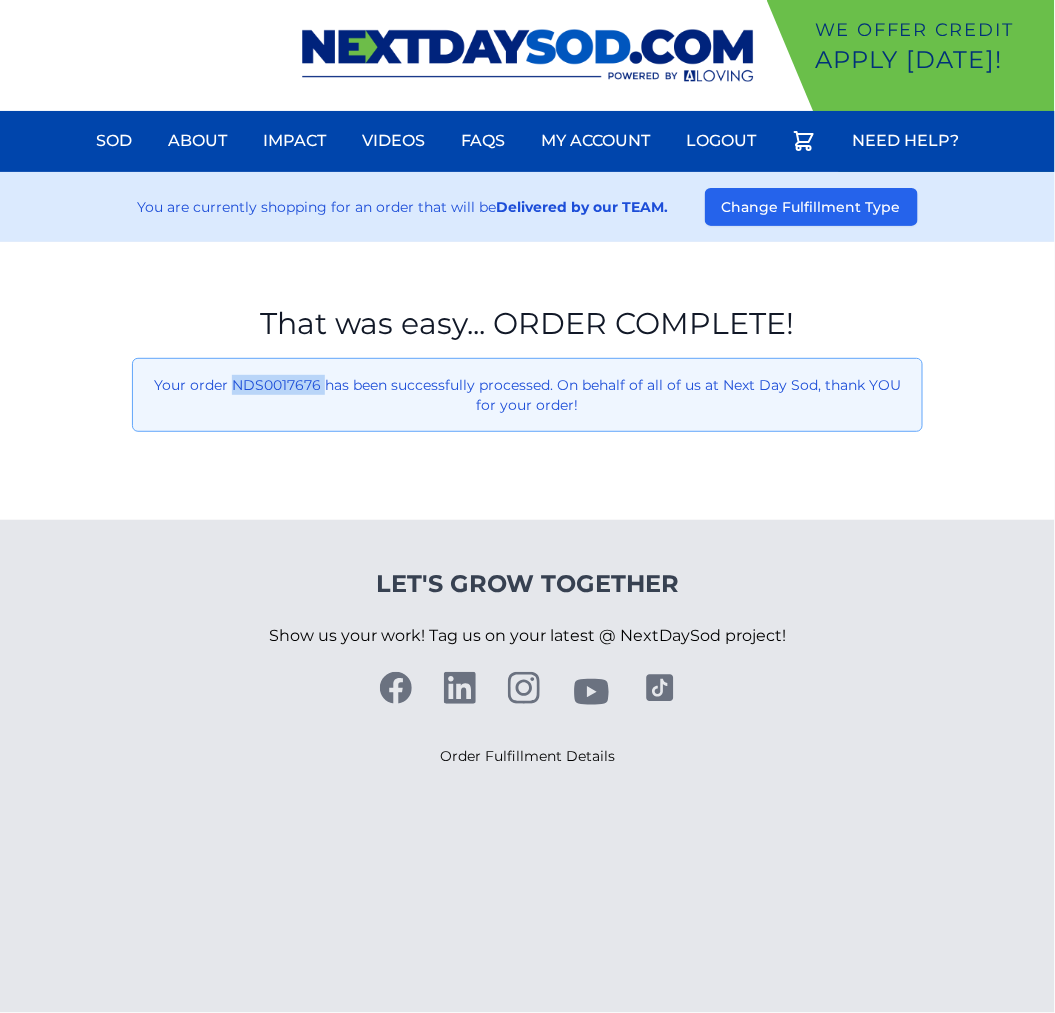 click on "Your order NDS0017676 has been successfully processed. On behalf of all of us at  Next Day Sod, thank YOU for your order!" at bounding box center (527, 395) 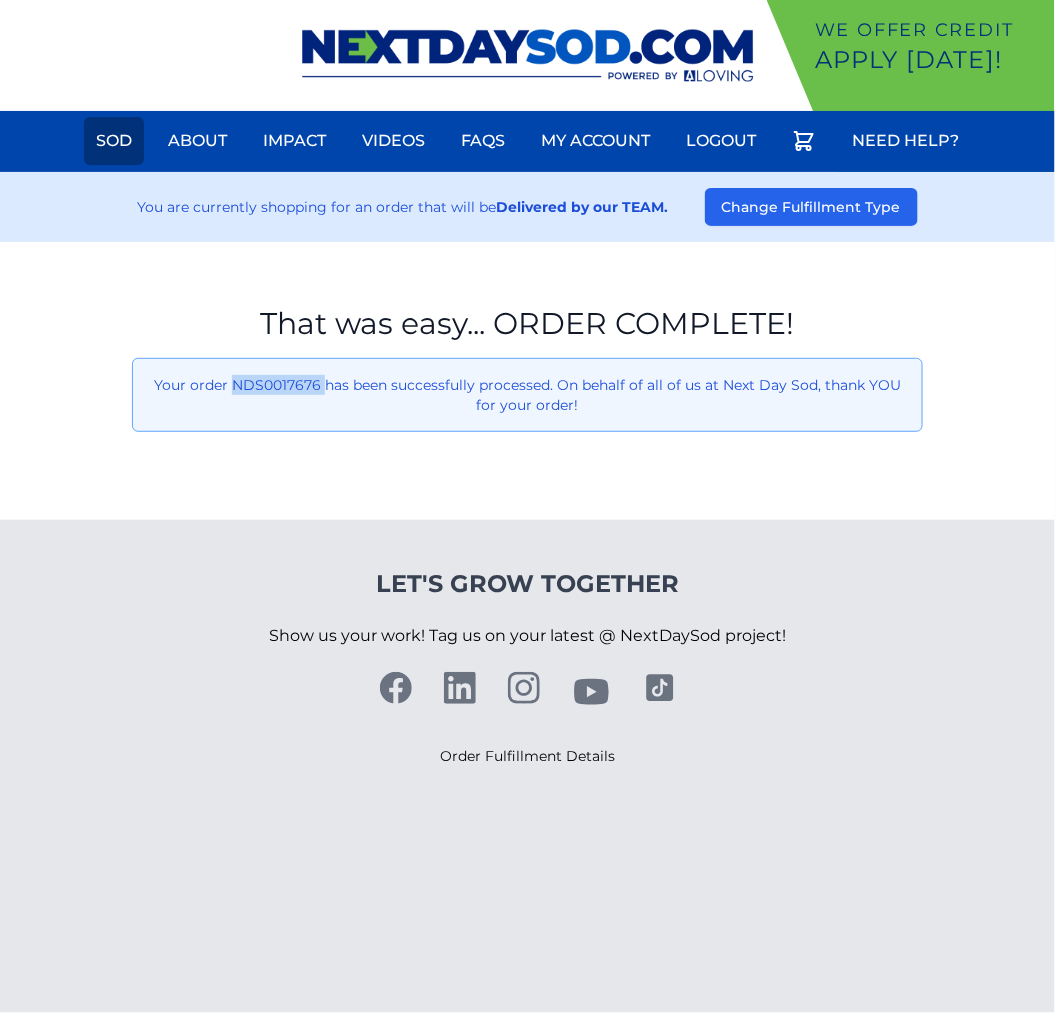 click on "Sod" at bounding box center (114, 141) 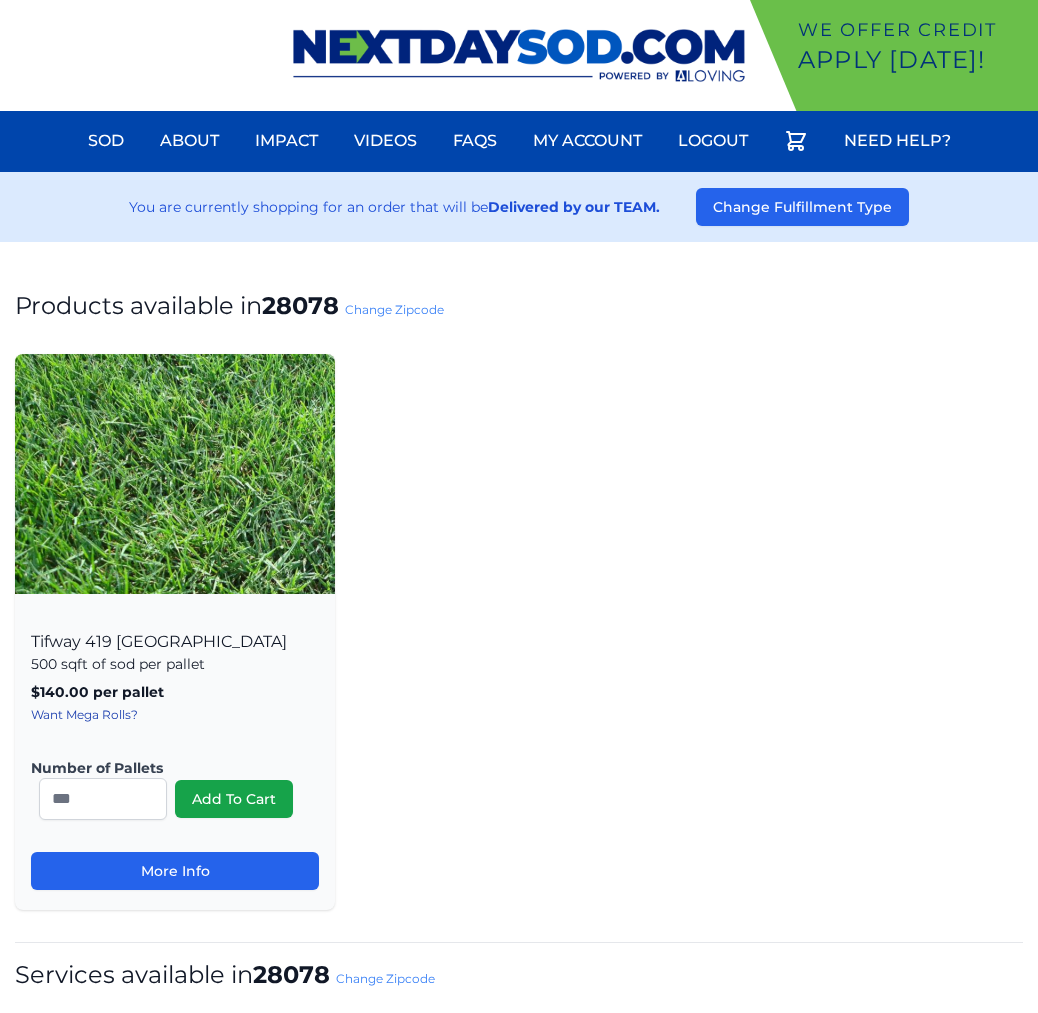scroll, scrollTop: 0, scrollLeft: 0, axis: both 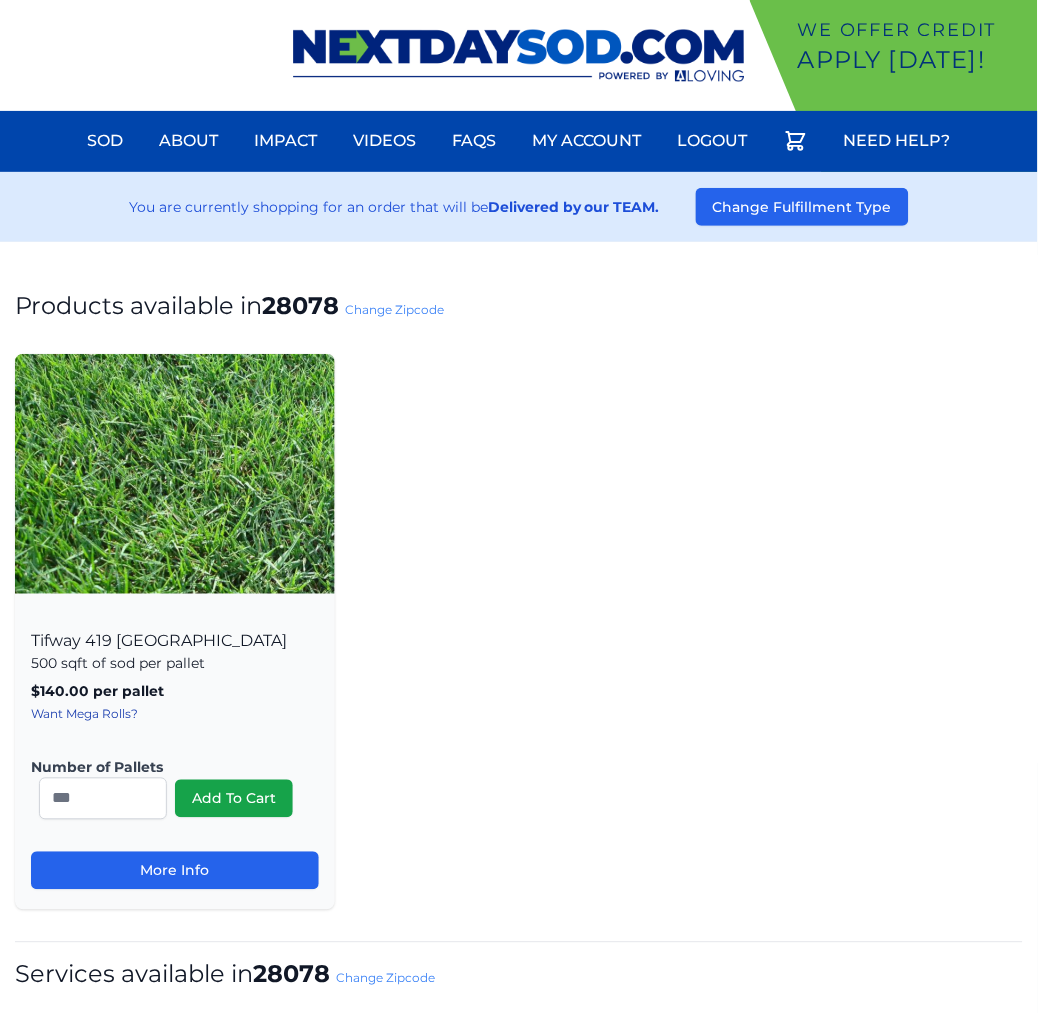 drag, startPoint x: 146, startPoint y: 253, endPoint x: 181, endPoint y: 274, distance: 40.81666 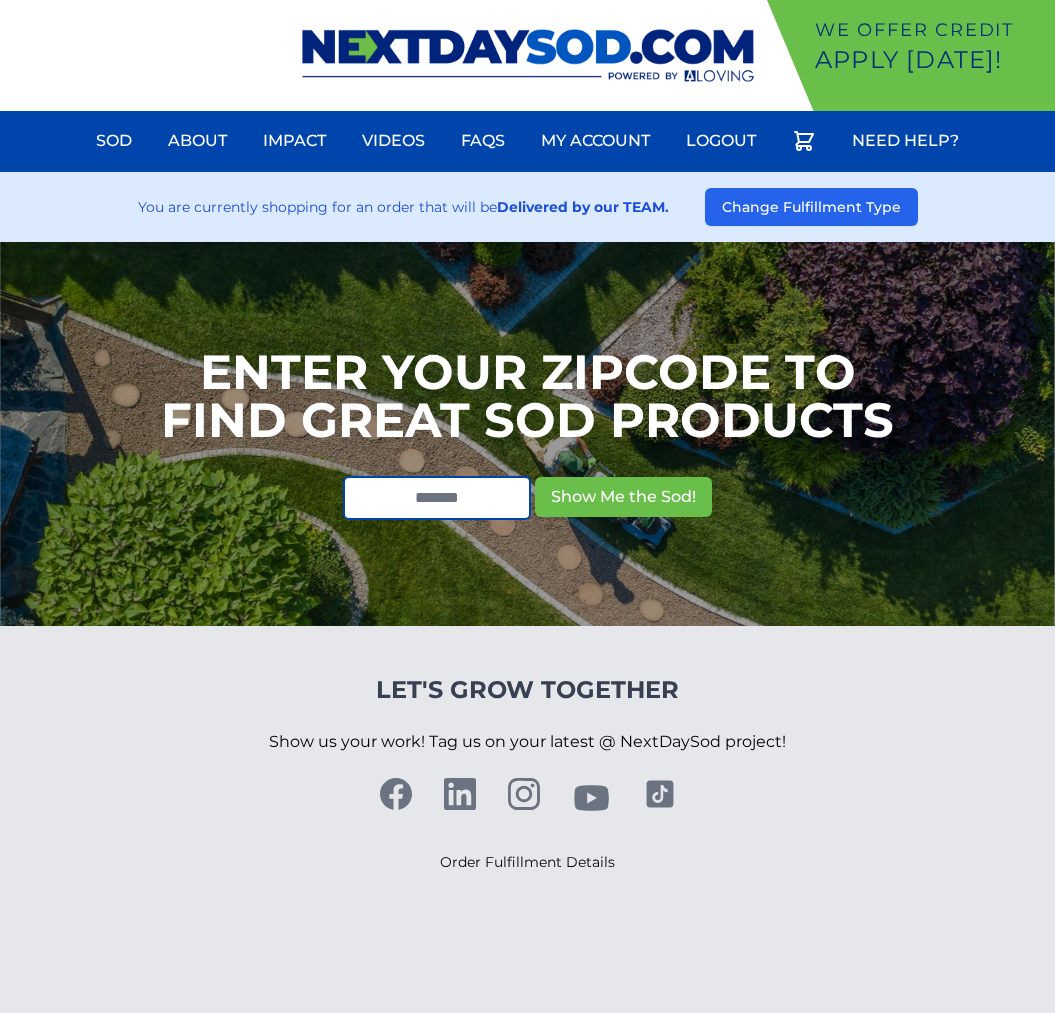 scroll, scrollTop: 0, scrollLeft: 0, axis: both 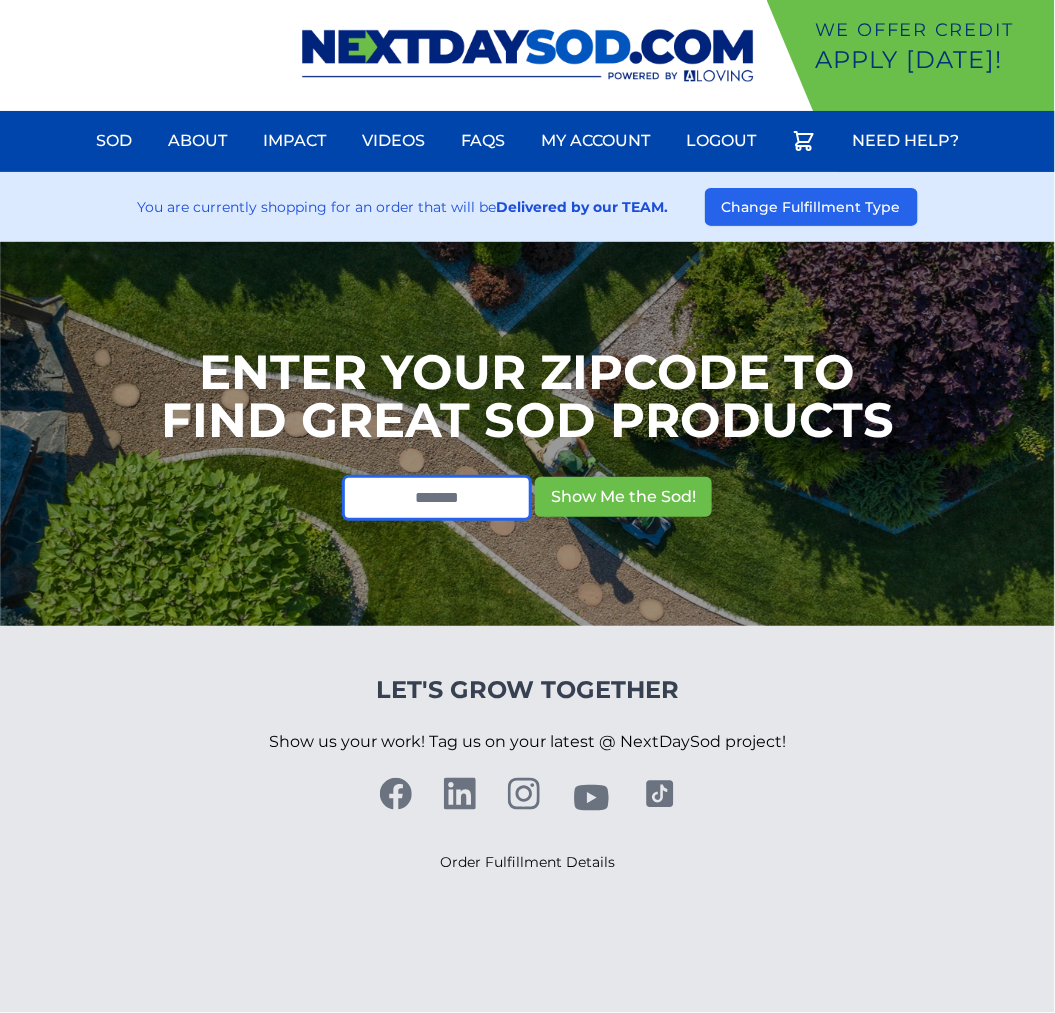 click at bounding box center (437, 498) 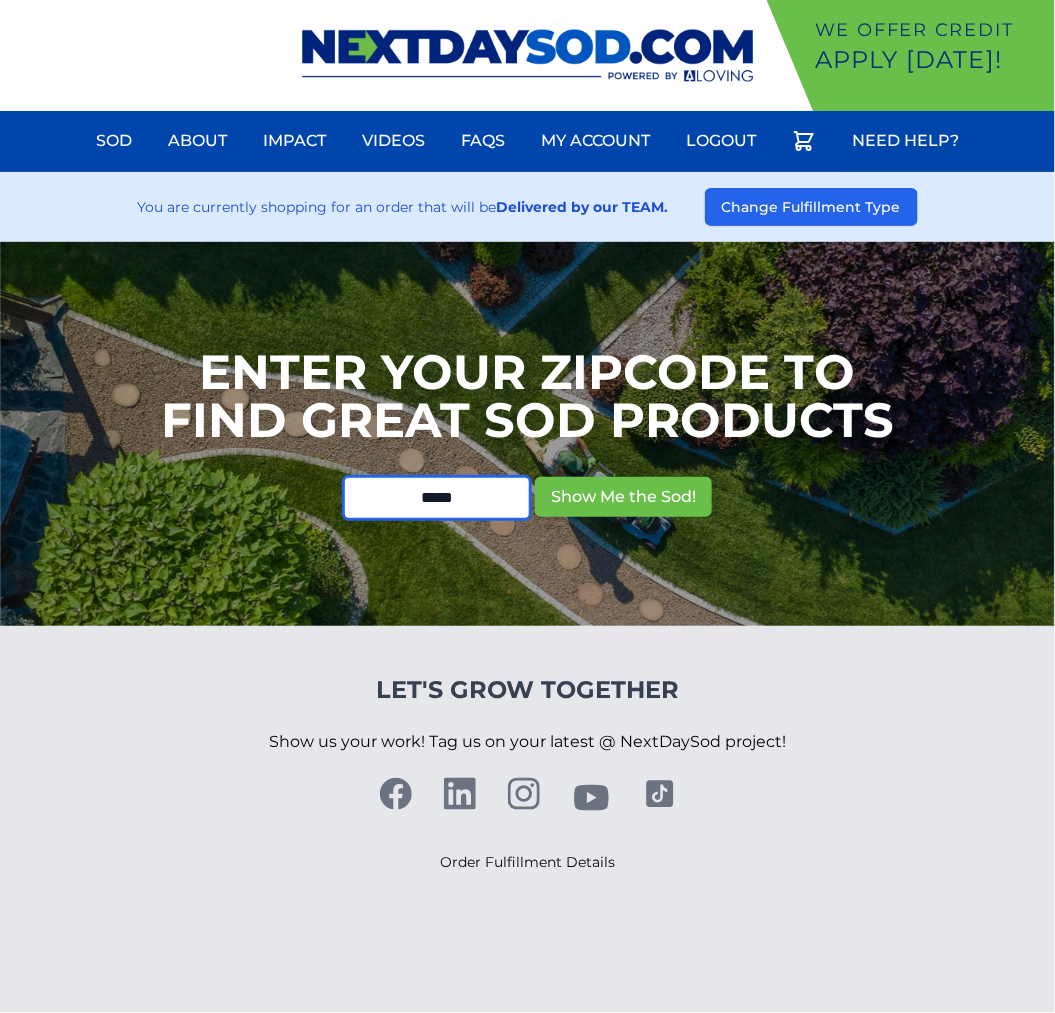 type on "*****" 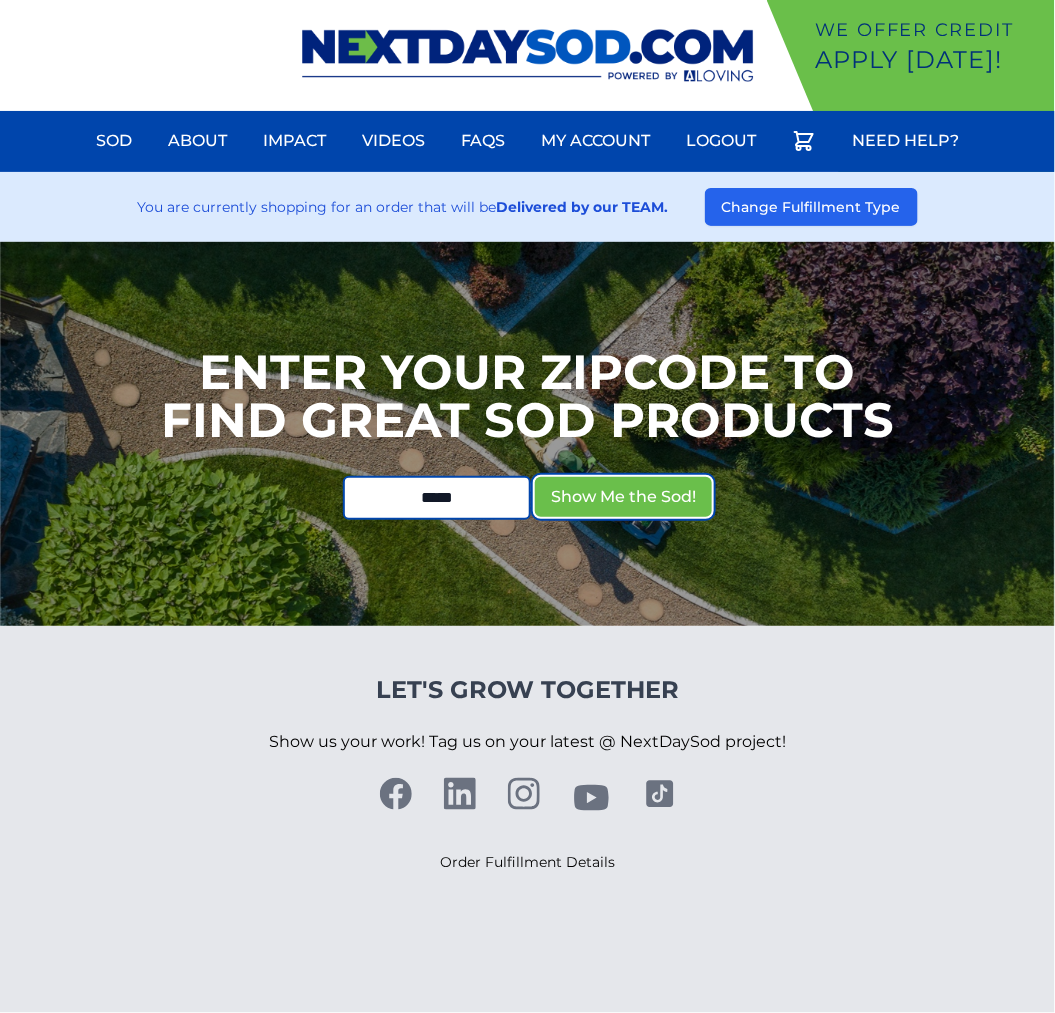 type 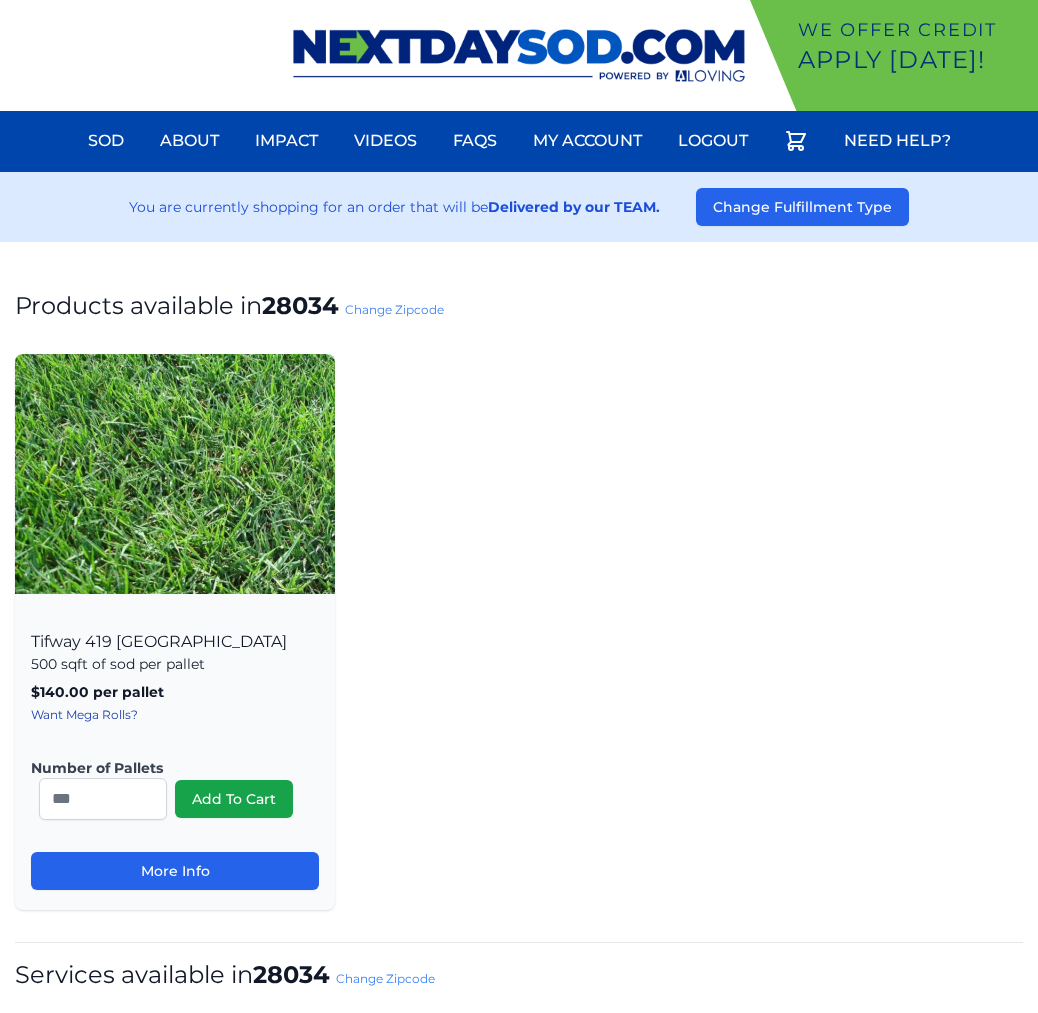 scroll, scrollTop: 0, scrollLeft: 0, axis: both 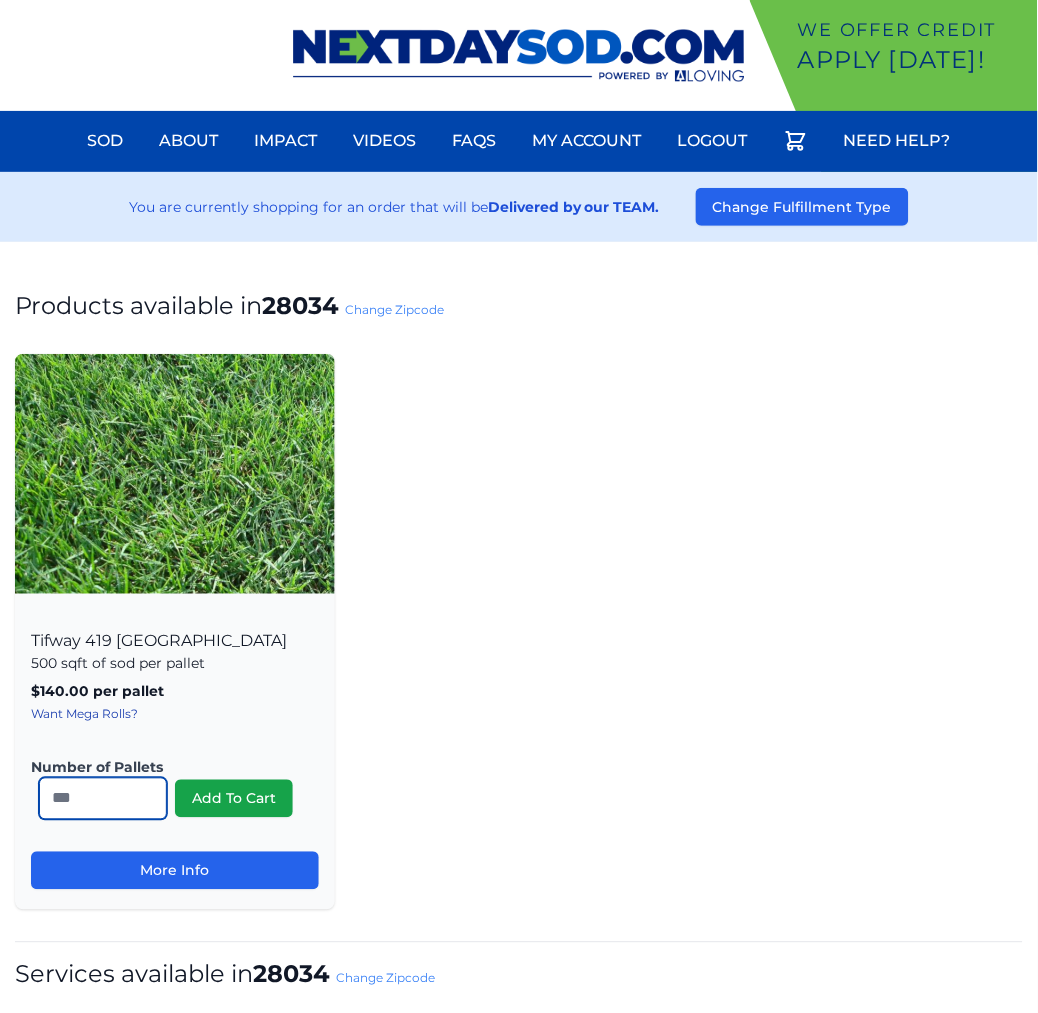 drag, startPoint x: 75, startPoint y: 806, endPoint x: -69, endPoint y: 804, distance: 144.01389 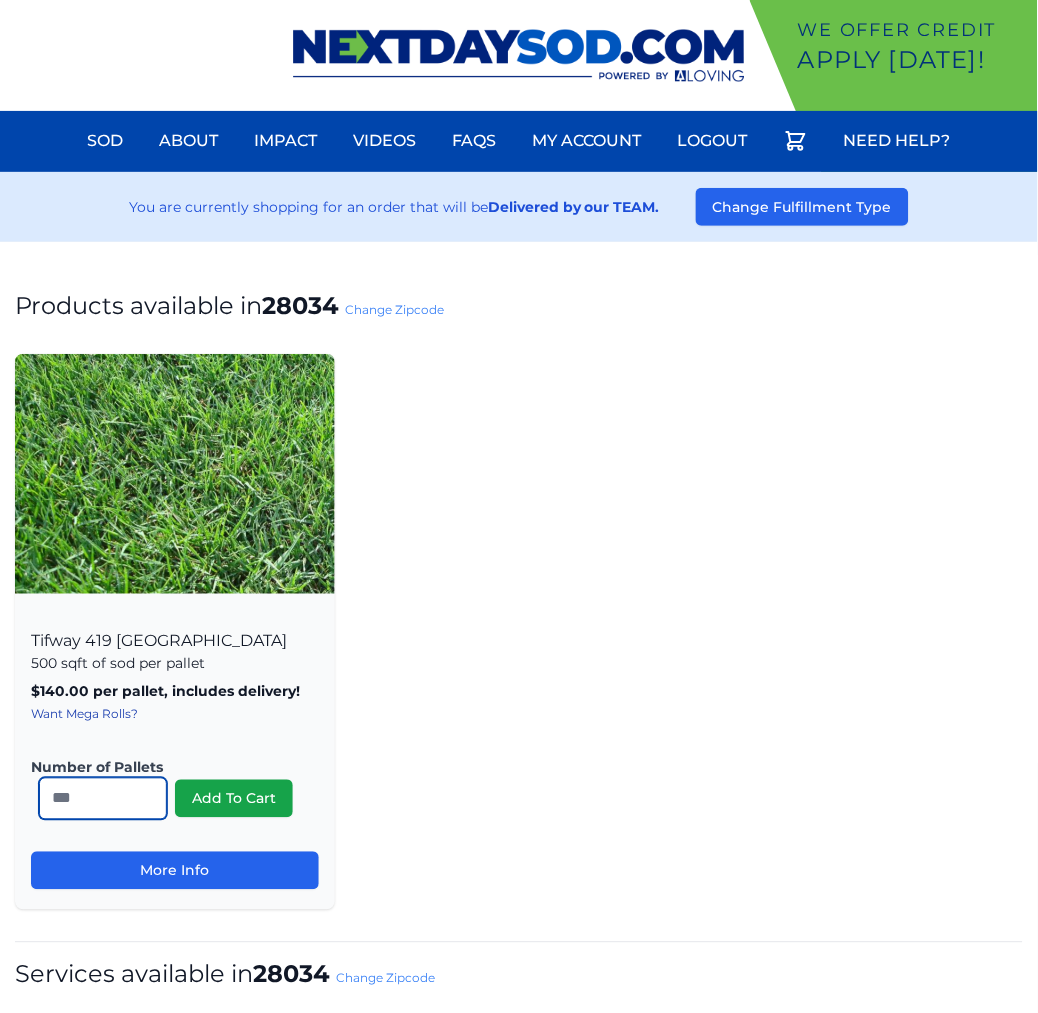 type on "*" 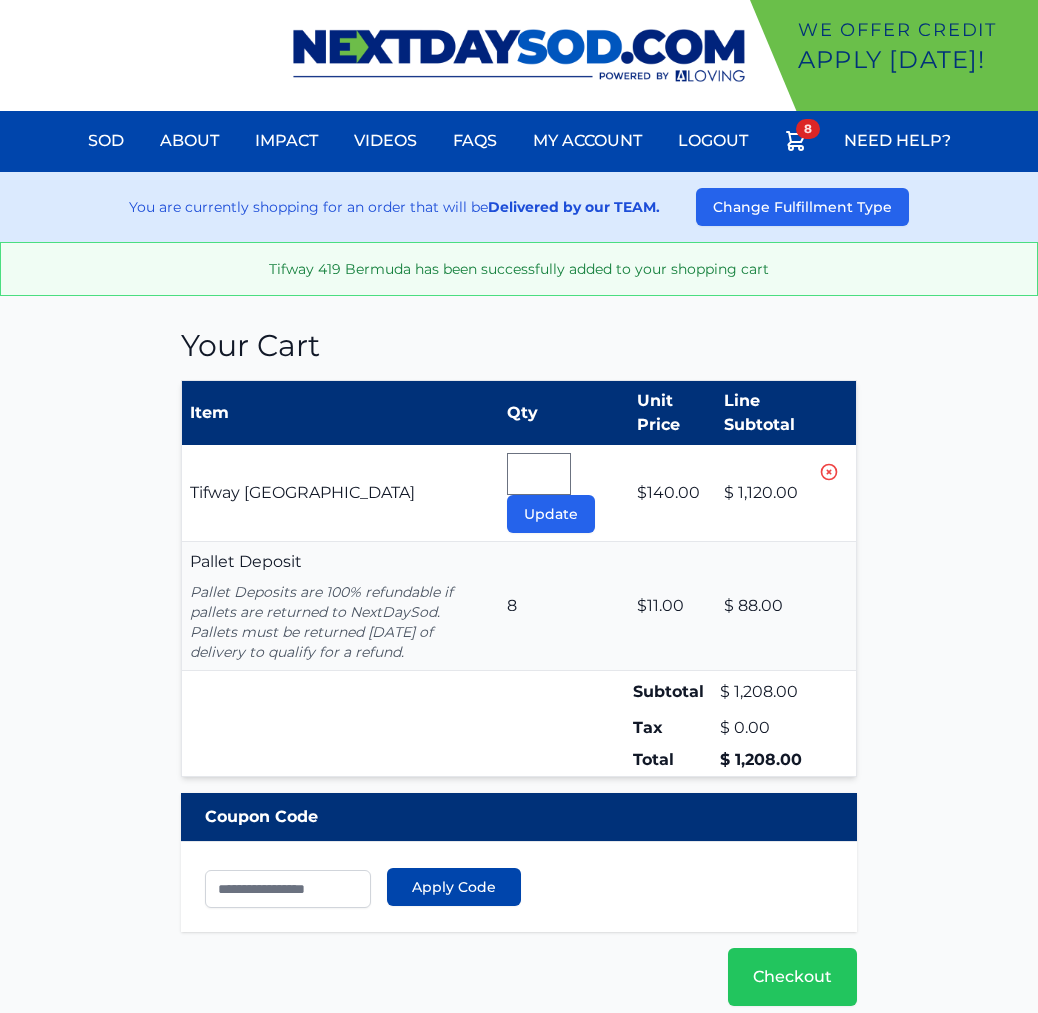 scroll, scrollTop: 0, scrollLeft: 0, axis: both 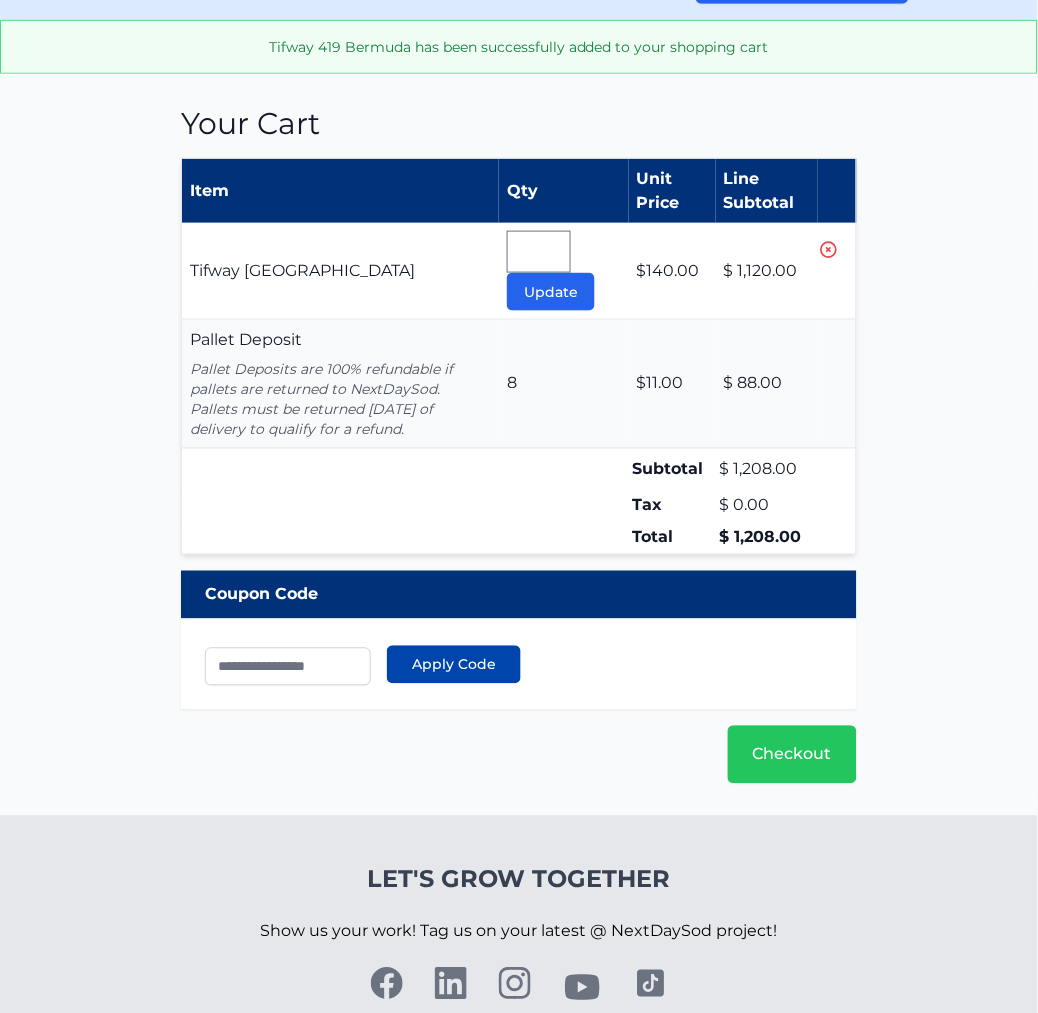 click on "Your Cart
Item
Qty
Unit Price
Line Subtotal
Tifway 419 Bermuda
Pallet
*
Update
$140.00
$ 1,120.00" at bounding box center [519, 445] 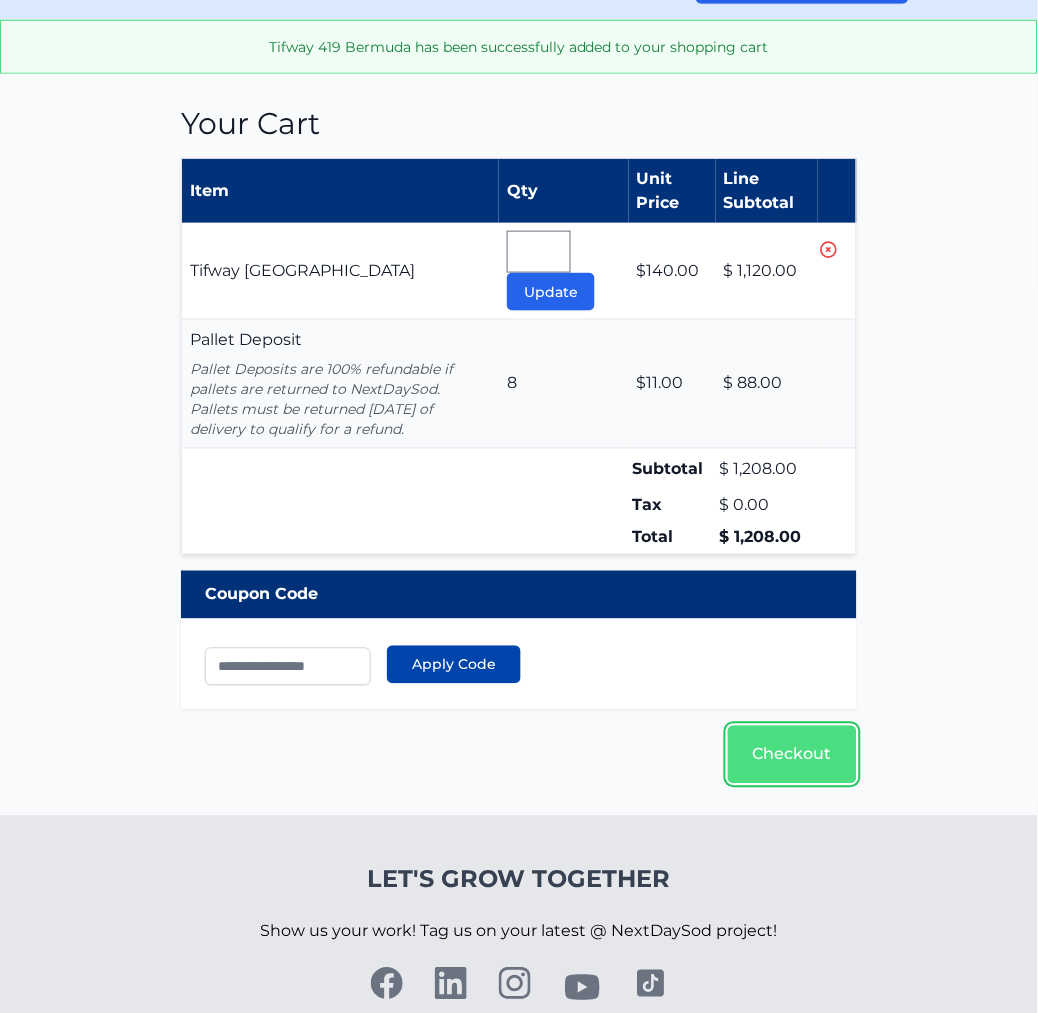 click on "Checkout" at bounding box center [792, 755] 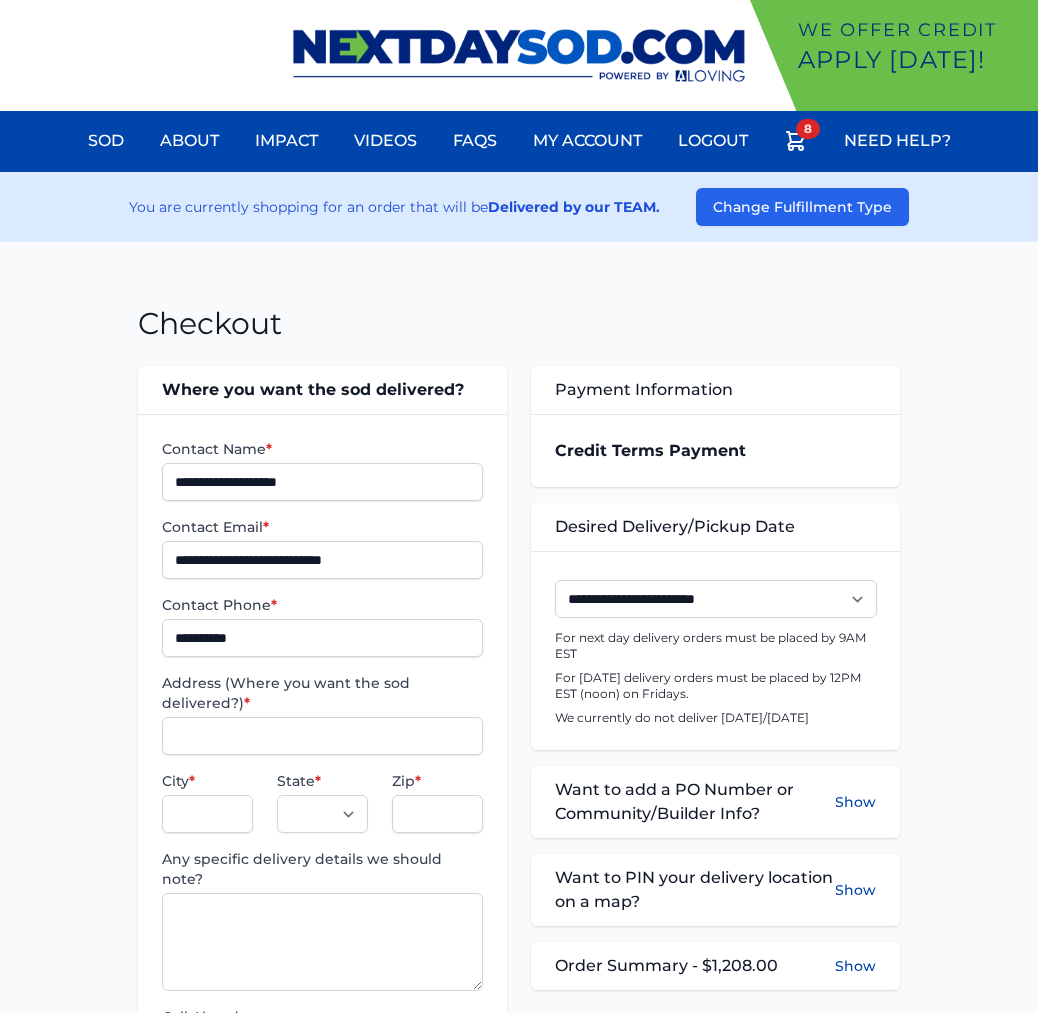 scroll, scrollTop: 0, scrollLeft: 0, axis: both 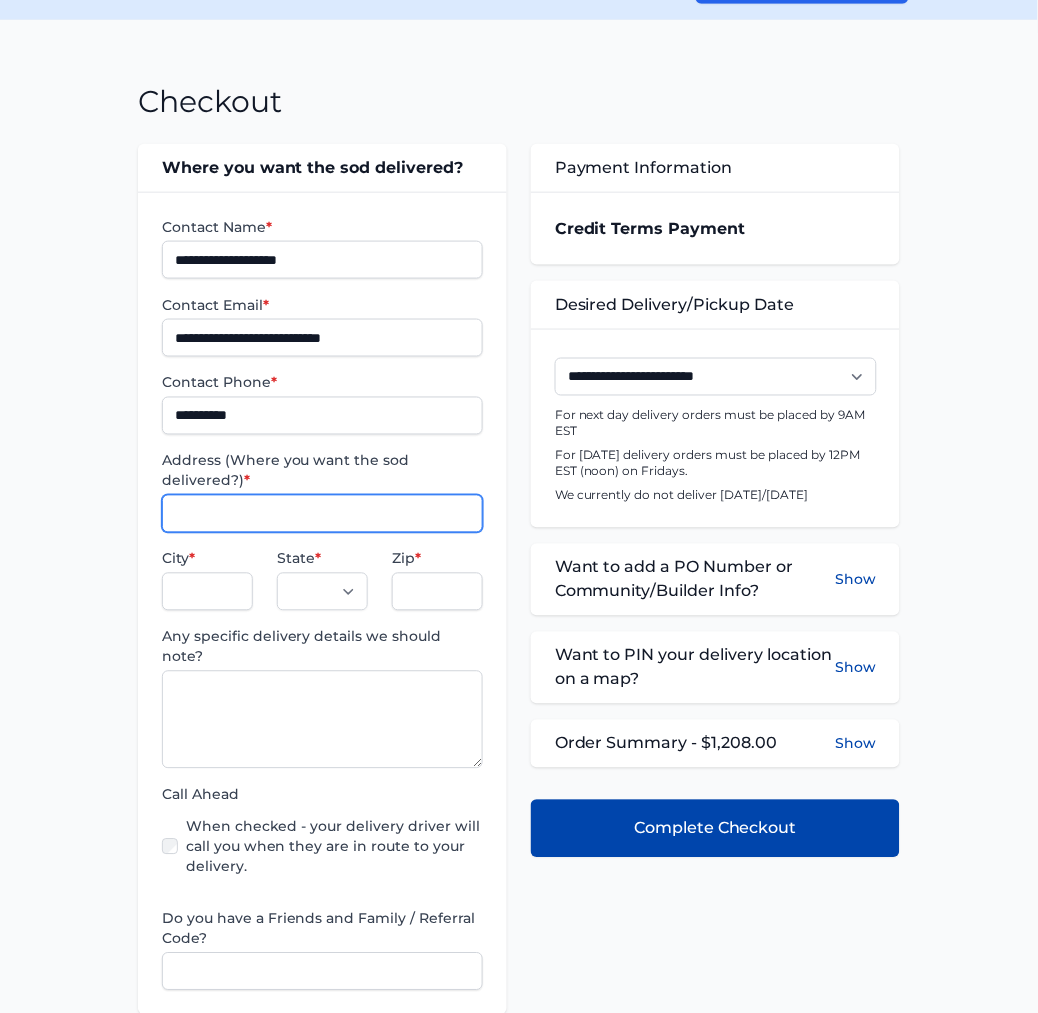 click on "Address (Where you want the sod delivered?)
*" at bounding box center (322, 514) 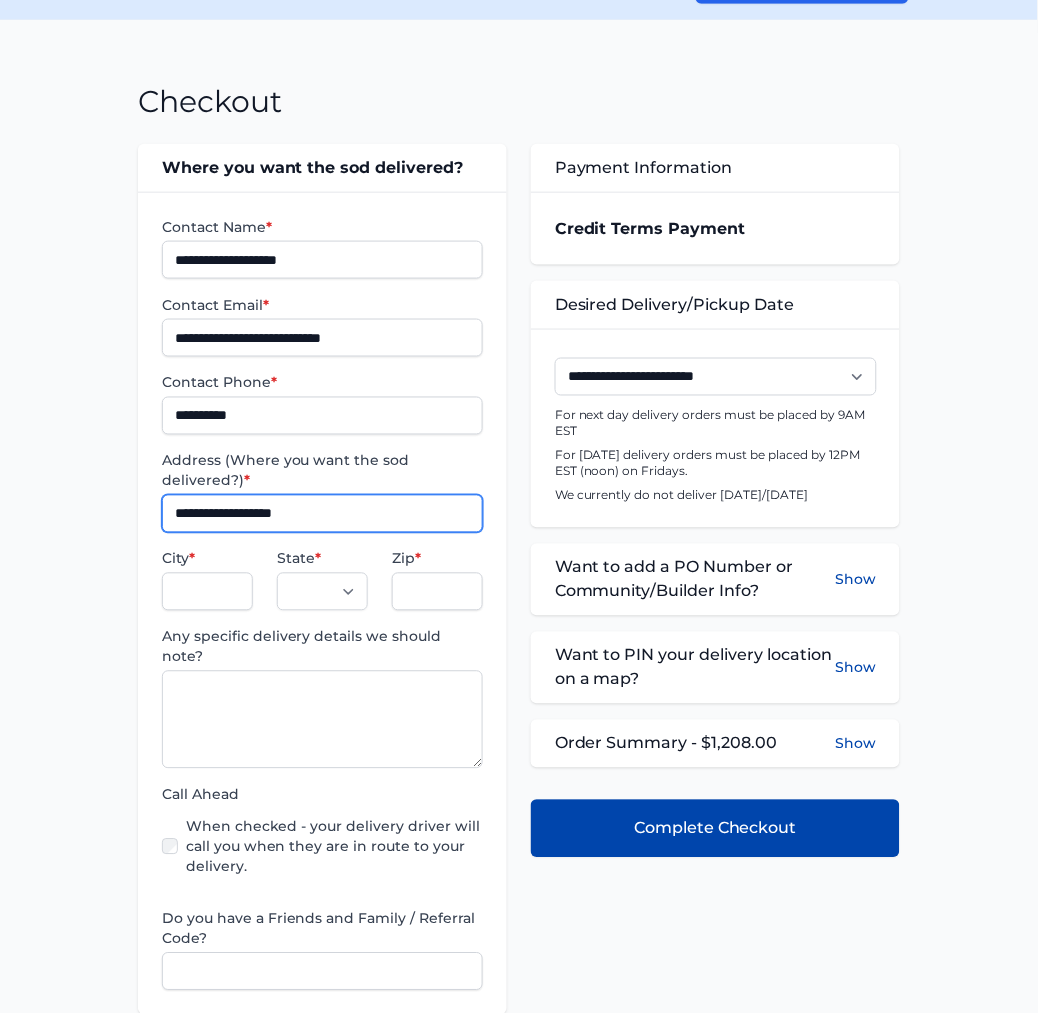 type on "**********" 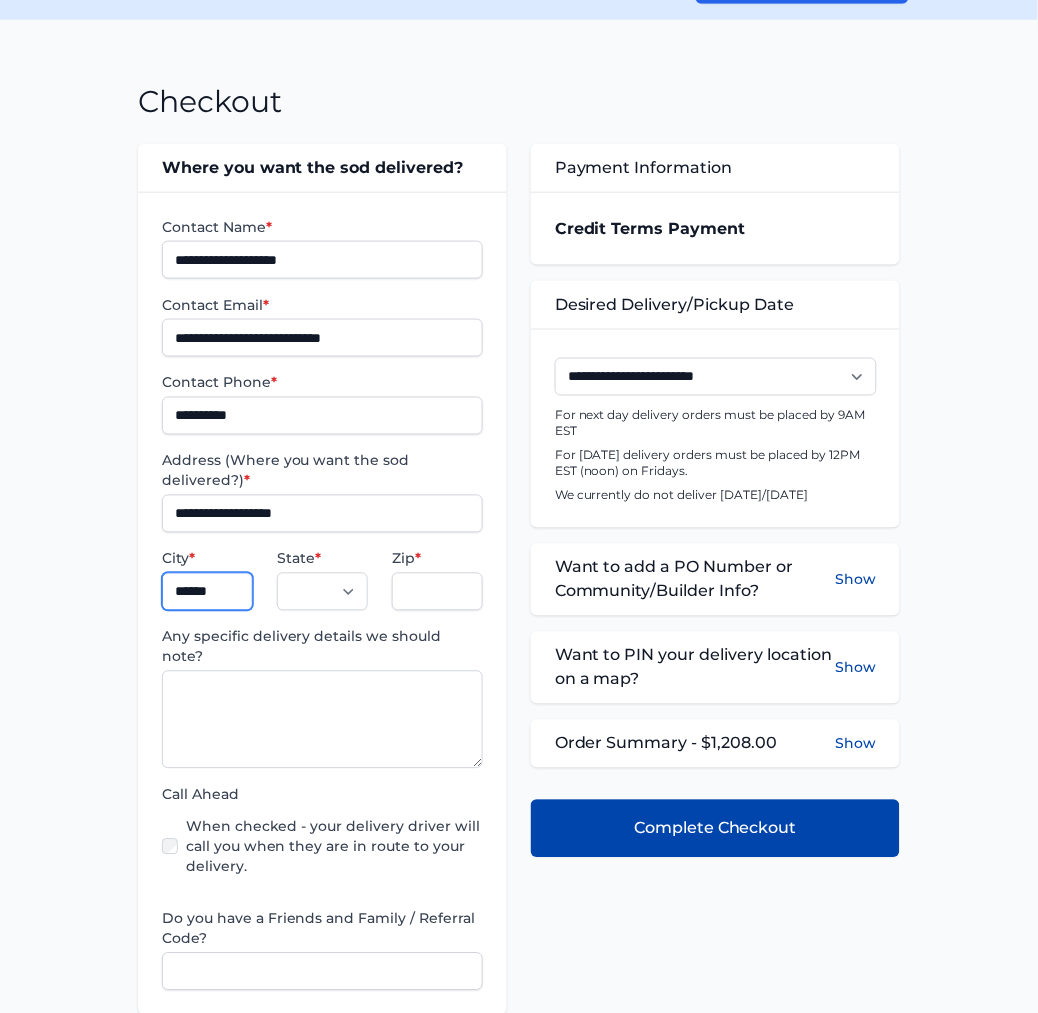 type on "******" 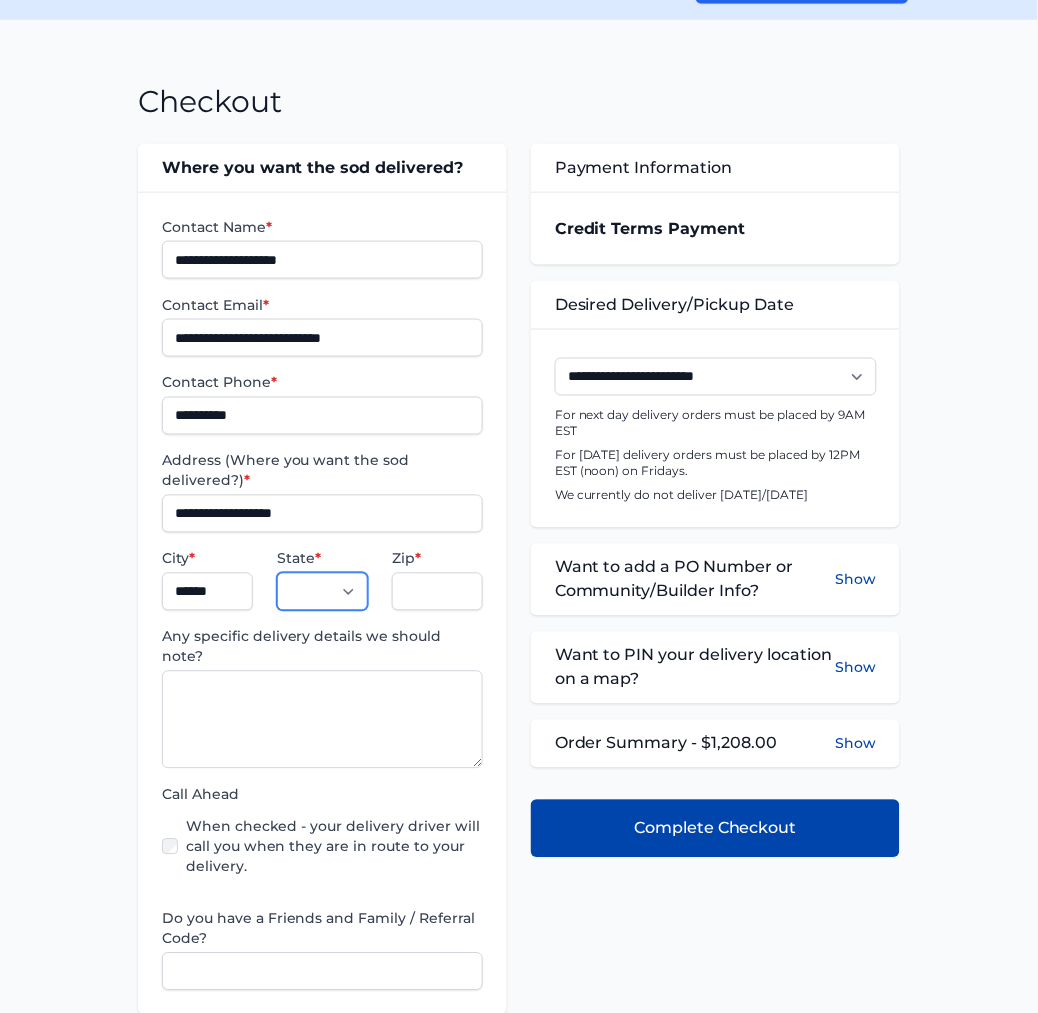 select on "**" 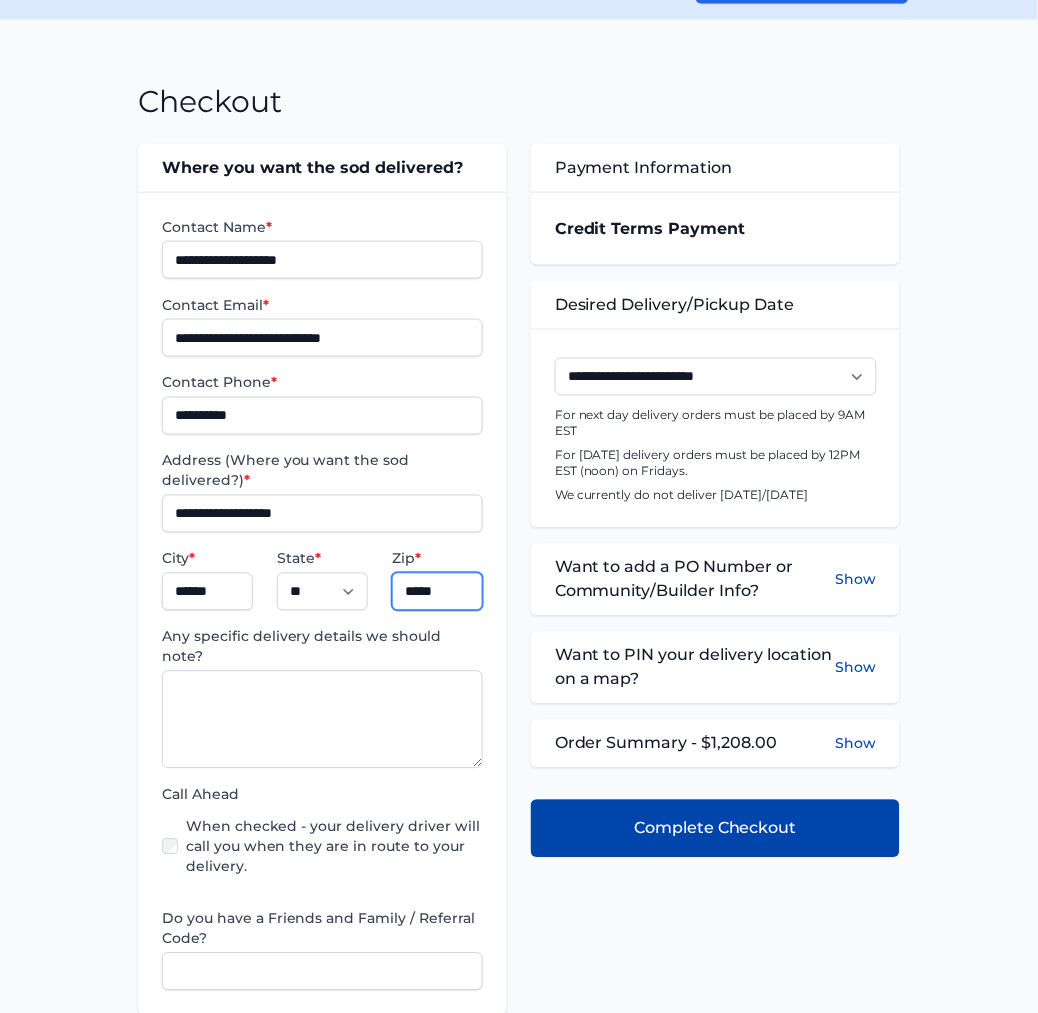 type on "*****" 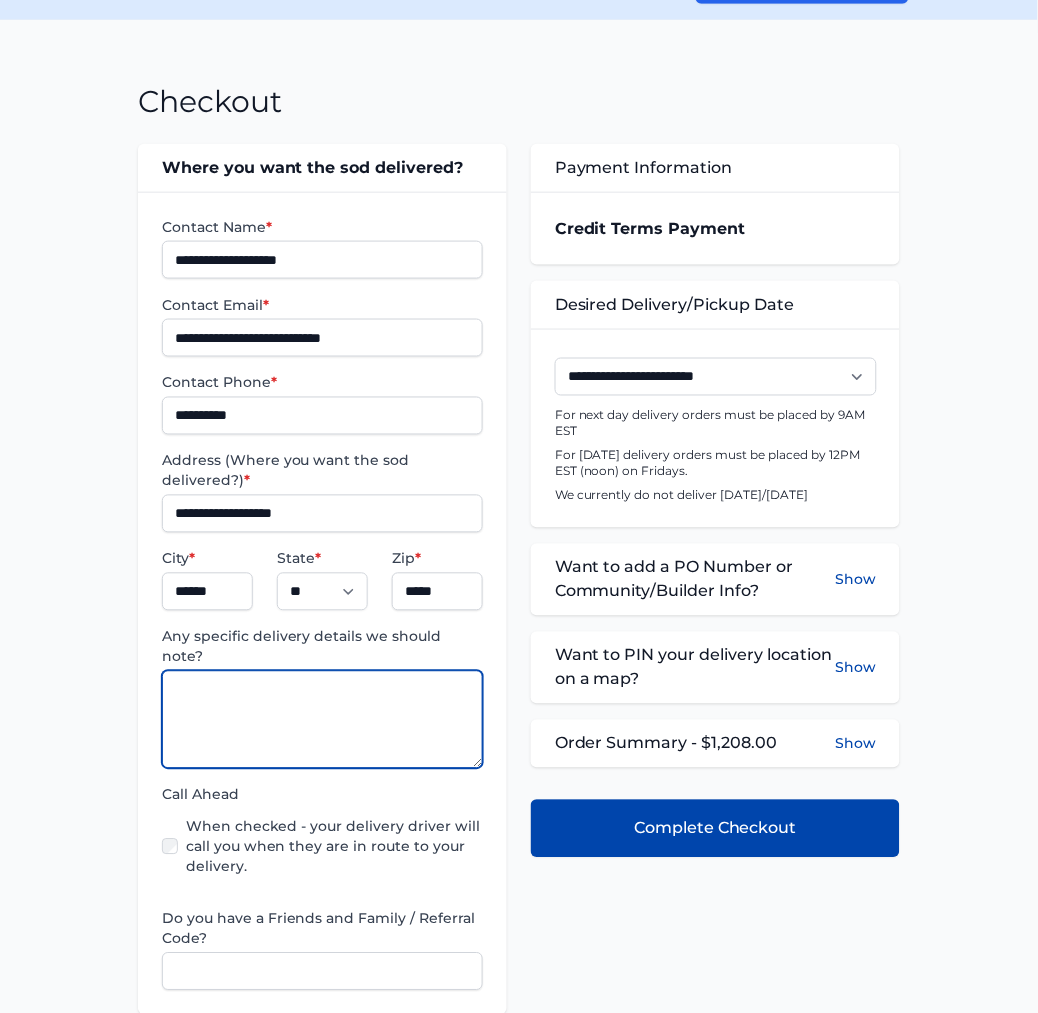 paste on "**********" 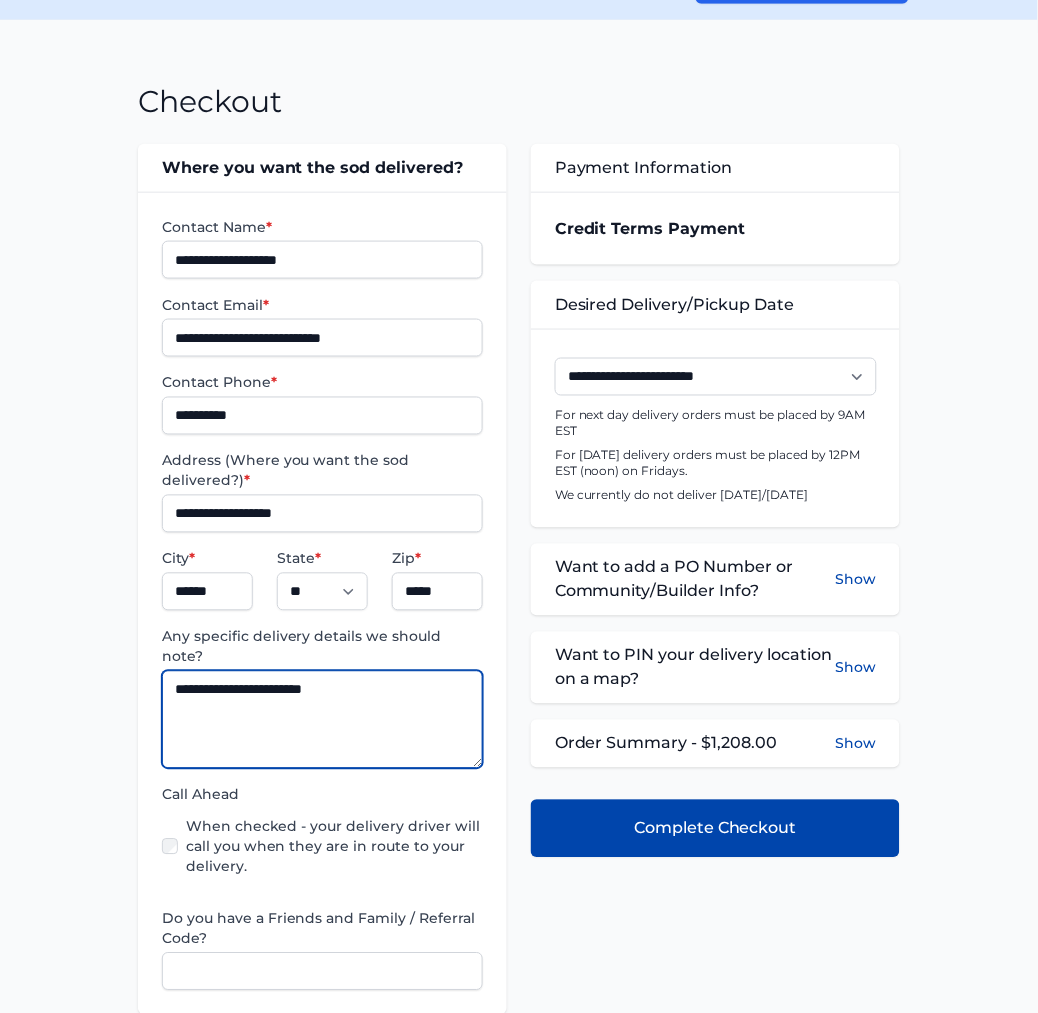 type on "**********" 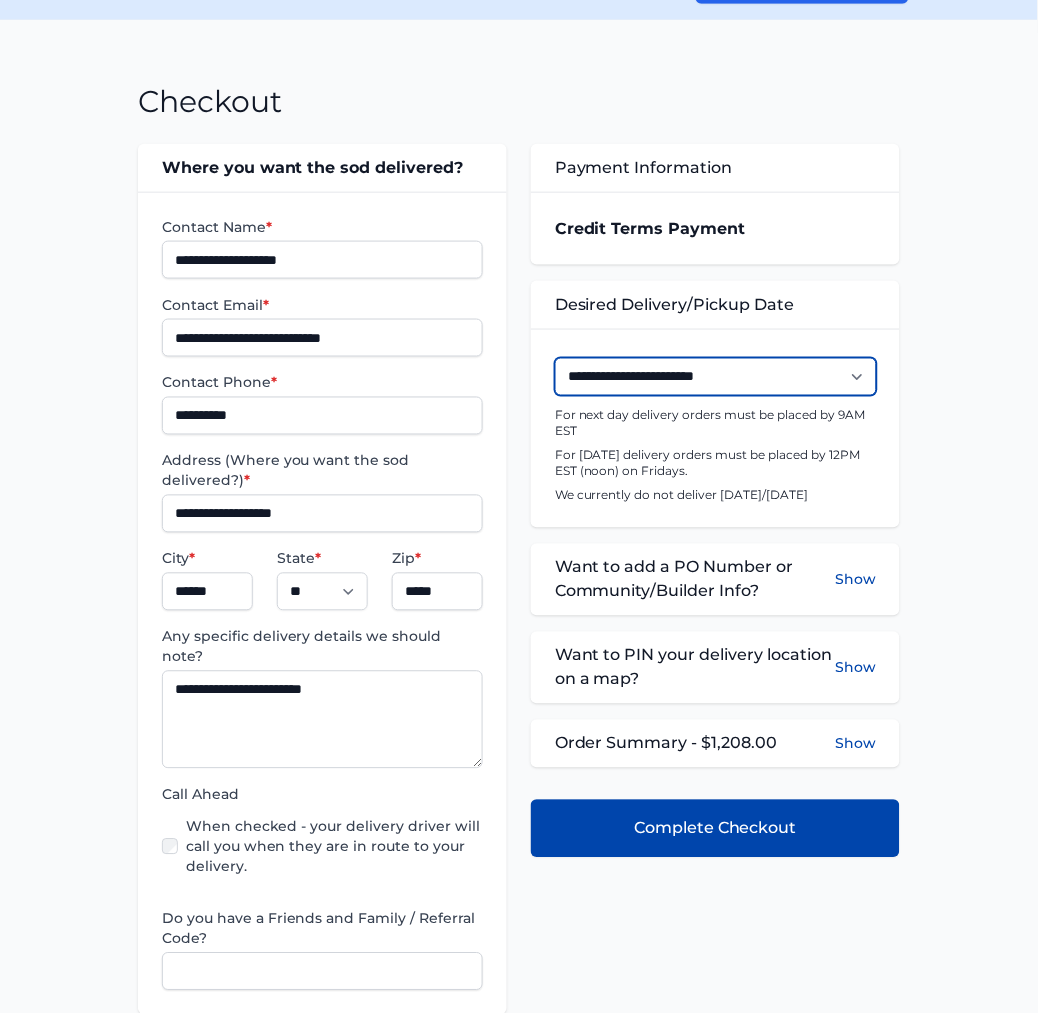 click on "**********" at bounding box center [716, 377] 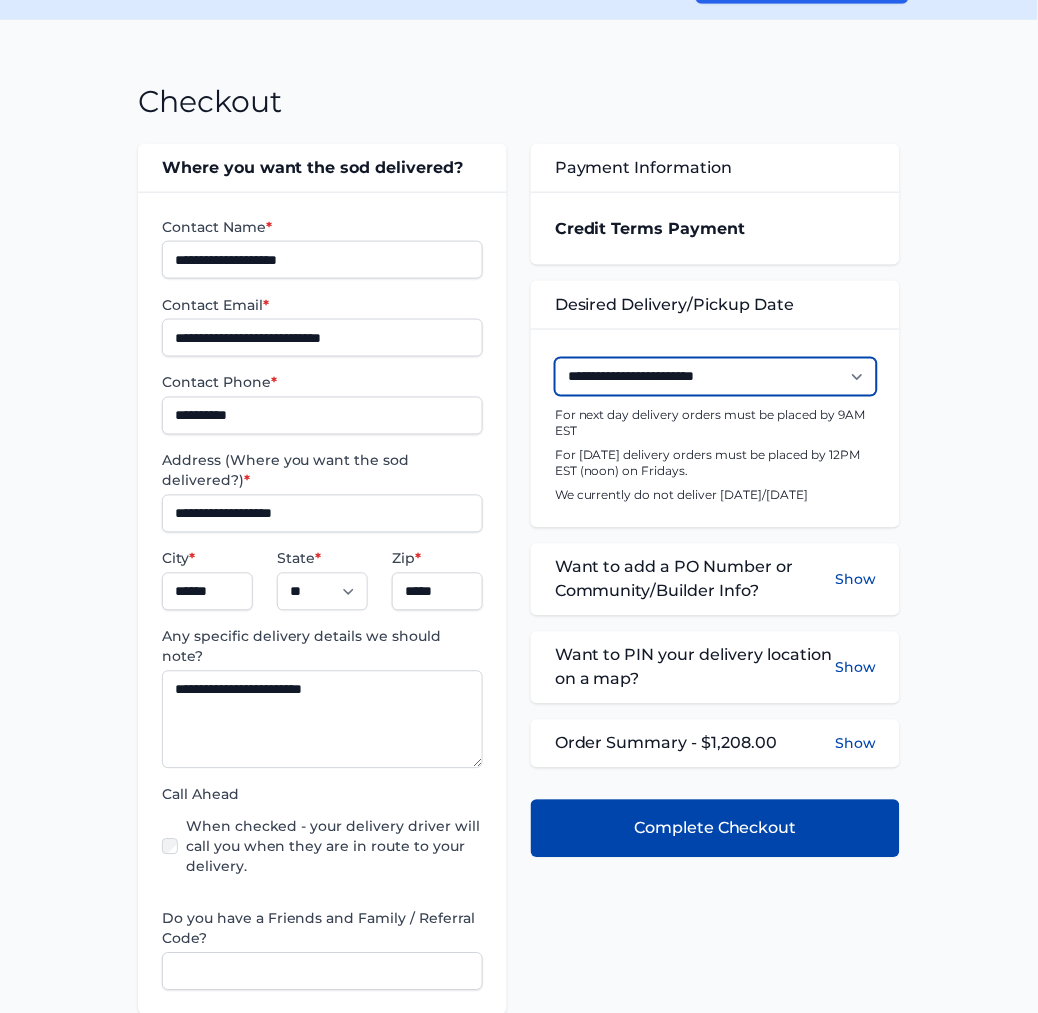 select on "**********" 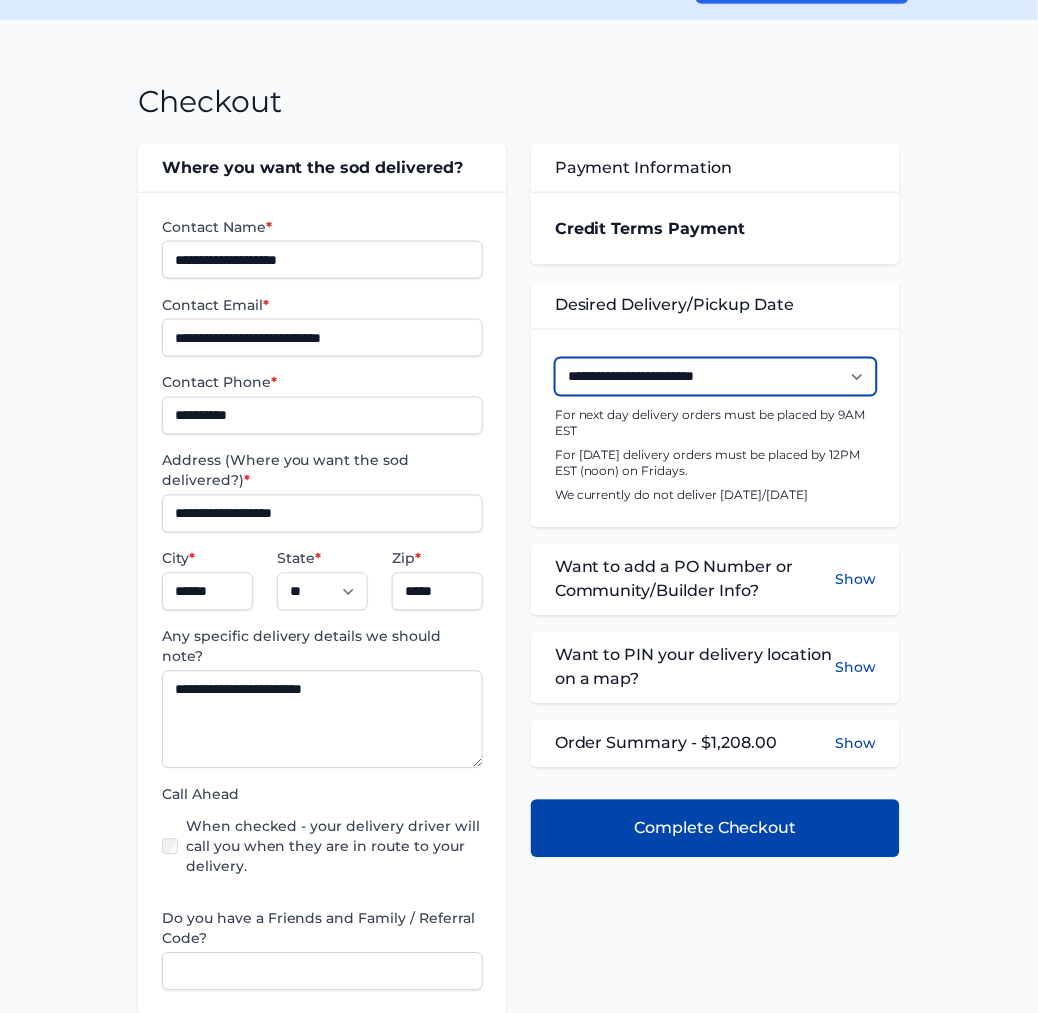 click on "**********" at bounding box center (716, 377) 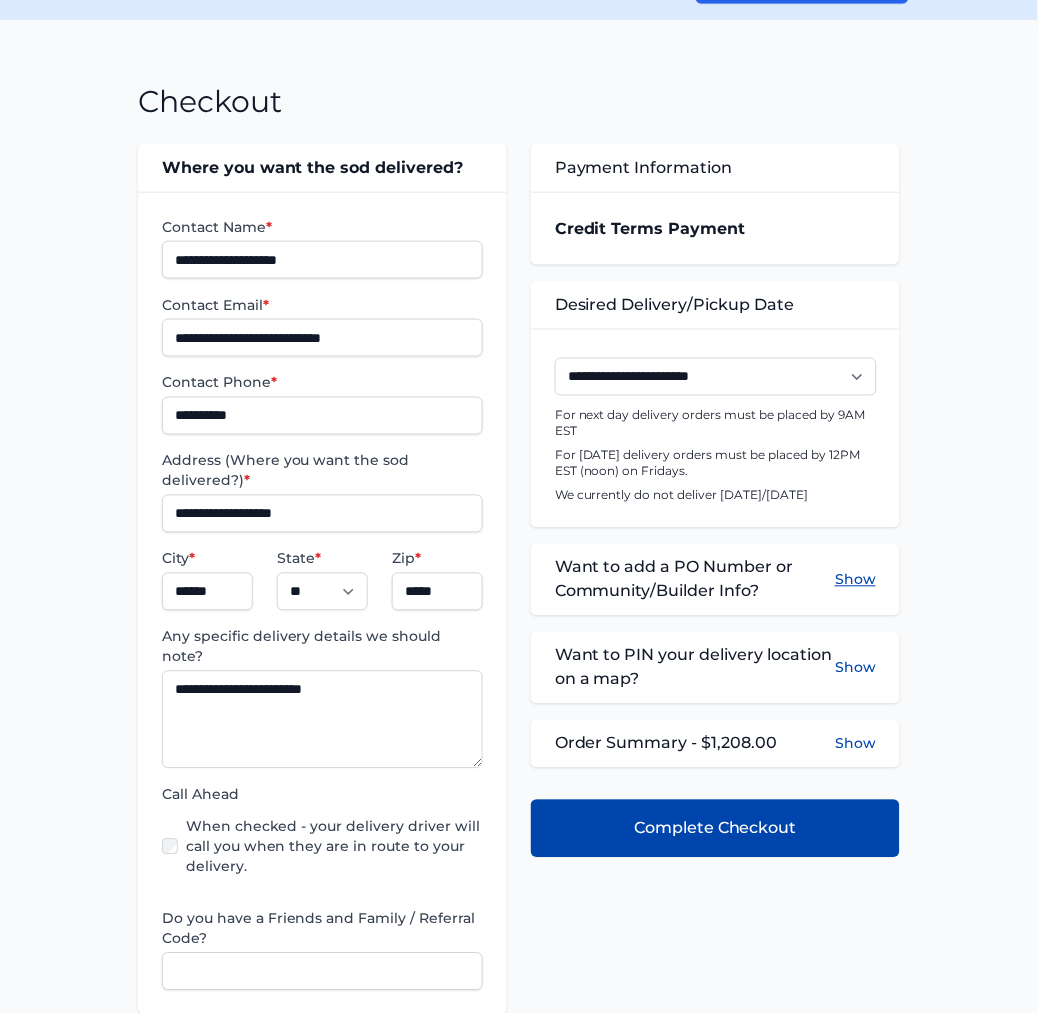 click on "Show" at bounding box center [855, 580] 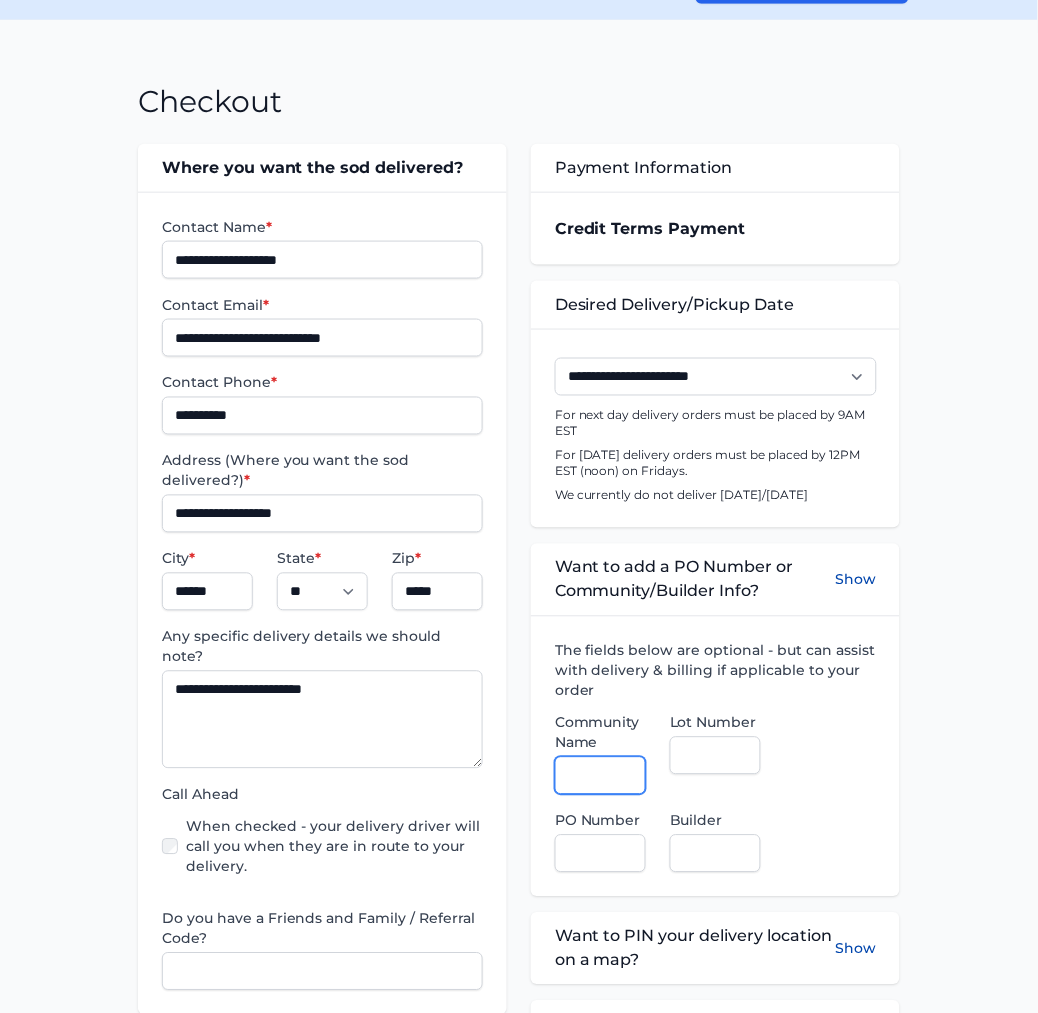 click on "Community Name" at bounding box center [600, 776] 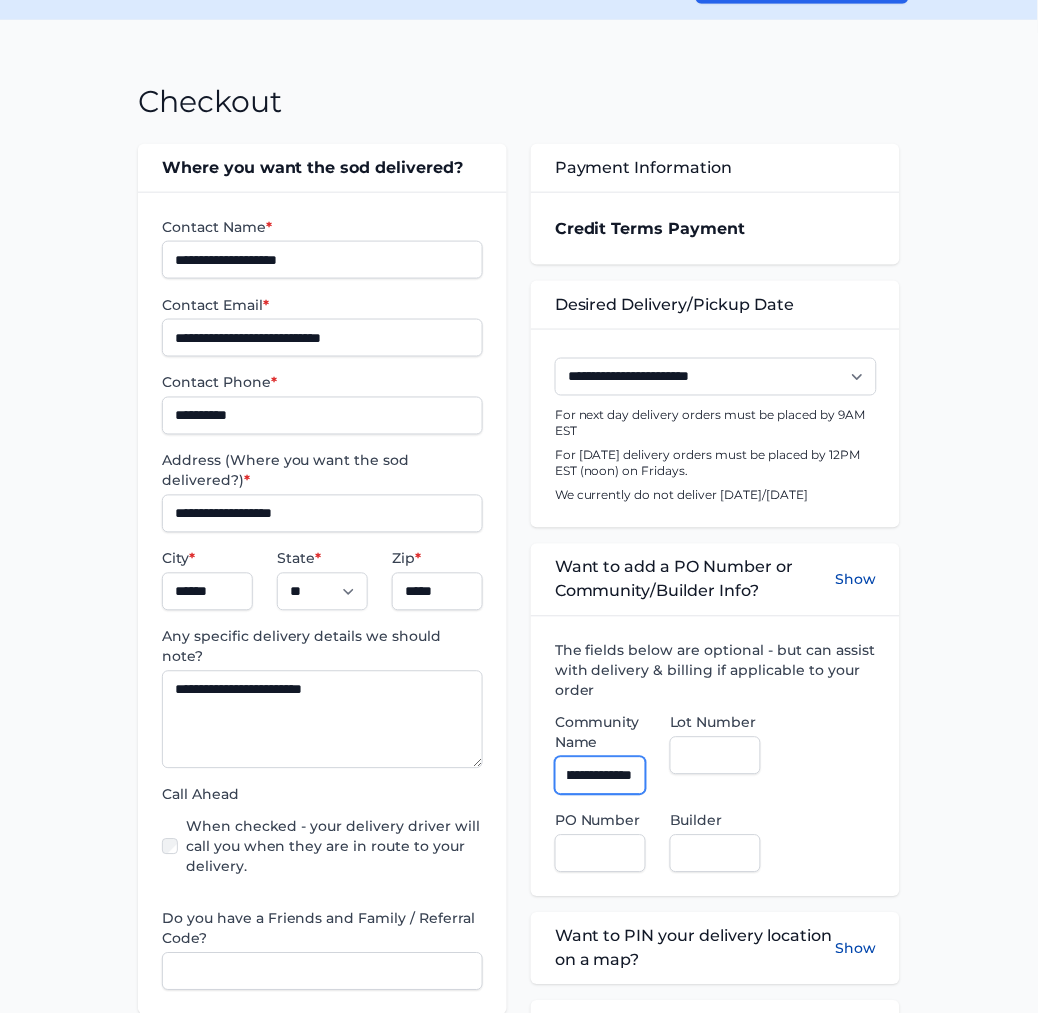 scroll, scrollTop: 0, scrollLeft: 58, axis: horizontal 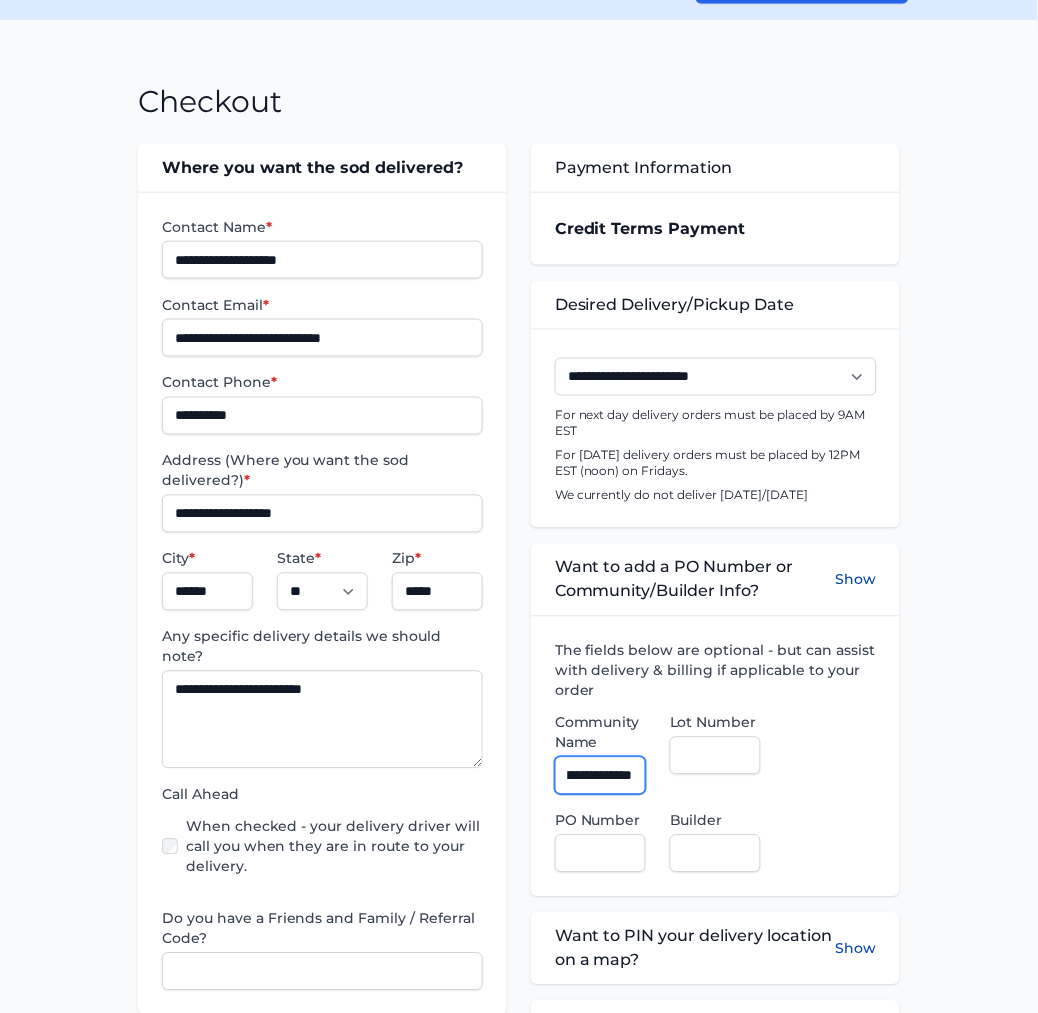 type on "**********" 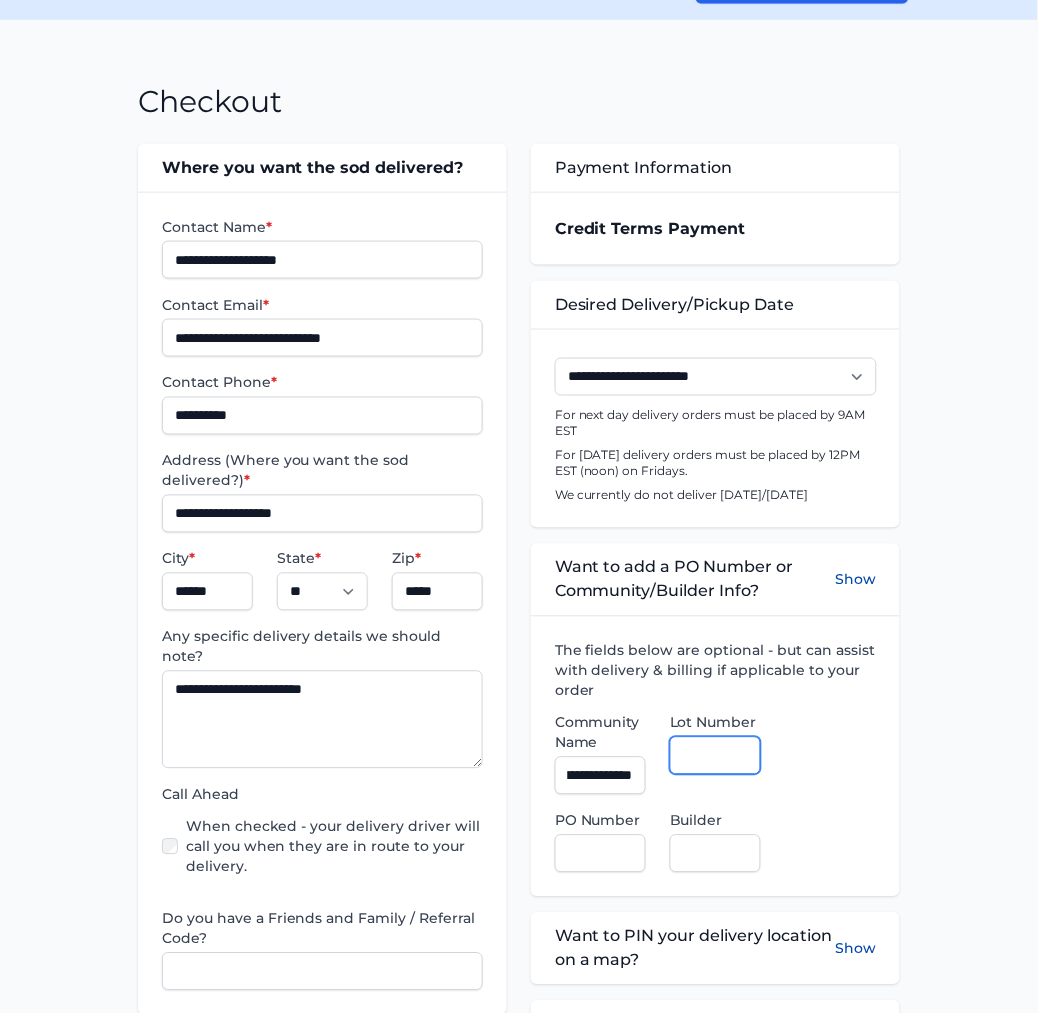 scroll, scrollTop: 0, scrollLeft: 0, axis: both 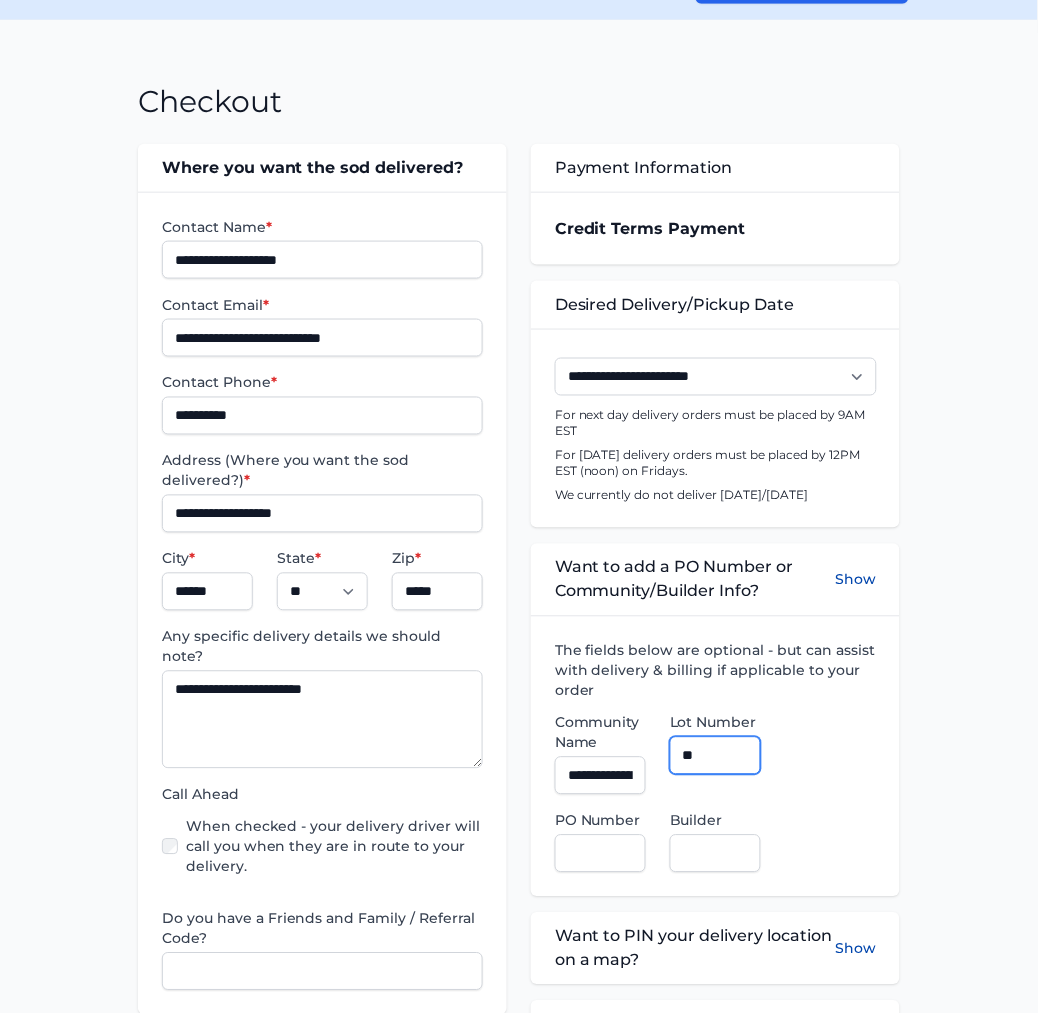 type on "**" 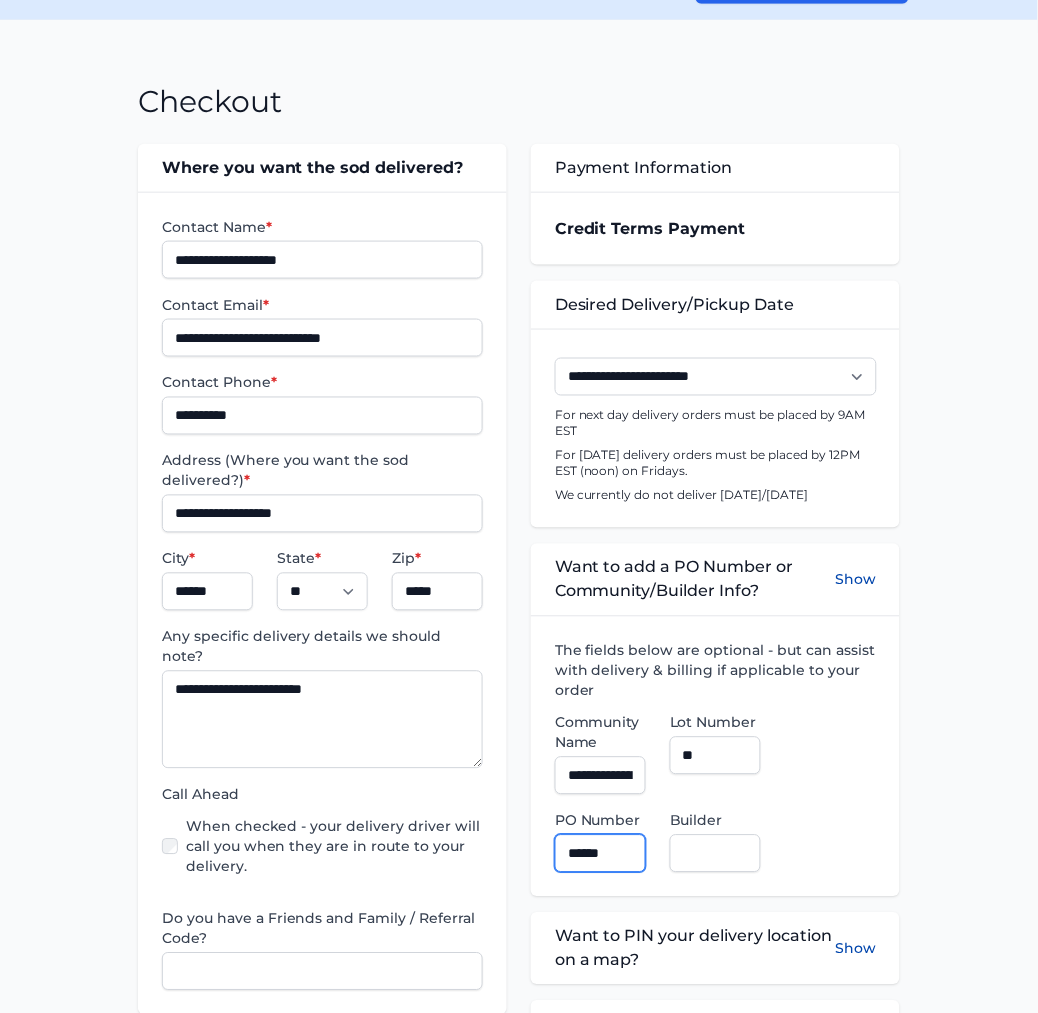 type on "******" 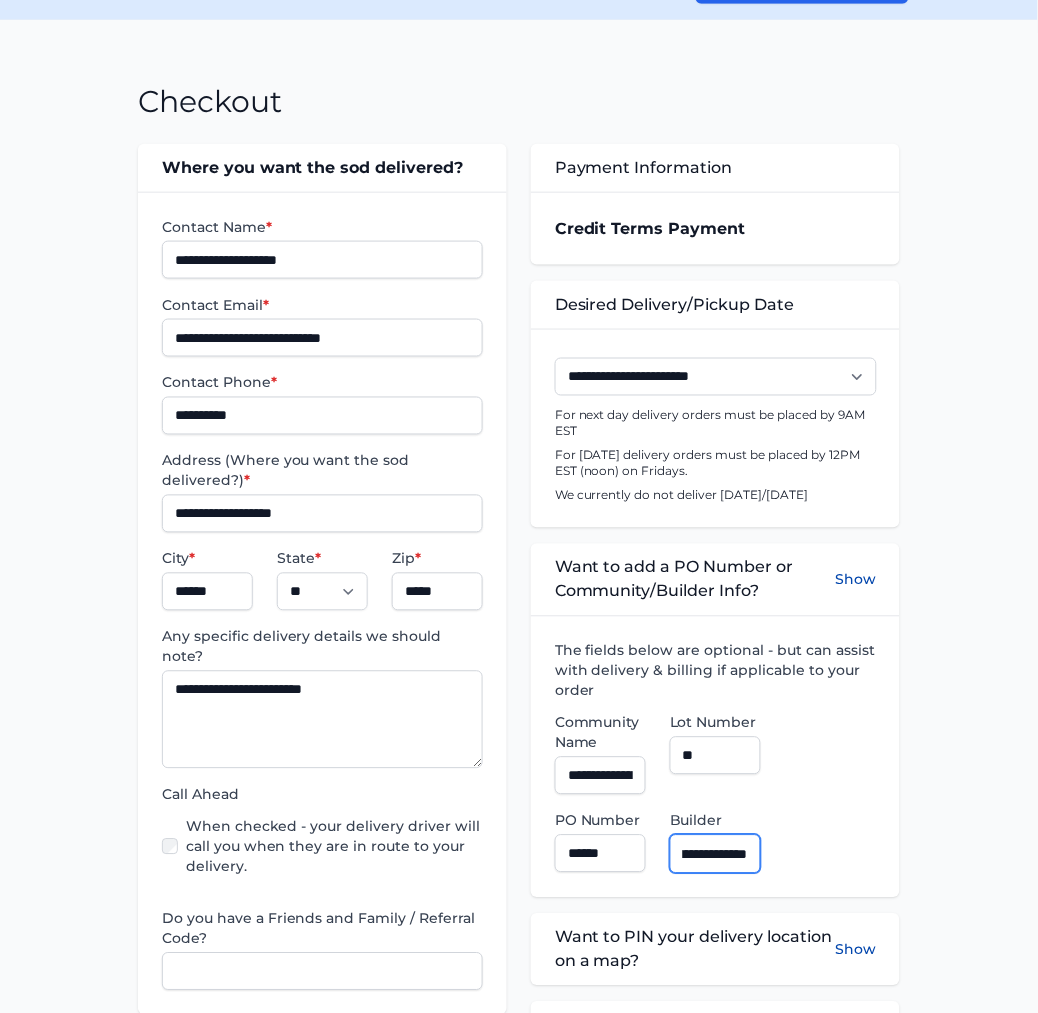 scroll, scrollTop: 0, scrollLeft: 122, axis: horizontal 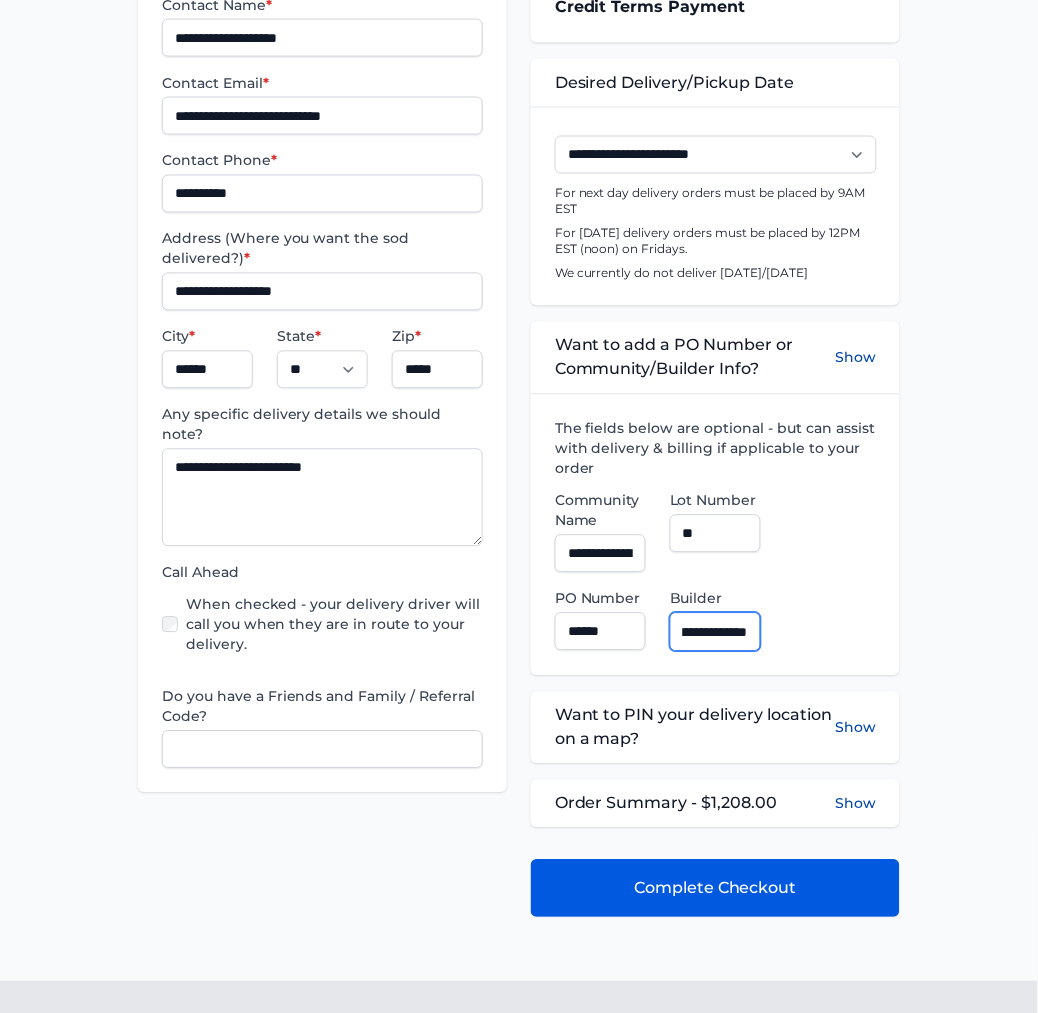 type on "**********" 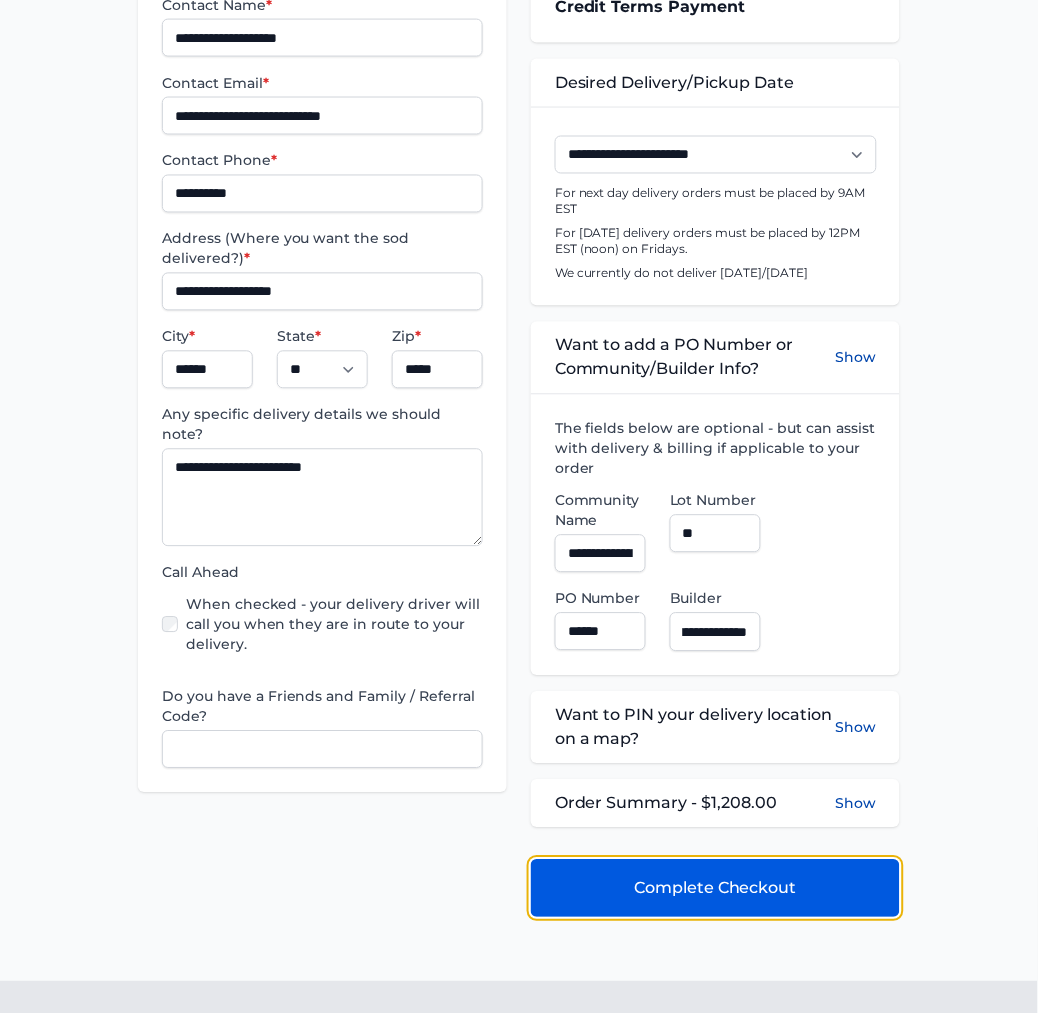 click on "Complete Checkout" at bounding box center [715, 889] 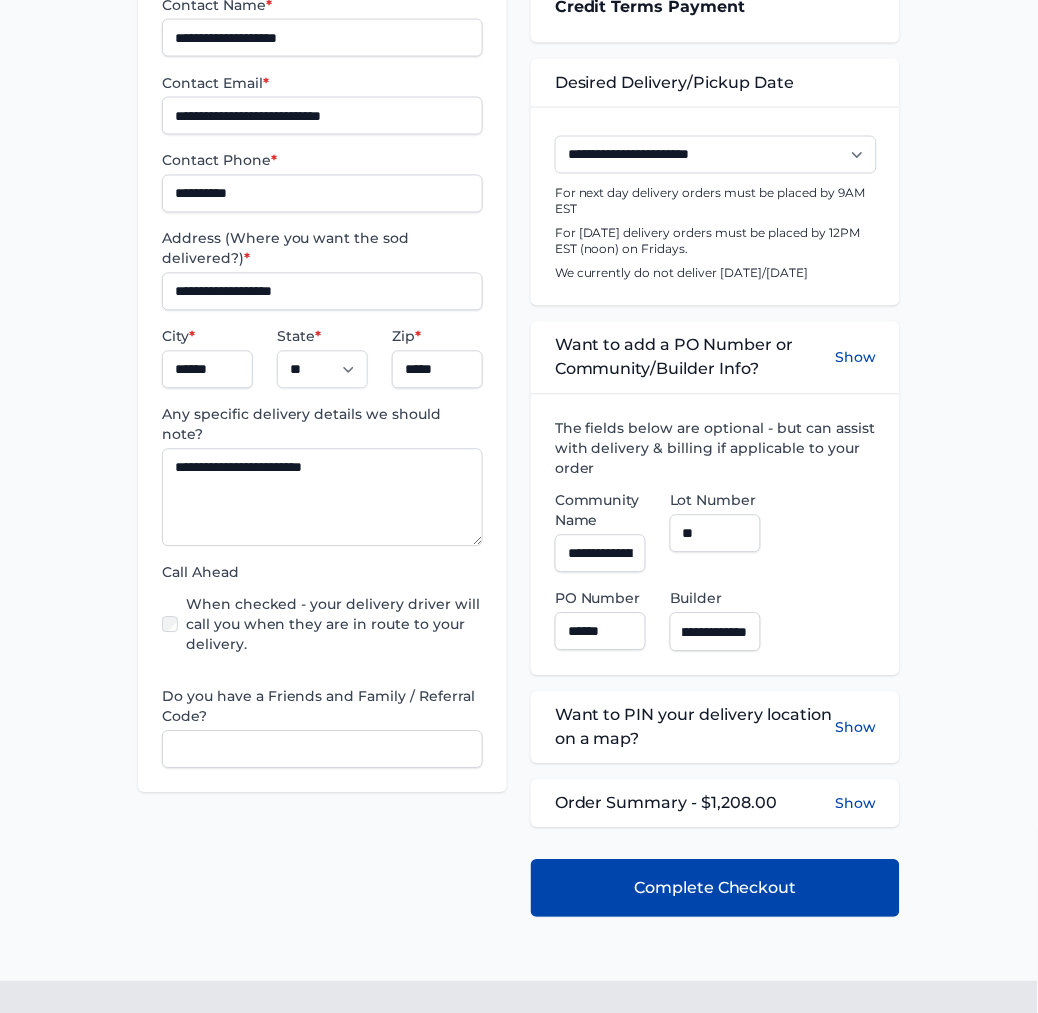 scroll, scrollTop: 0, scrollLeft: 0, axis: both 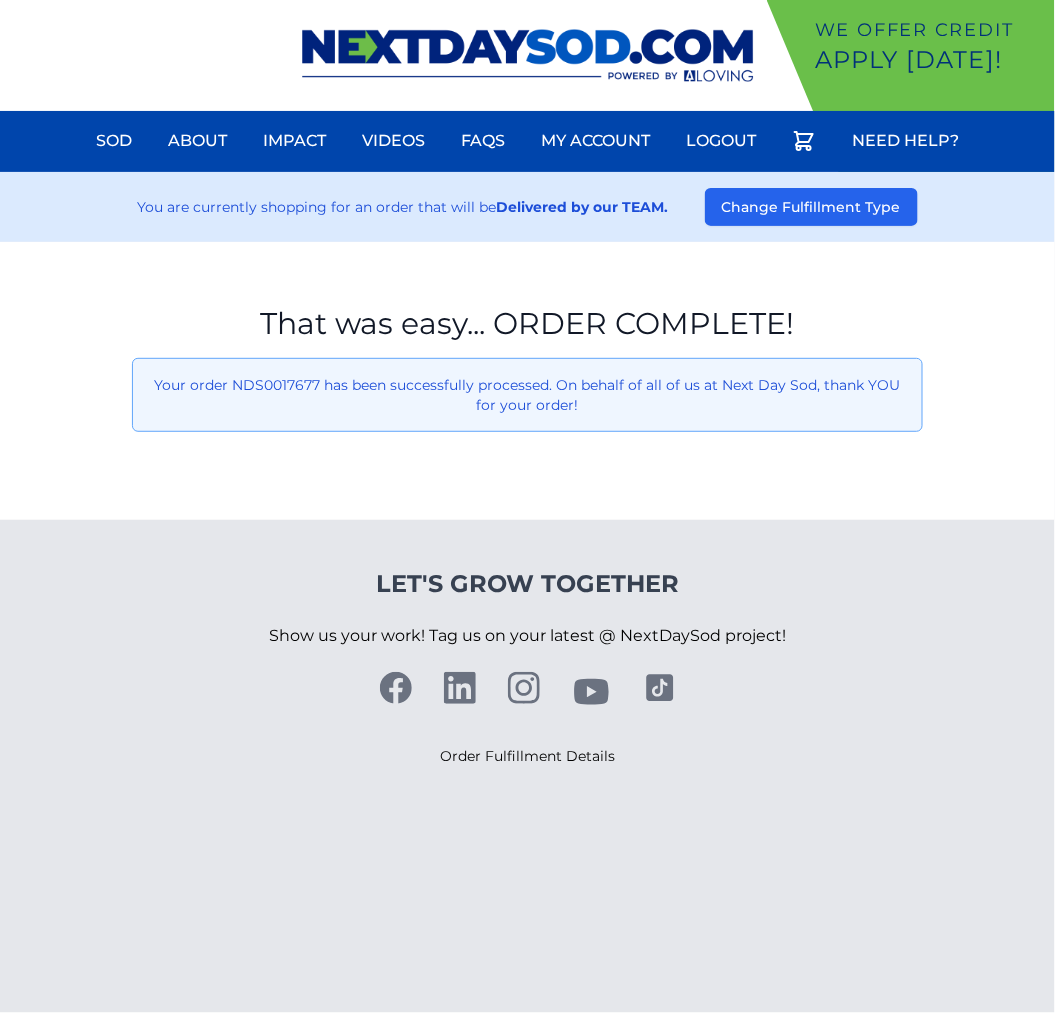 click on "Your order NDS0017677 has been successfully processed. On behalf of all of us at  Next Day Sod, thank YOU for your order!" at bounding box center [527, 395] 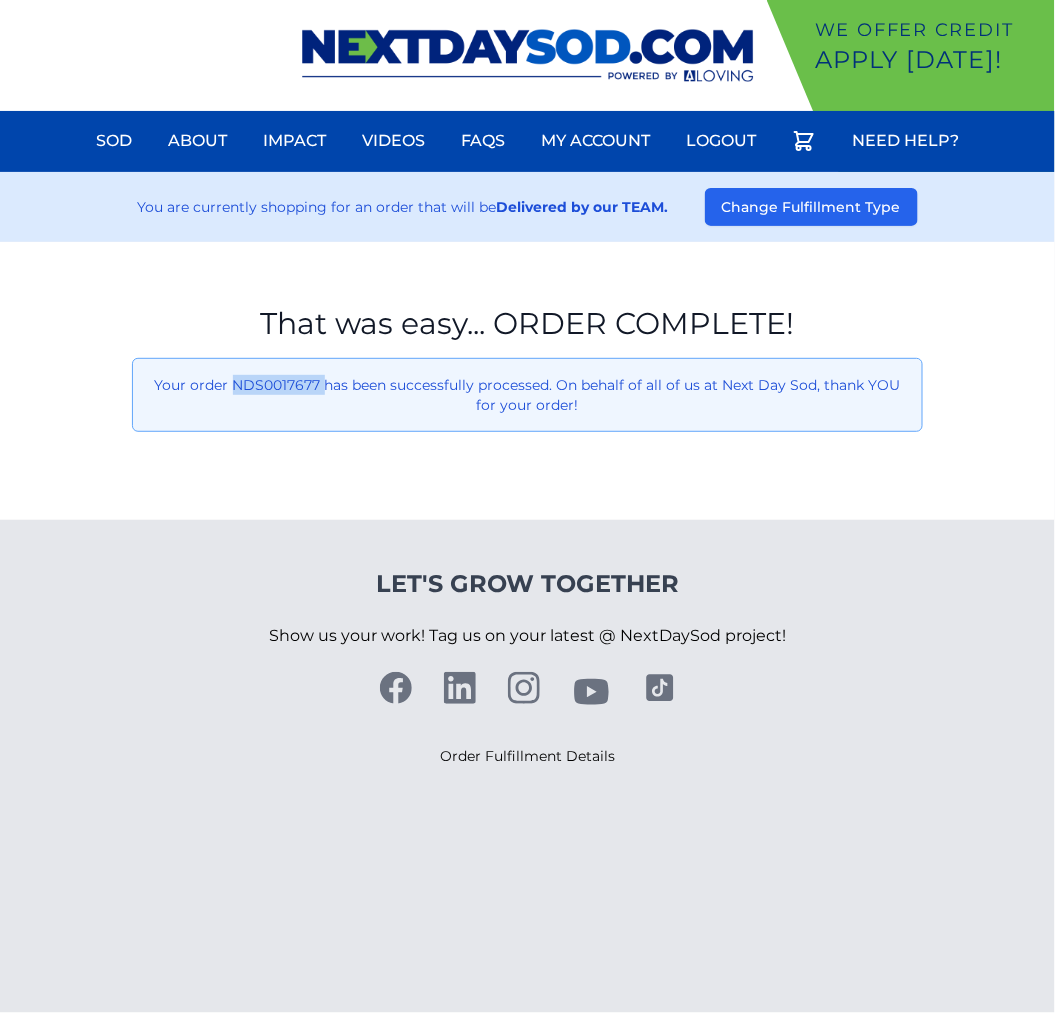 click on "Your order NDS0017677 has been successfully processed. On behalf of all of us at  Next Day Sod, thank YOU for your order!" at bounding box center (527, 395) 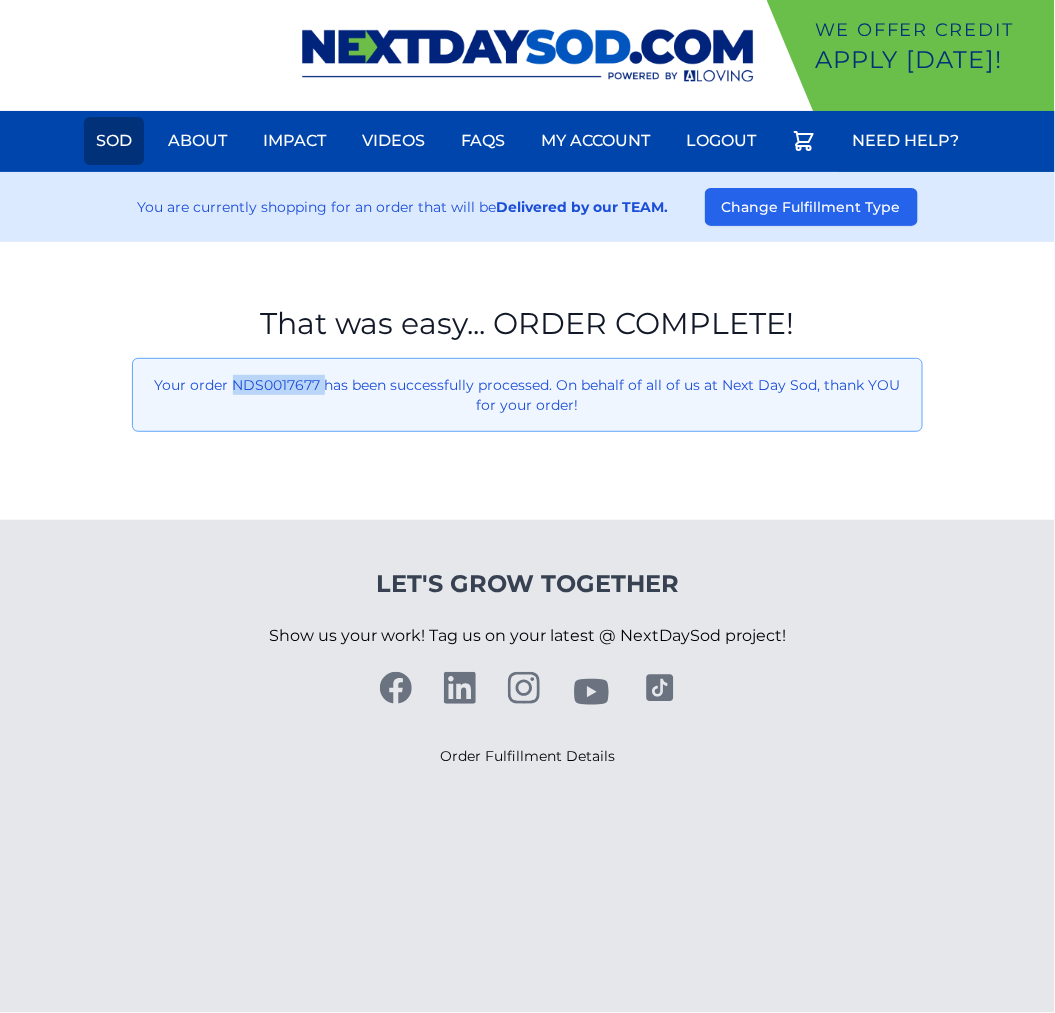 click on "Sod" at bounding box center [114, 141] 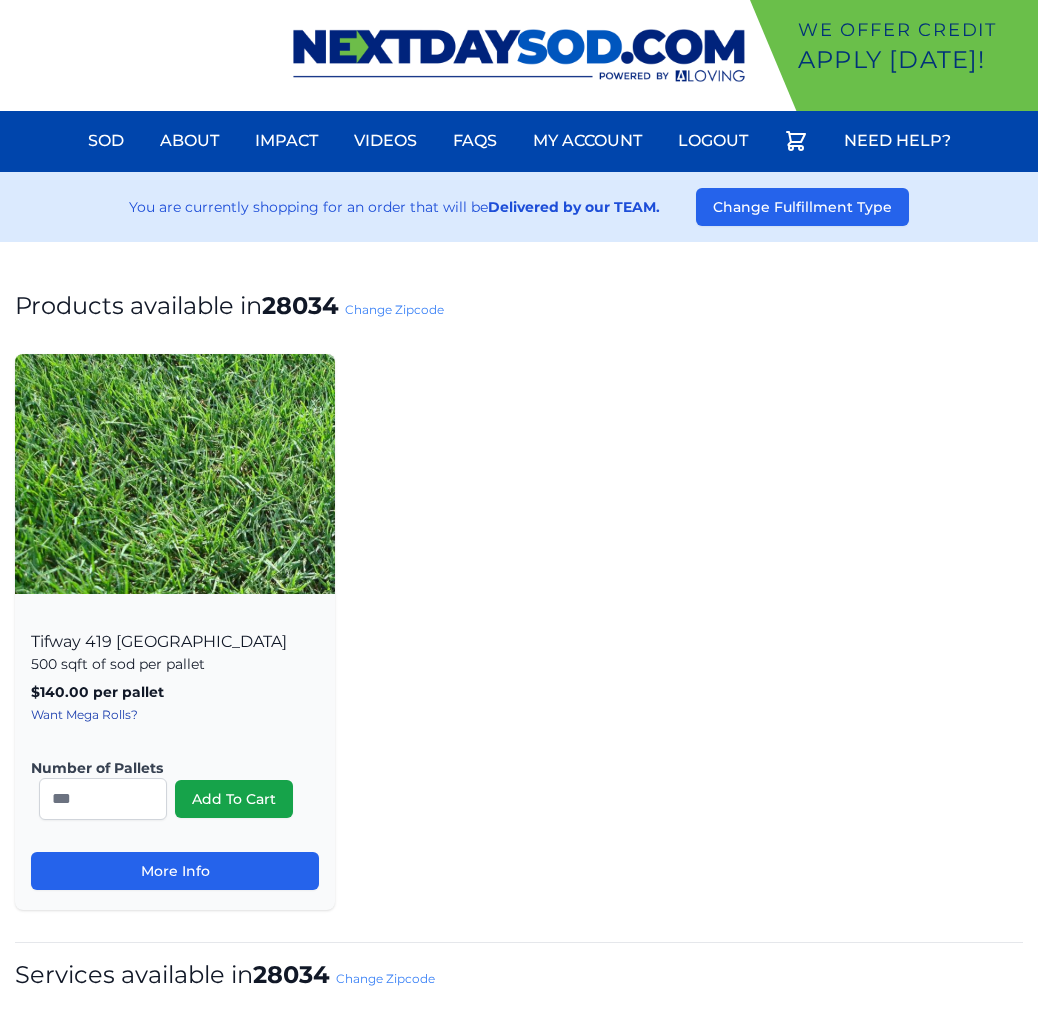 scroll, scrollTop: 0, scrollLeft: 0, axis: both 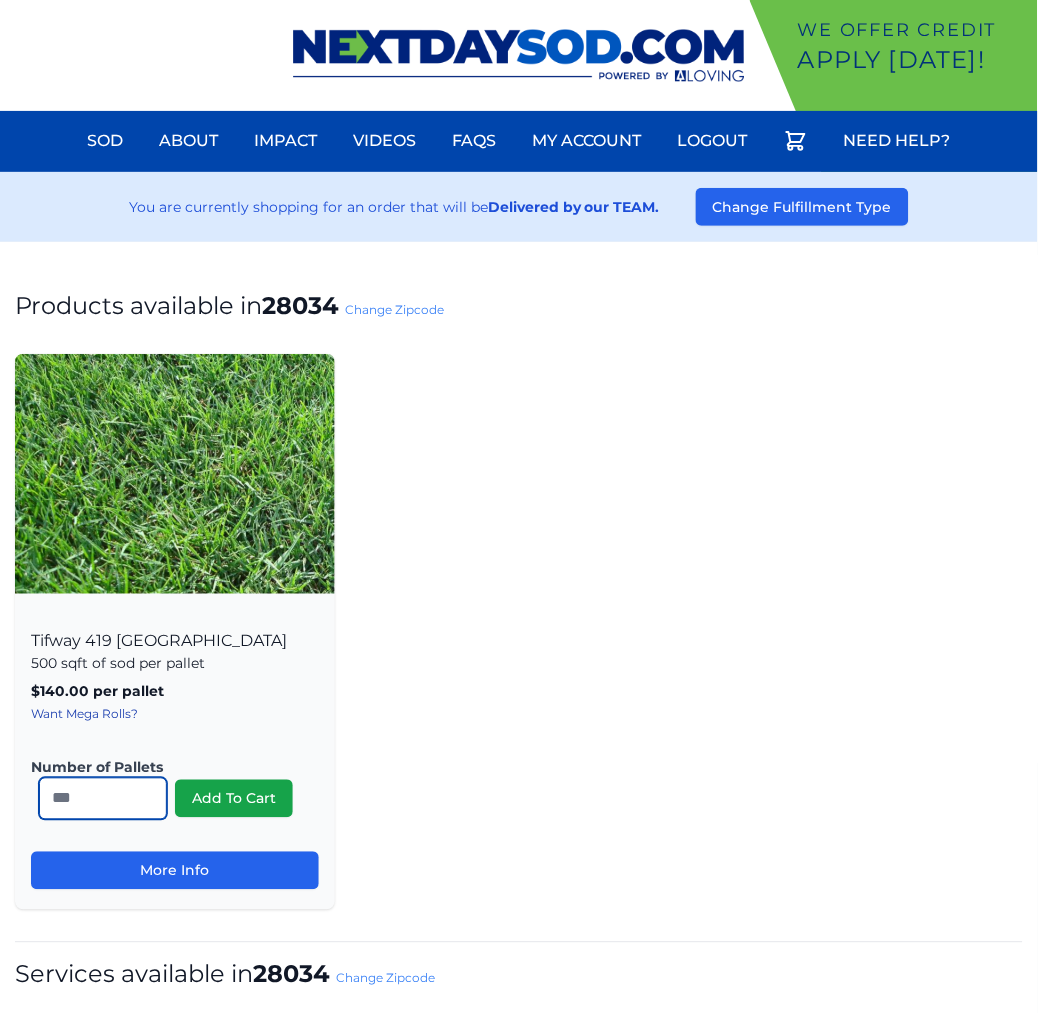 click on "*" at bounding box center [103, 799] 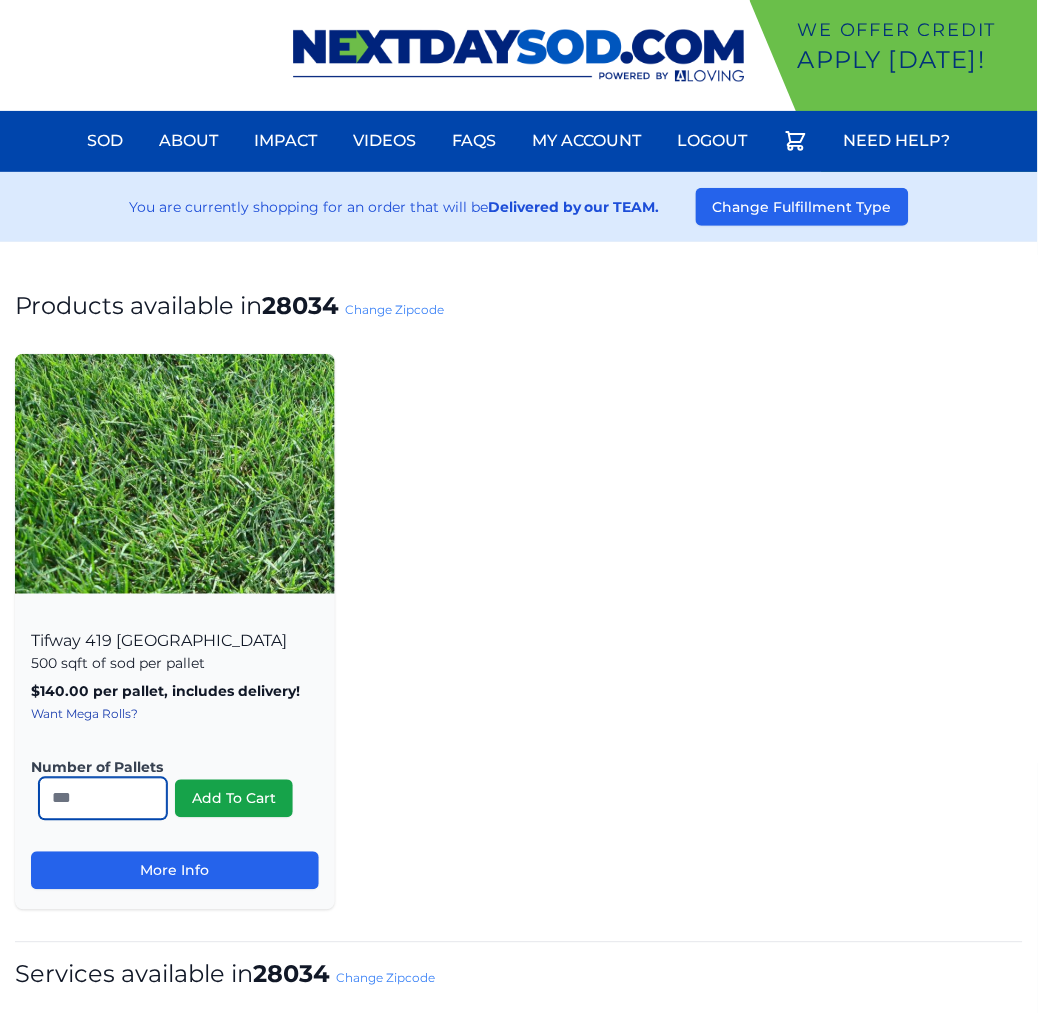 type on "**" 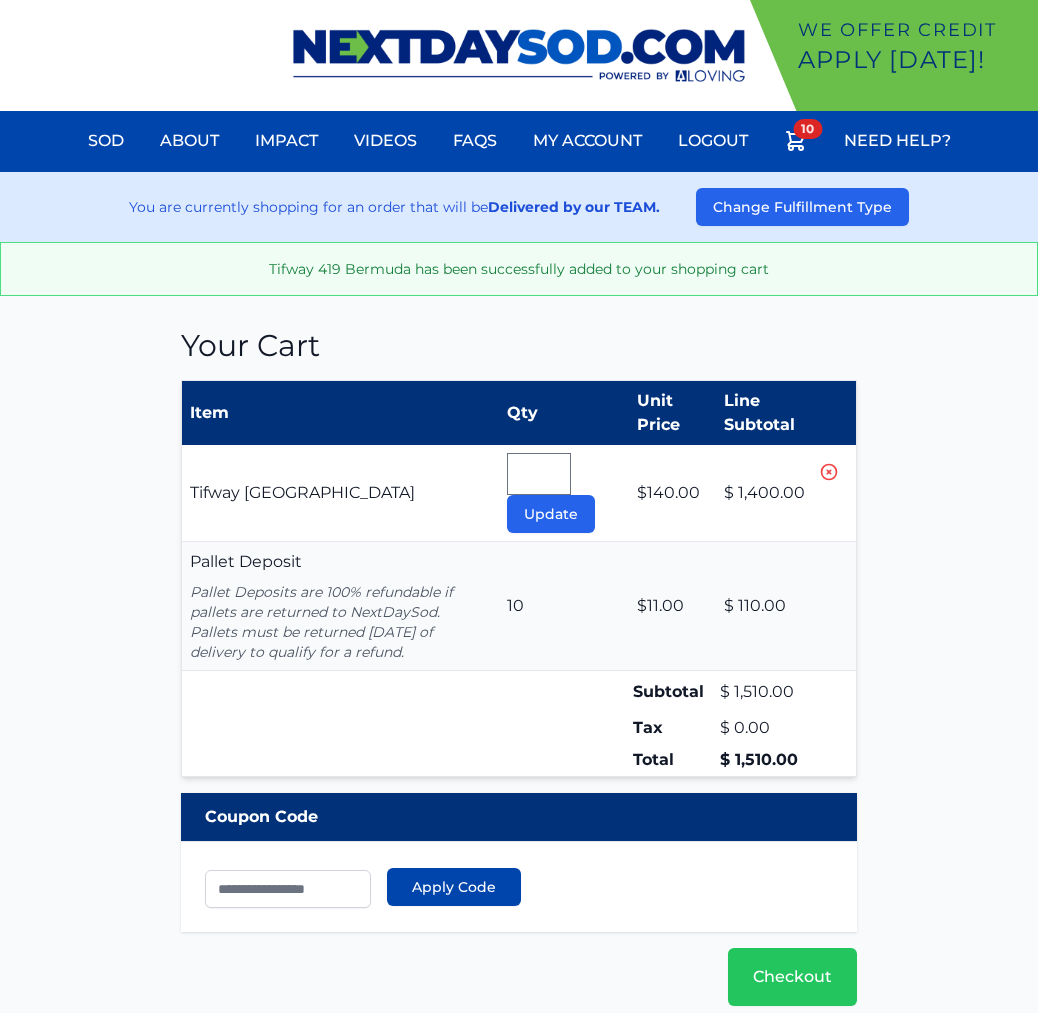 scroll, scrollTop: 0, scrollLeft: 0, axis: both 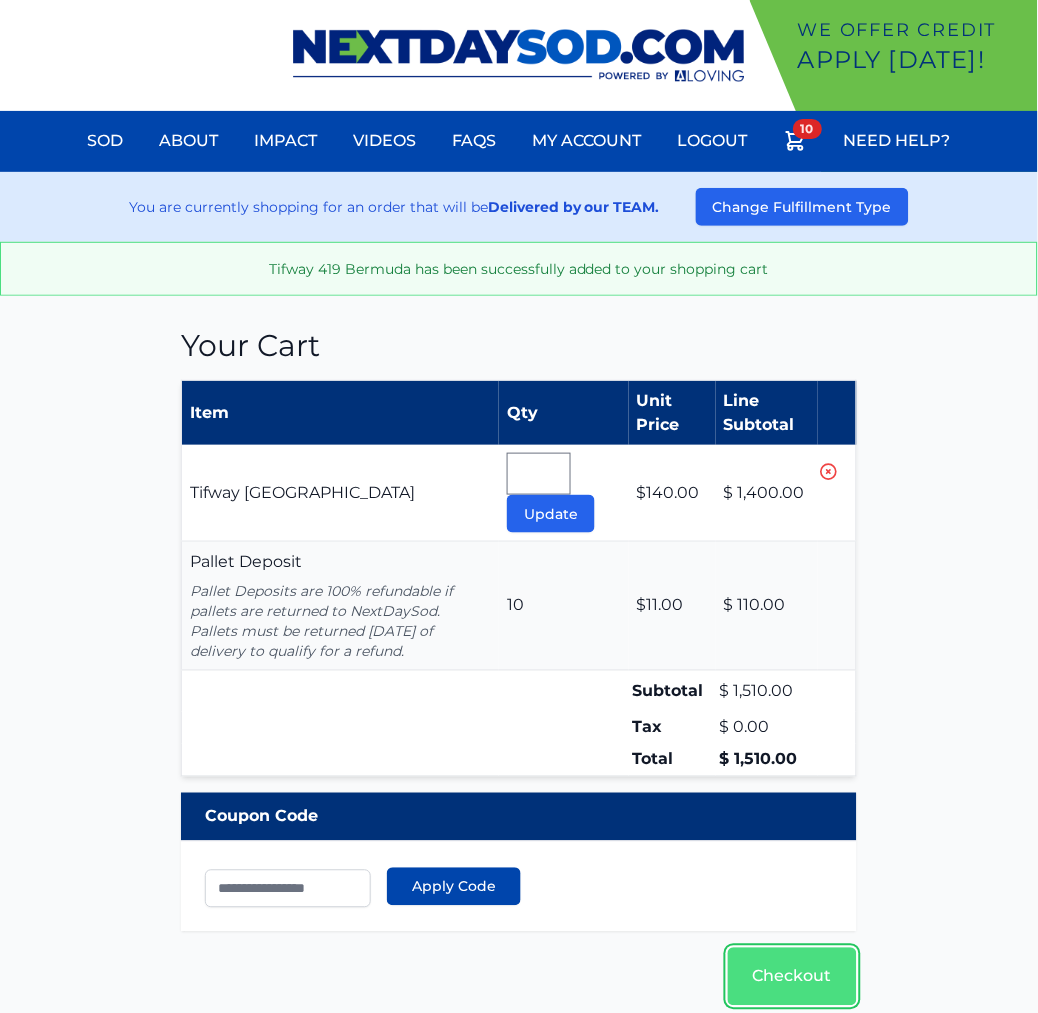 click on "Checkout" at bounding box center [792, 977] 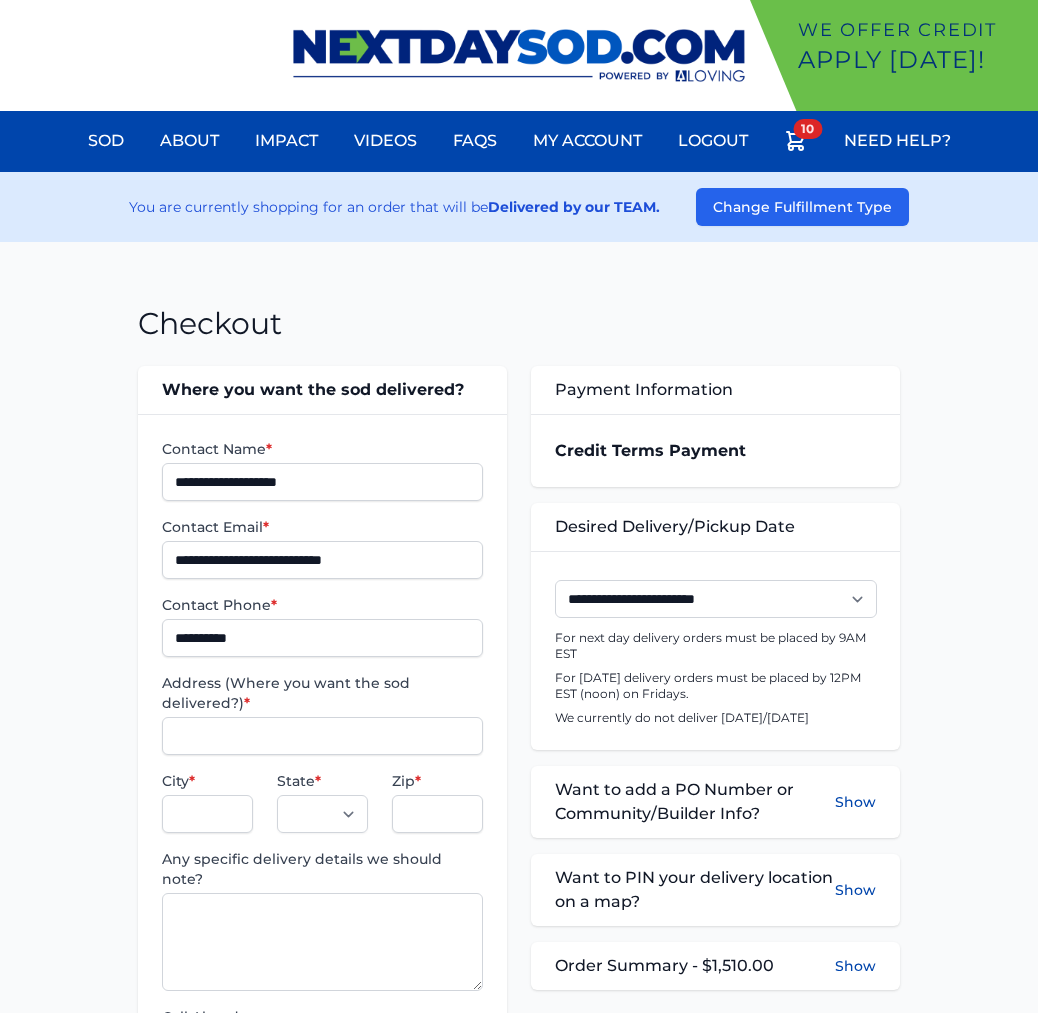 scroll, scrollTop: 0, scrollLeft: 0, axis: both 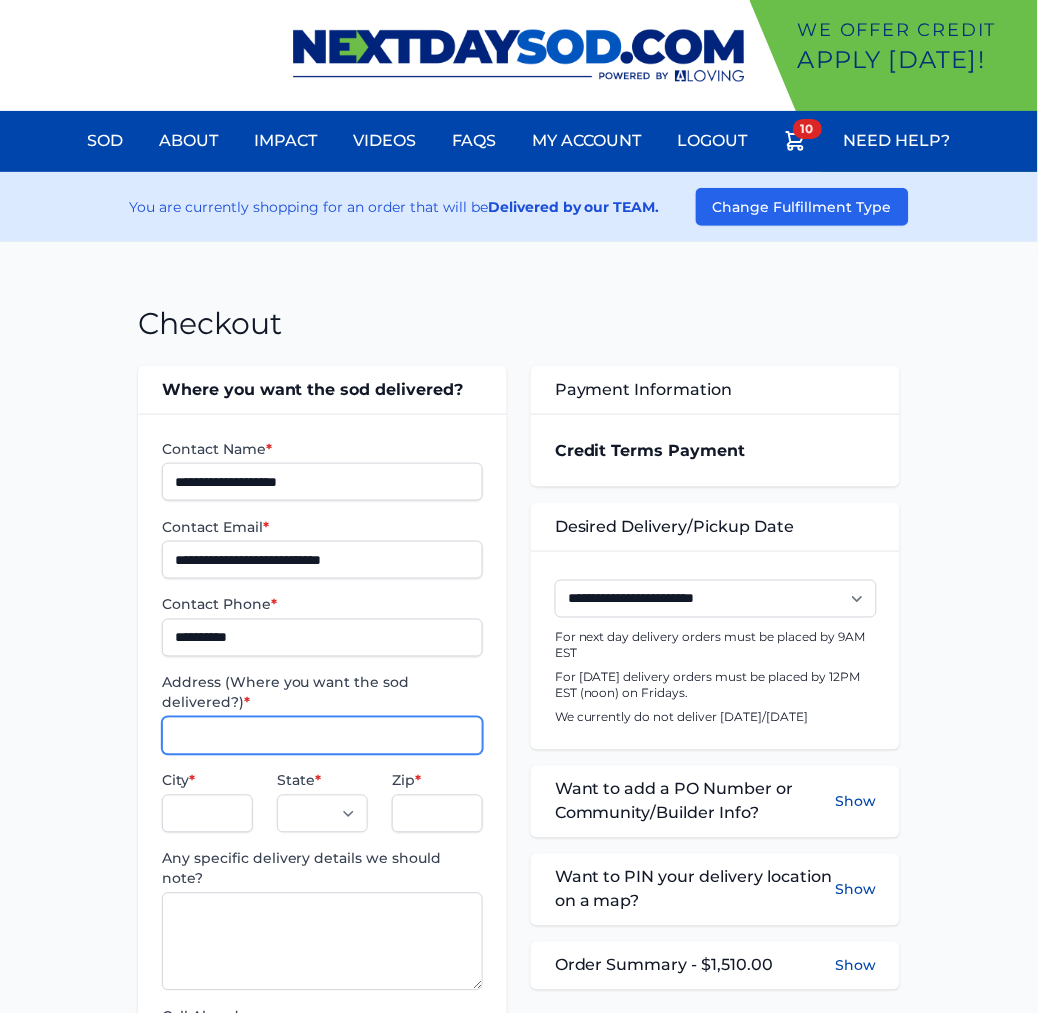 click on "Address (Where you want the sod delivered?)
*" at bounding box center [322, 736] 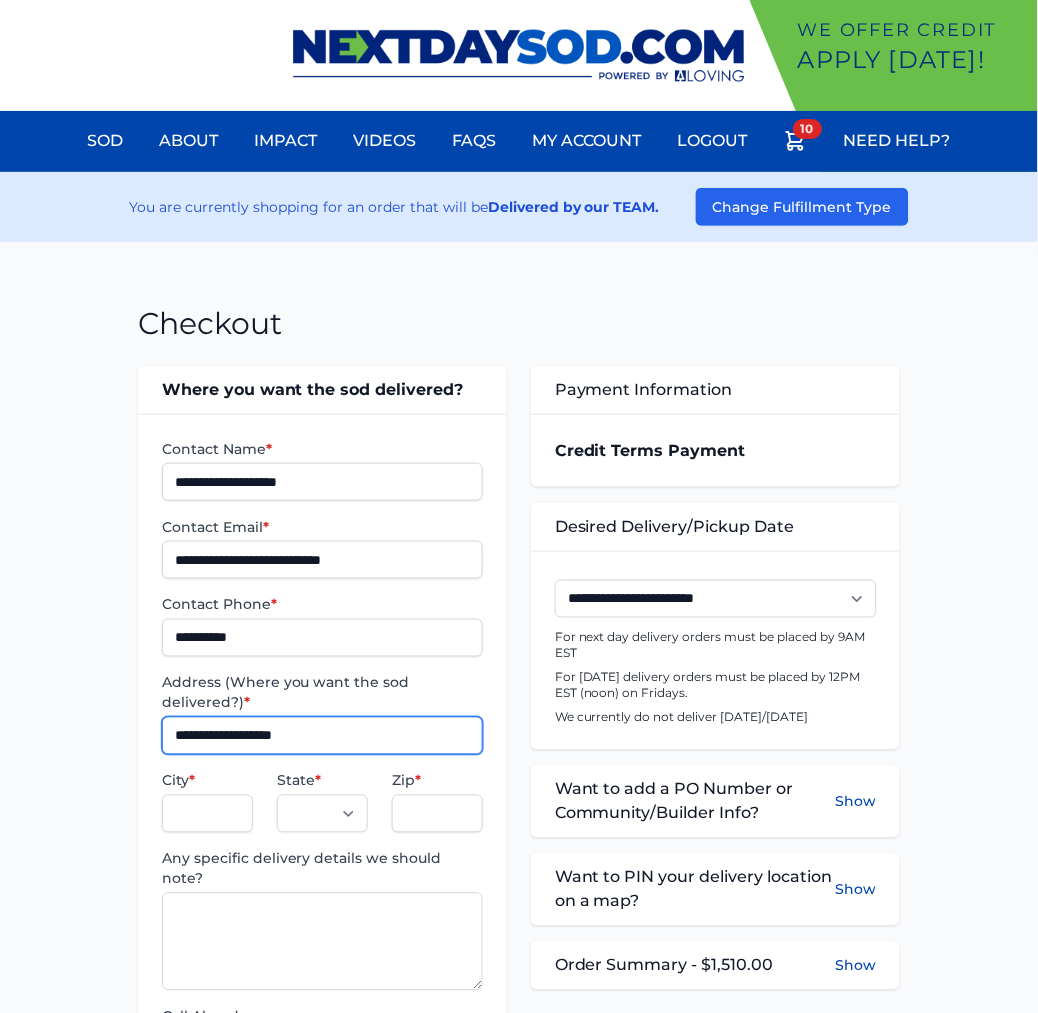 type on "**********" 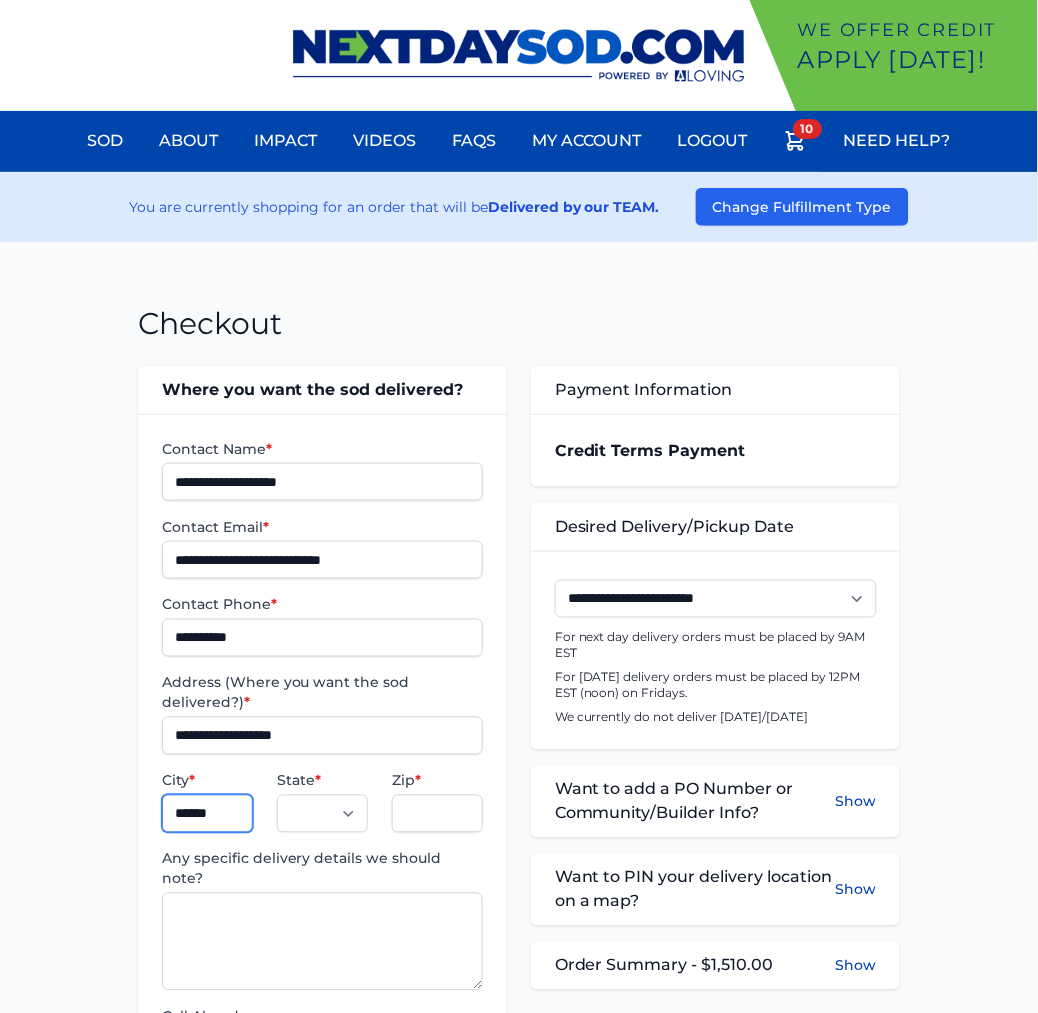 type on "******" 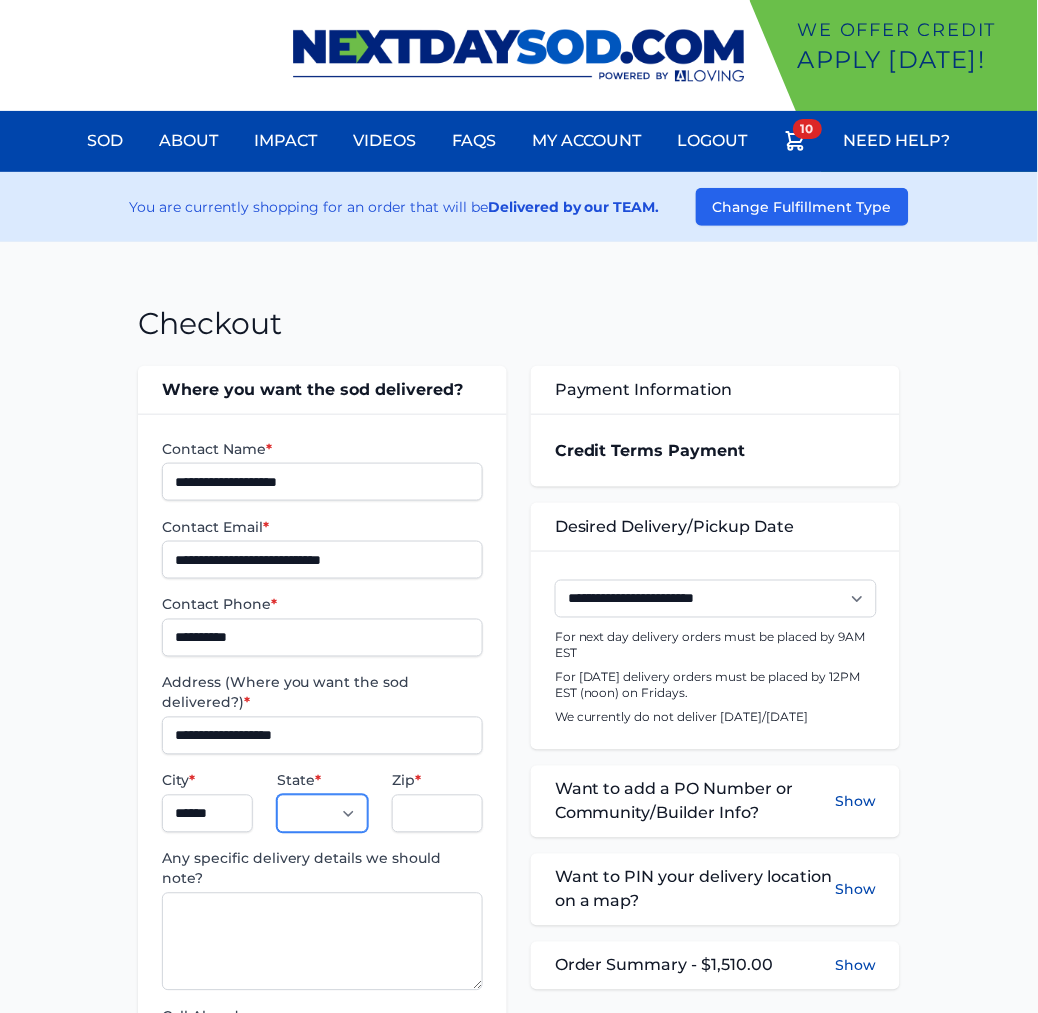 select on "**" 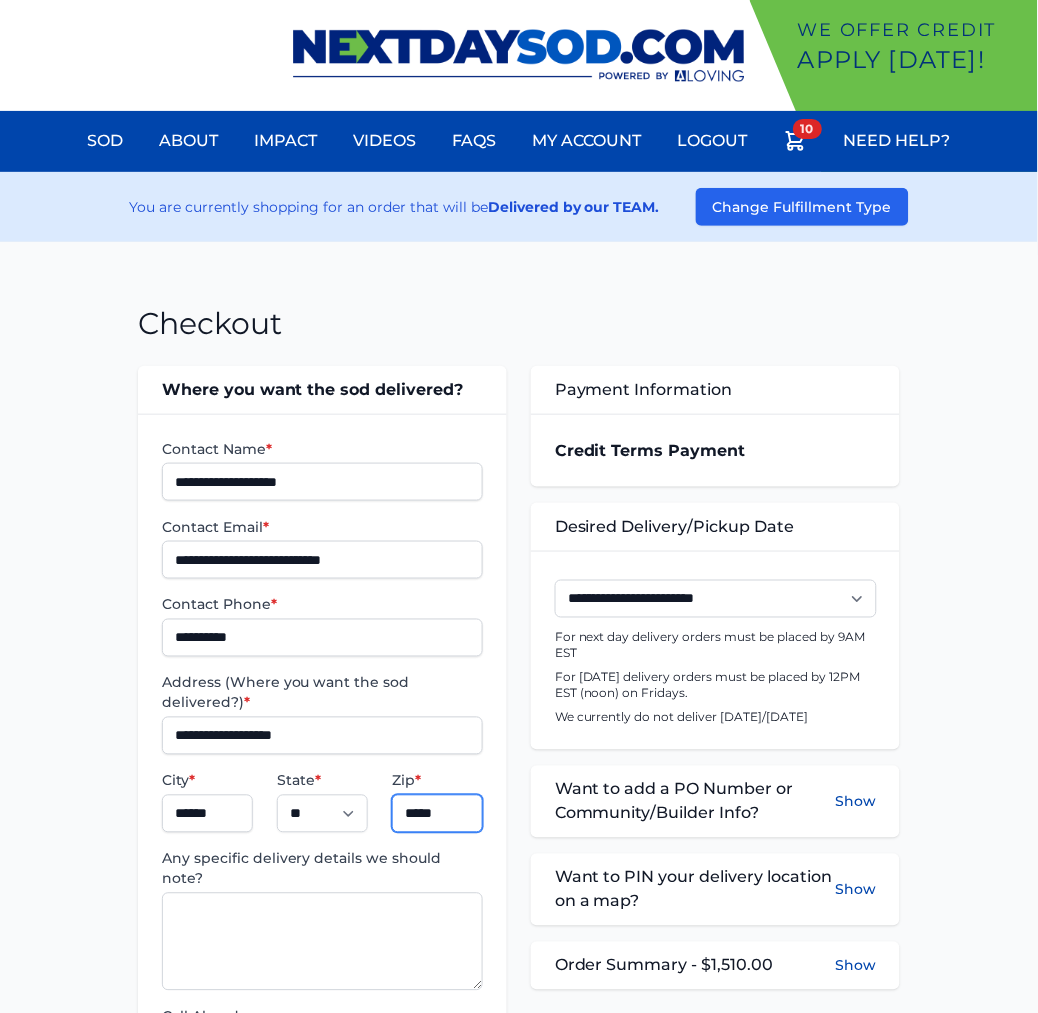 type on "*****" 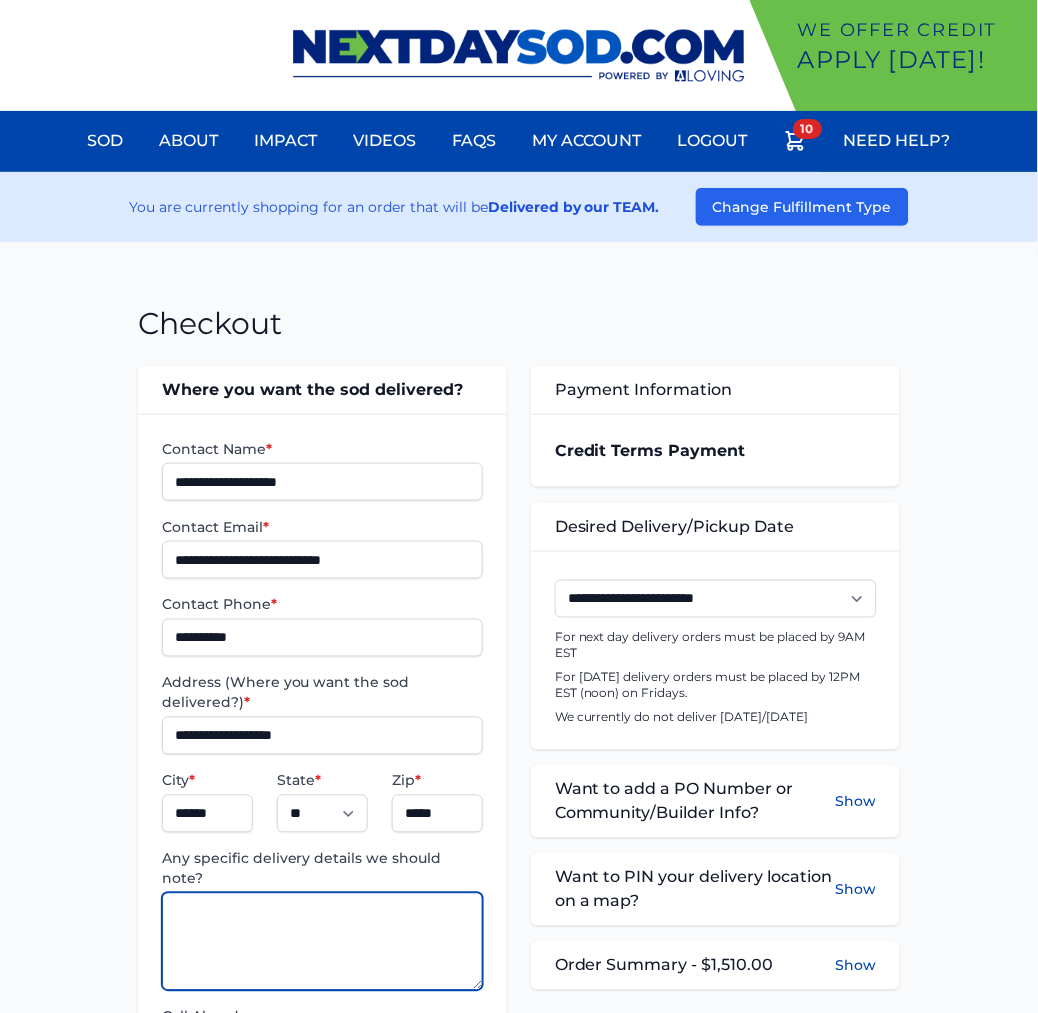 paste on "**********" 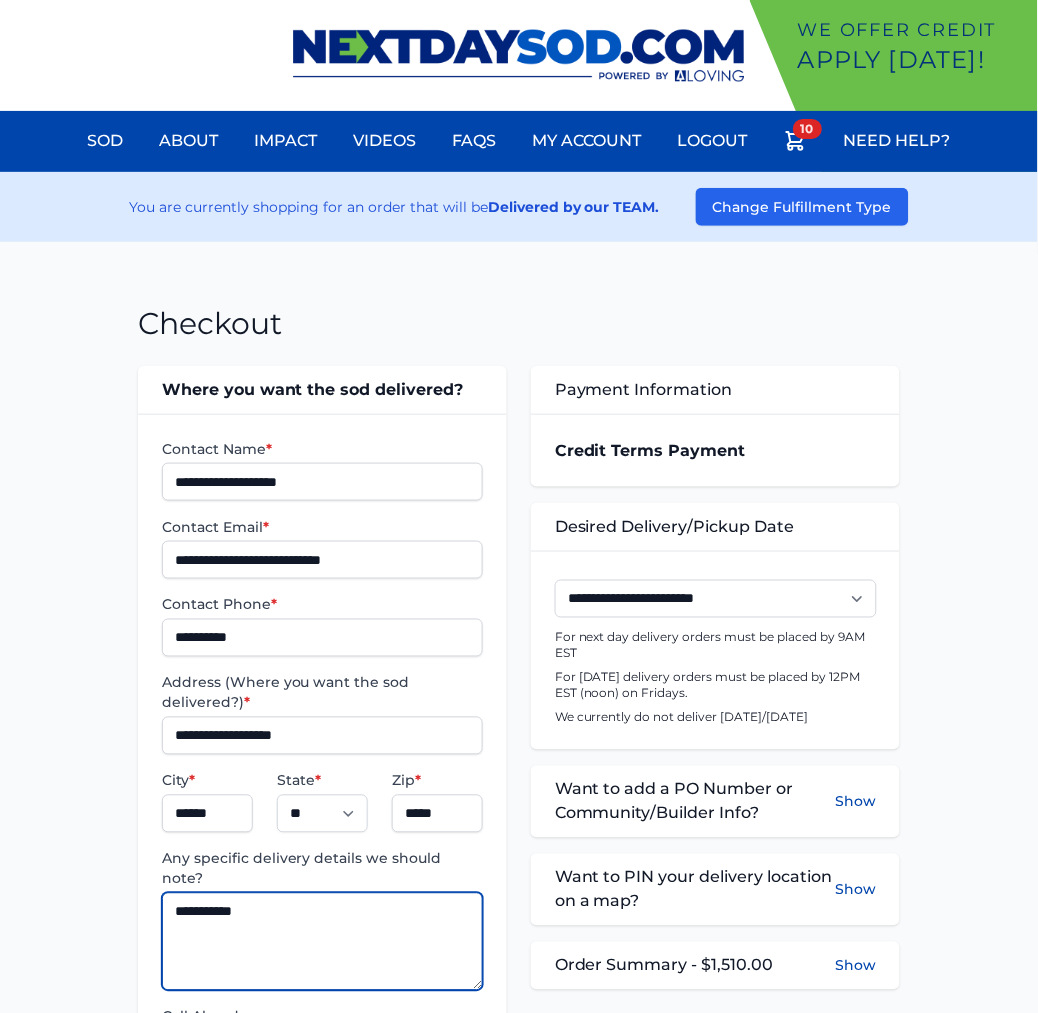 click on "**********" at bounding box center [322, 942] 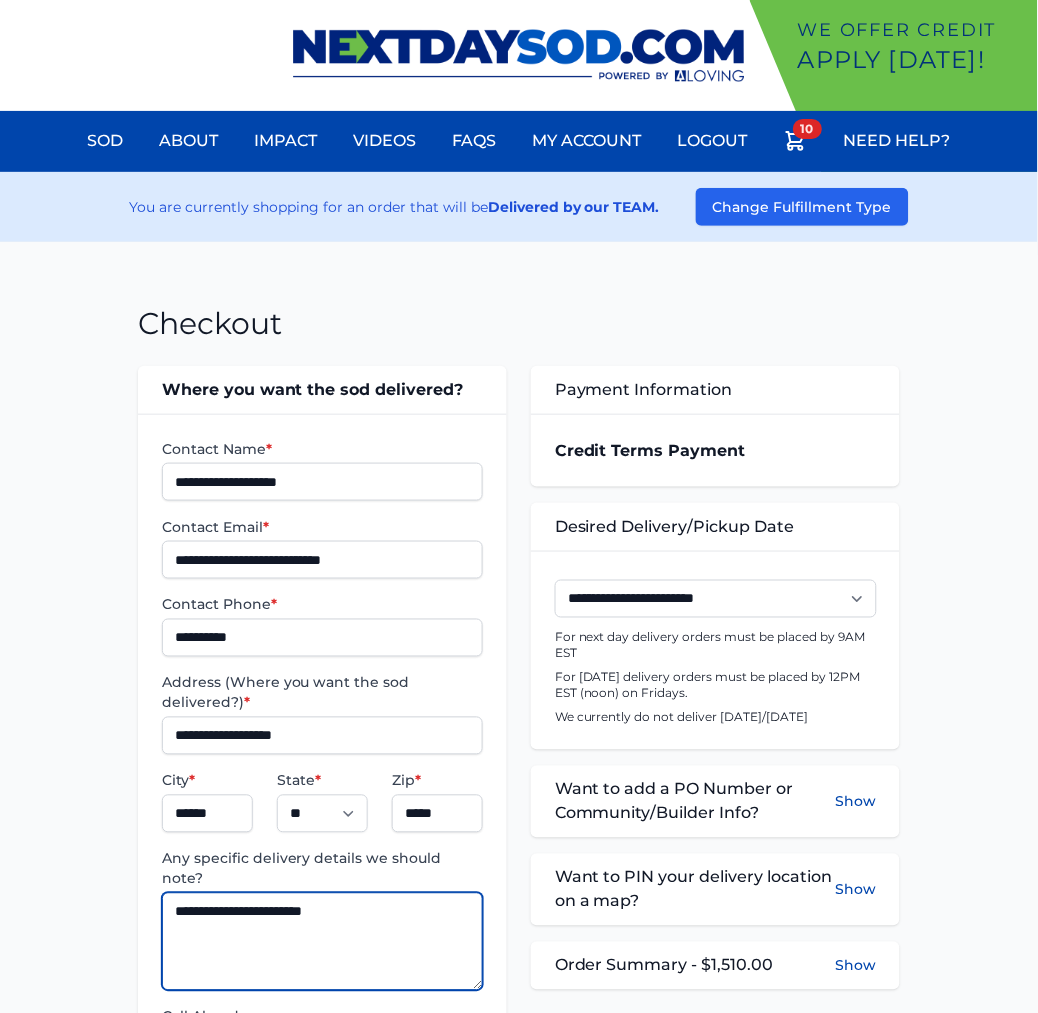type on "**********" 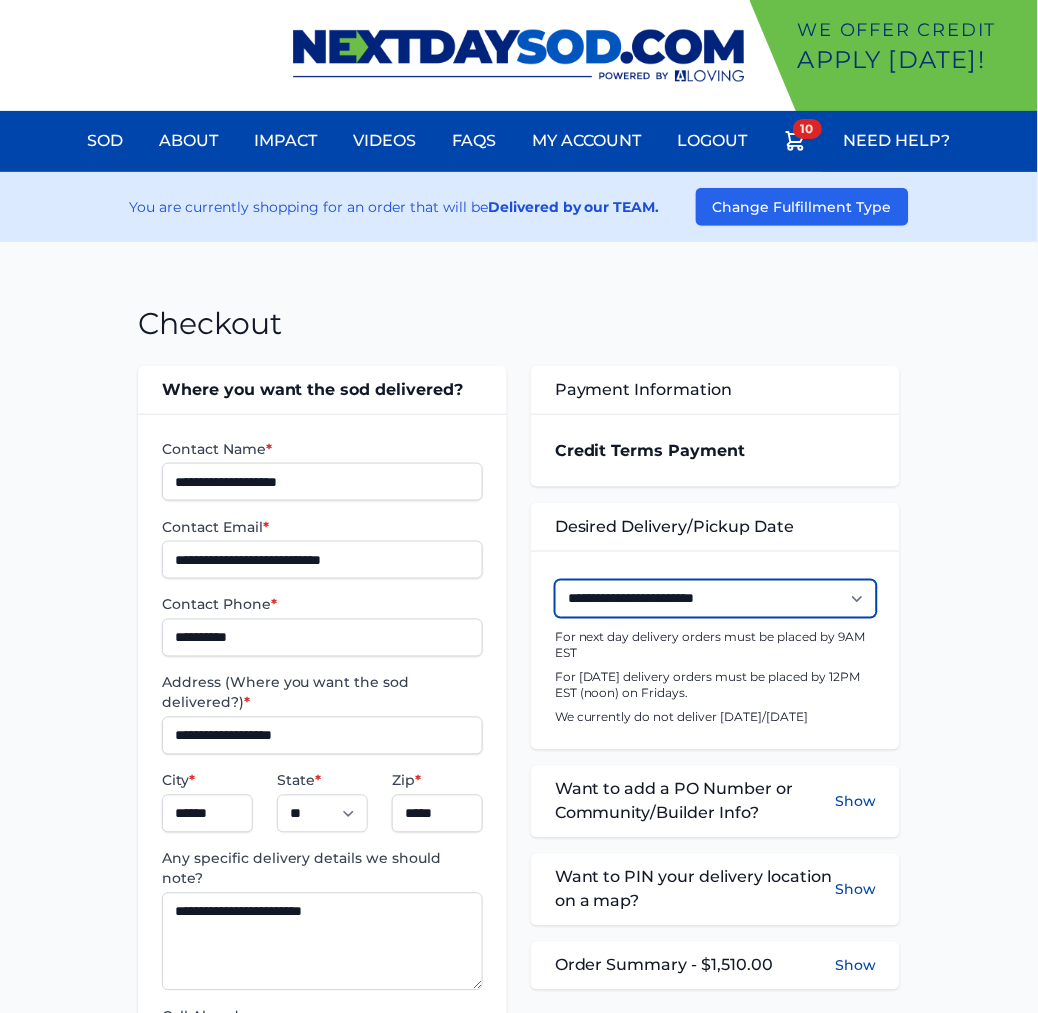 click on "**********" at bounding box center (716, 599) 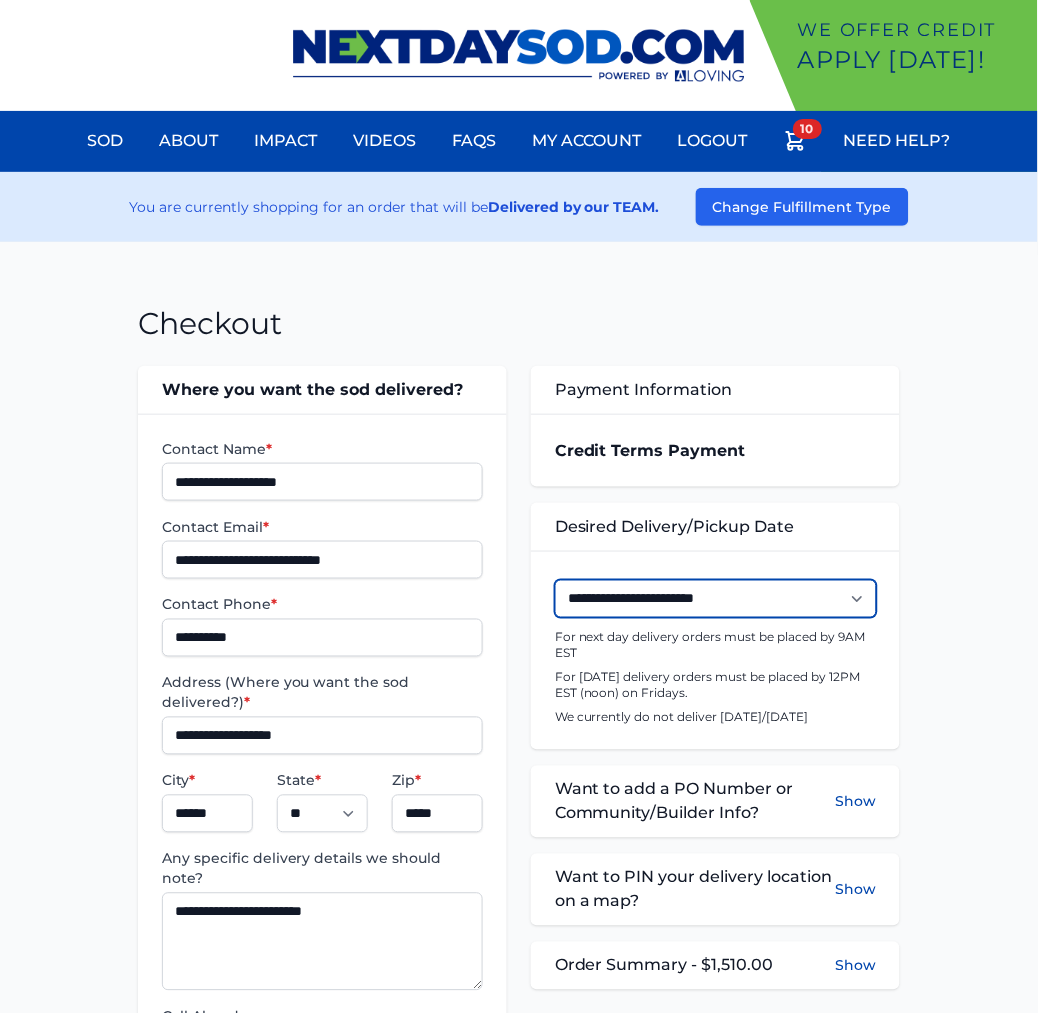 select on "**********" 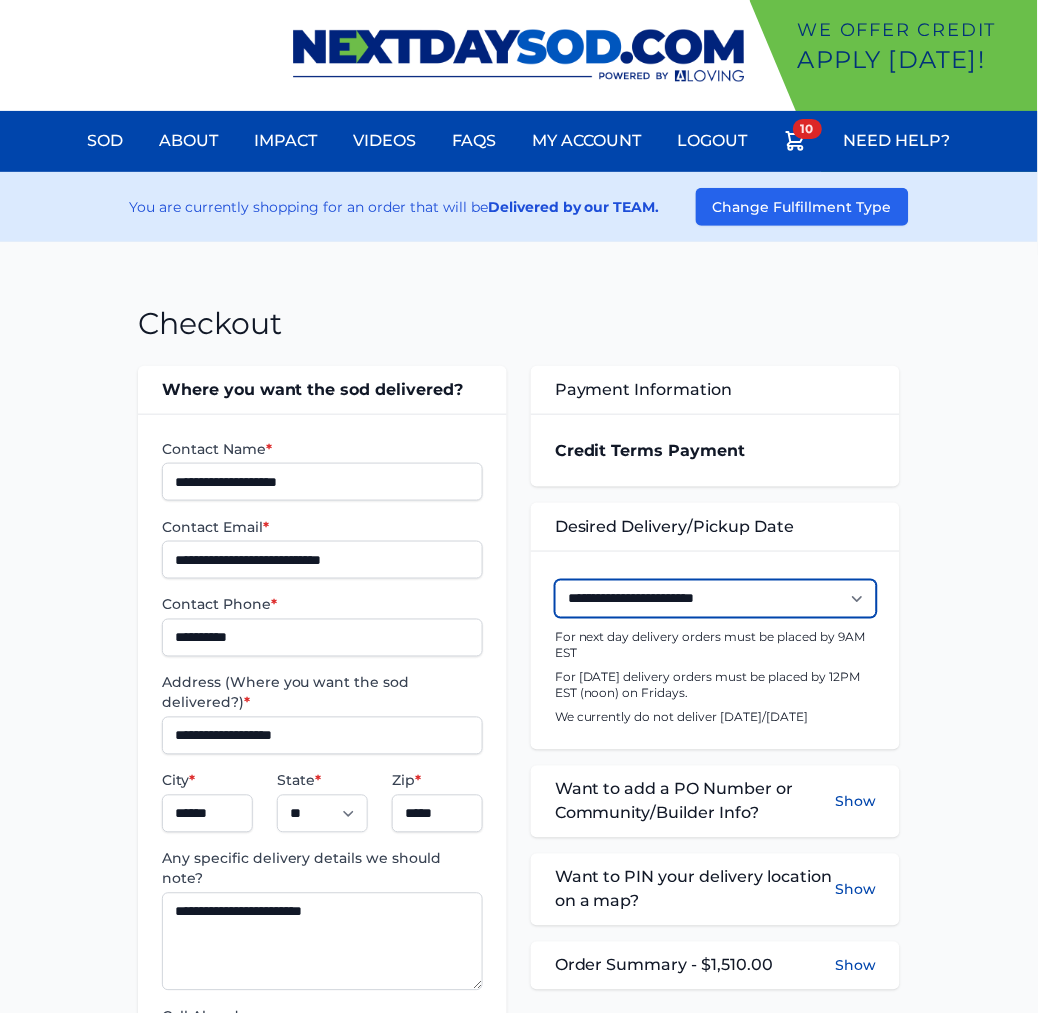click on "**********" at bounding box center (716, 599) 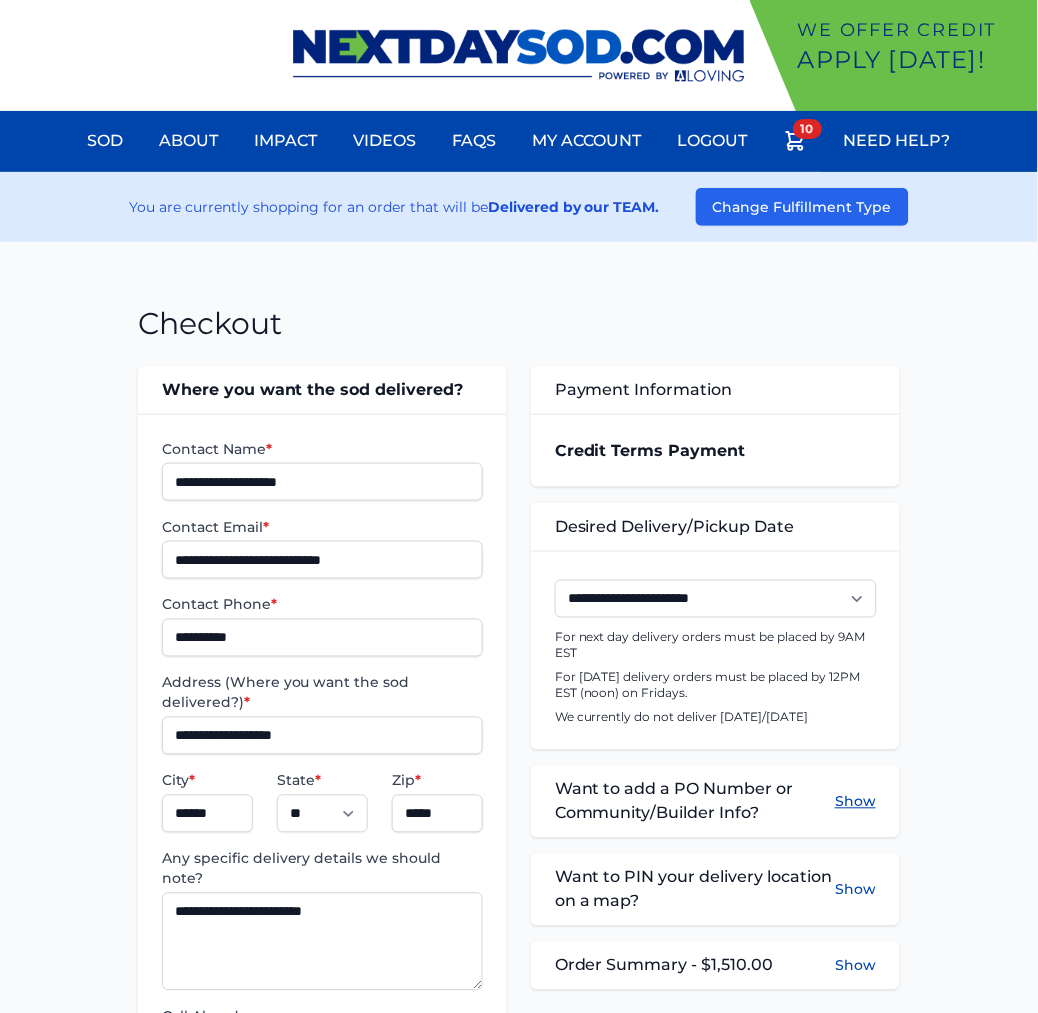 click on "Show" at bounding box center [855, 802] 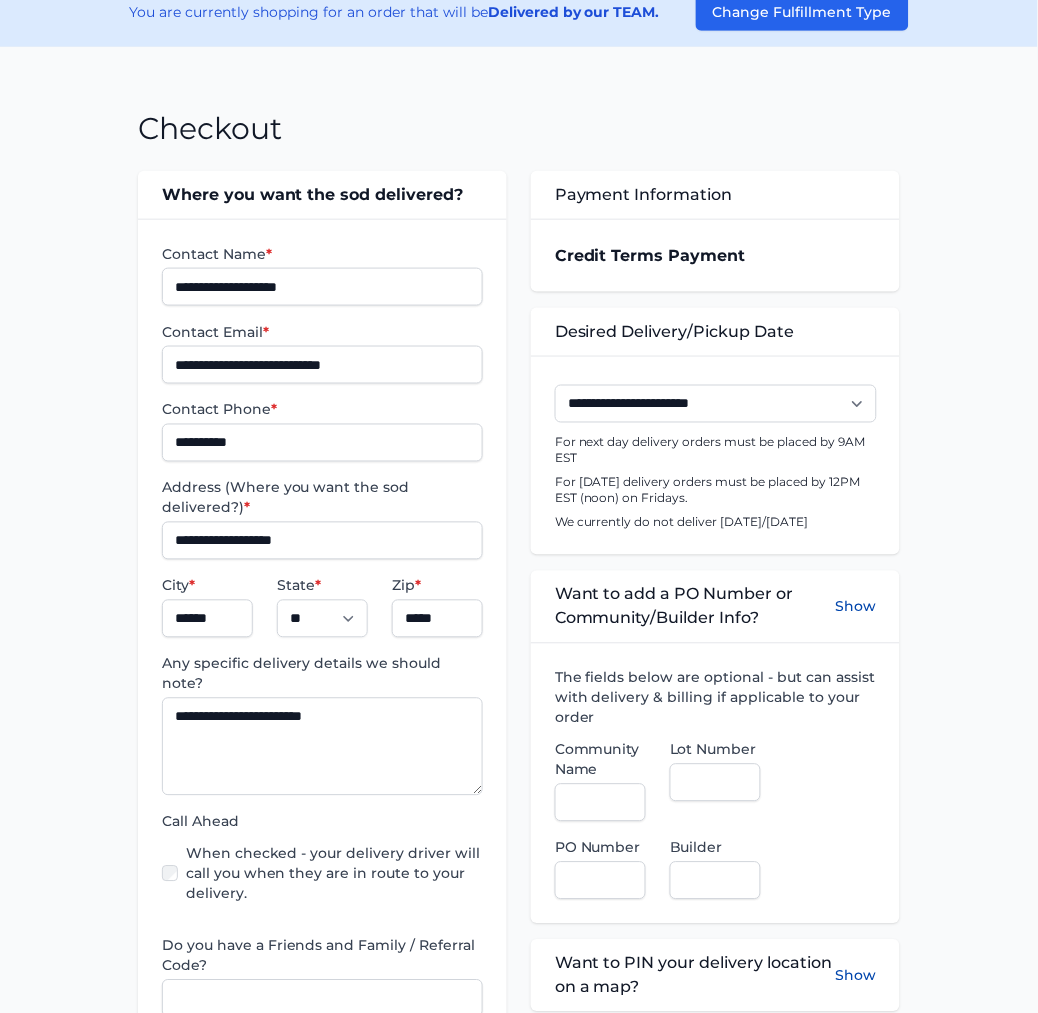 scroll, scrollTop: 444, scrollLeft: 0, axis: vertical 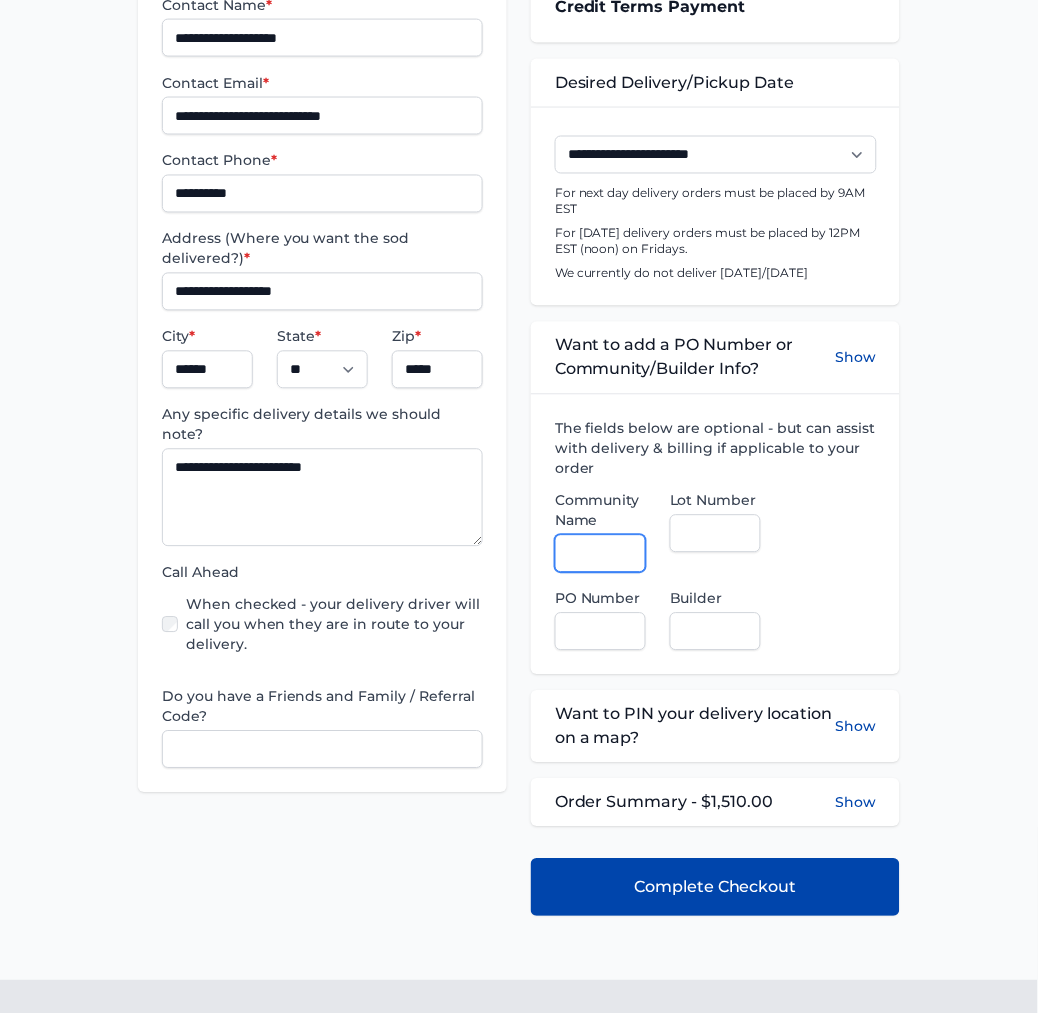click on "Community Name" at bounding box center [600, 554] 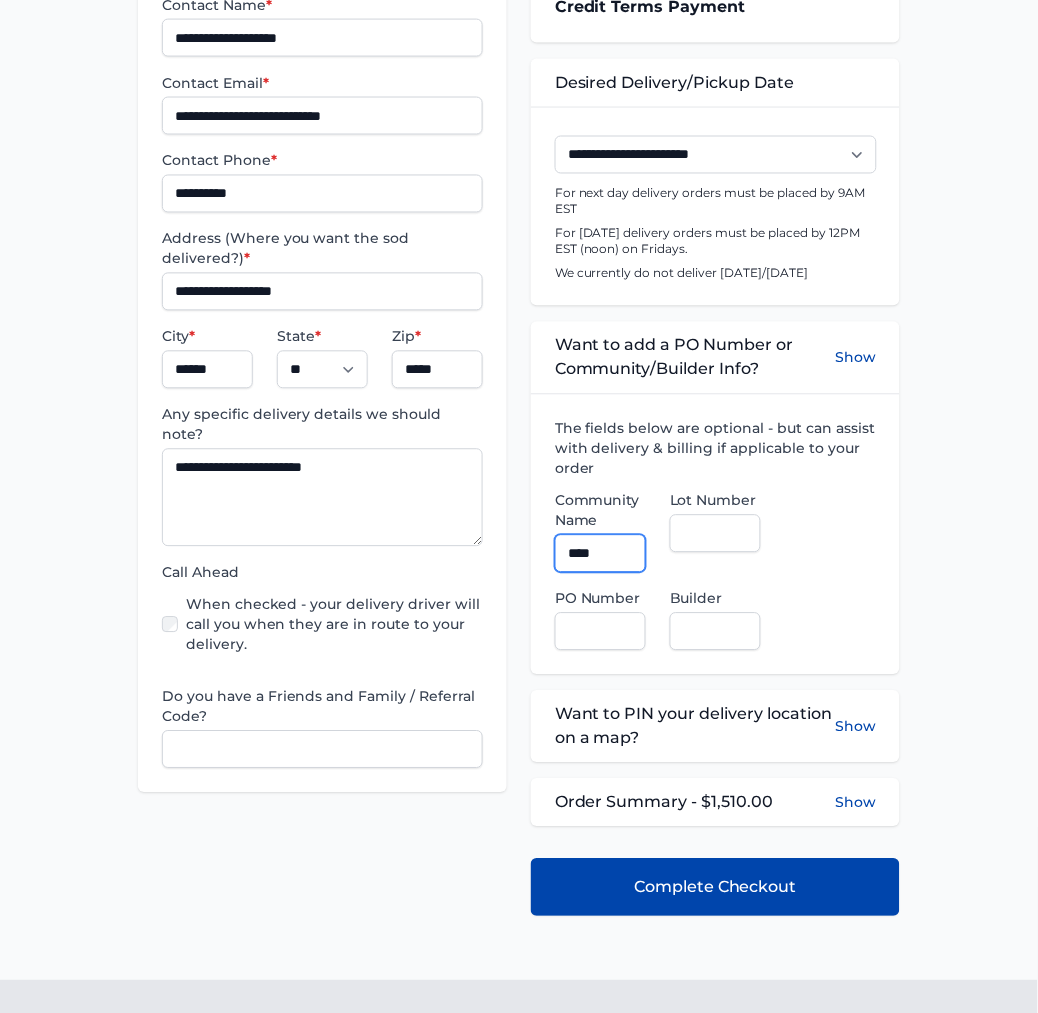 type on "**********" 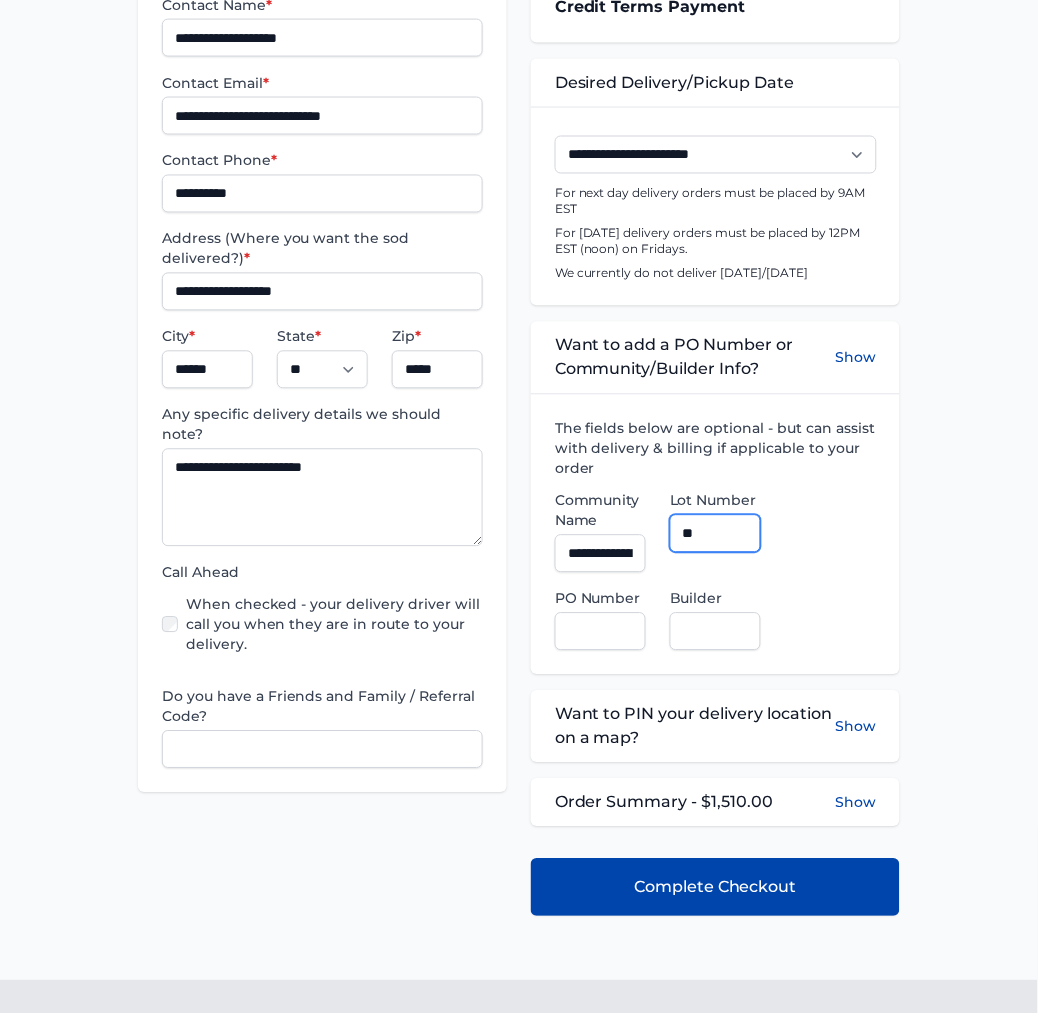 type on "**" 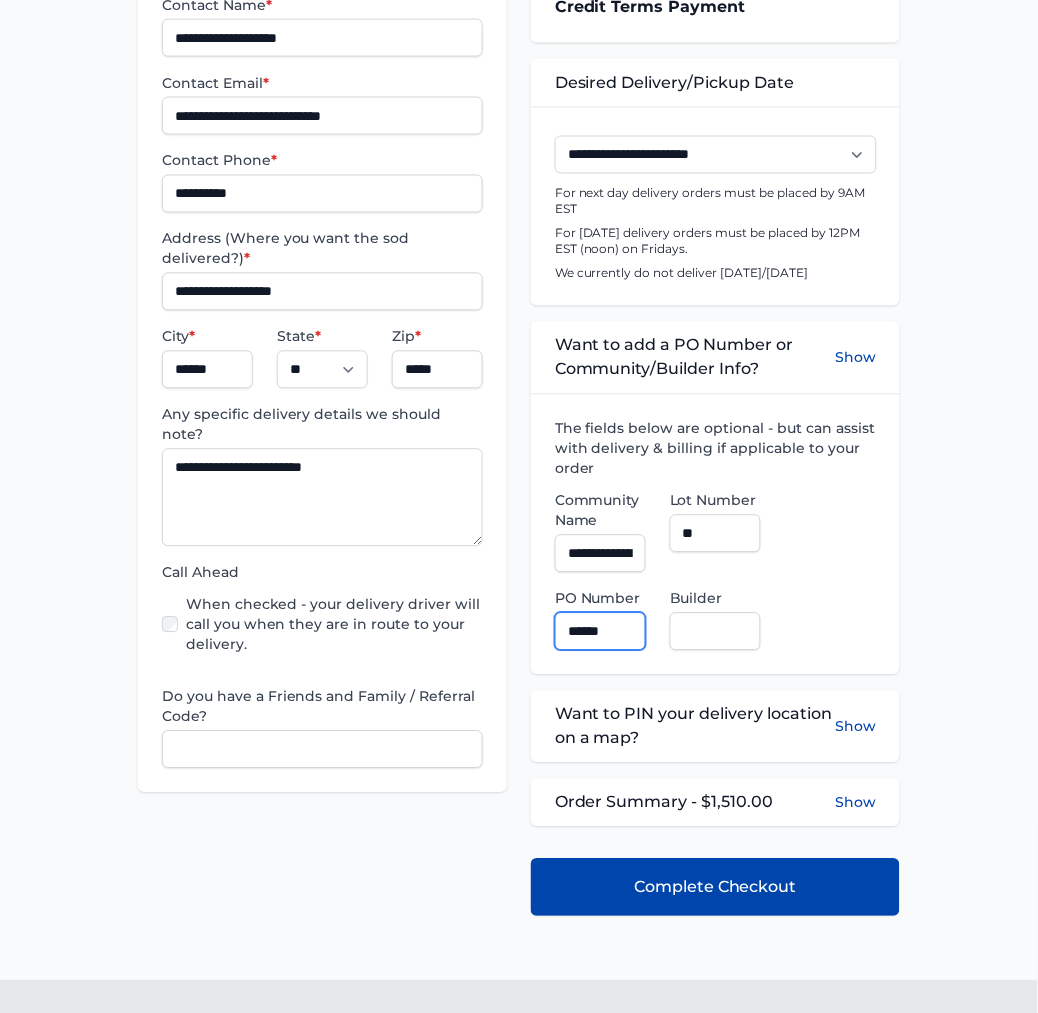 type on "******" 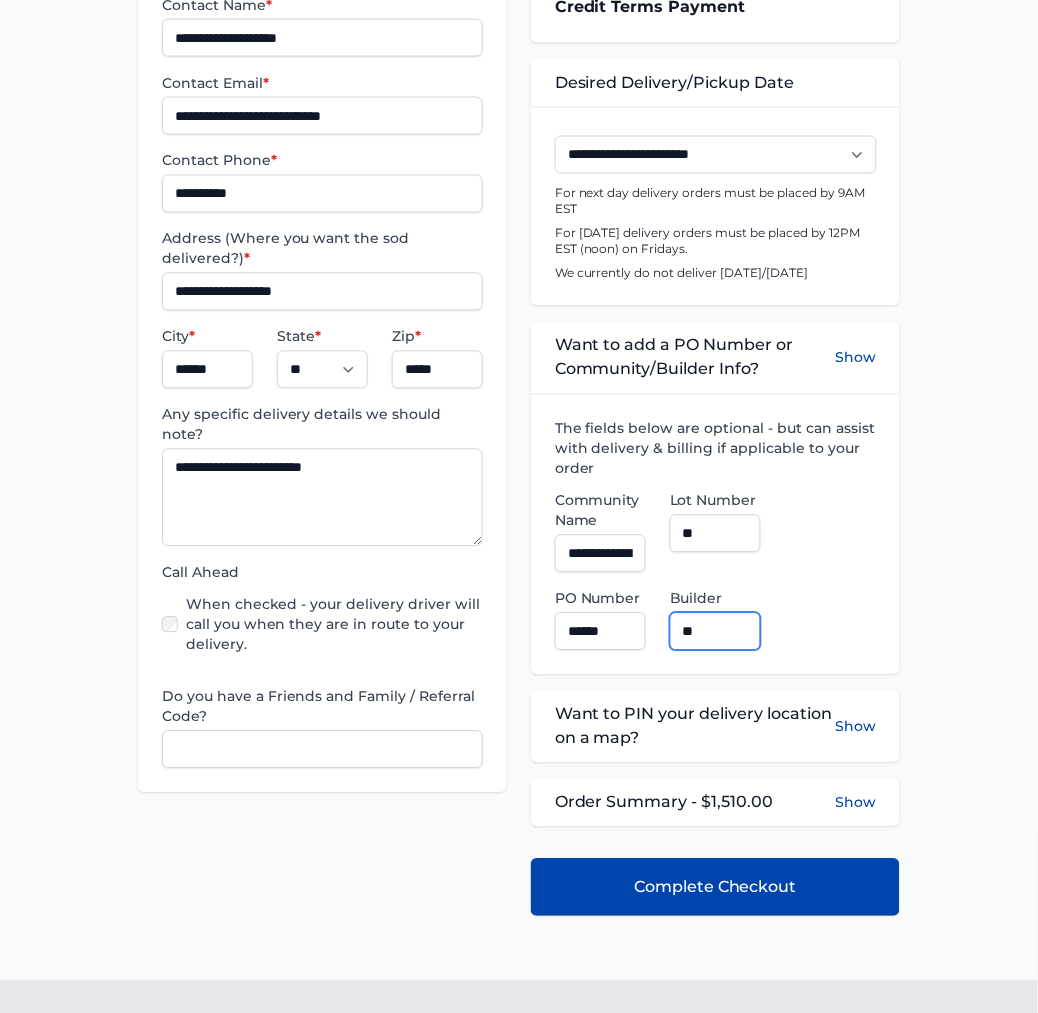 type on "**********" 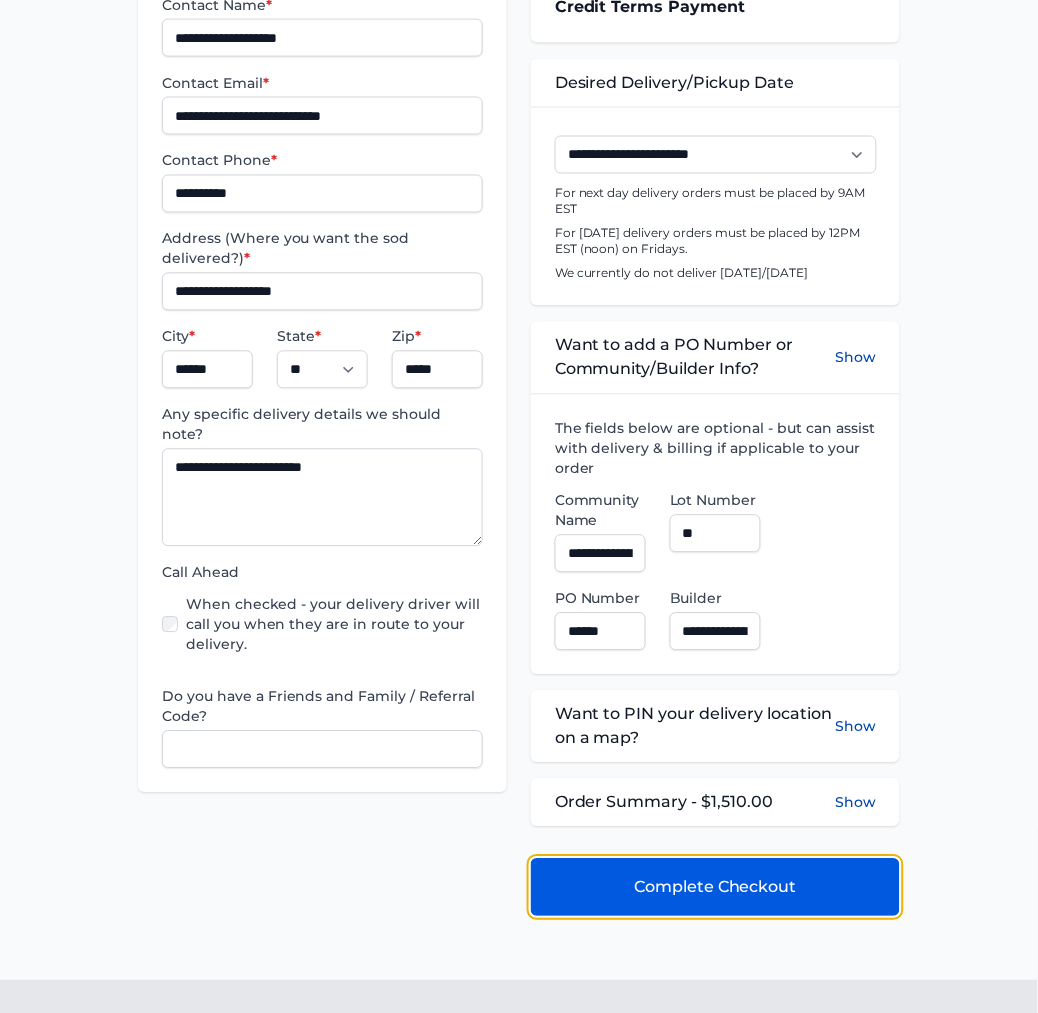 click on "Complete Checkout" at bounding box center [715, 888] 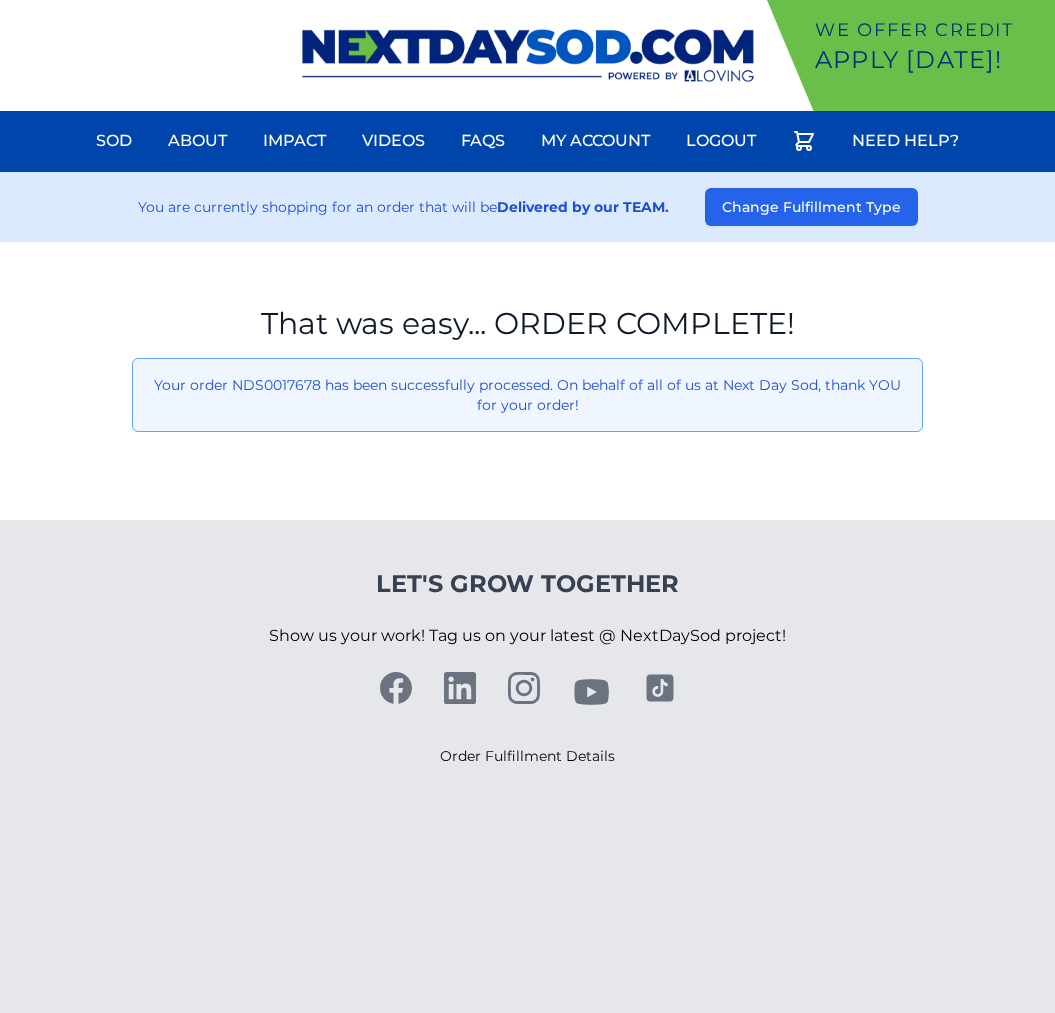 scroll, scrollTop: 0, scrollLeft: 0, axis: both 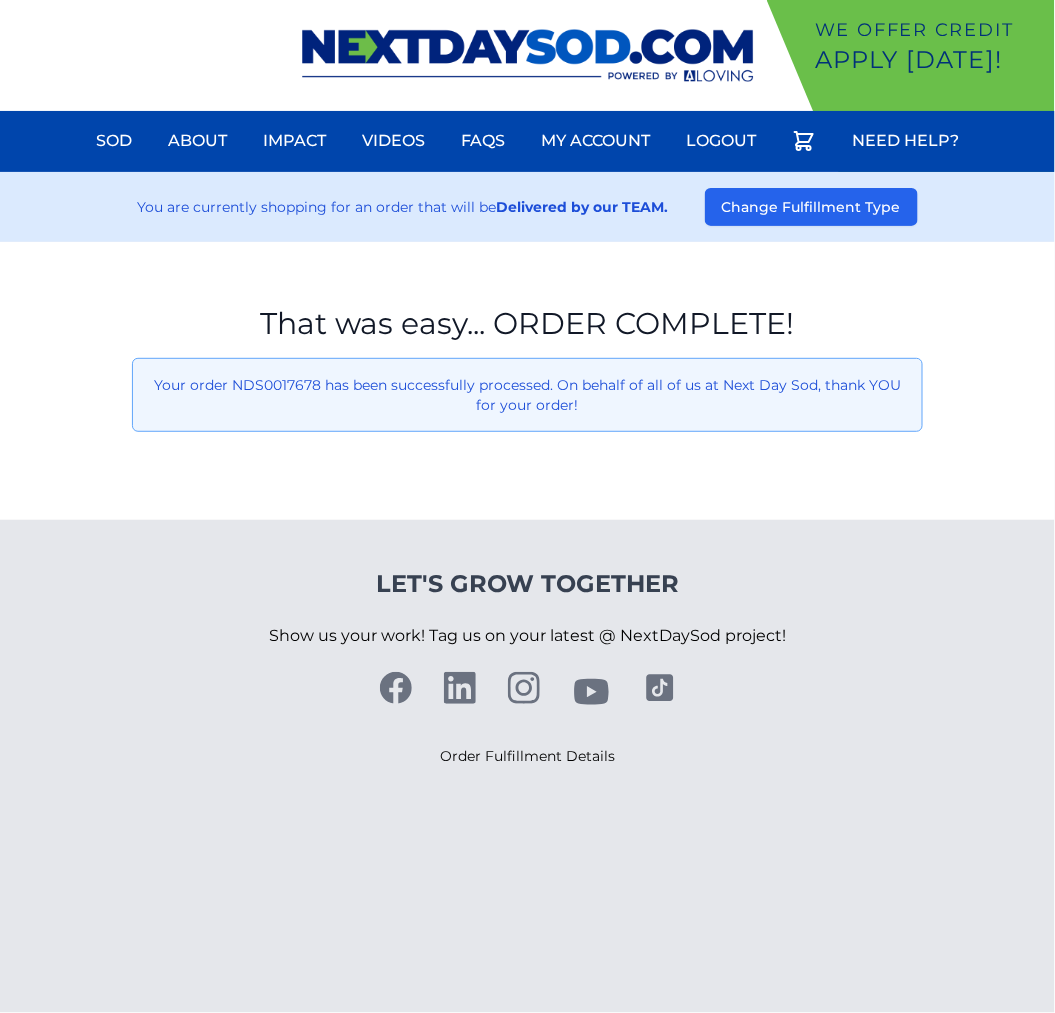drag, startPoint x: 103, startPoint y: 115, endPoint x: 122, endPoint y: 155, distance: 44.28318 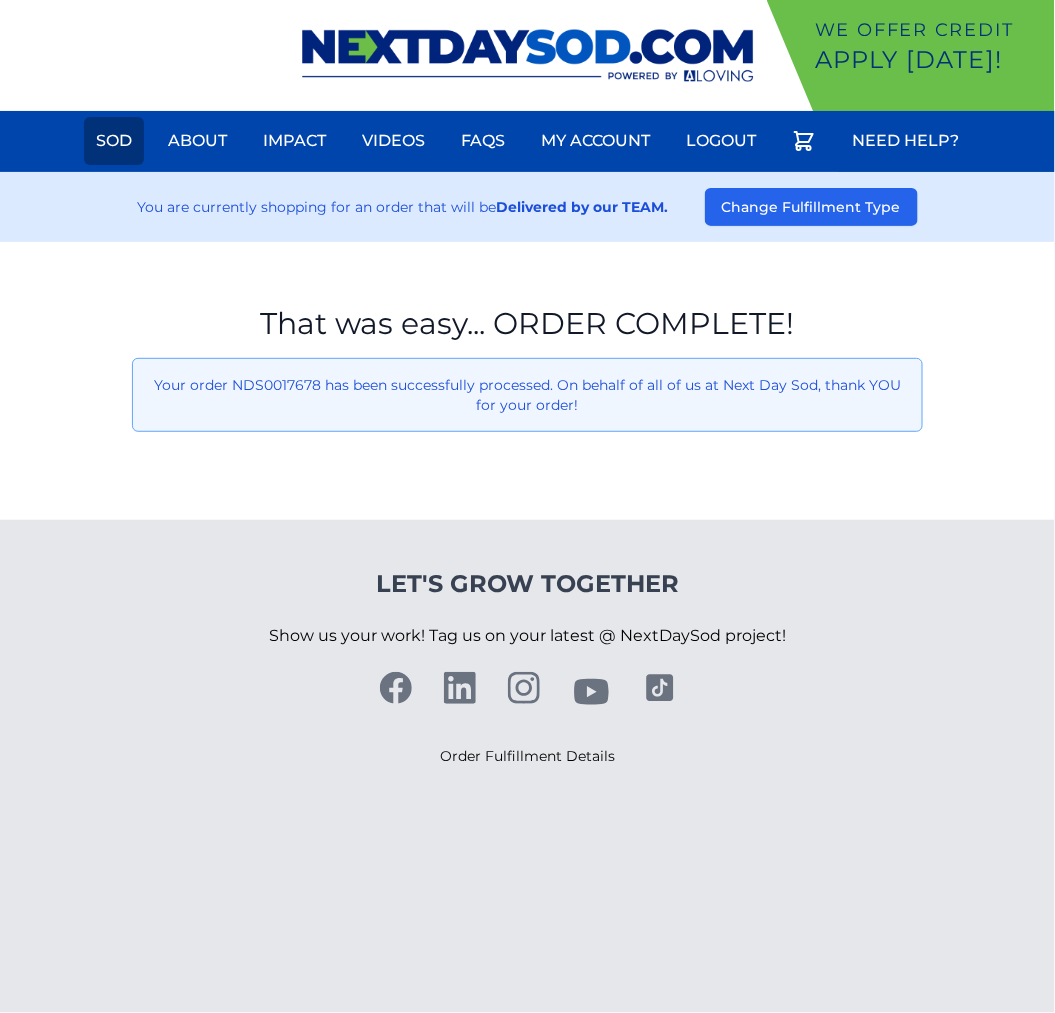 click on "Sod" at bounding box center [114, 141] 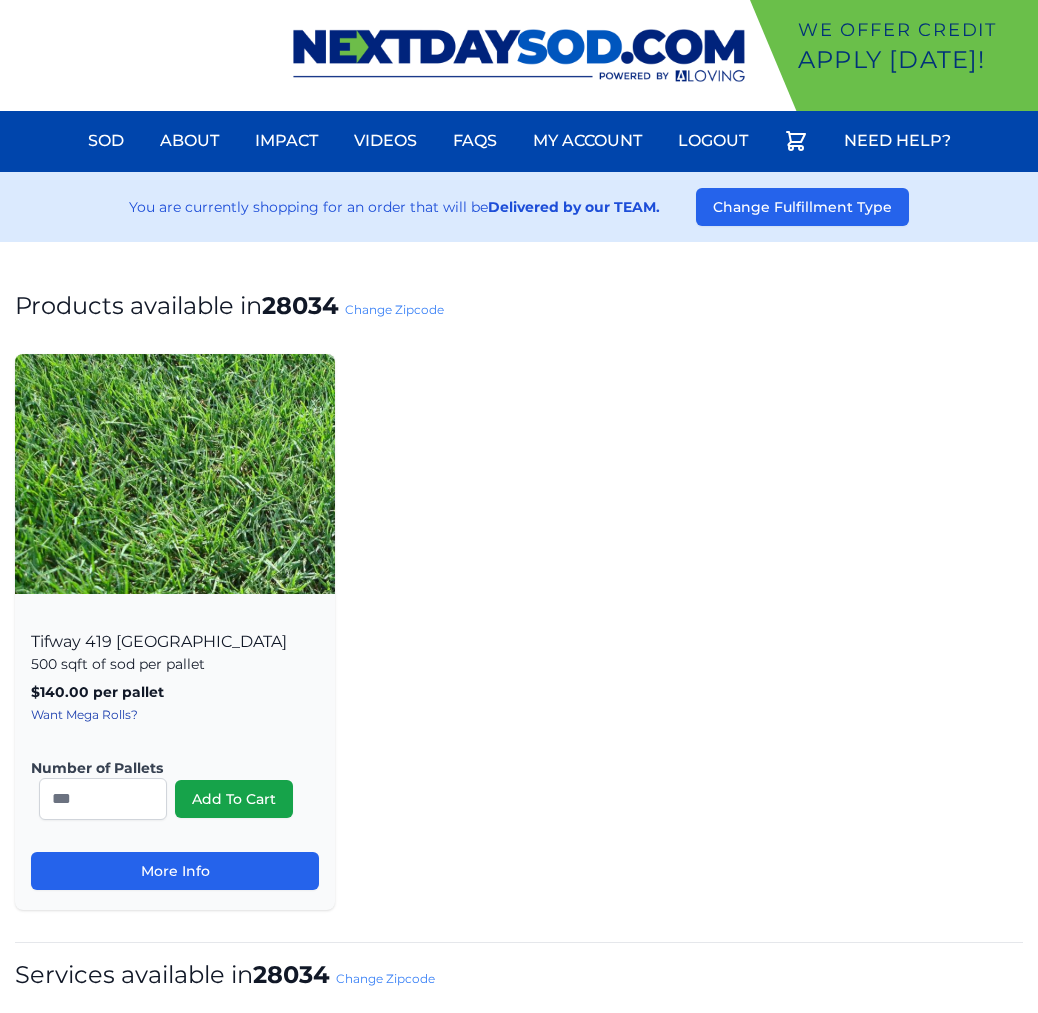 scroll, scrollTop: 0, scrollLeft: 0, axis: both 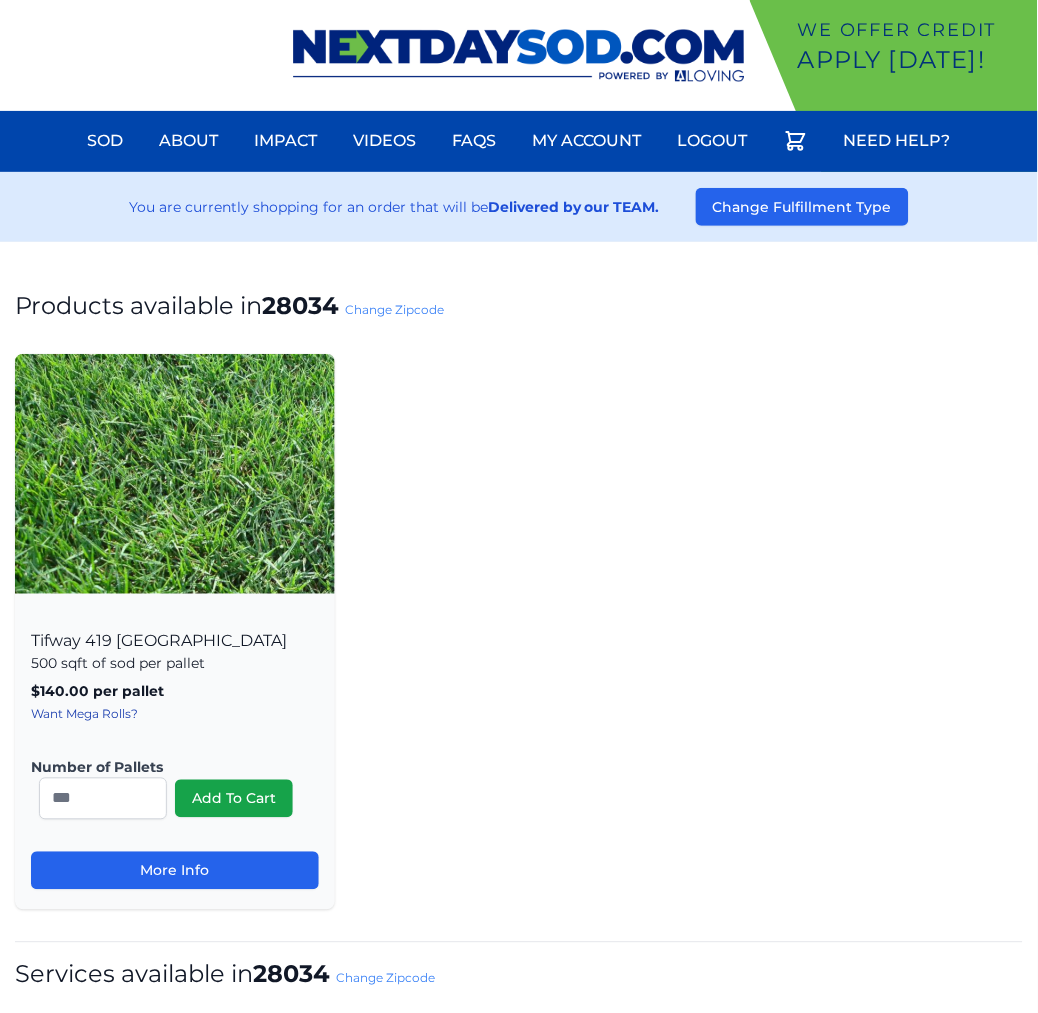 click on "Change Zipcode" at bounding box center (394, 309) 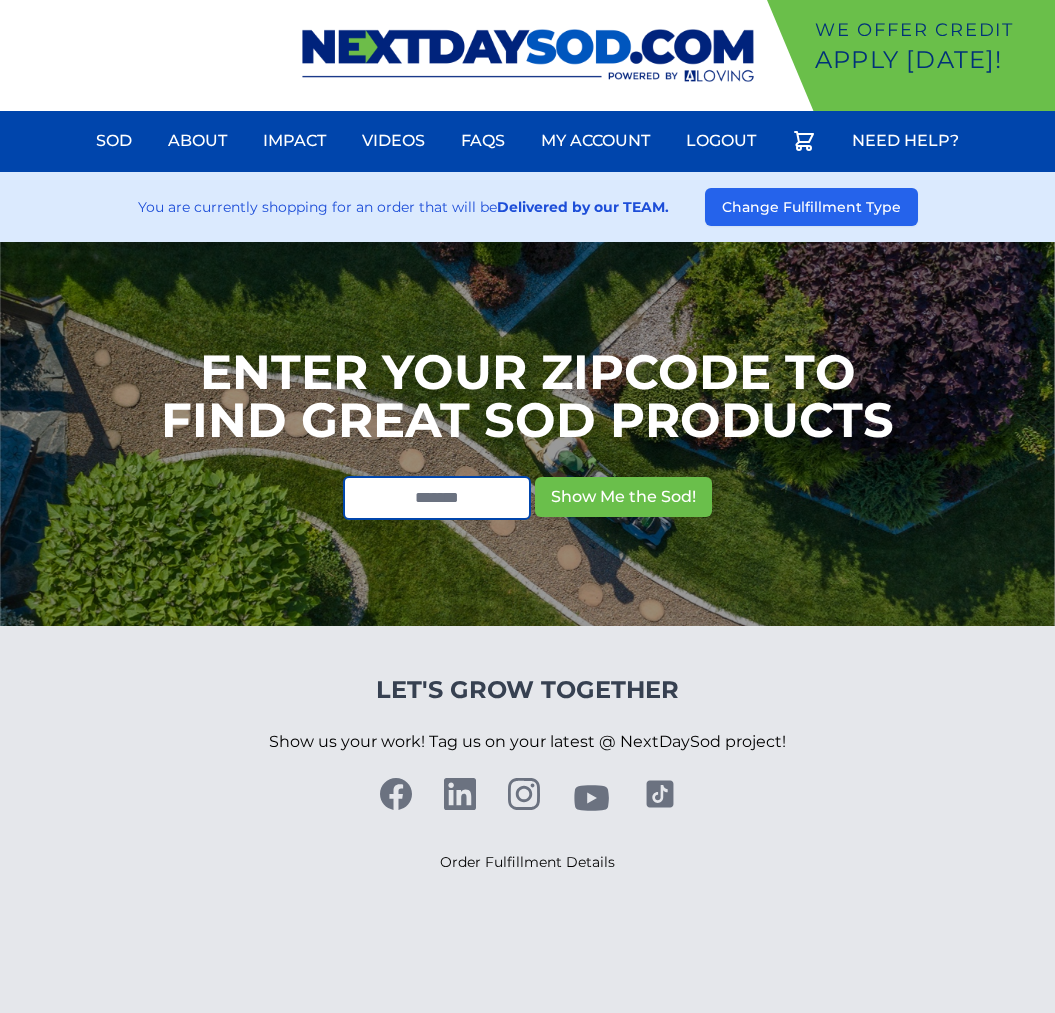 scroll, scrollTop: 0, scrollLeft: 0, axis: both 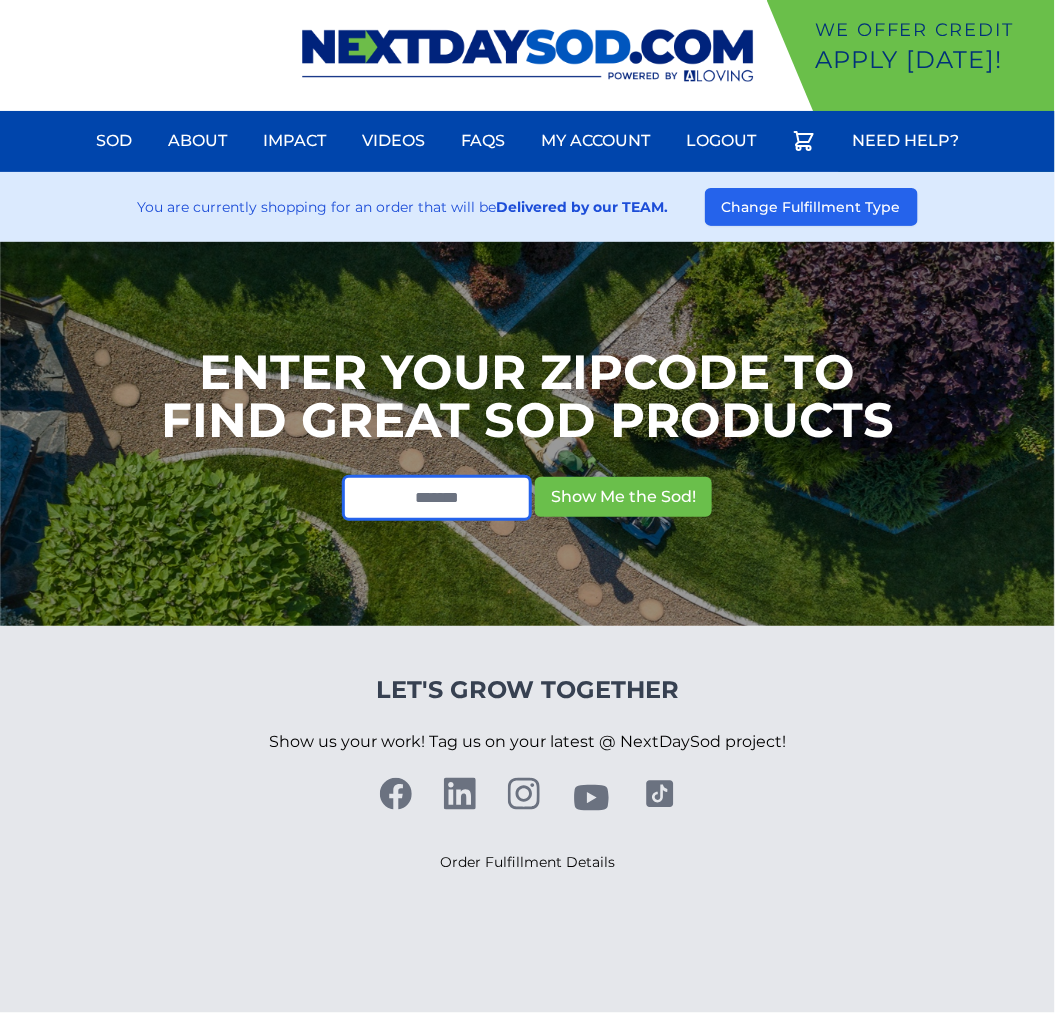 click at bounding box center [437, 498] 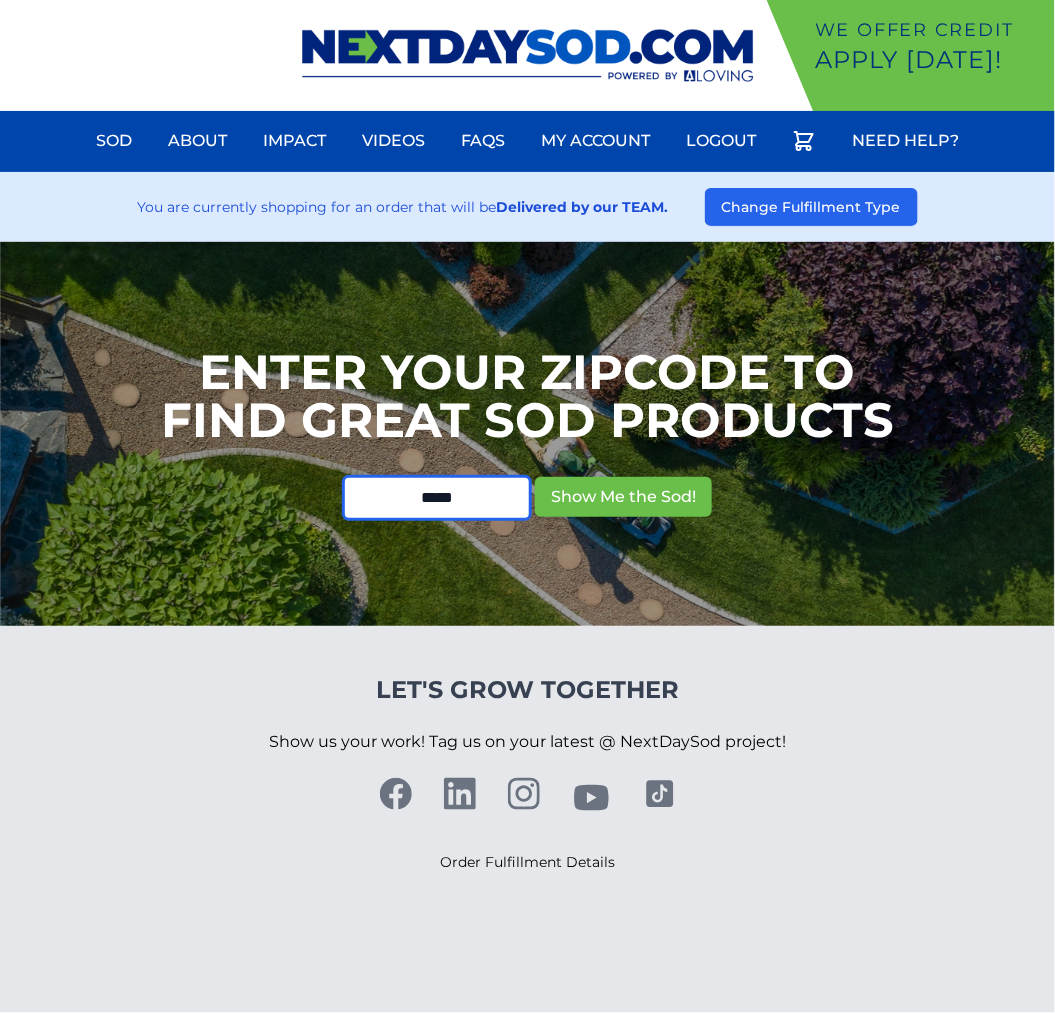type on "*****" 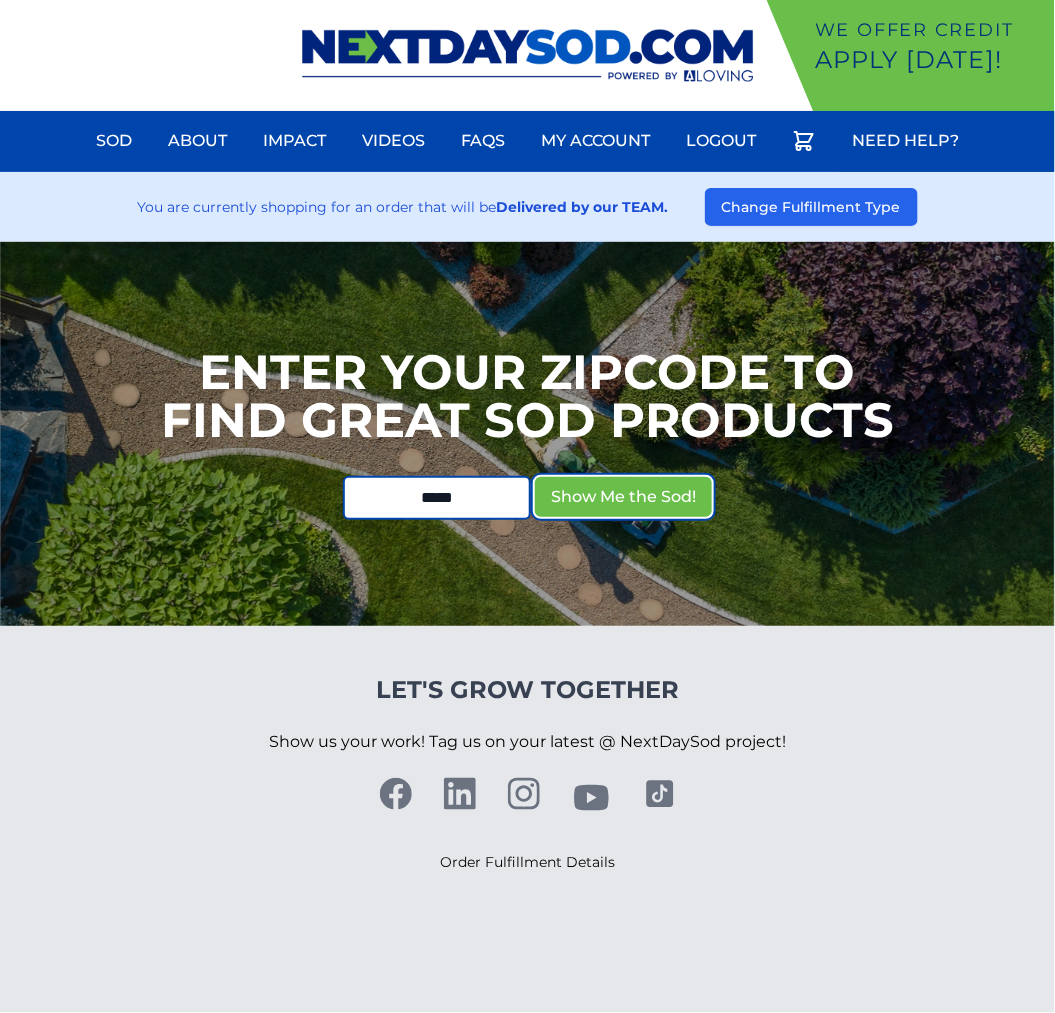 type 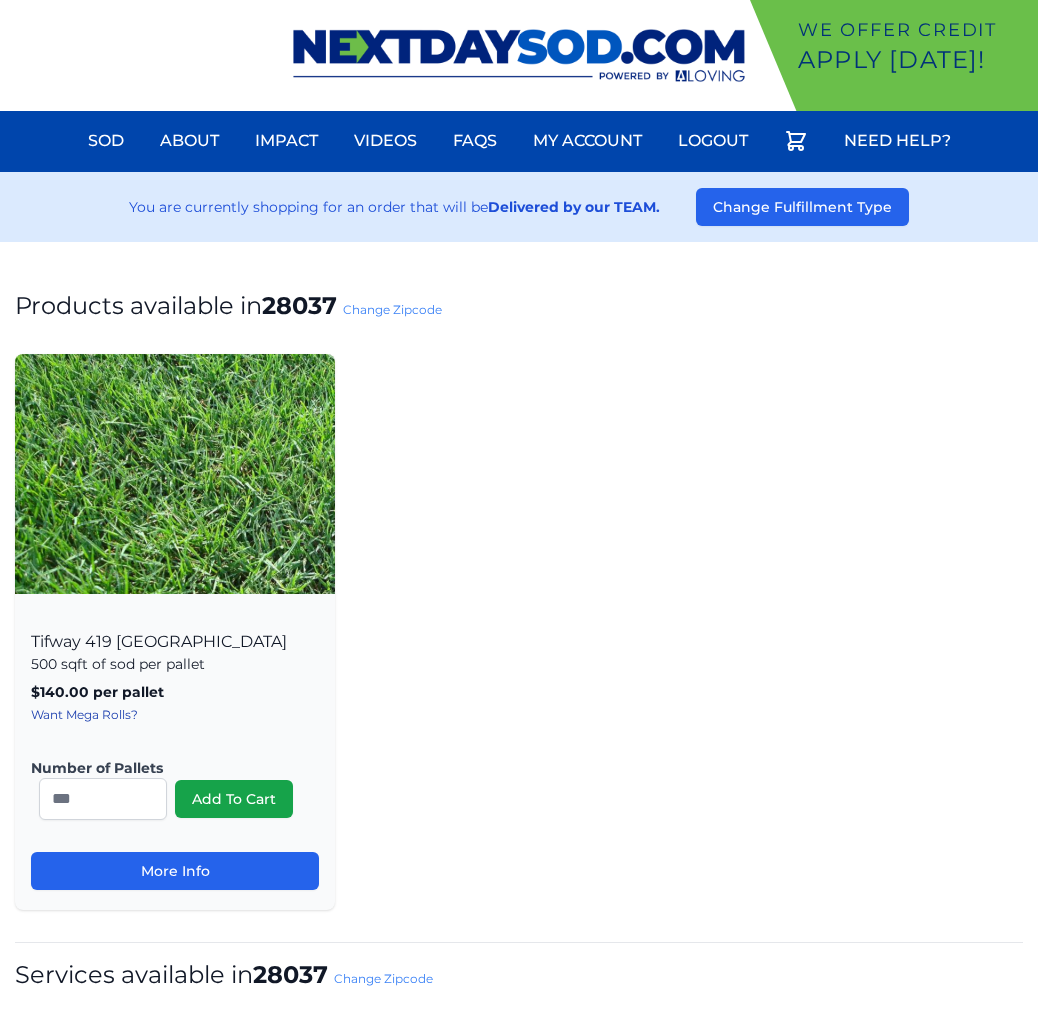 scroll, scrollTop: 0, scrollLeft: 0, axis: both 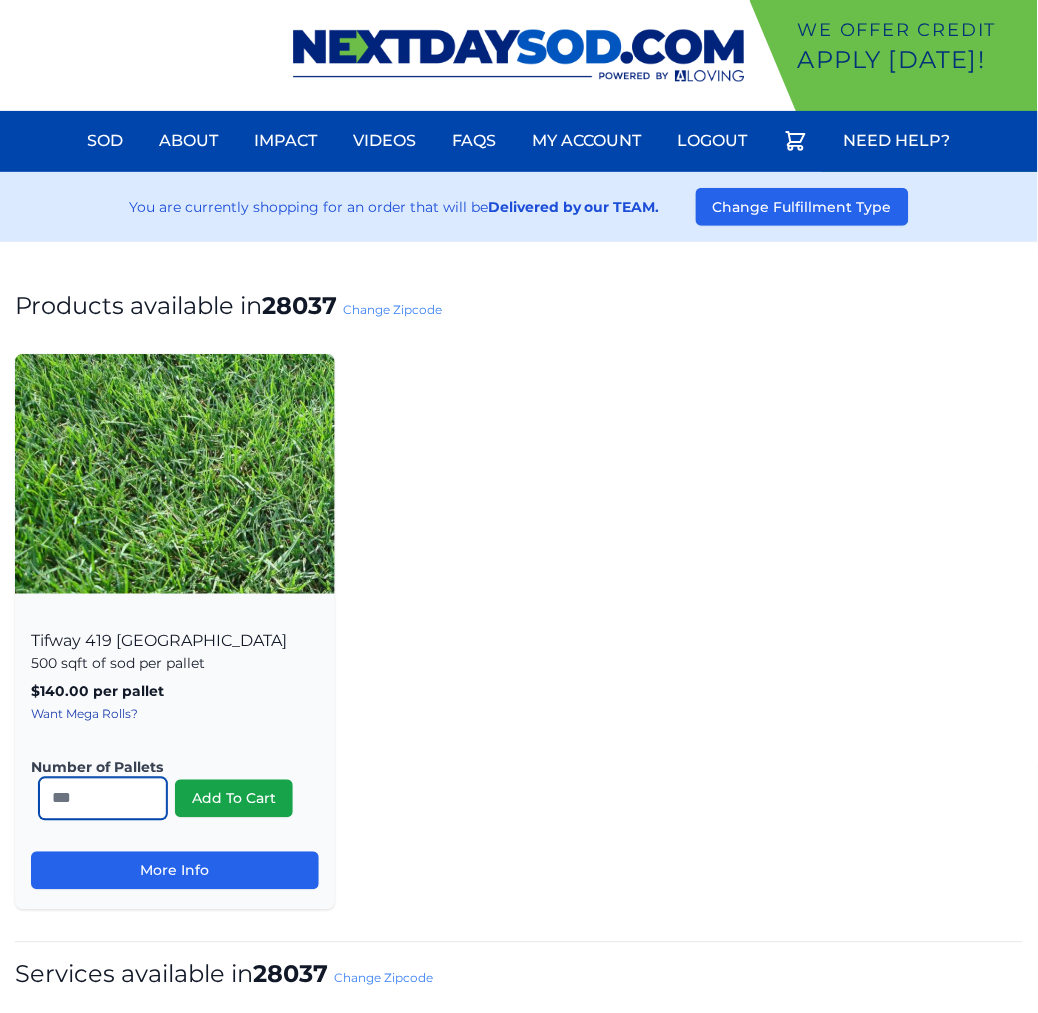 drag, startPoint x: 76, startPoint y: 797, endPoint x: -17, endPoint y: 797, distance: 93 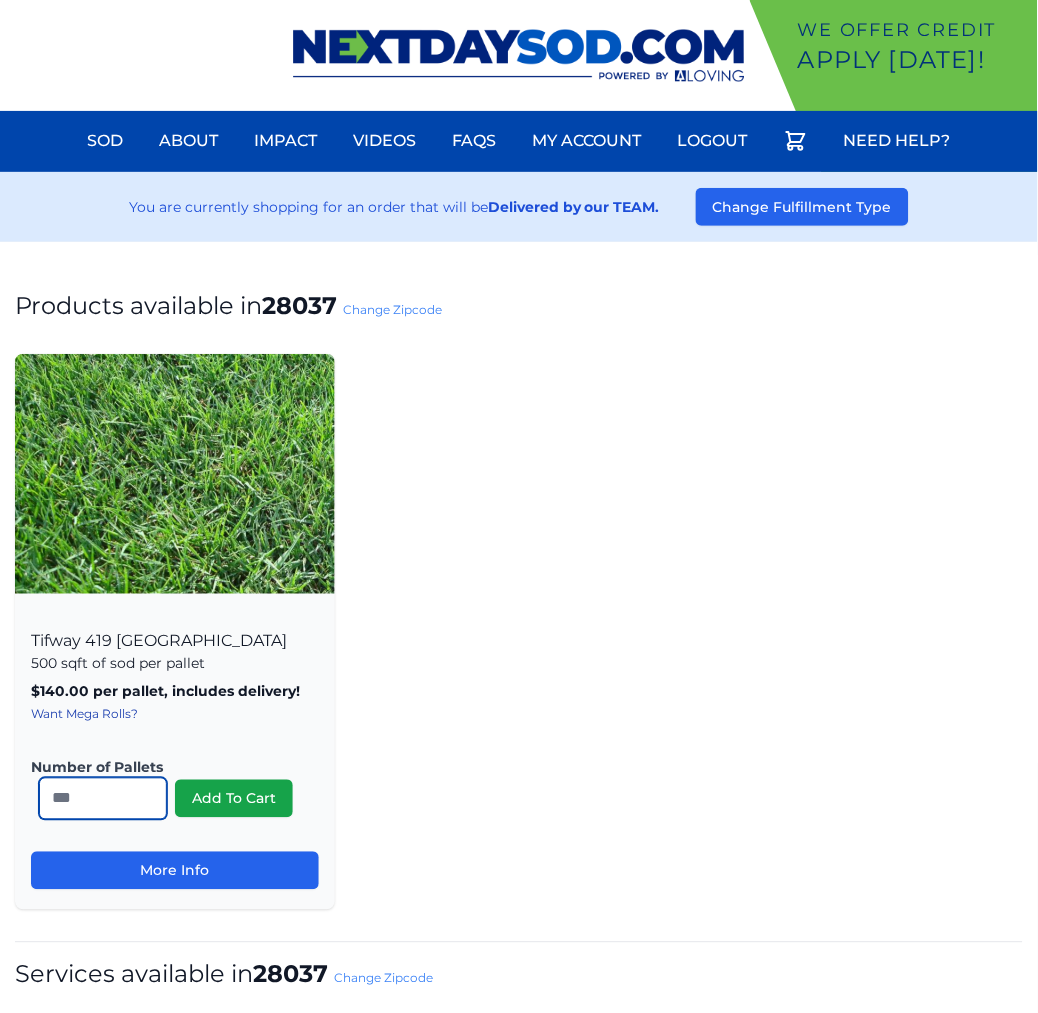type on "**" 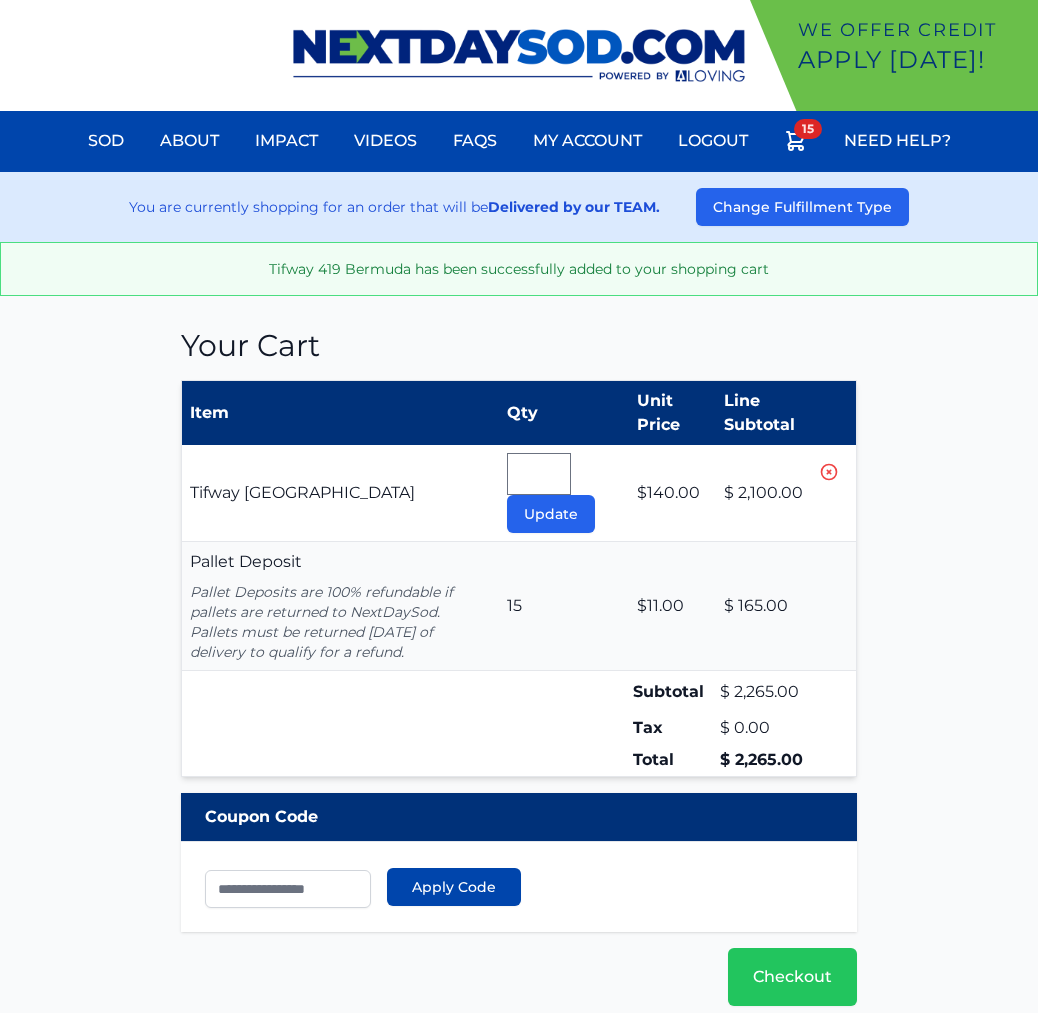scroll, scrollTop: 0, scrollLeft: 0, axis: both 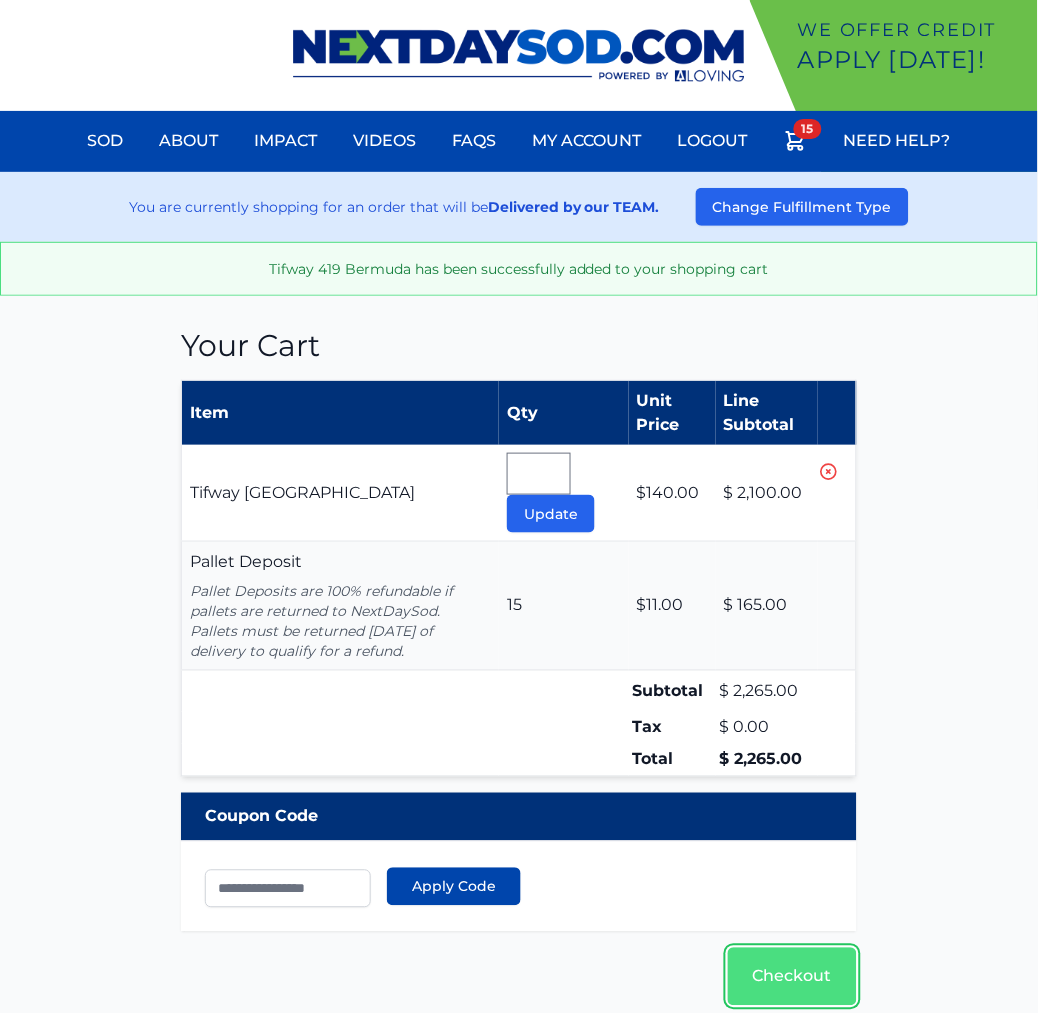 click on "Checkout" at bounding box center (792, 977) 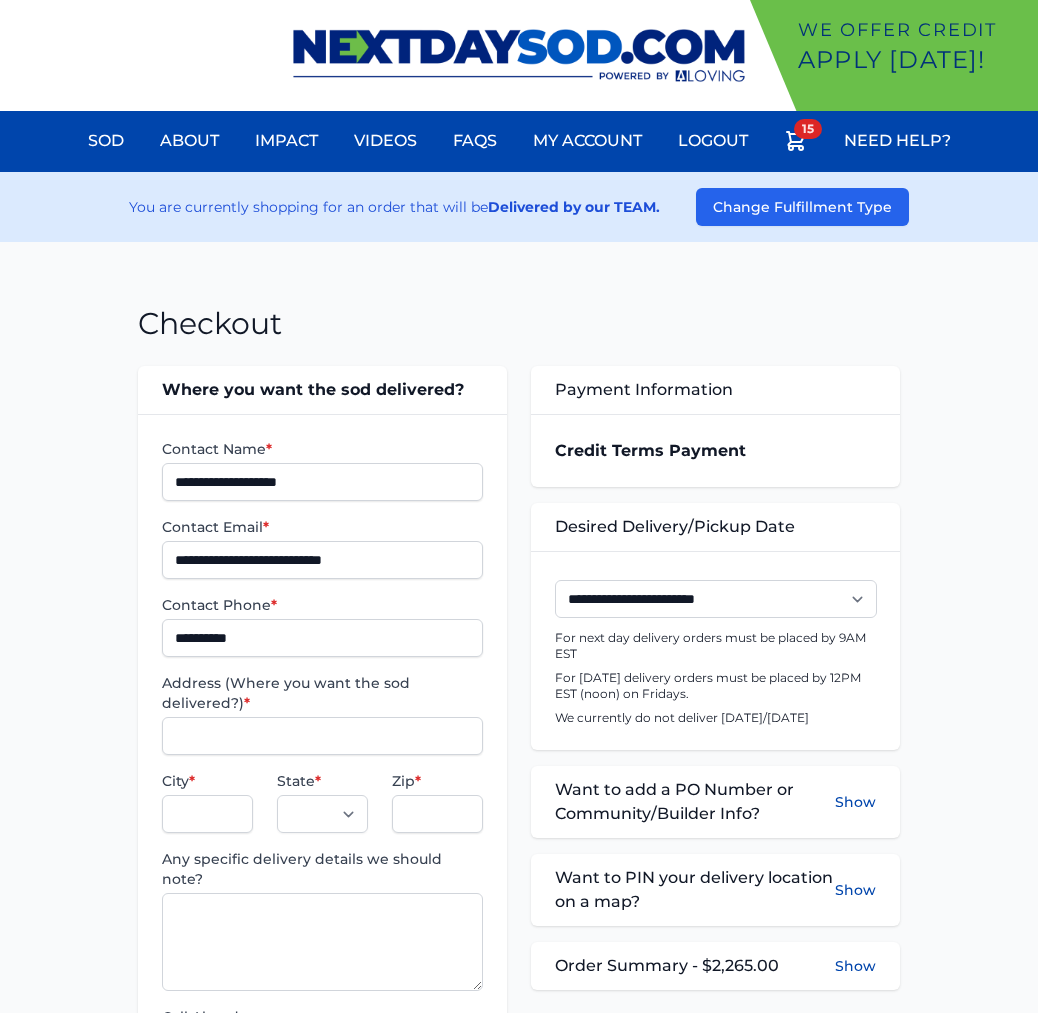 scroll, scrollTop: 0, scrollLeft: 0, axis: both 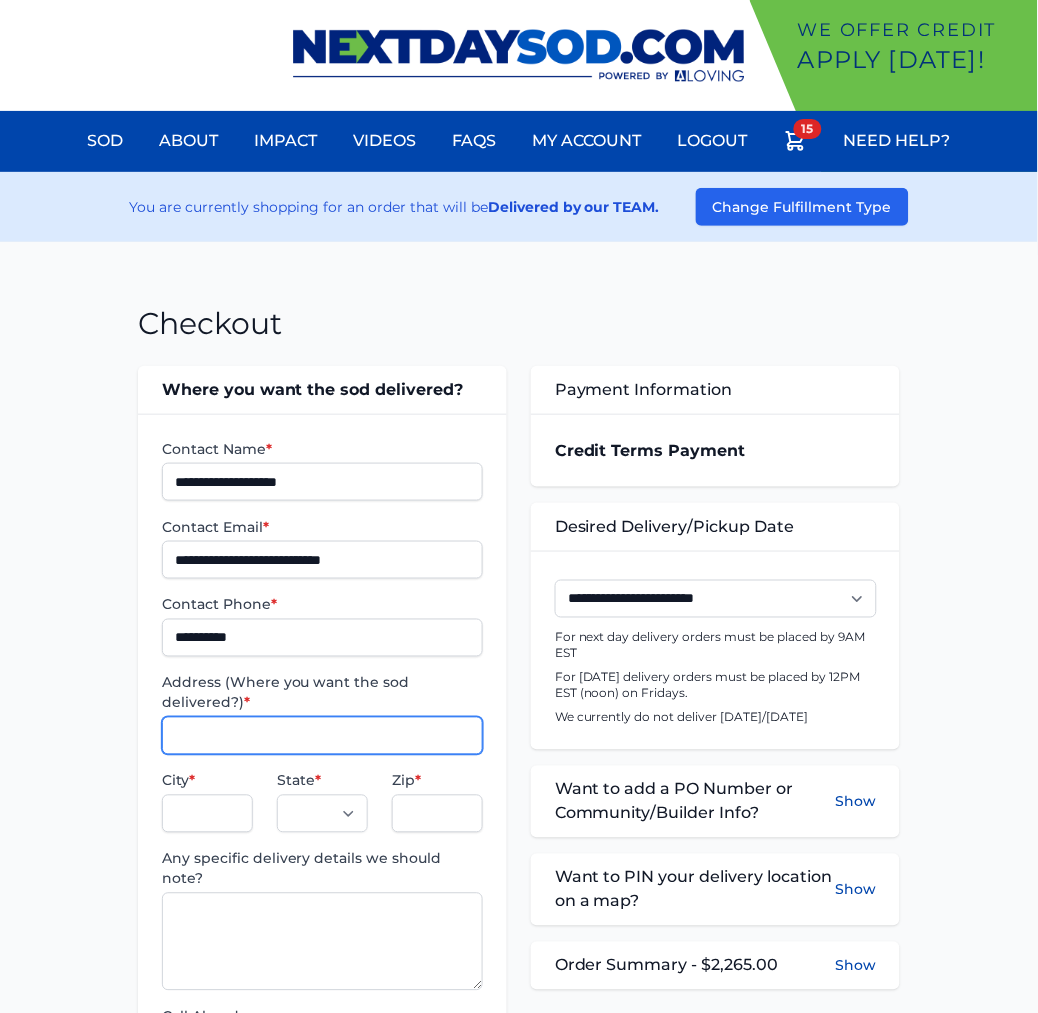 click on "Address (Where you want the sod delivered?)
*" at bounding box center (322, 736) 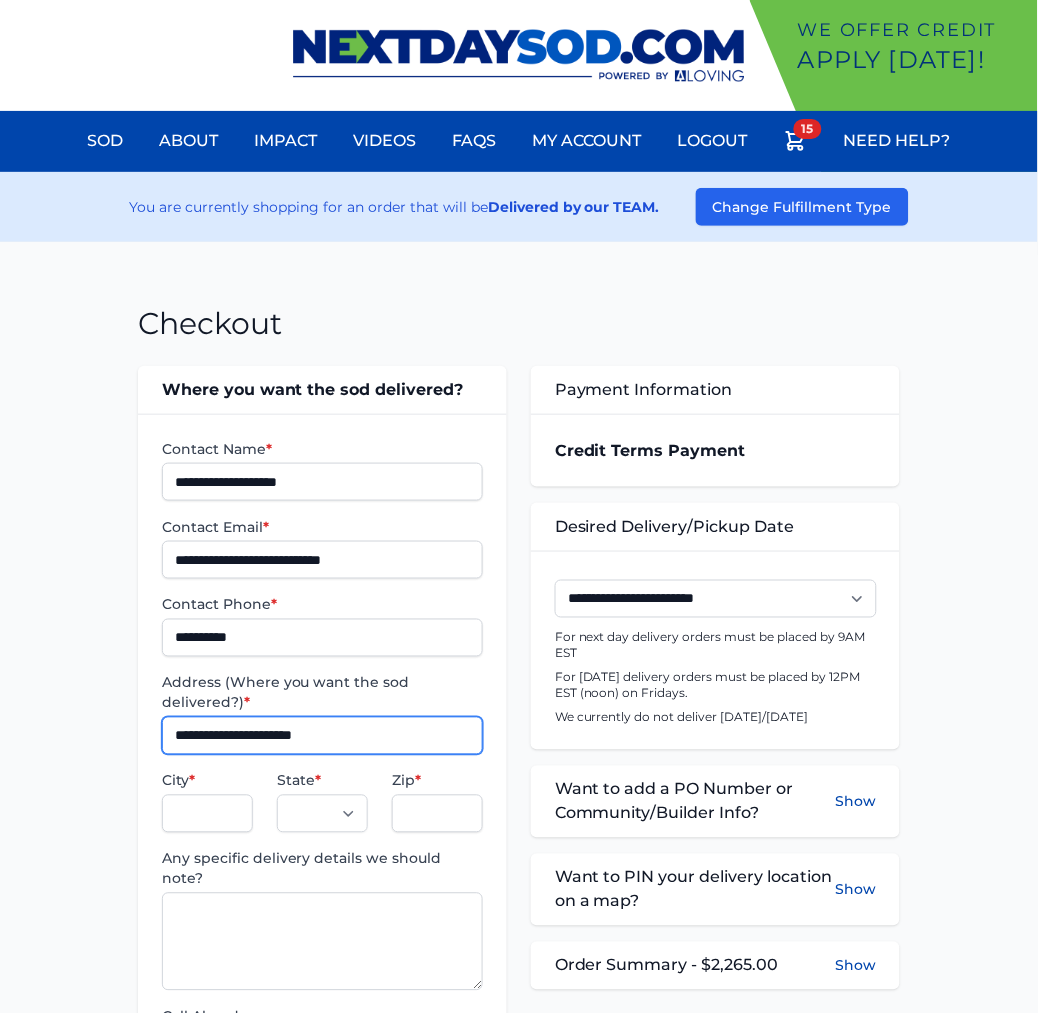 type on "**********" 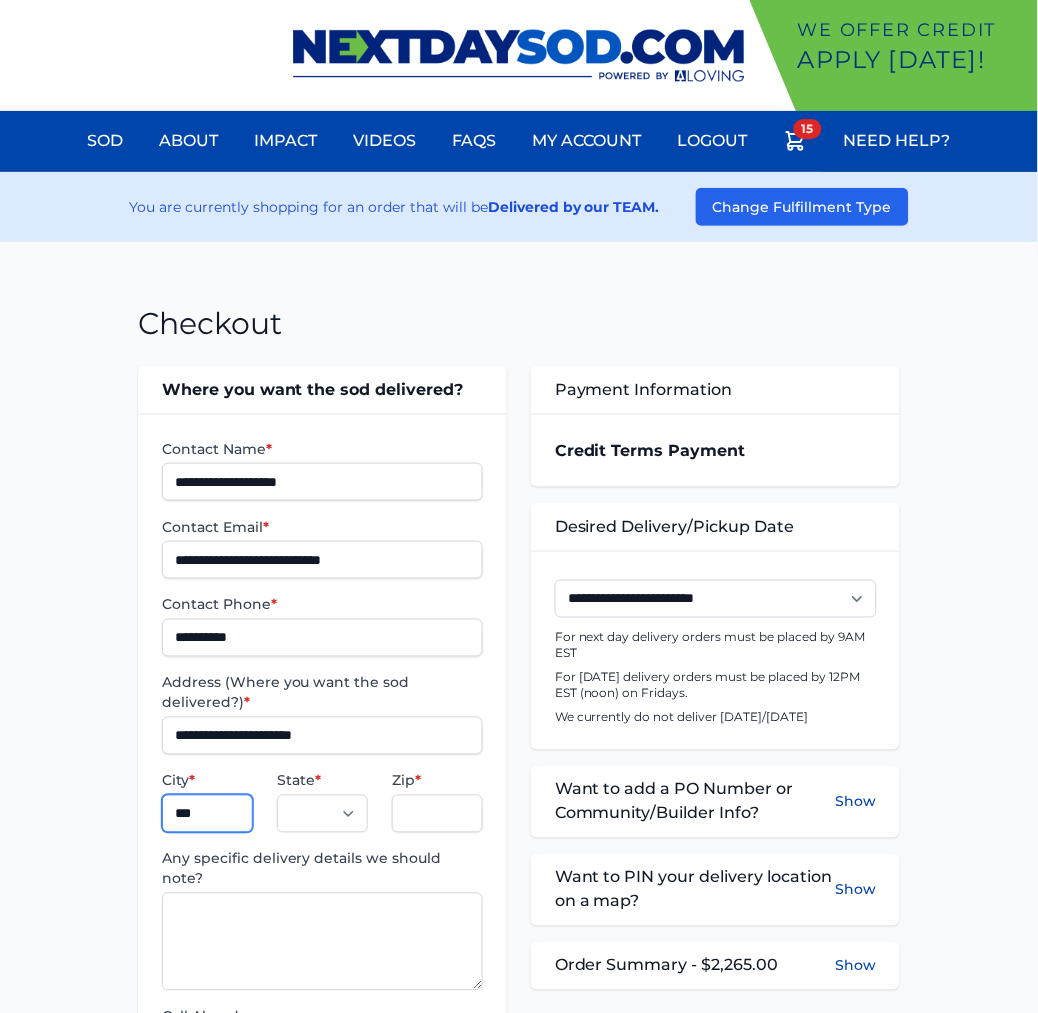 type on "******" 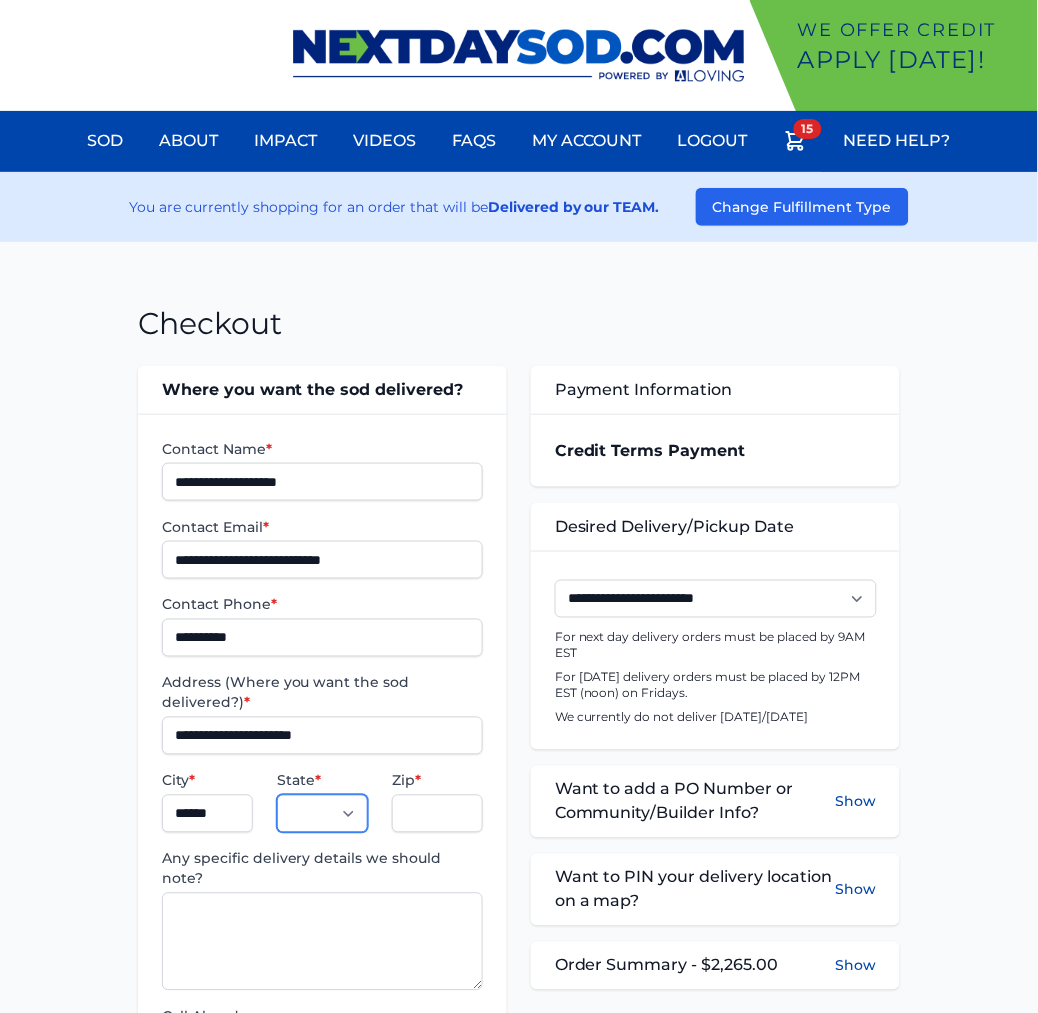 select on "**" 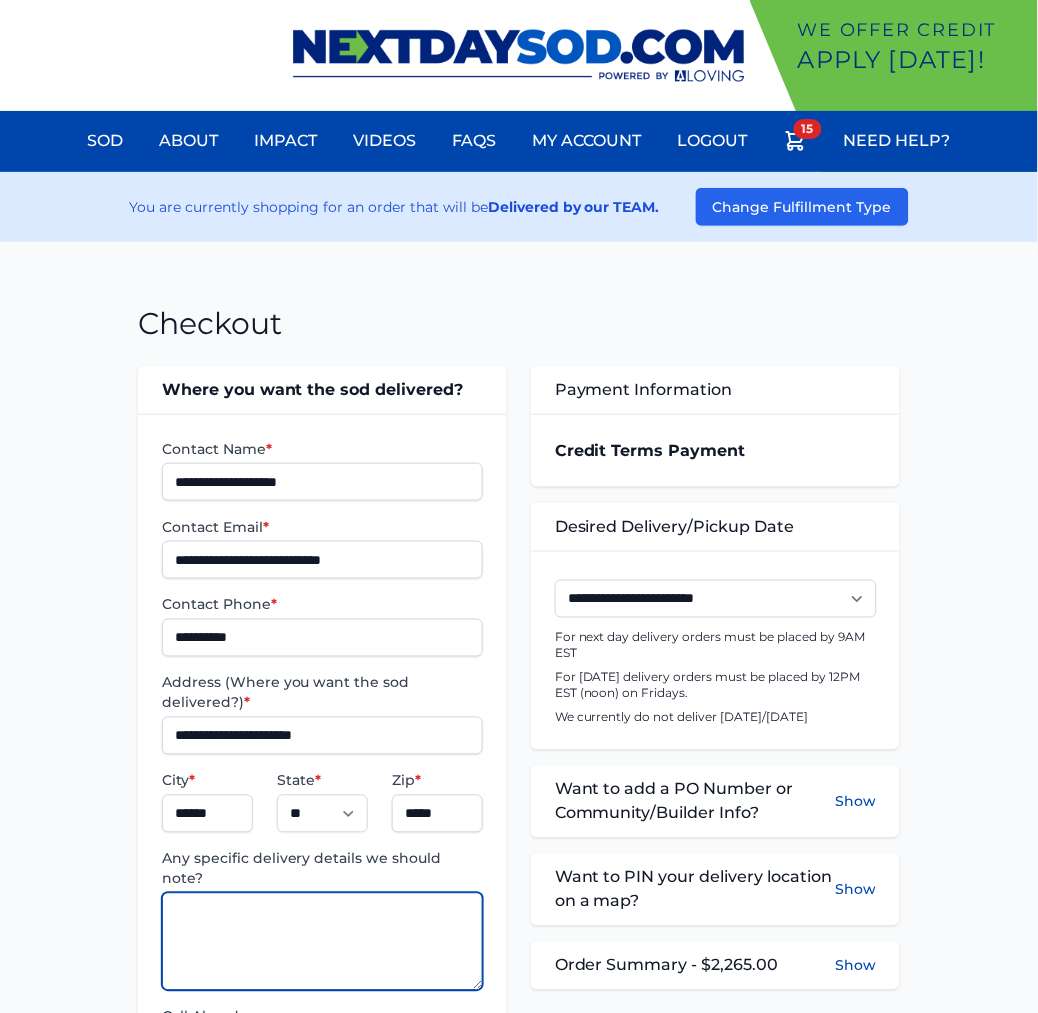 paste on "**********" 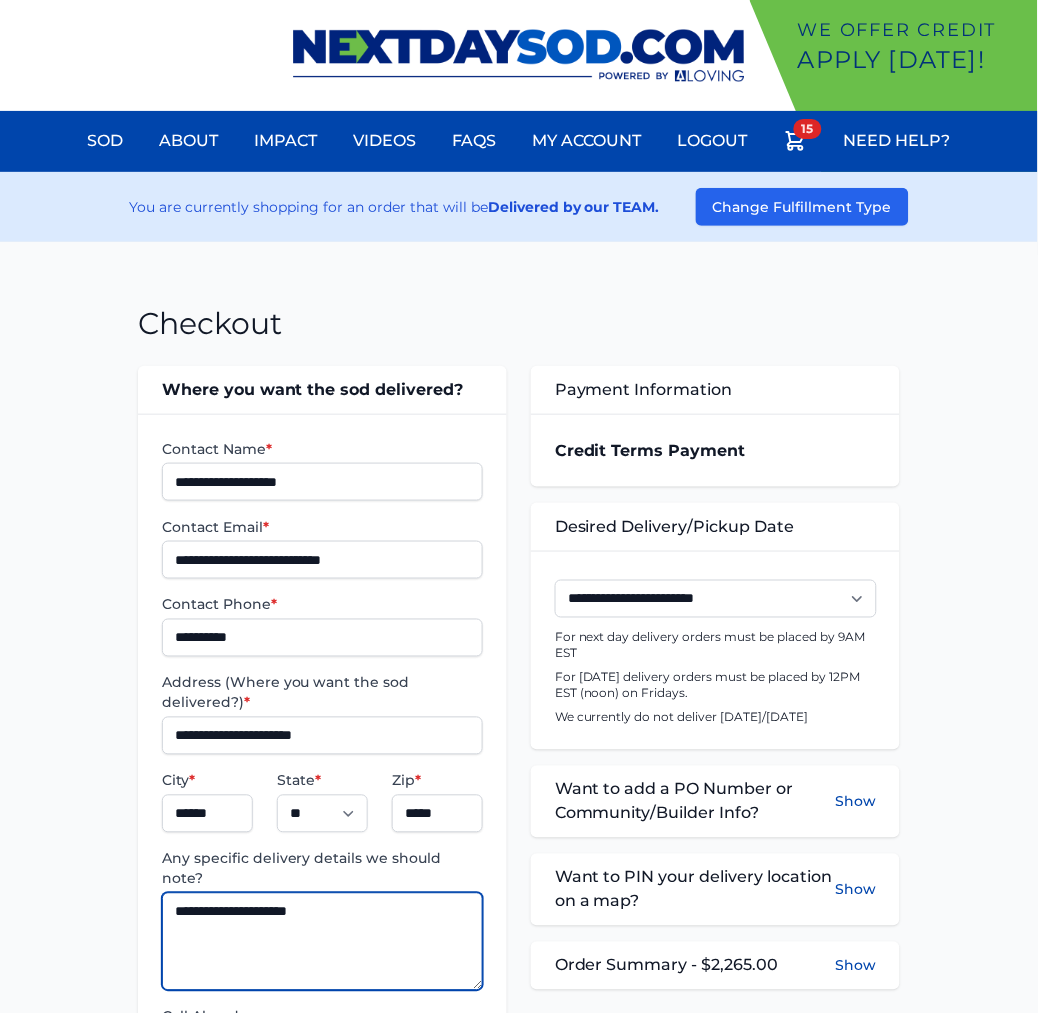 type on "**********" 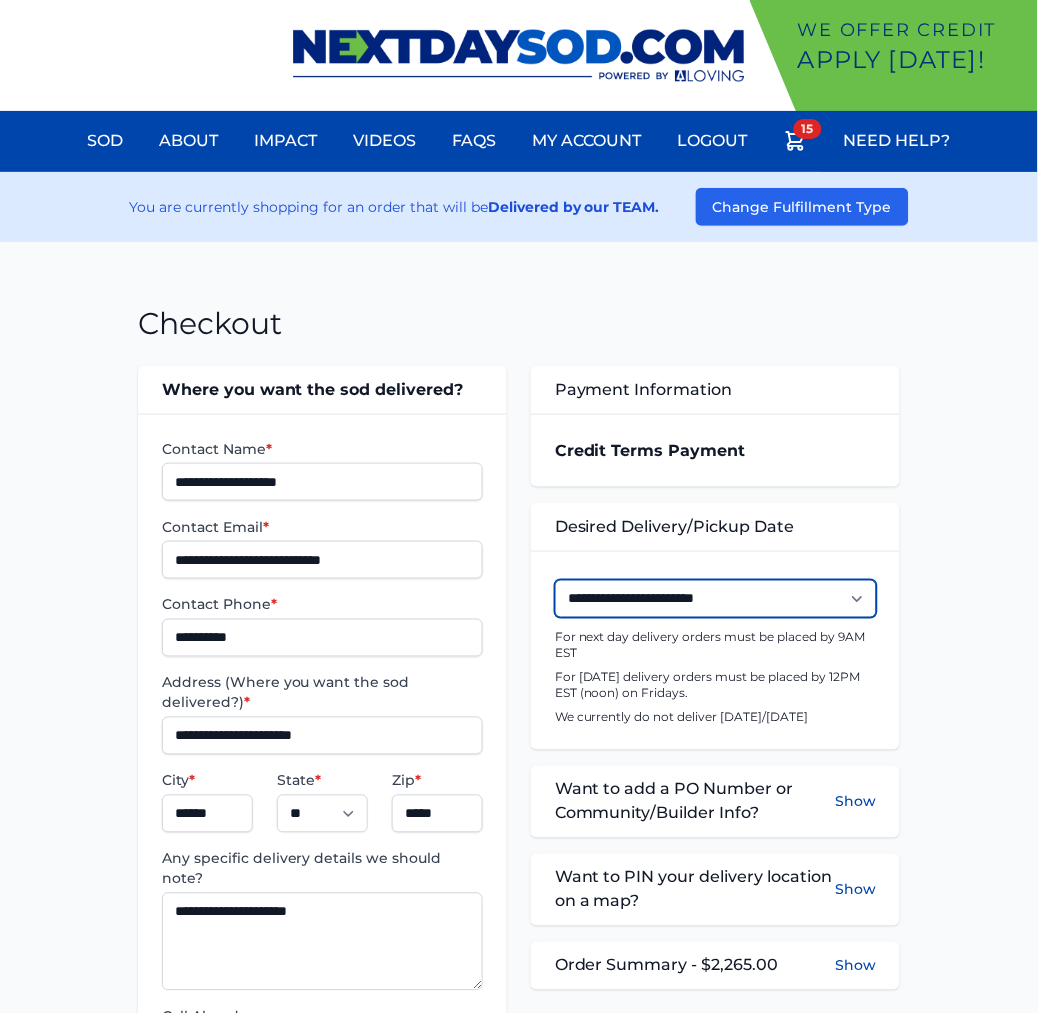 click on "**********" at bounding box center [716, 599] 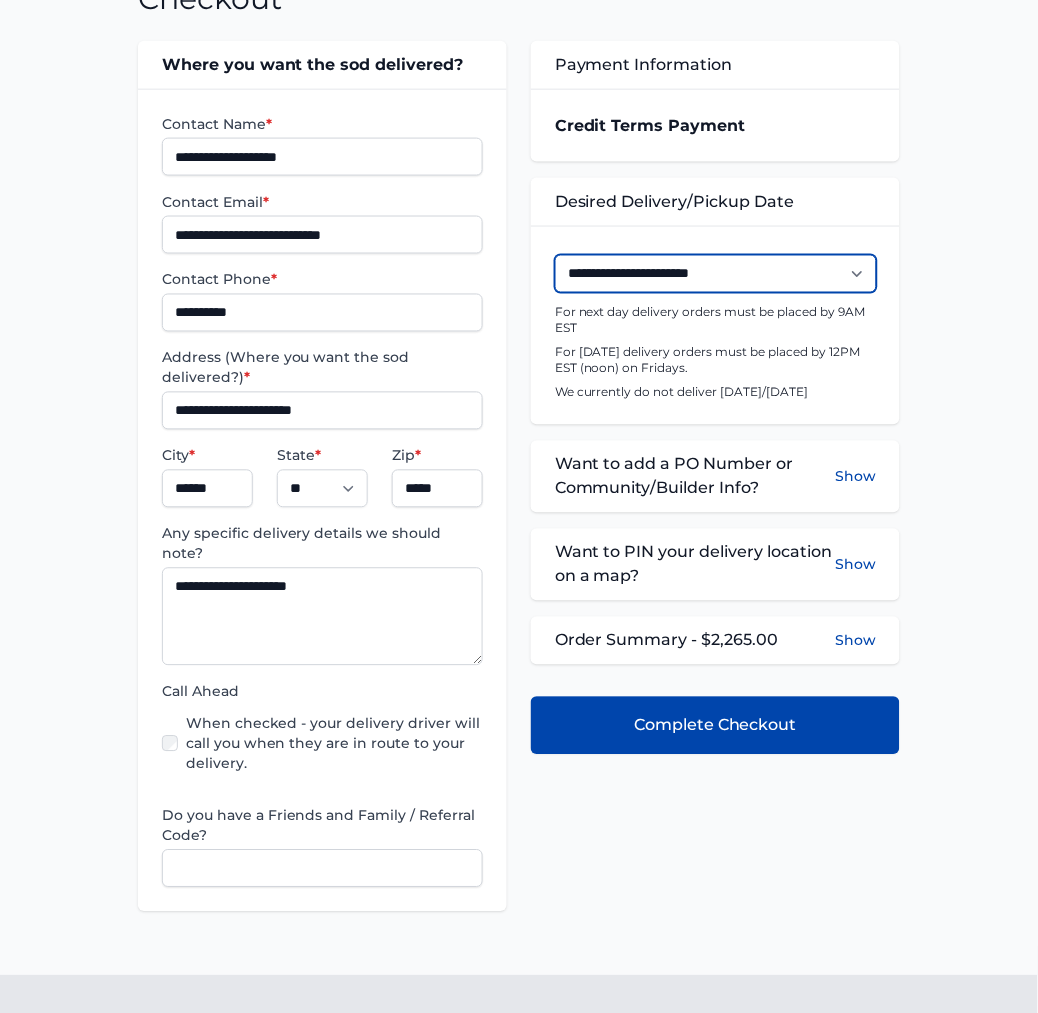 scroll, scrollTop: 333, scrollLeft: 0, axis: vertical 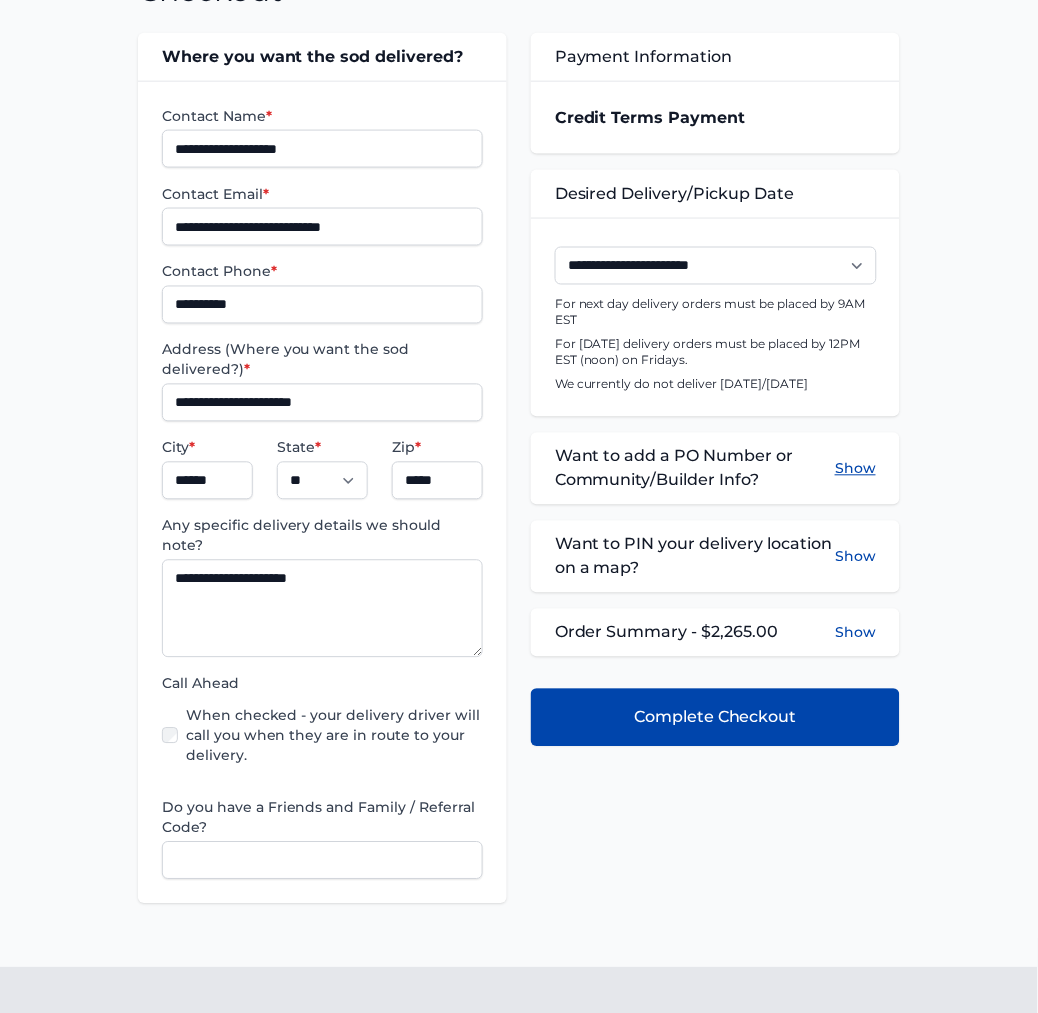 click on "Show" at bounding box center [855, 469] 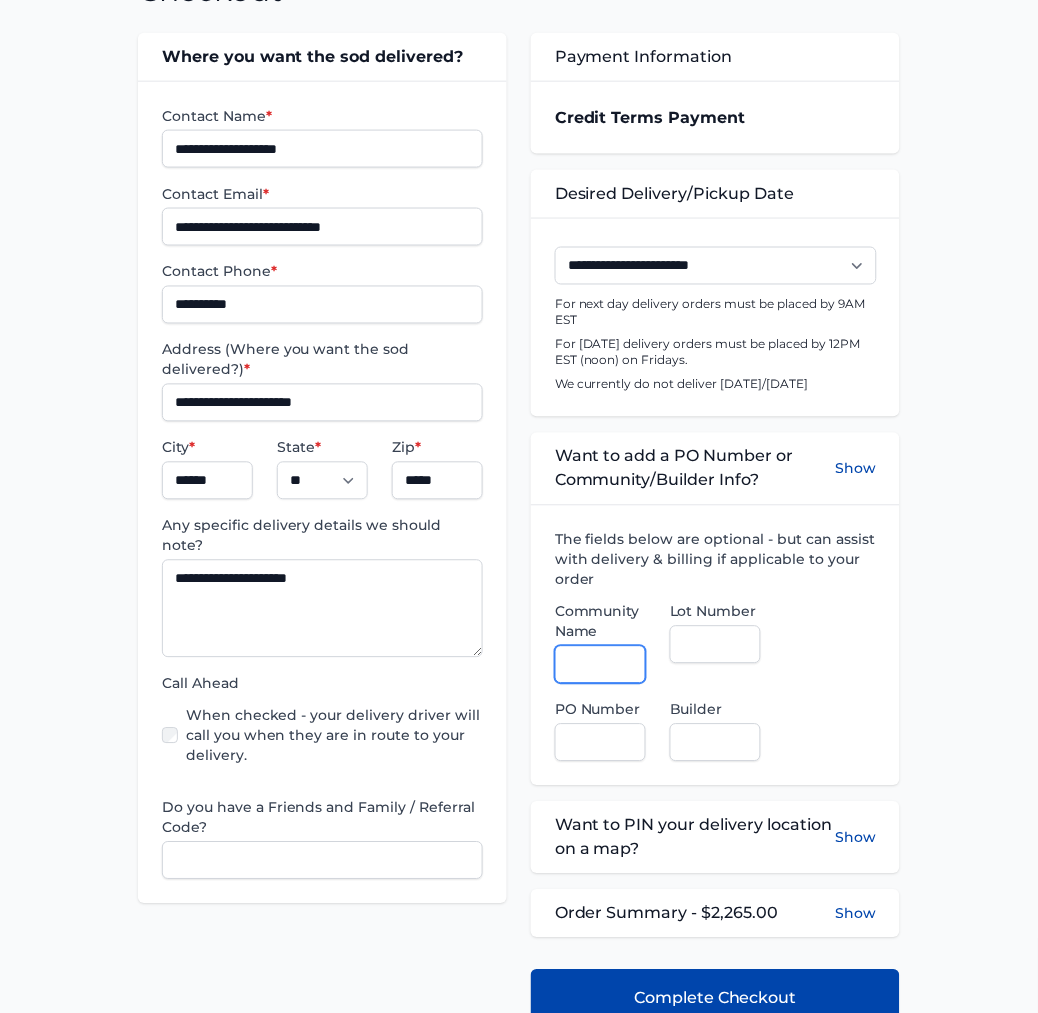 click on "Community Name" at bounding box center [600, 665] 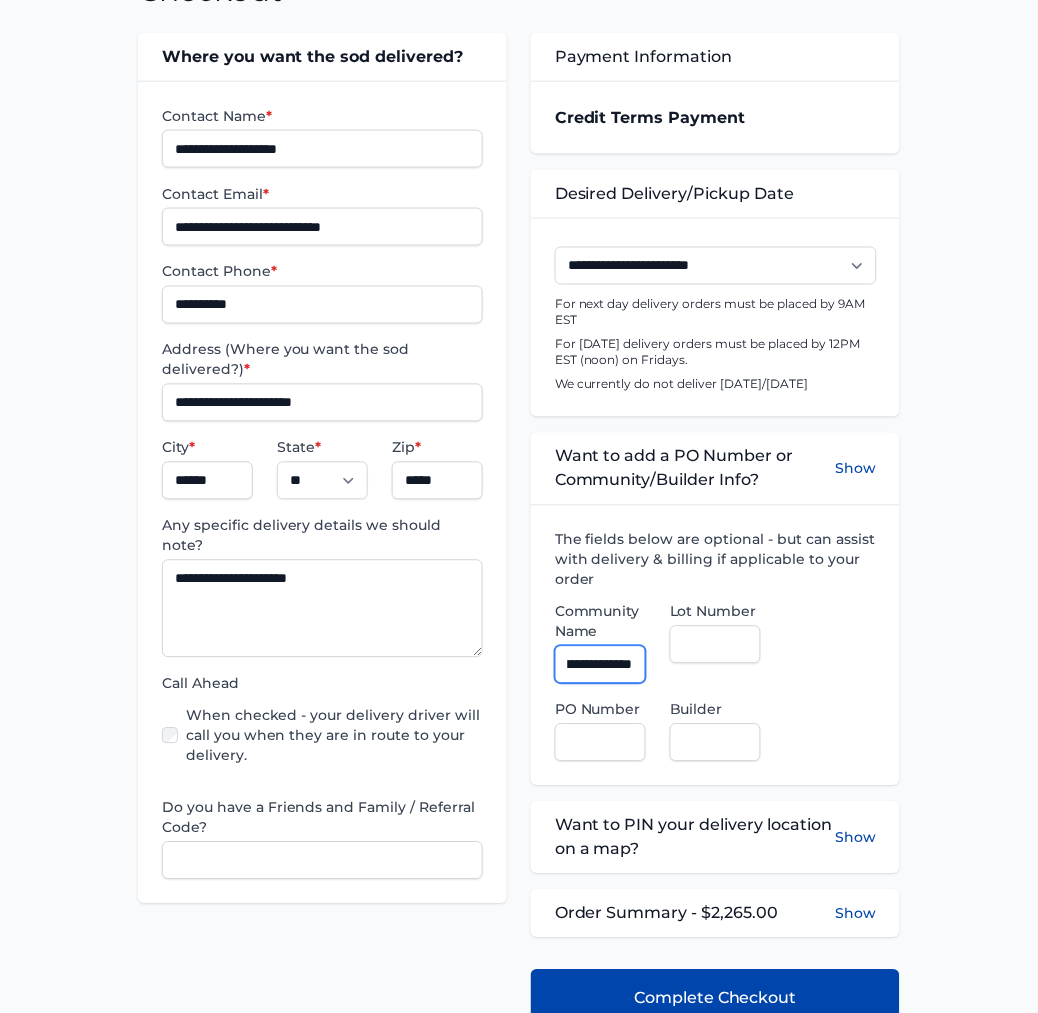 scroll, scrollTop: 0, scrollLeft: 52, axis: horizontal 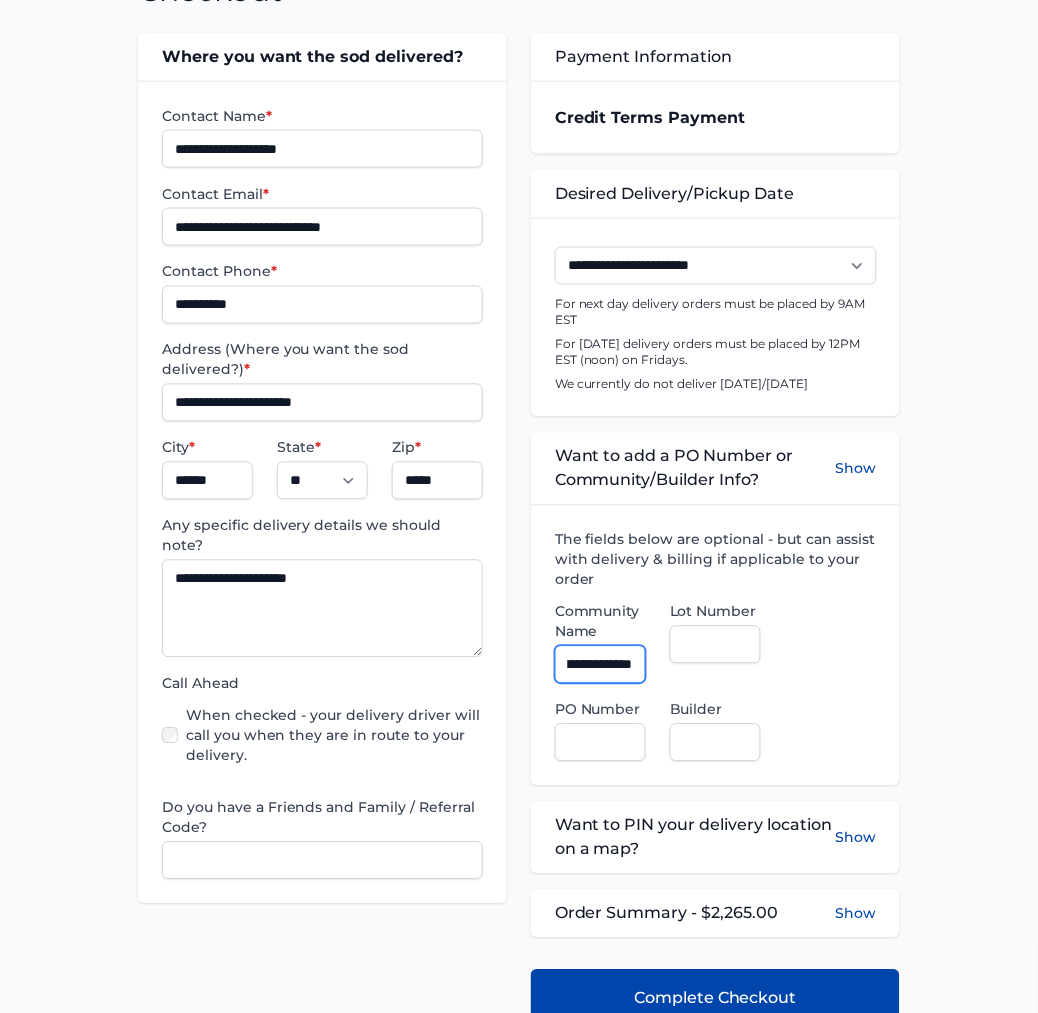 type on "**********" 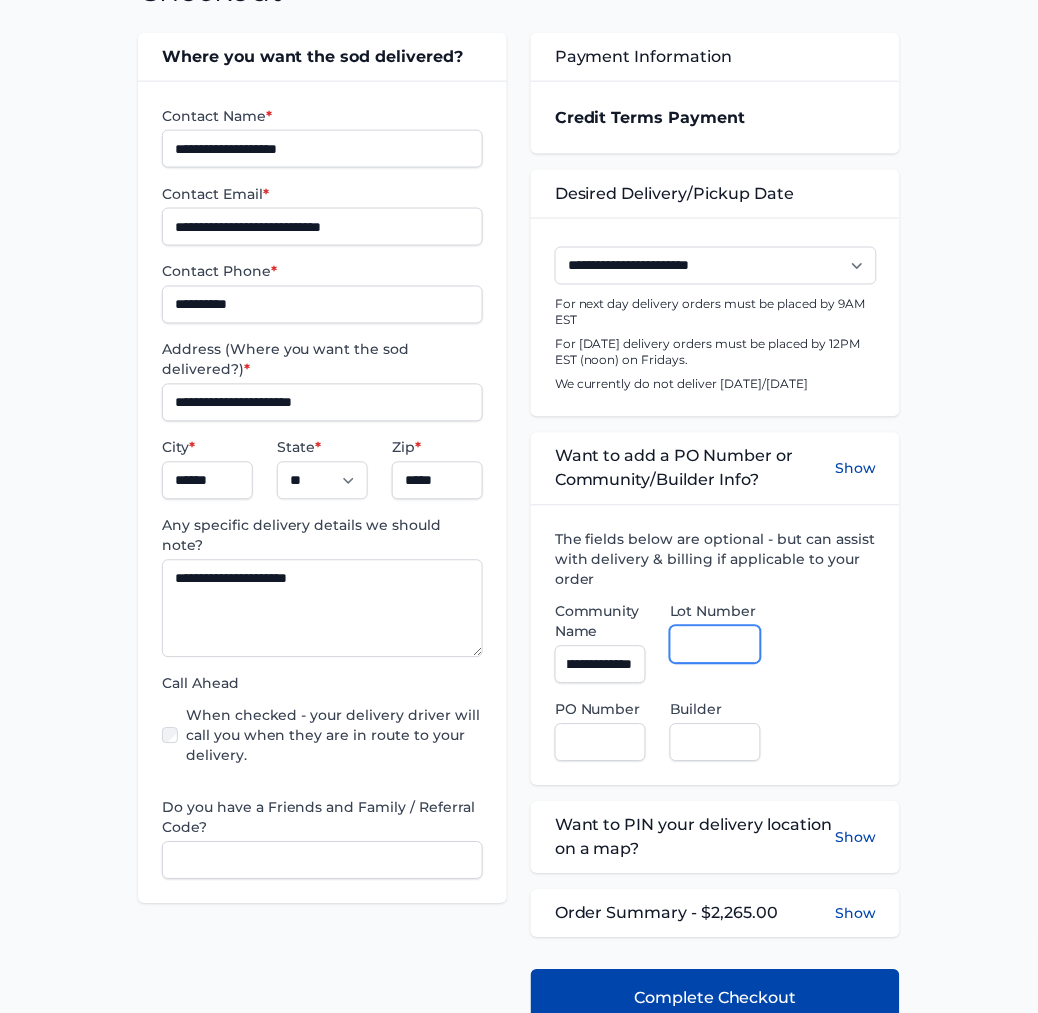 scroll, scrollTop: 0, scrollLeft: 0, axis: both 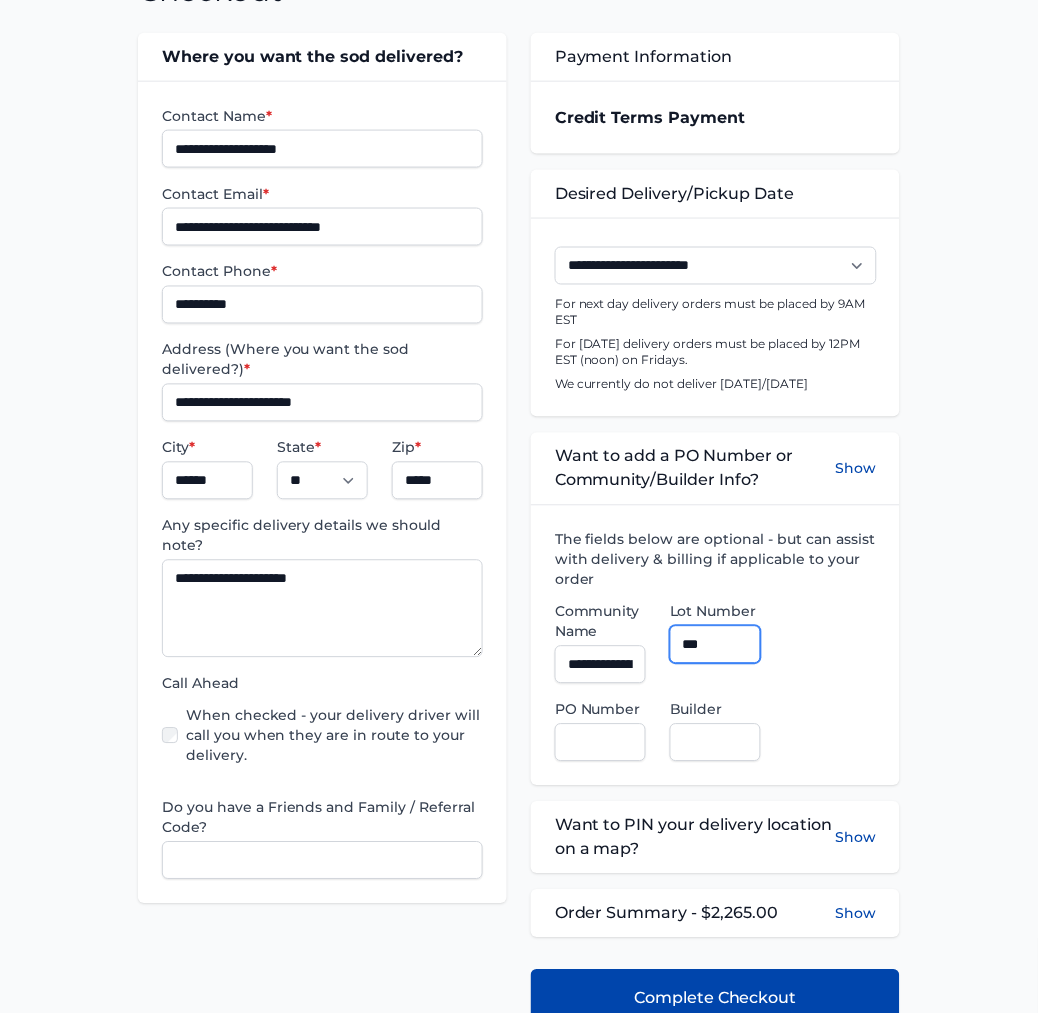 type on "***" 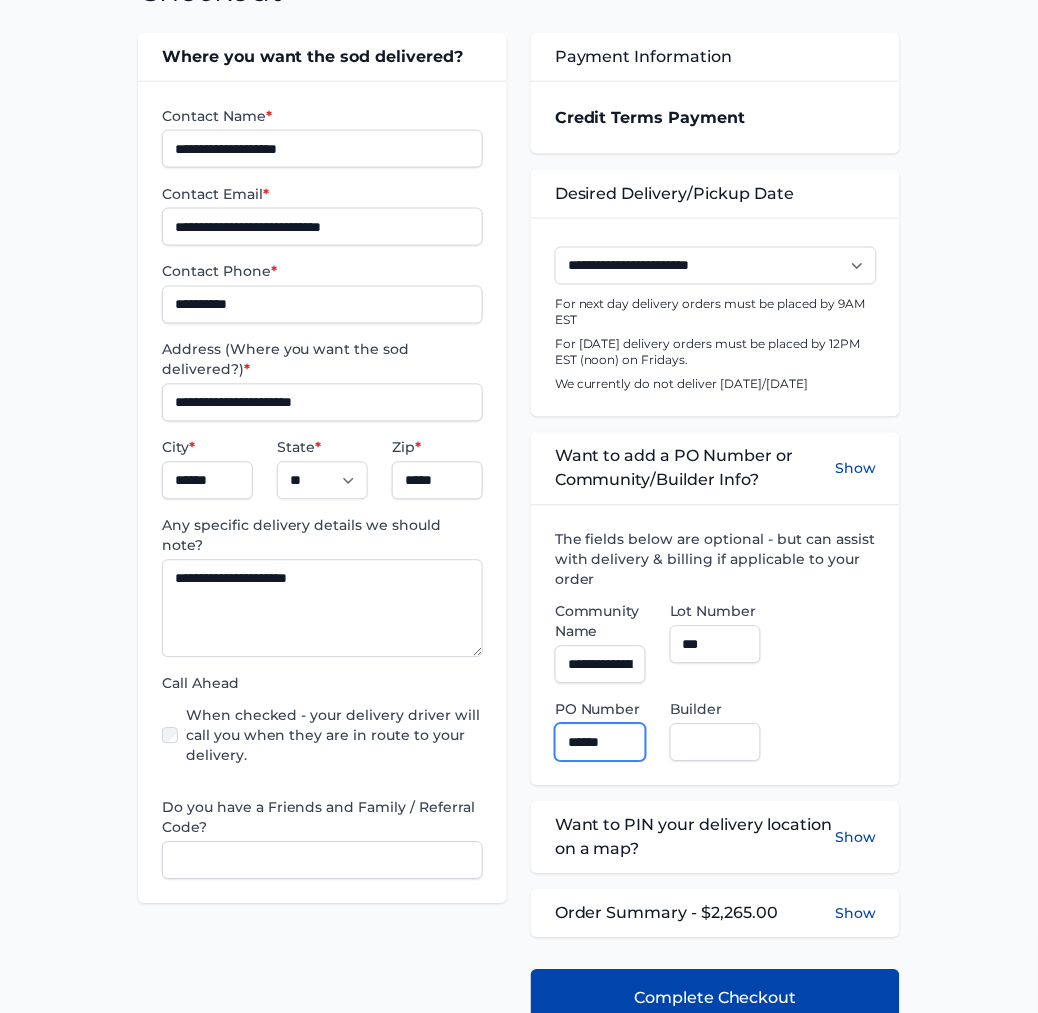 type on "******" 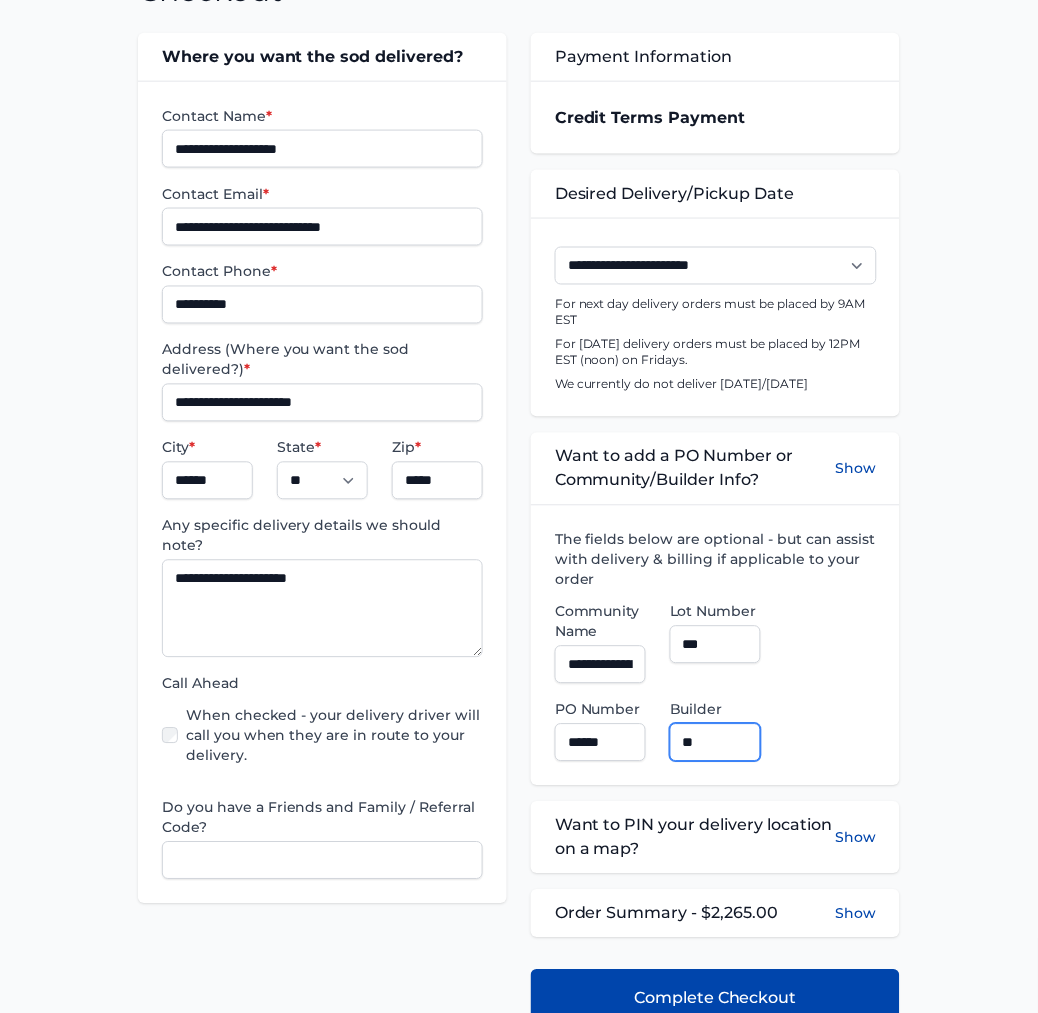 type on "**********" 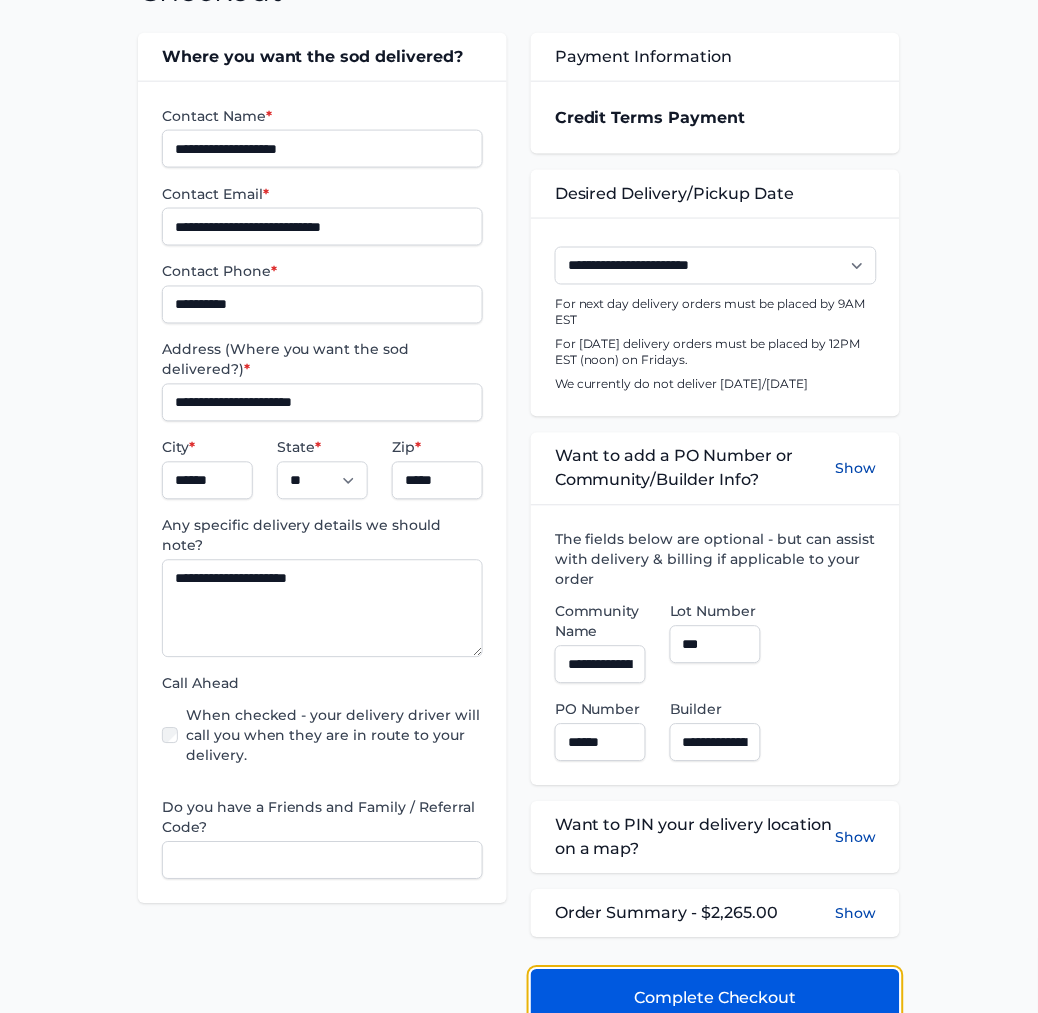 click on "Complete Checkout" at bounding box center (715, 999) 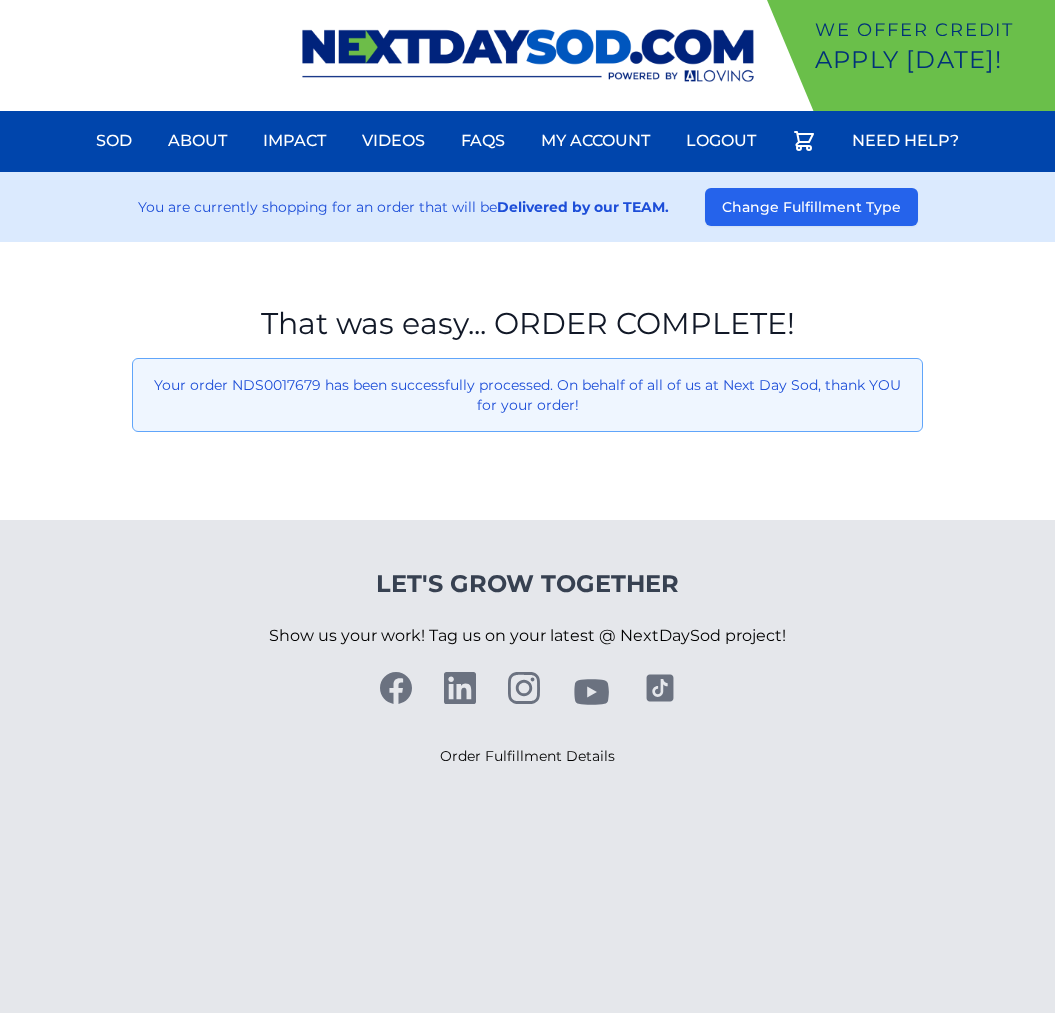 scroll, scrollTop: 0, scrollLeft: 0, axis: both 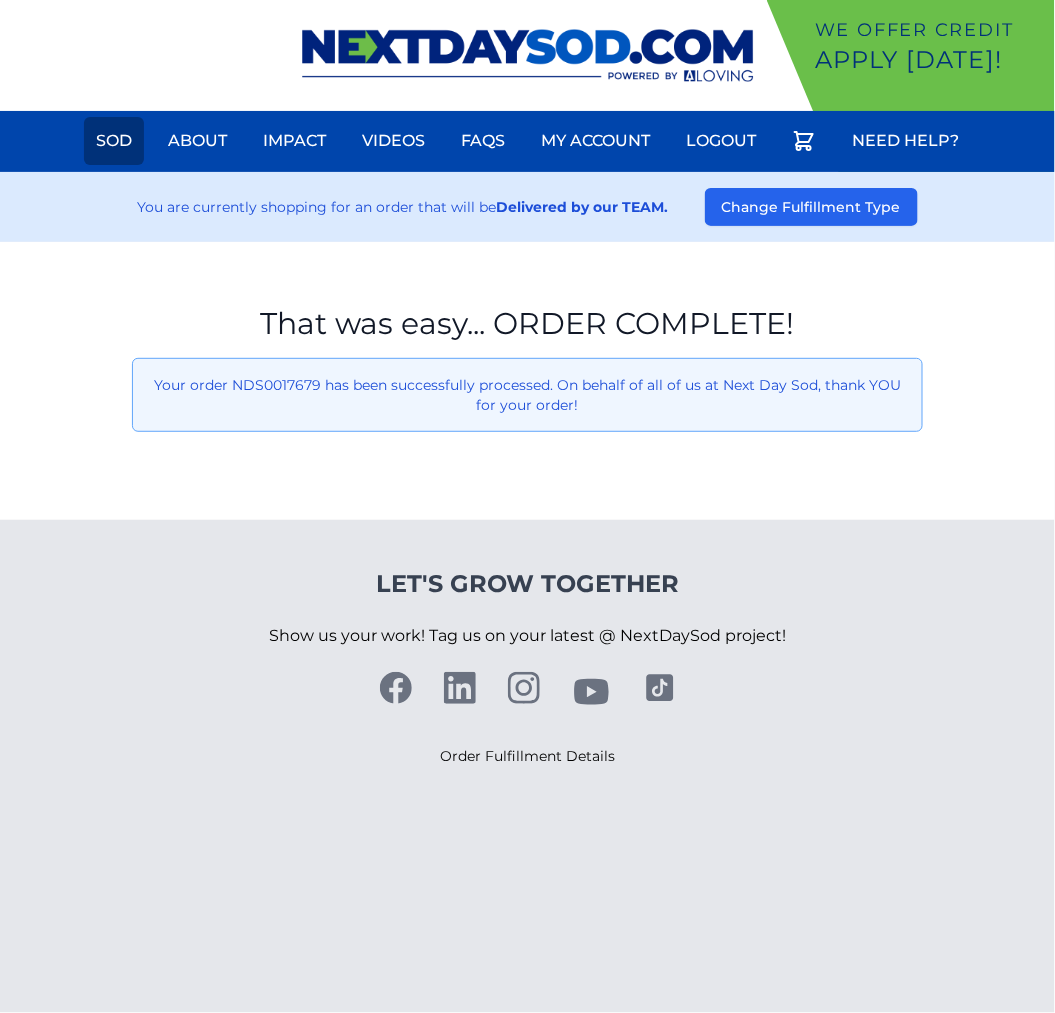 click on "Sod" at bounding box center [114, 141] 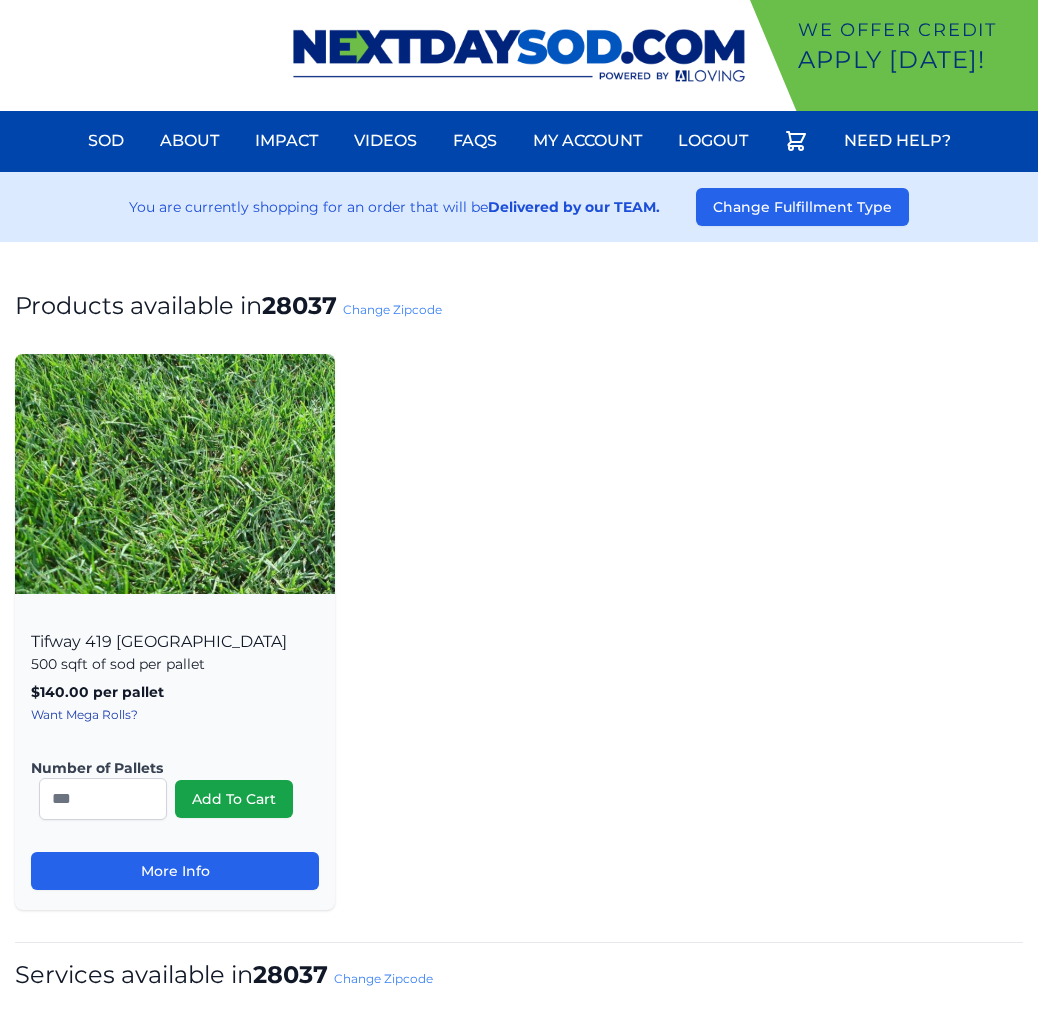 scroll, scrollTop: 0, scrollLeft: 0, axis: both 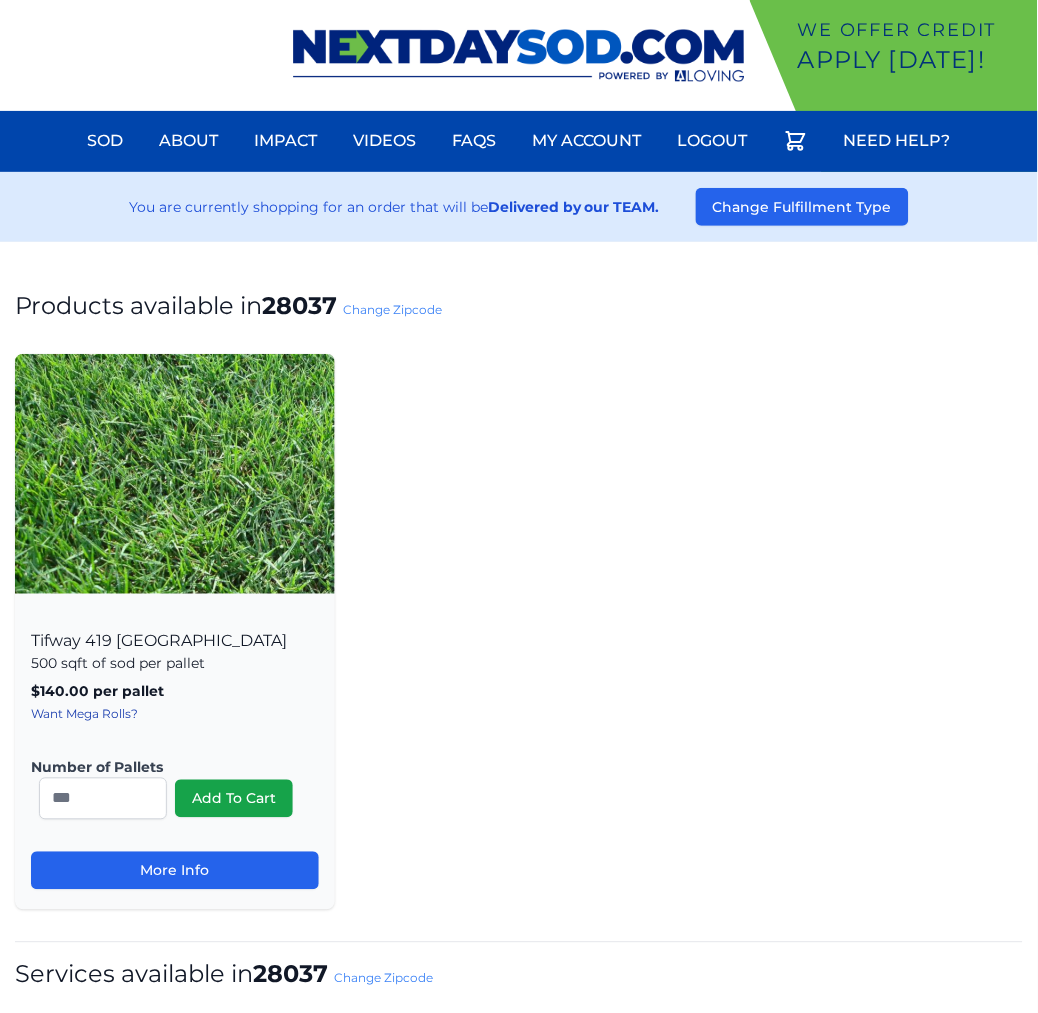 click on "Products available in  28037   Change Zipcode
Tifway 419 Bermuda
500 sqft of sod per pallet
$140.00 per pallet  , includes delivery!
Want Mega Rolls?
Number of Pallets
*
Add To Cart" at bounding box center [519, 967] 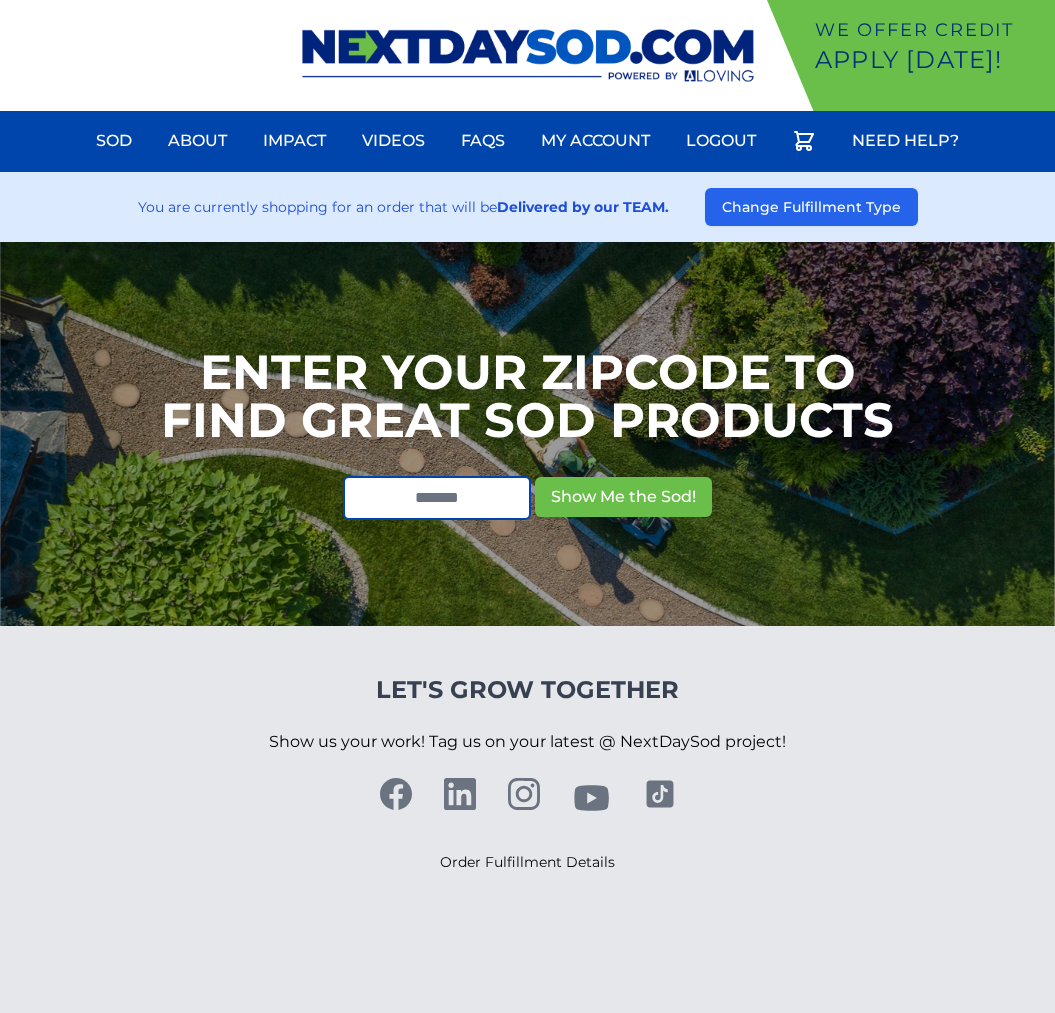 scroll, scrollTop: 0, scrollLeft: 0, axis: both 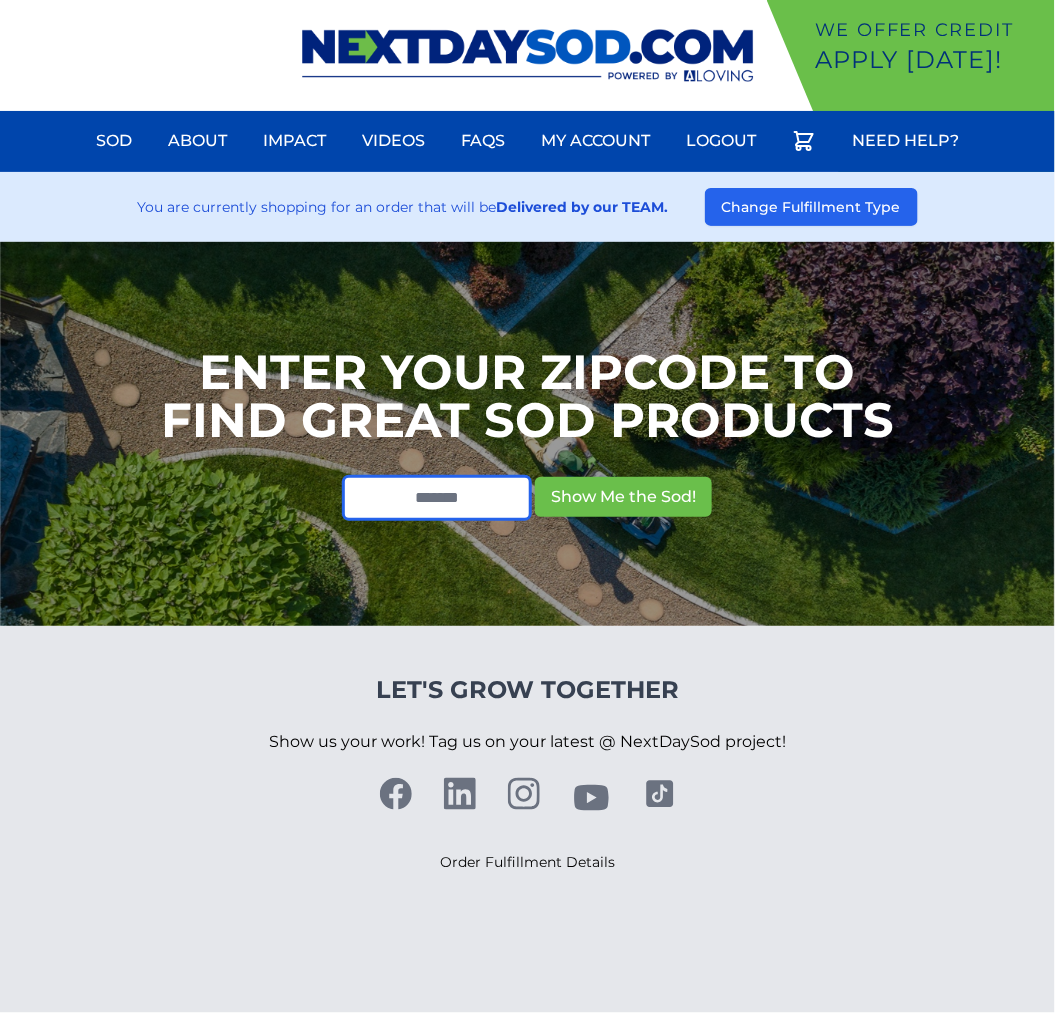 click at bounding box center [437, 498] 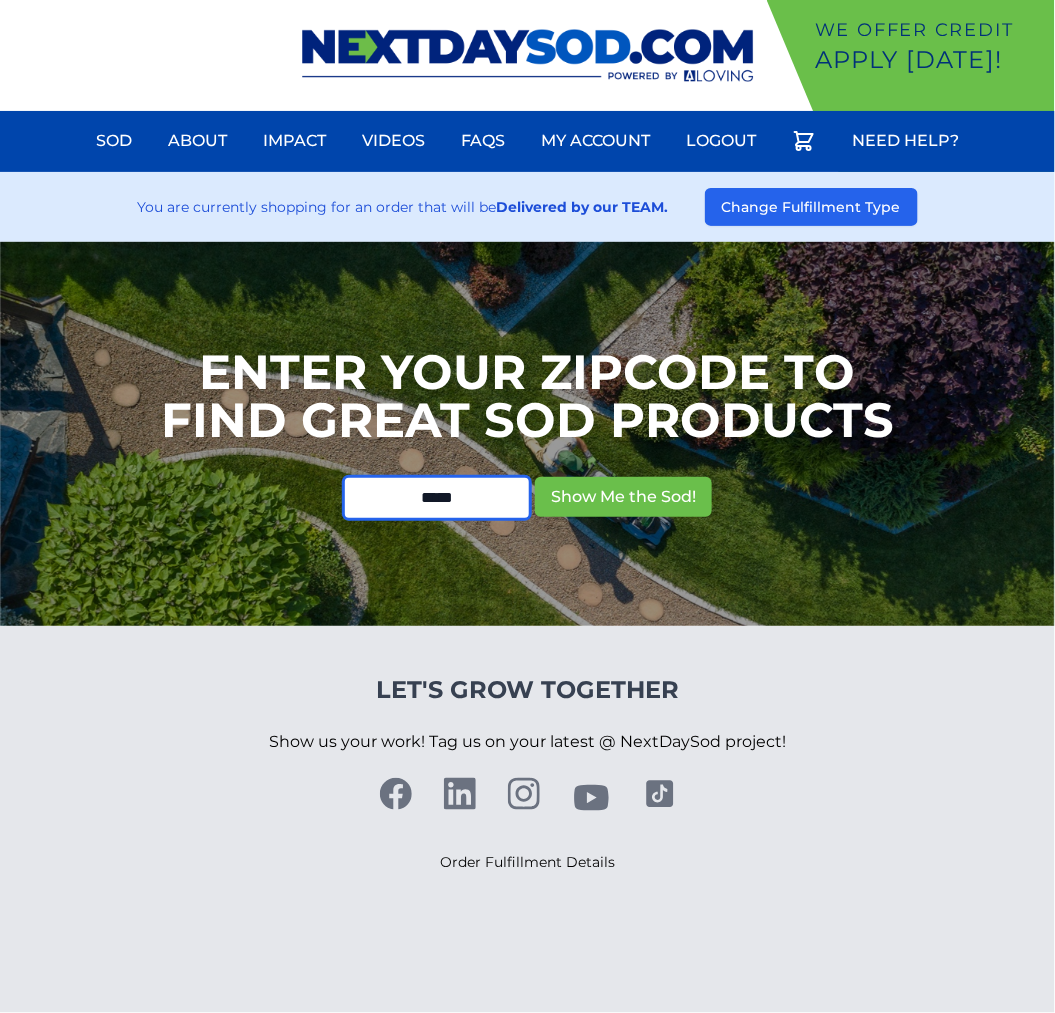 type on "*****" 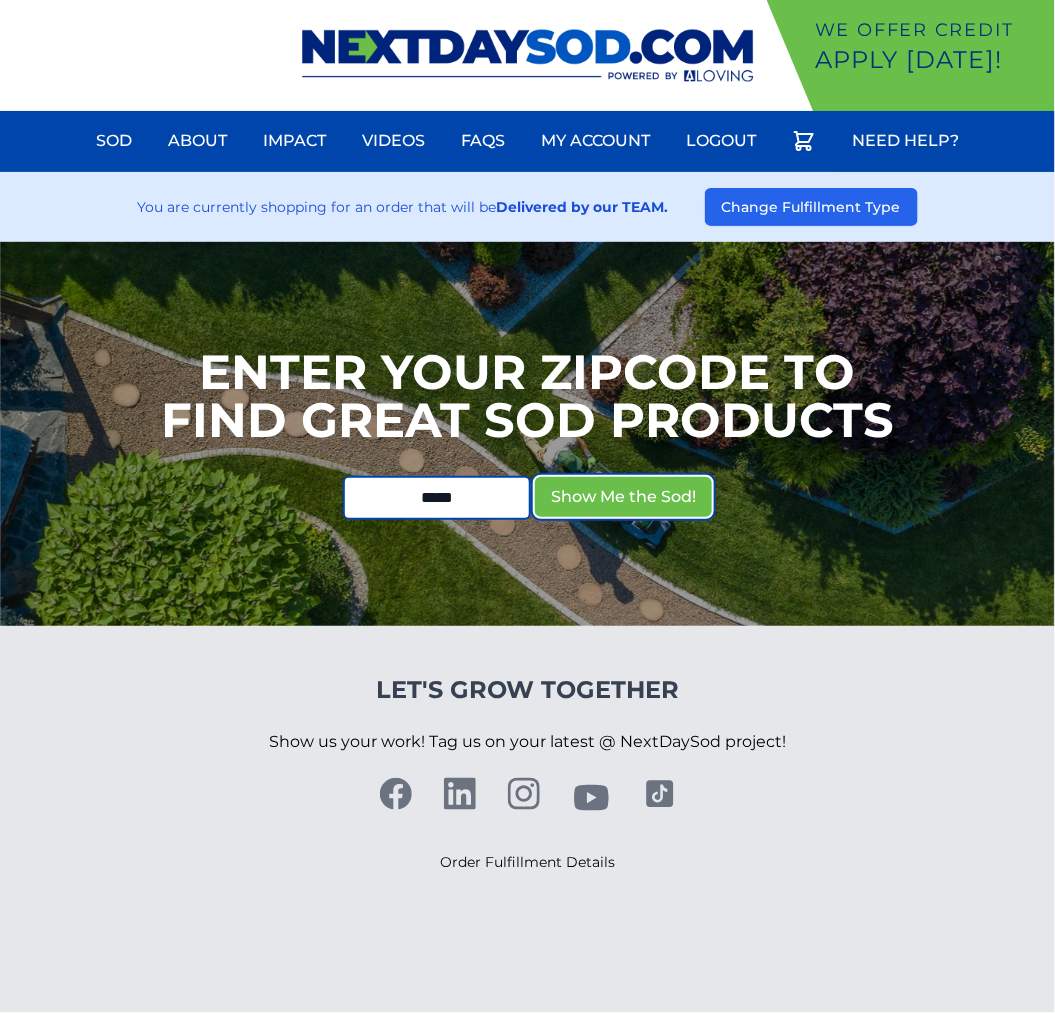 type 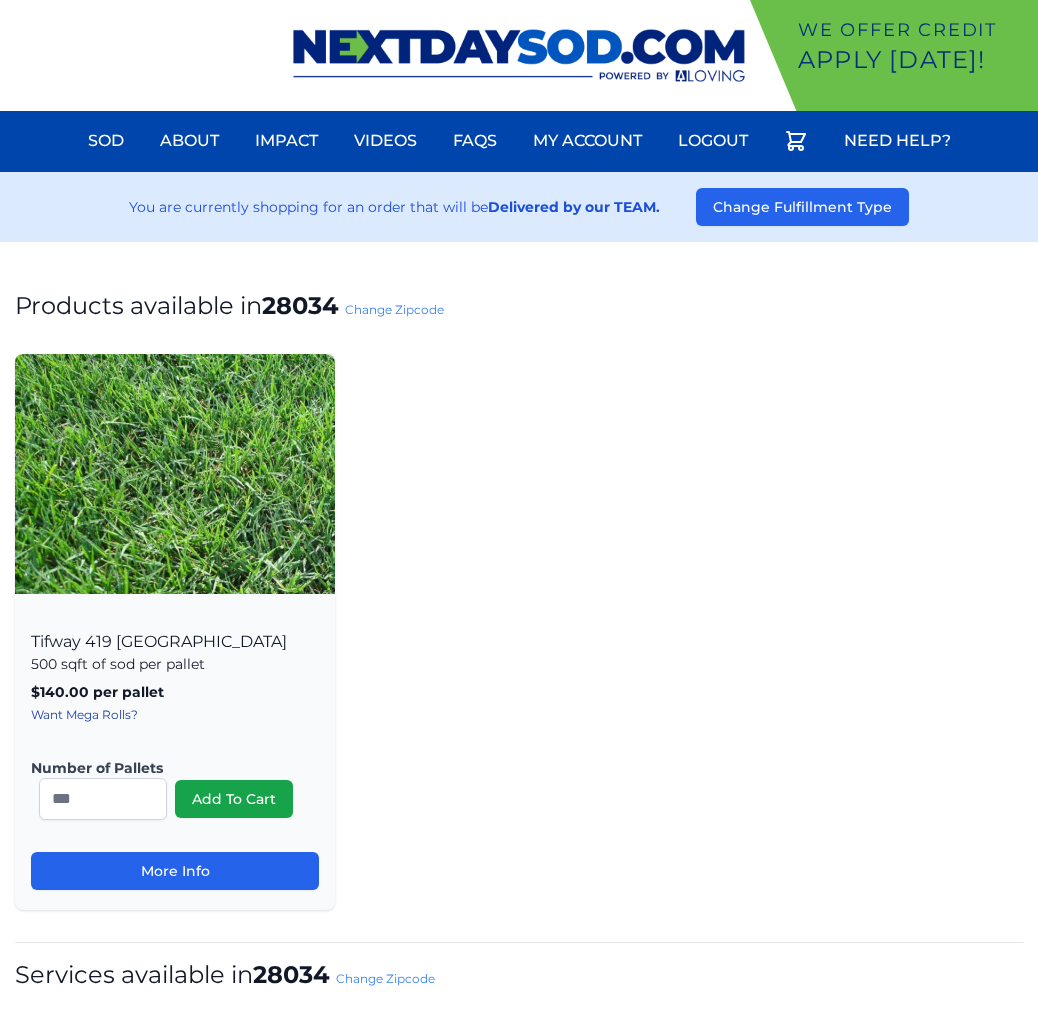scroll, scrollTop: 0, scrollLeft: 0, axis: both 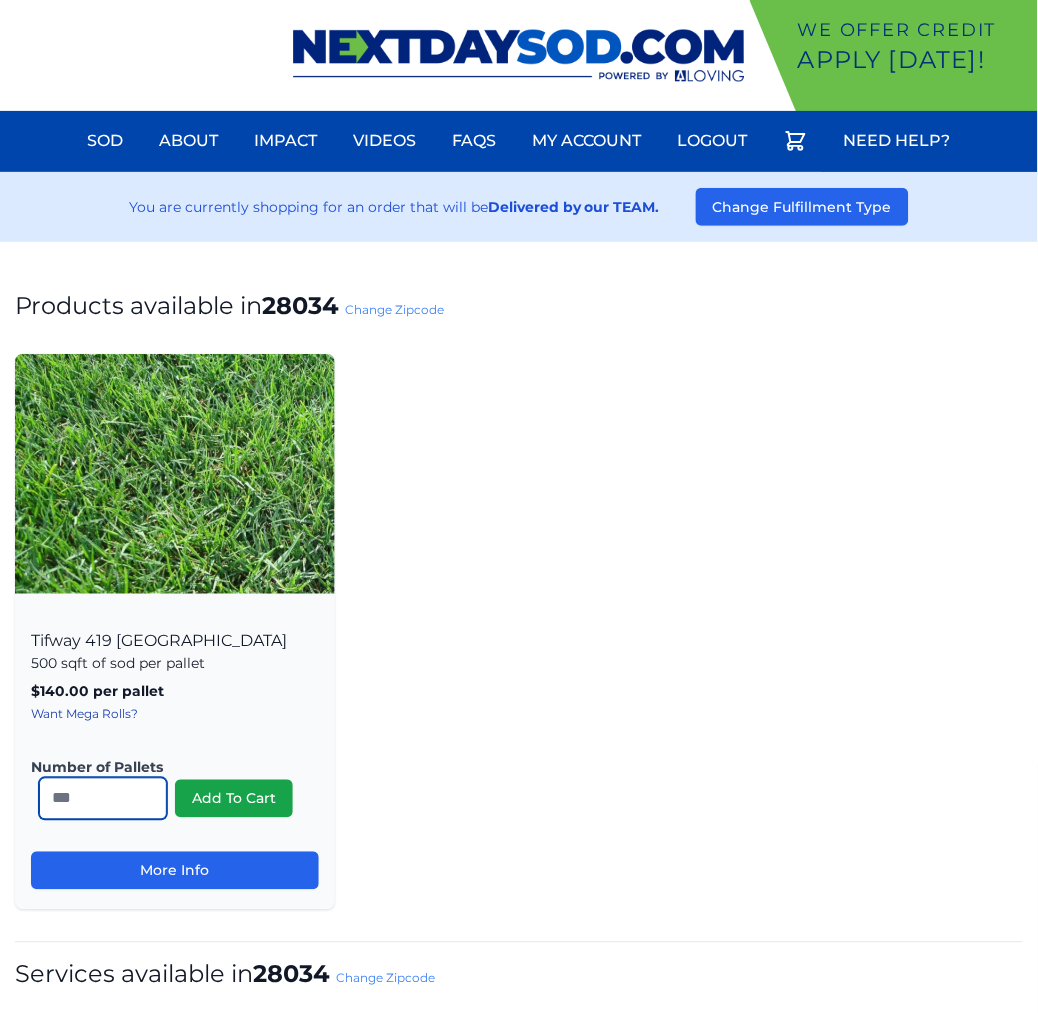 drag, startPoint x: 75, startPoint y: 805, endPoint x: -103, endPoint y: 778, distance: 180.0361 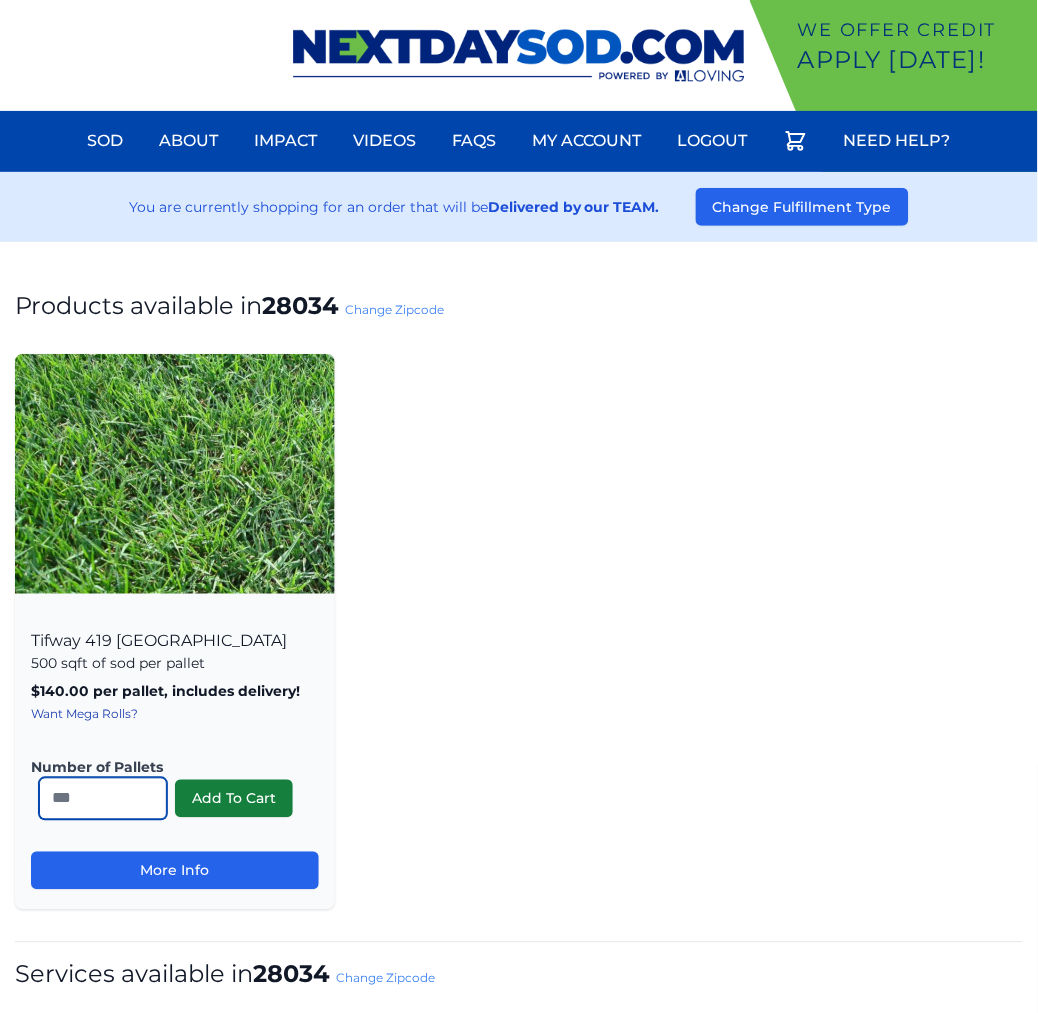 type on "*" 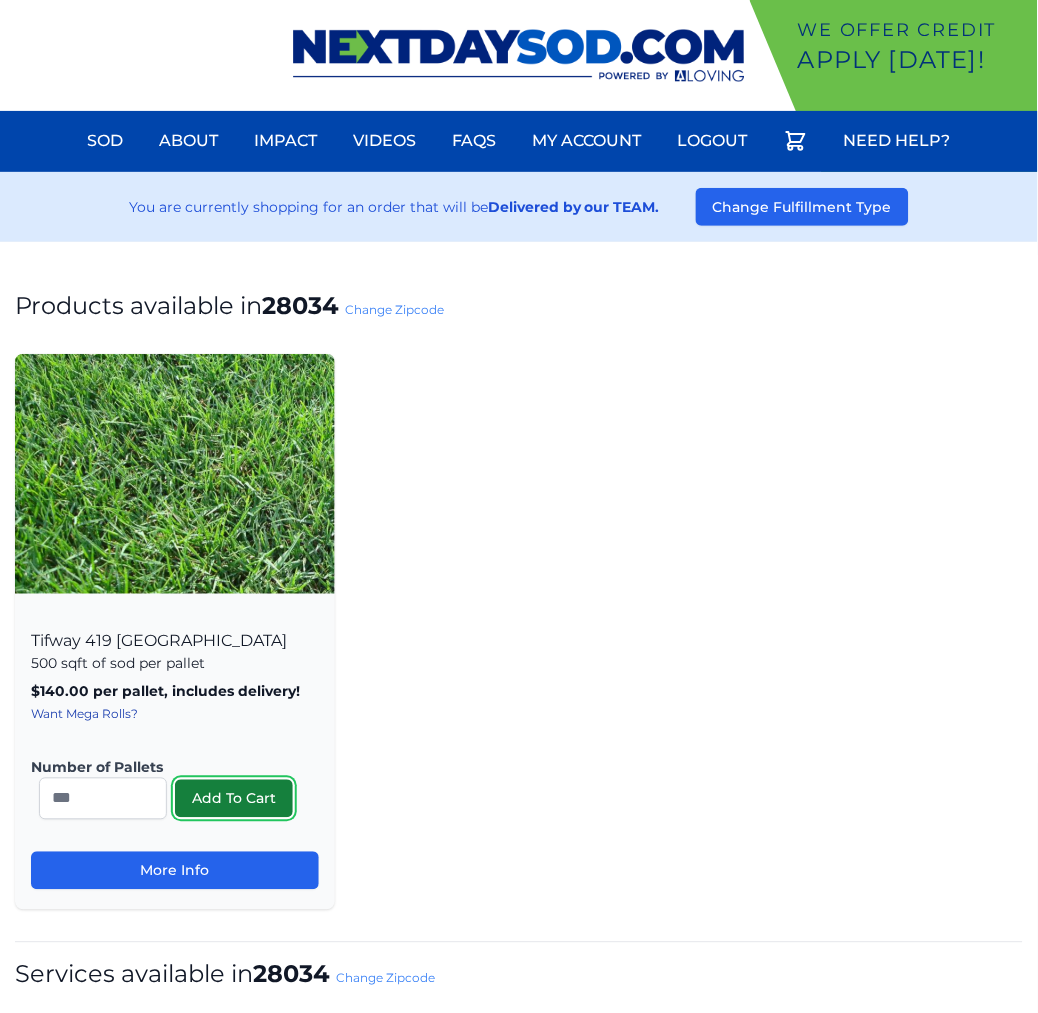 click on "Add To Cart" at bounding box center (234, 799) 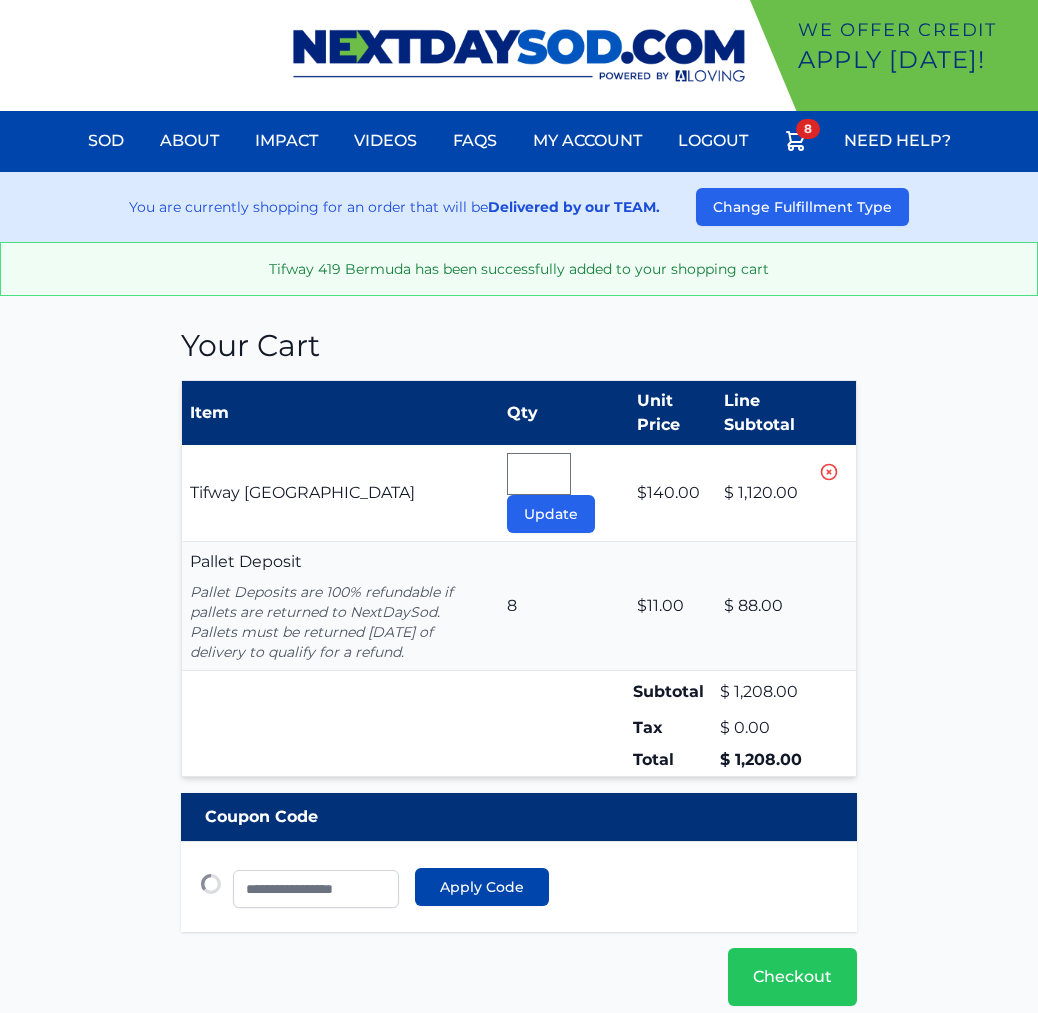 type 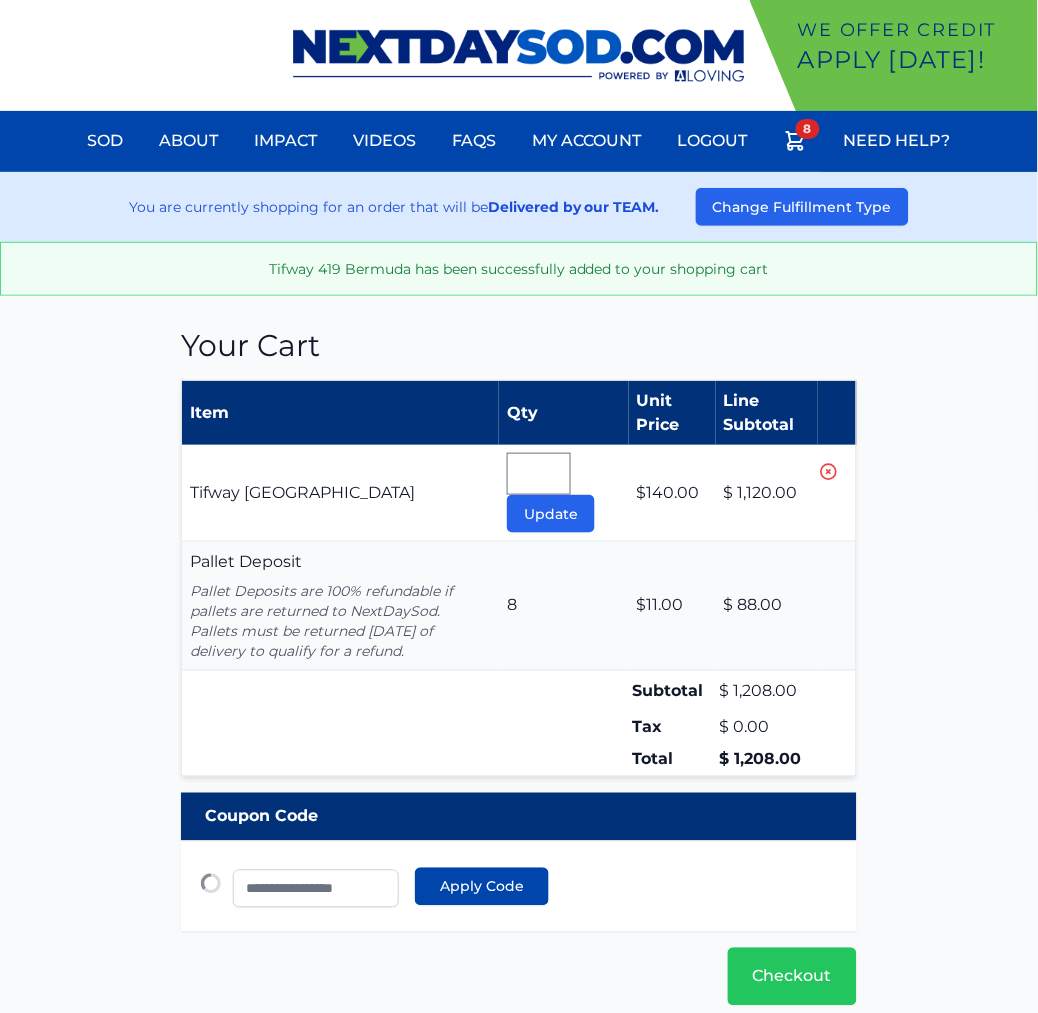 scroll, scrollTop: 0, scrollLeft: 0, axis: both 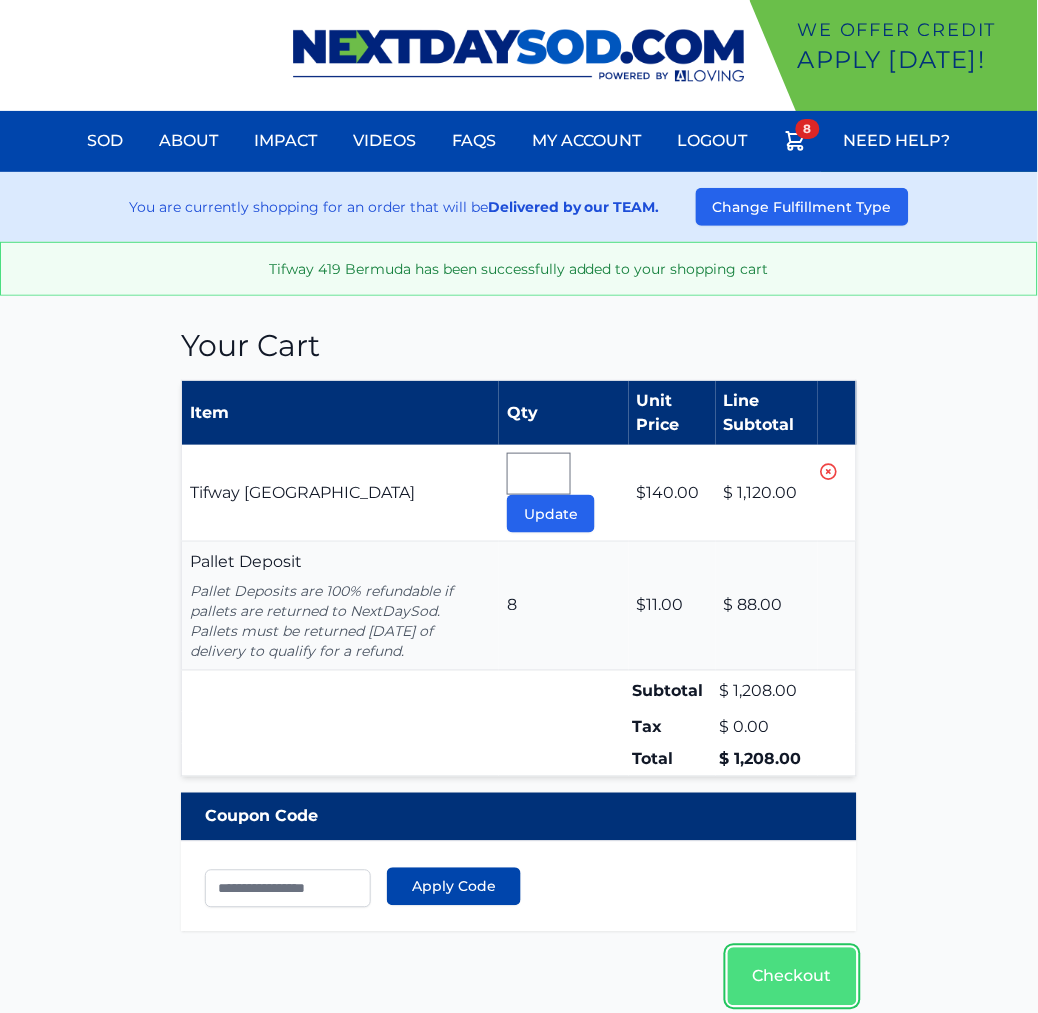 click on "Checkout" at bounding box center (792, 977) 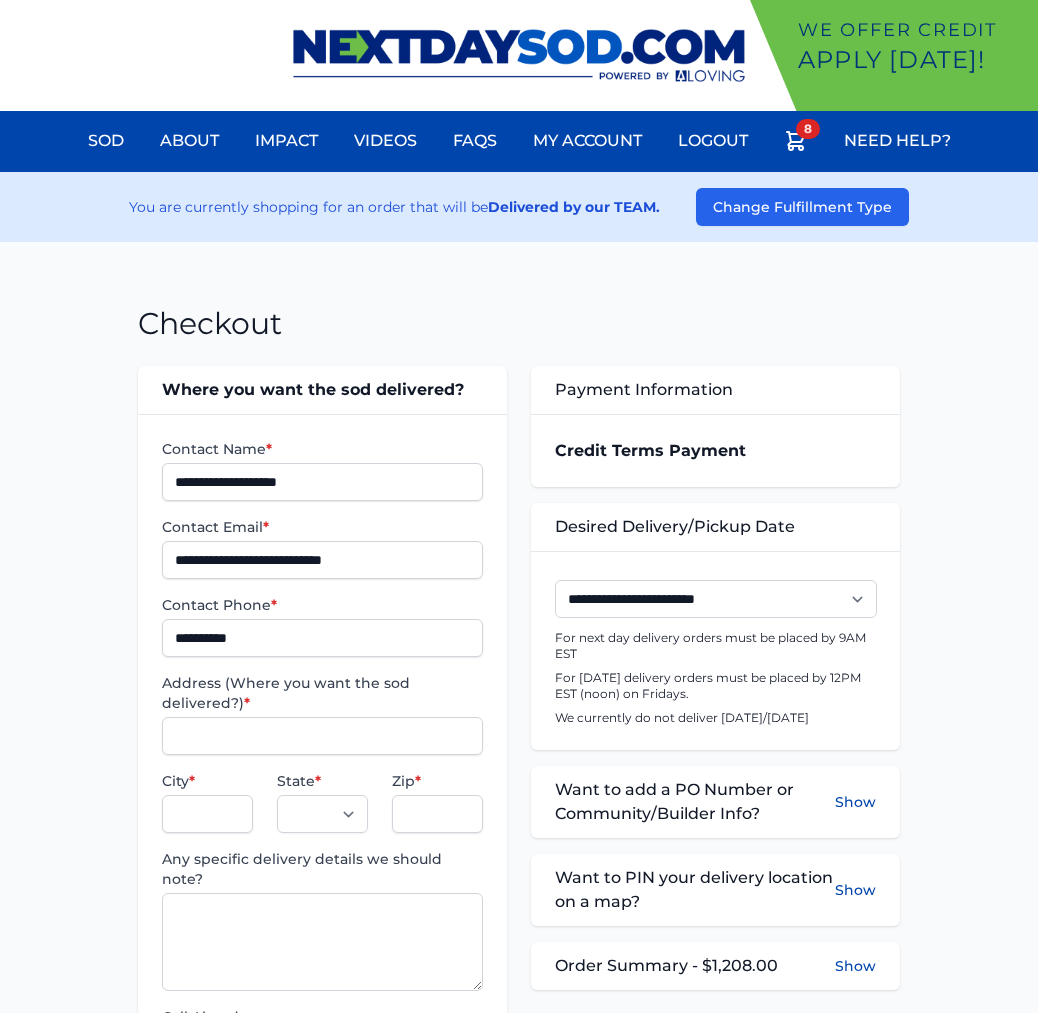 scroll, scrollTop: 0, scrollLeft: 0, axis: both 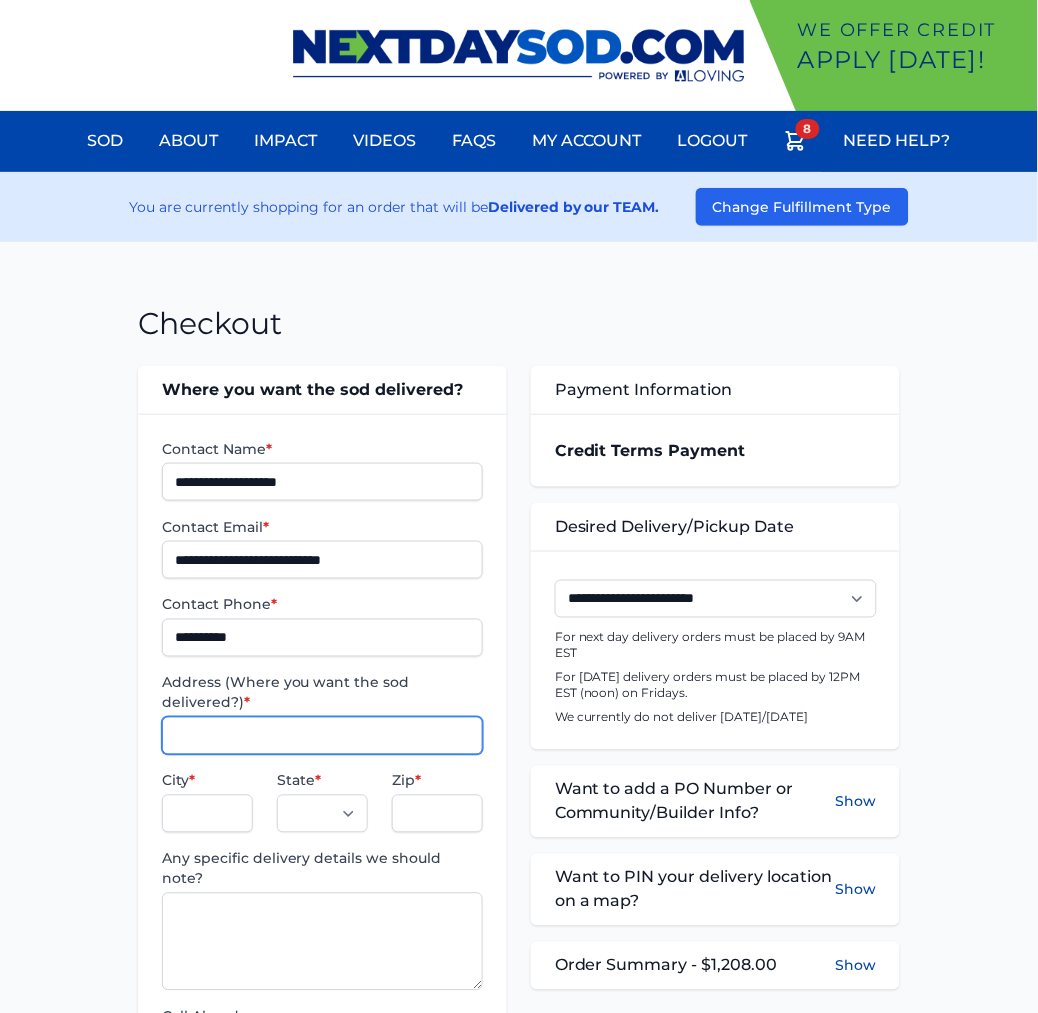 click on "Address (Where you want the sod delivered?)
*" at bounding box center [322, 736] 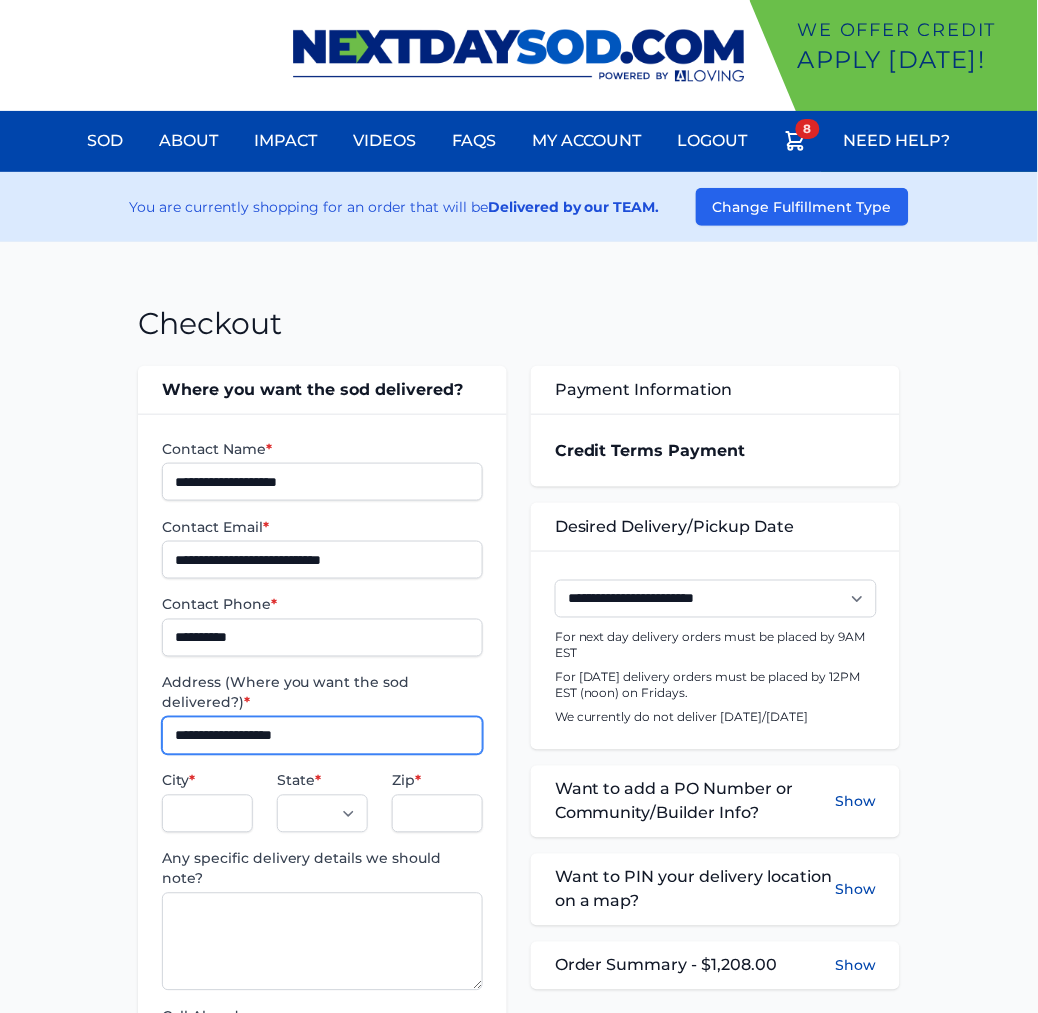type on "**********" 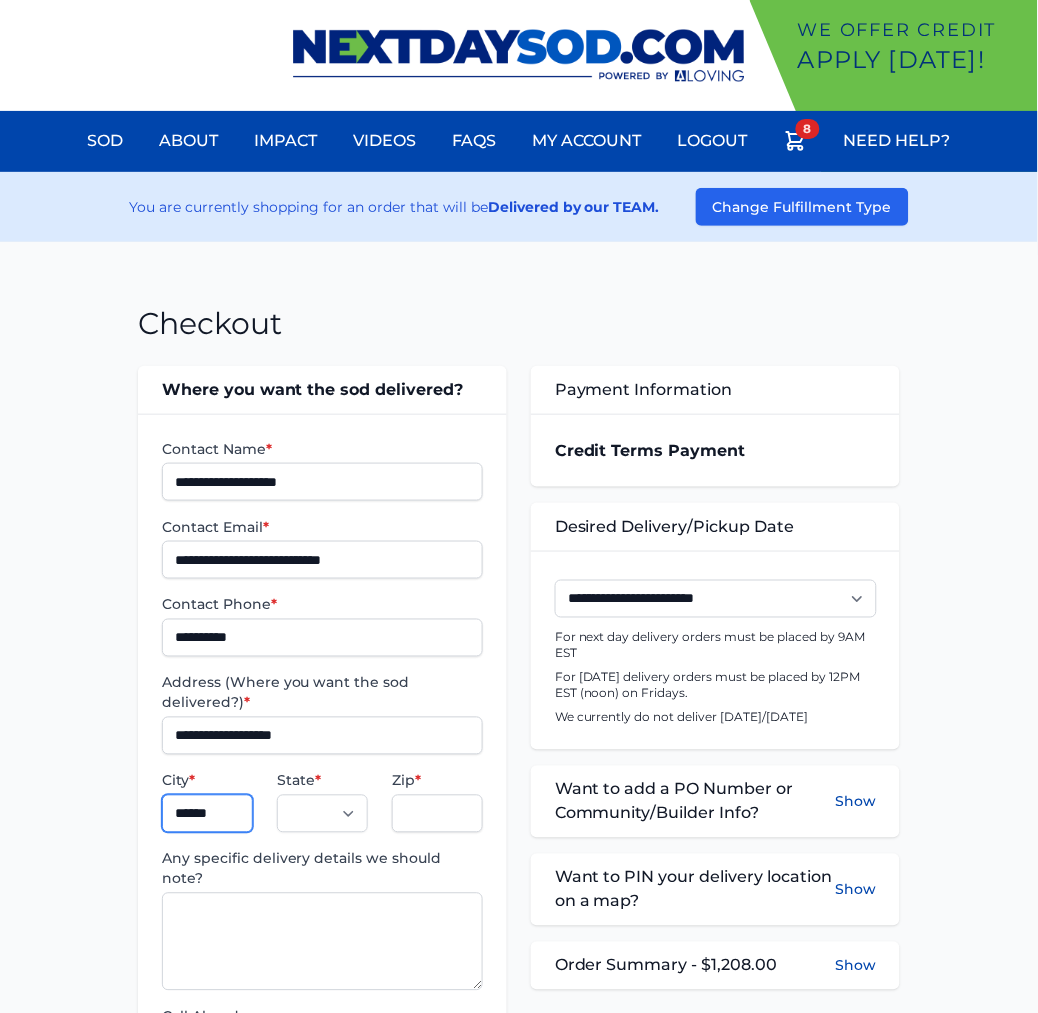 type on "******" 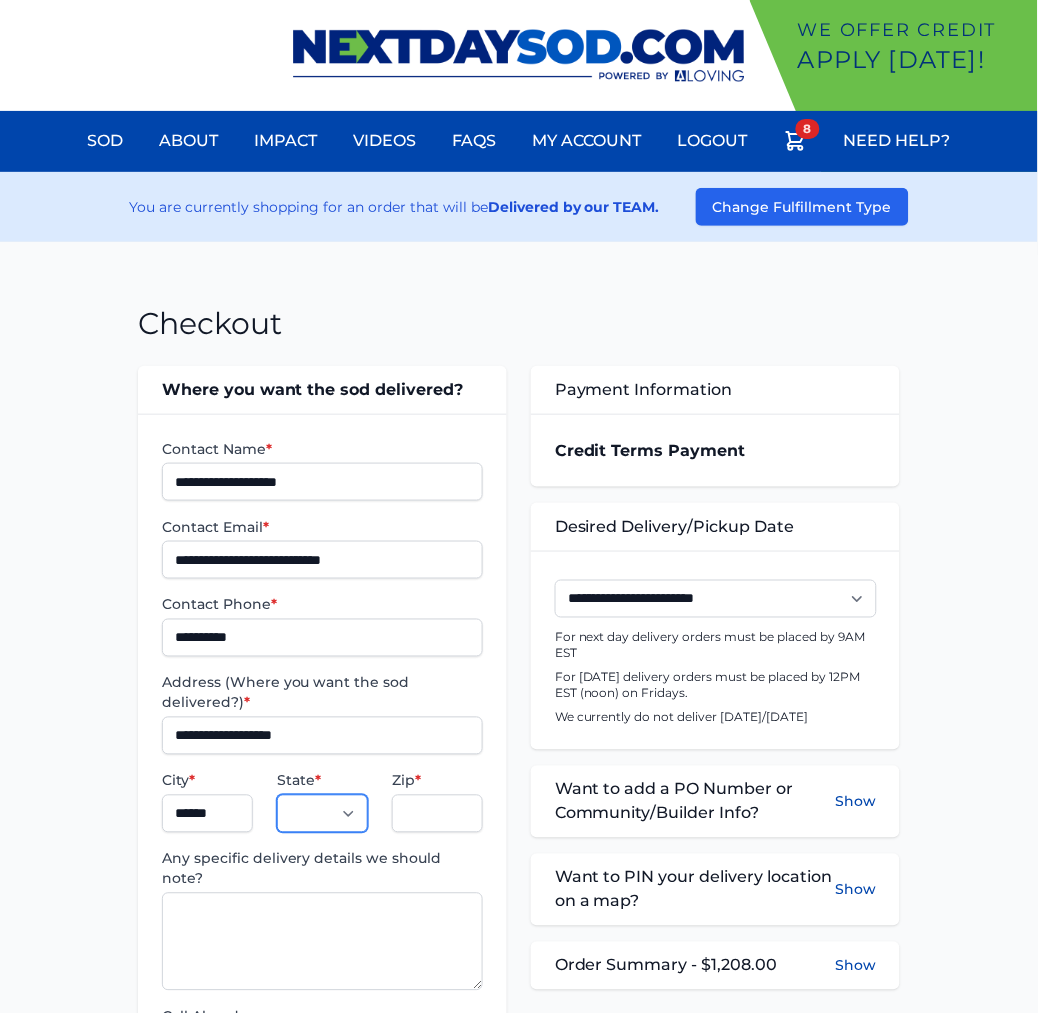 select on "**" 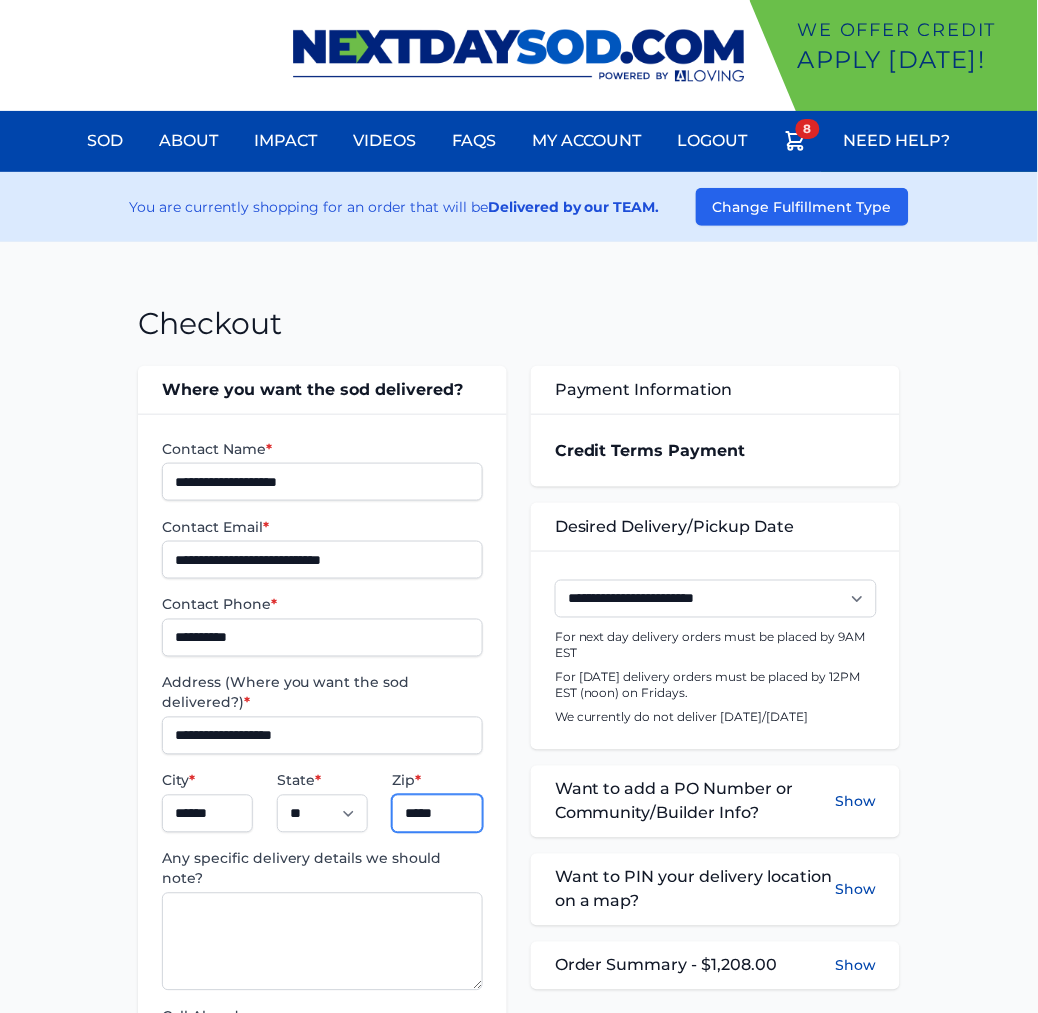 type on "*****" 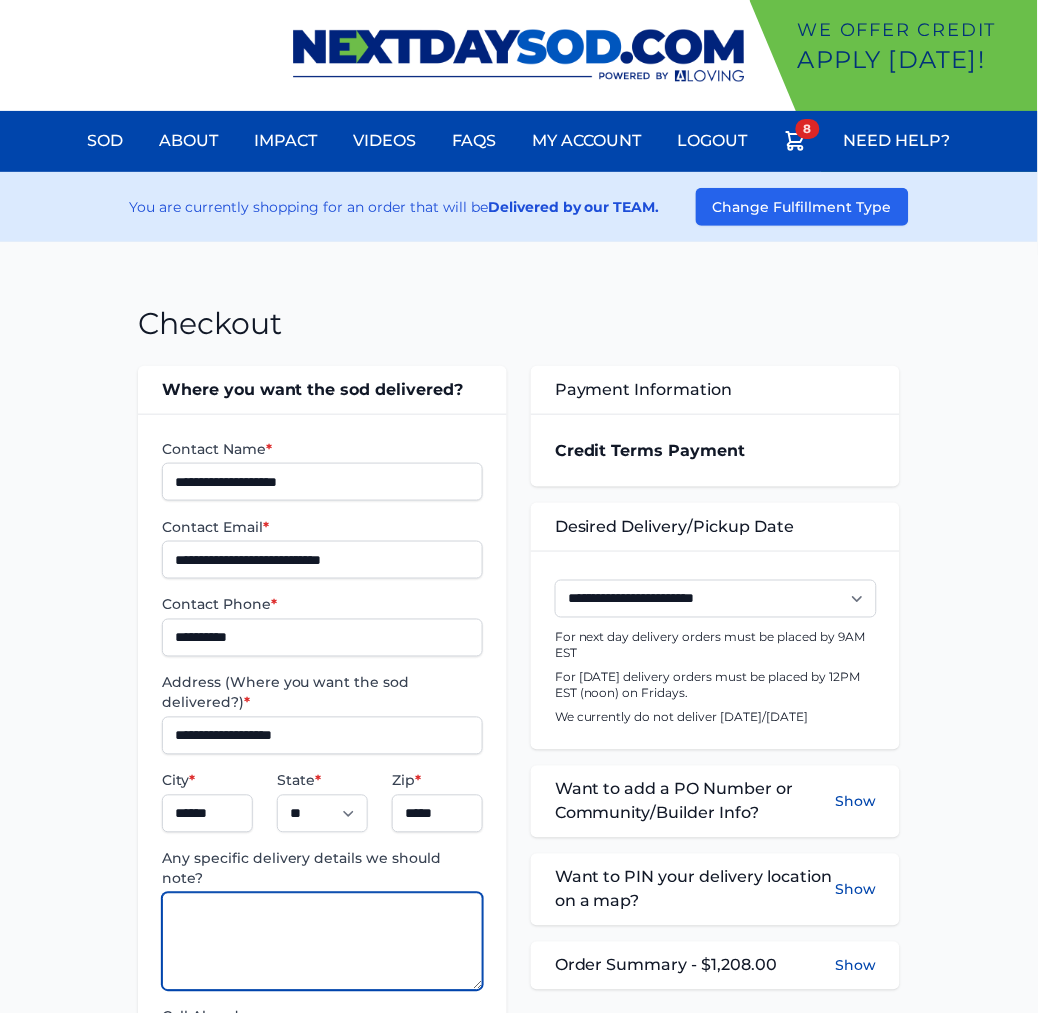paste on "**********" 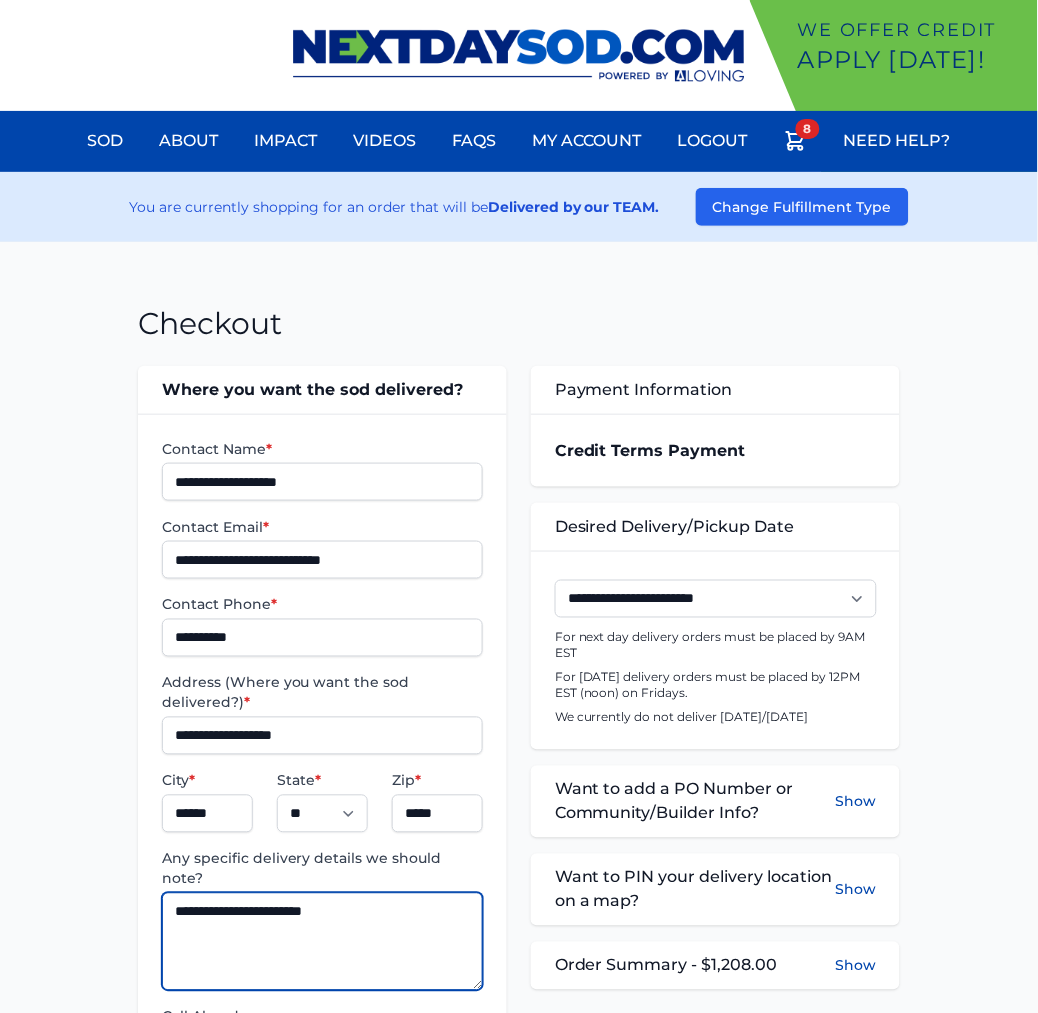 type on "**********" 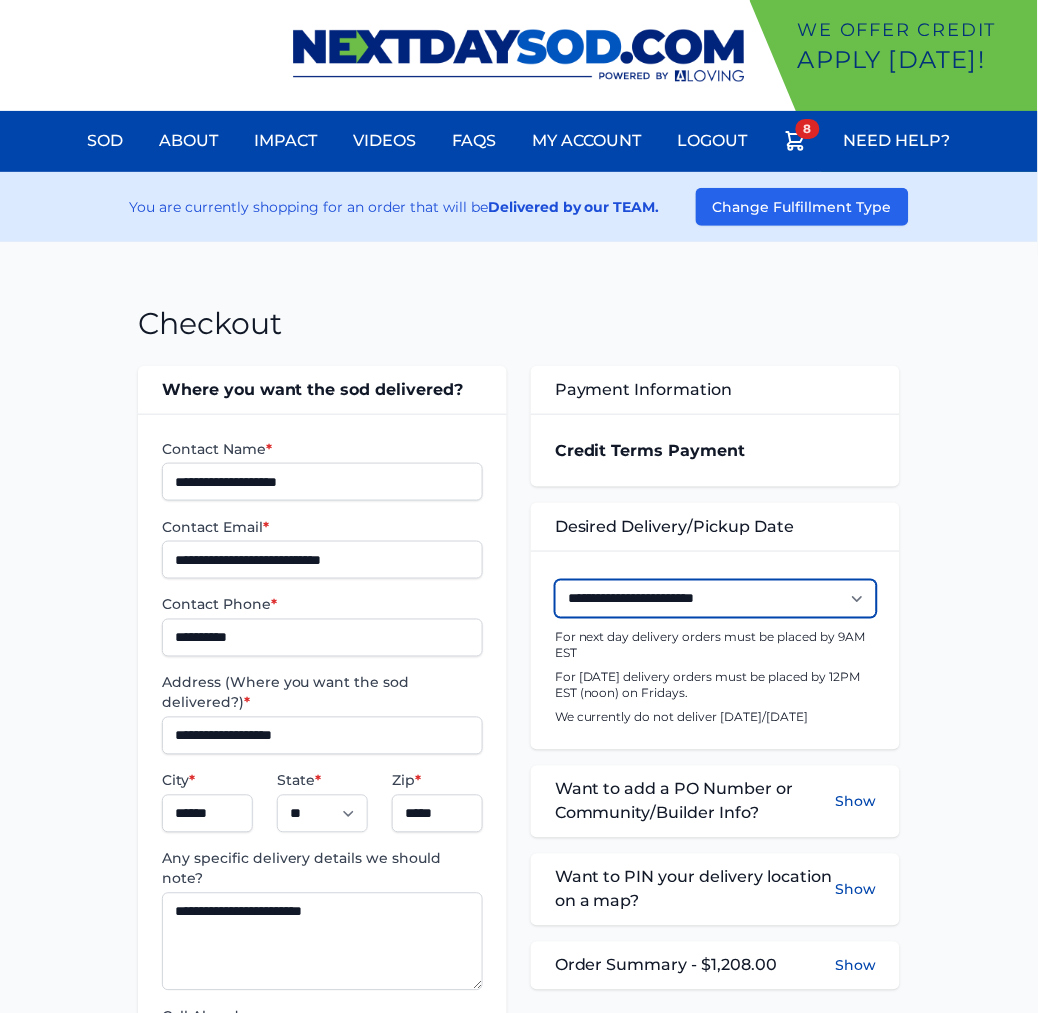 click on "**********" at bounding box center (716, 599) 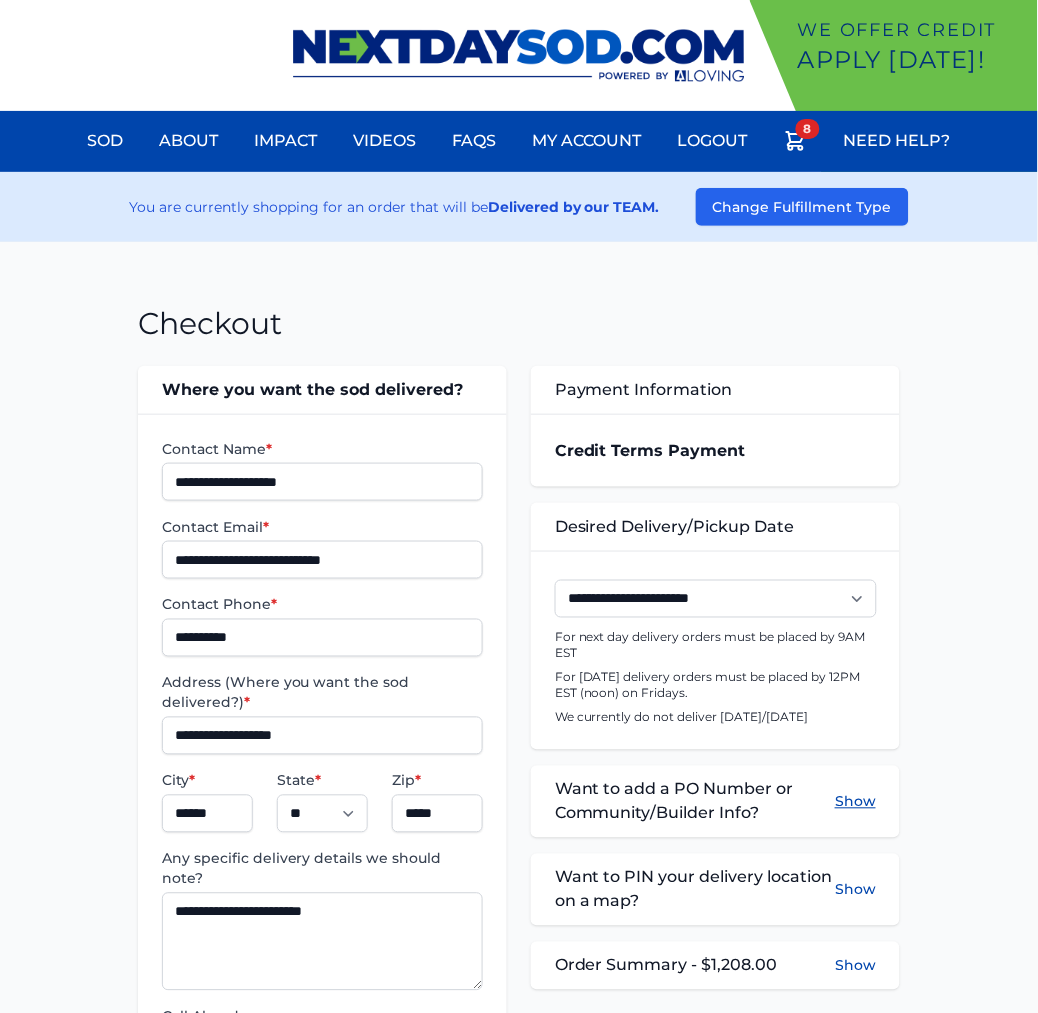 click on "Show" at bounding box center (855, 802) 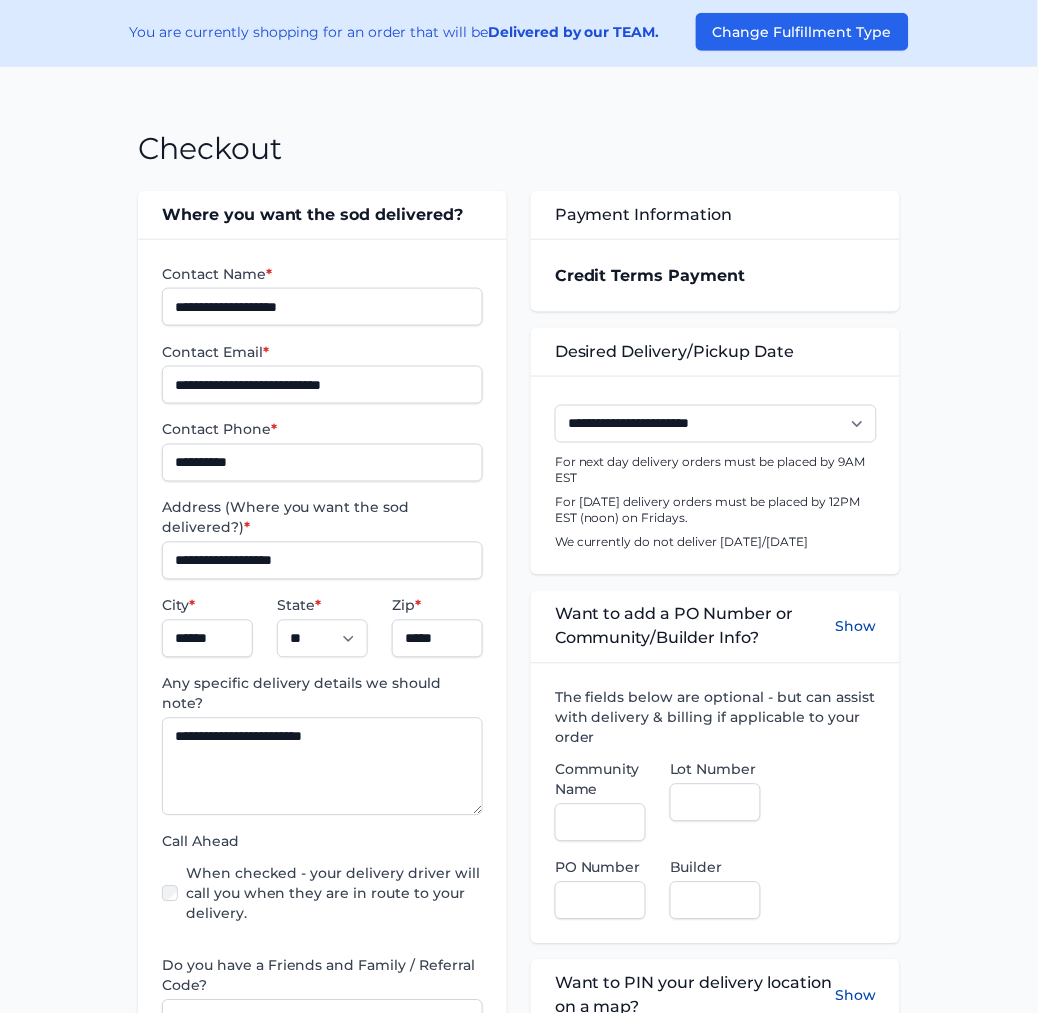 scroll, scrollTop: 333, scrollLeft: 0, axis: vertical 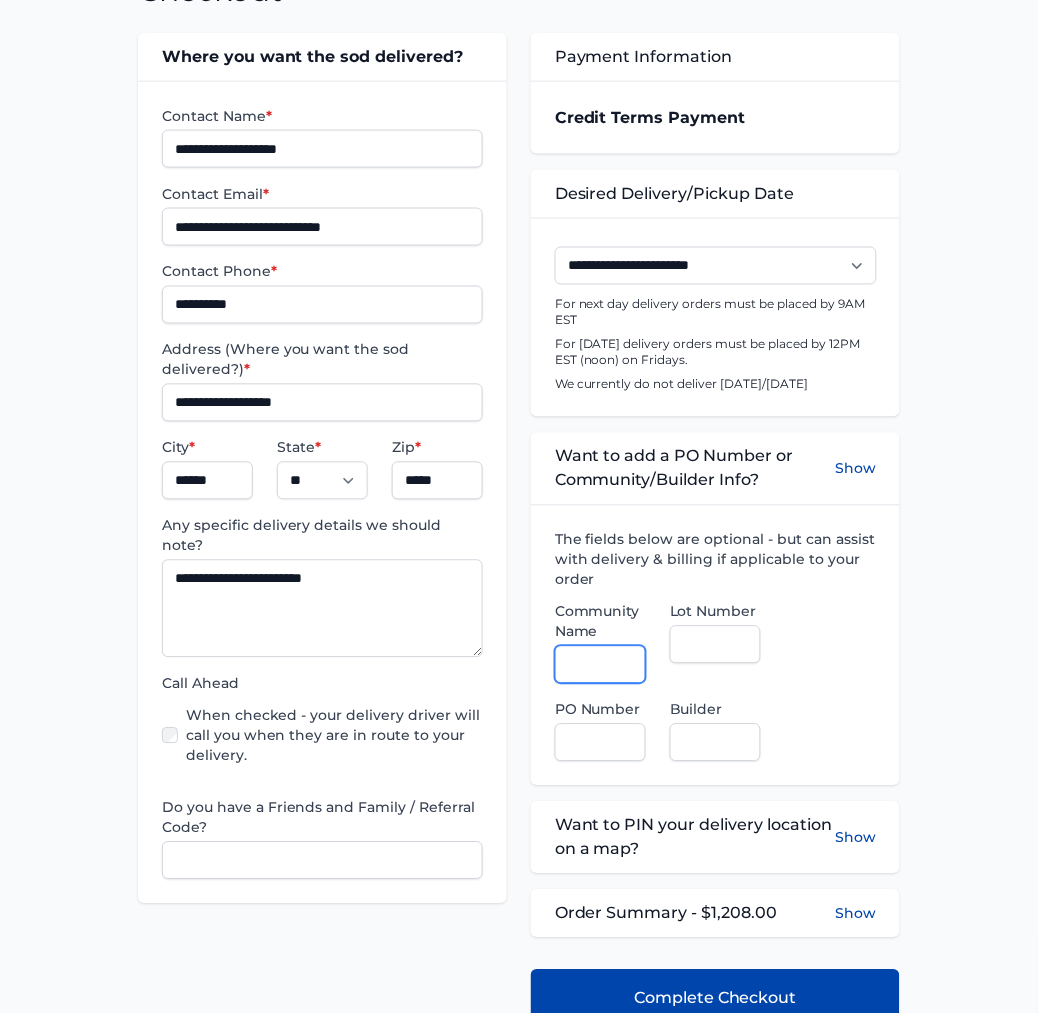 click on "Community Name" at bounding box center [600, 665] 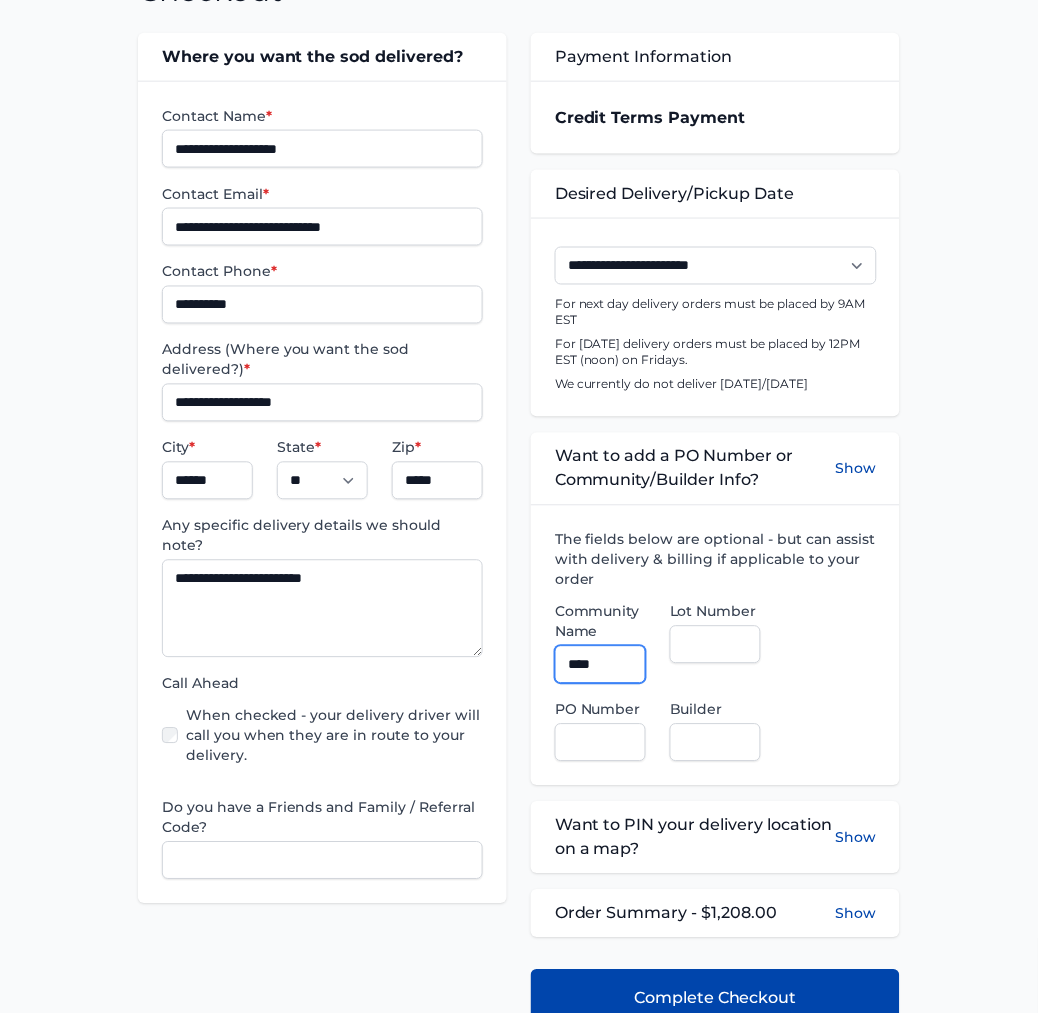 type on "**********" 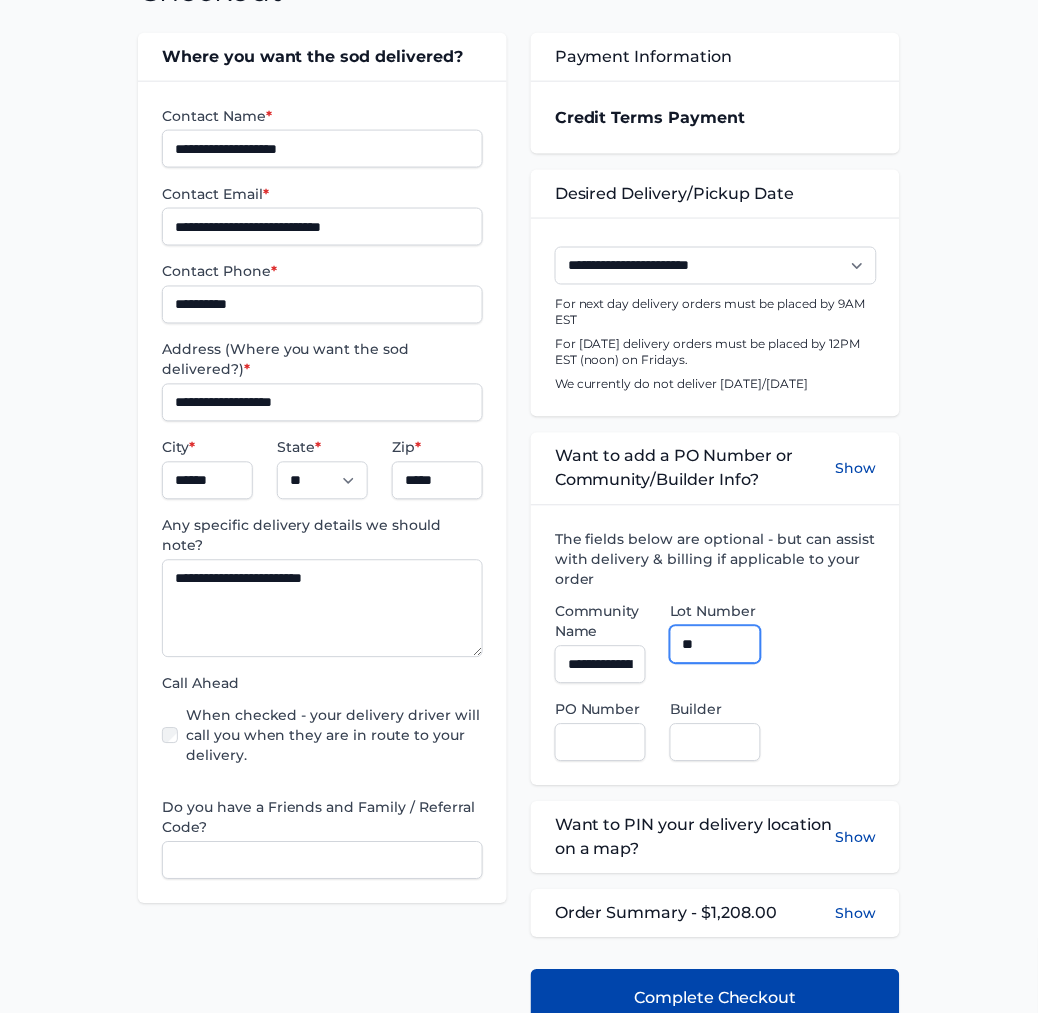 type on "**" 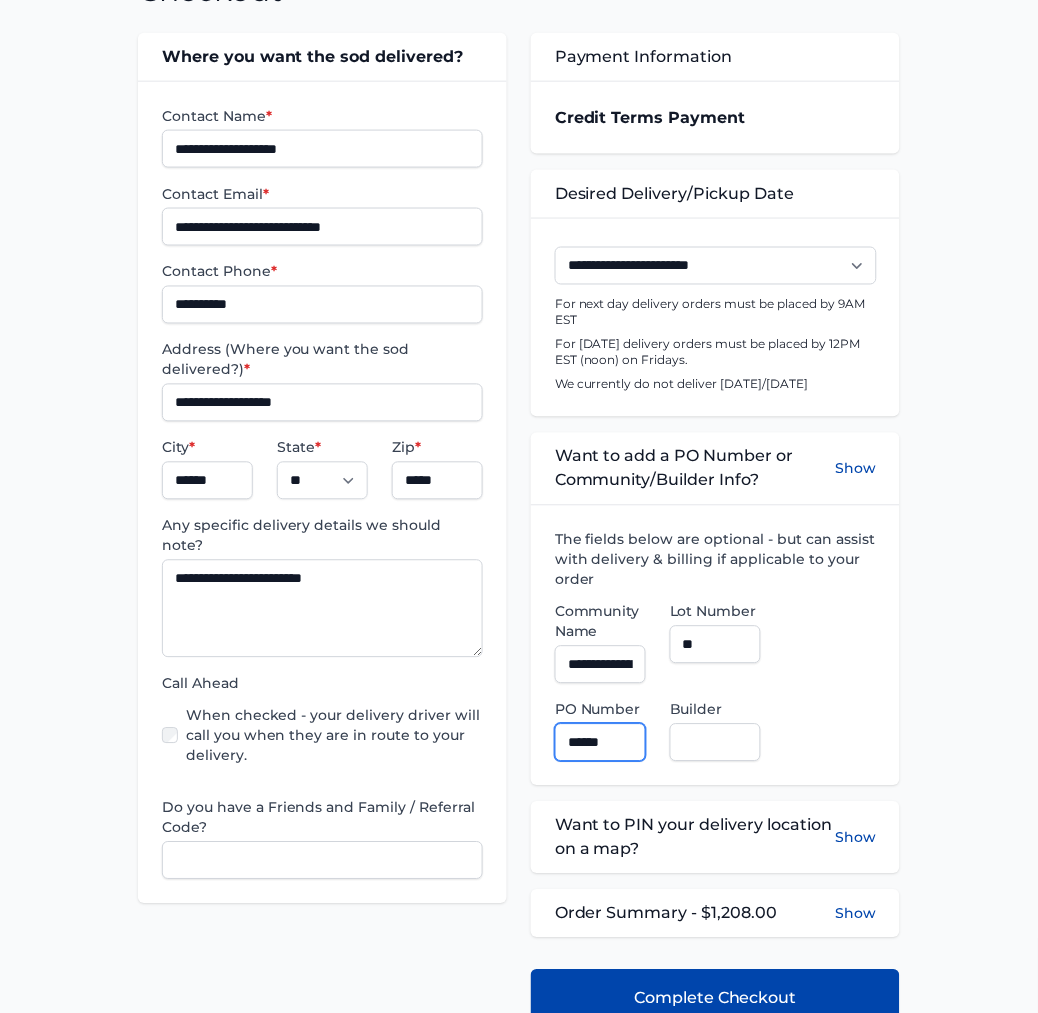 type on "******" 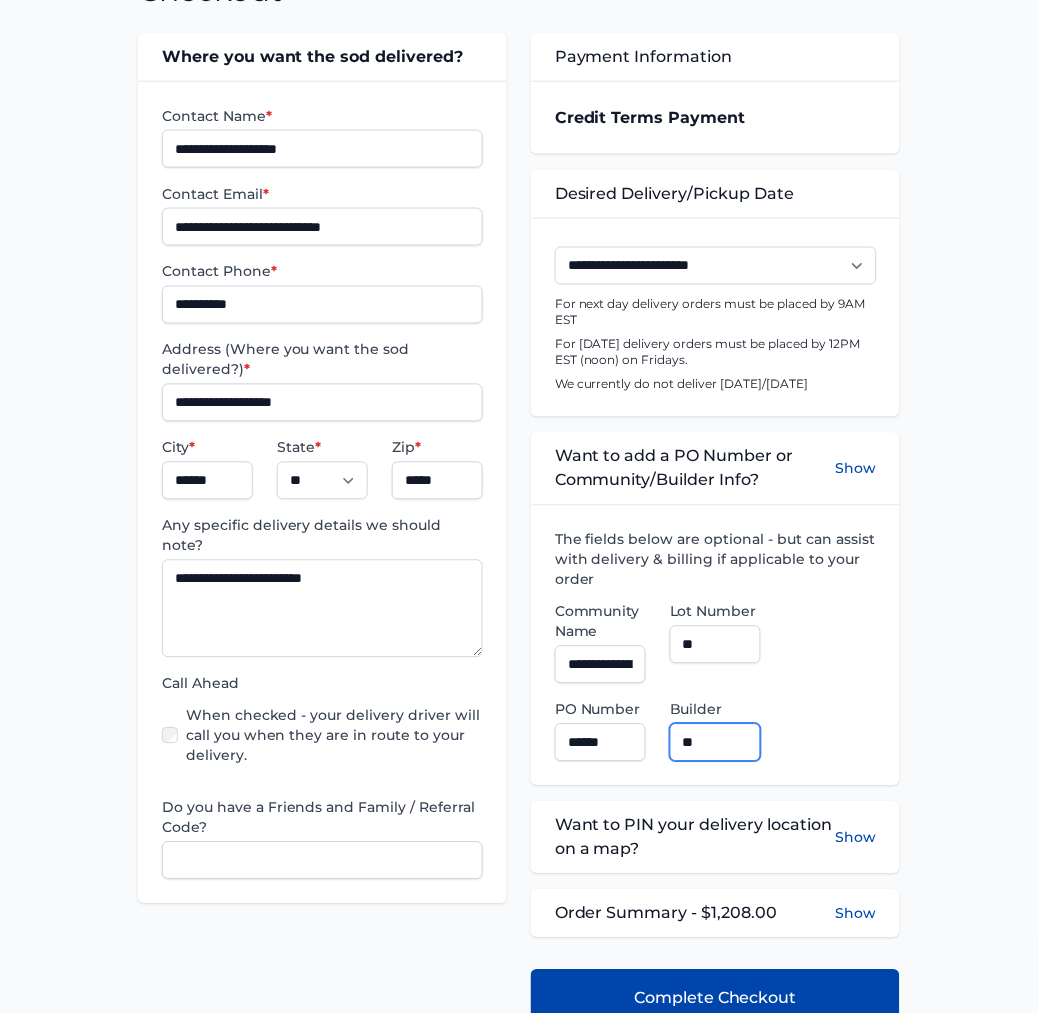 type on "**********" 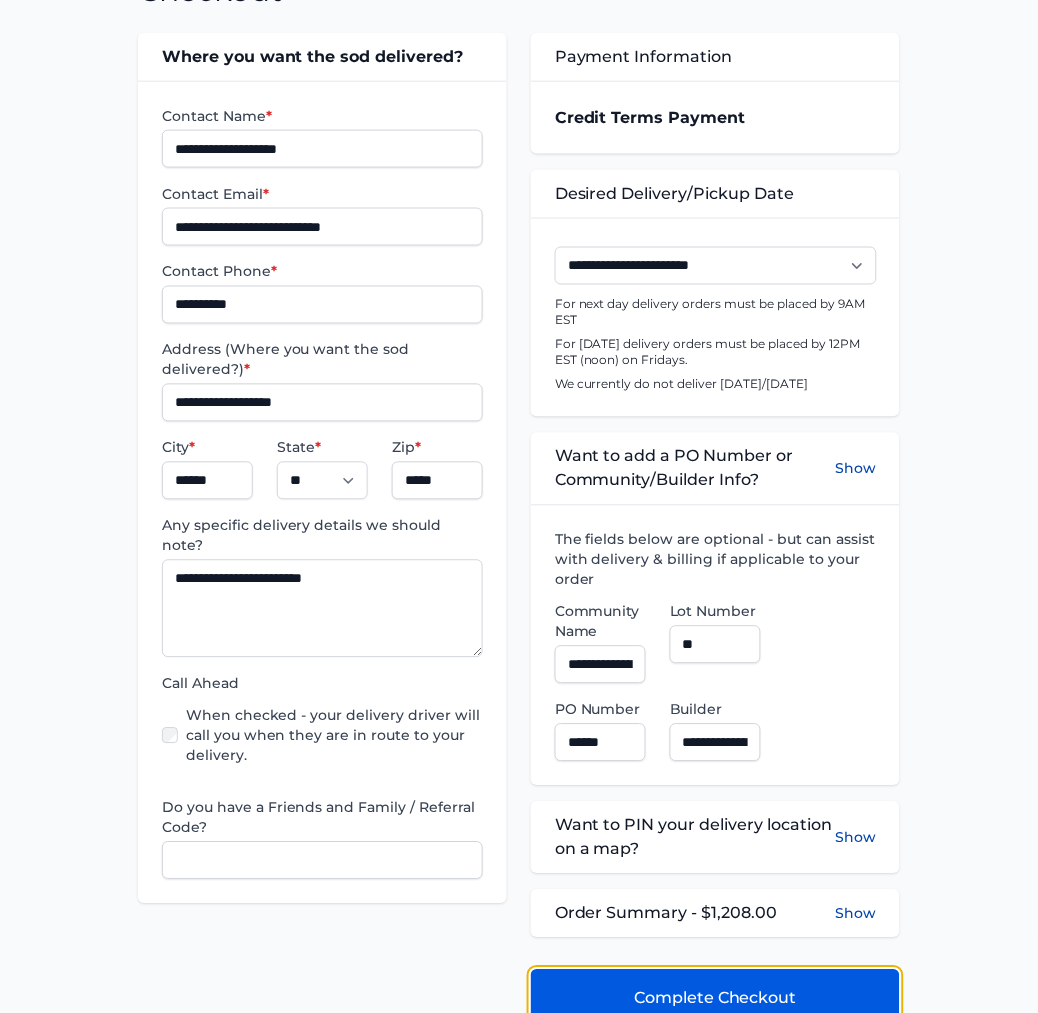 click on "Complete Checkout" at bounding box center (715, 999) 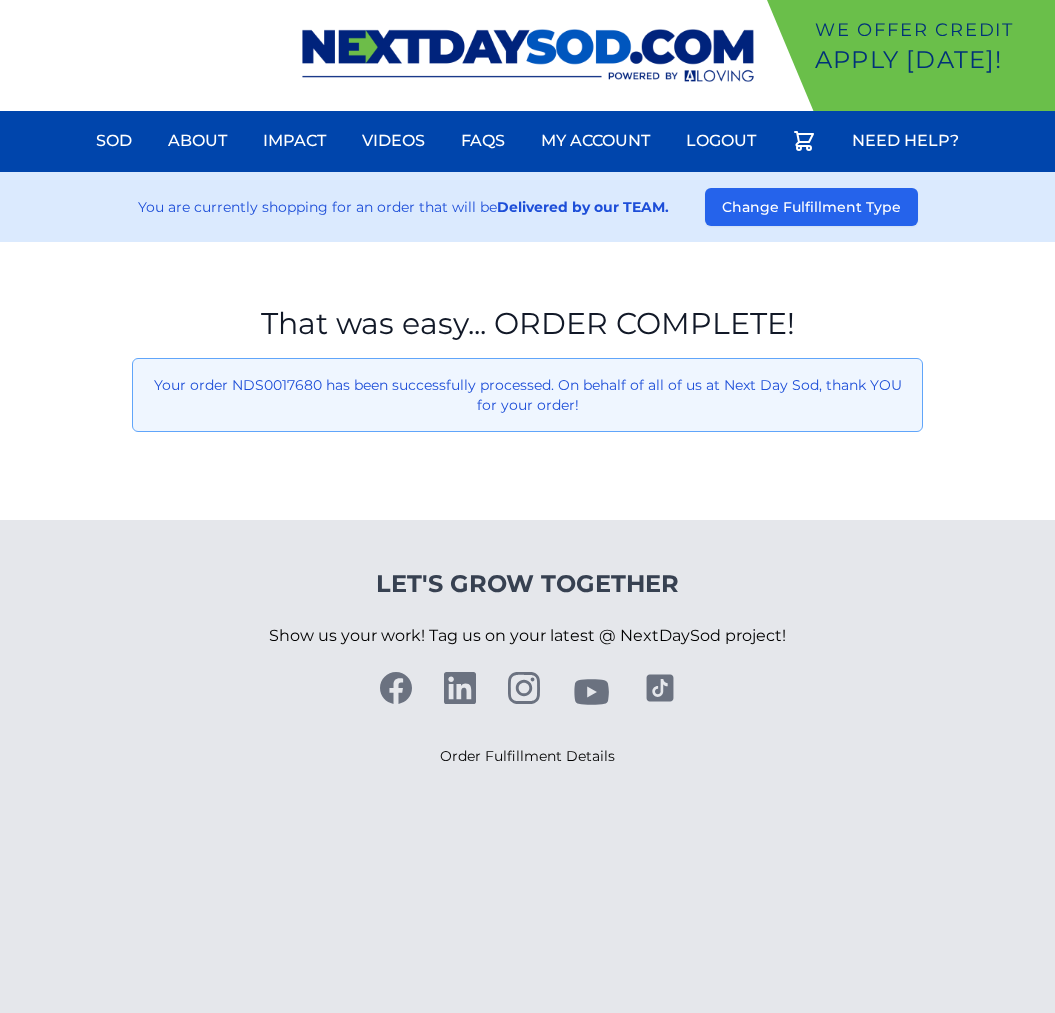 scroll, scrollTop: 0, scrollLeft: 0, axis: both 